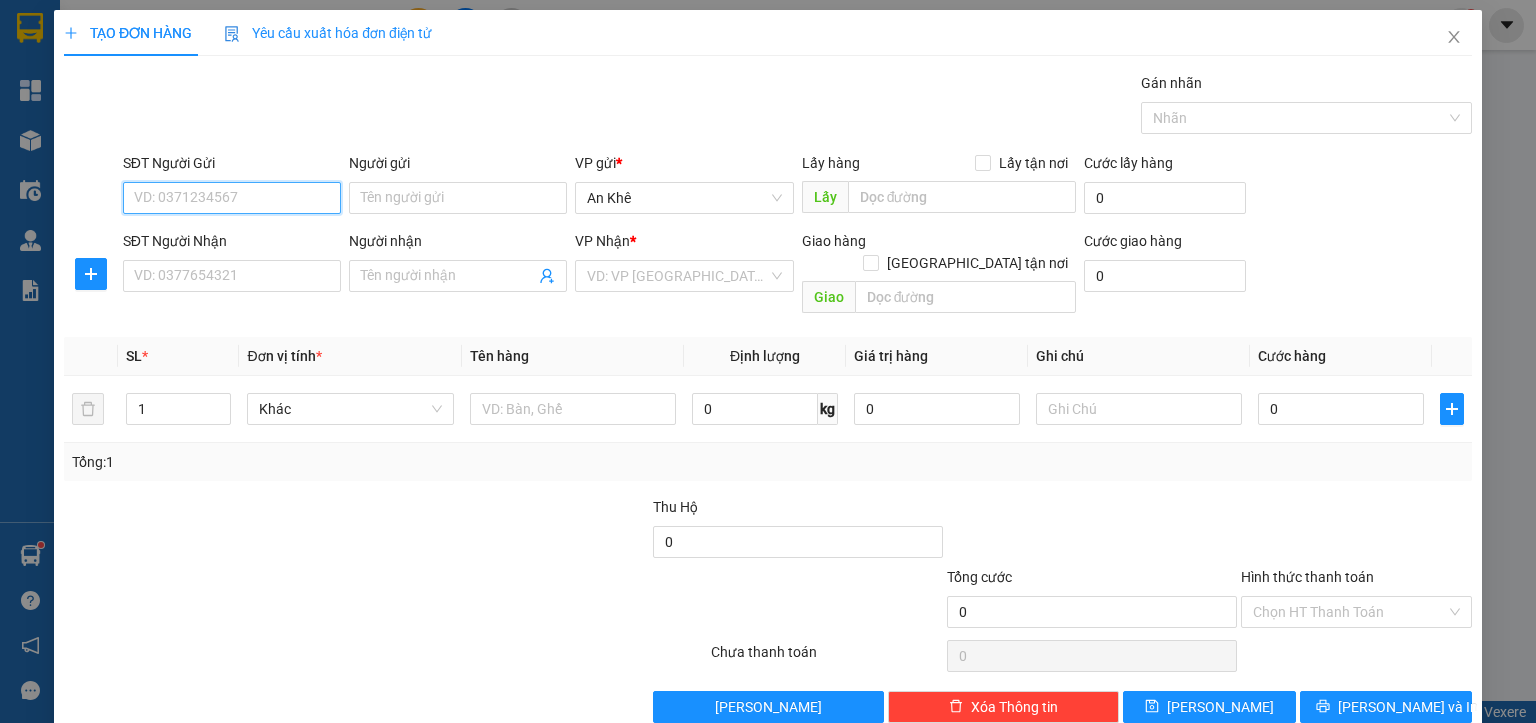 scroll, scrollTop: 0, scrollLeft: 0, axis: both 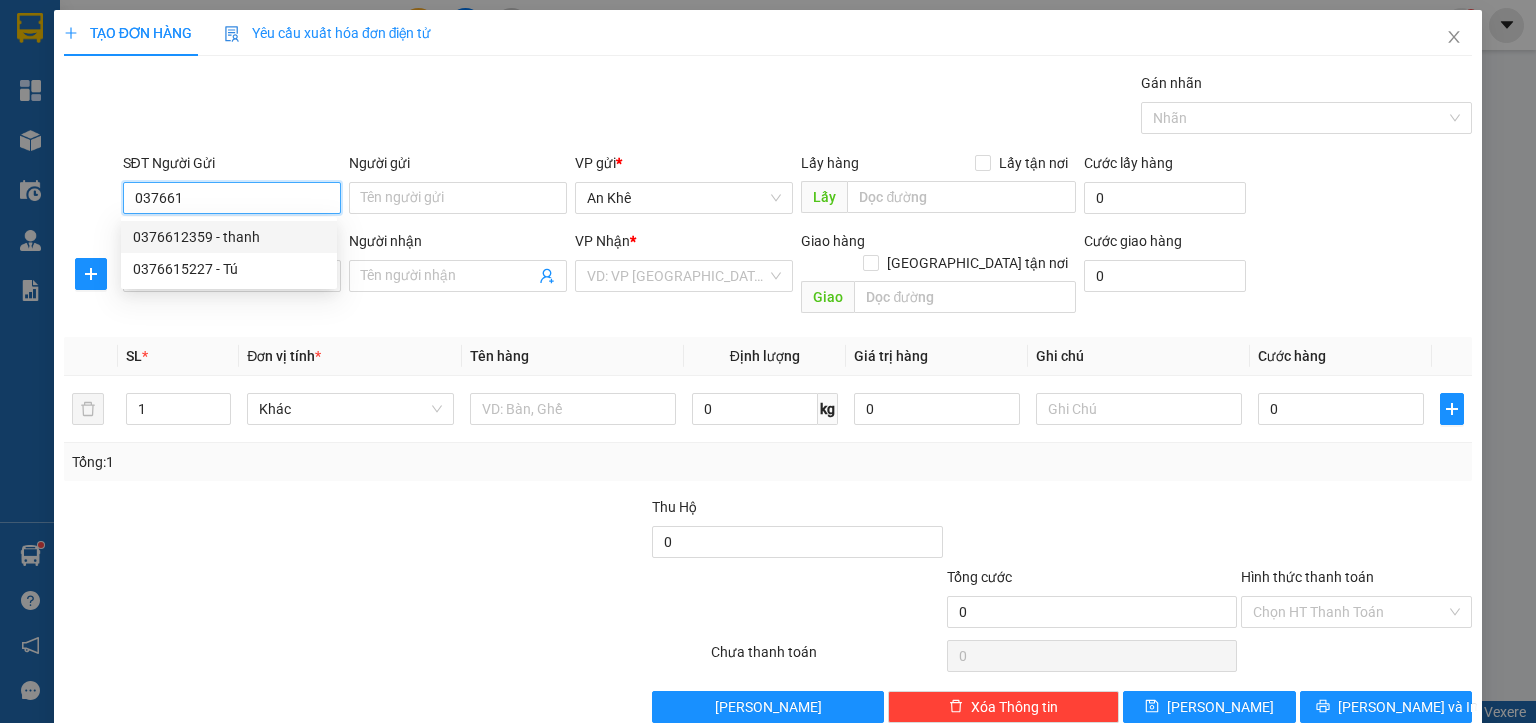 click on "0376612359 - thanh" at bounding box center (229, 237) 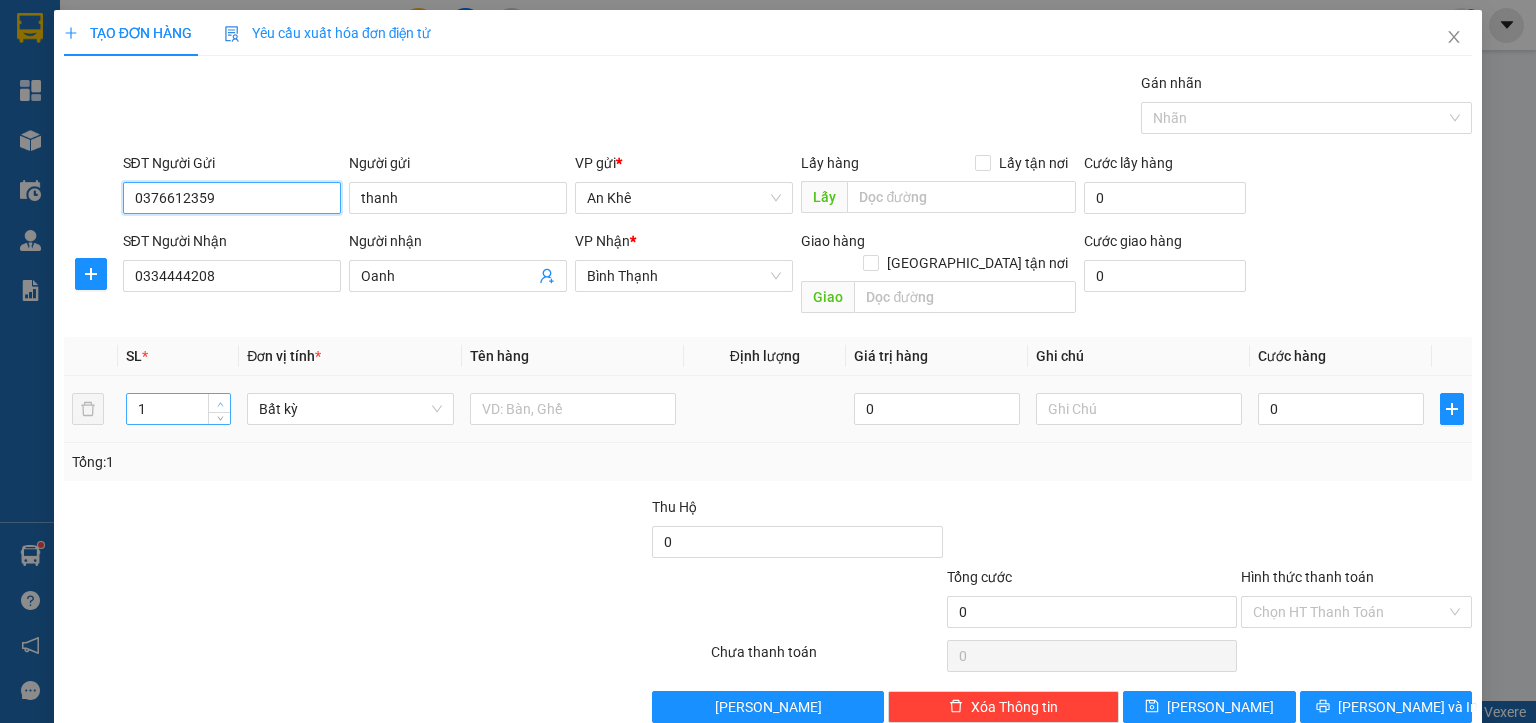 type on "0376612359" 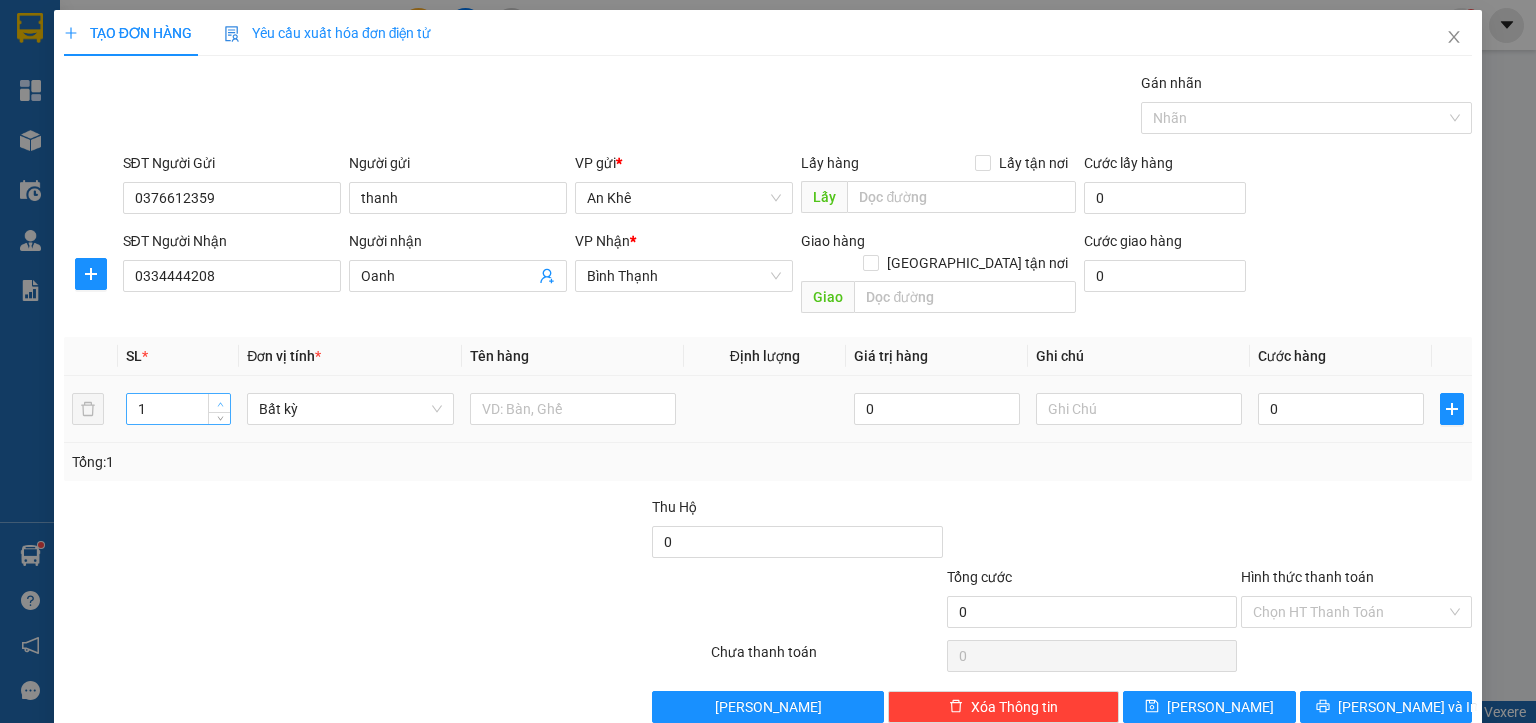 type on "2" 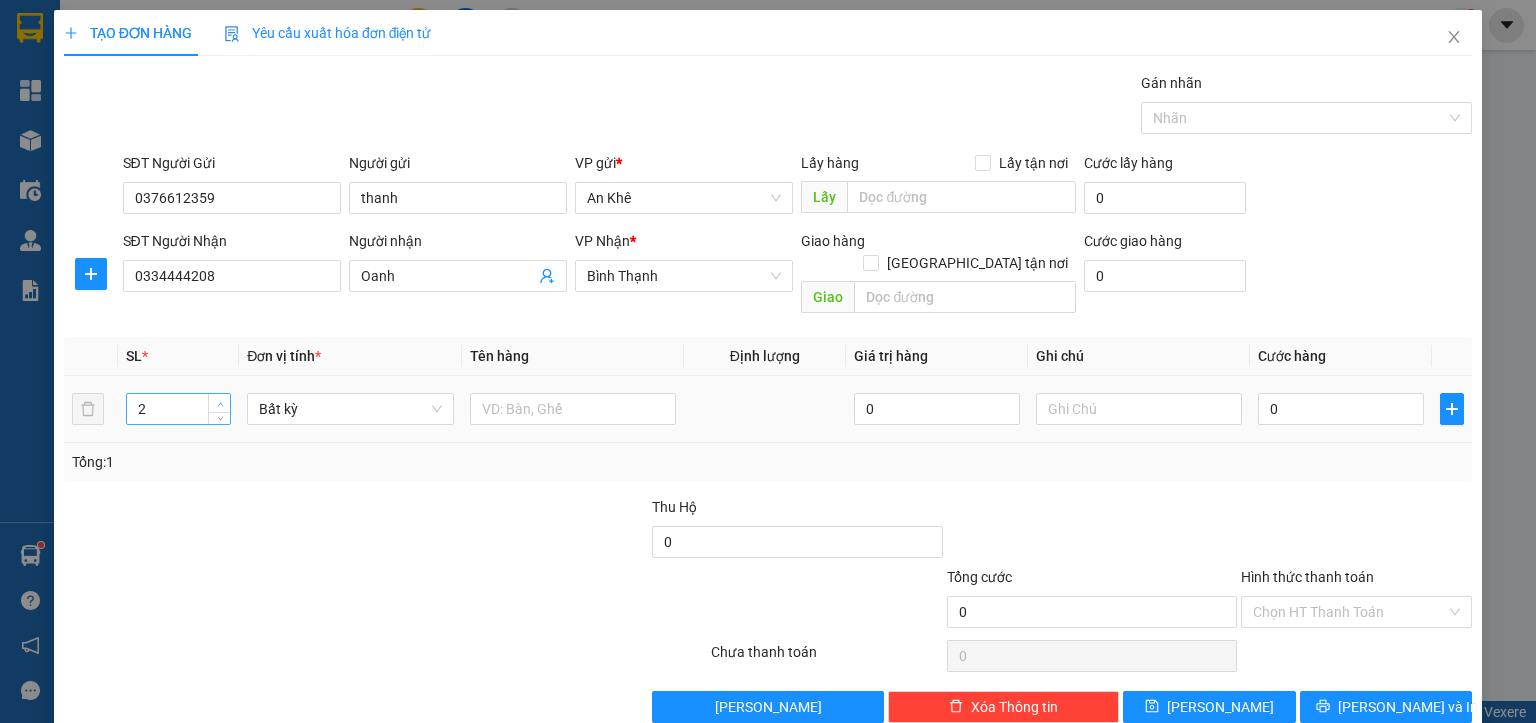 click at bounding box center [220, 404] 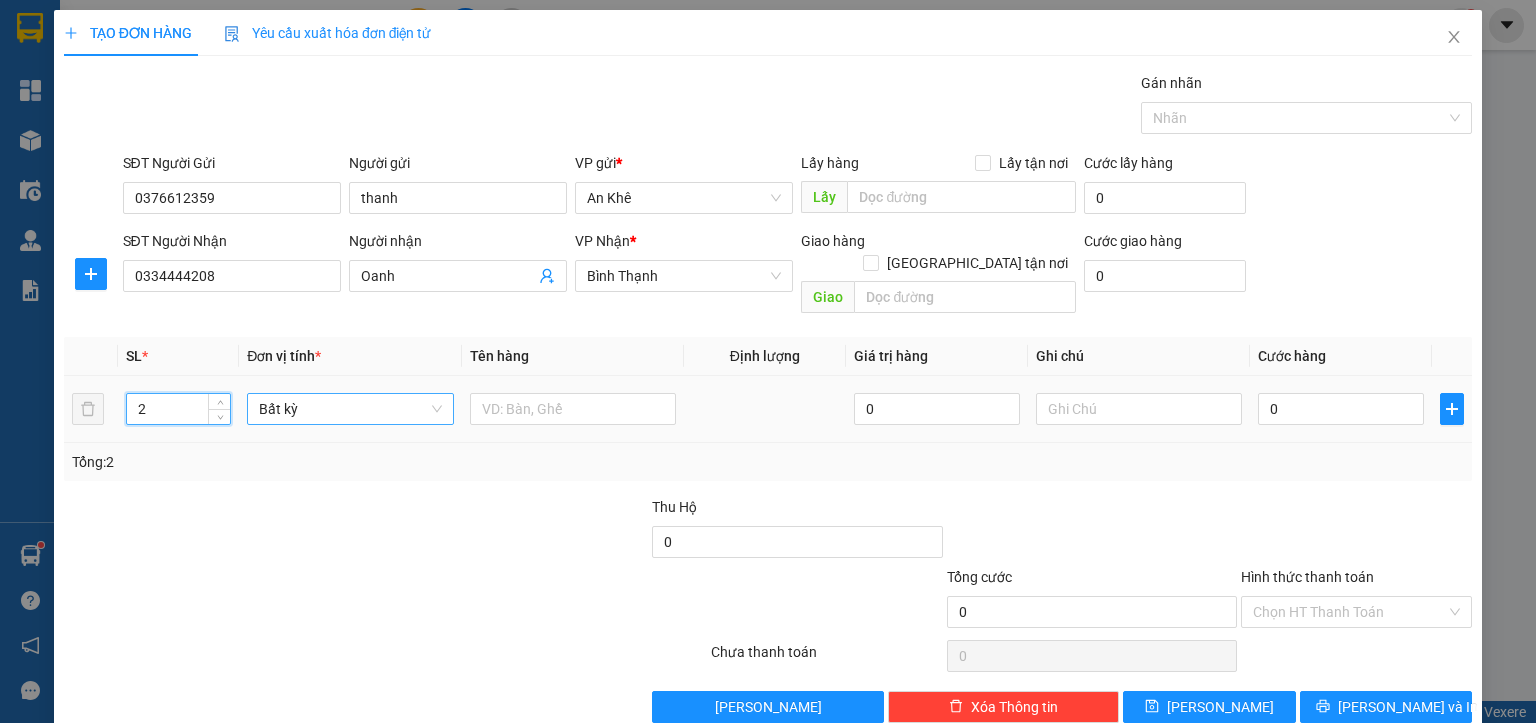click on "Bất kỳ" at bounding box center (350, 409) 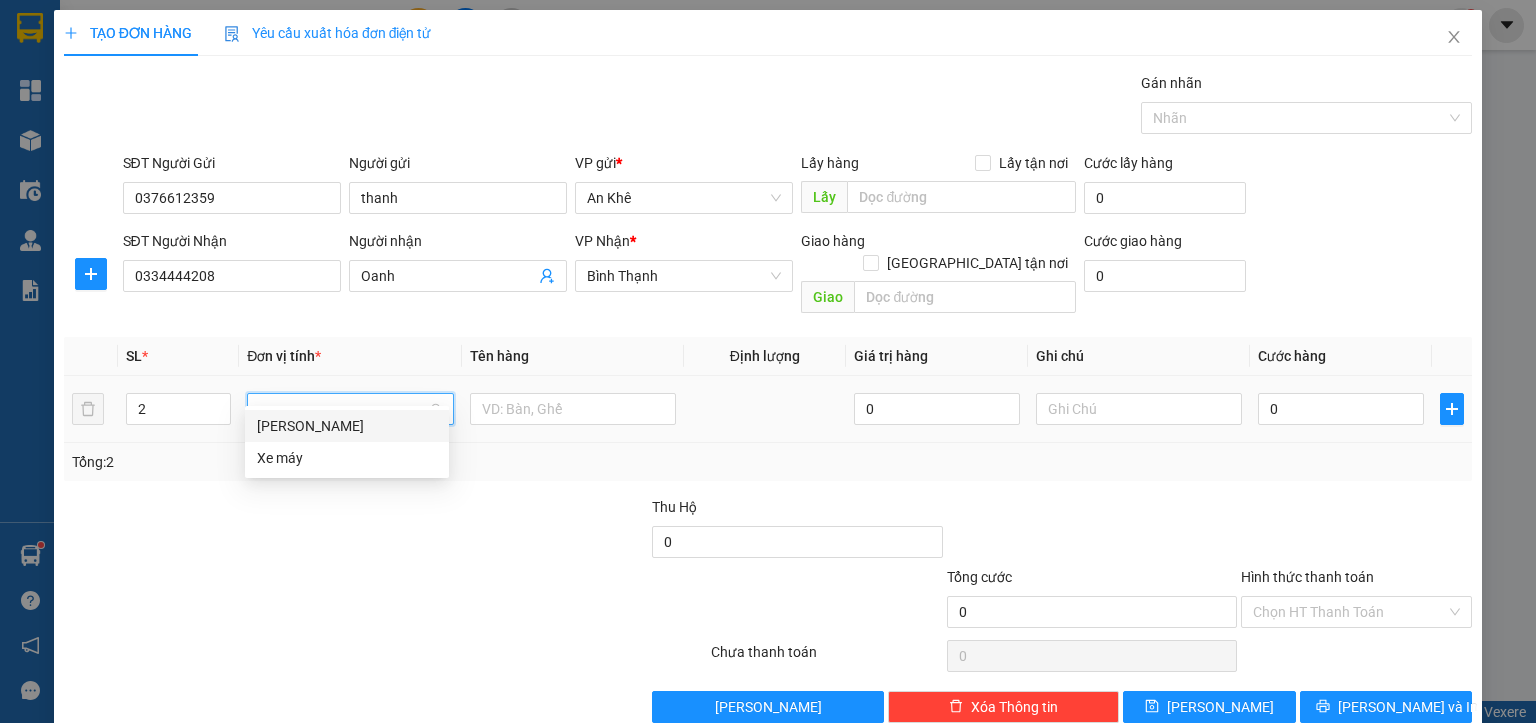 click on "[PERSON_NAME]" at bounding box center (347, 426) 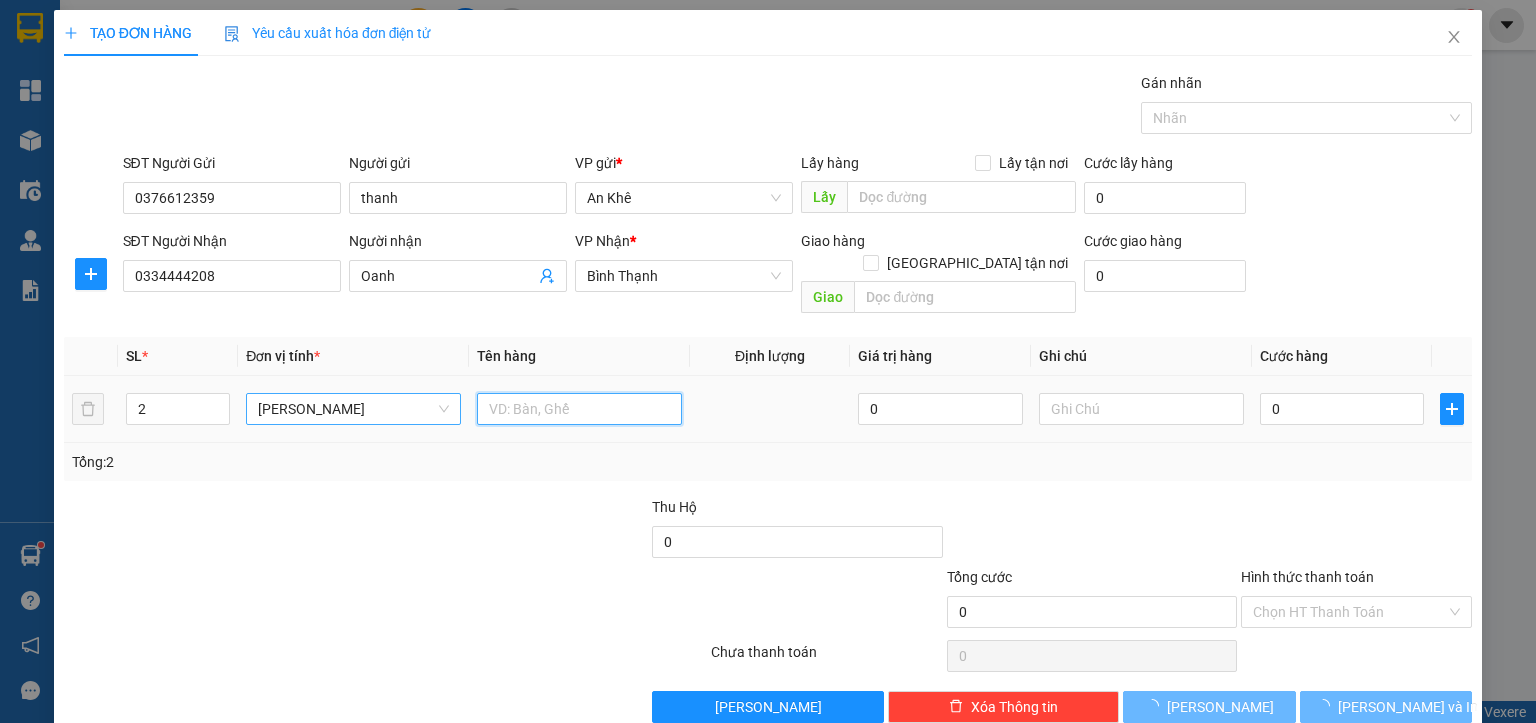 click at bounding box center [579, 409] 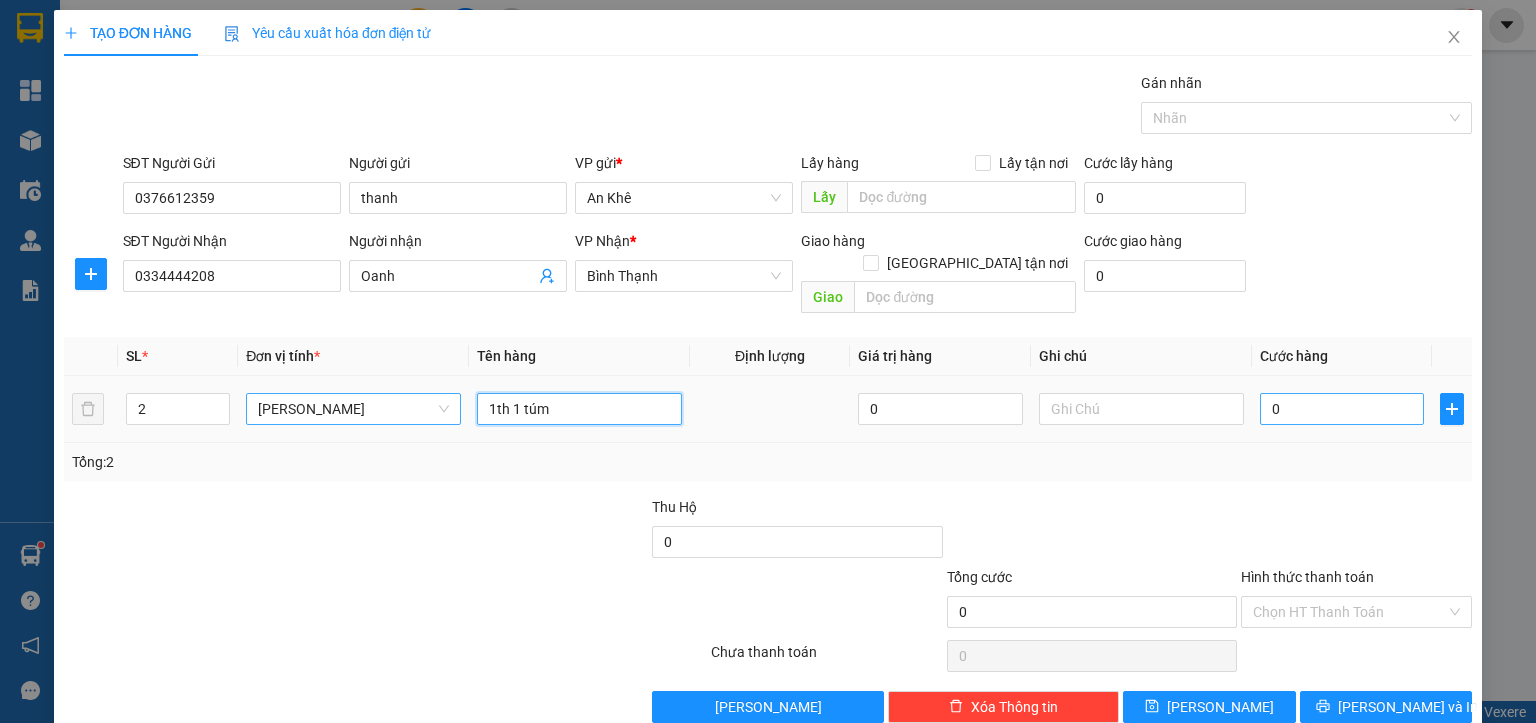 type on "1th 1 túm" 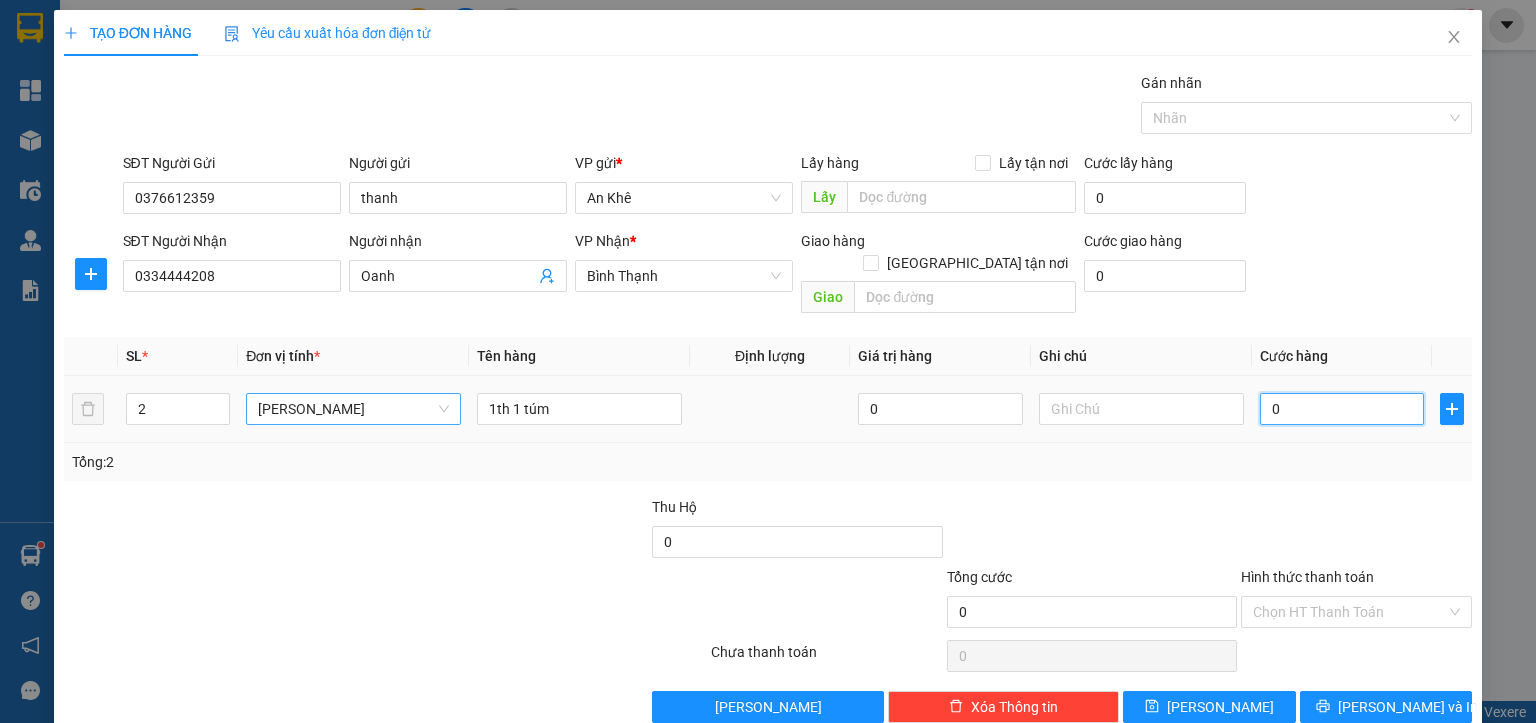 click on "0" at bounding box center (1342, 409) 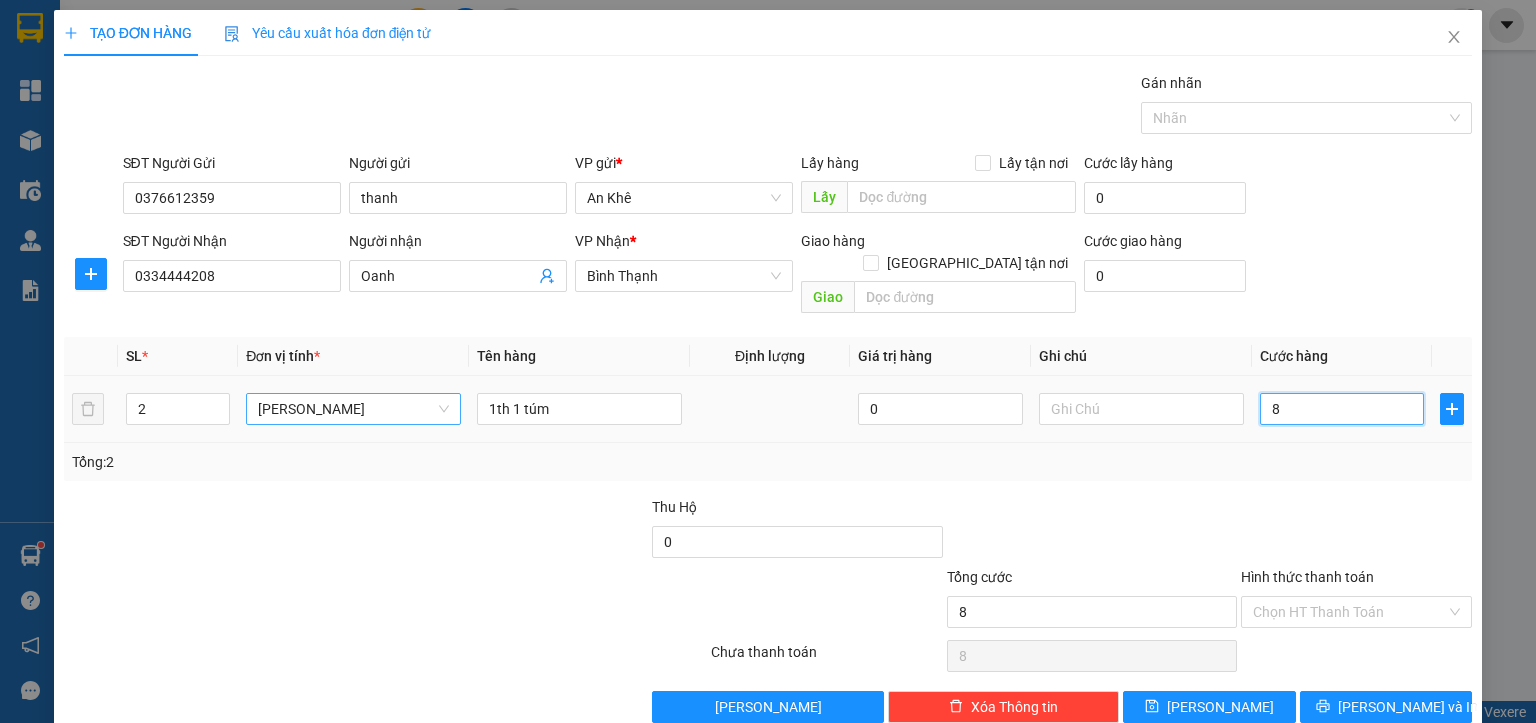 type on "80" 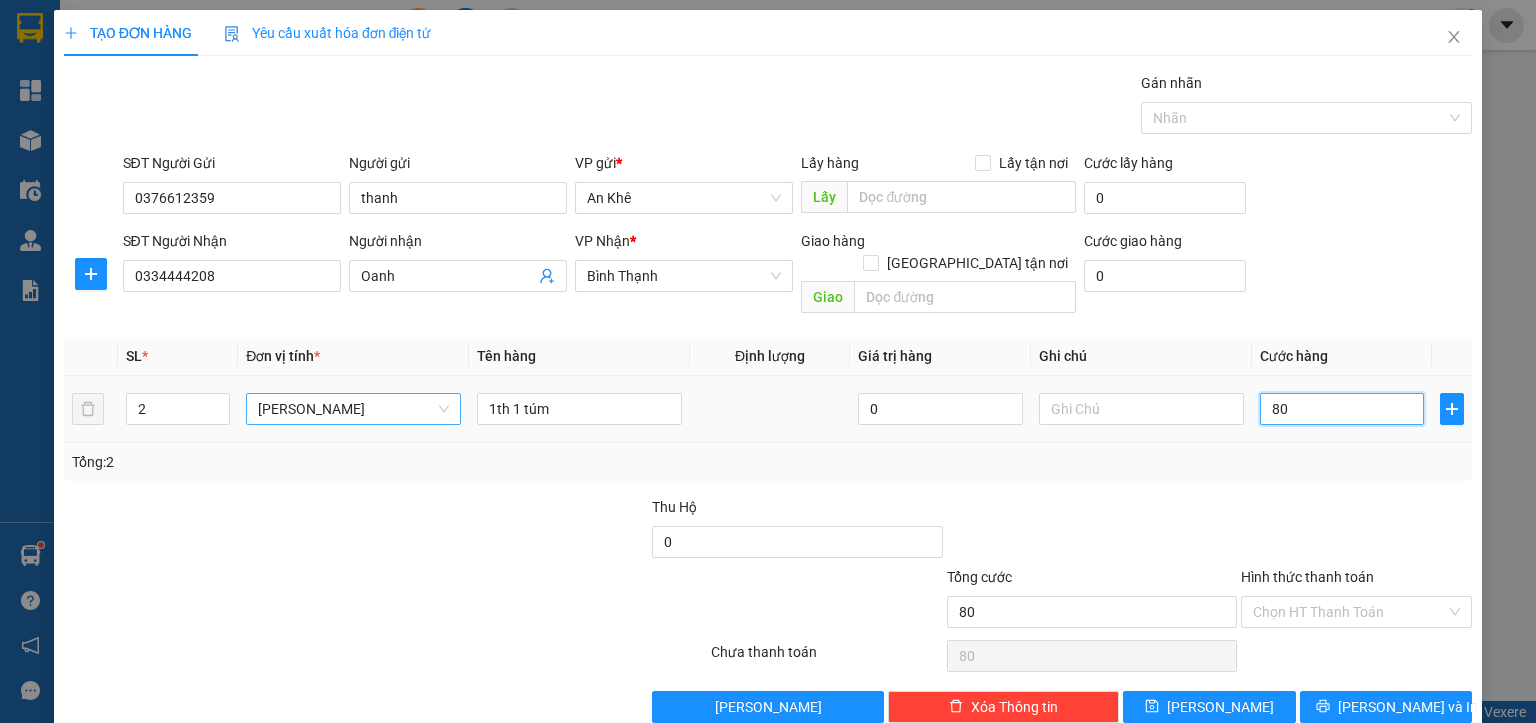 type on "800" 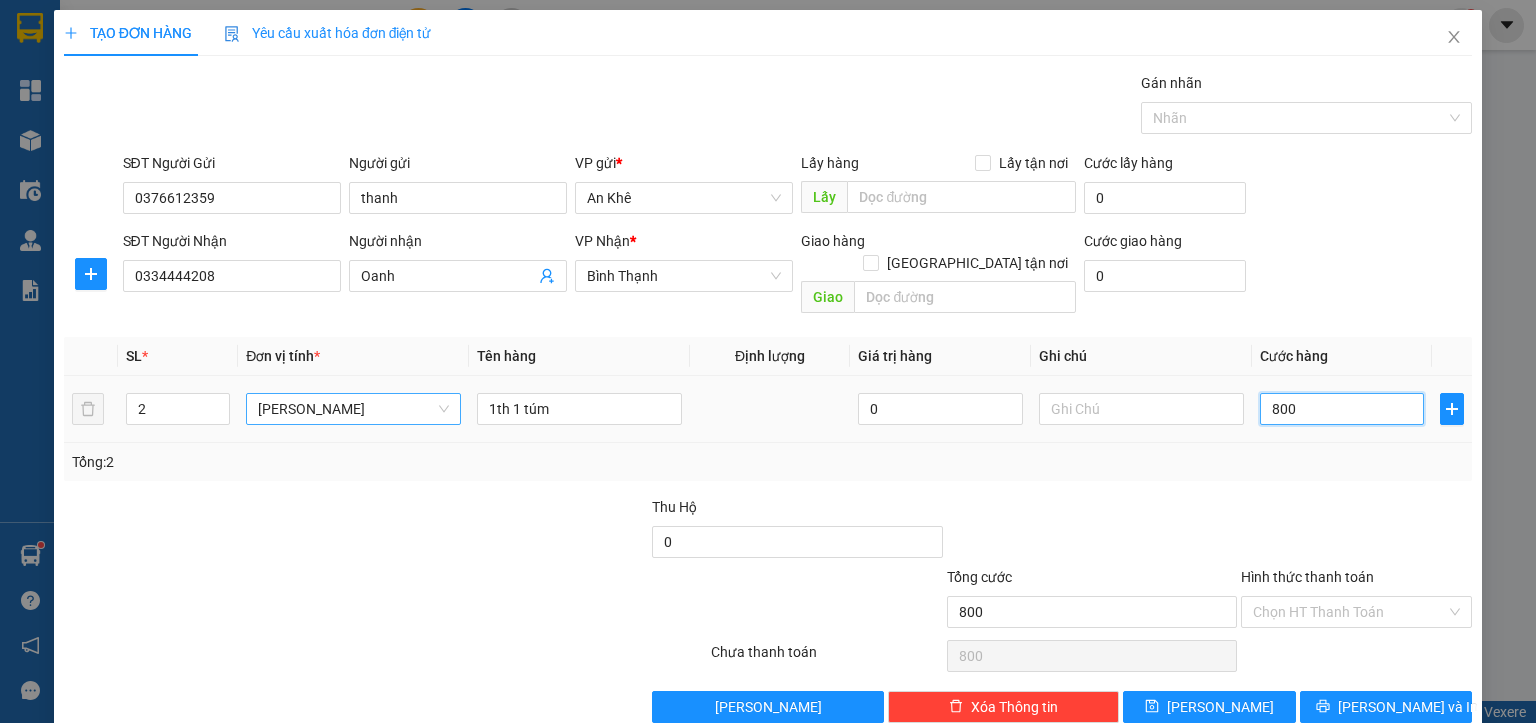 type on "8.000" 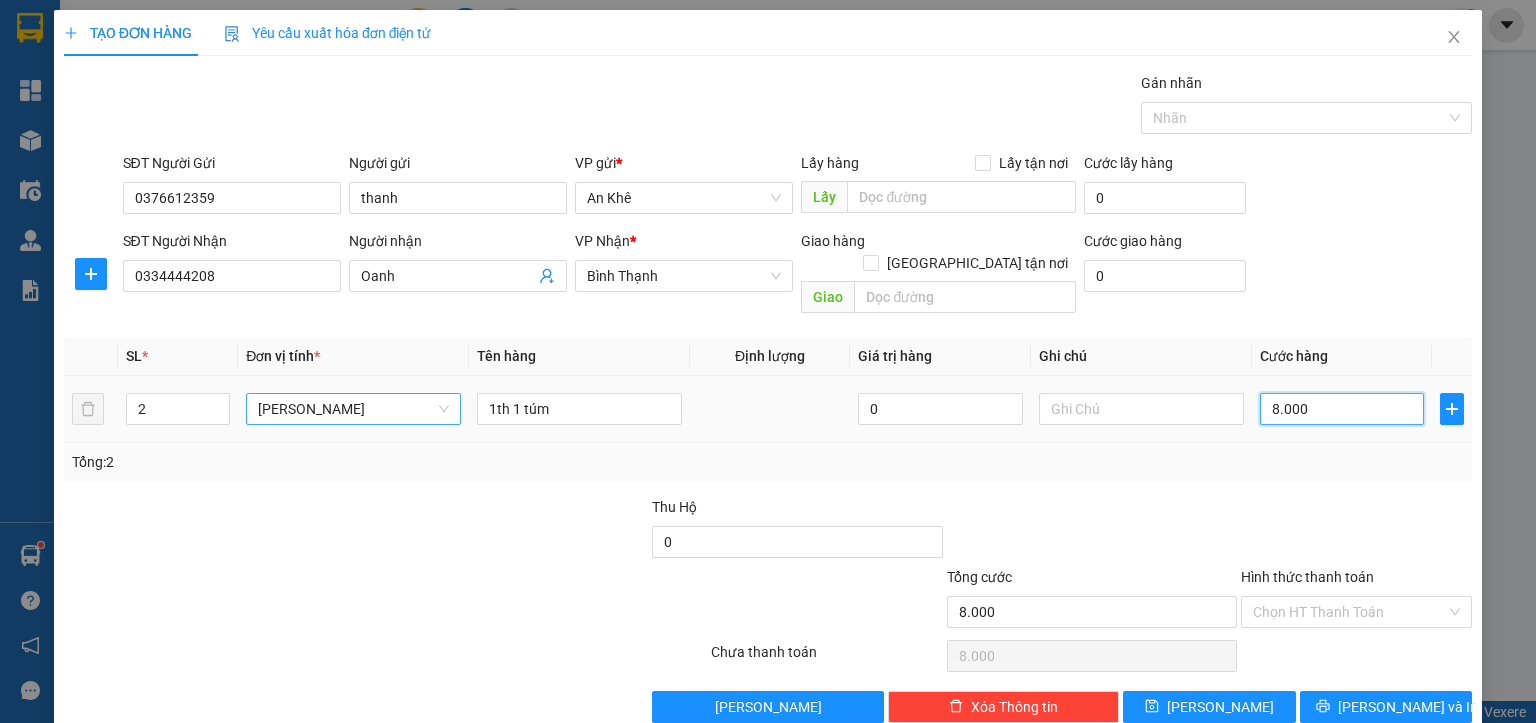type on "80.000" 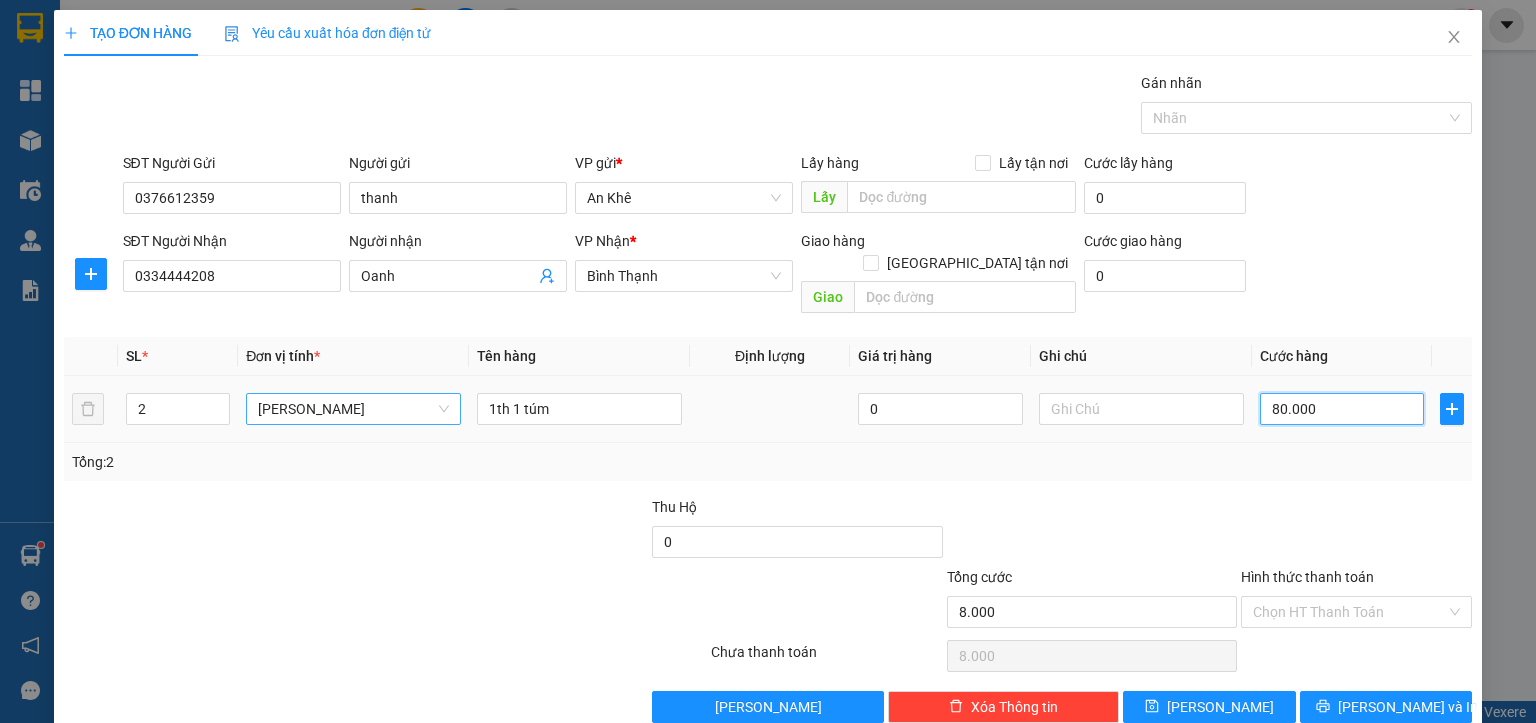 type on "80.000" 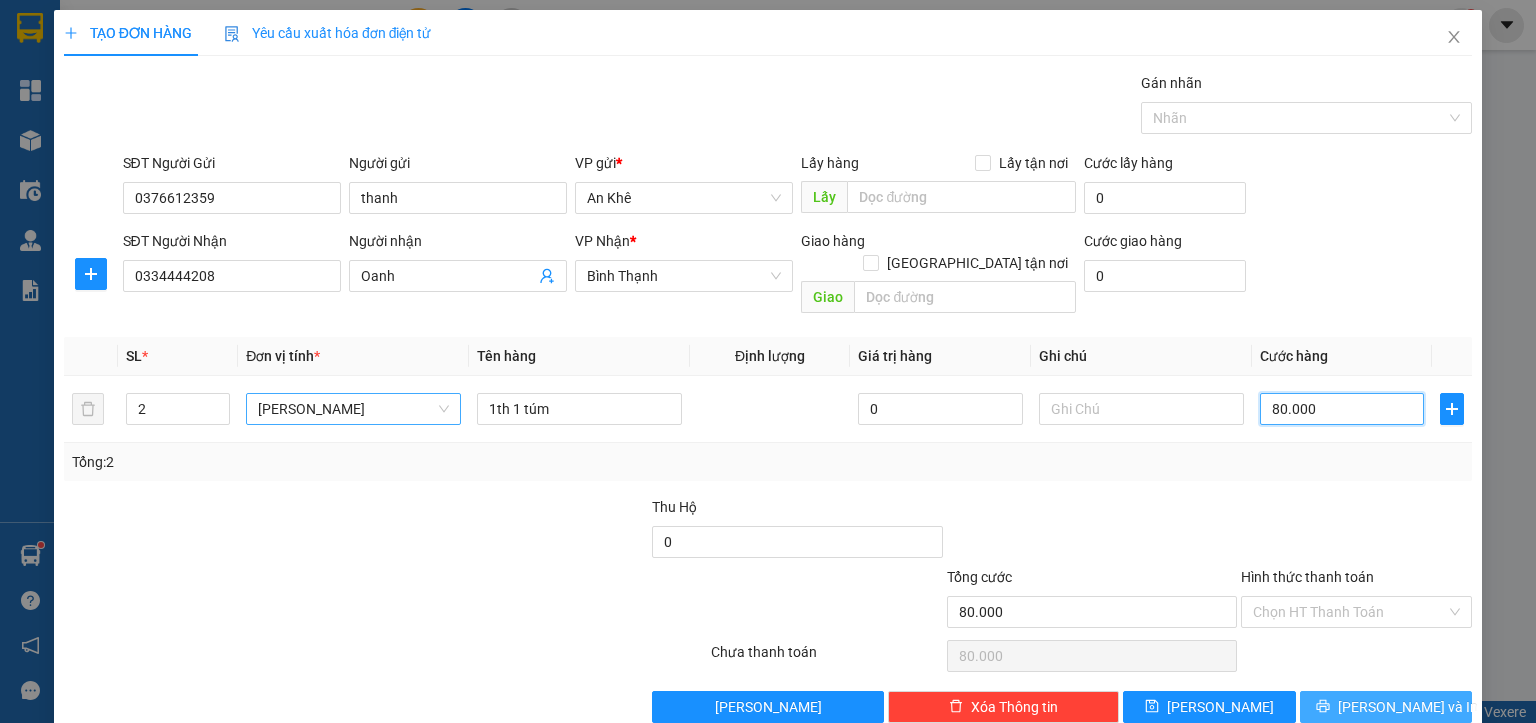 type on "80.000" 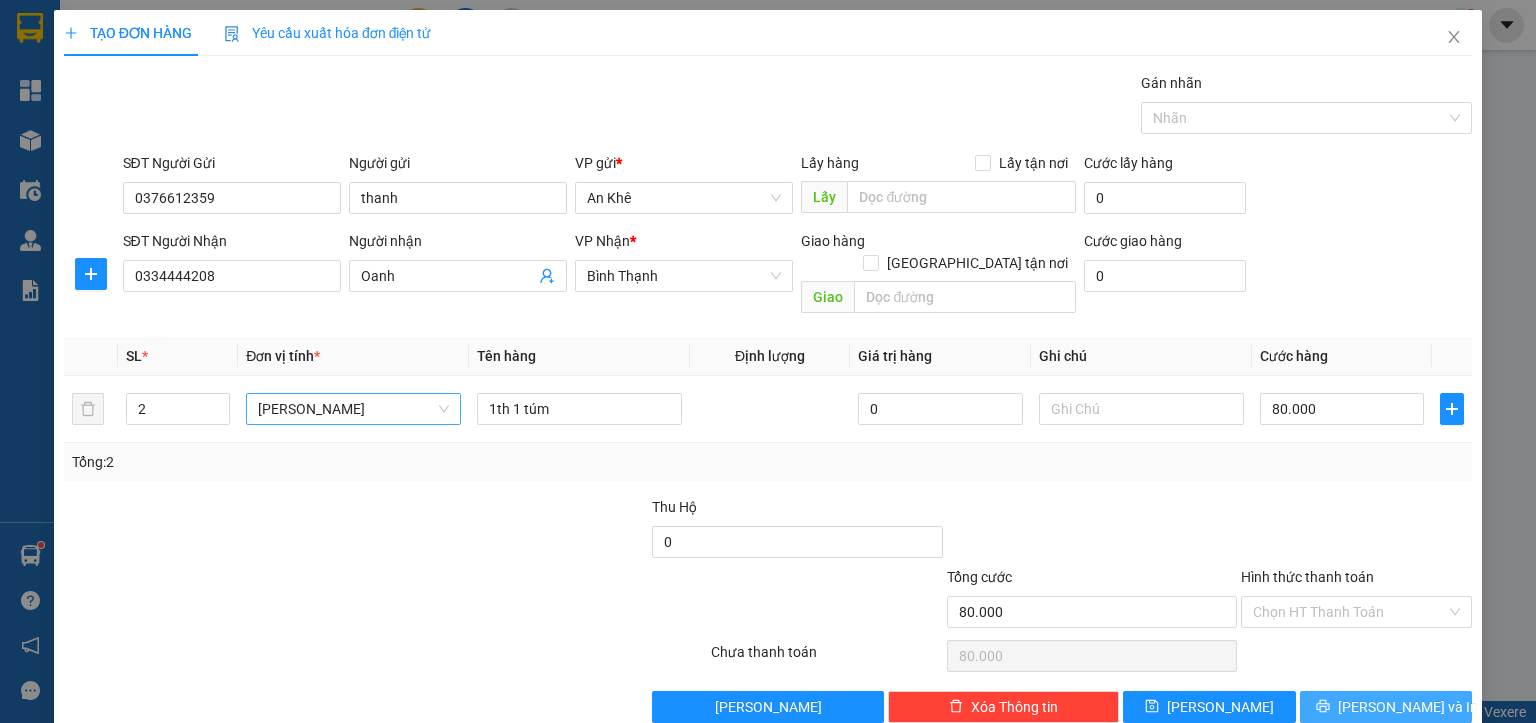 click on "[PERSON_NAME] và In" at bounding box center (1408, 707) 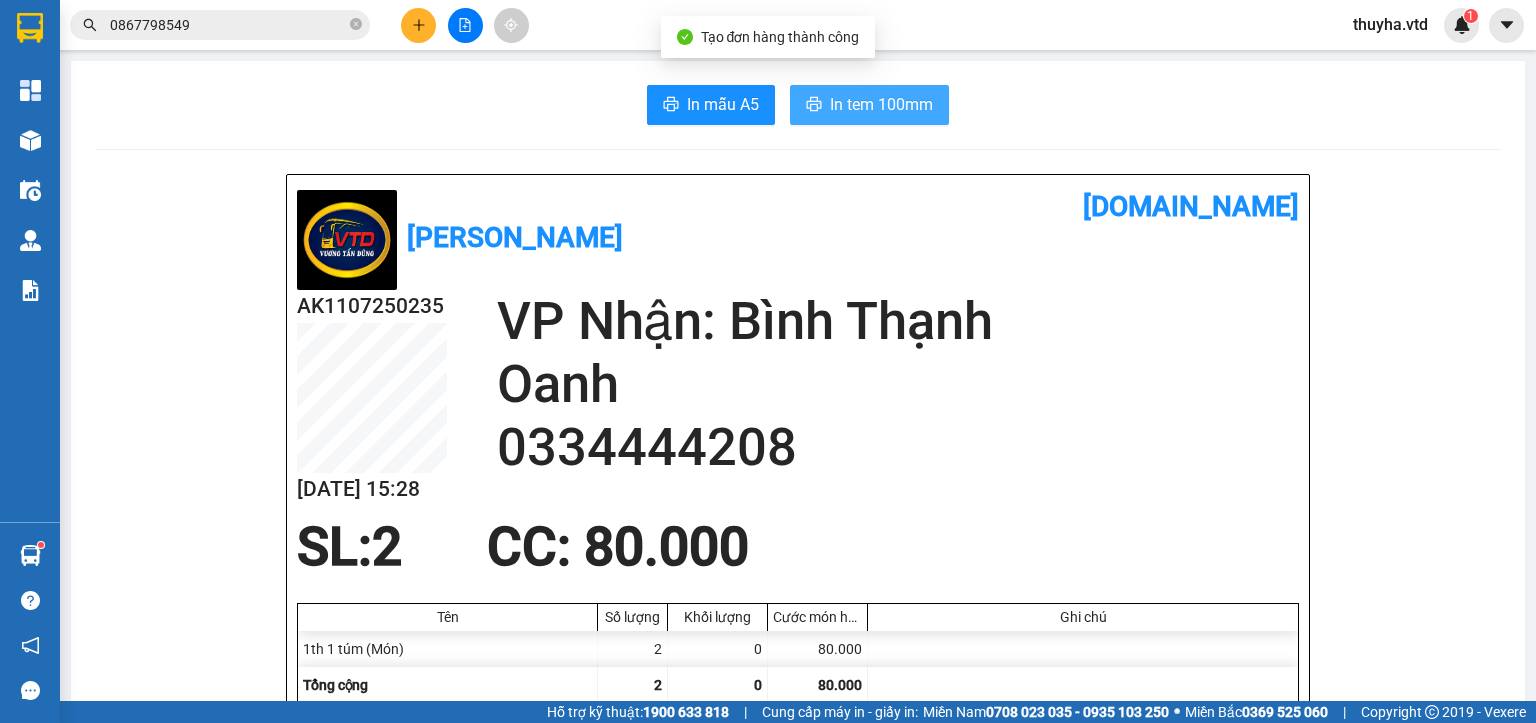 click on "In tem 100mm" at bounding box center [881, 104] 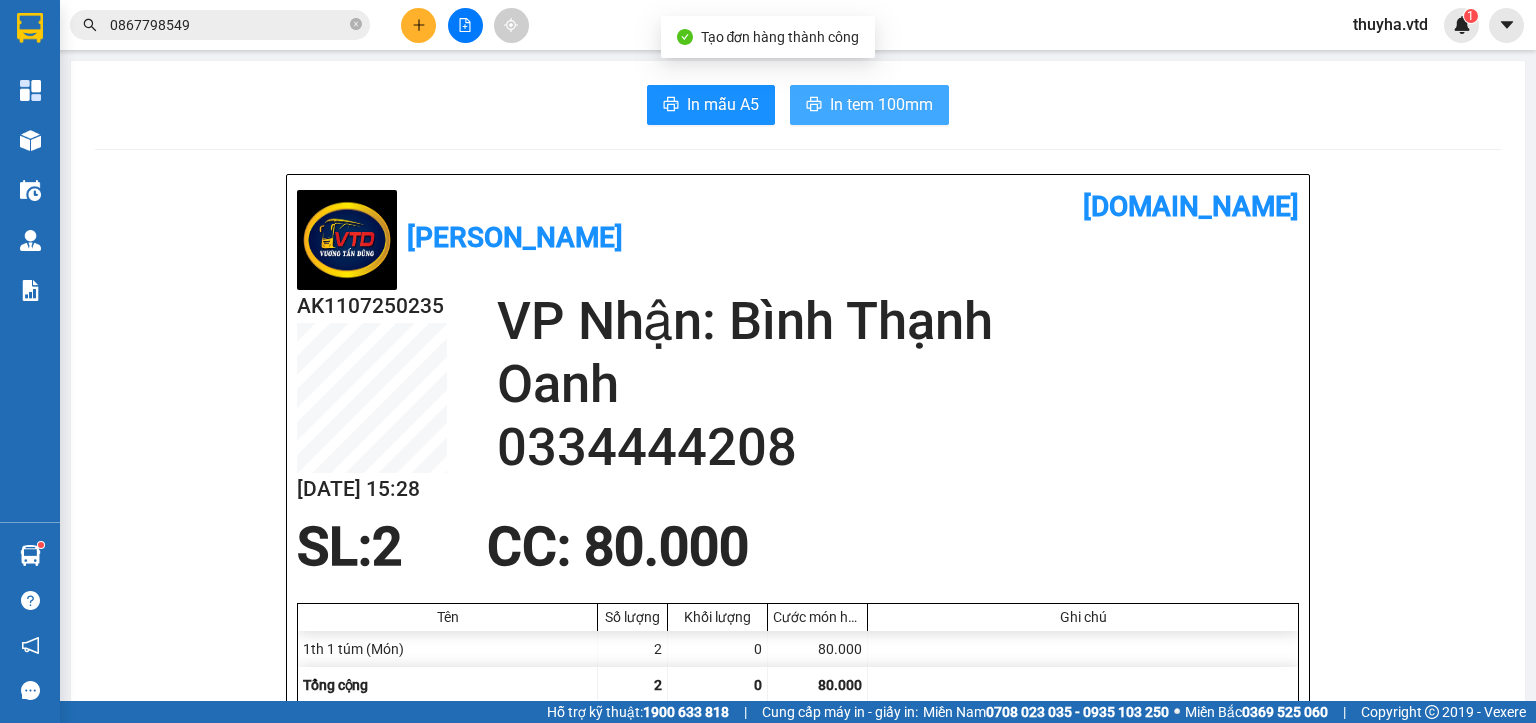 scroll, scrollTop: 0, scrollLeft: 0, axis: both 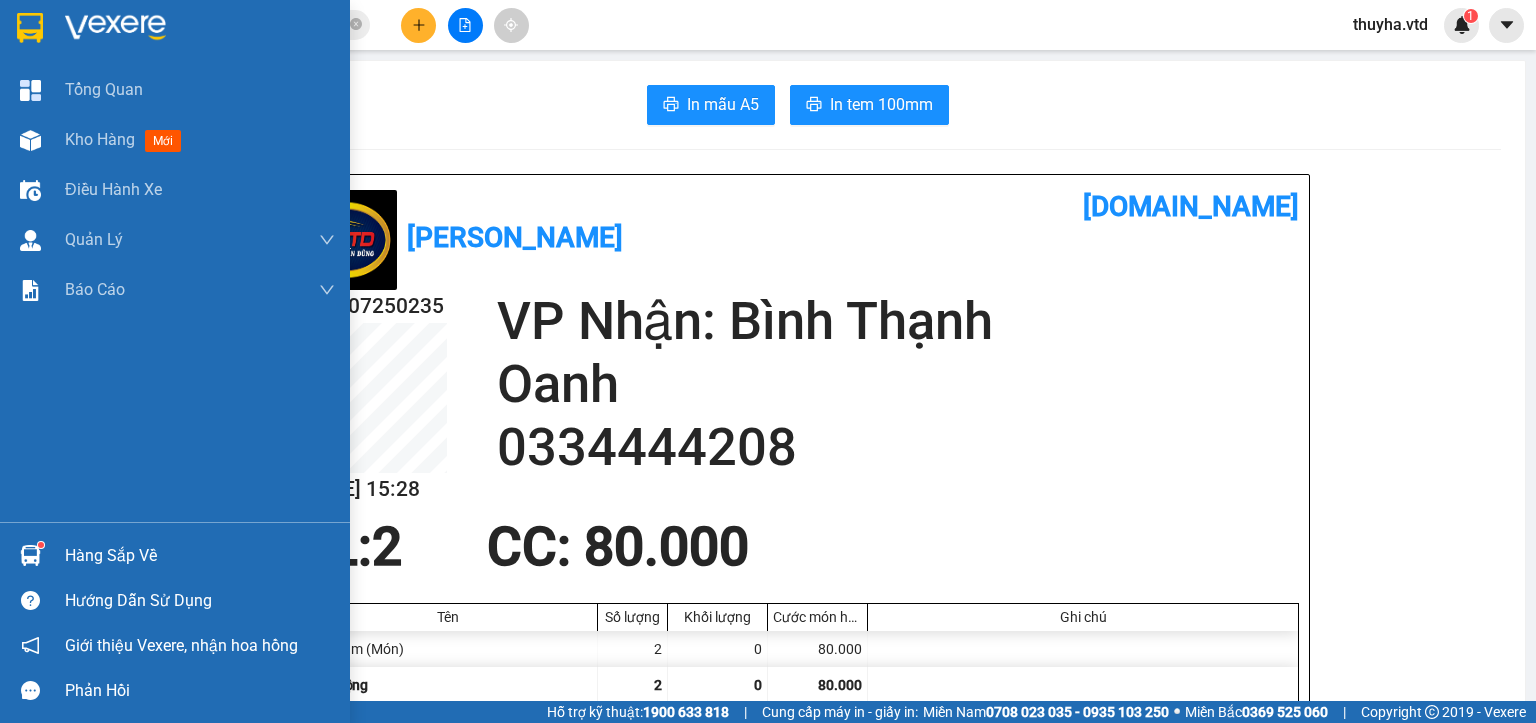 drag, startPoint x: 48, startPoint y: 138, endPoint x: 382, endPoint y: 714, distance: 665.8318 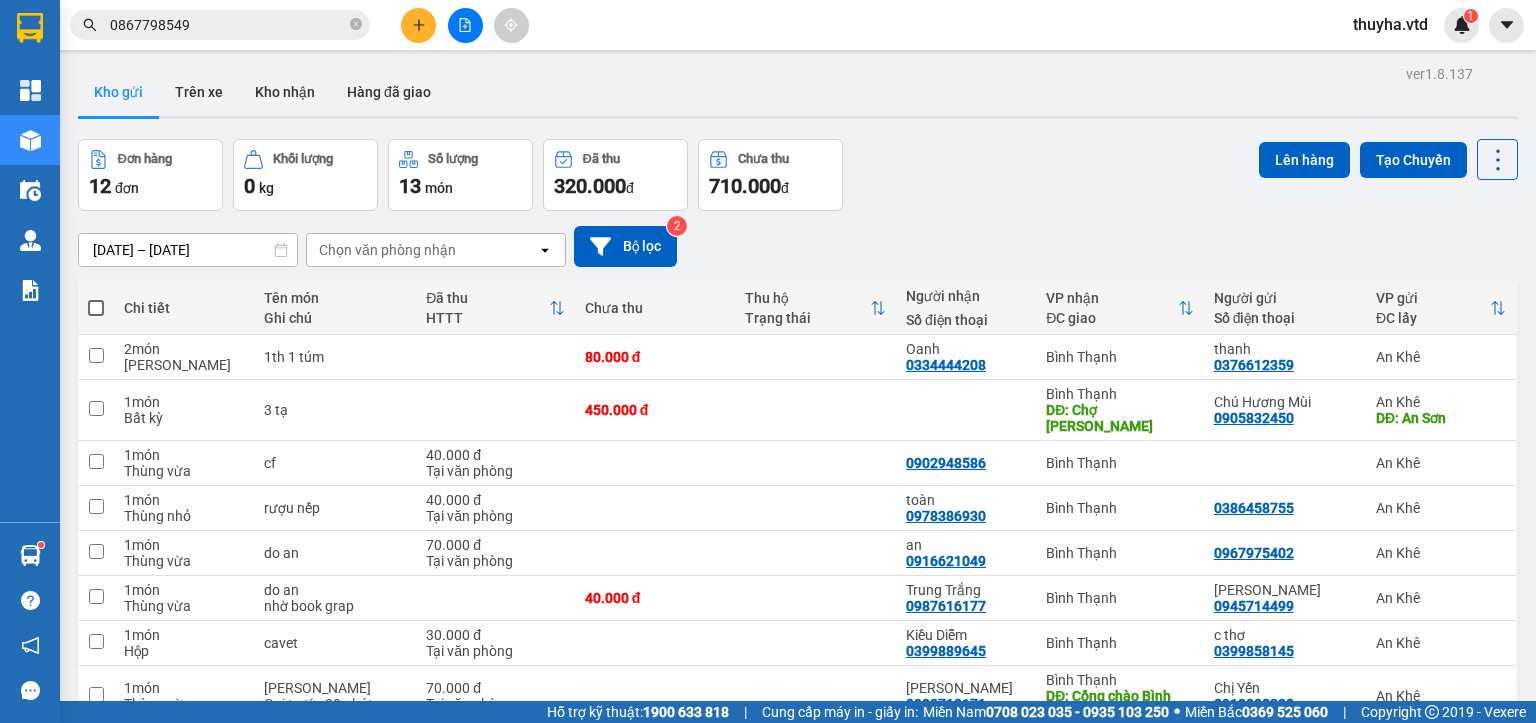 click on "Kho gửi Trên xe Kho nhận Hàng đã giao" at bounding box center (798, 94) 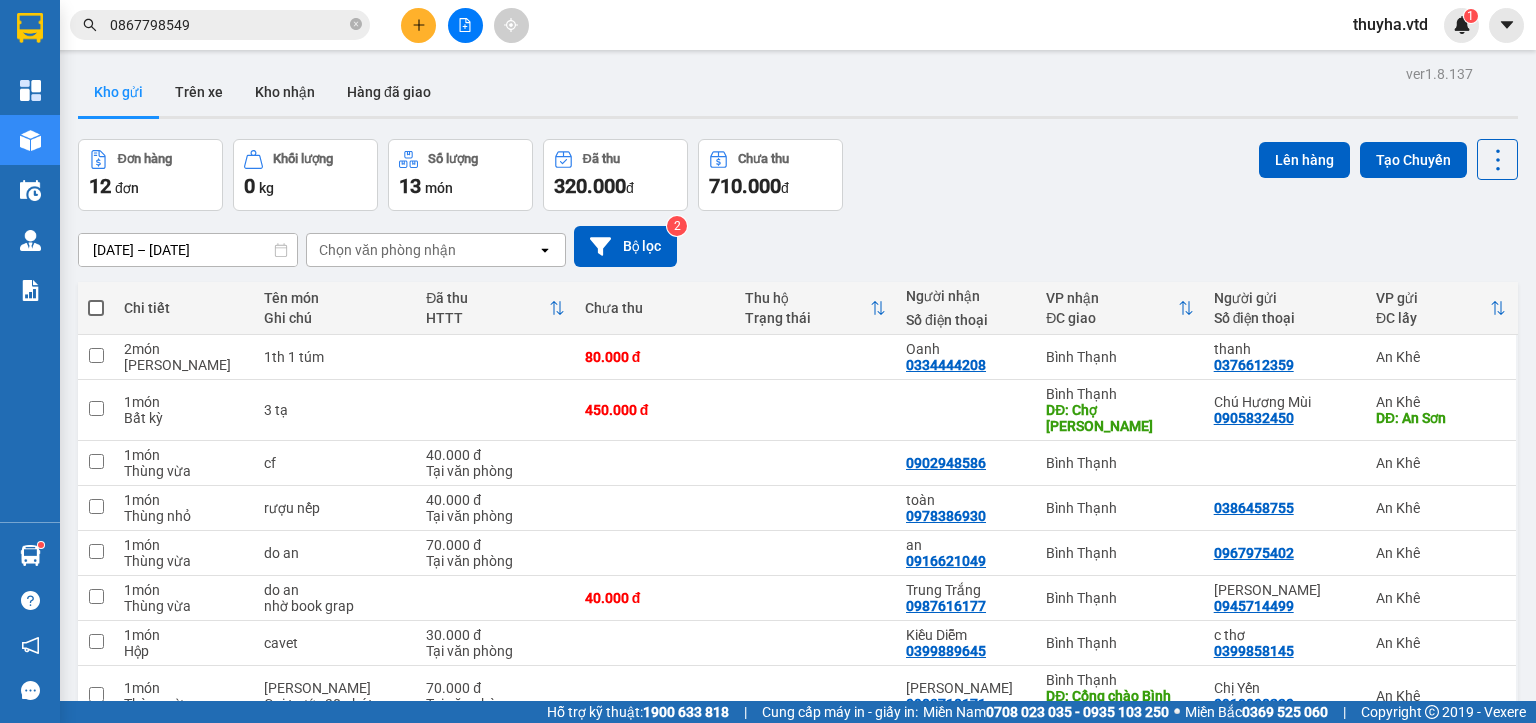 click 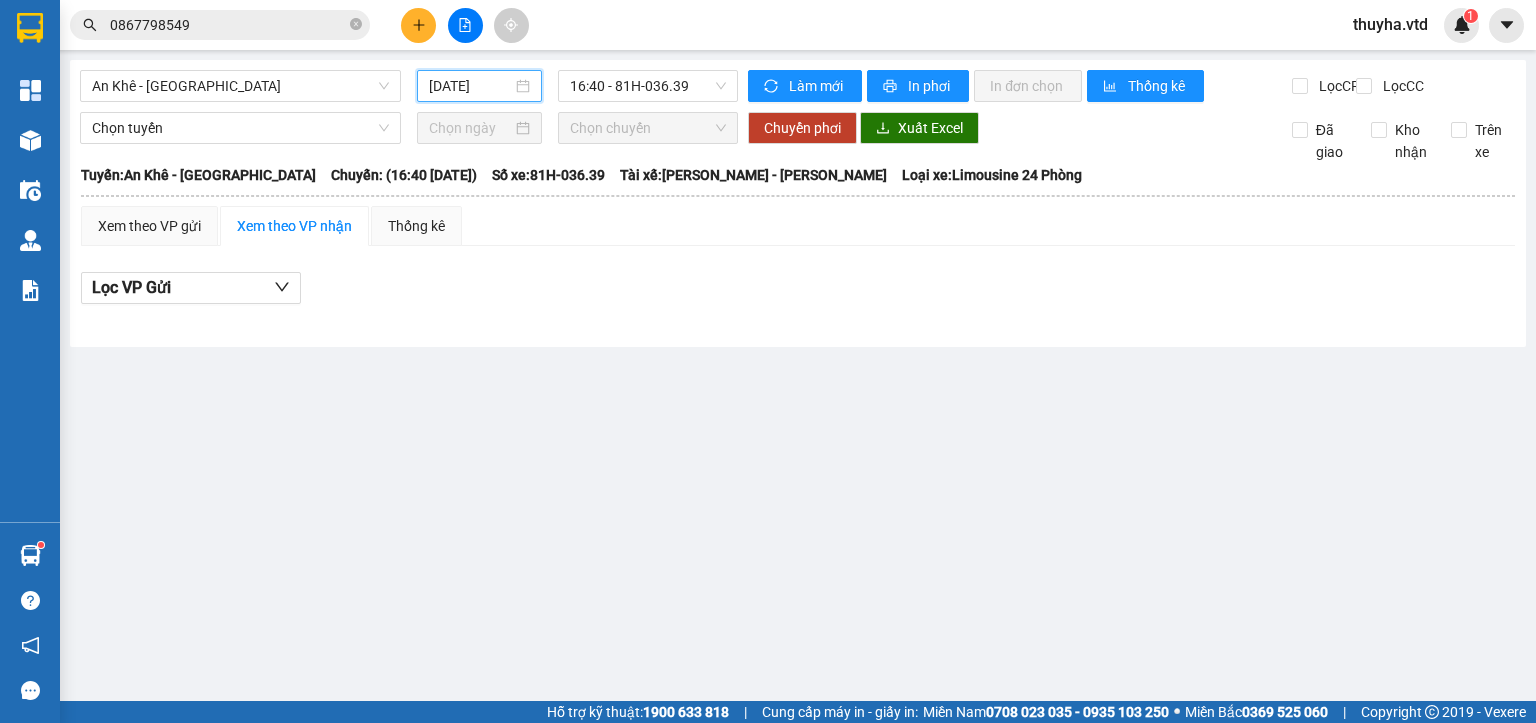 click on "[DATE]" at bounding box center [470, 86] 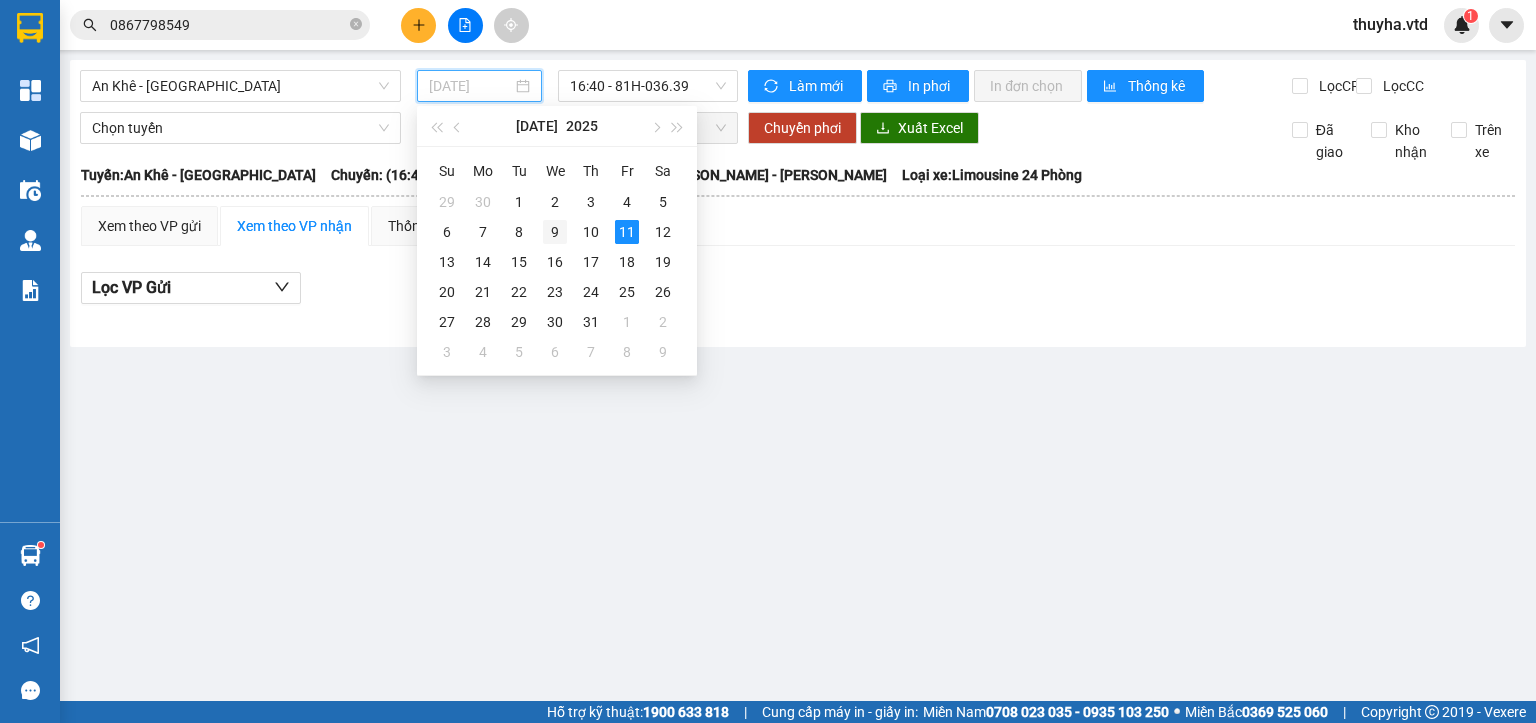 click on "9" at bounding box center [555, 232] 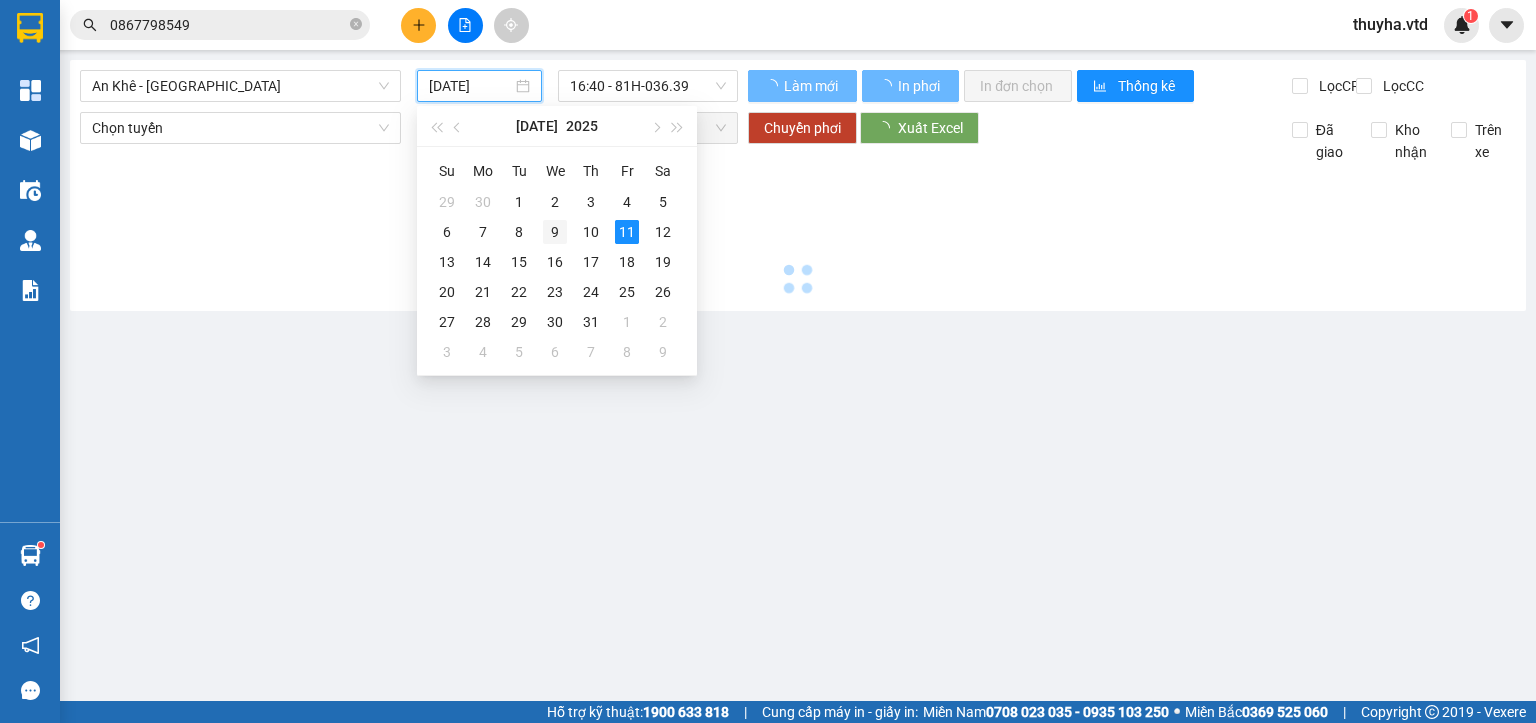 type on "[DATE]" 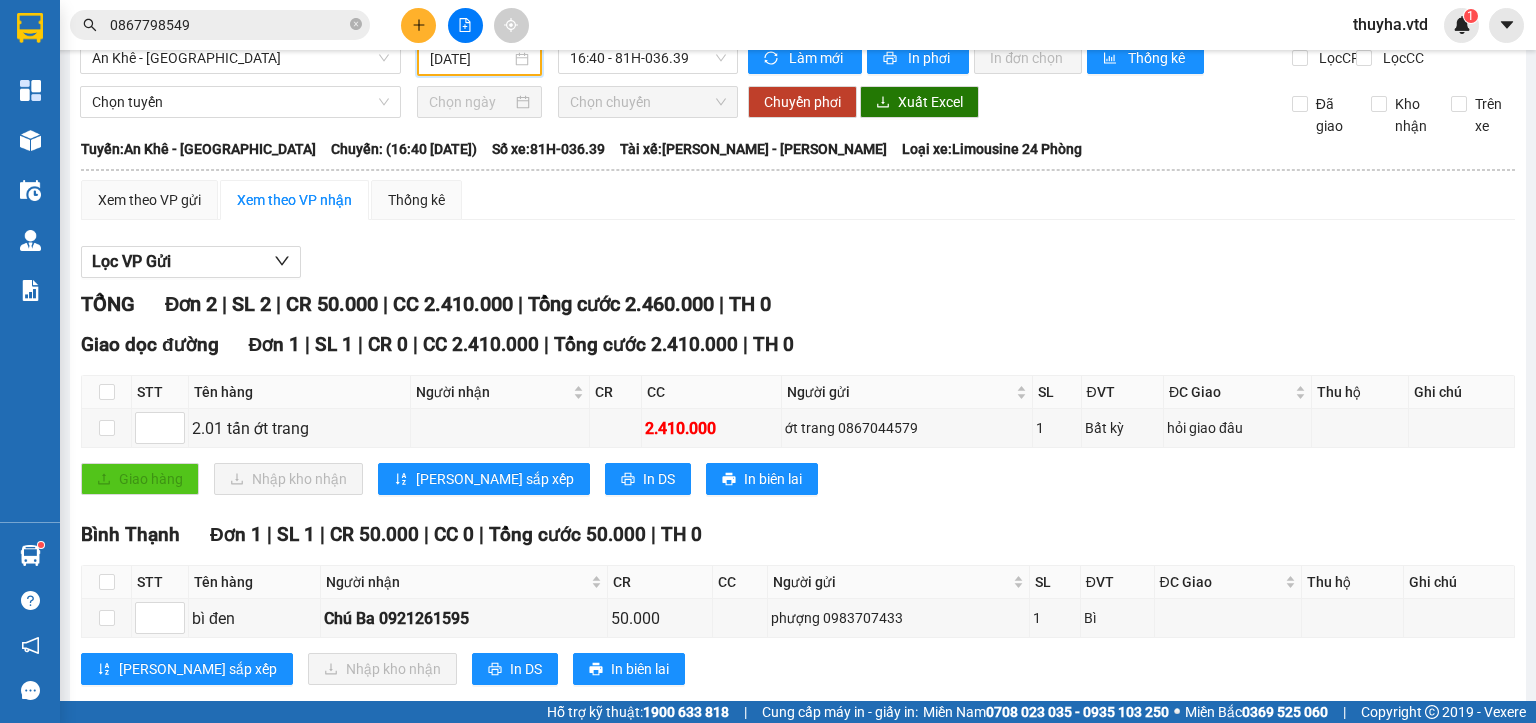 scroll, scrollTop: 80, scrollLeft: 0, axis: vertical 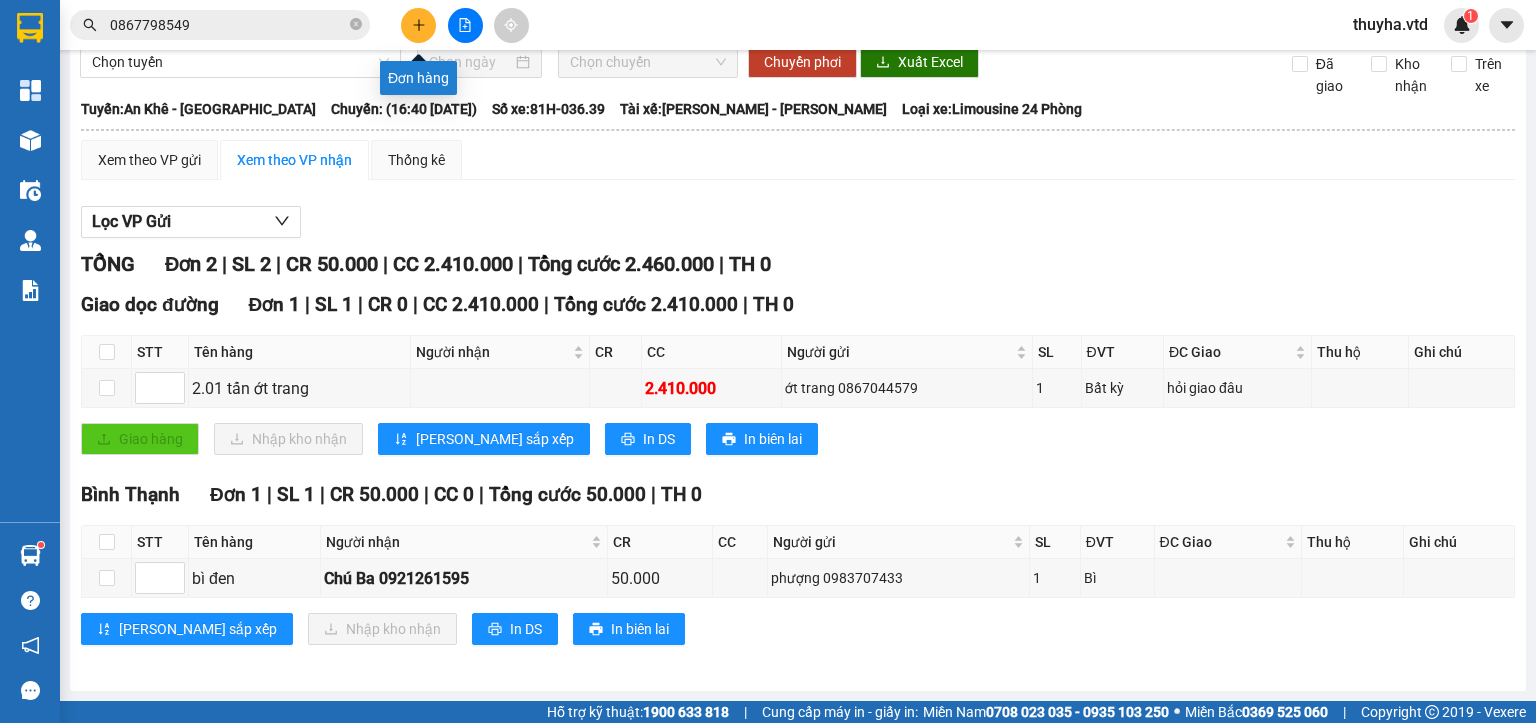 click at bounding box center [418, 25] 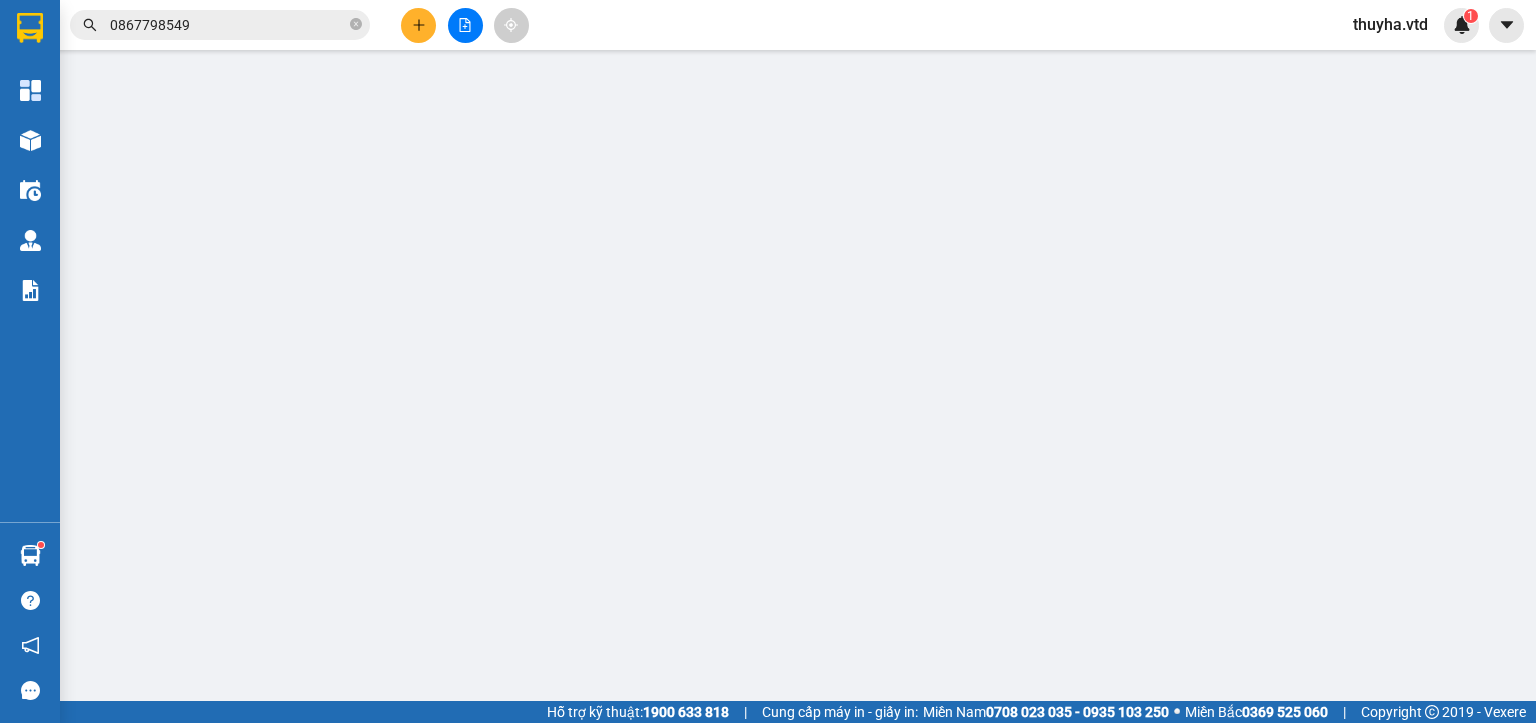 scroll, scrollTop: 0, scrollLeft: 0, axis: both 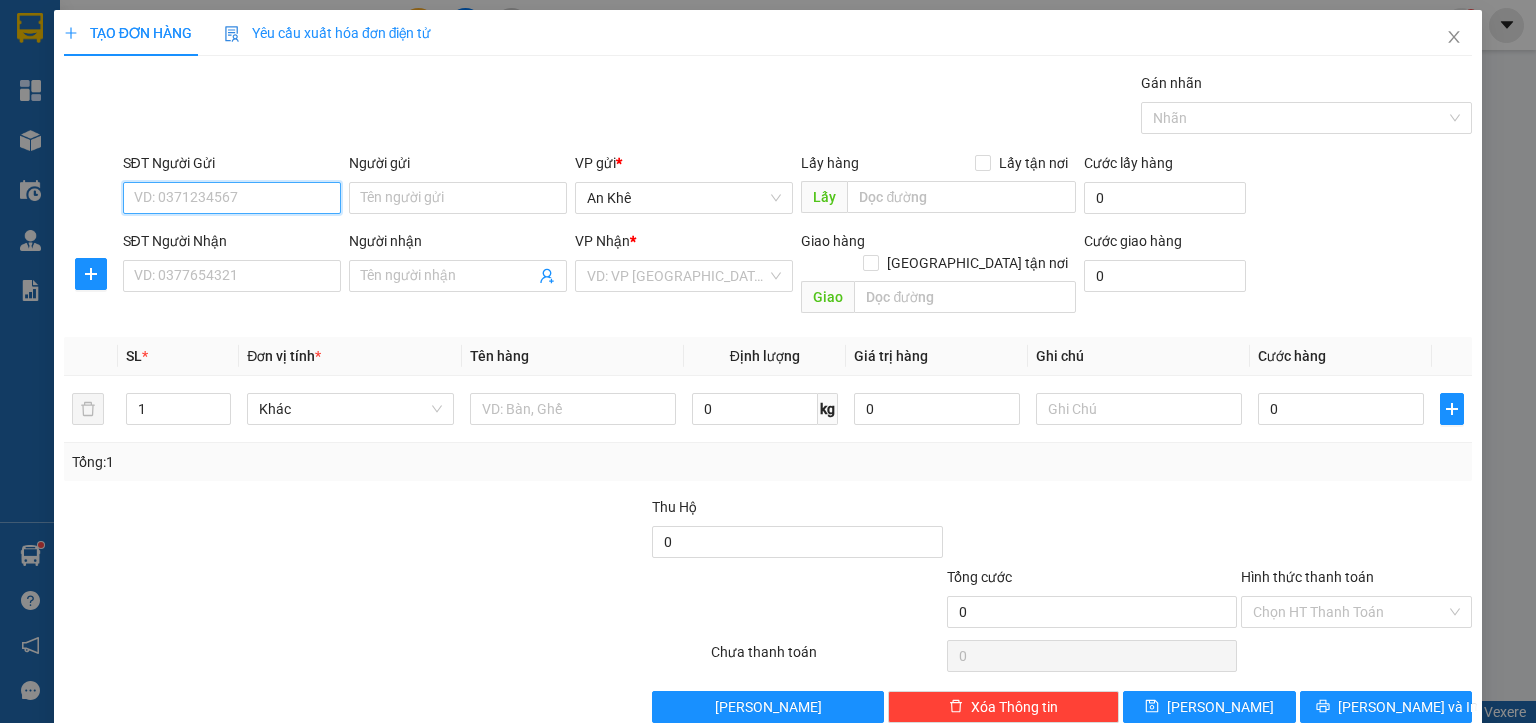 click on "SĐT Người Gửi" at bounding box center (232, 198) 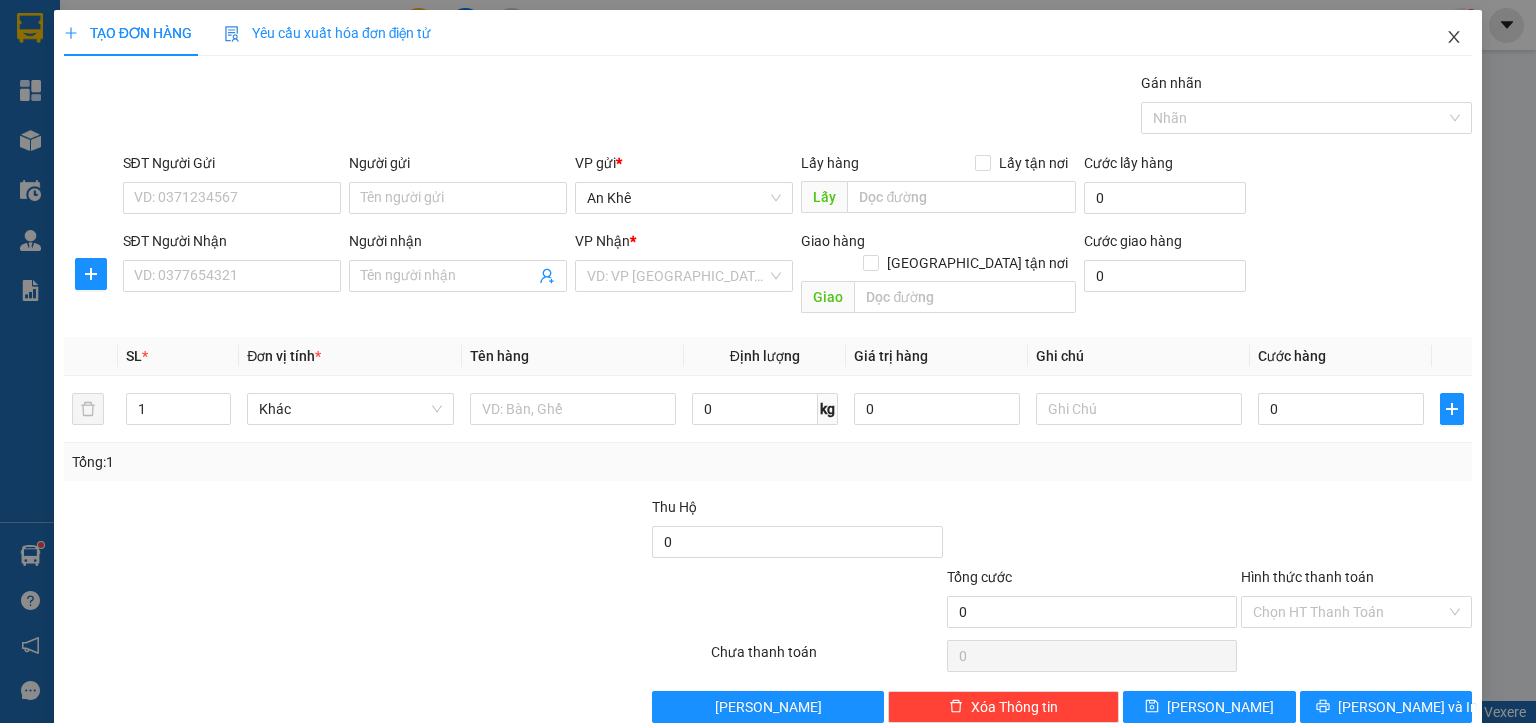 click 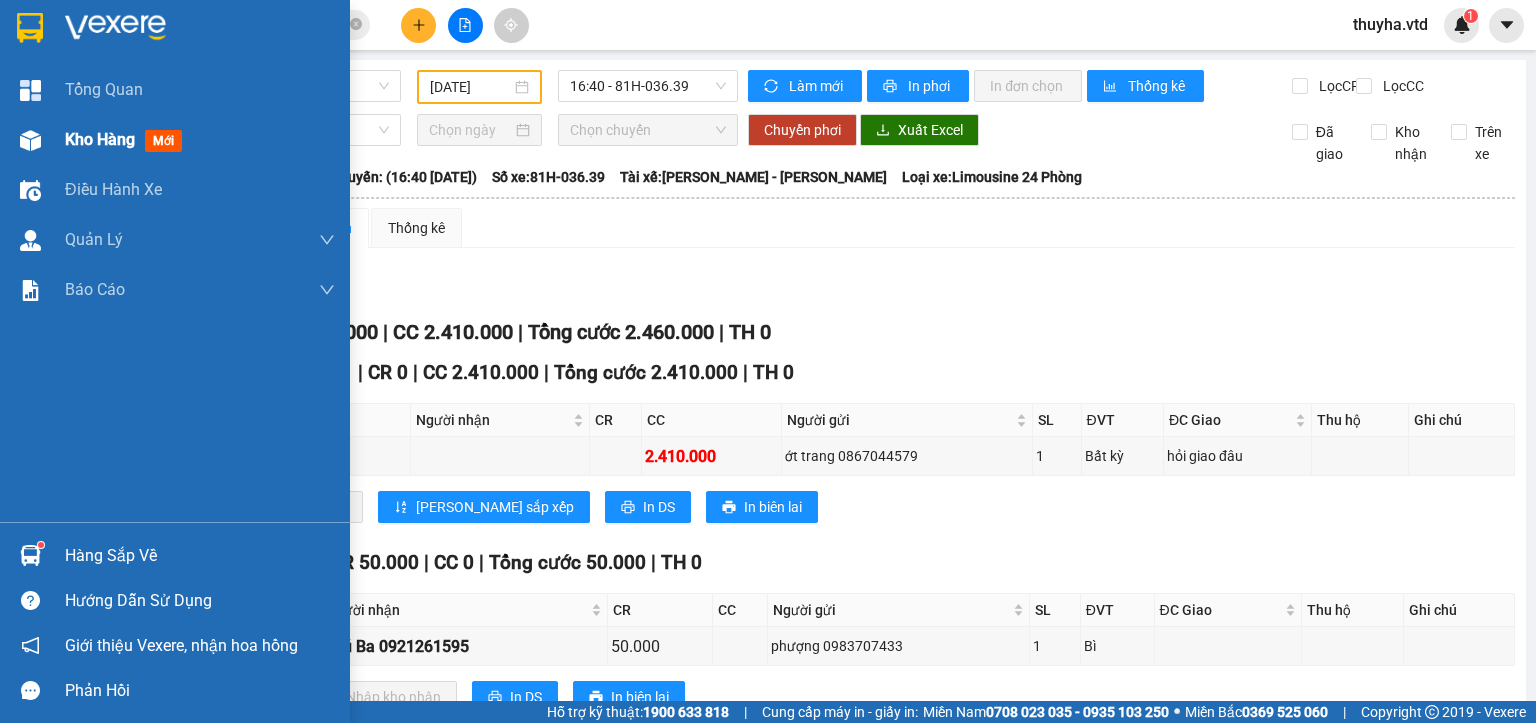 click at bounding box center (30, 140) 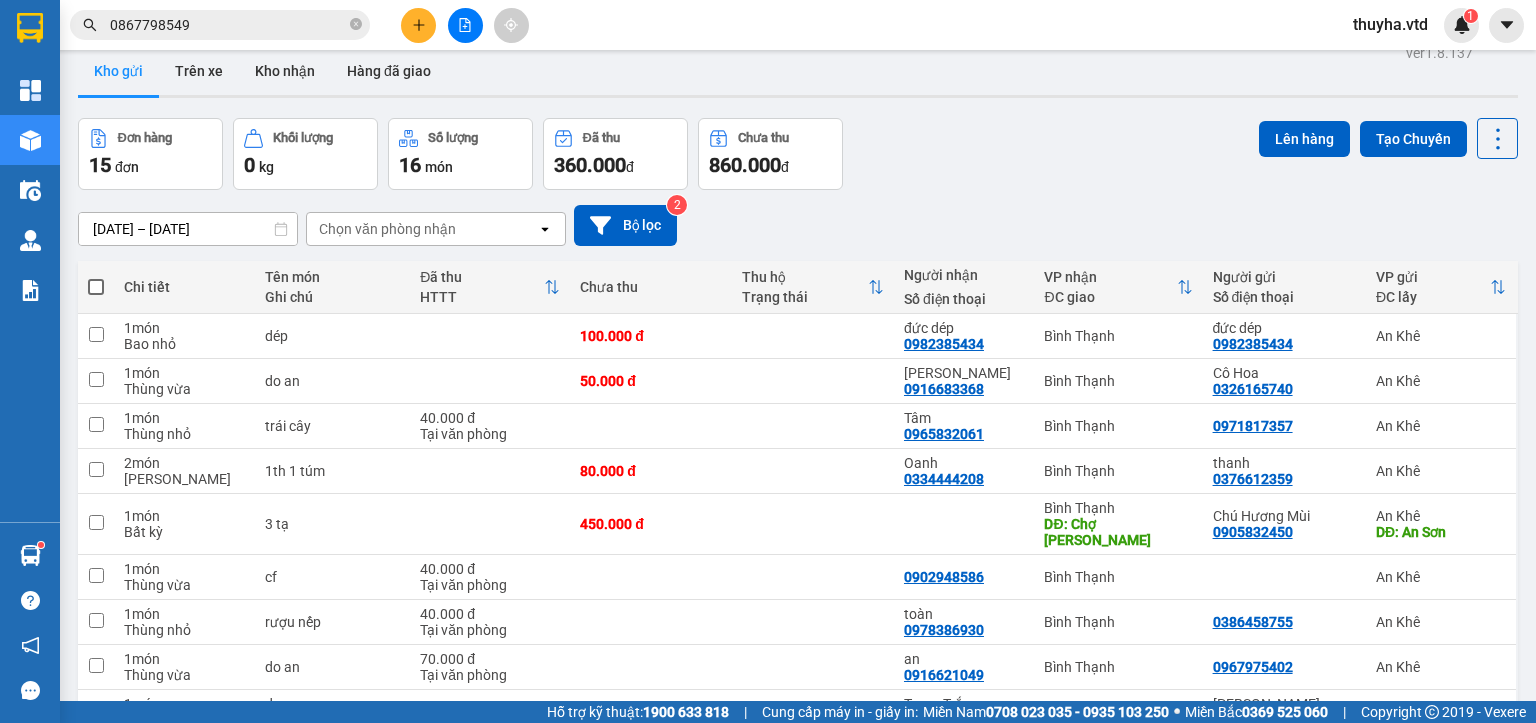 scroll, scrollTop: 0, scrollLeft: 0, axis: both 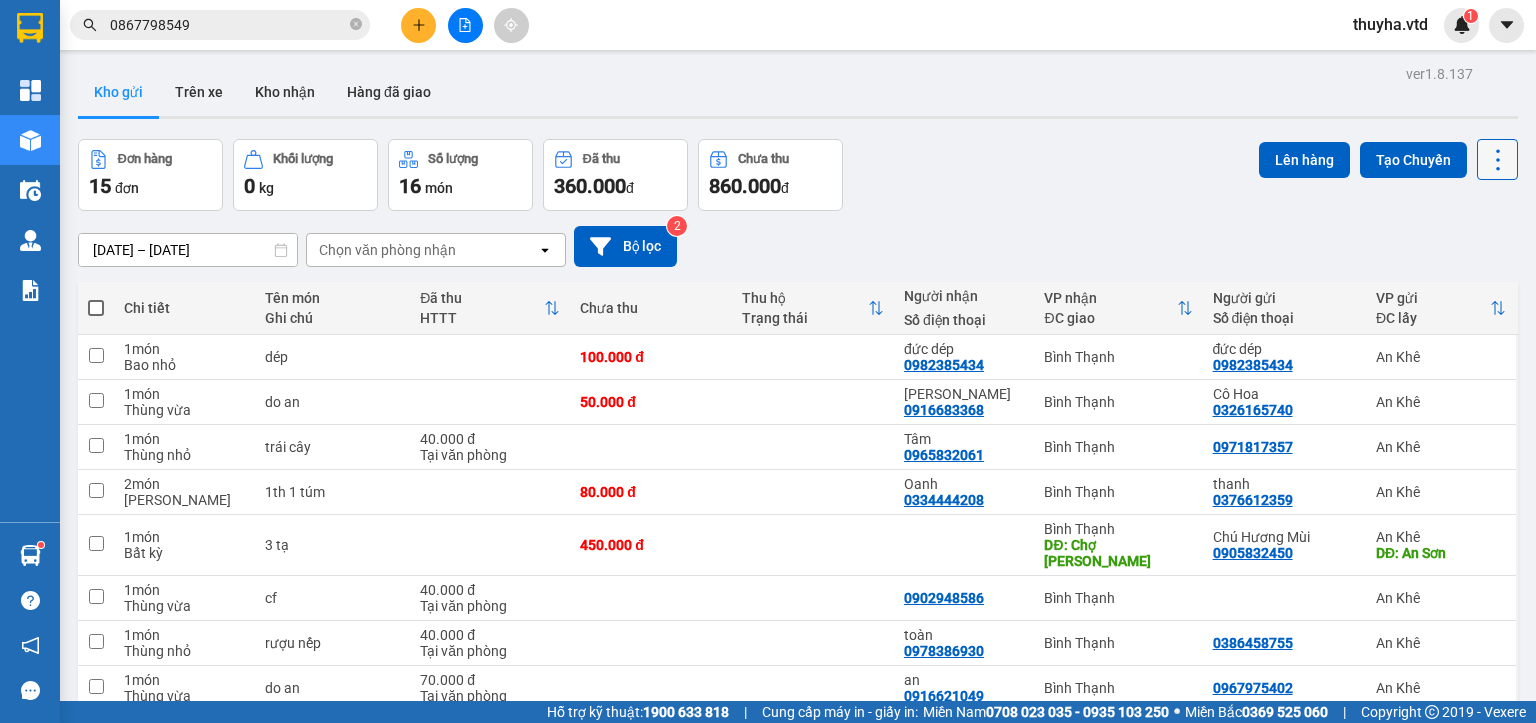 drag, startPoint x: 1492, startPoint y: 140, endPoint x: 1482, endPoint y: 170, distance: 31.622776 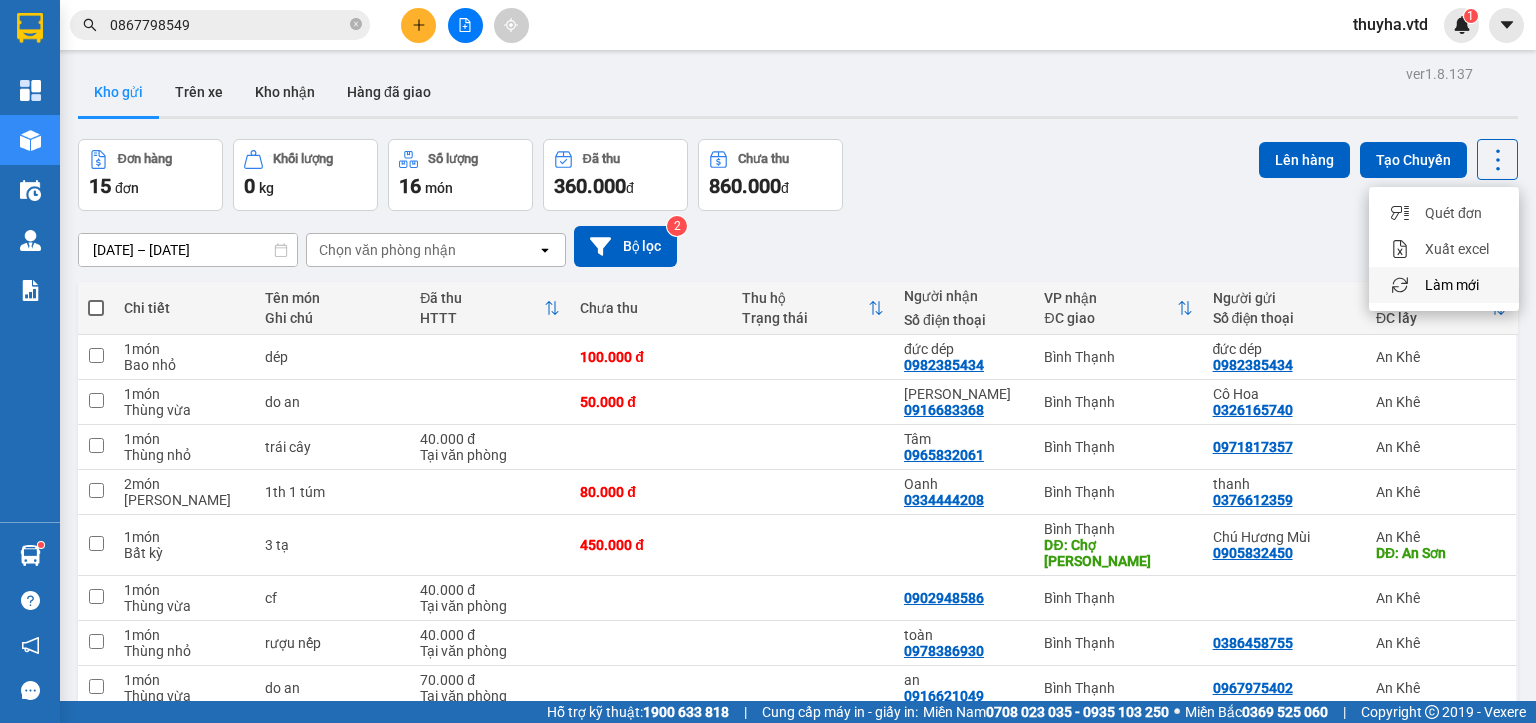 click on "Làm mới" at bounding box center [1452, 285] 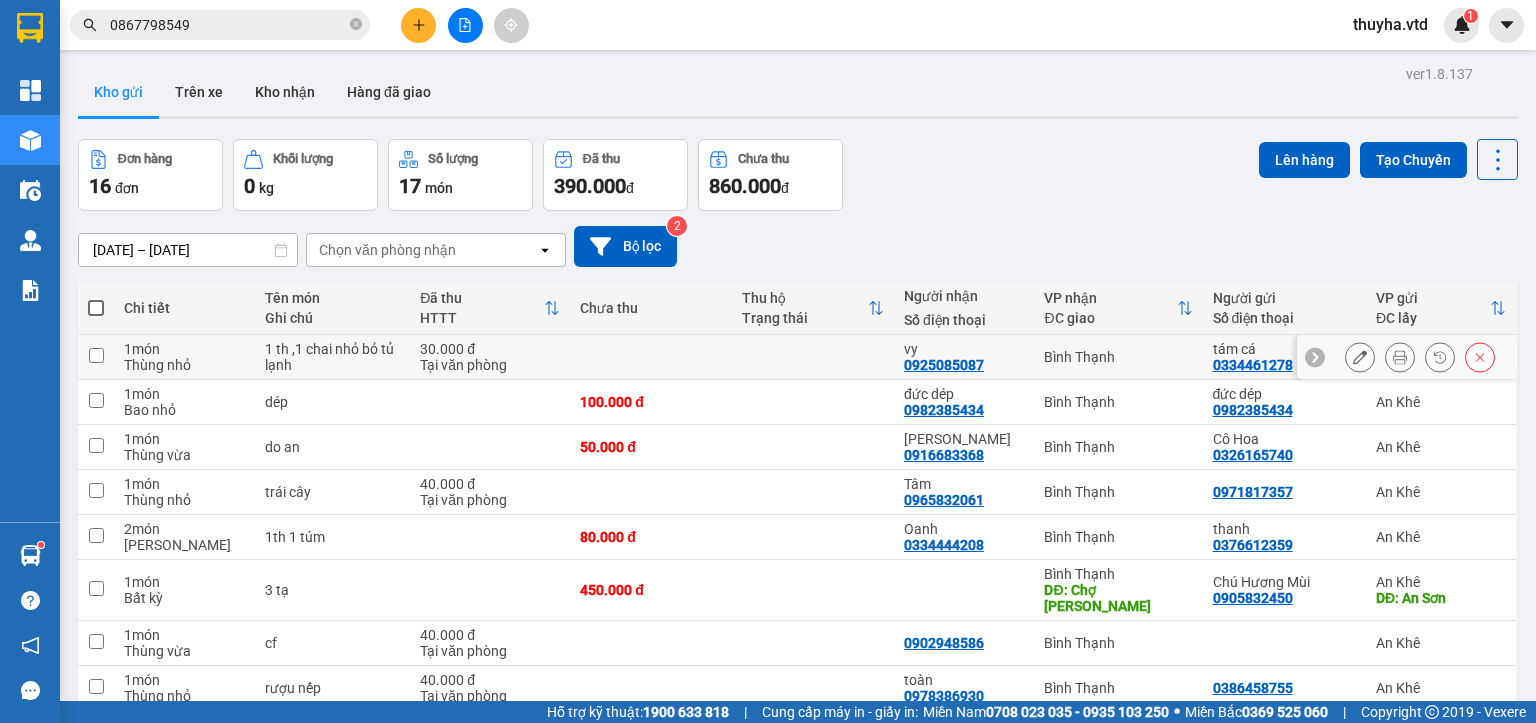 click 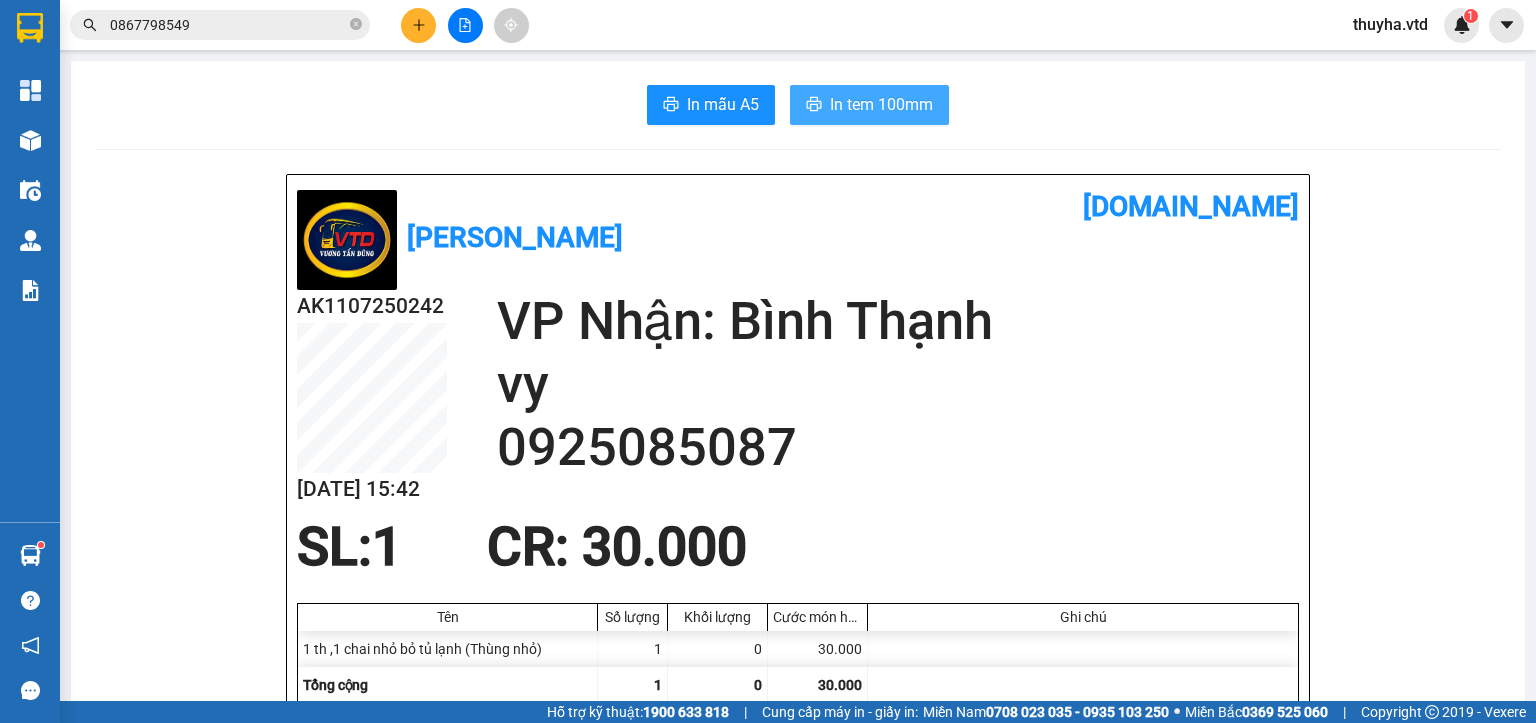 click on "In tem 100mm" at bounding box center [869, 105] 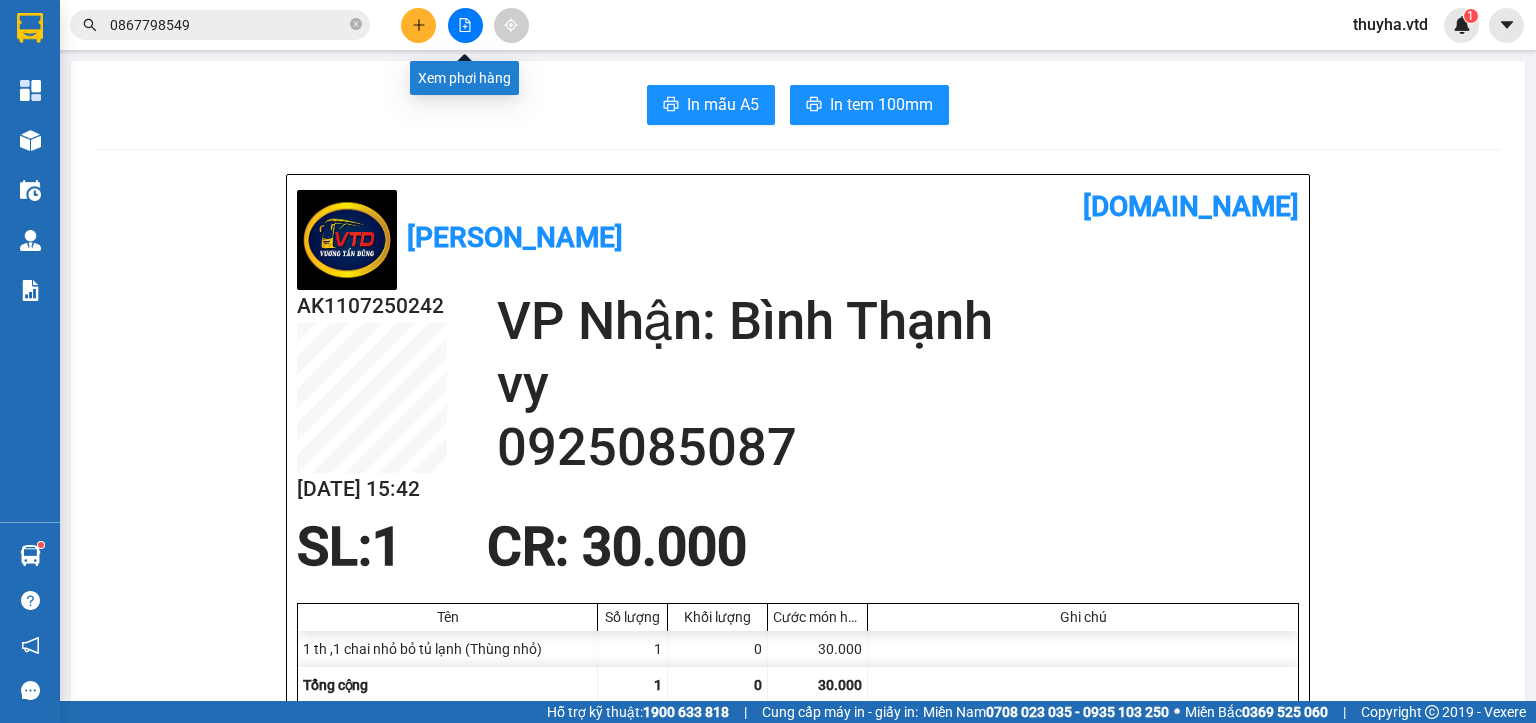 click 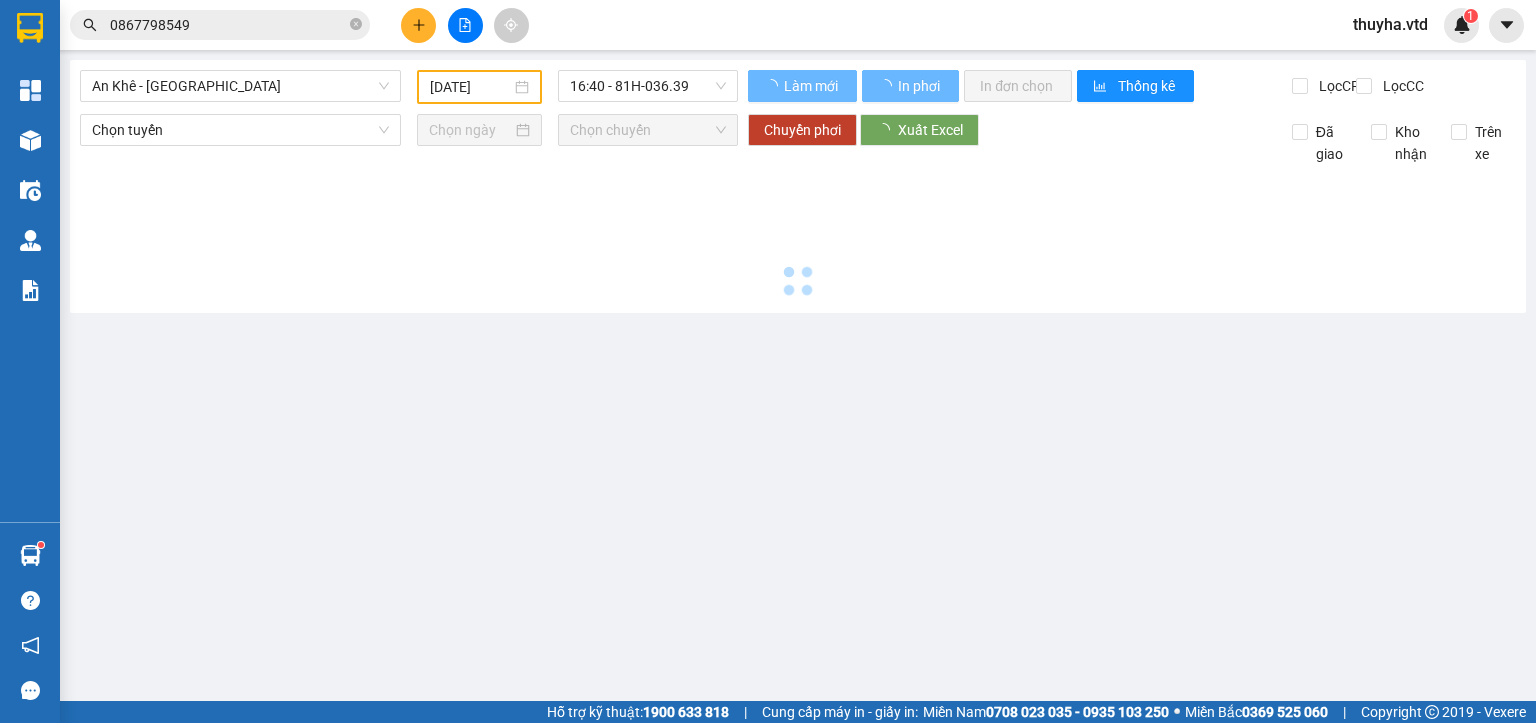 type on "[DATE]" 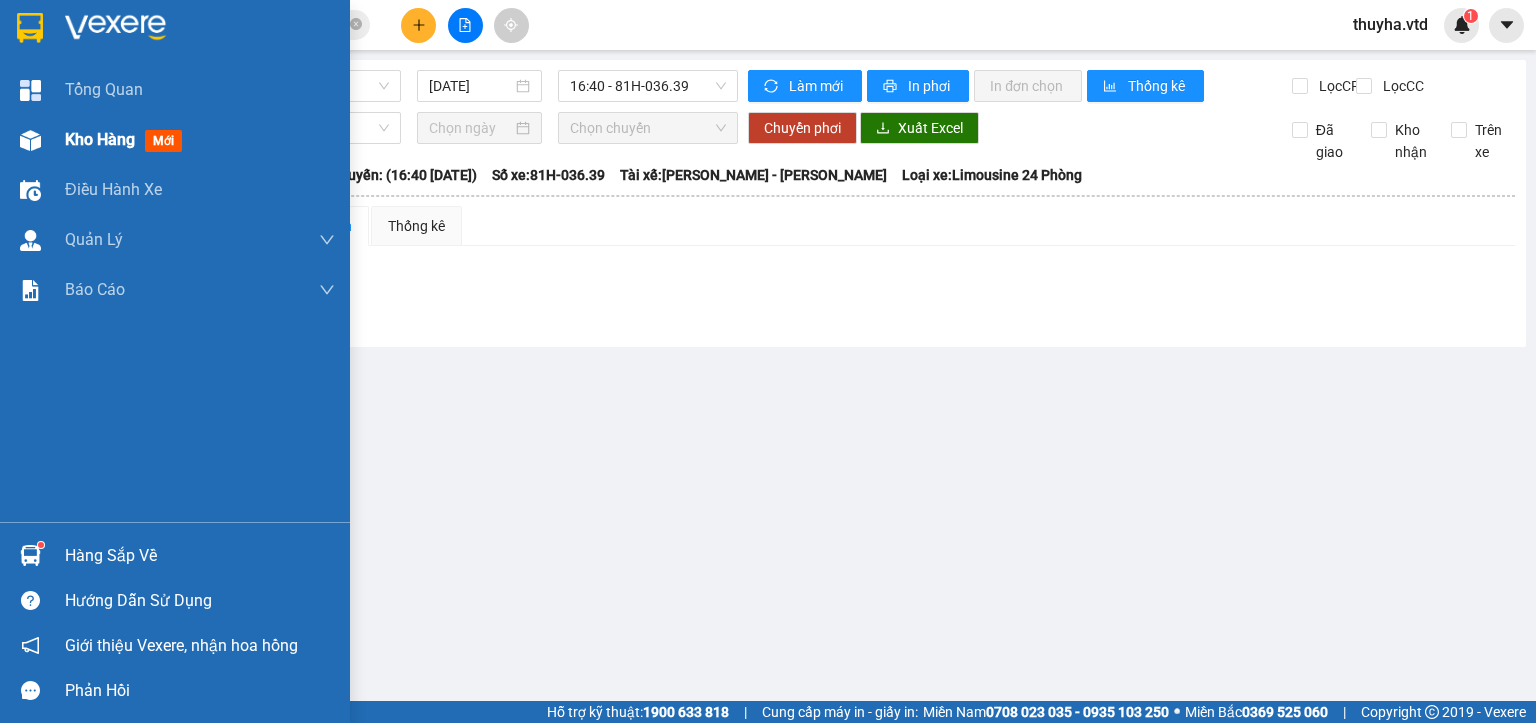 click at bounding box center [30, 140] 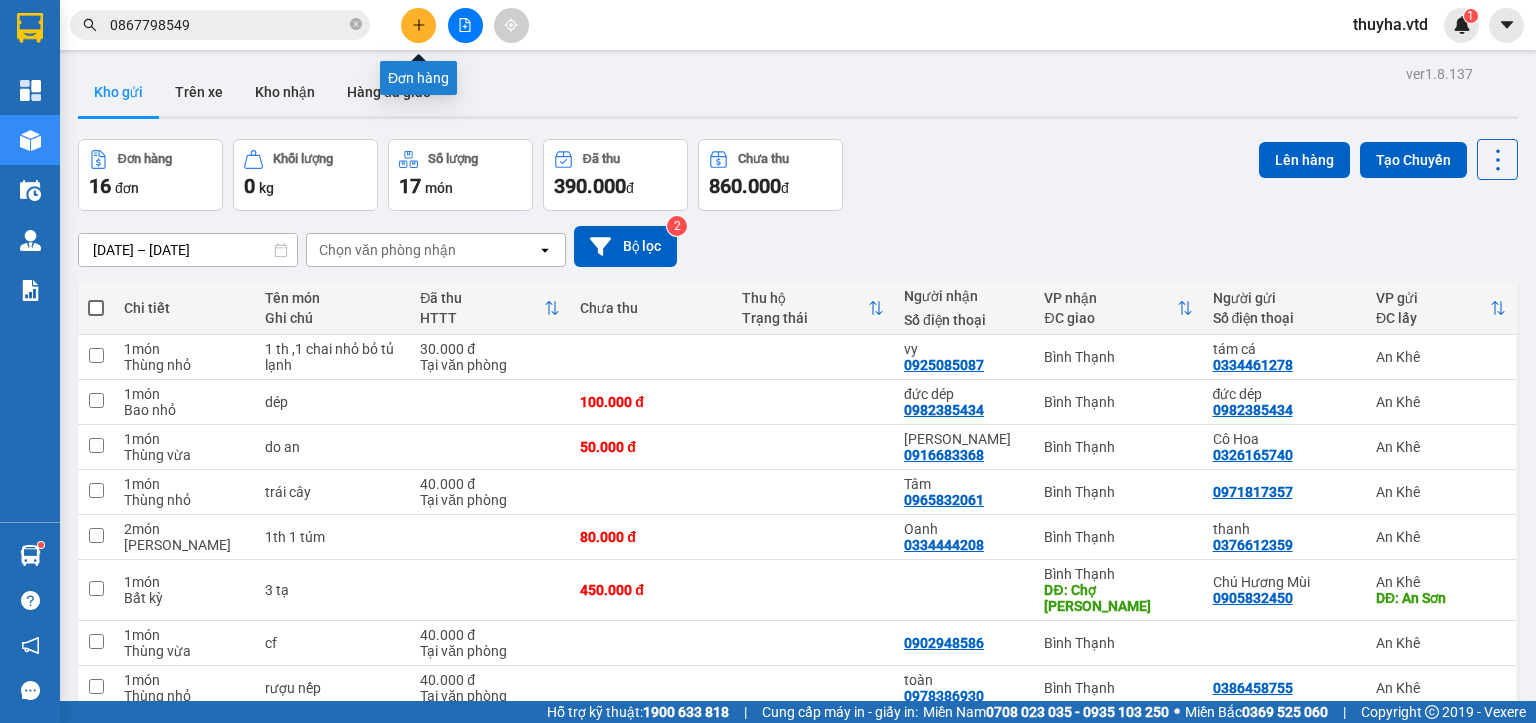 click 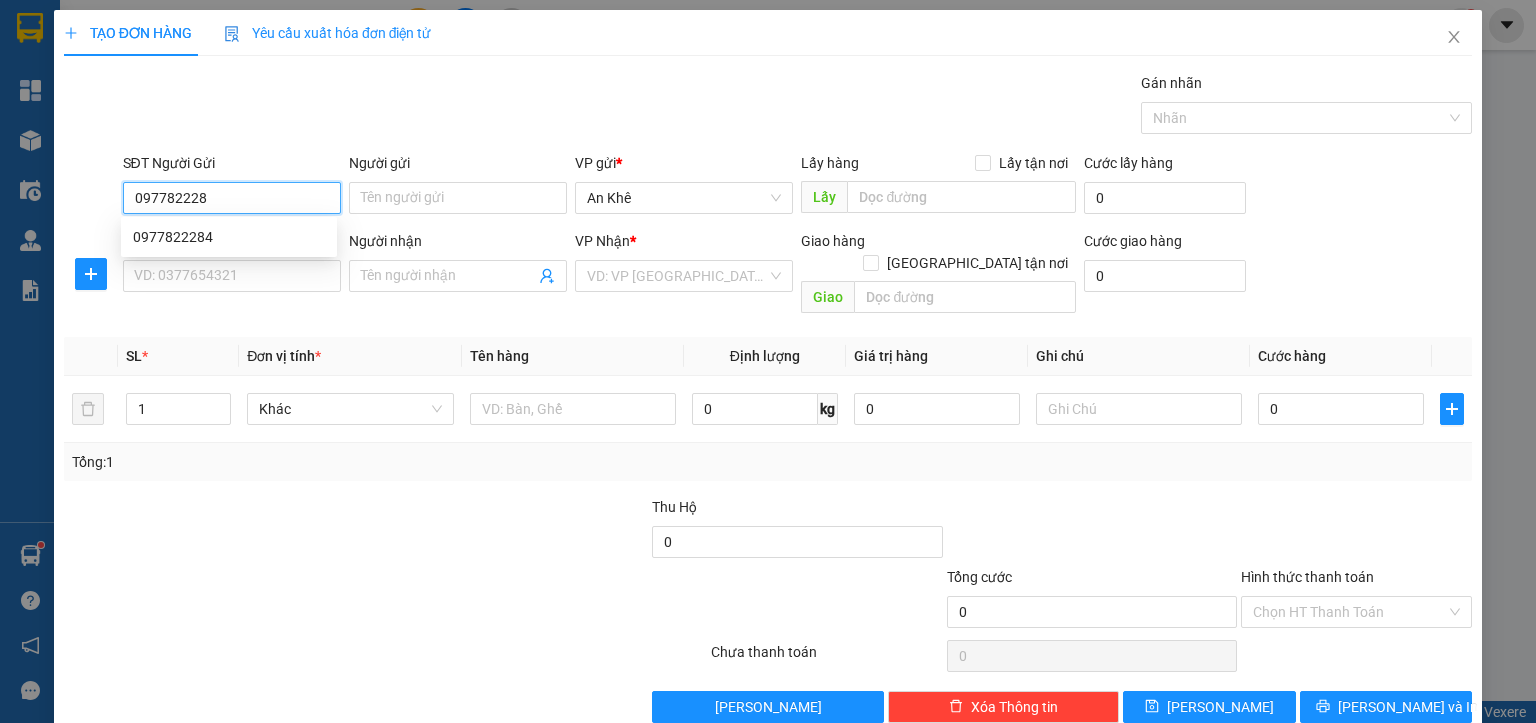 type on "0977822284" 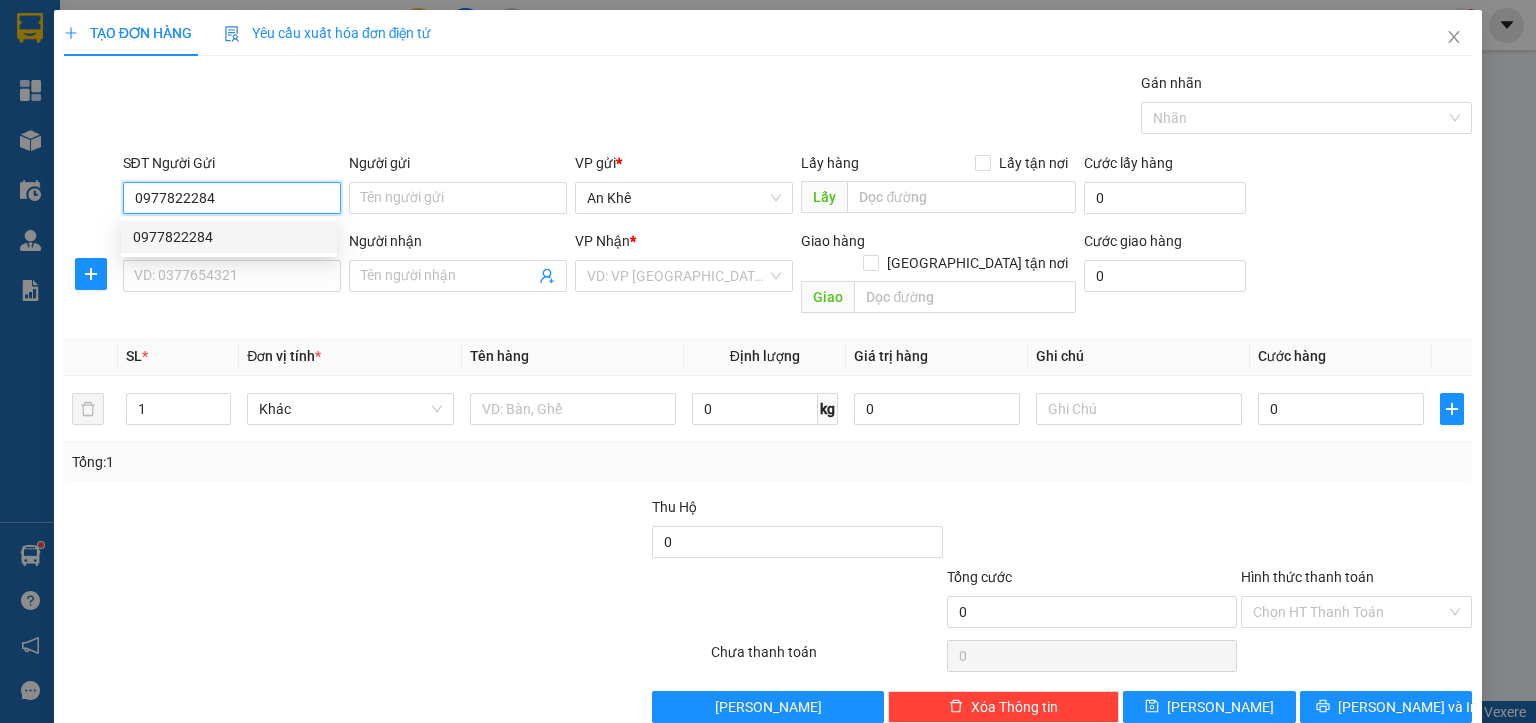 click on "0977822284" at bounding box center (229, 237) 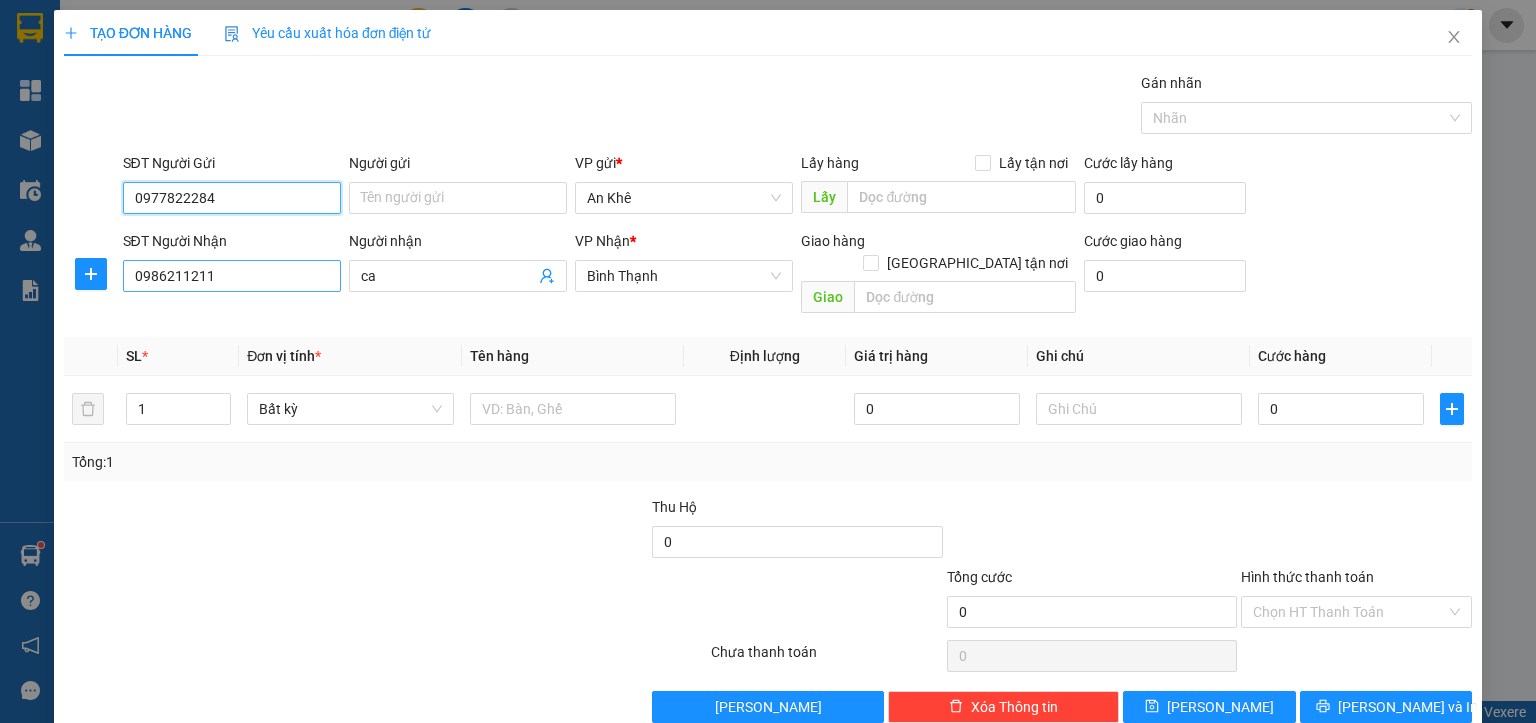 type on "0977822284" 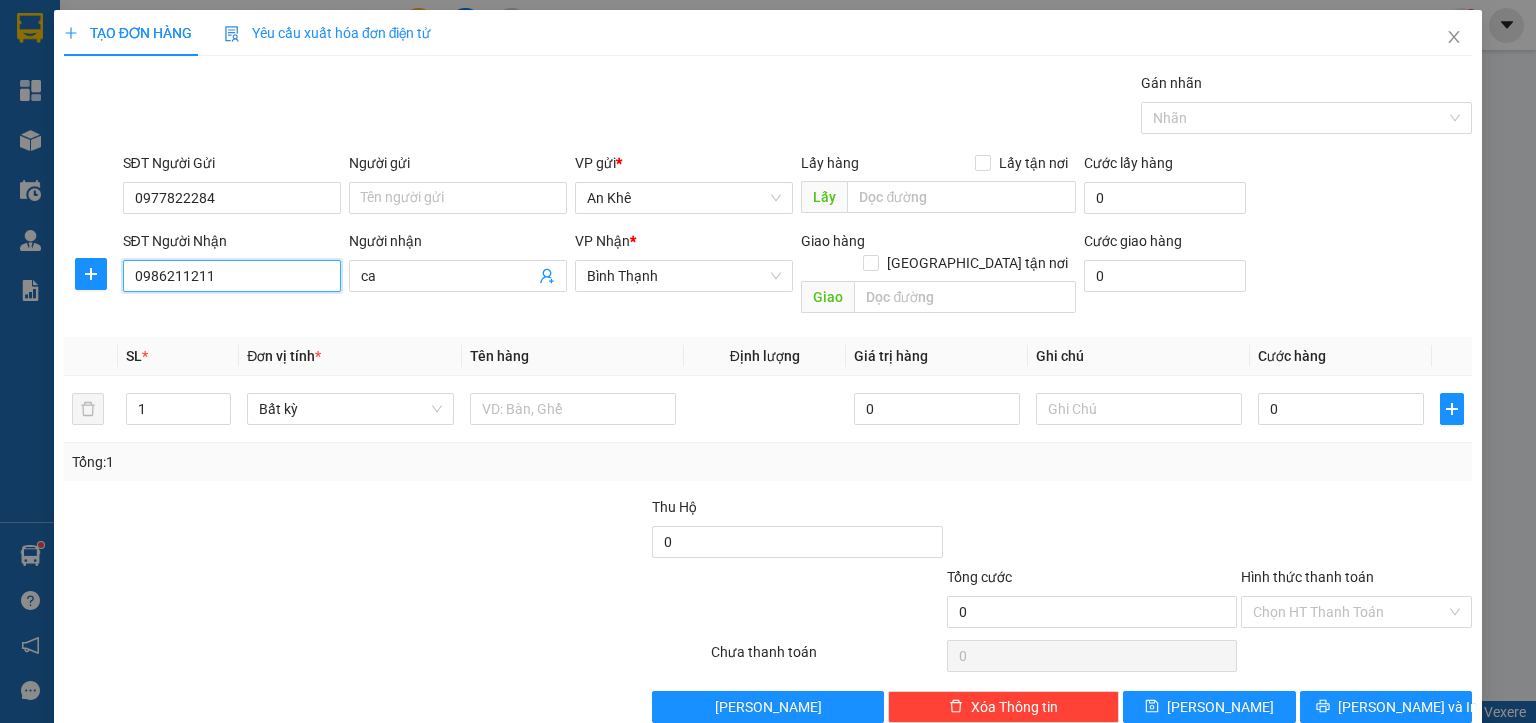 drag, startPoint x: 208, startPoint y: 277, endPoint x: 50, endPoint y: 294, distance: 158.91193 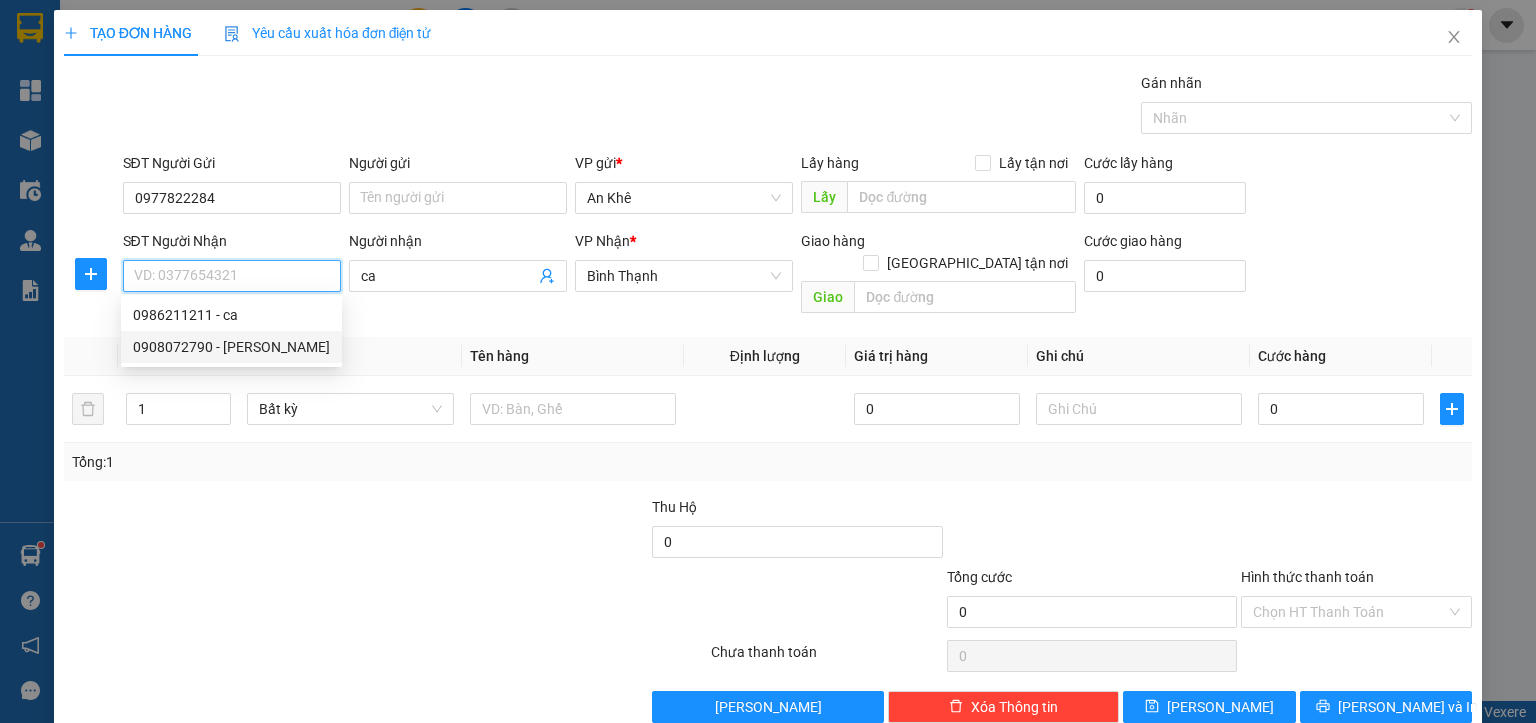 click on "0908072790 - [PERSON_NAME]" at bounding box center [231, 347] 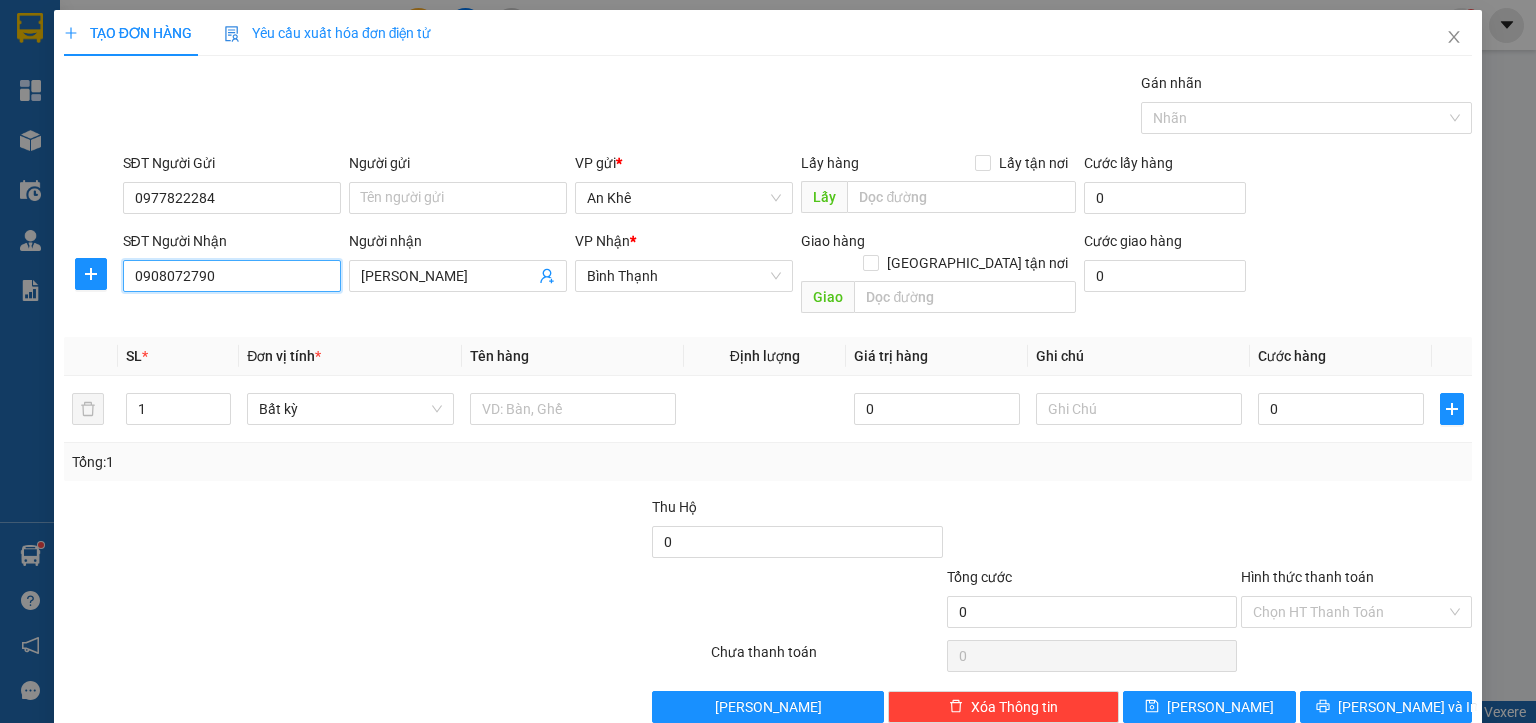 type on "0908072790" 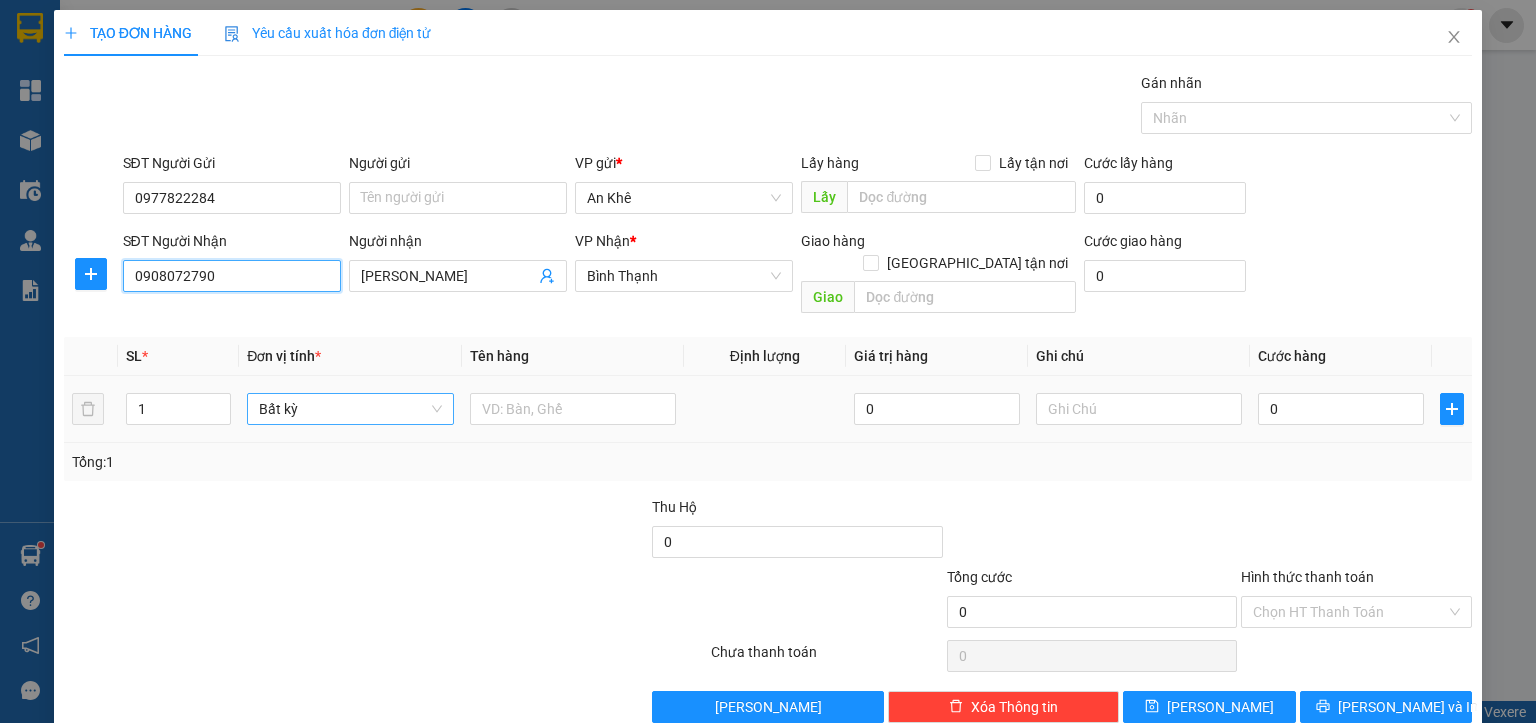 click on "Bất kỳ" at bounding box center [350, 409] 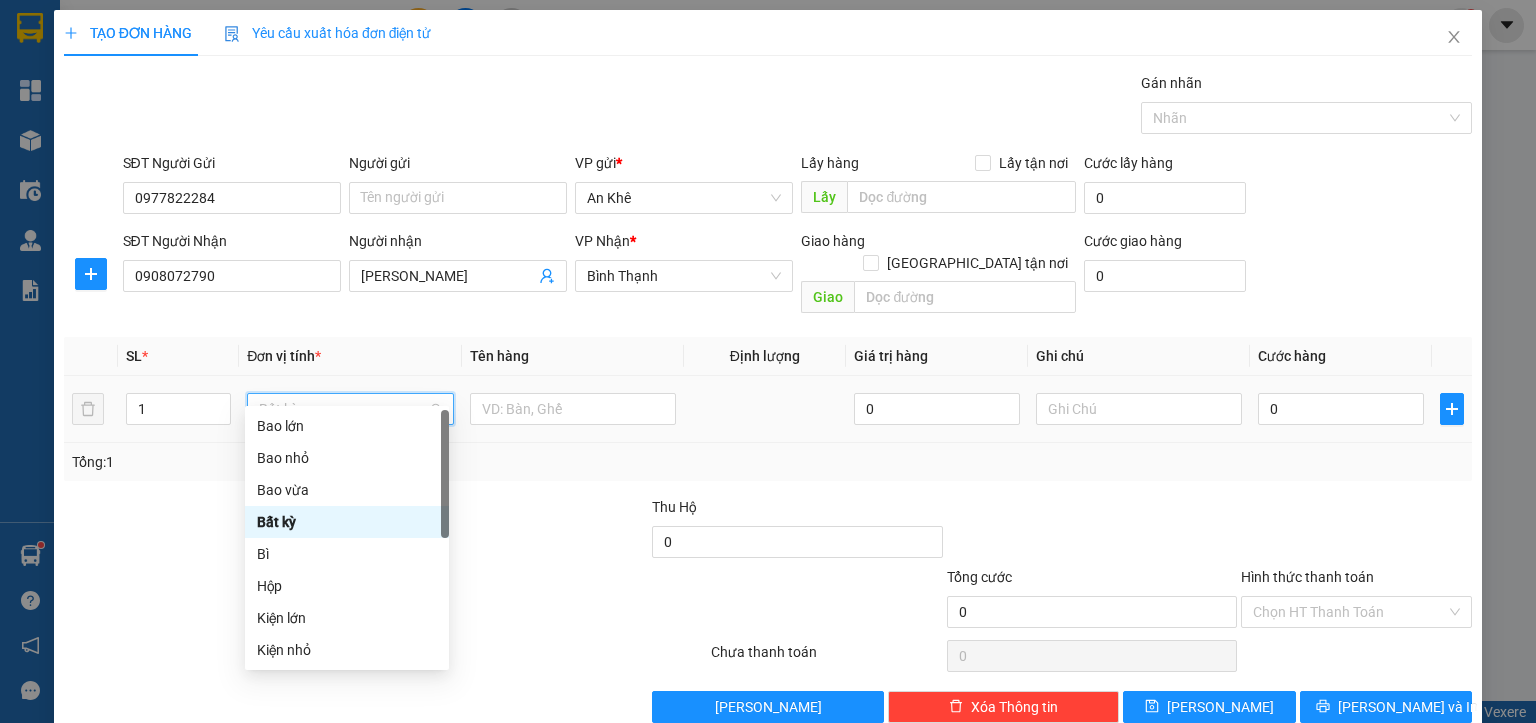 type on "m" 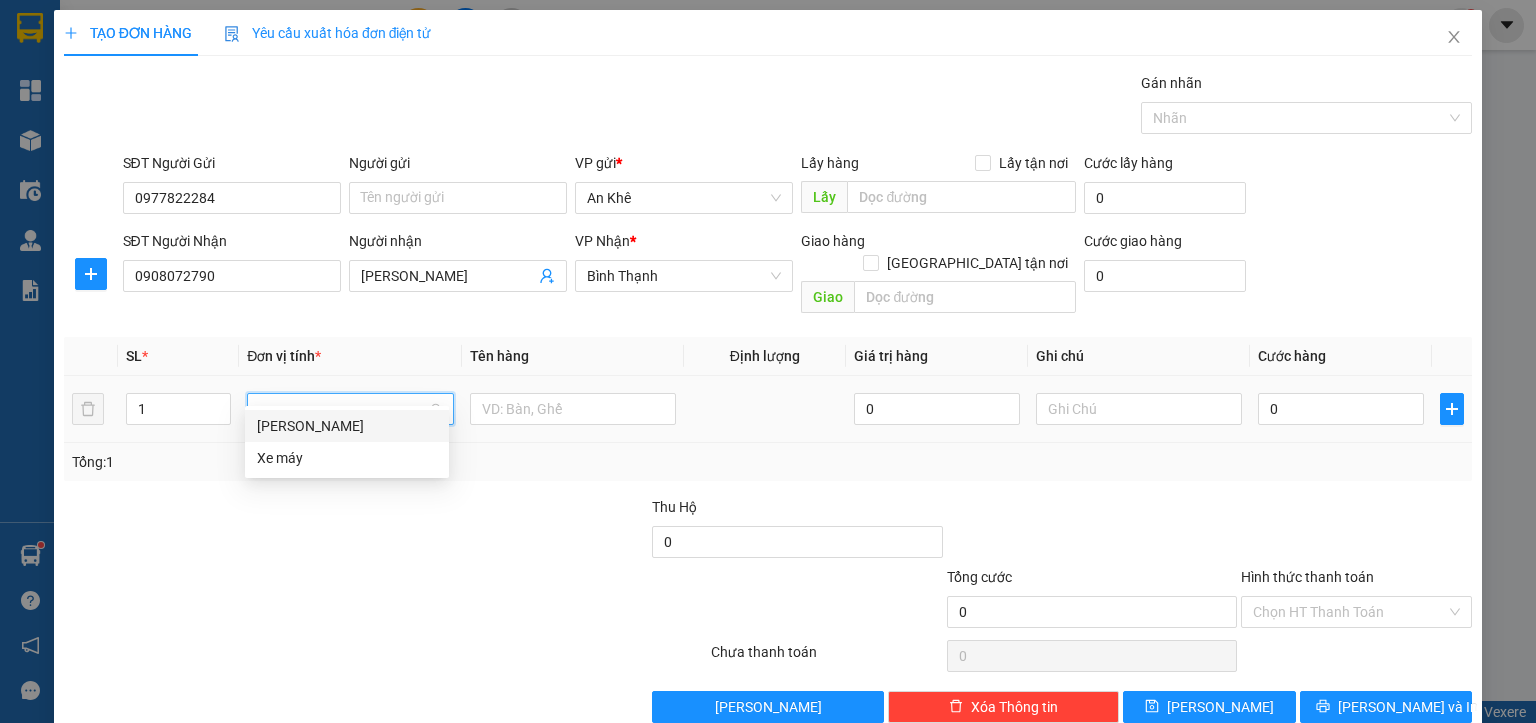 click on "[PERSON_NAME]" at bounding box center [347, 426] 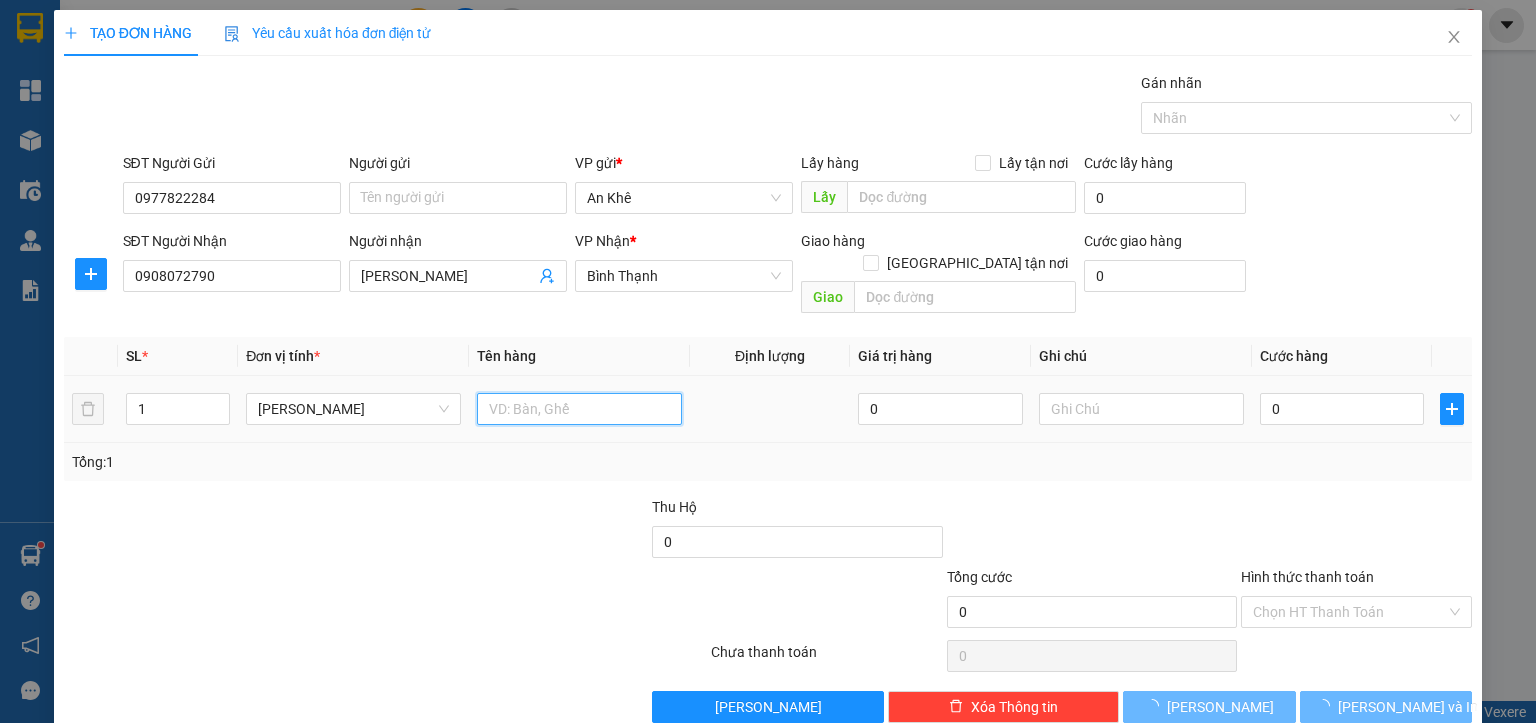 click at bounding box center (579, 409) 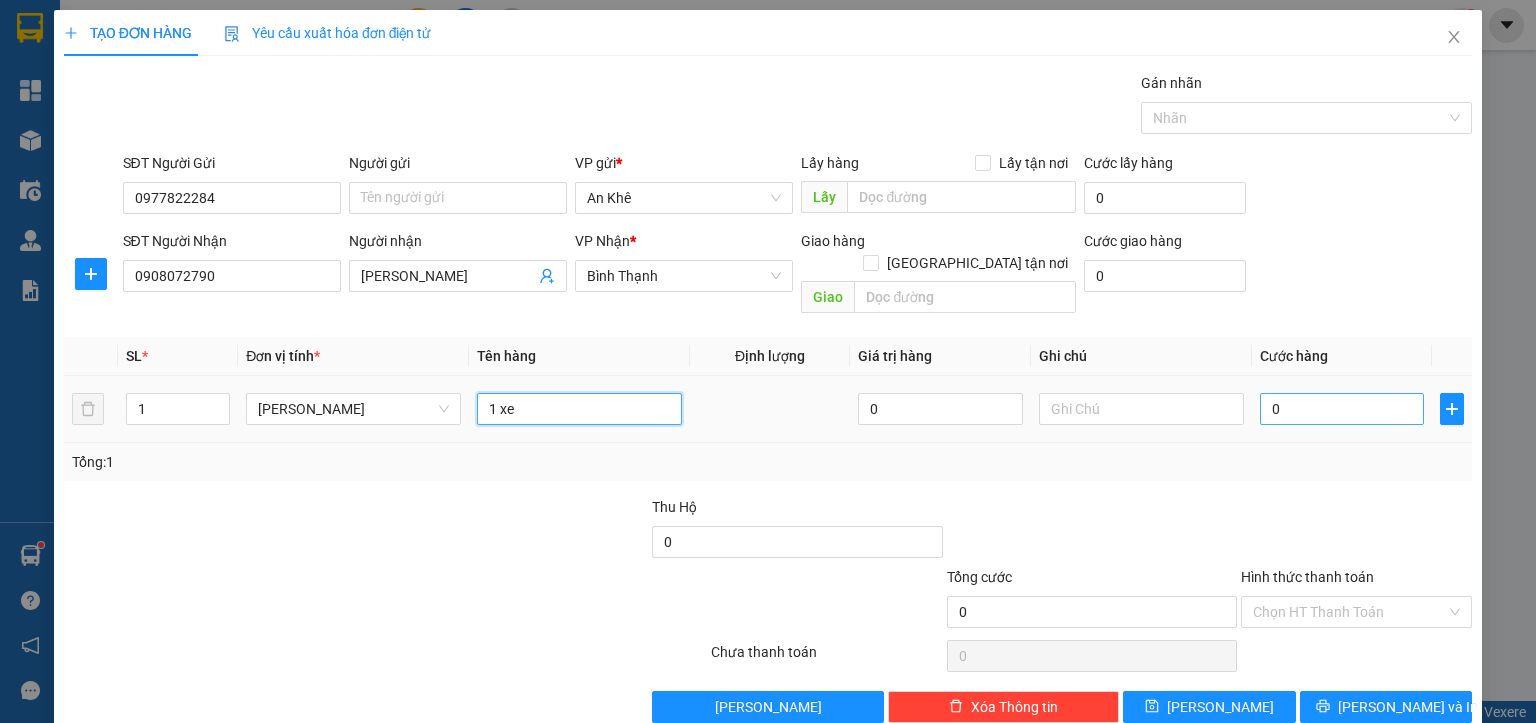 type on "1 xe" 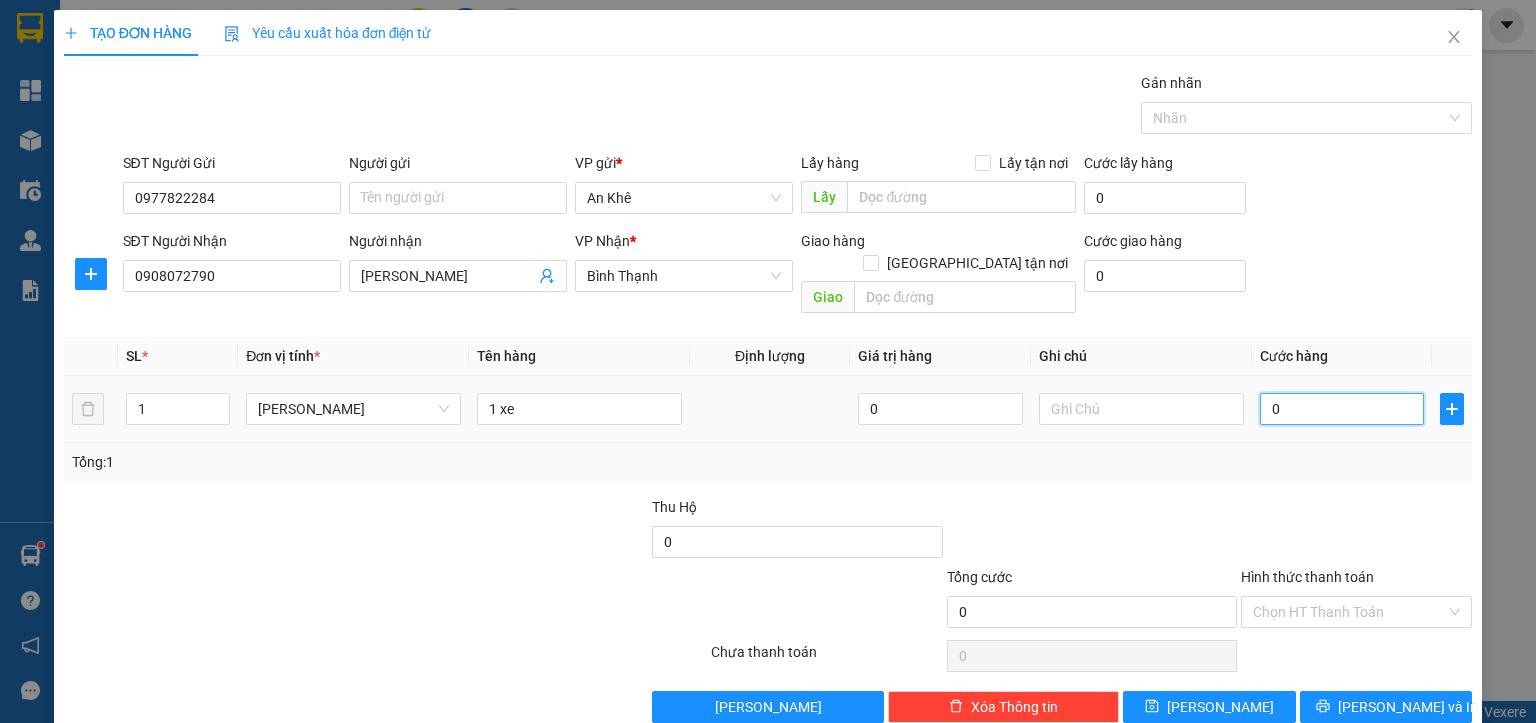 click on "0" at bounding box center [1342, 409] 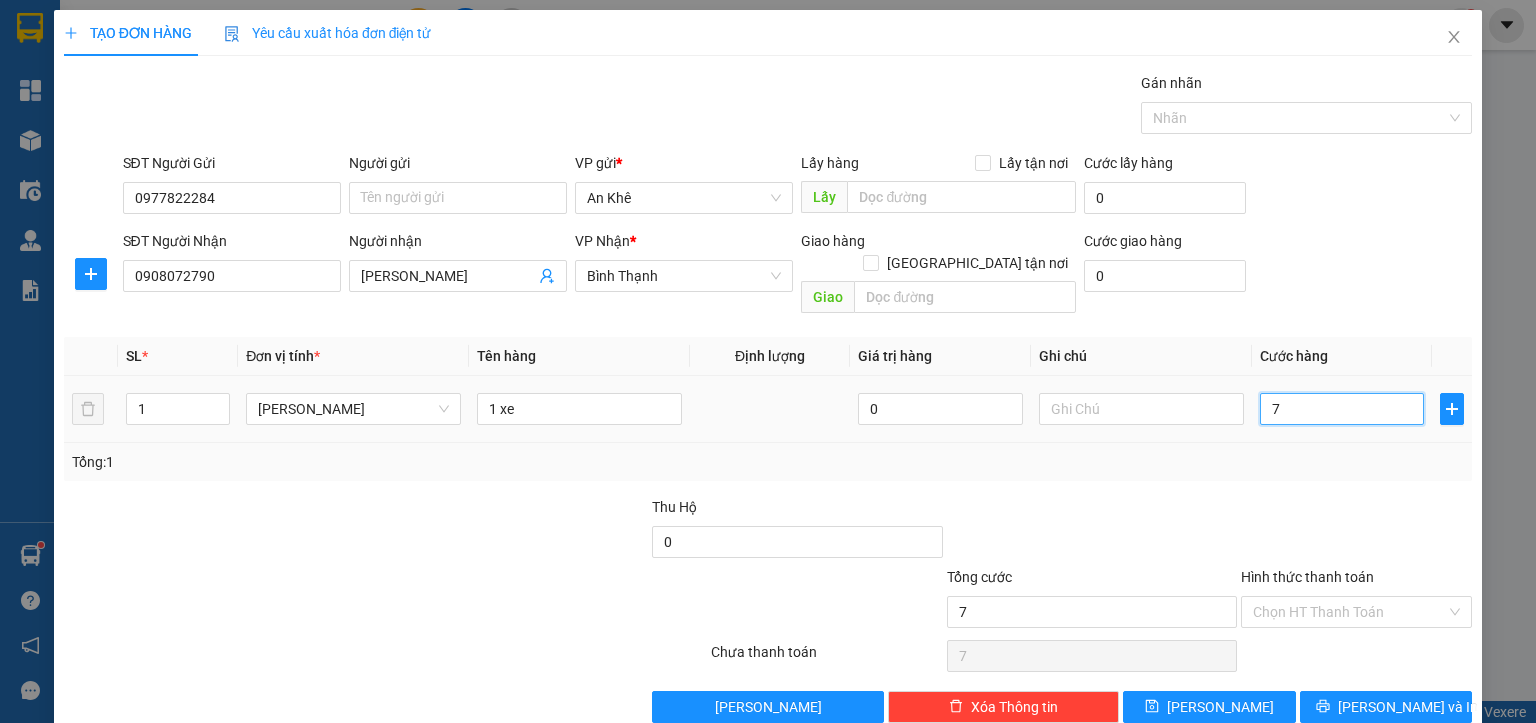 type on "70" 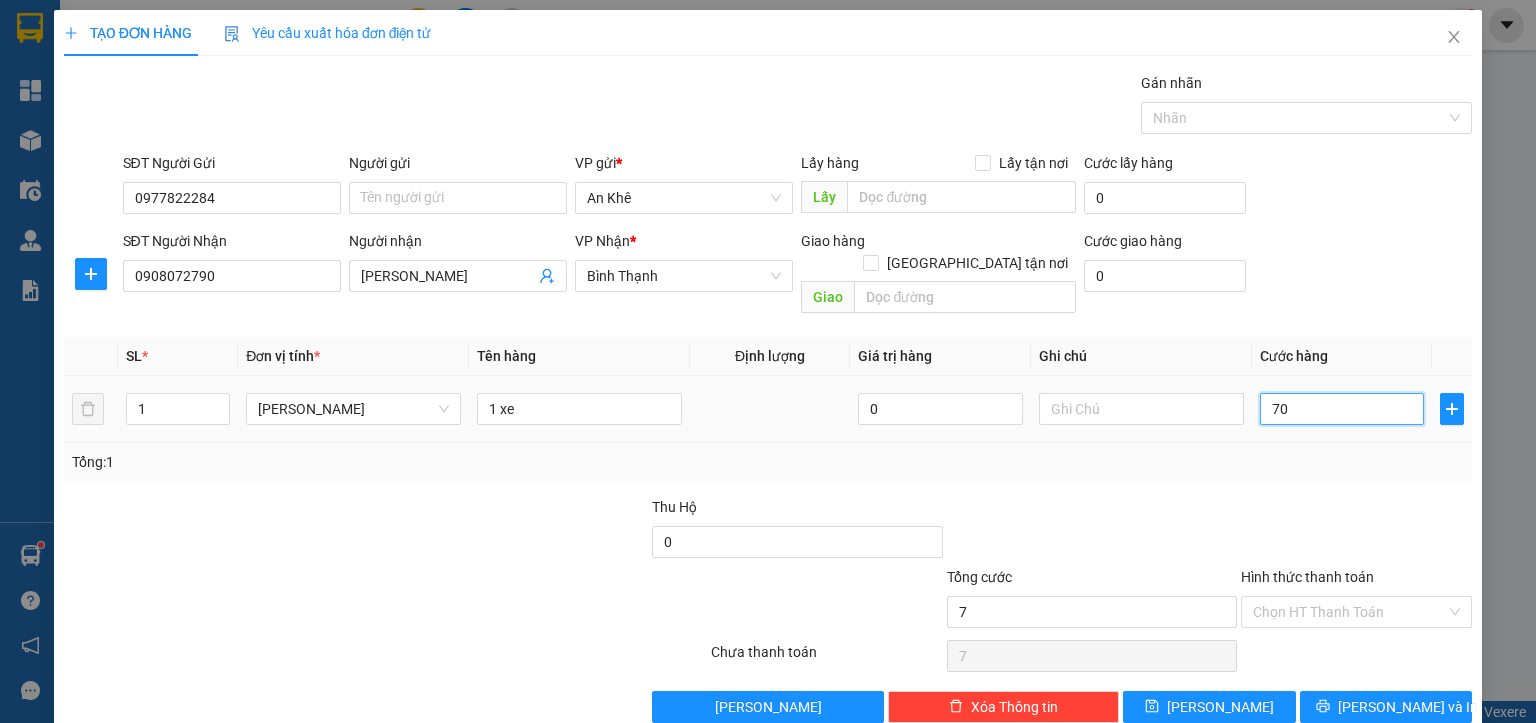 type on "70" 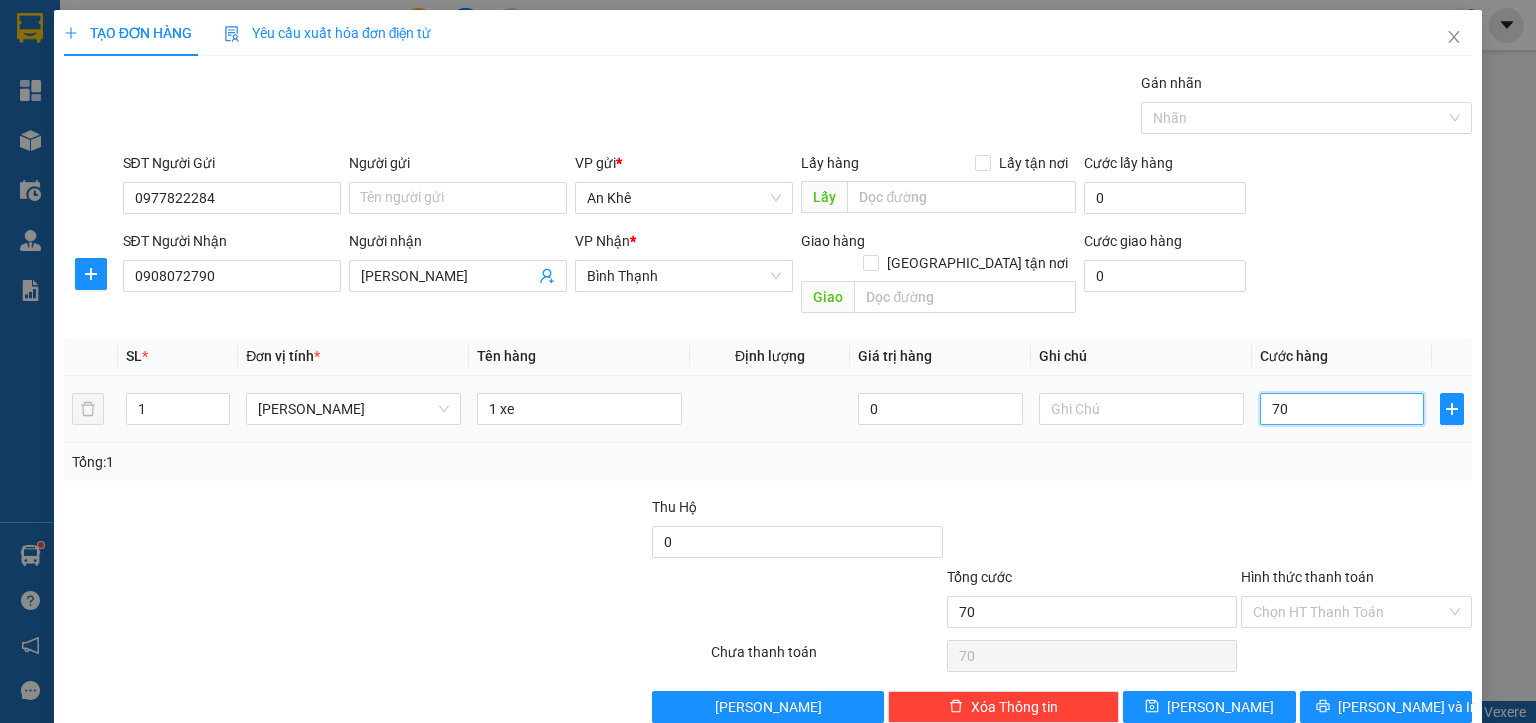 type on "700" 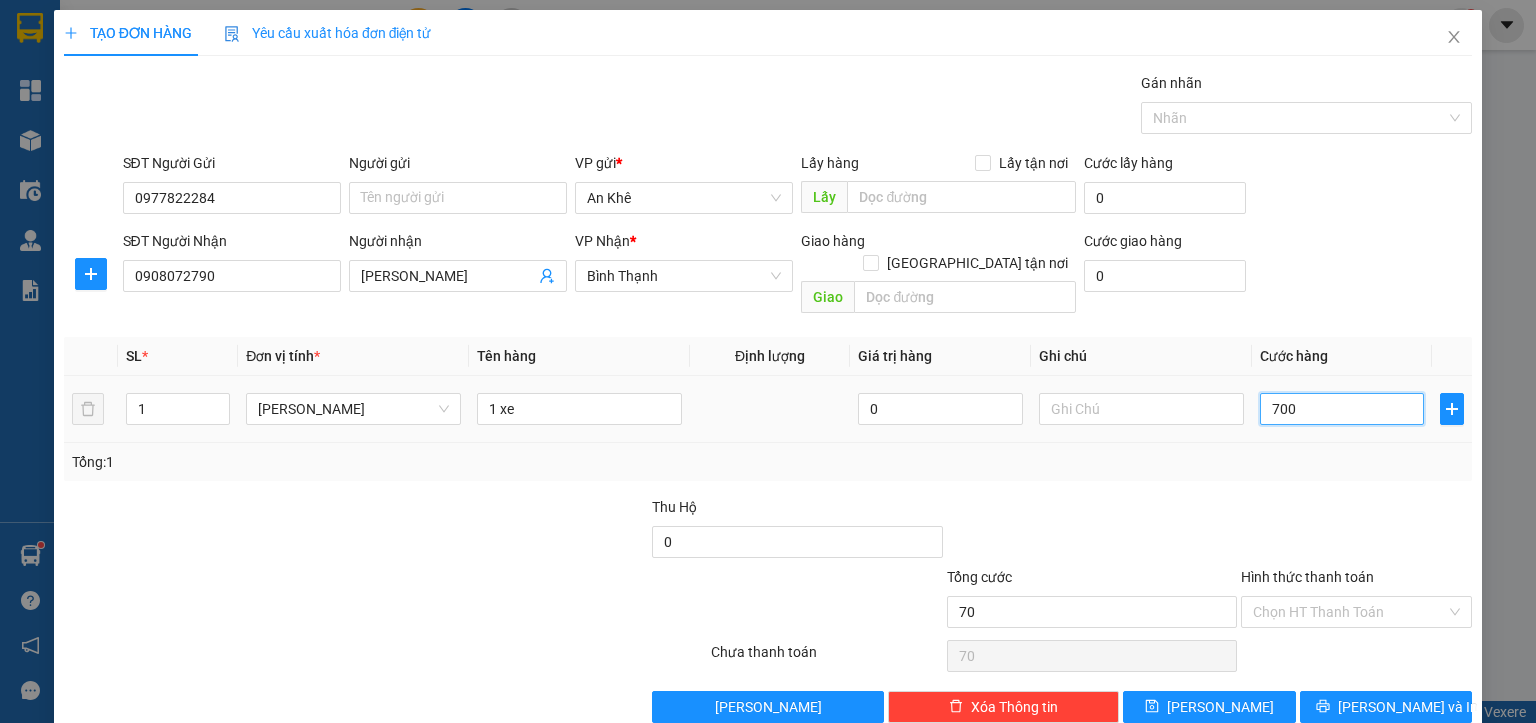 type on "700" 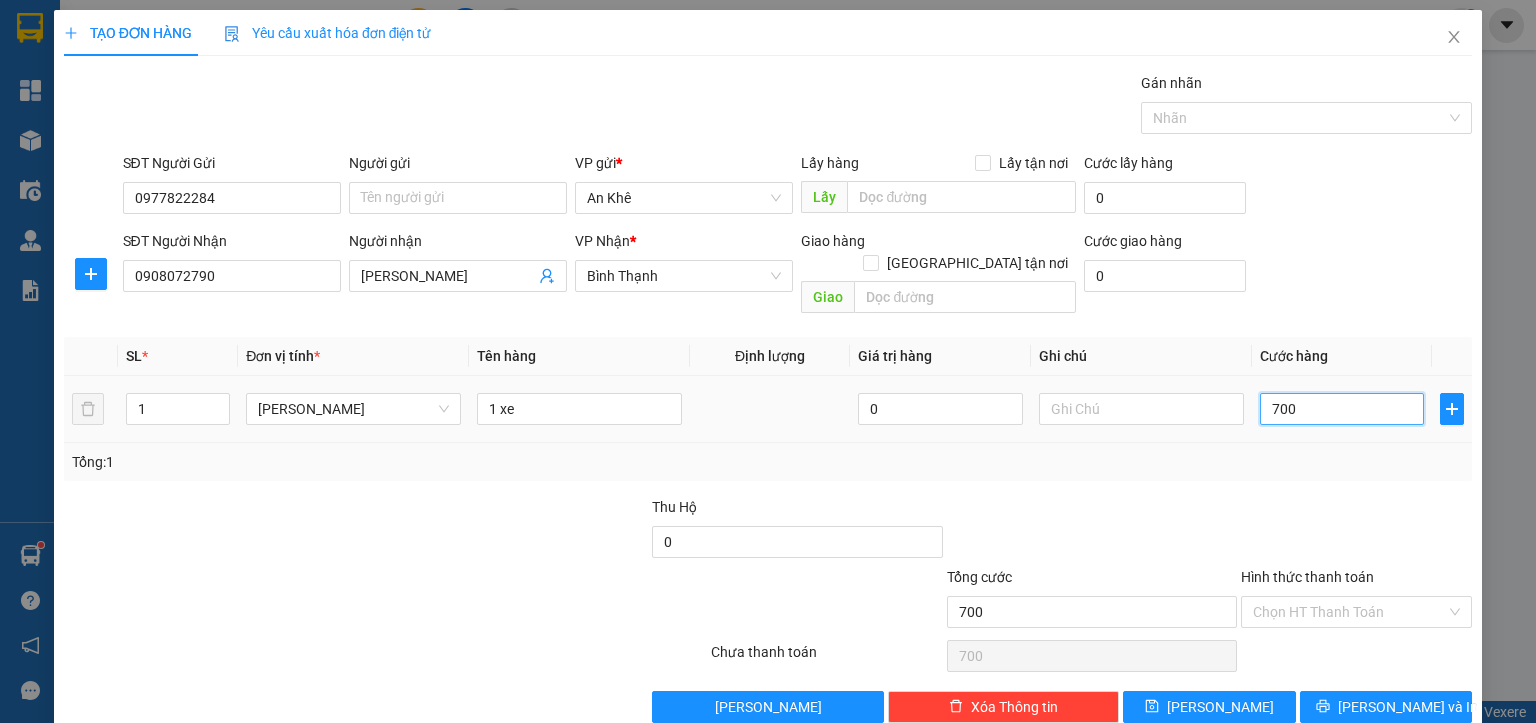 type on "7.000" 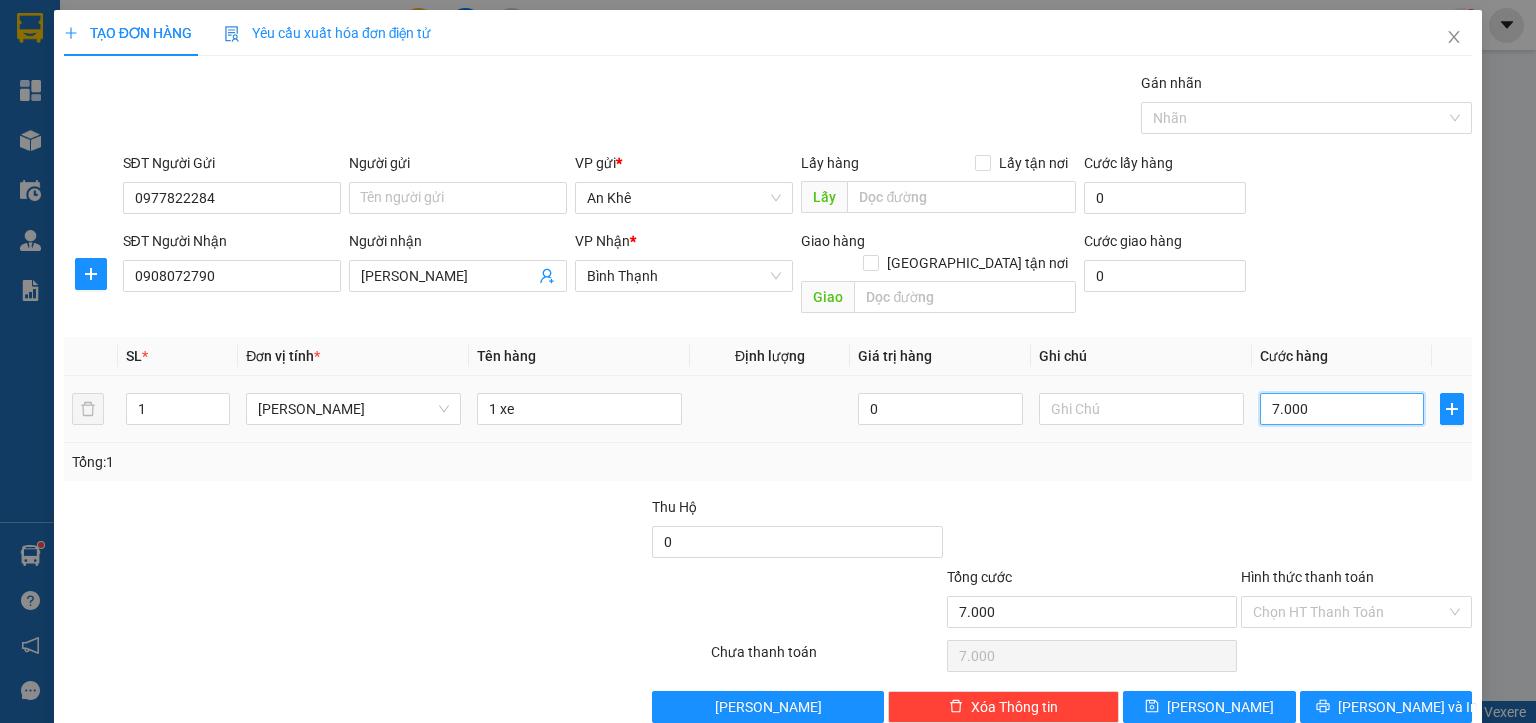 type on "70.000" 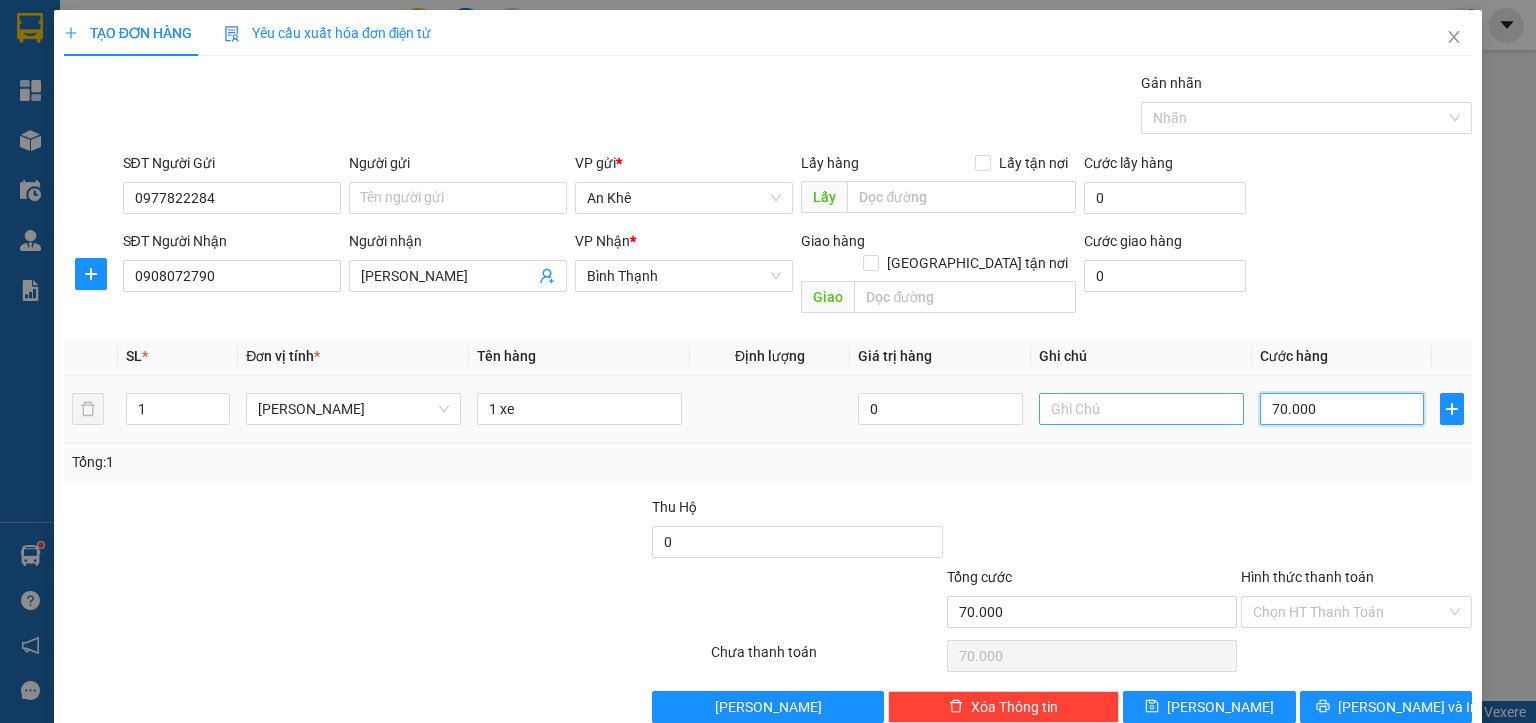 type on "70.000" 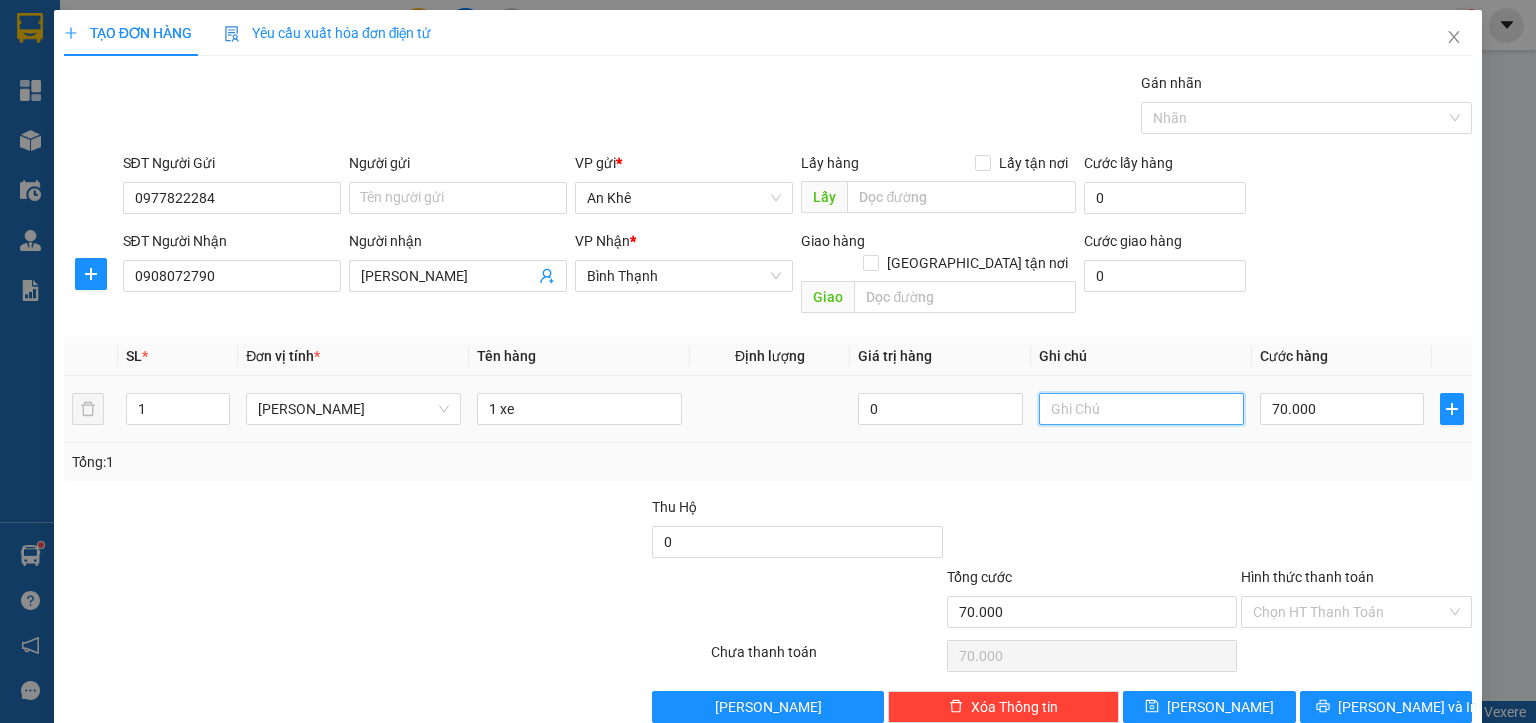 click at bounding box center [1141, 409] 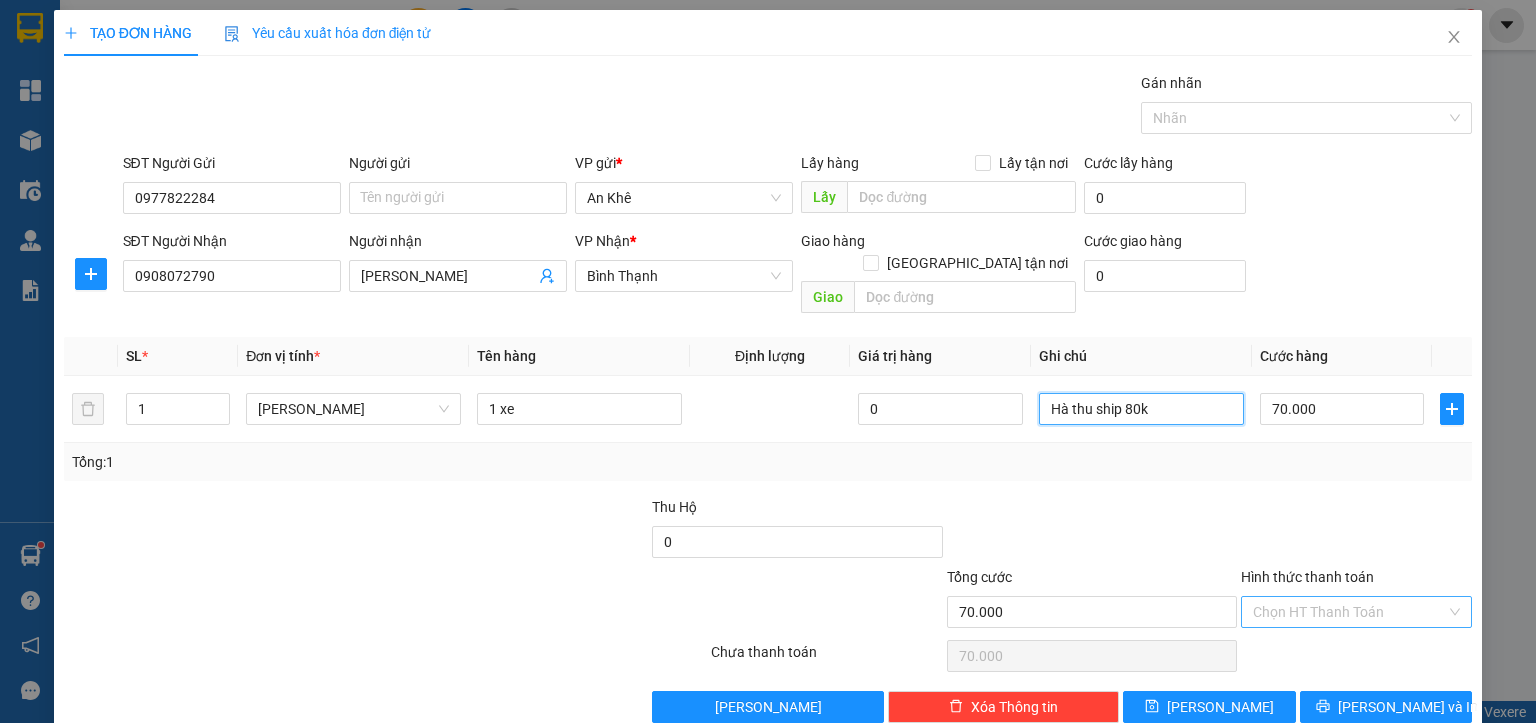 type on "Hà thu ship 80k" 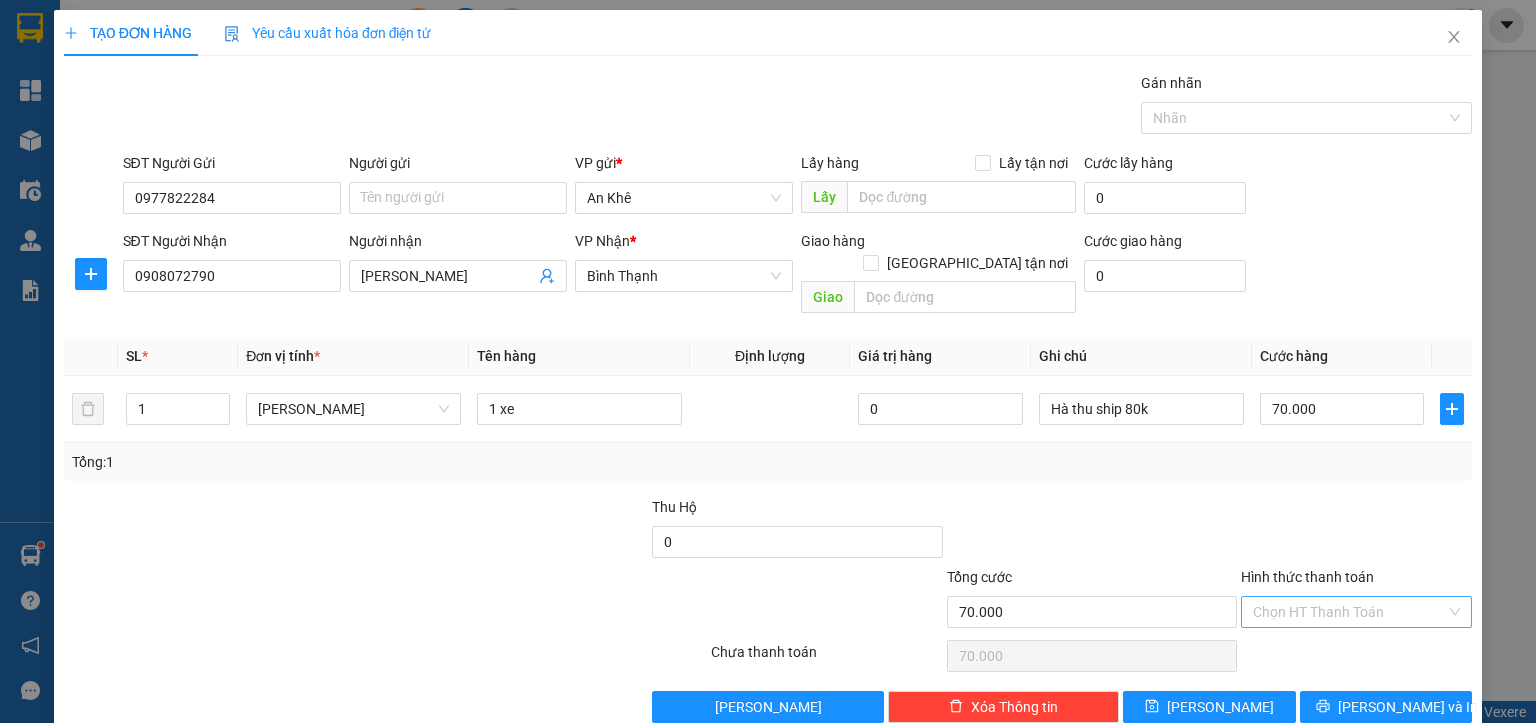 drag, startPoint x: 1302, startPoint y: 596, endPoint x: 1300, endPoint y: 606, distance: 10.198039 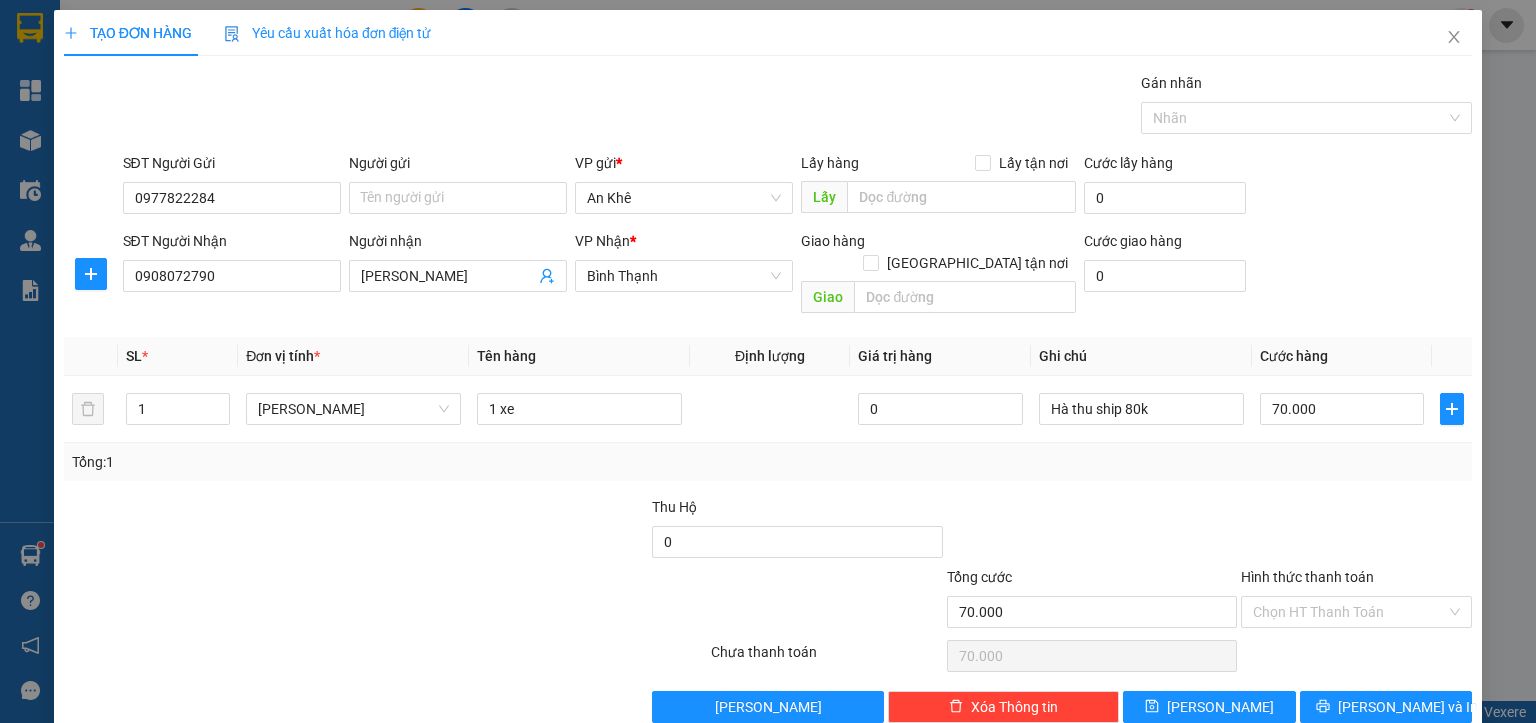 click on "Hình thức thanh toán" at bounding box center [1349, 612] 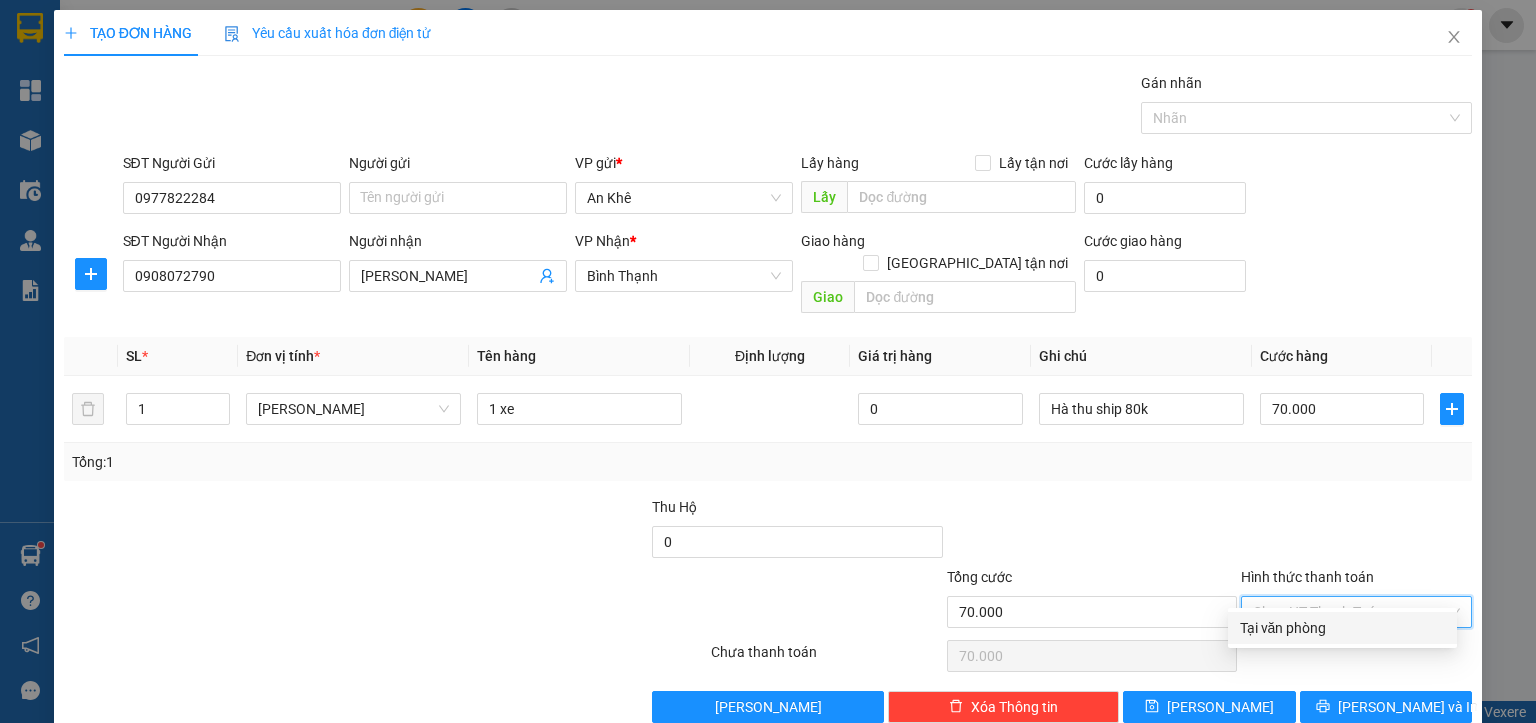 drag, startPoint x: 1285, startPoint y: 626, endPoint x: 1299, endPoint y: 645, distance: 23.600847 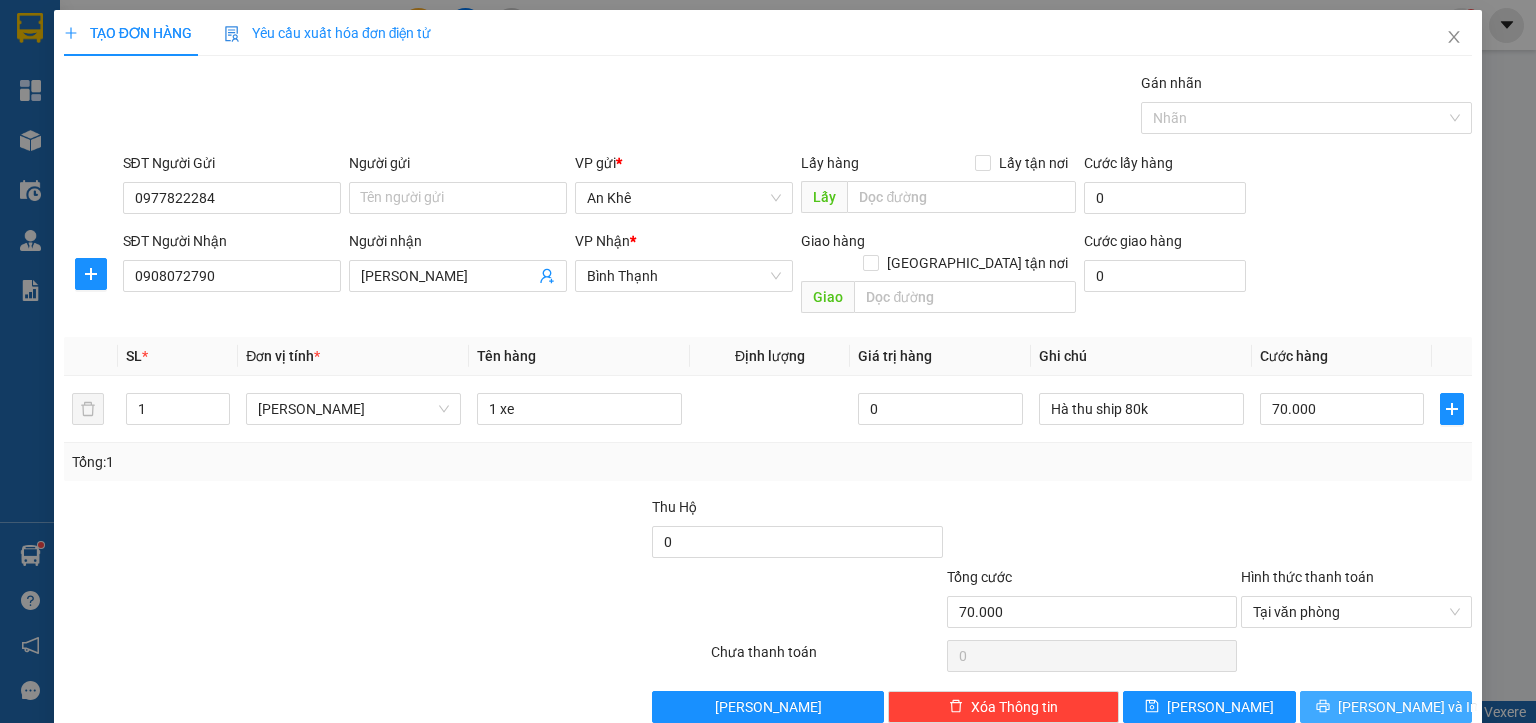 click on "[PERSON_NAME] và In" at bounding box center (1386, 707) 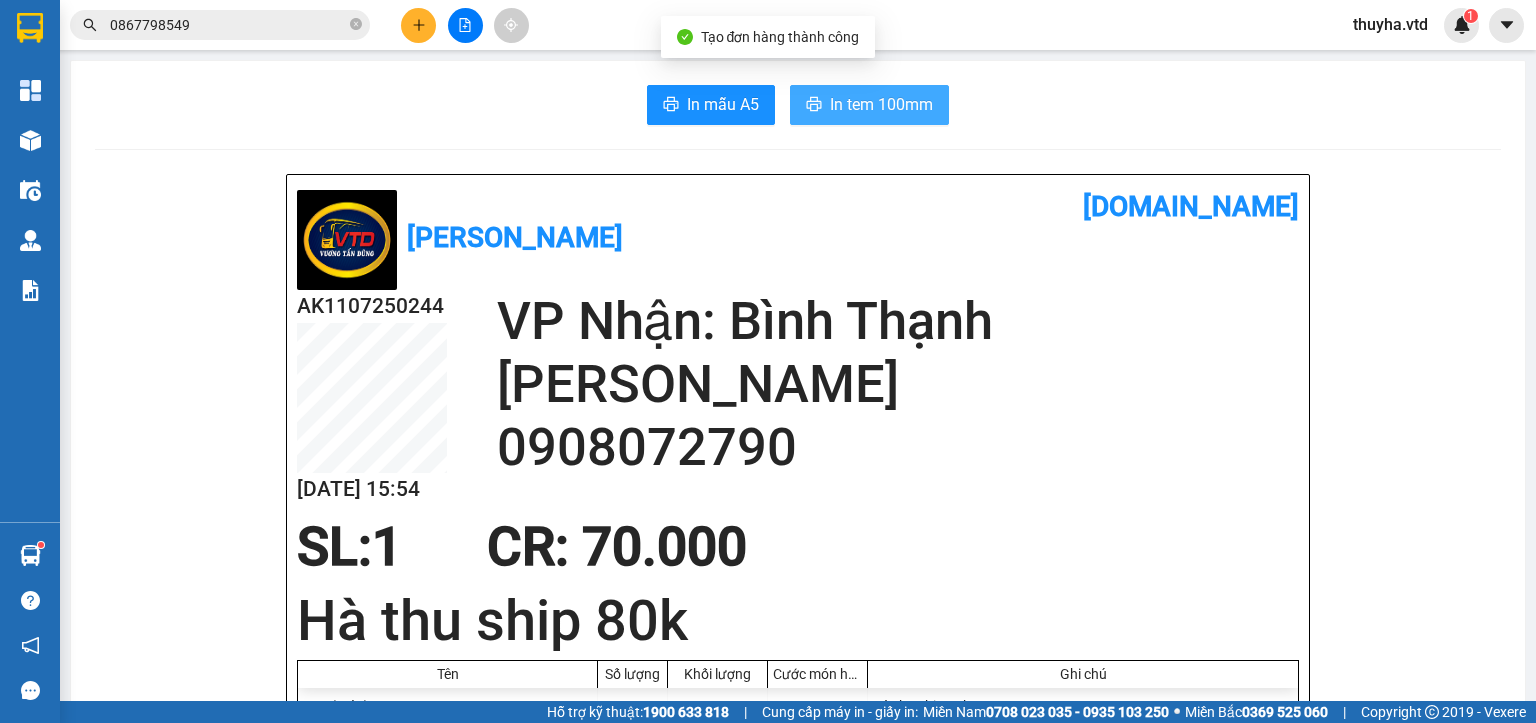 click on "In tem 100mm" at bounding box center [881, 104] 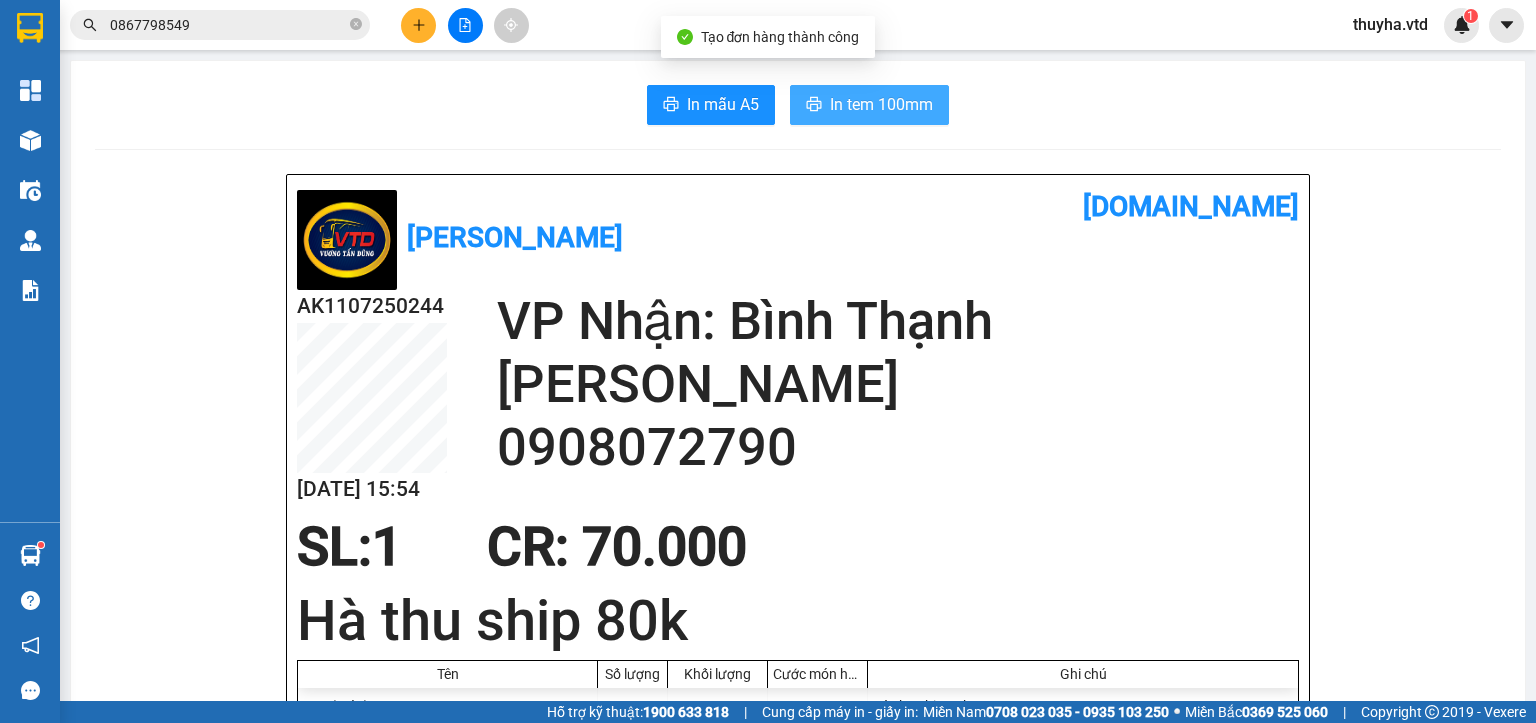 scroll, scrollTop: 0, scrollLeft: 0, axis: both 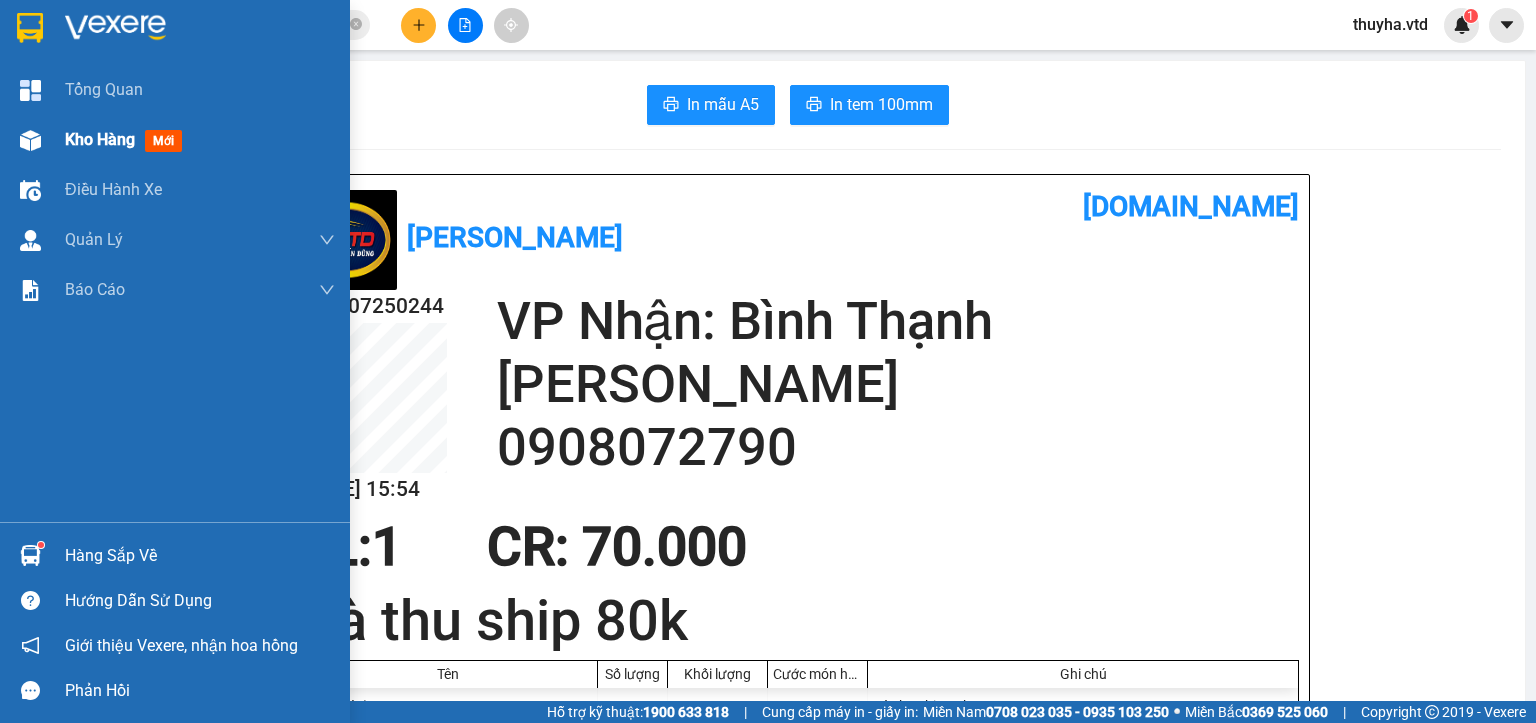 click on "Kho hàng mới" at bounding box center (175, 140) 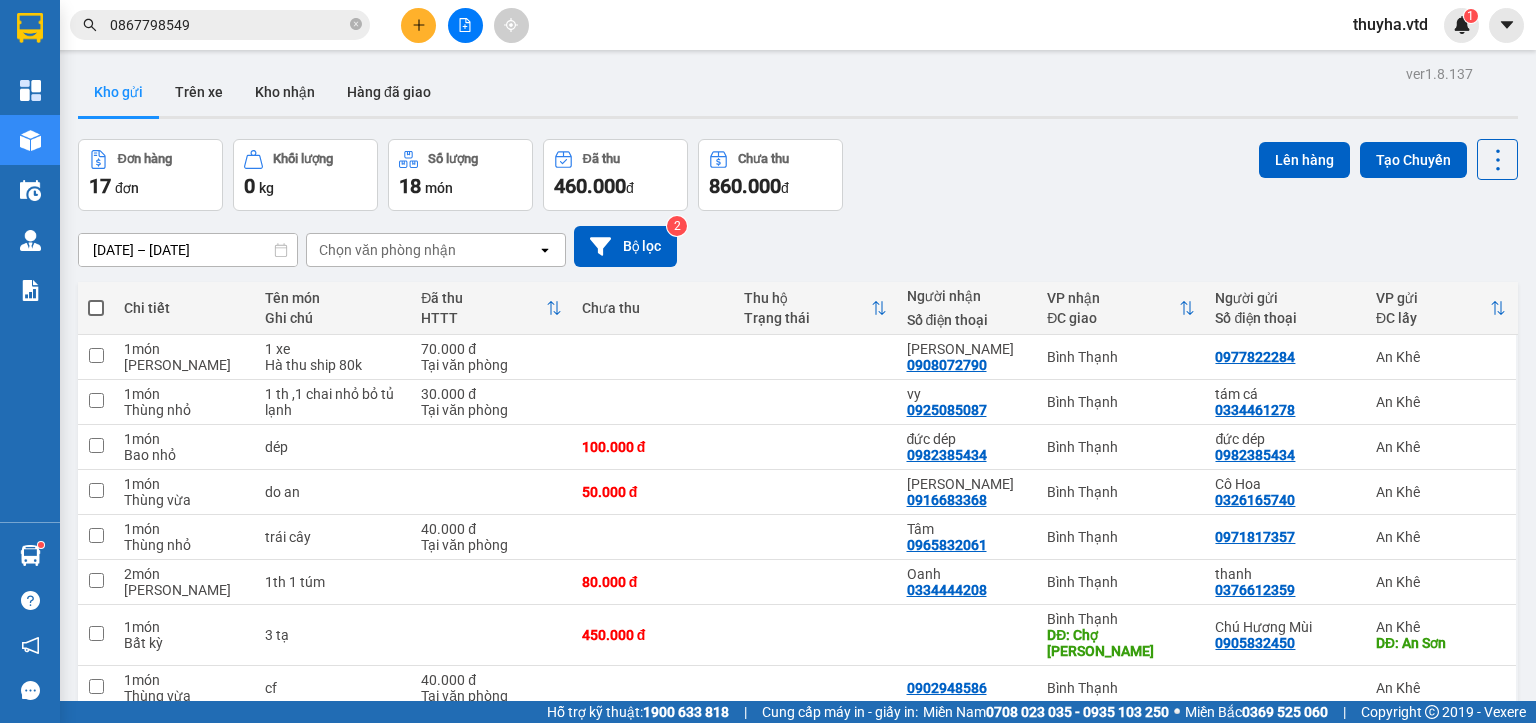 click on "0867798549" at bounding box center [228, 25] 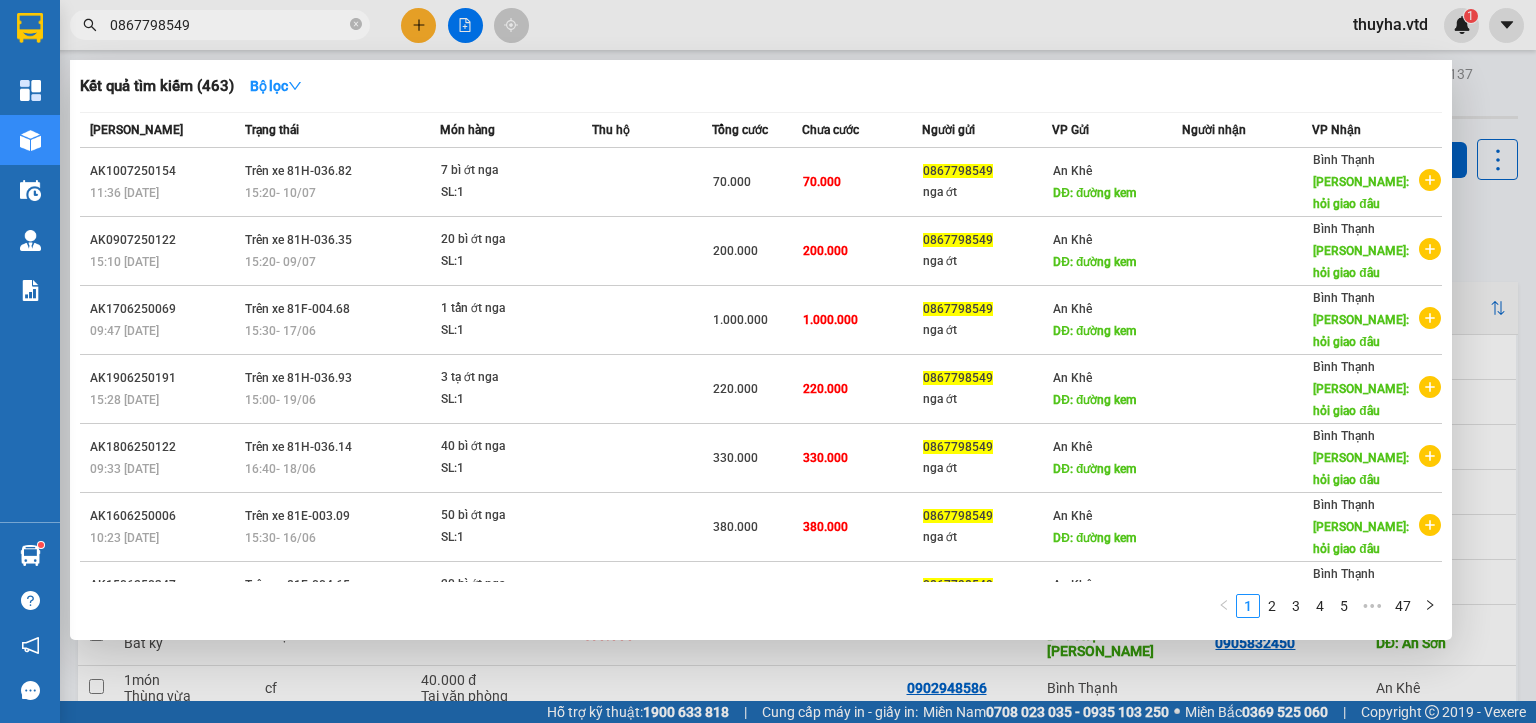 click on "0867798549" at bounding box center [228, 25] 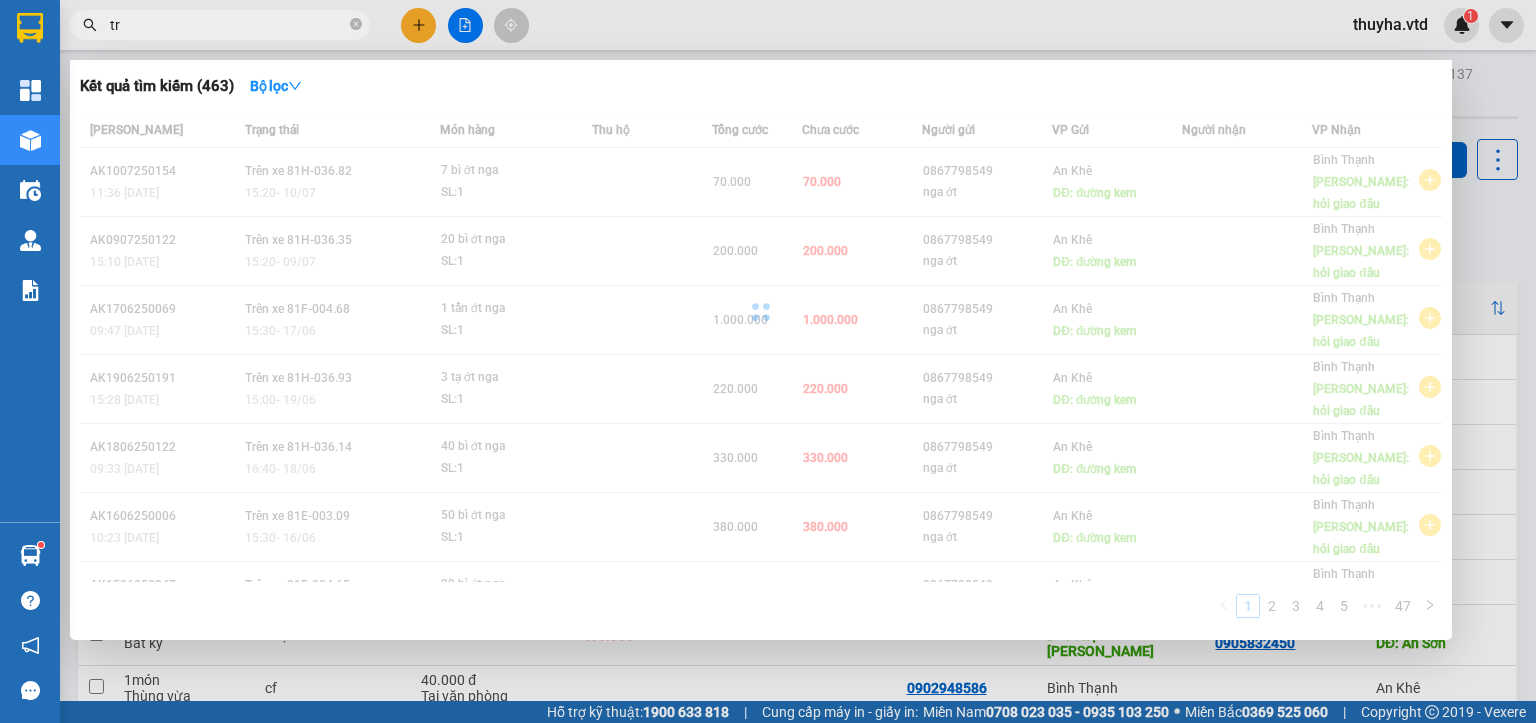 click on "tr" at bounding box center (228, 25) 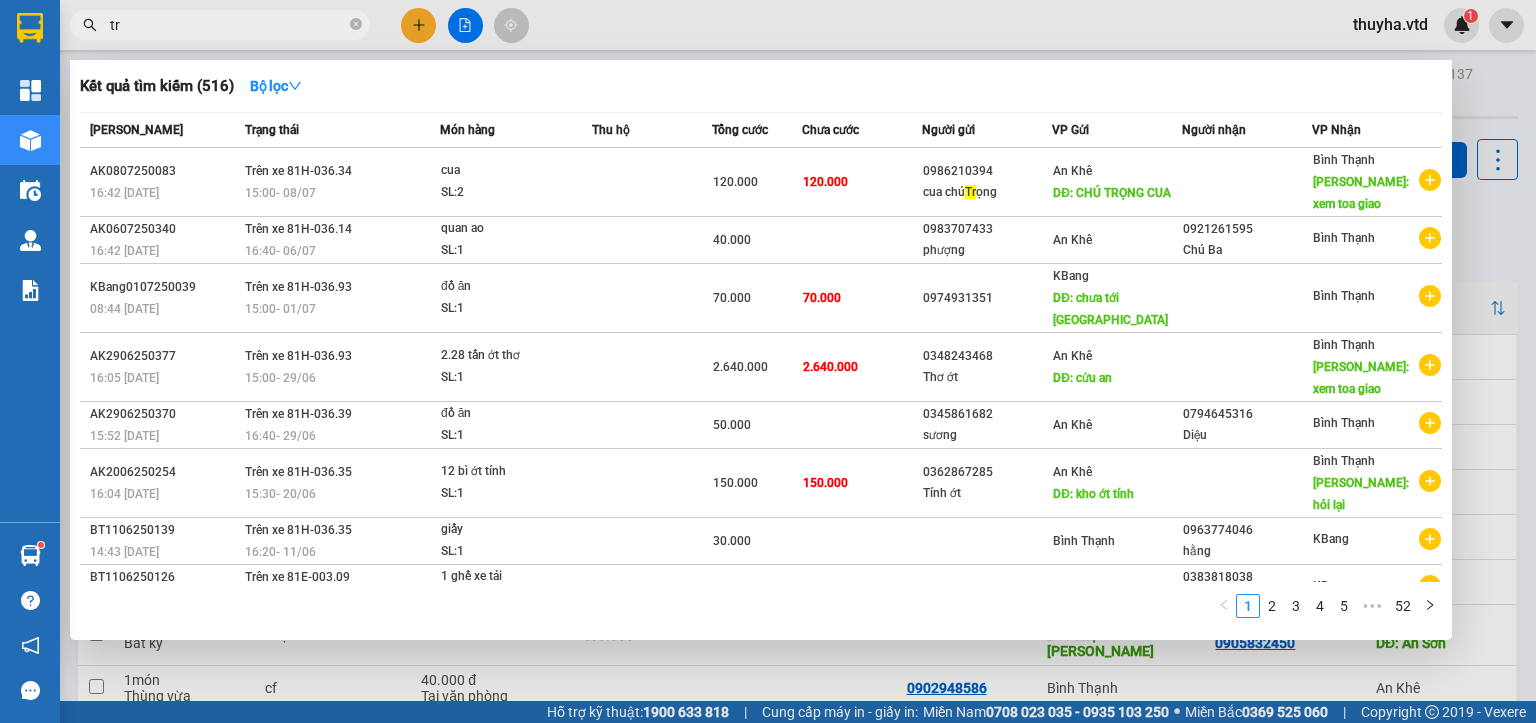 type on "o" 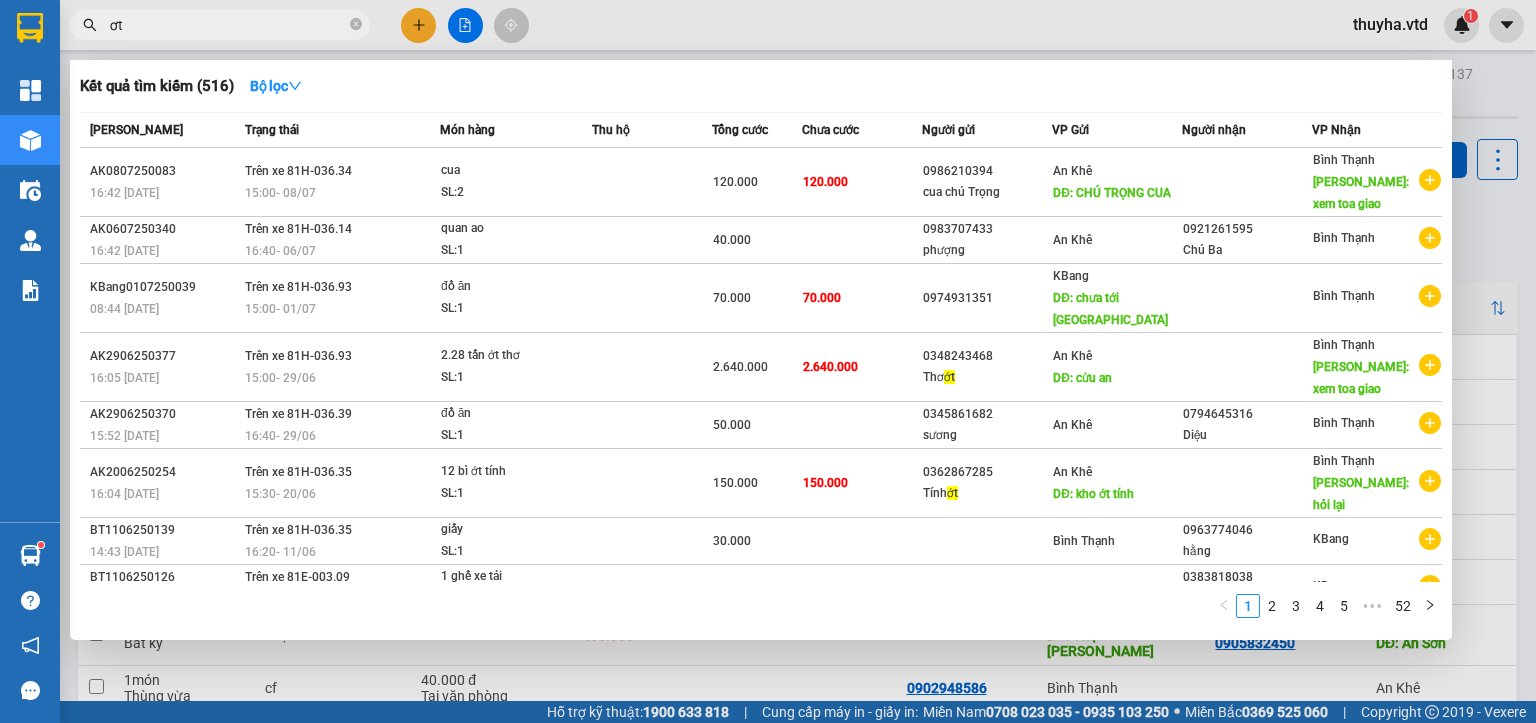type on "ơ" 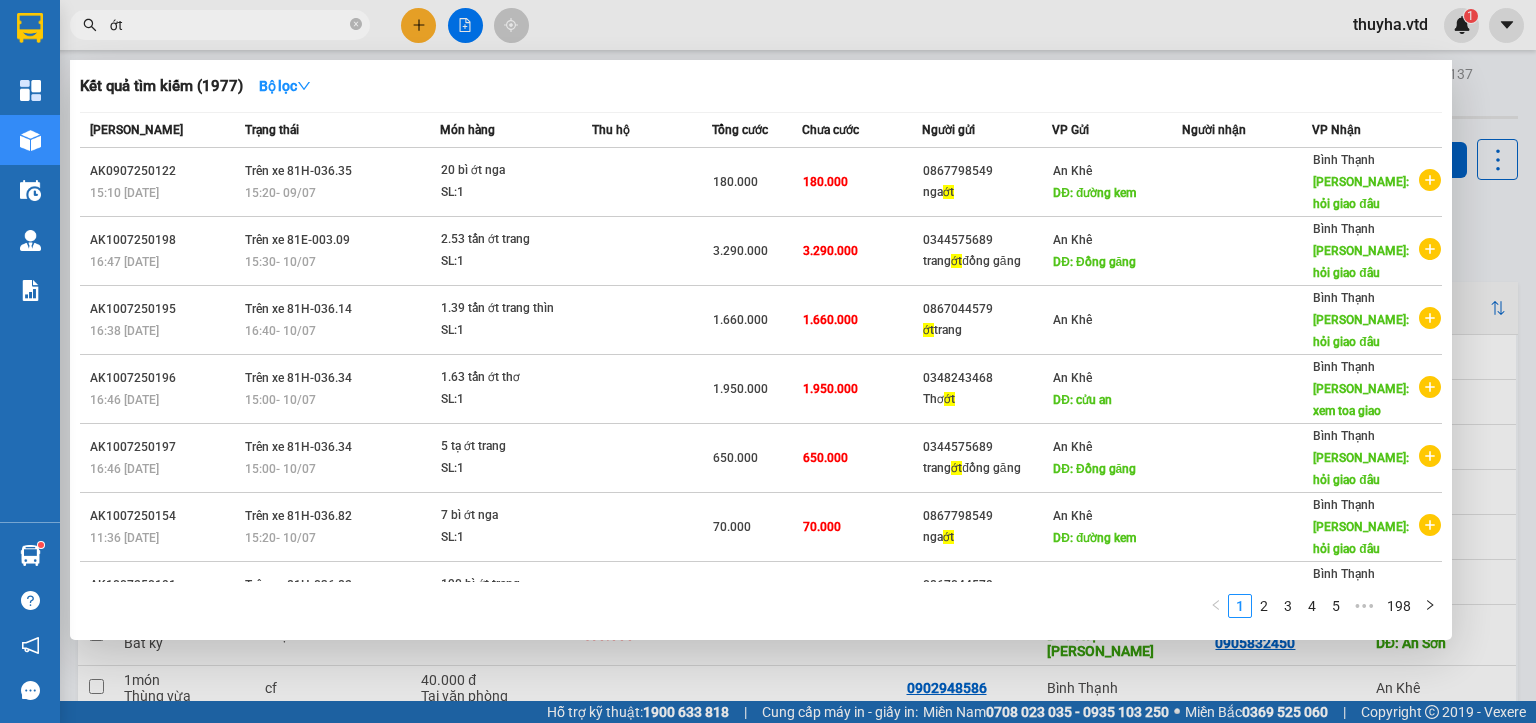type on "ớt" 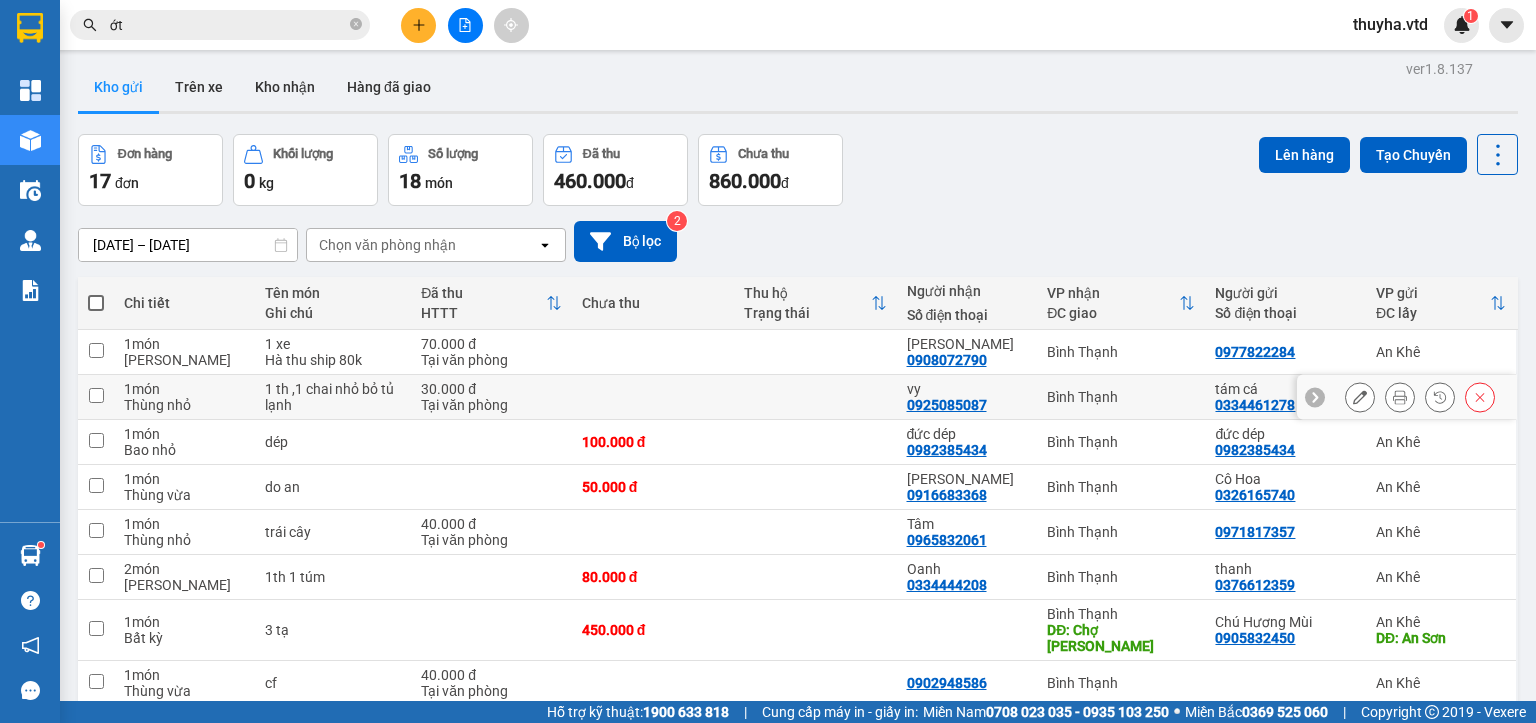 scroll, scrollTop: 0, scrollLeft: 0, axis: both 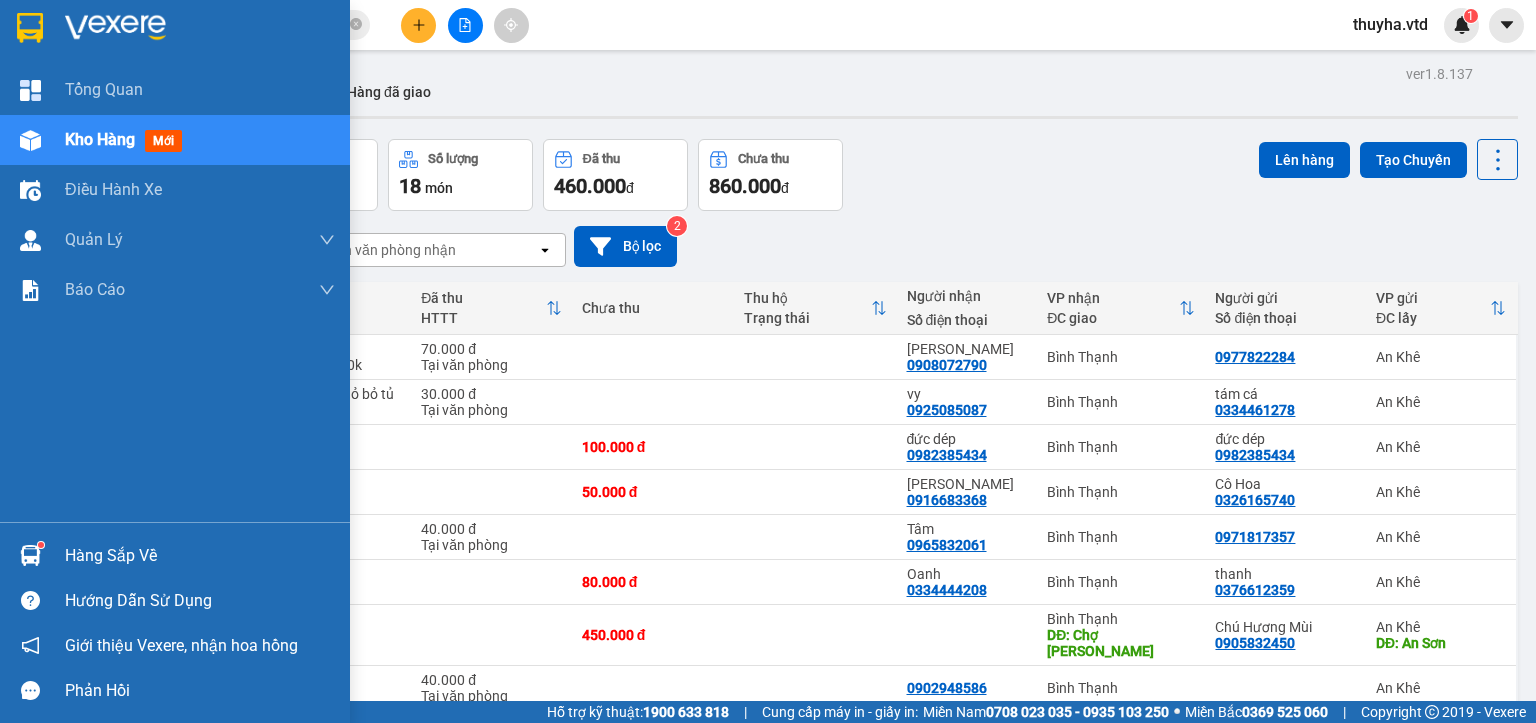 click at bounding box center (30, 140) 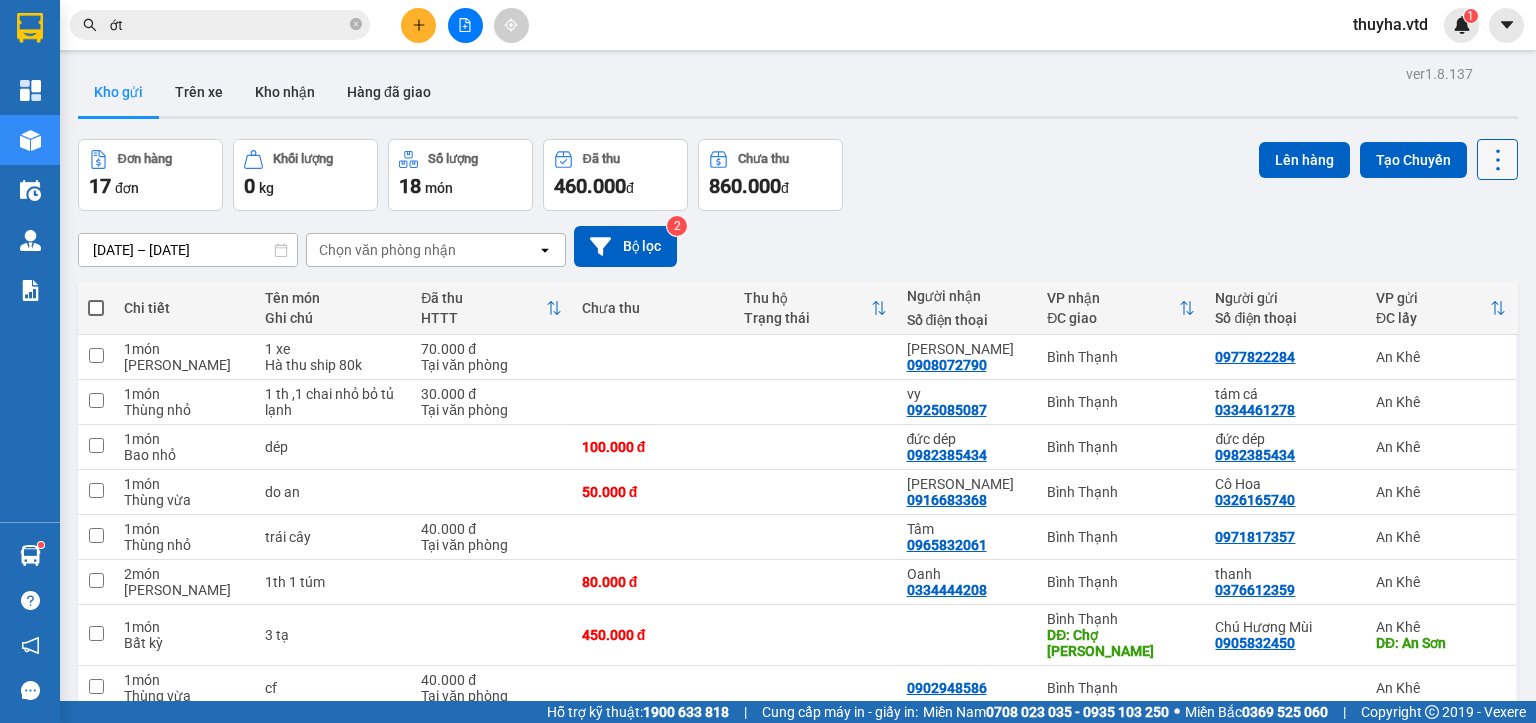 click 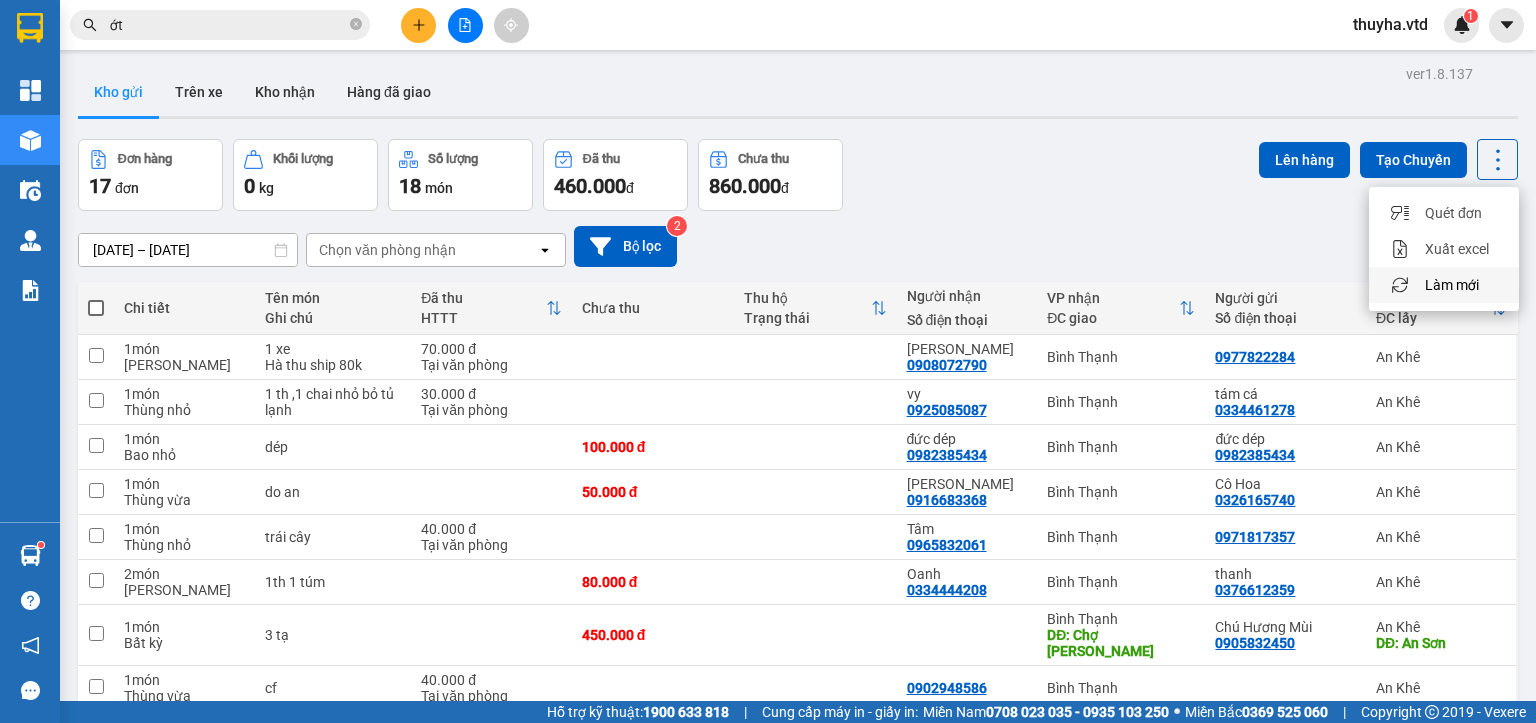 click on "Làm mới" at bounding box center (1452, 285) 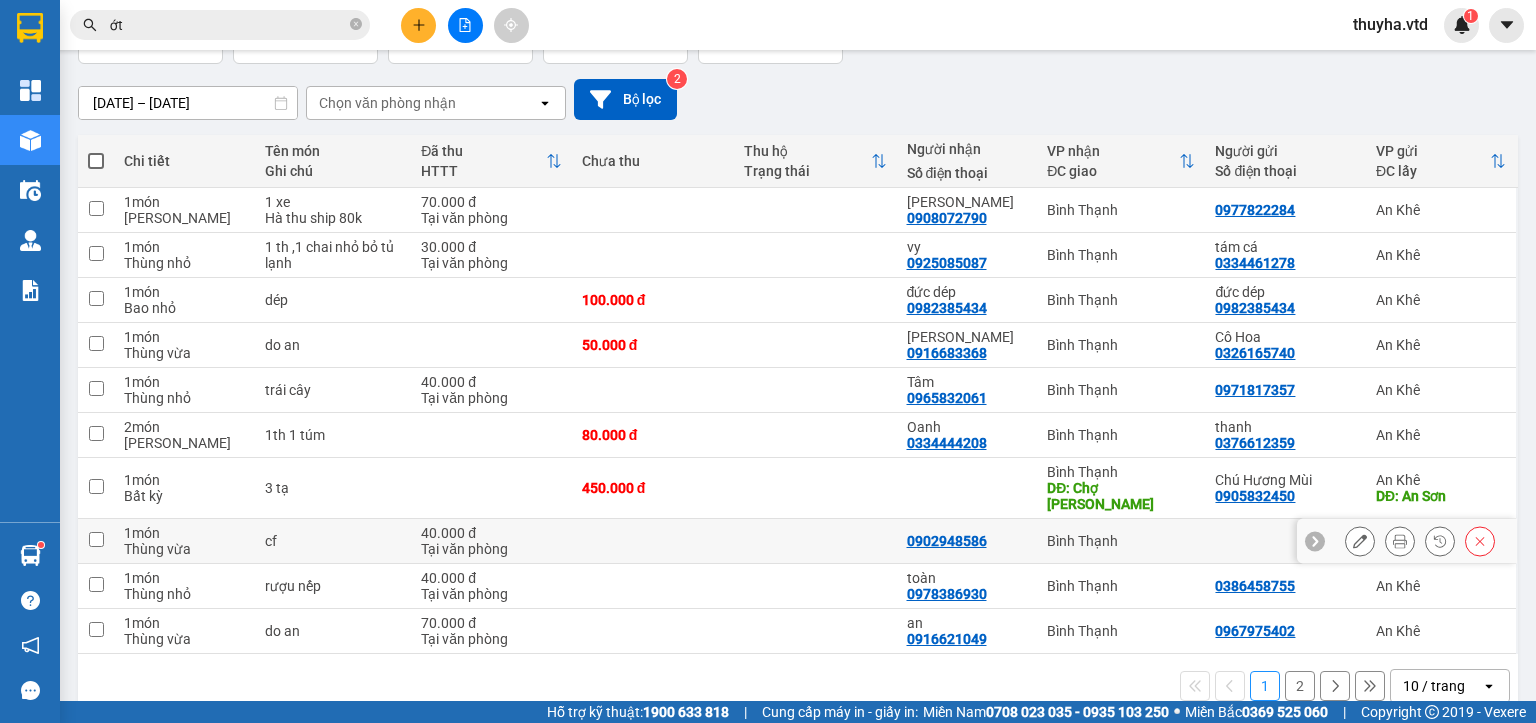 scroll, scrollTop: 162, scrollLeft: 0, axis: vertical 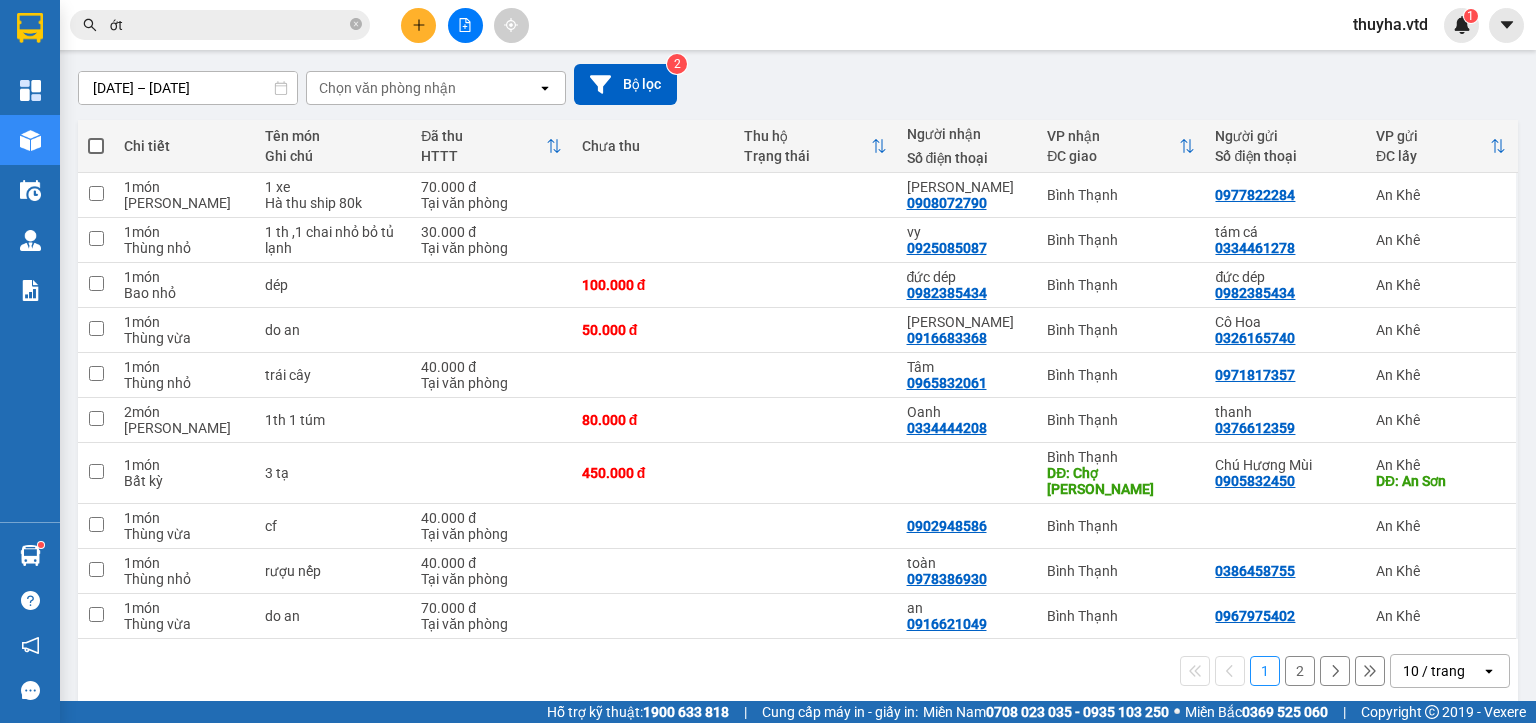 click on "2" at bounding box center (1300, 671) 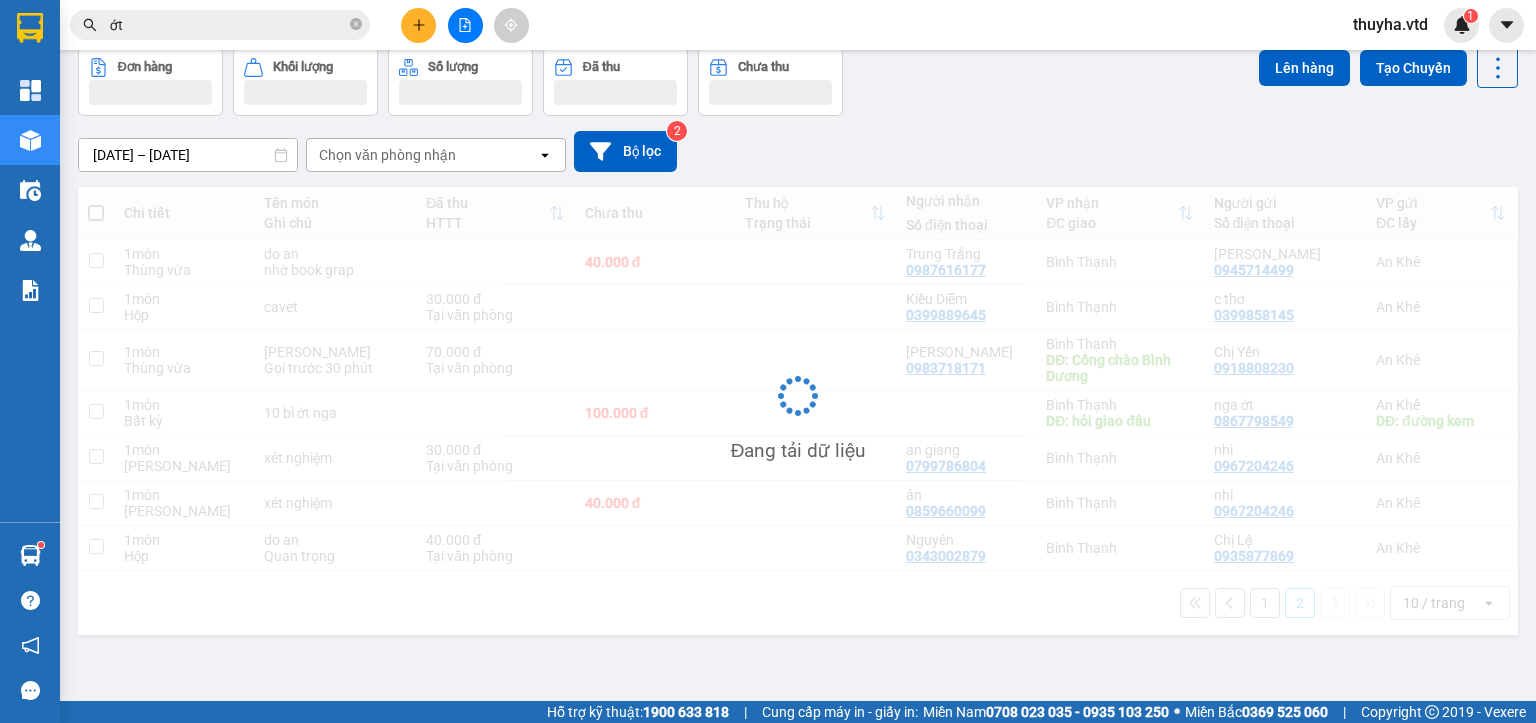 scroll, scrollTop: 92, scrollLeft: 0, axis: vertical 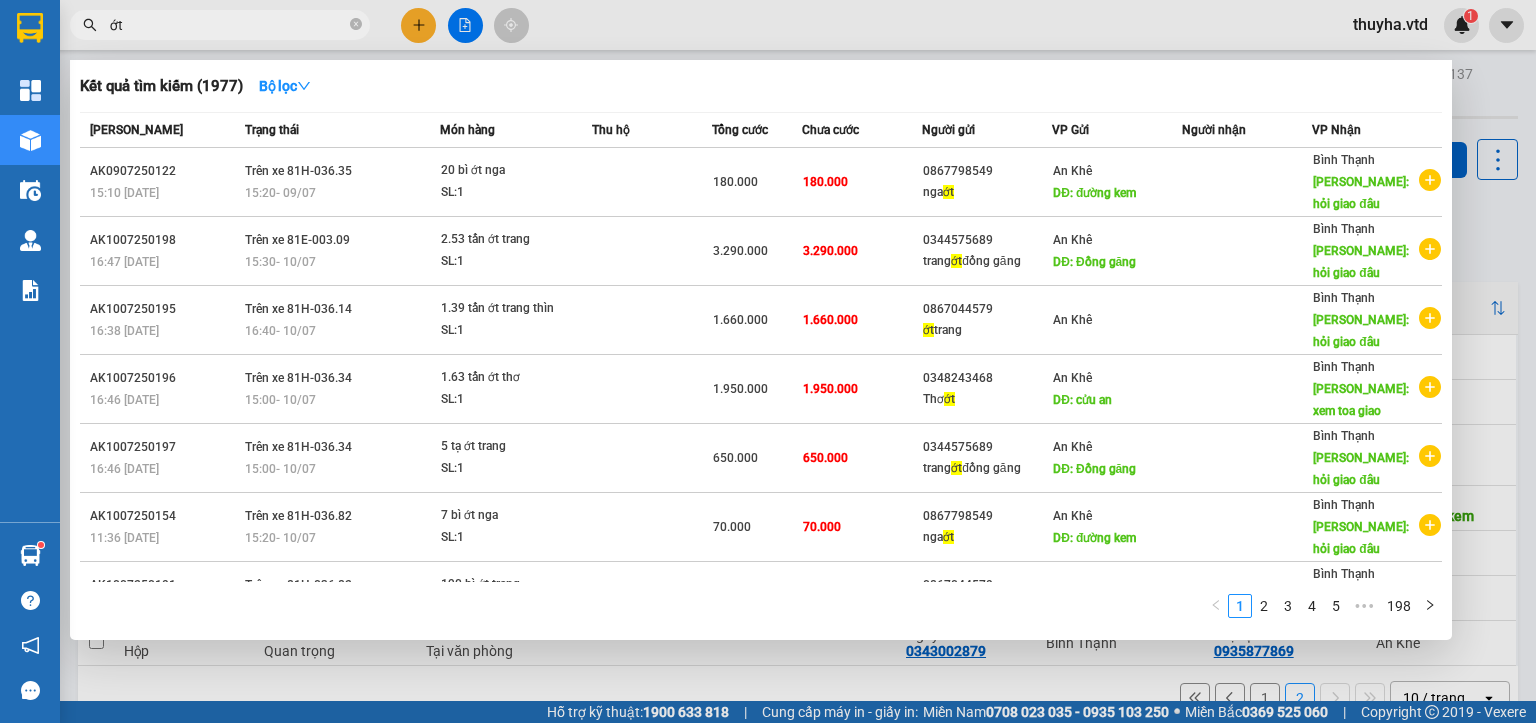 click on "ớt" at bounding box center [228, 25] 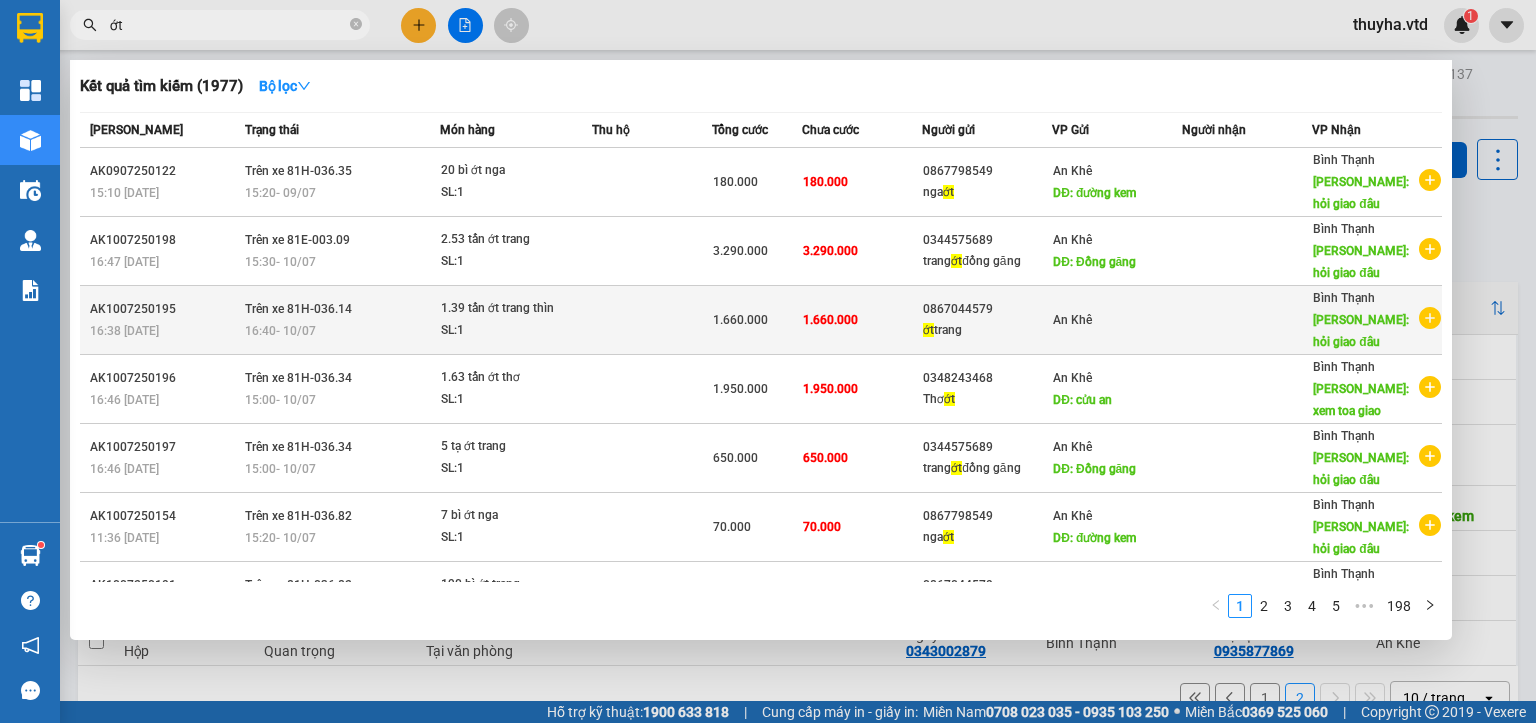 click on "ớt  trang" at bounding box center [987, 330] 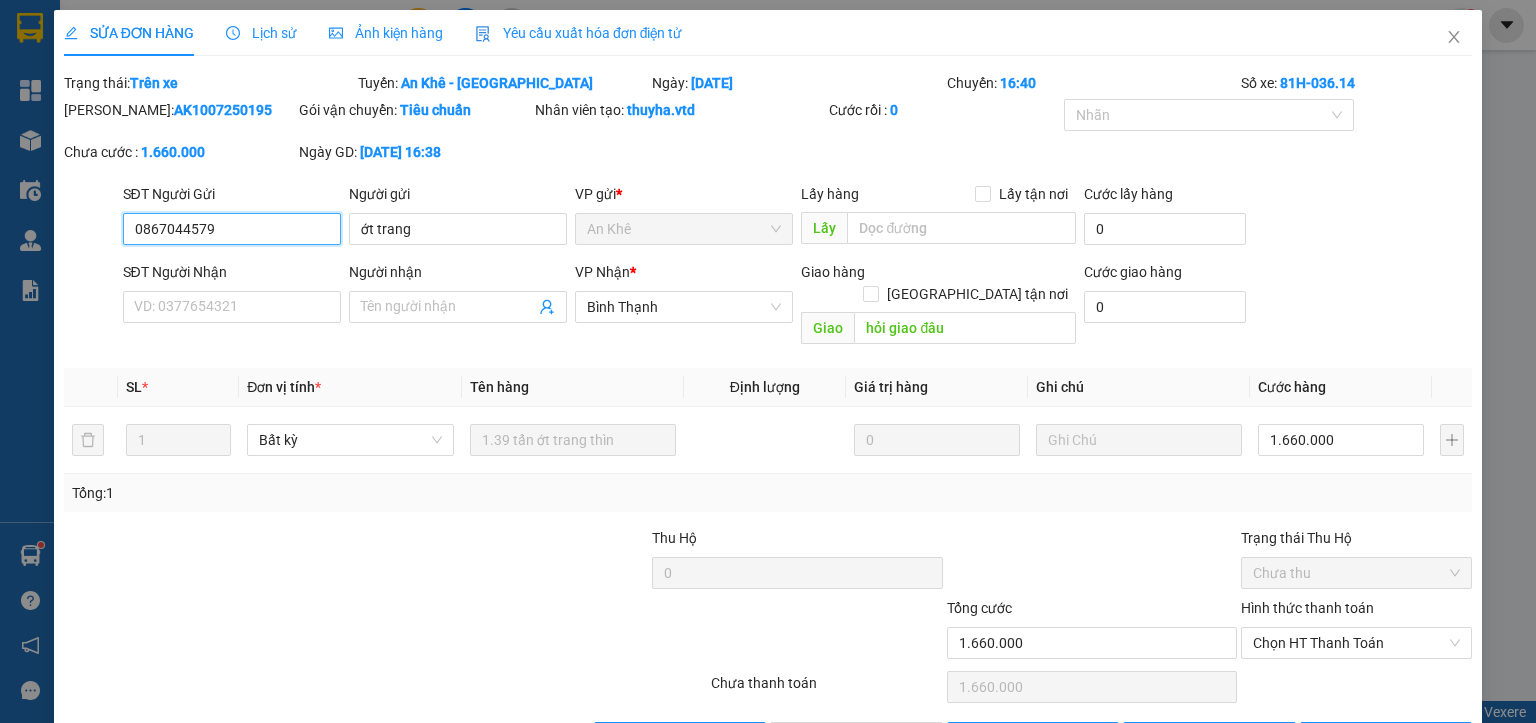 type on "0867044579" 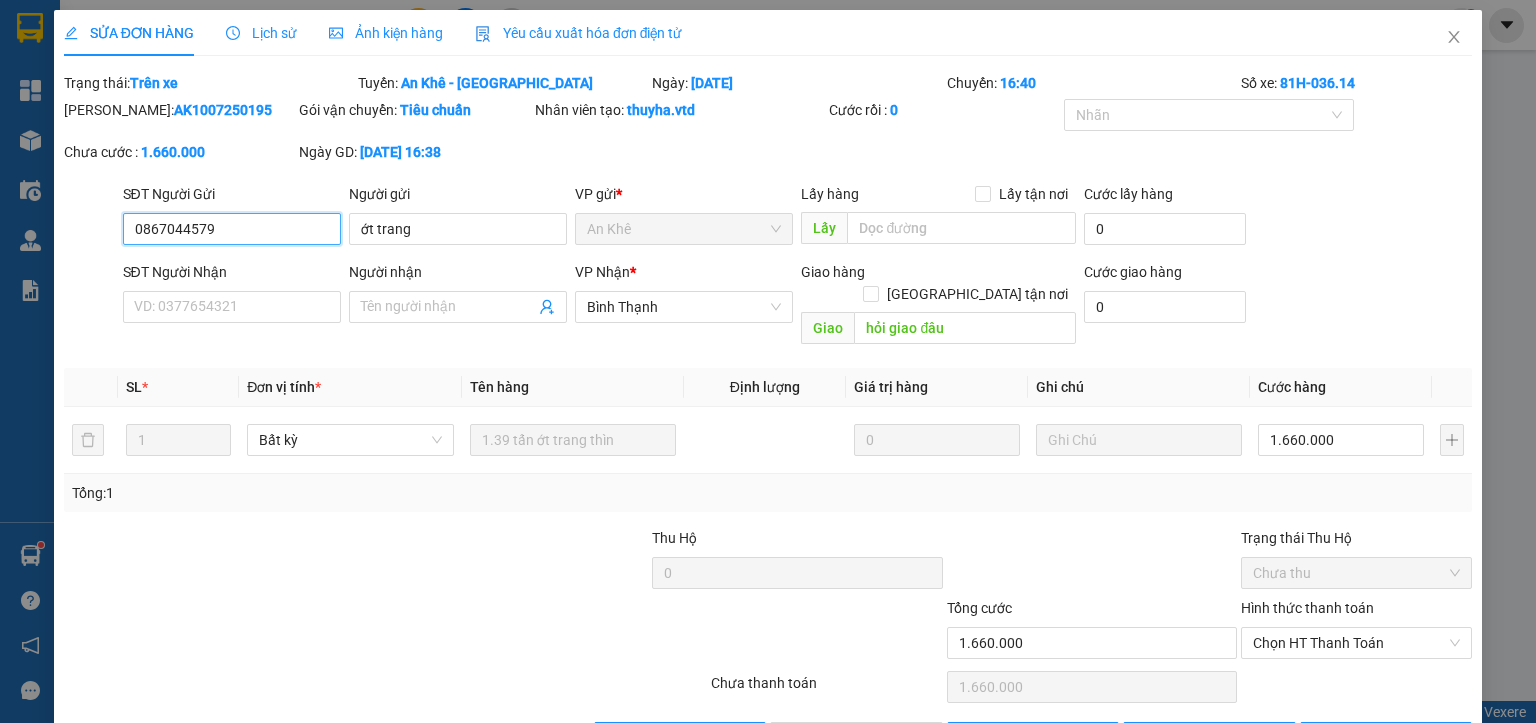 click on "0867044579" at bounding box center (232, 229) 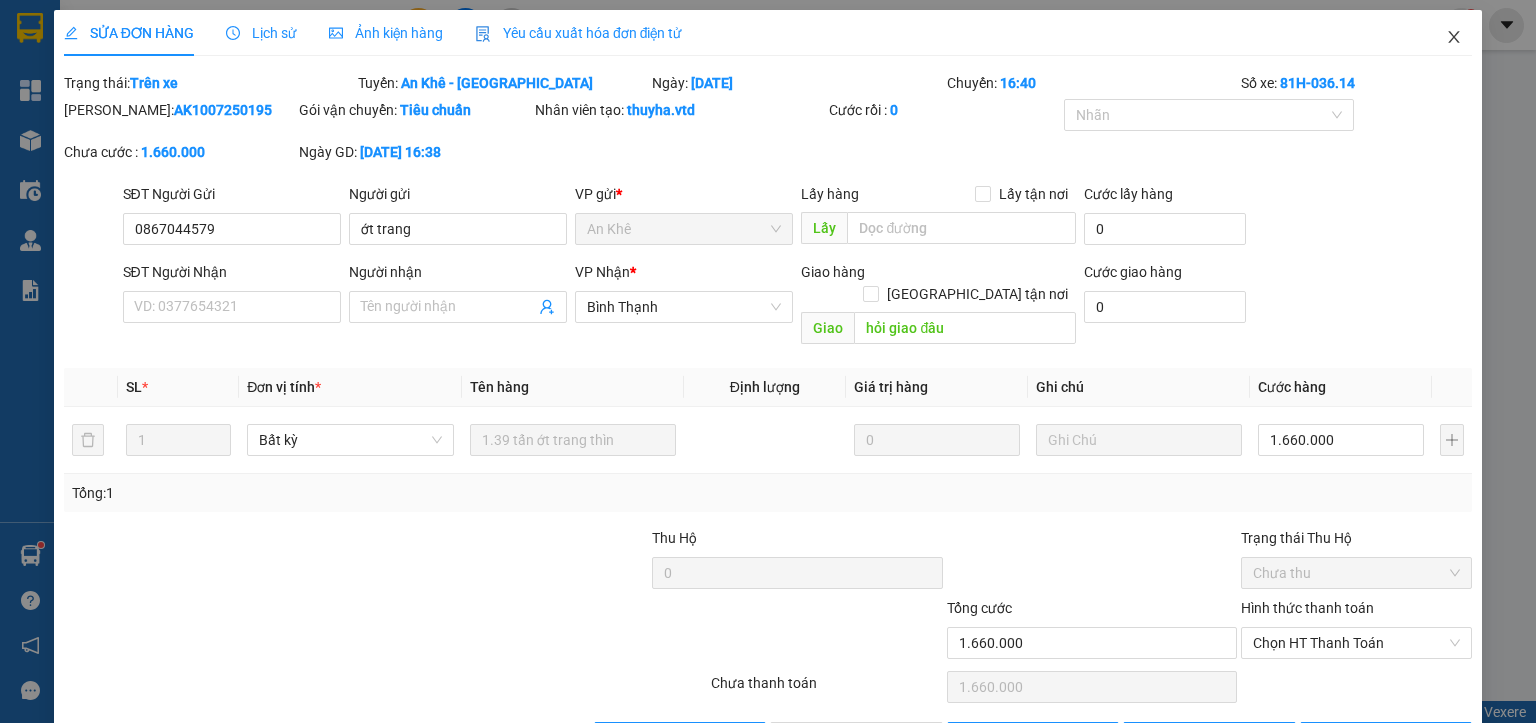 click at bounding box center [1454, 38] 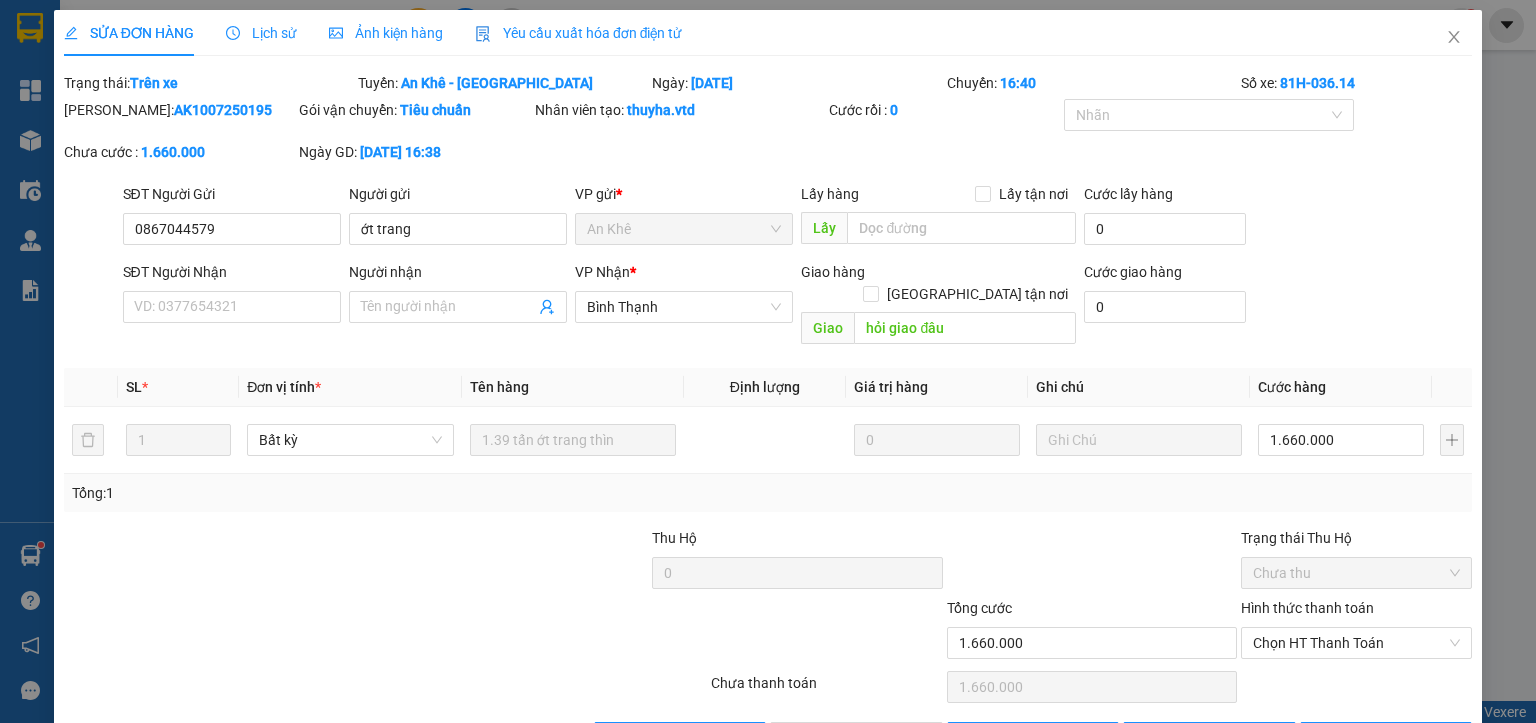 click on "thuyha.vtd 1" at bounding box center [1408, 25] 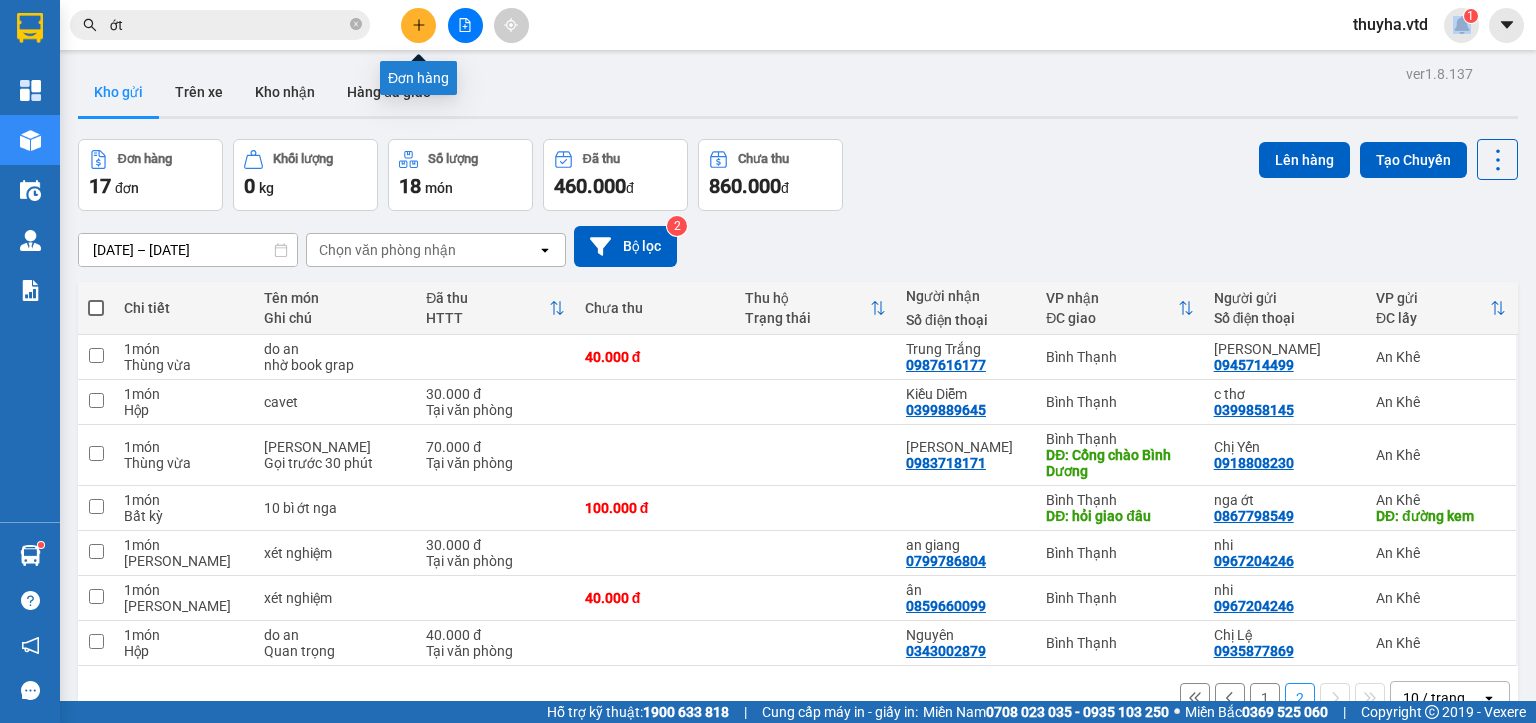 click at bounding box center (418, 25) 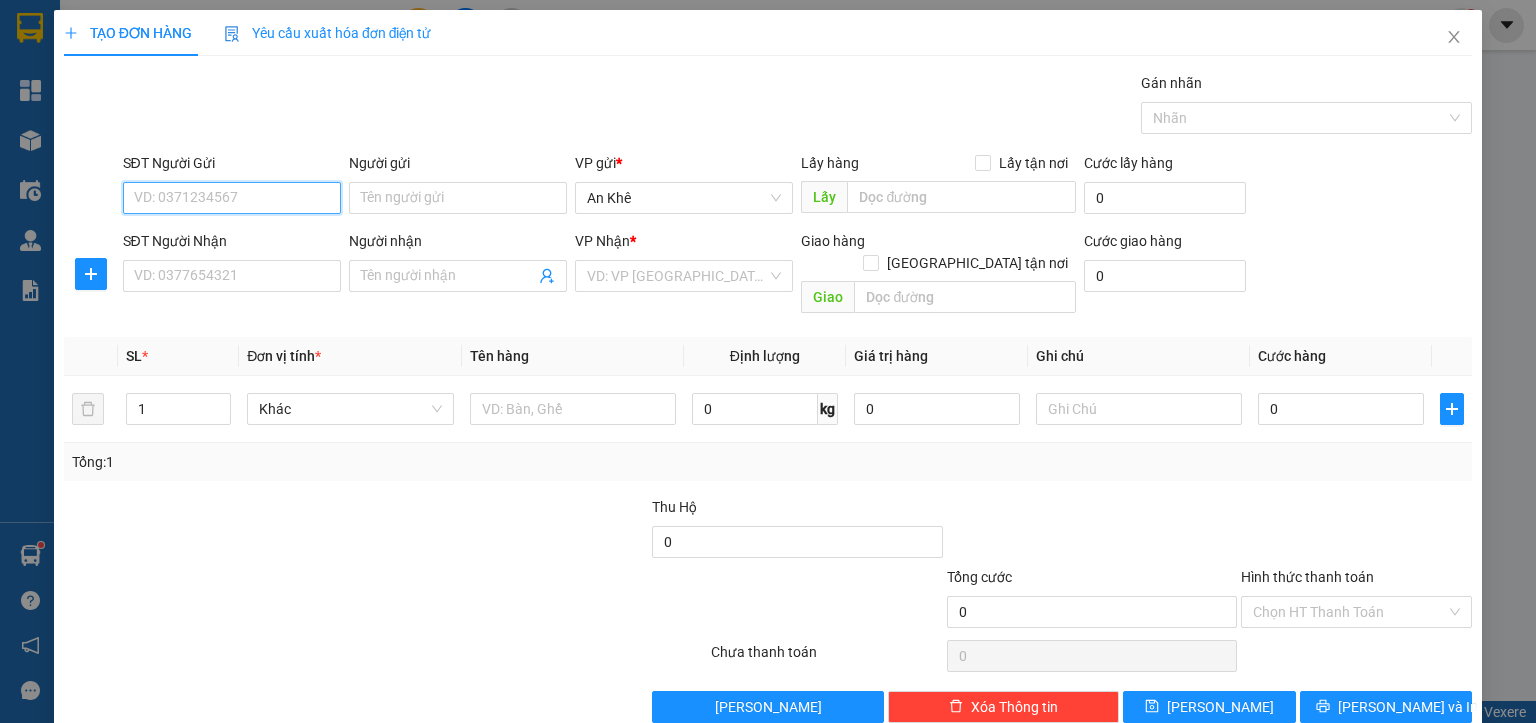 paste on "0867044579" 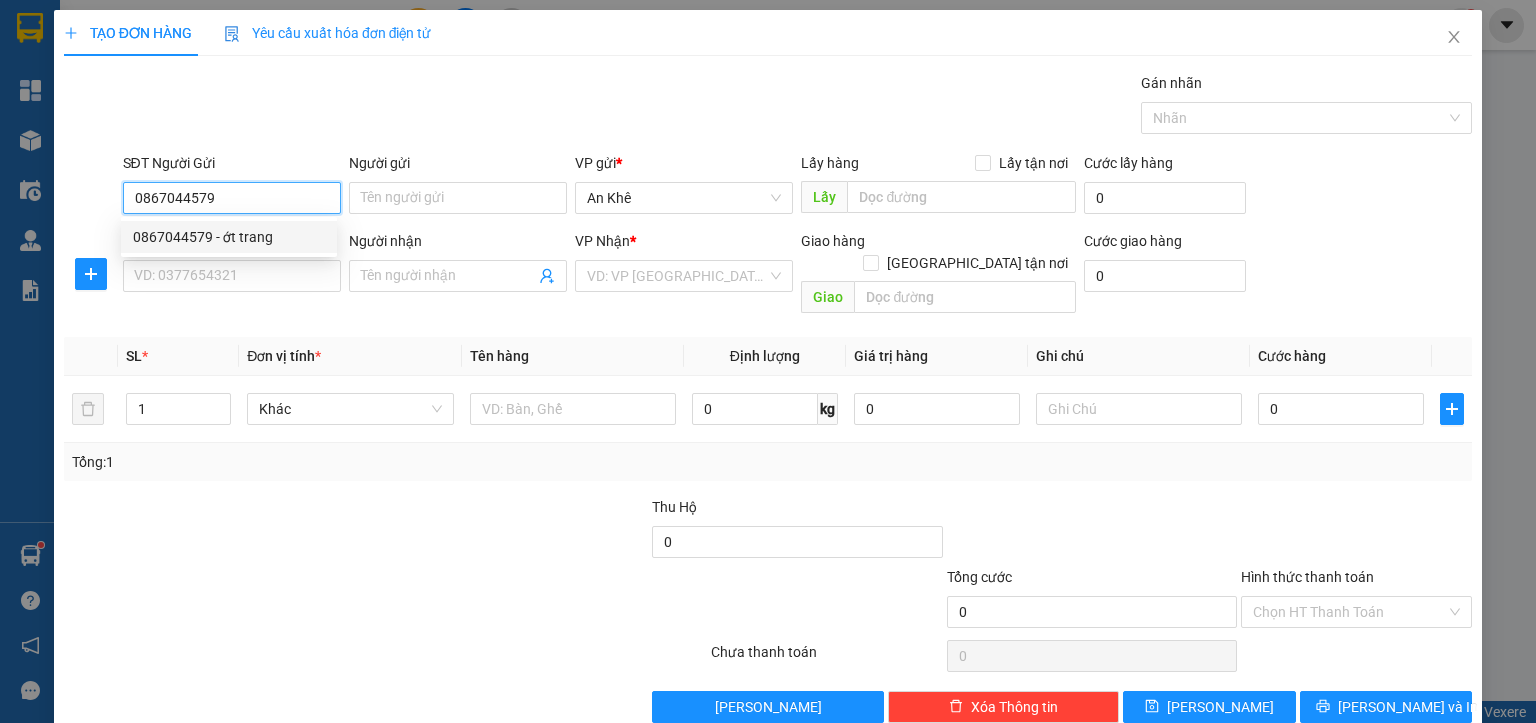 click on "0867044579 - ớt trang" at bounding box center (229, 237) 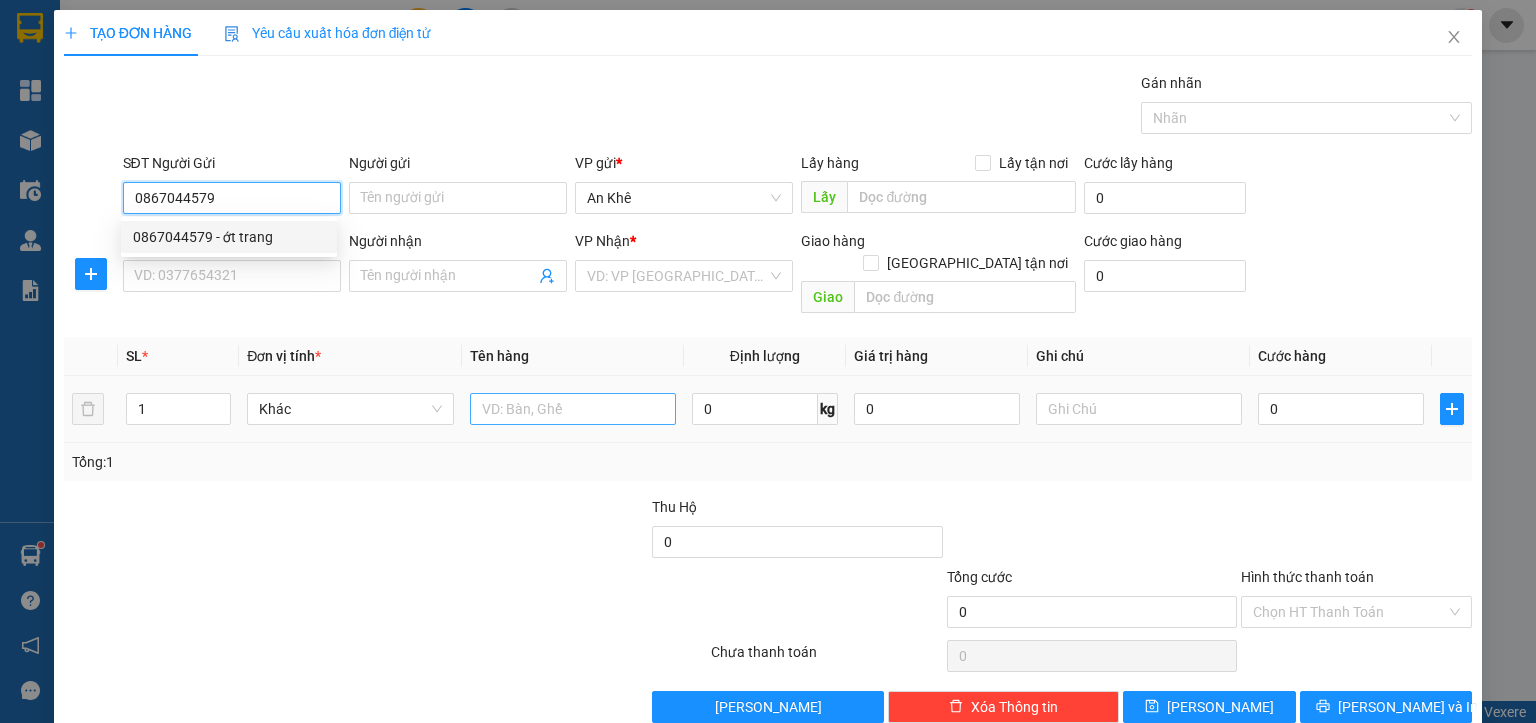 type on "ớt trang" 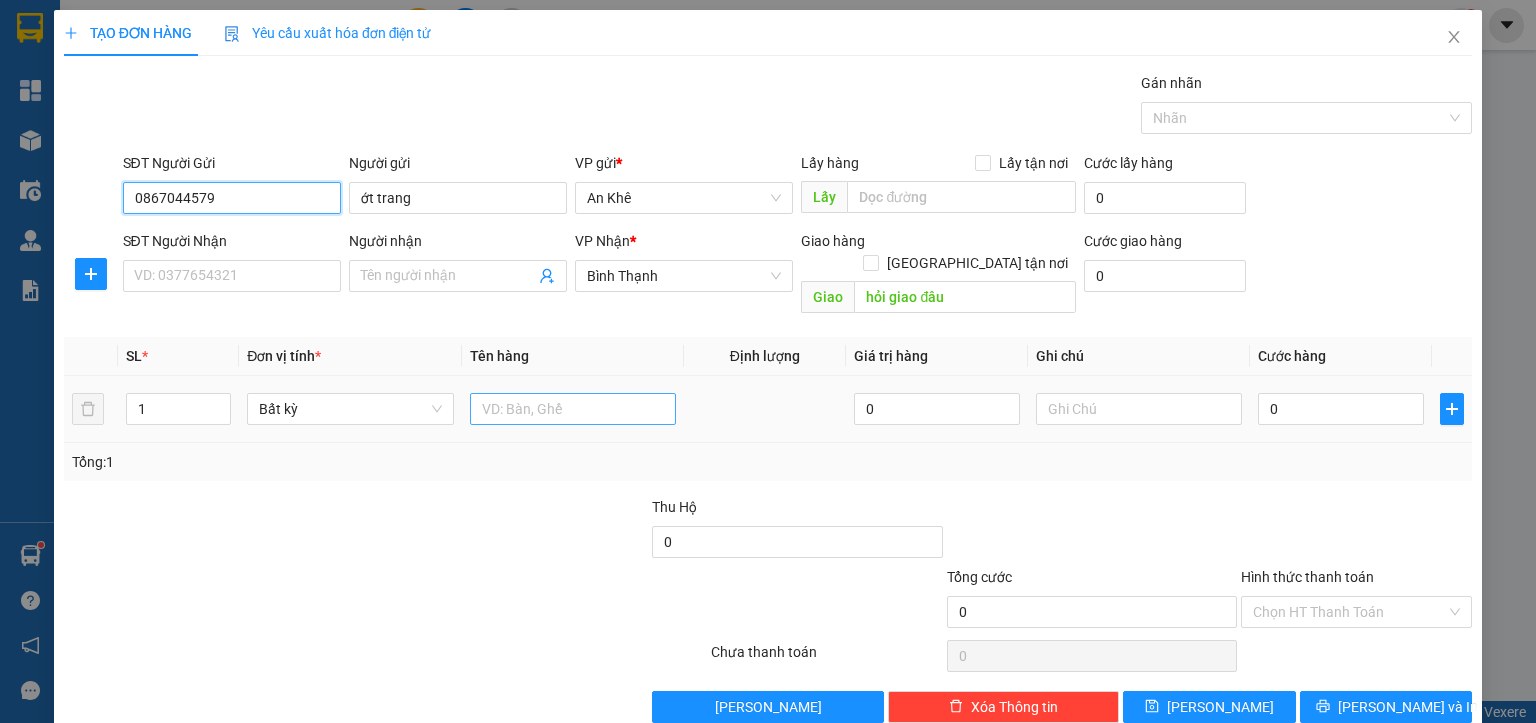 type on "0867044579" 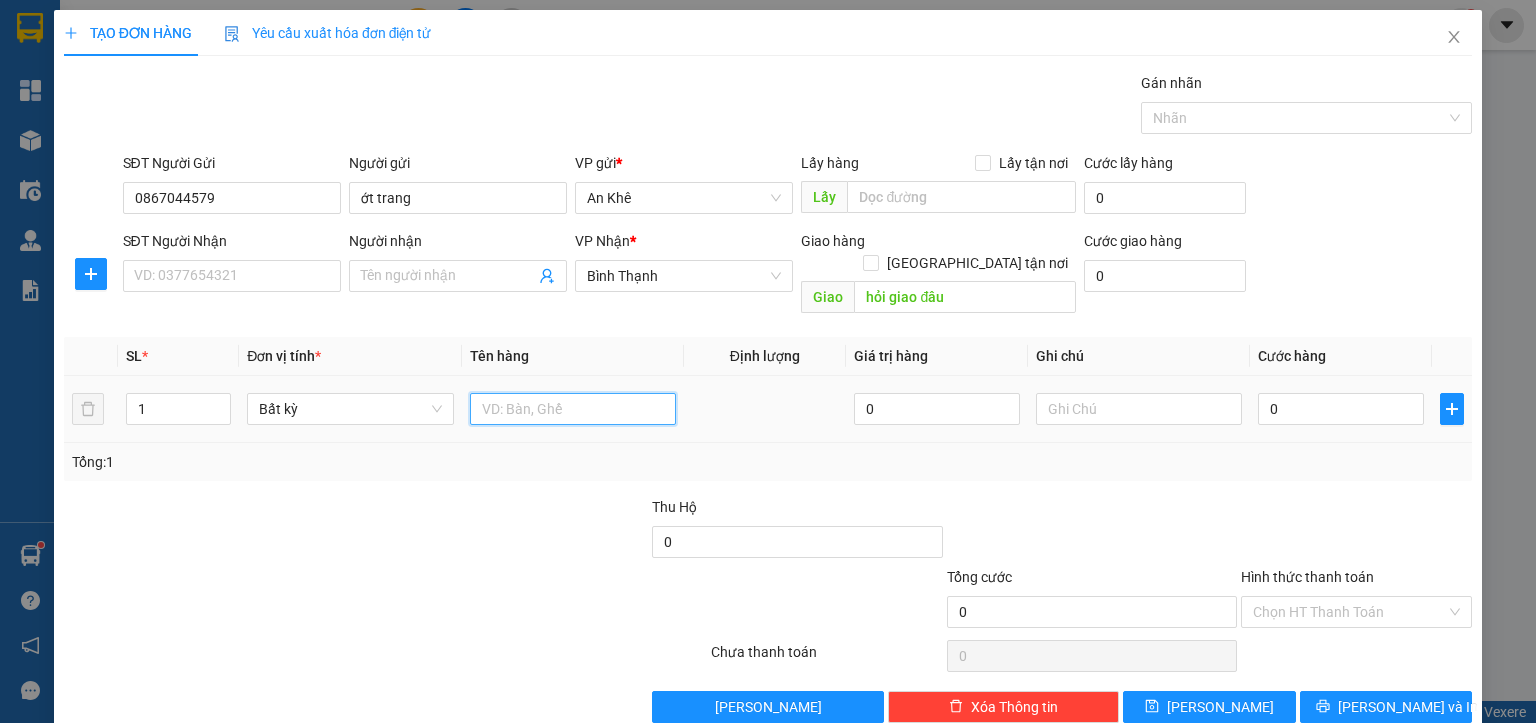 click at bounding box center (573, 409) 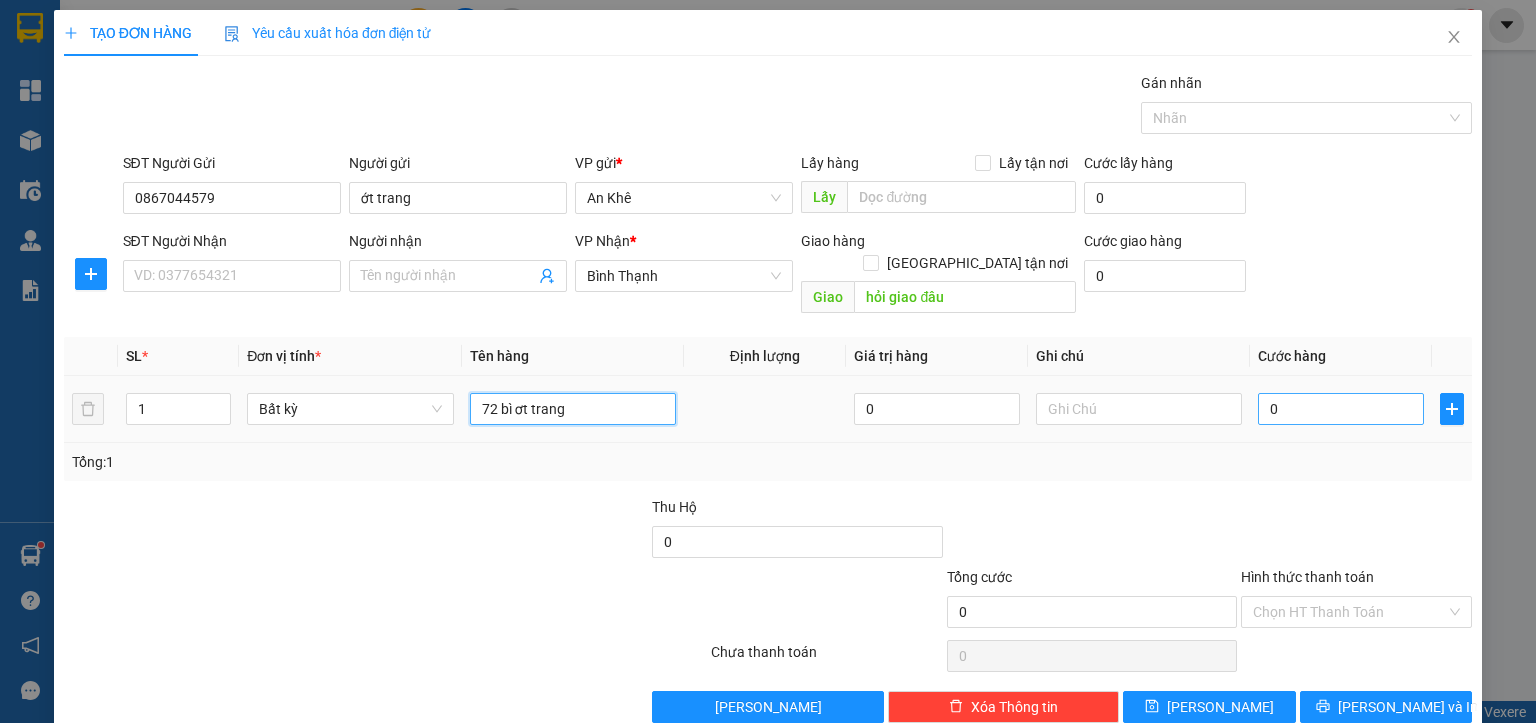 type on "72 bì ơt trang" 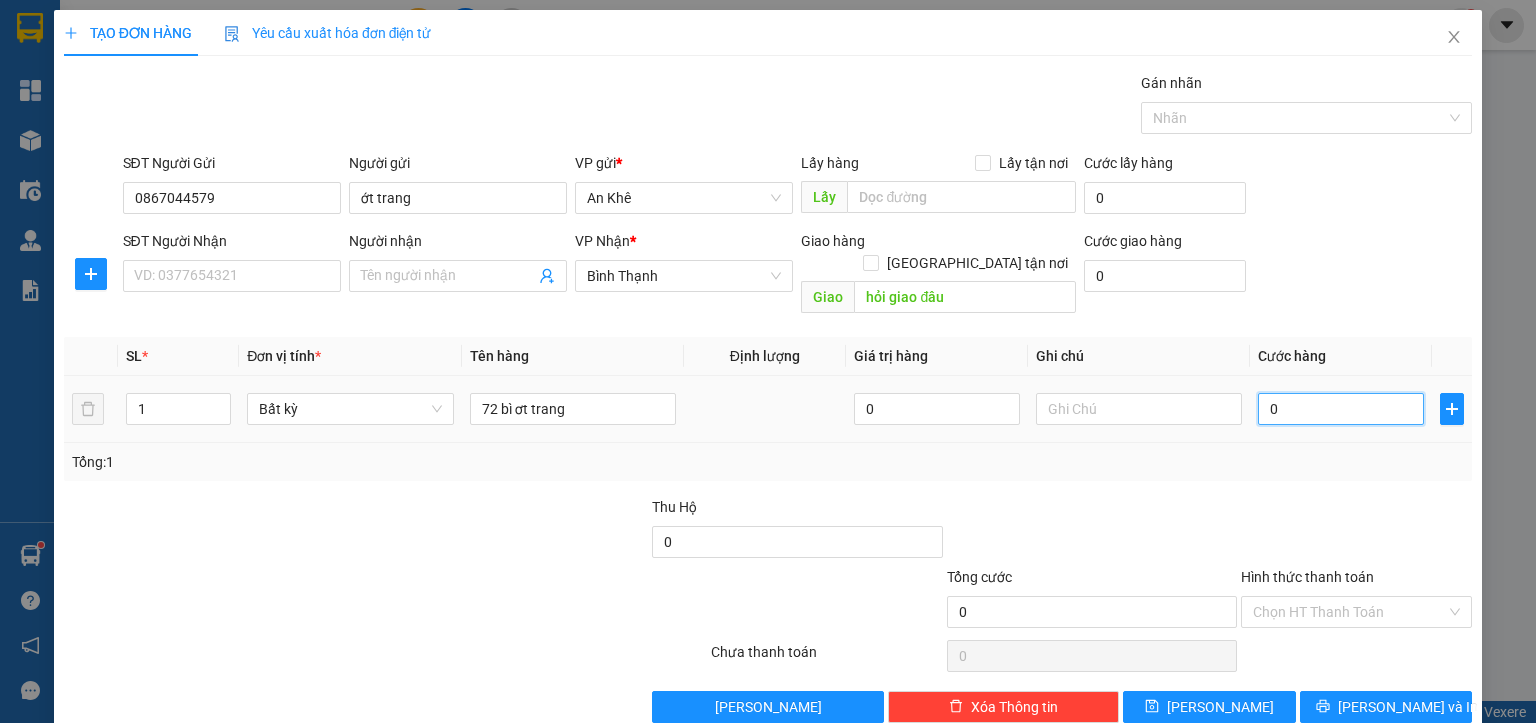 click on "0" at bounding box center [1341, 409] 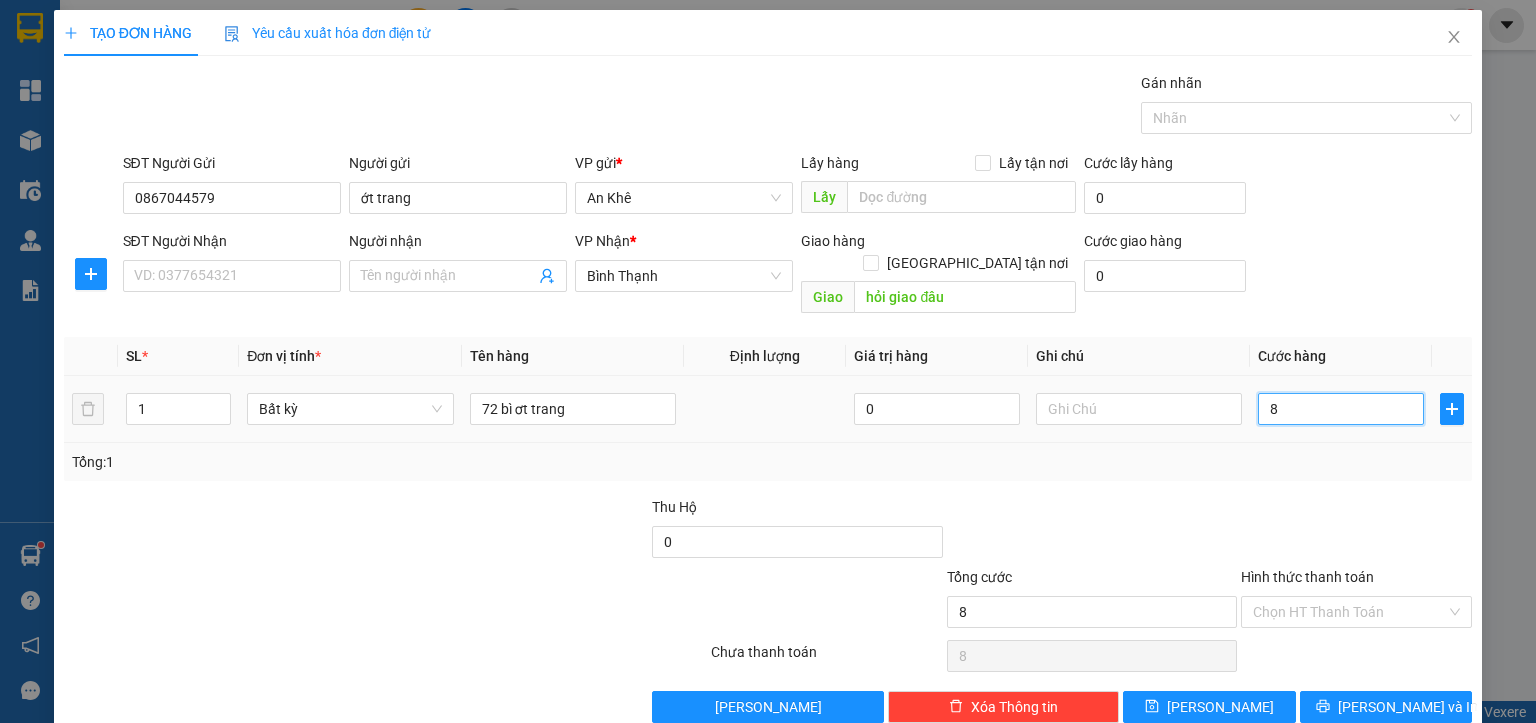 type on "86" 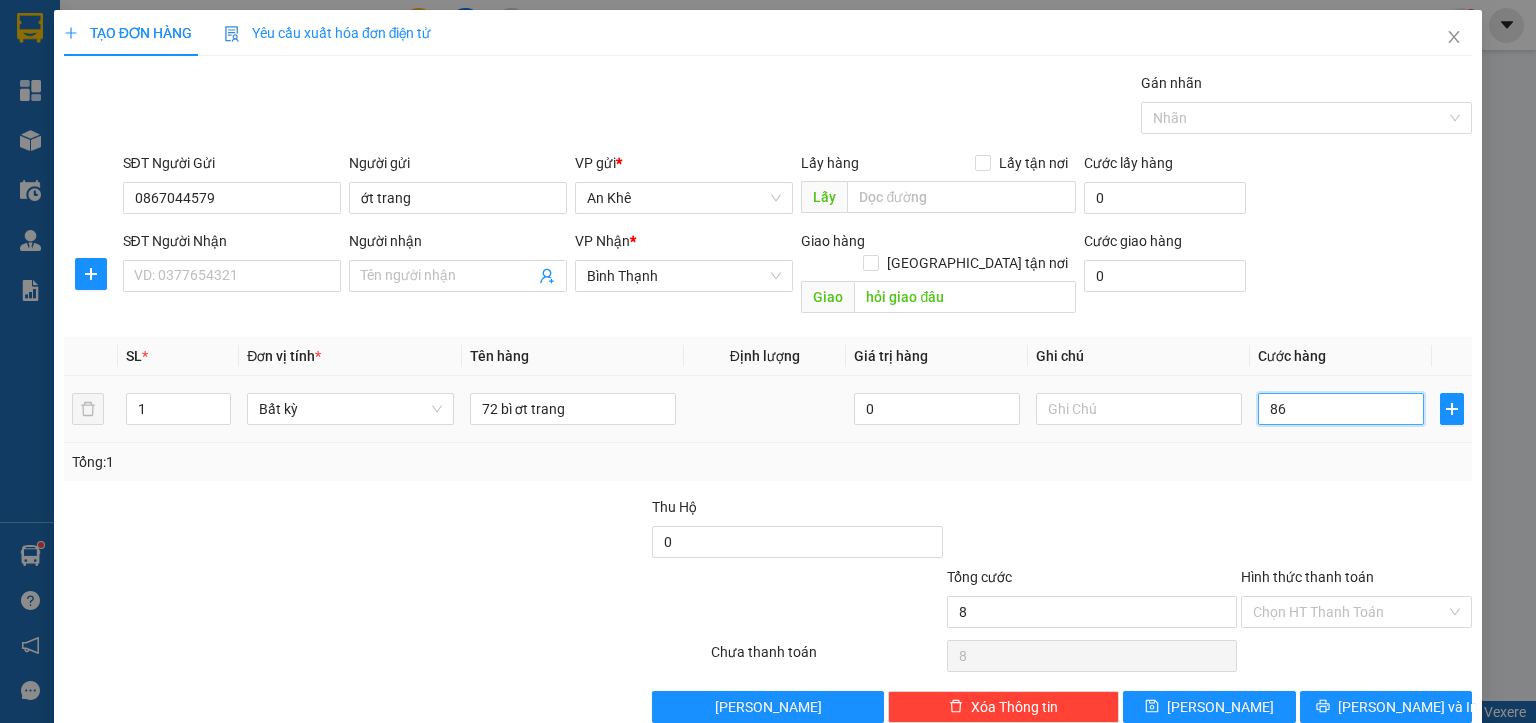 type on "86" 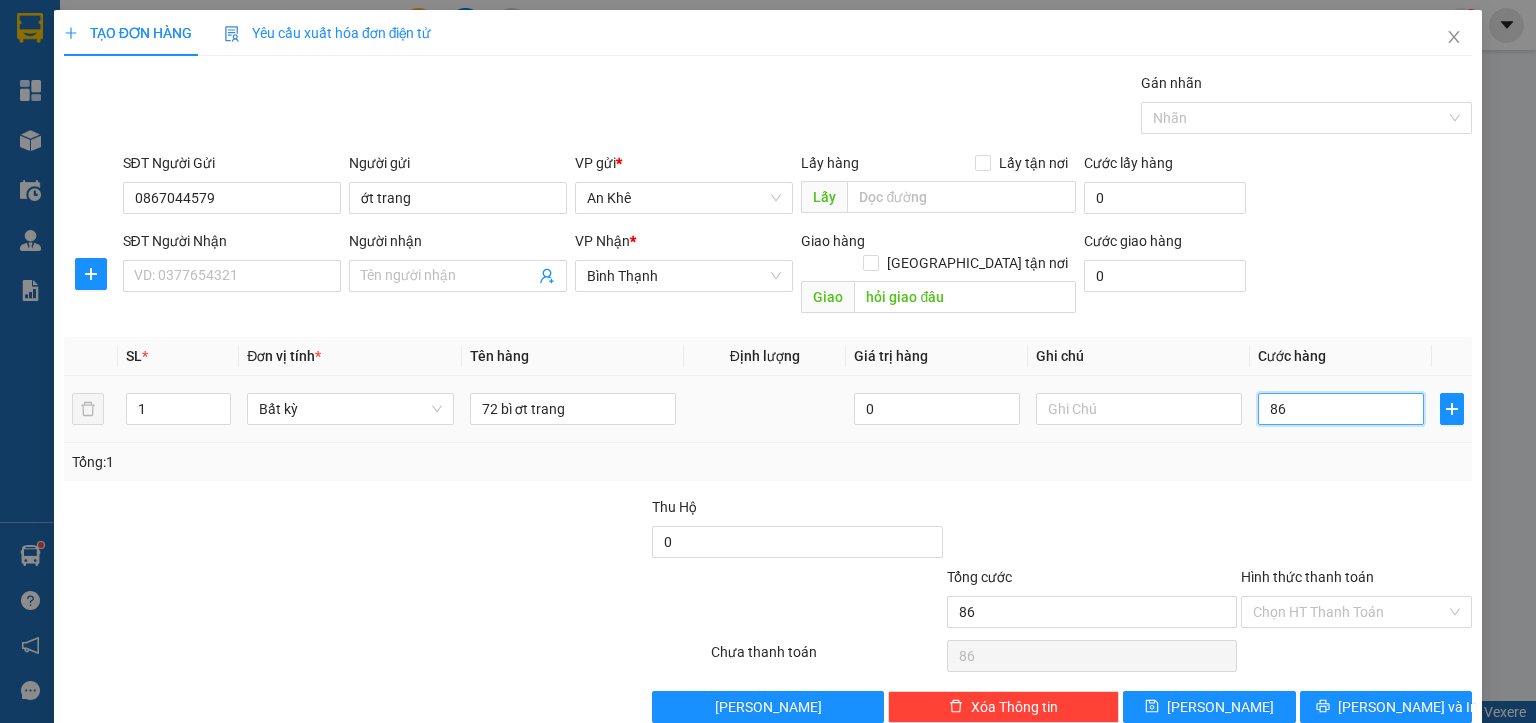 type on "860" 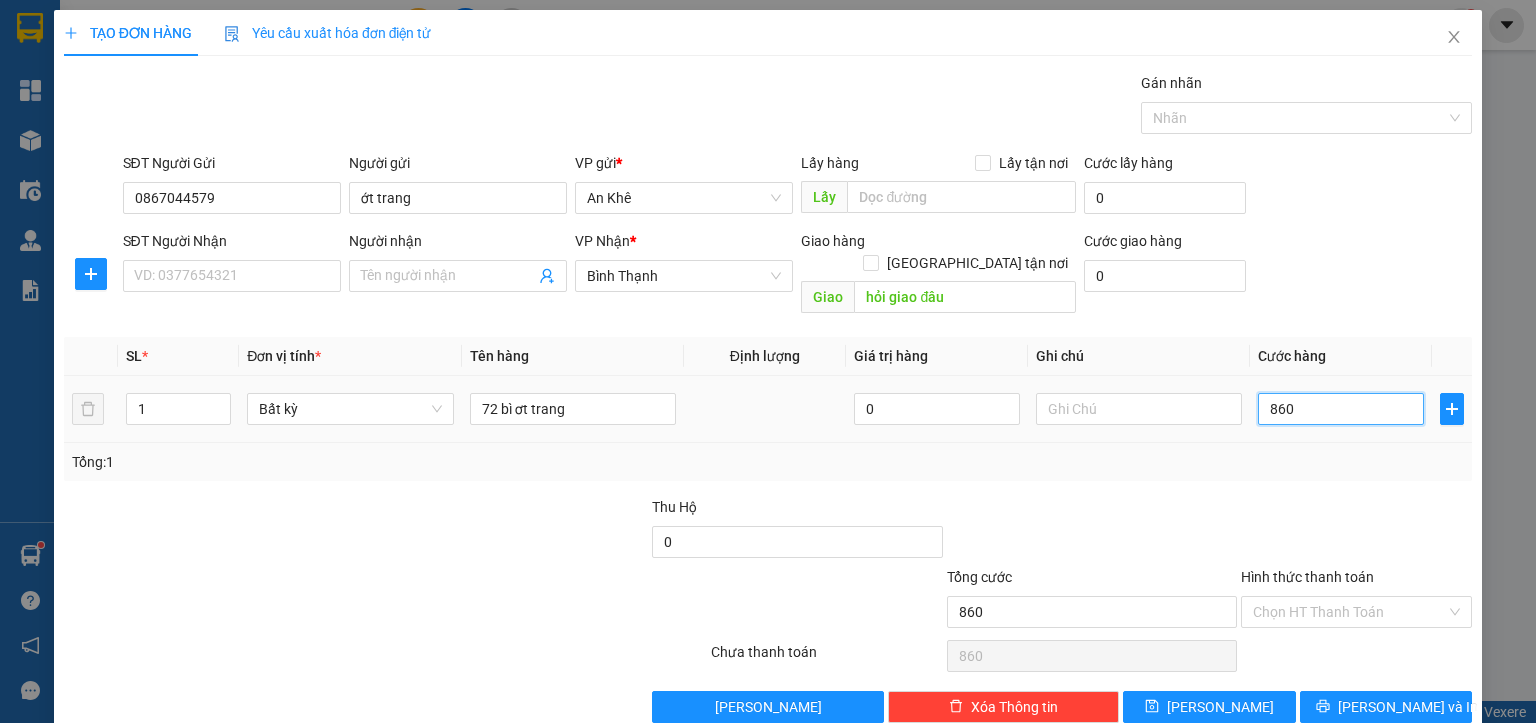 type on "8.600" 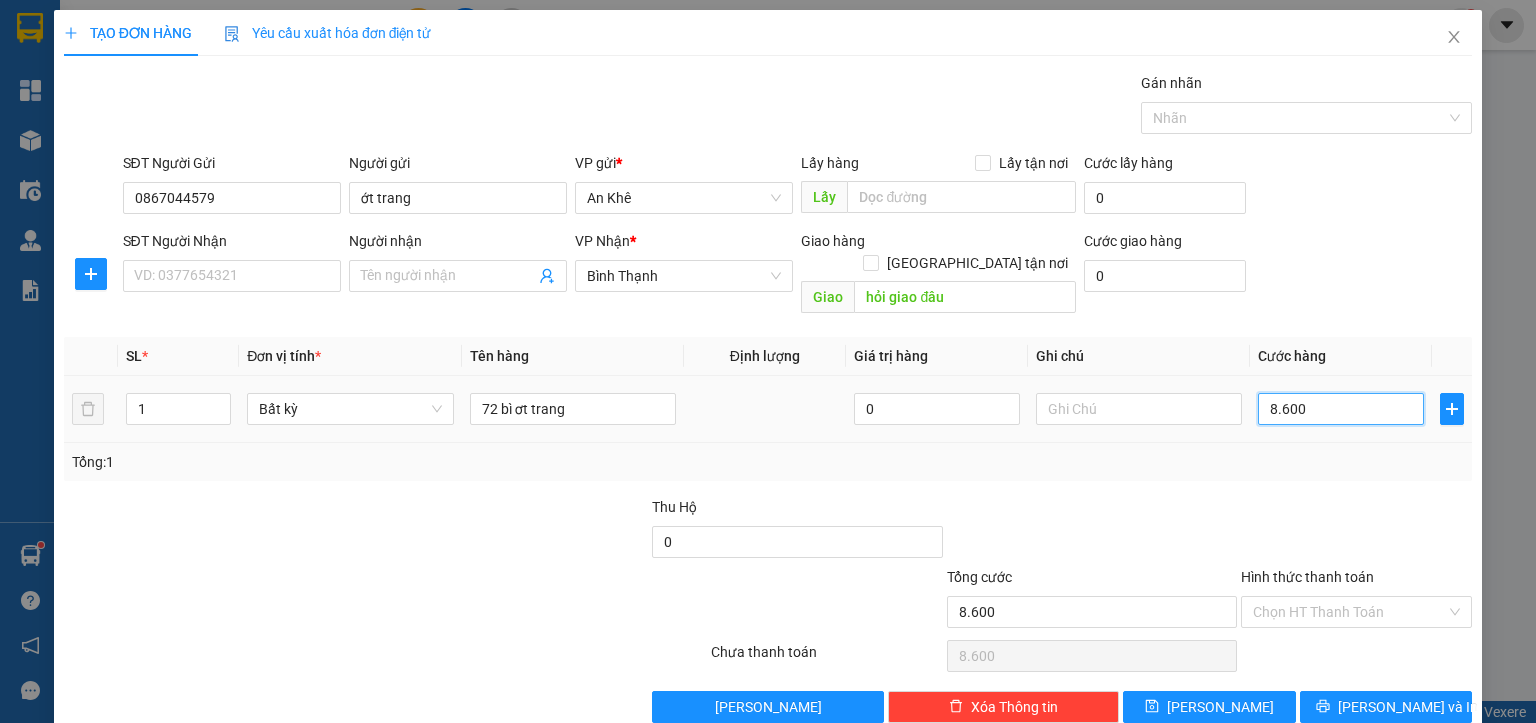 type on "86.000" 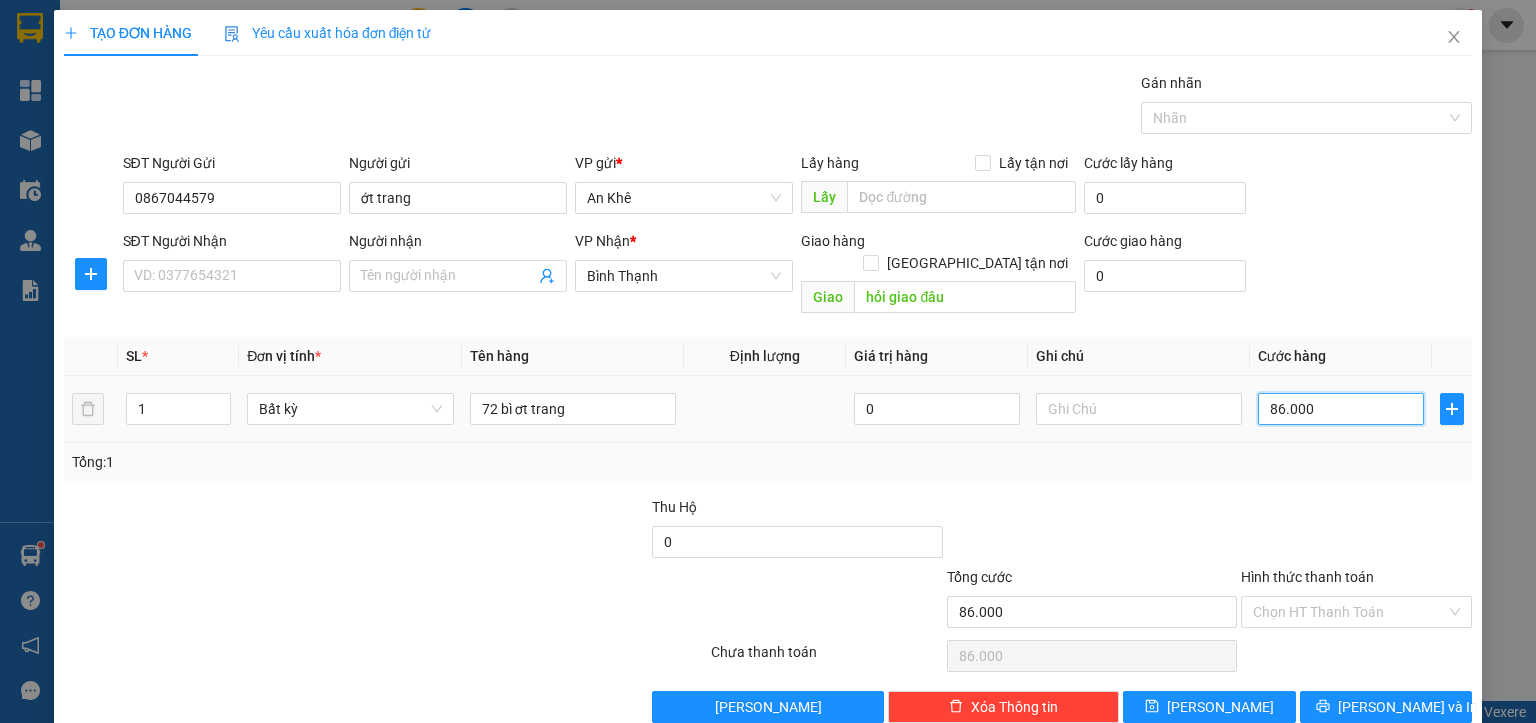 type on "860.000" 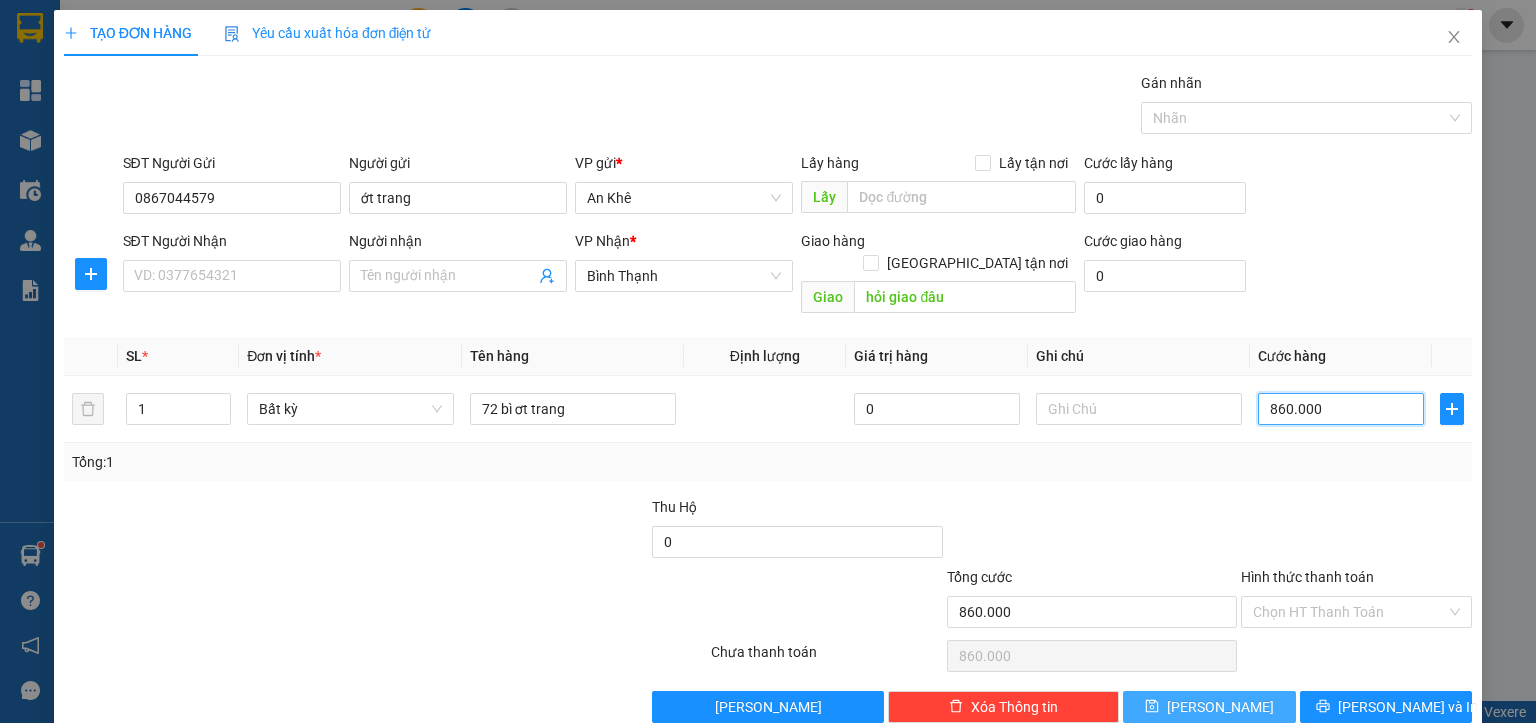 type on "860.000" 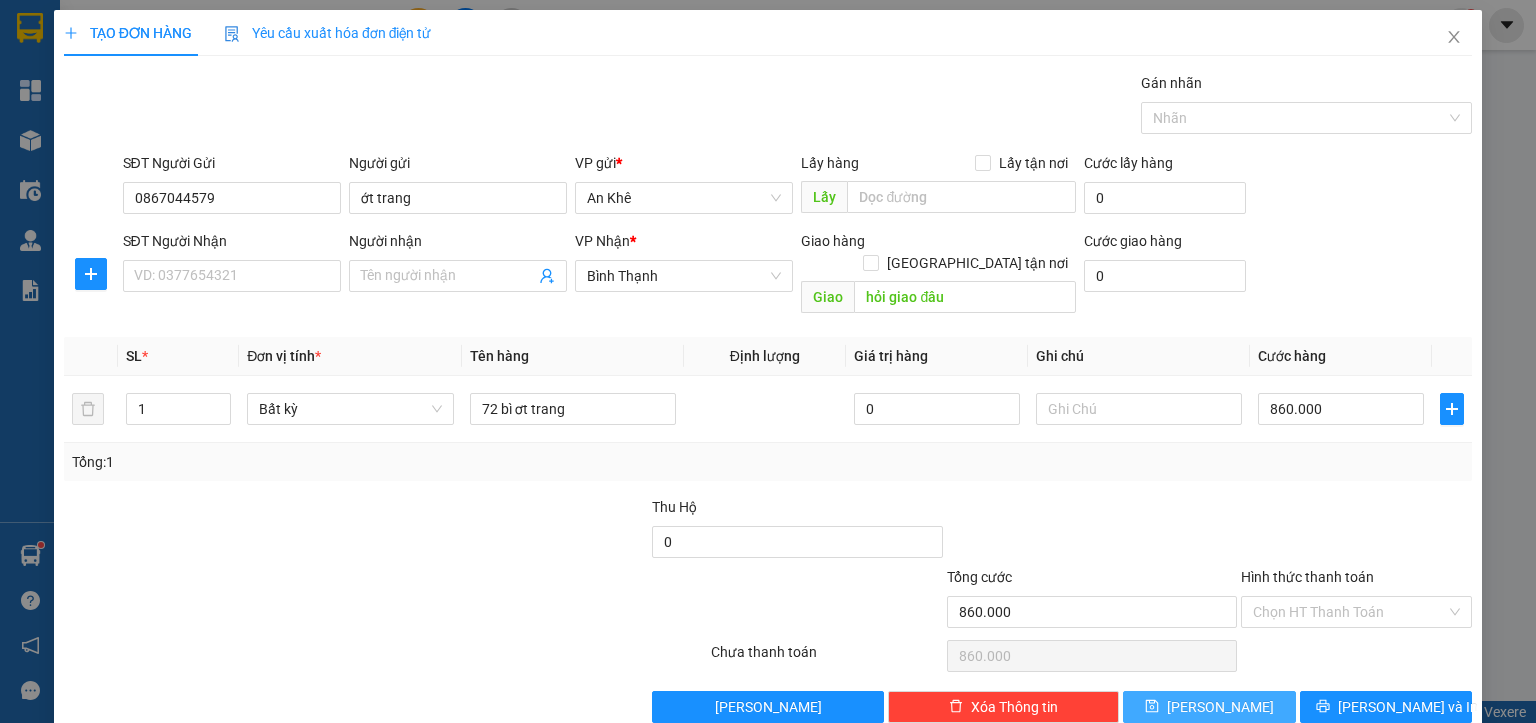 click on "[PERSON_NAME]" at bounding box center (1209, 707) 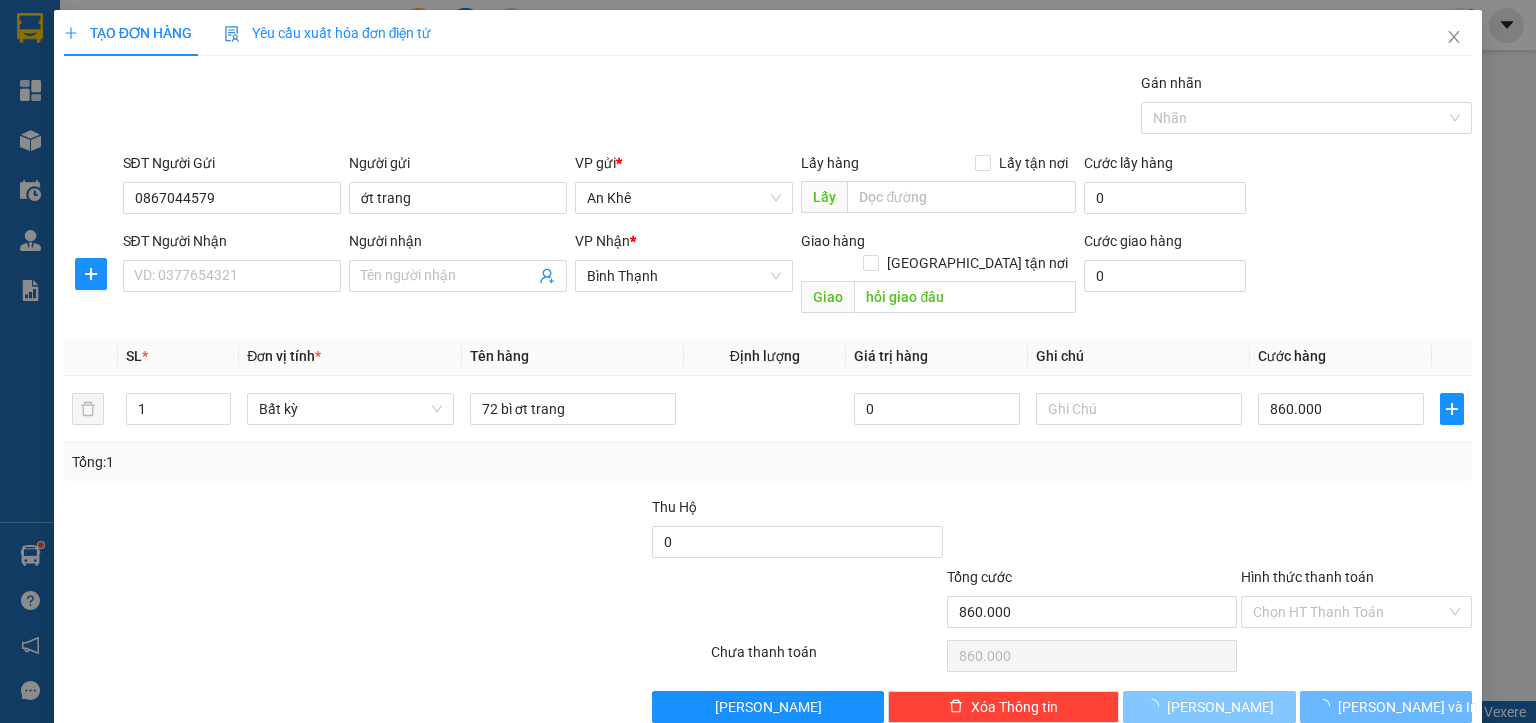 type 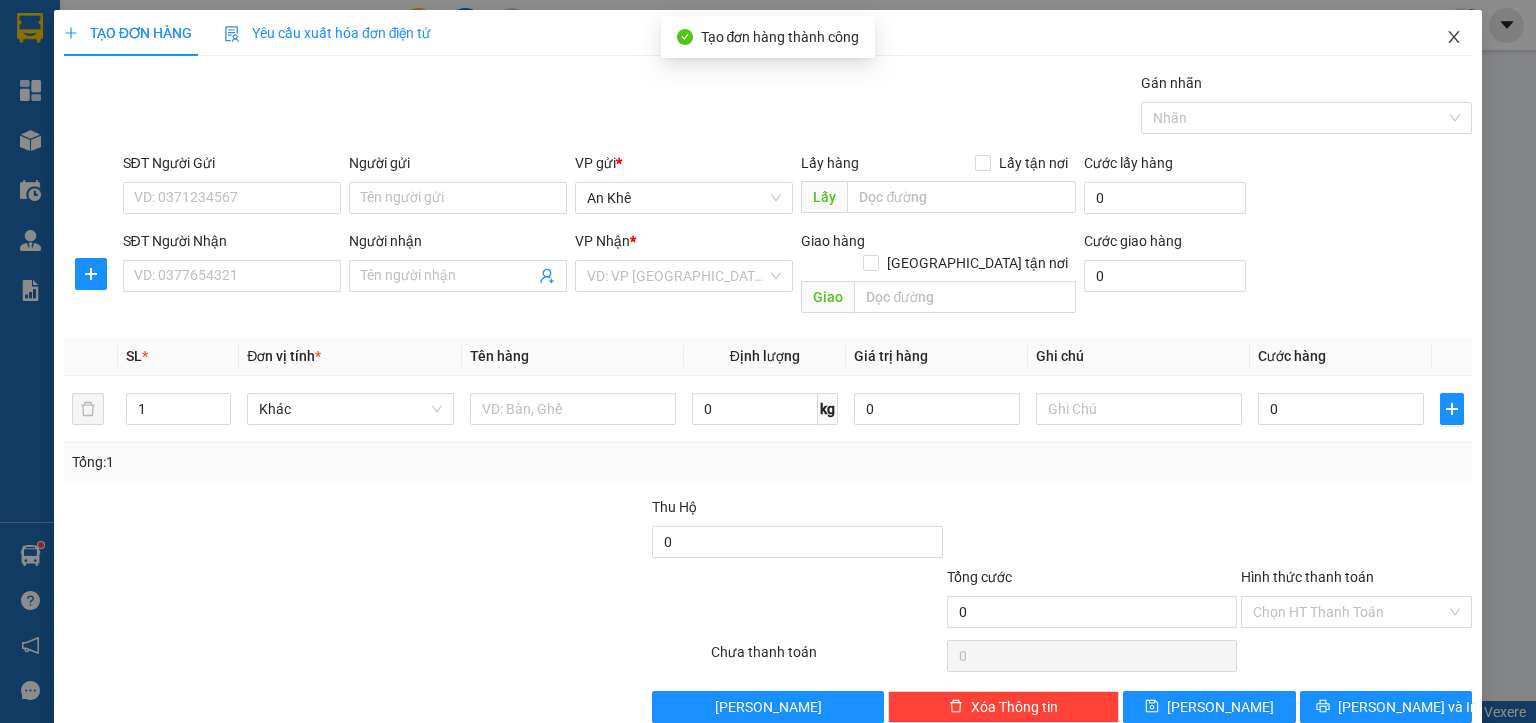 click at bounding box center [1454, 38] 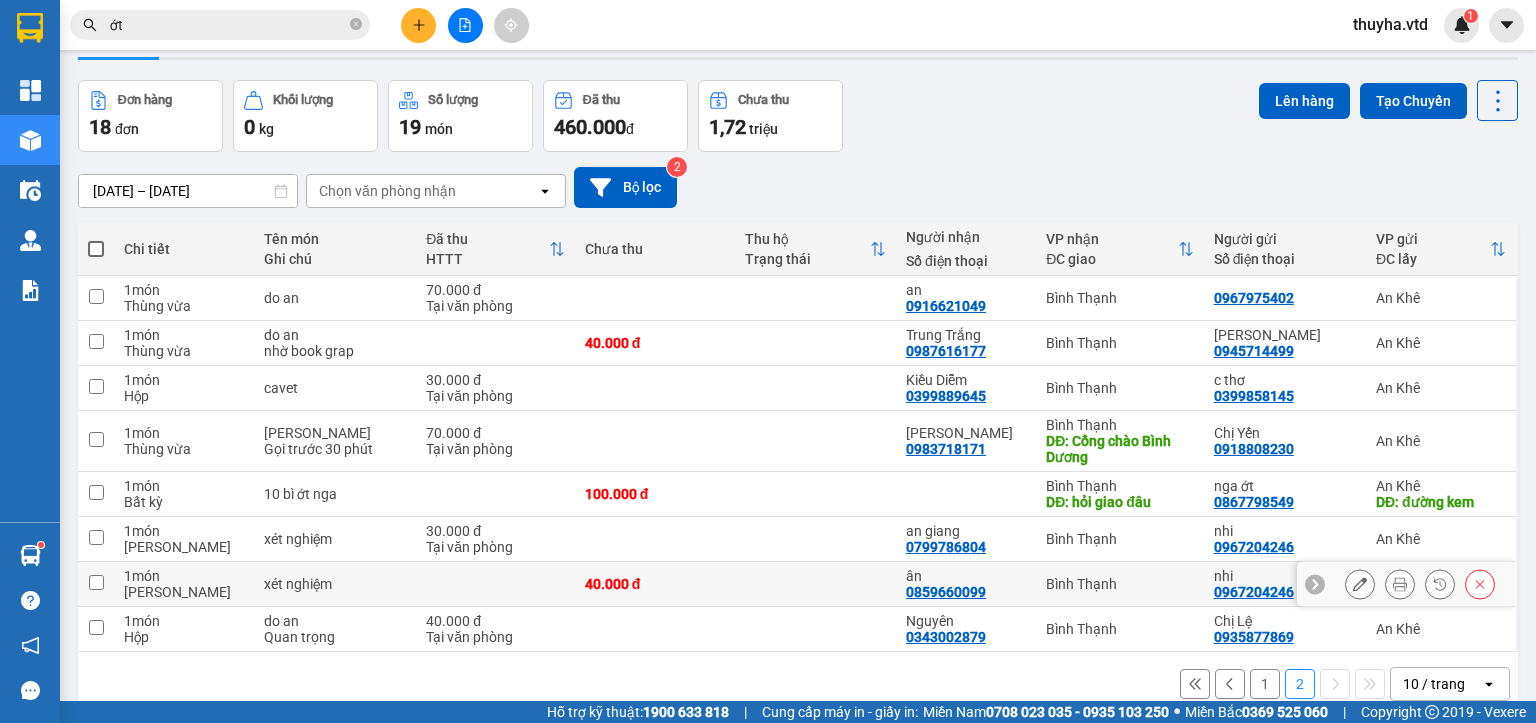 scroll, scrollTop: 92, scrollLeft: 0, axis: vertical 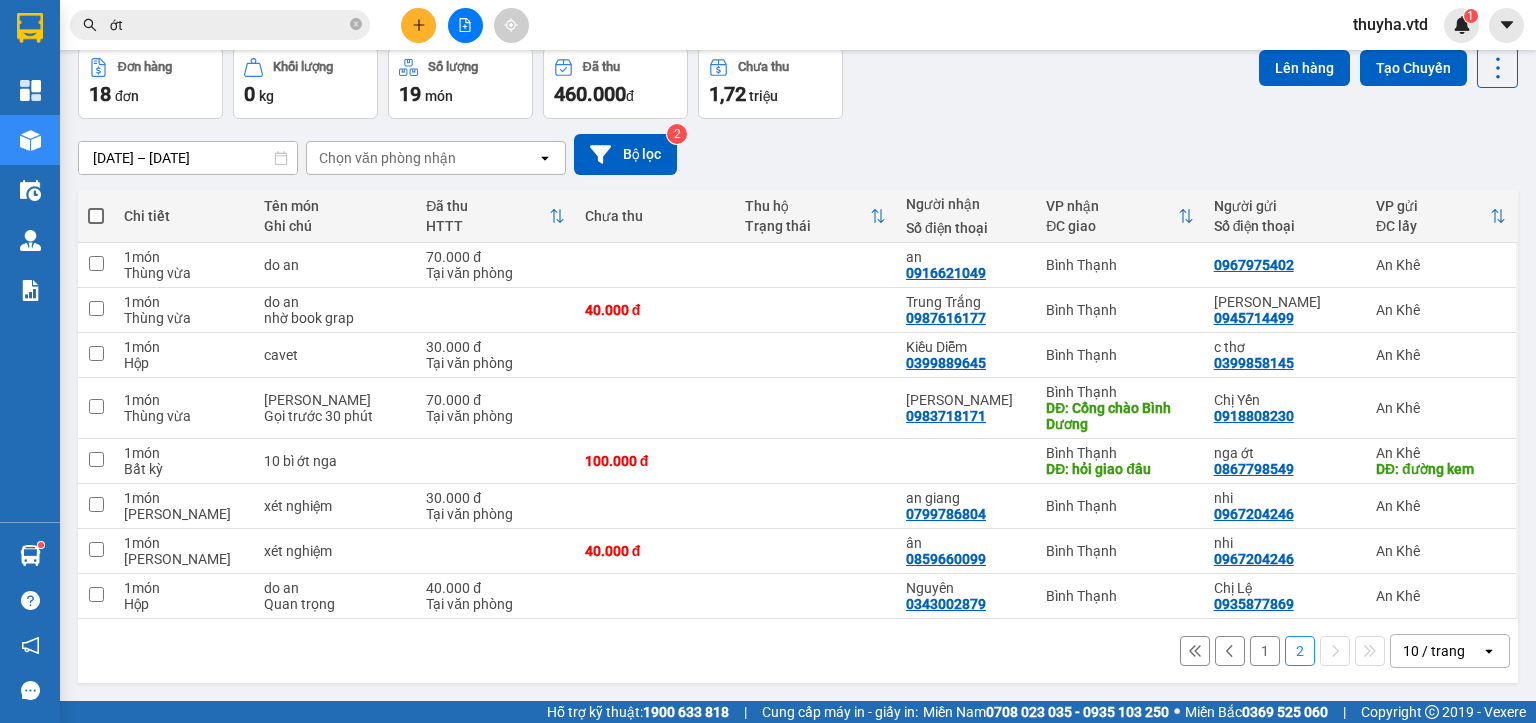 click on "1" at bounding box center (1265, 651) 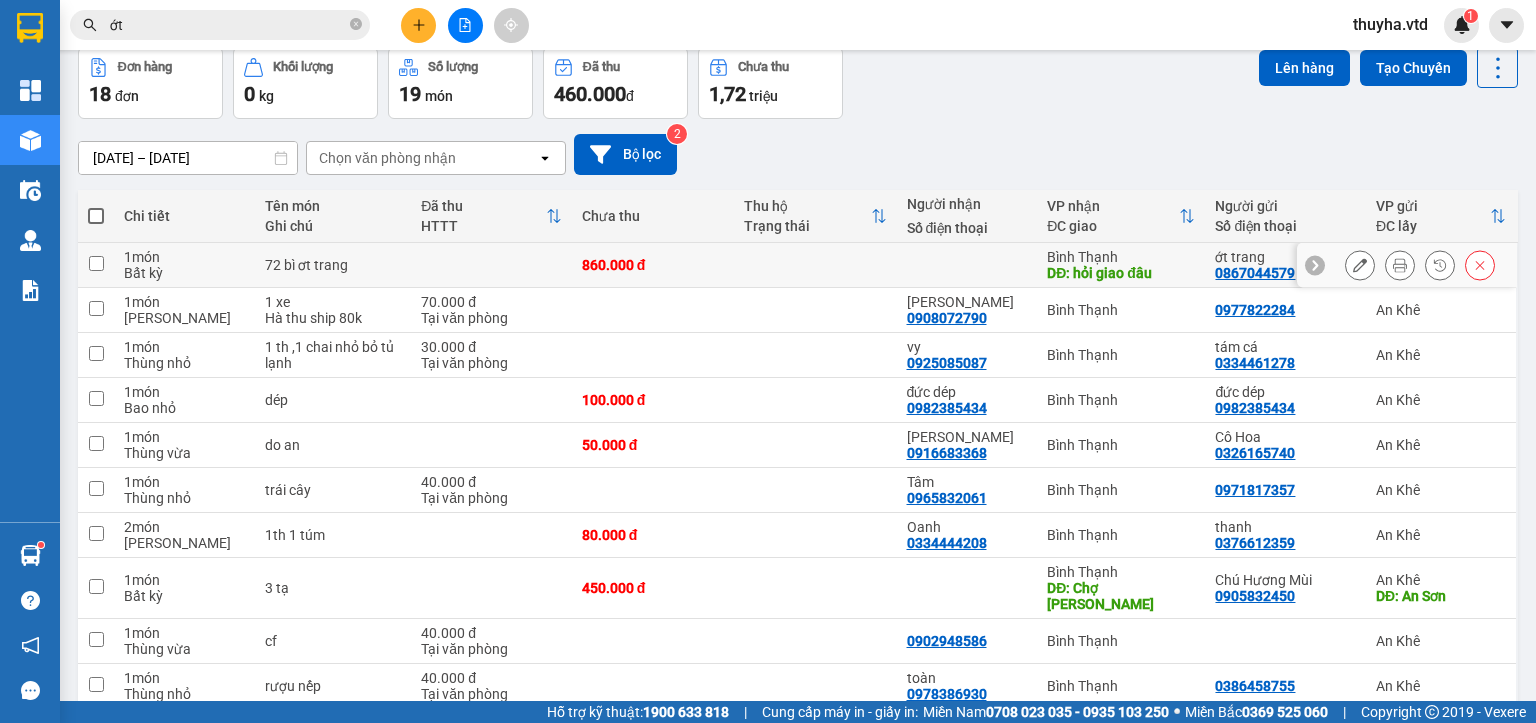 click at bounding box center [96, 263] 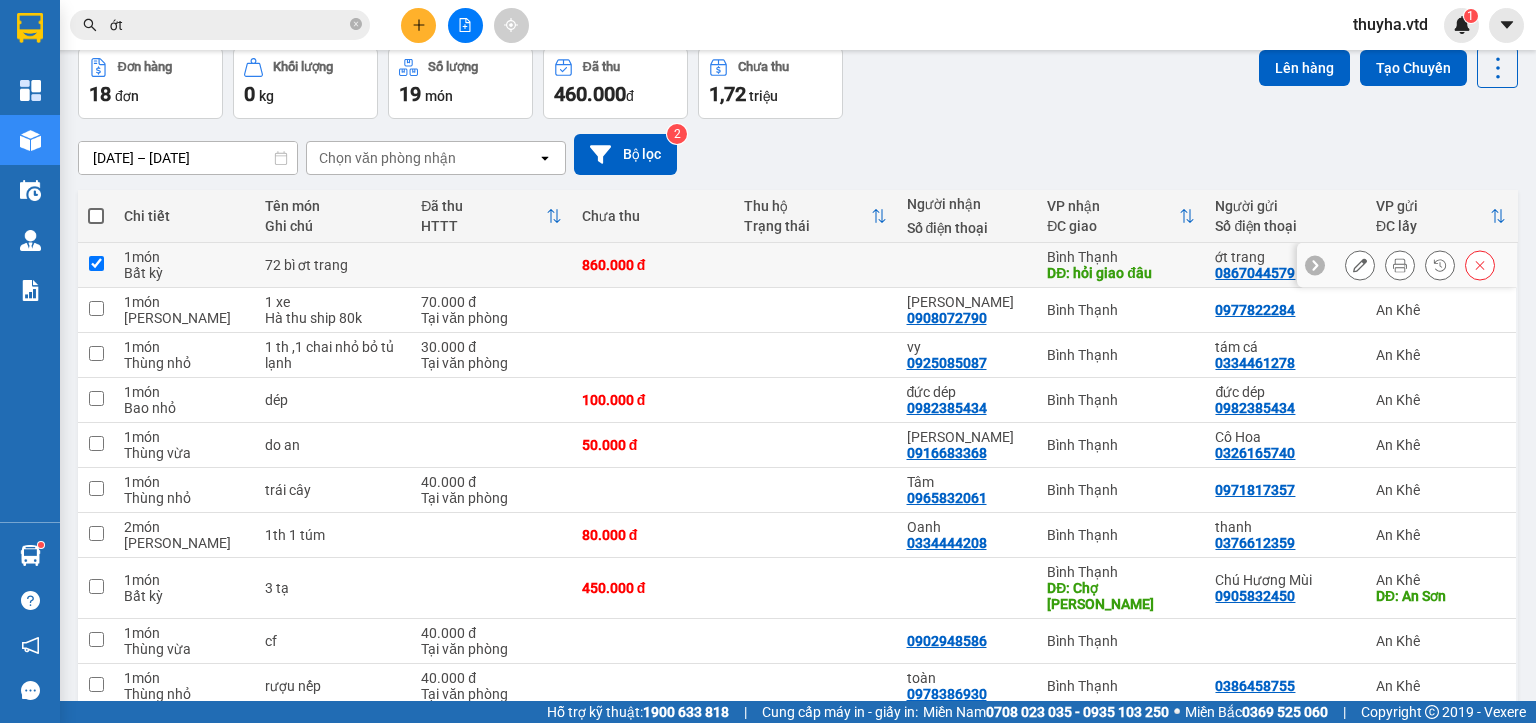checkbox on "true" 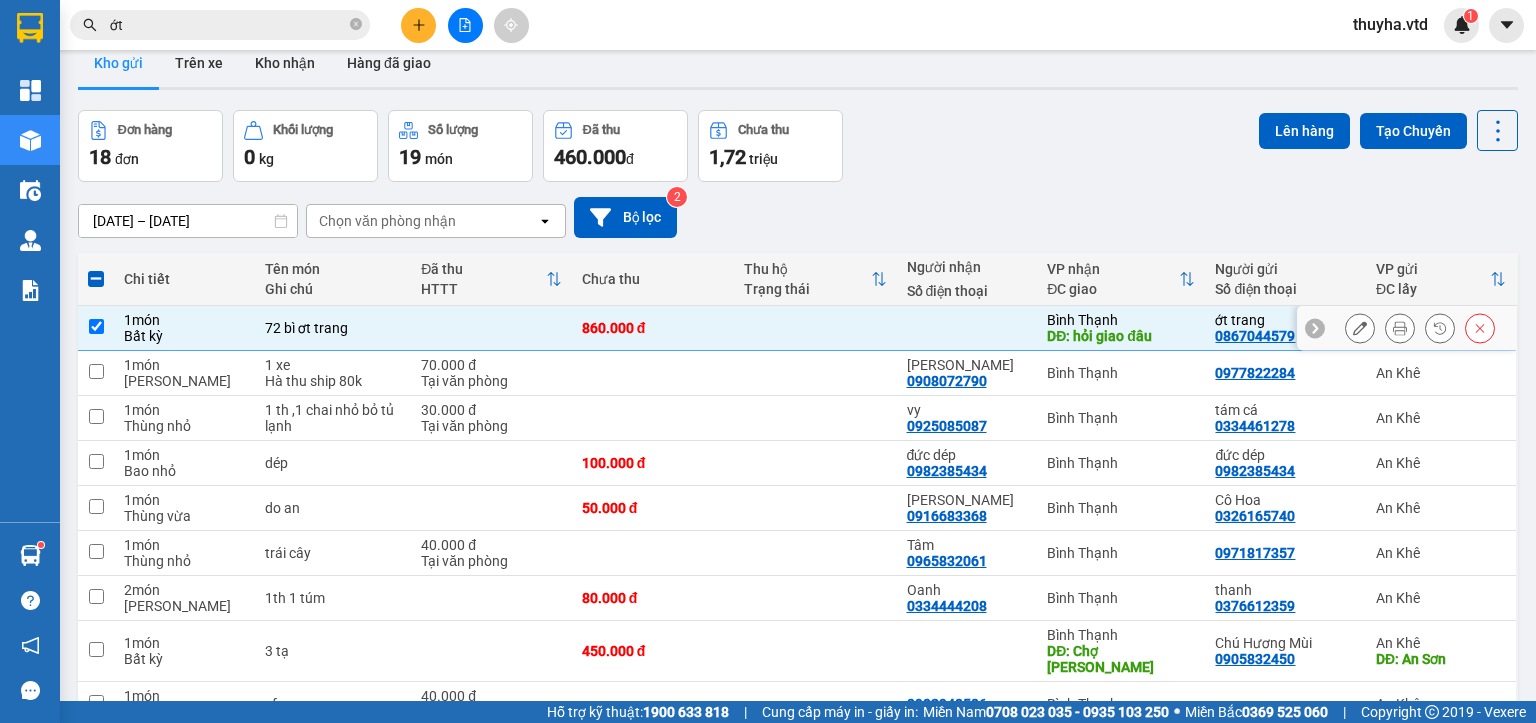 scroll, scrollTop: 0, scrollLeft: 0, axis: both 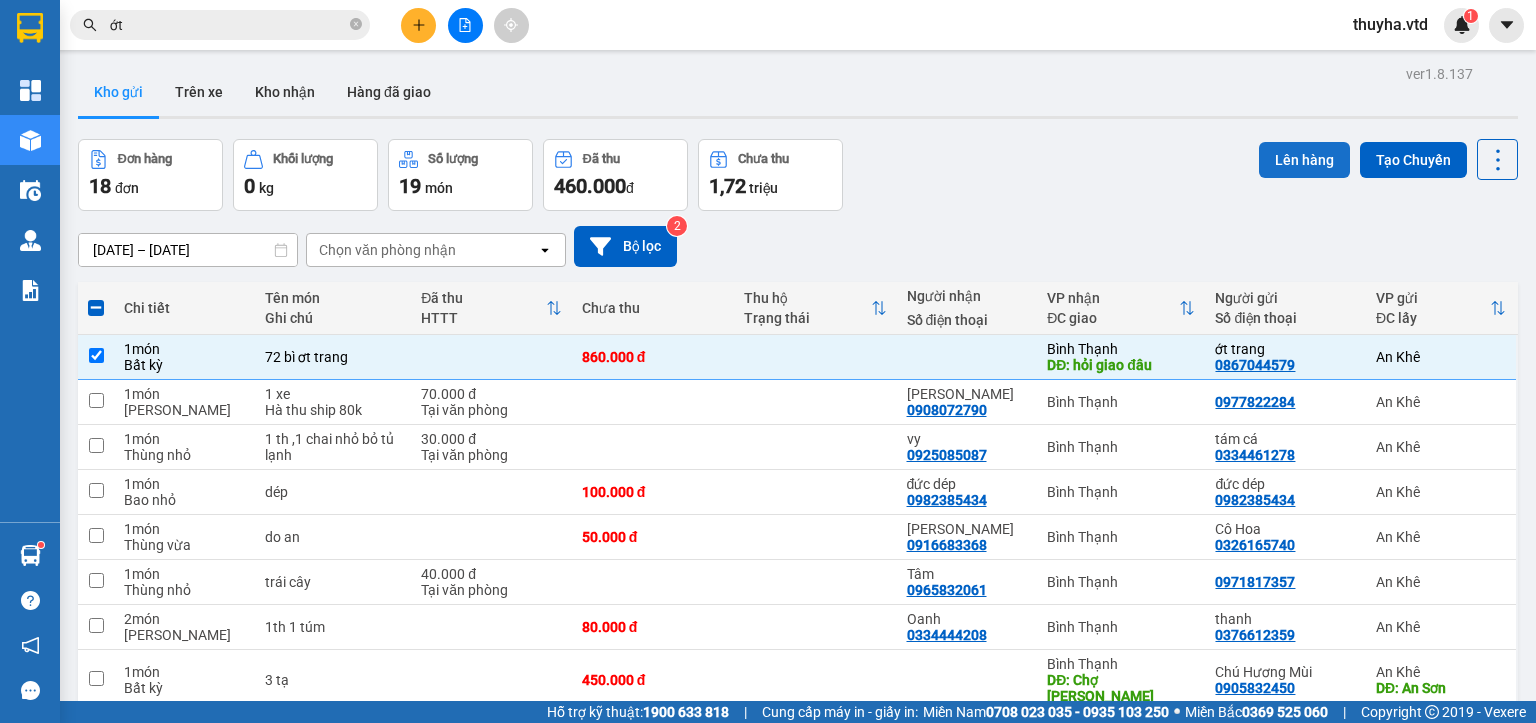 click on "Lên hàng" at bounding box center (1304, 160) 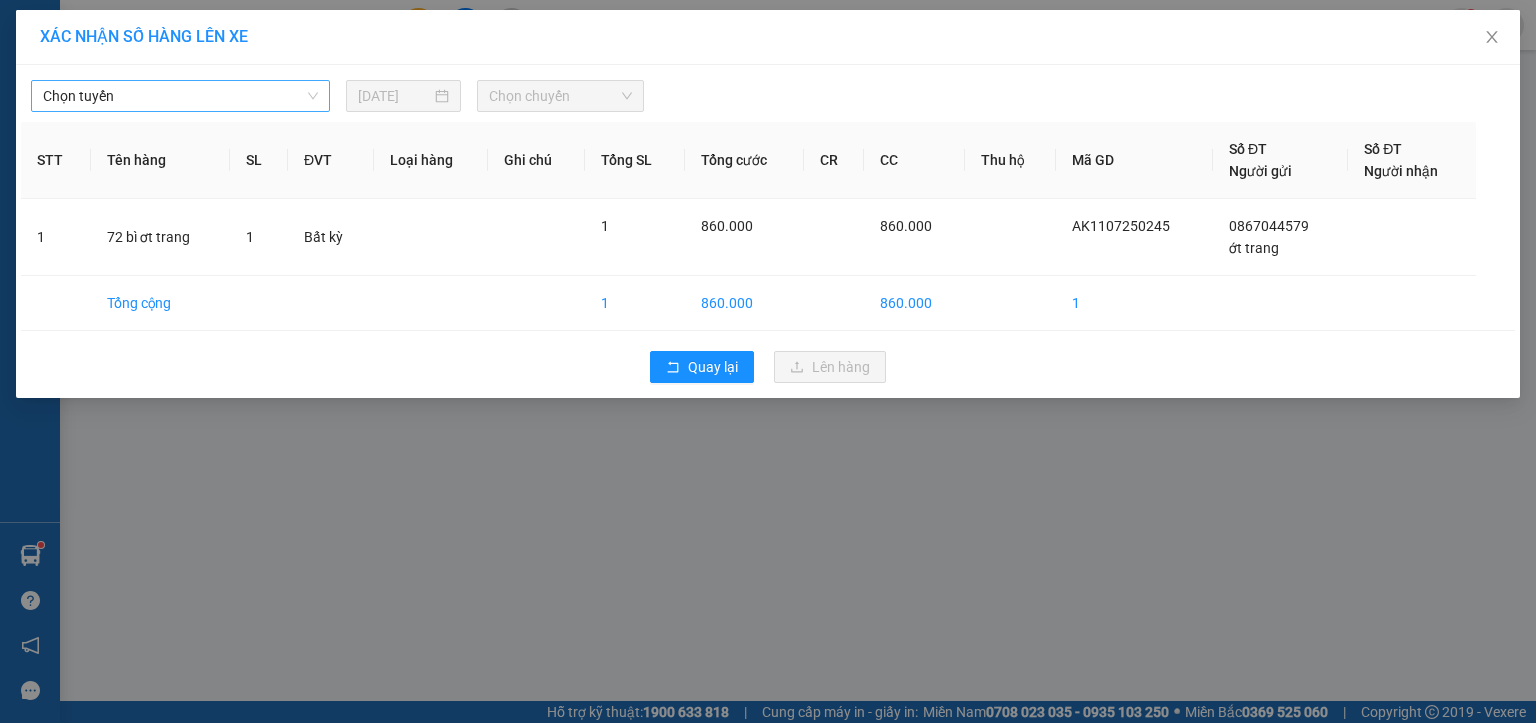 drag, startPoint x: 81, startPoint y: 100, endPoint x: 86, endPoint y: 109, distance: 10.29563 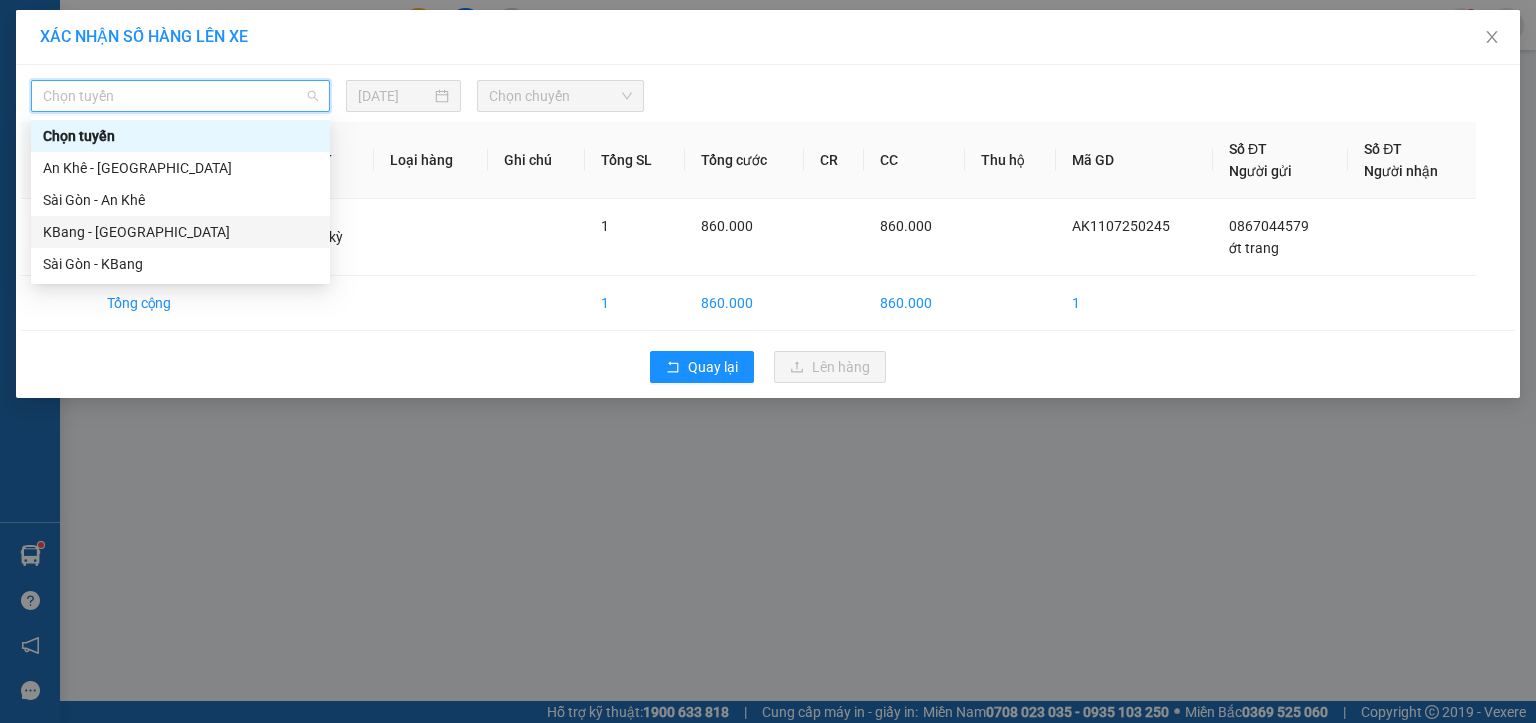 click on "KBang - [GEOGRAPHIC_DATA]" at bounding box center (180, 232) 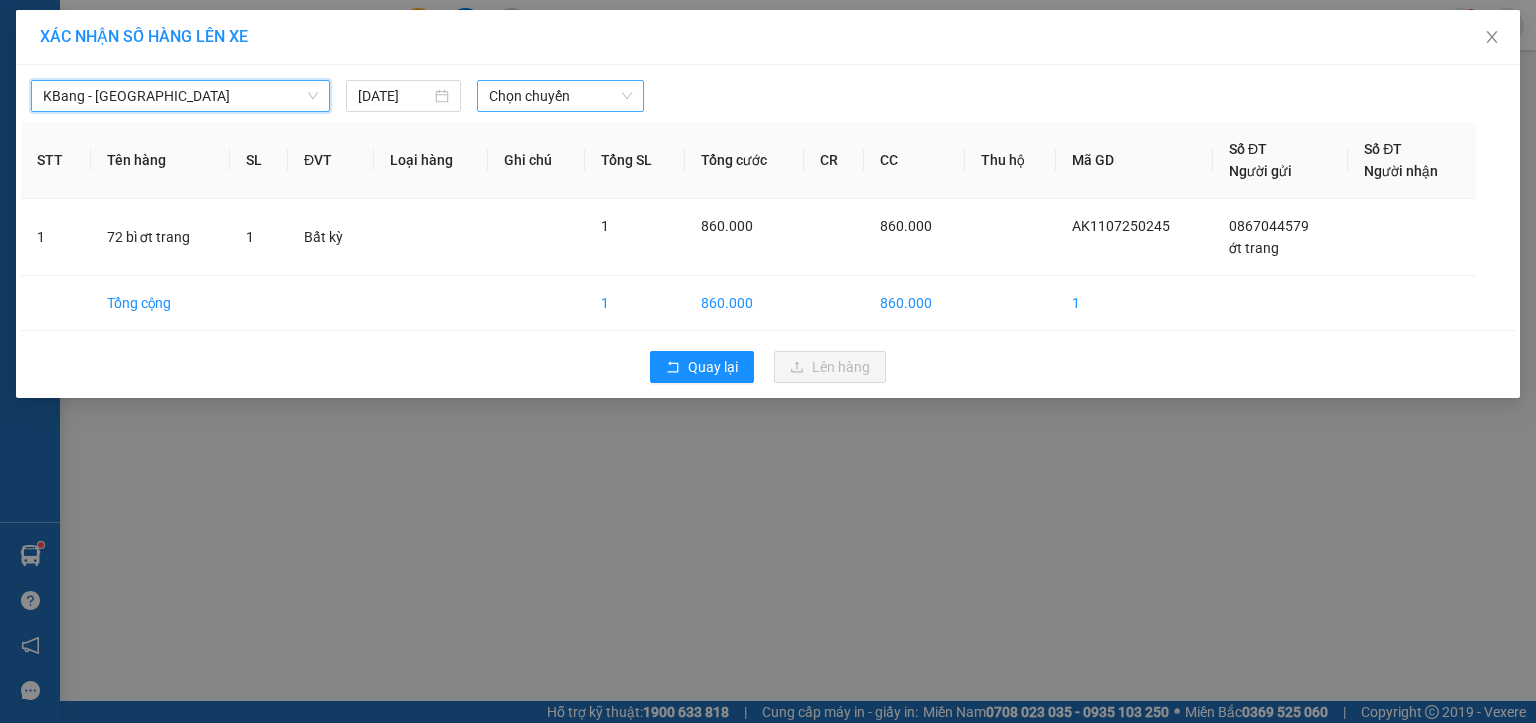 click on "Chọn chuyến" at bounding box center [561, 96] 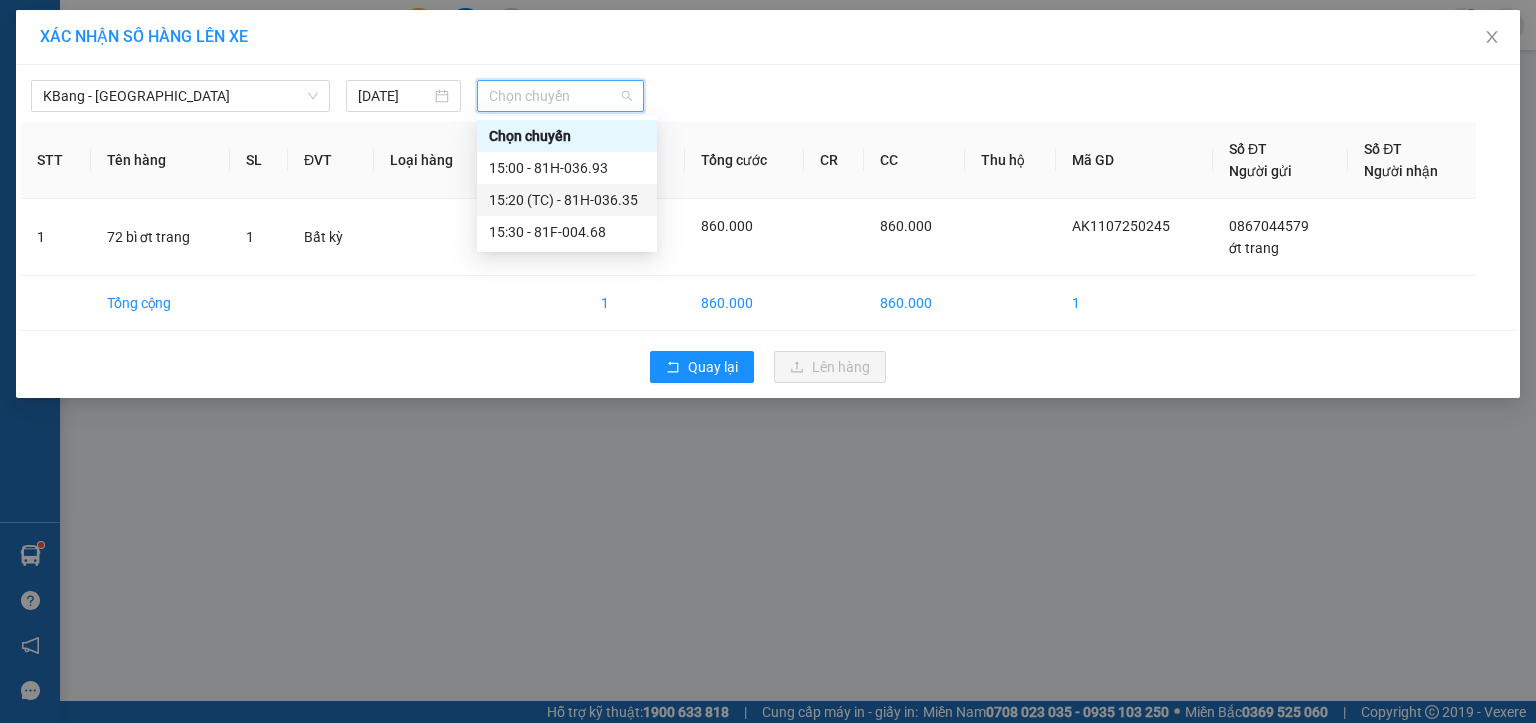 click on "15:20   (TC)   - 81H-036.35" at bounding box center [567, 200] 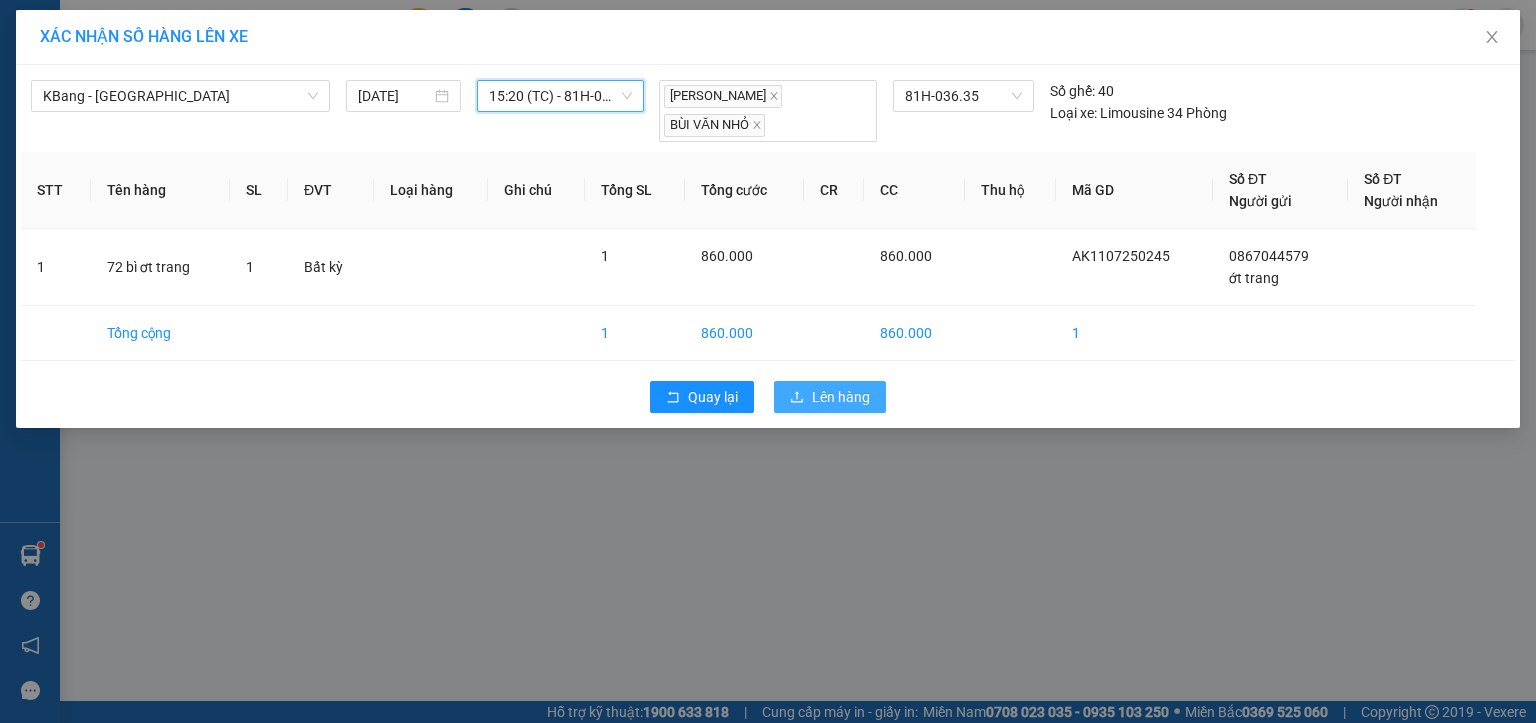 click on "Lên hàng" at bounding box center [841, 397] 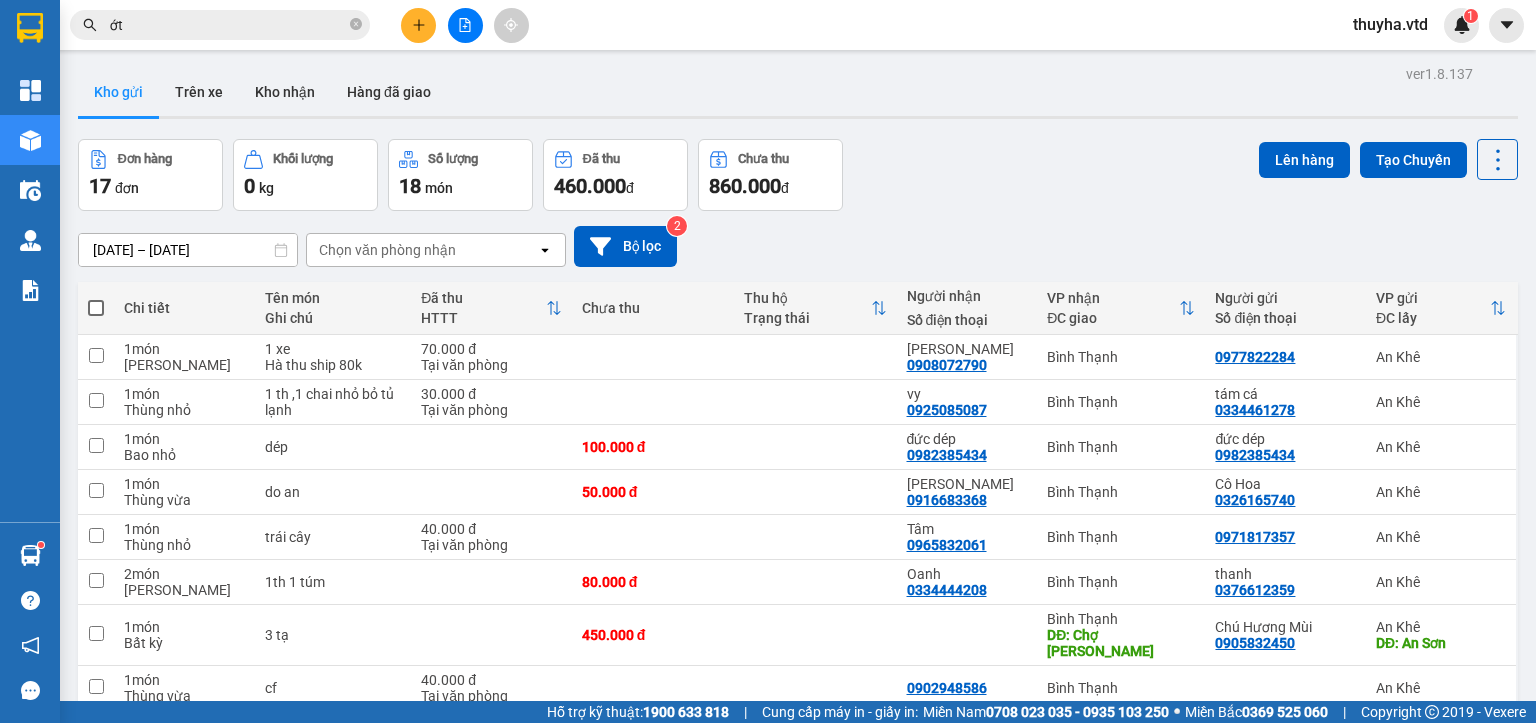 click 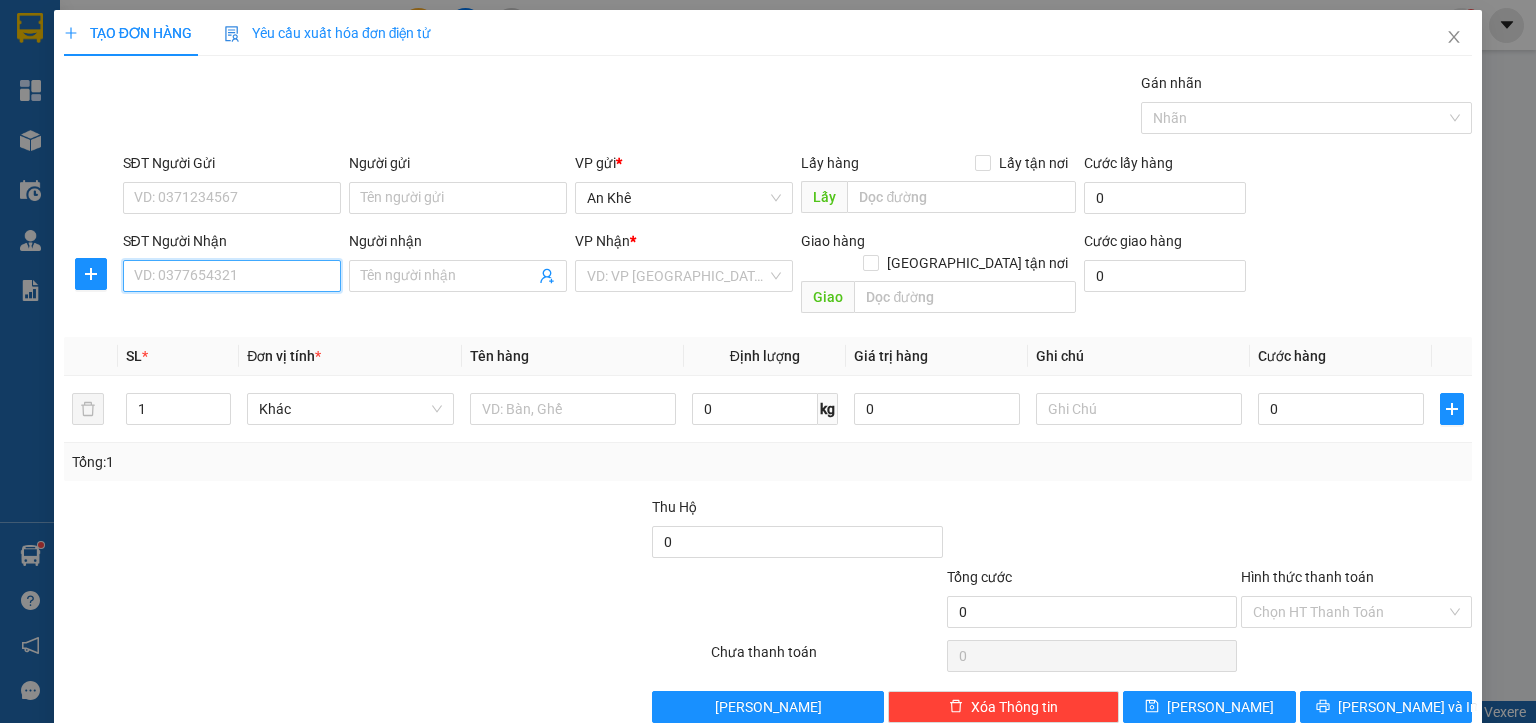 paste on "0935834252" 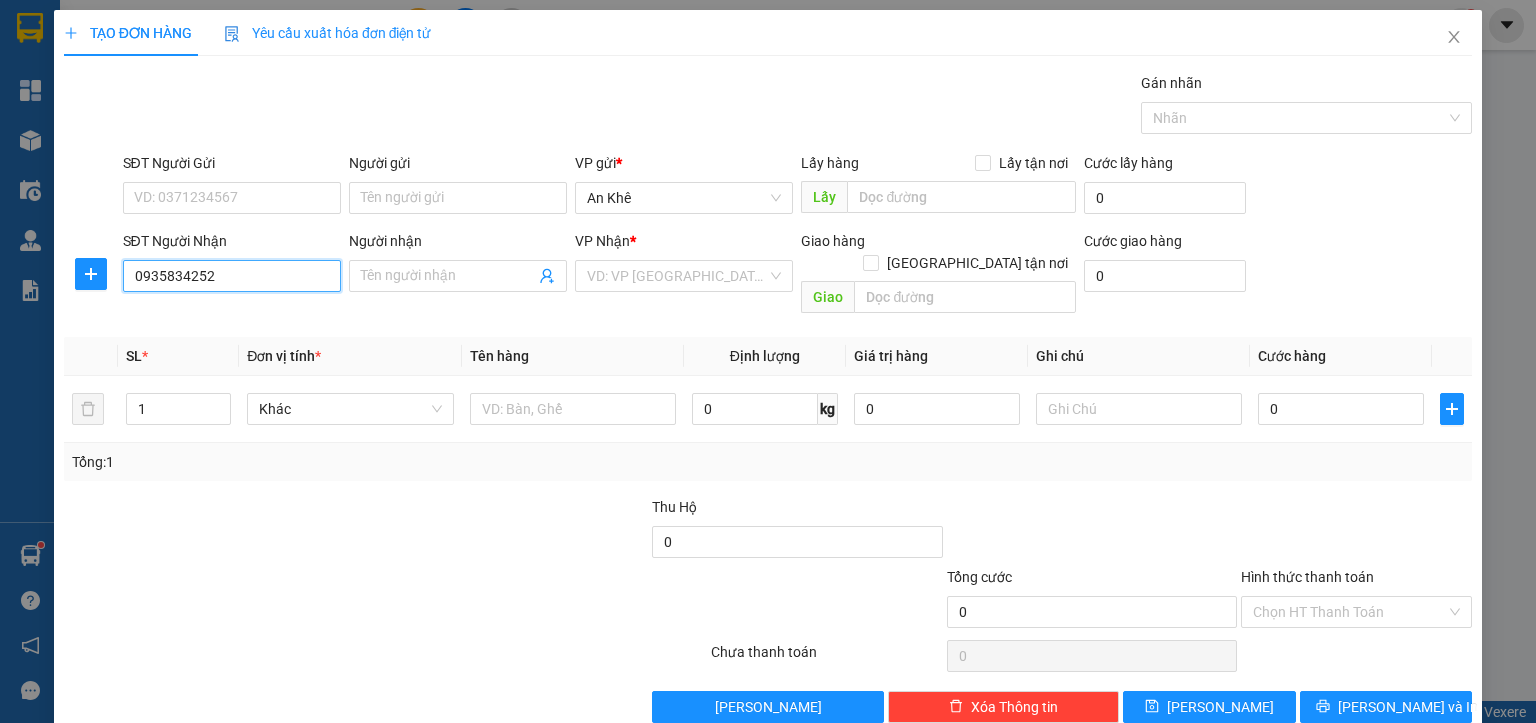 type on "0935834252" 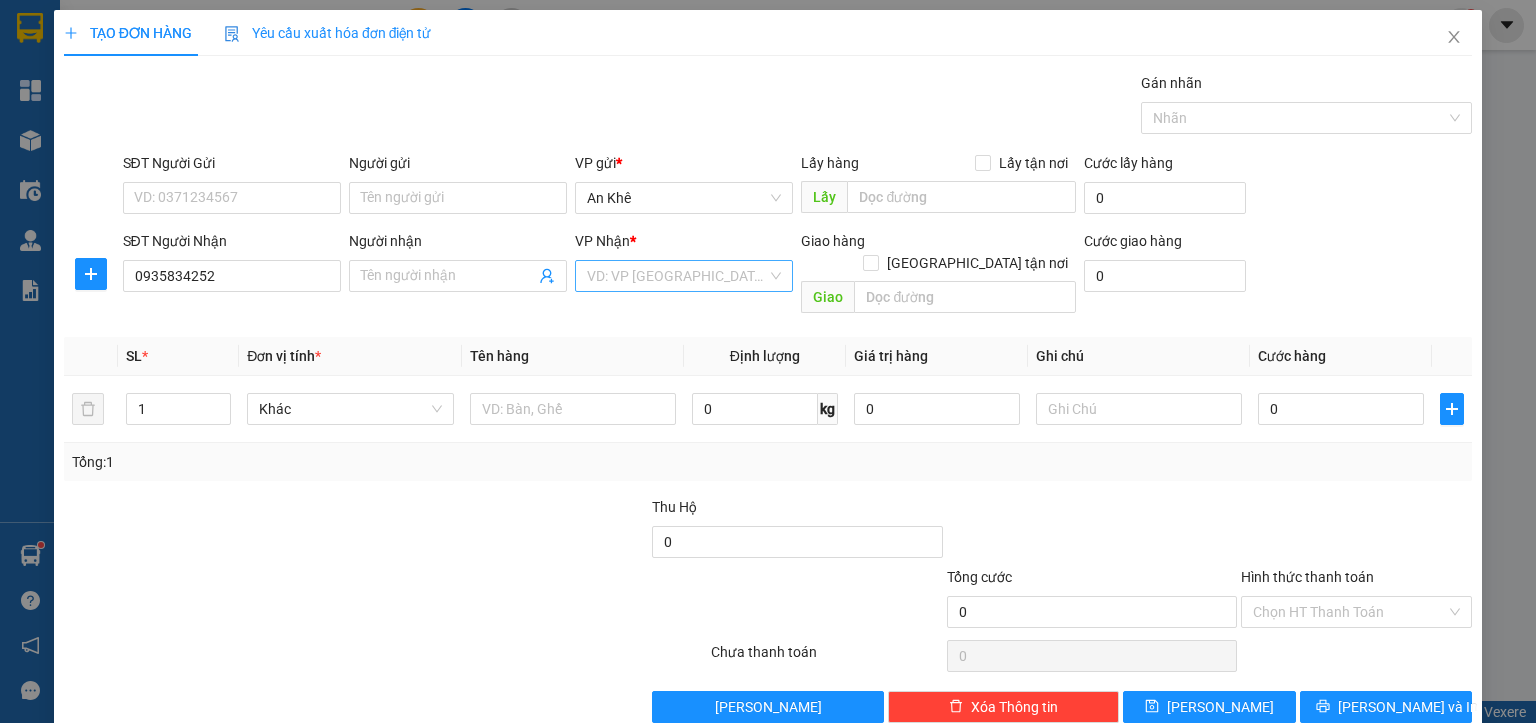 click at bounding box center [677, 276] 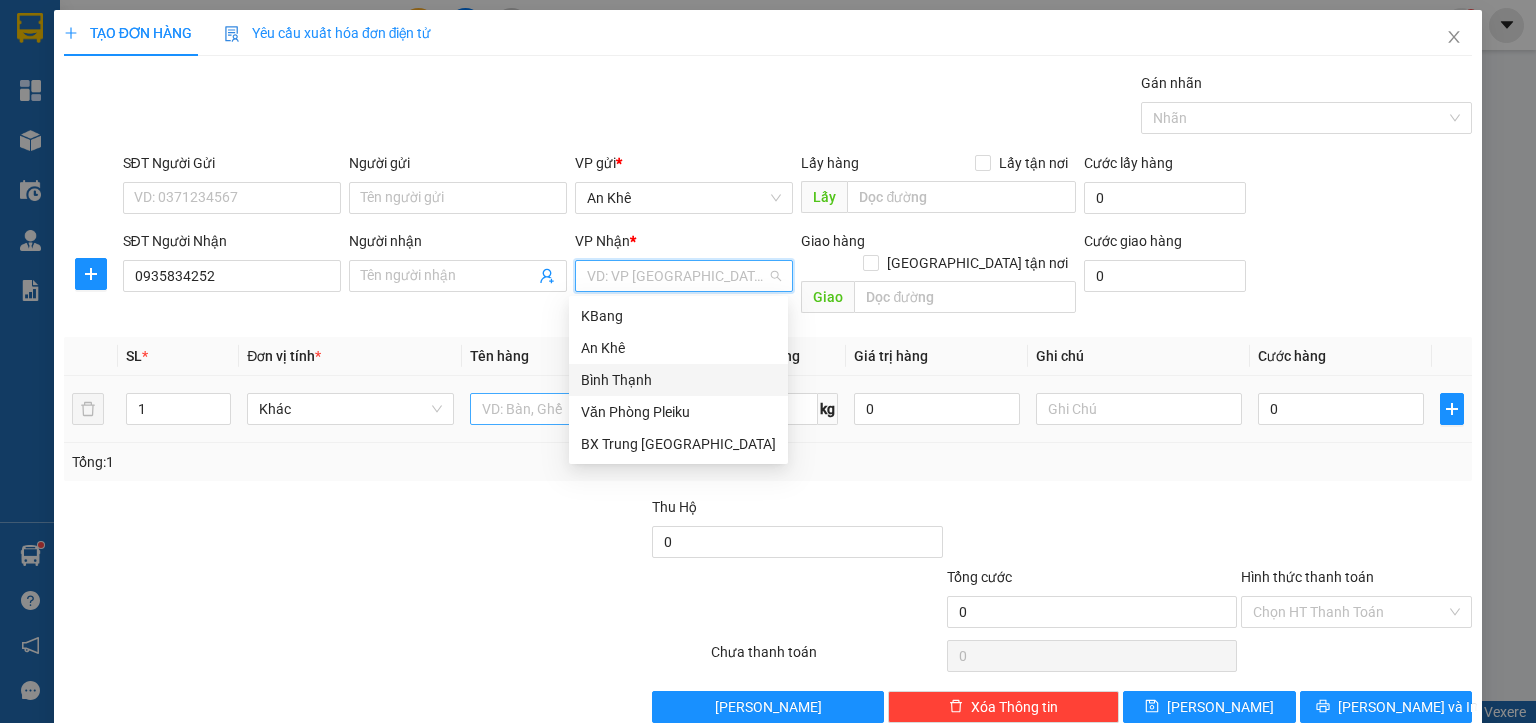 drag, startPoint x: 625, startPoint y: 376, endPoint x: 580, endPoint y: 386, distance: 46.09772 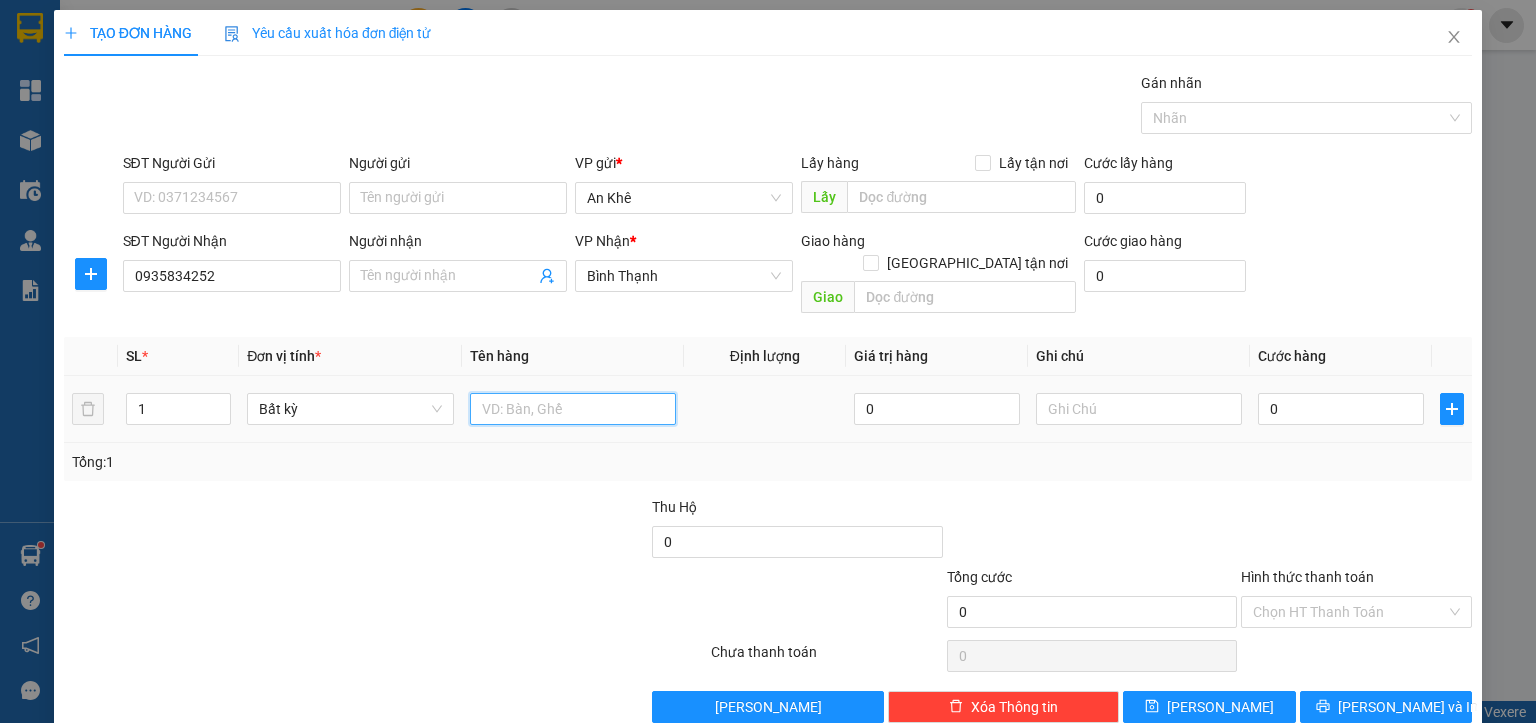 click at bounding box center (573, 409) 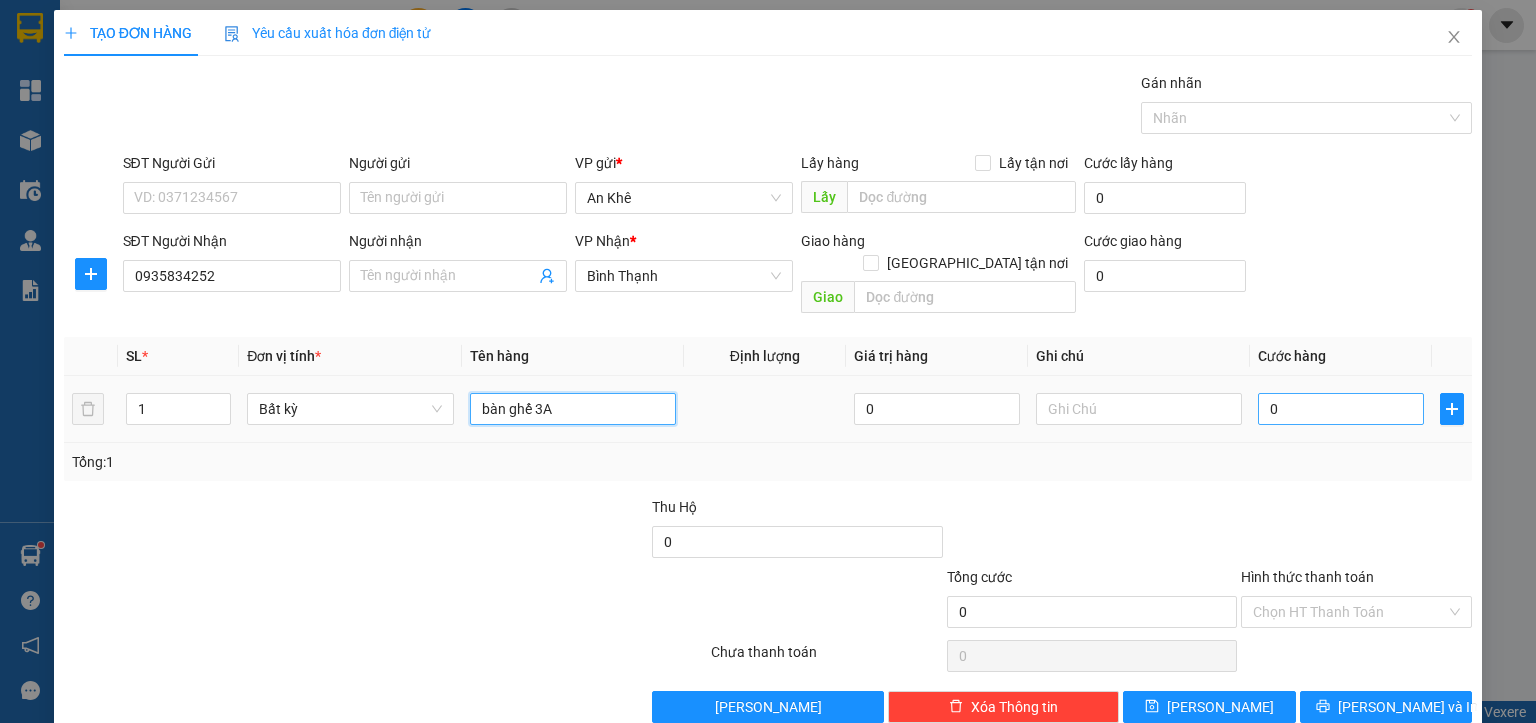 type on "bàn ghế 3A" 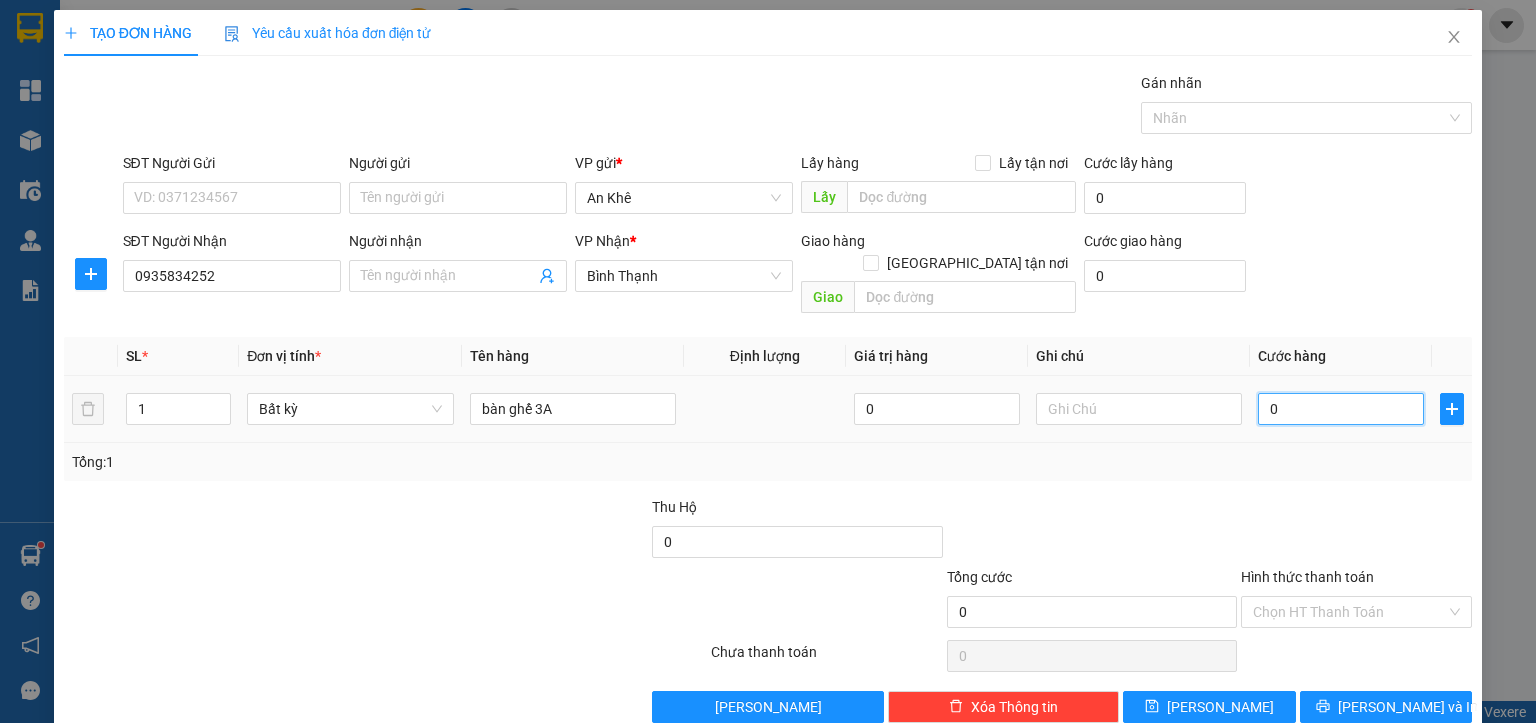 click on "0" at bounding box center (1341, 409) 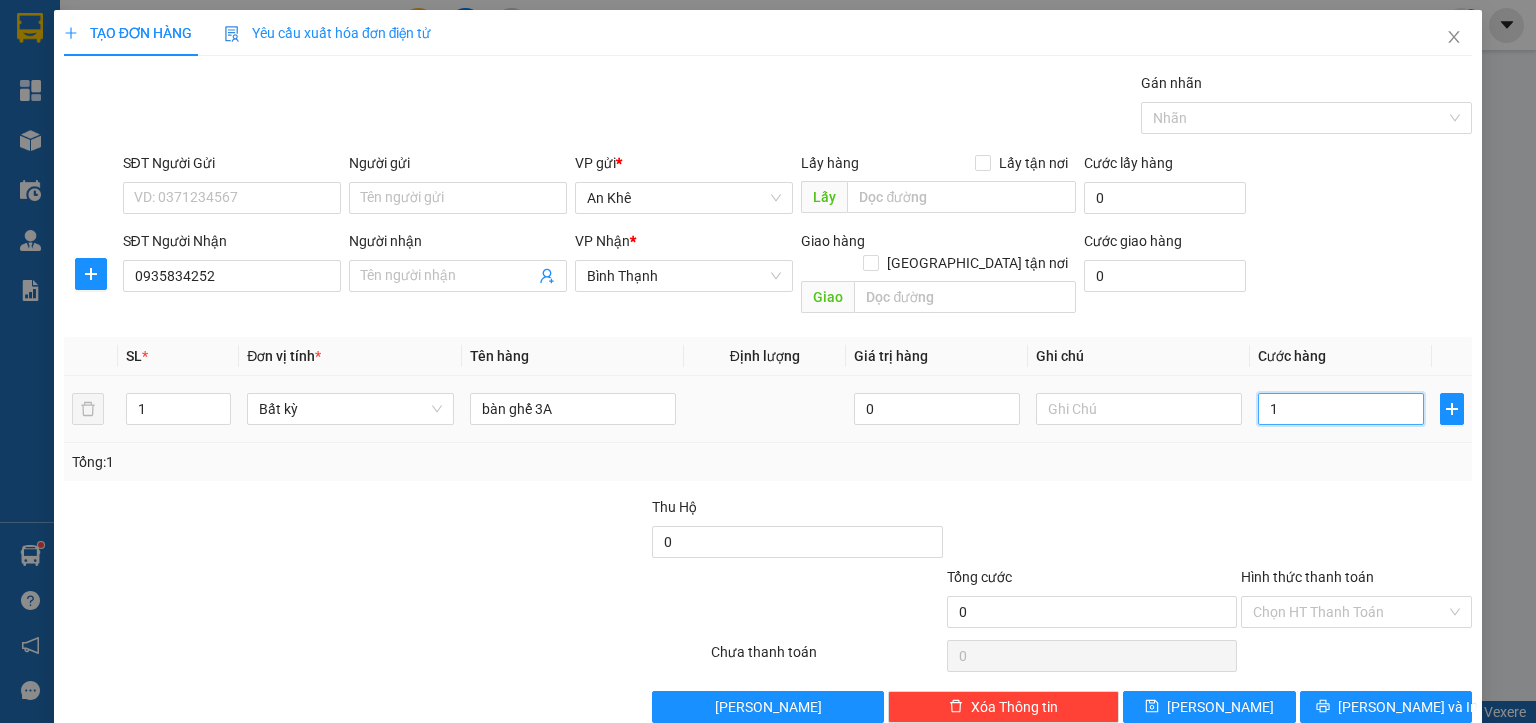 type on "1" 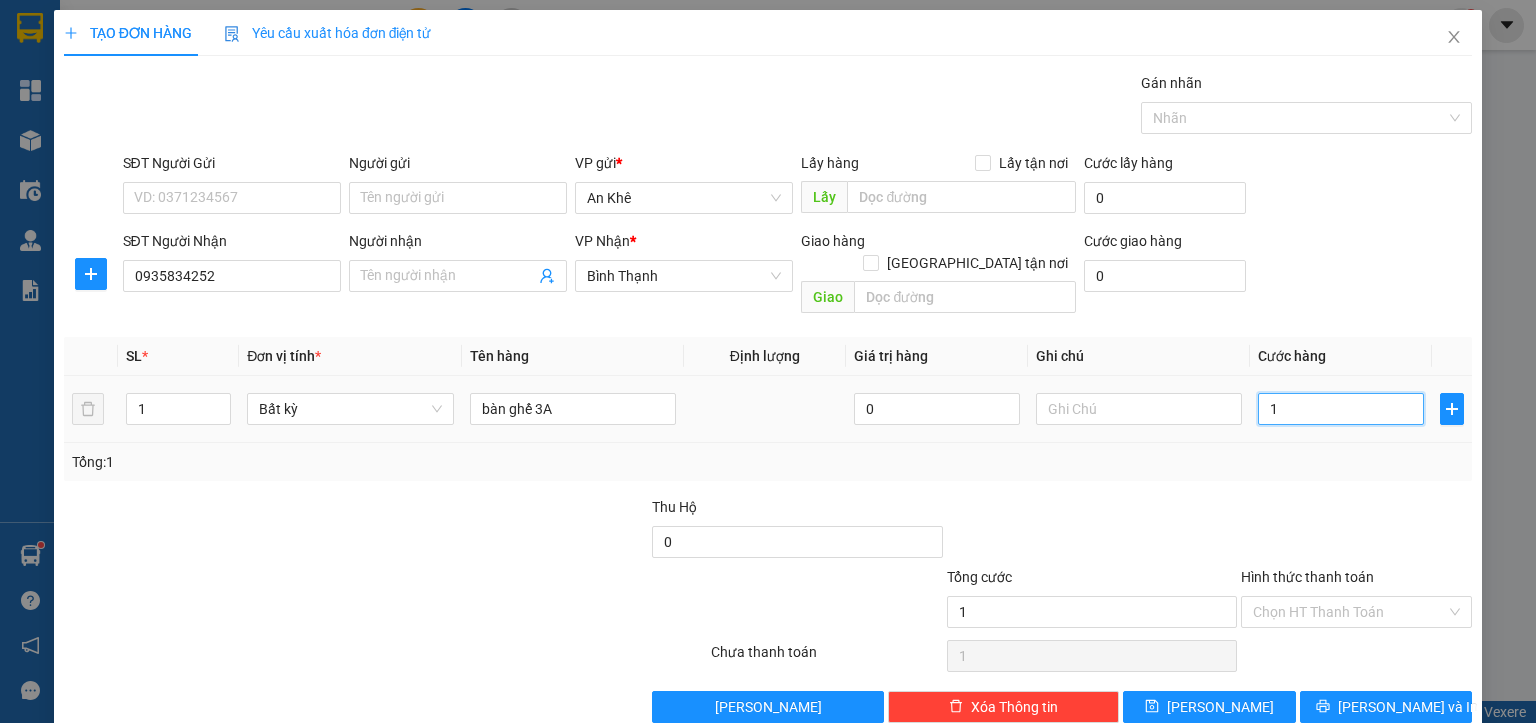 type on "12" 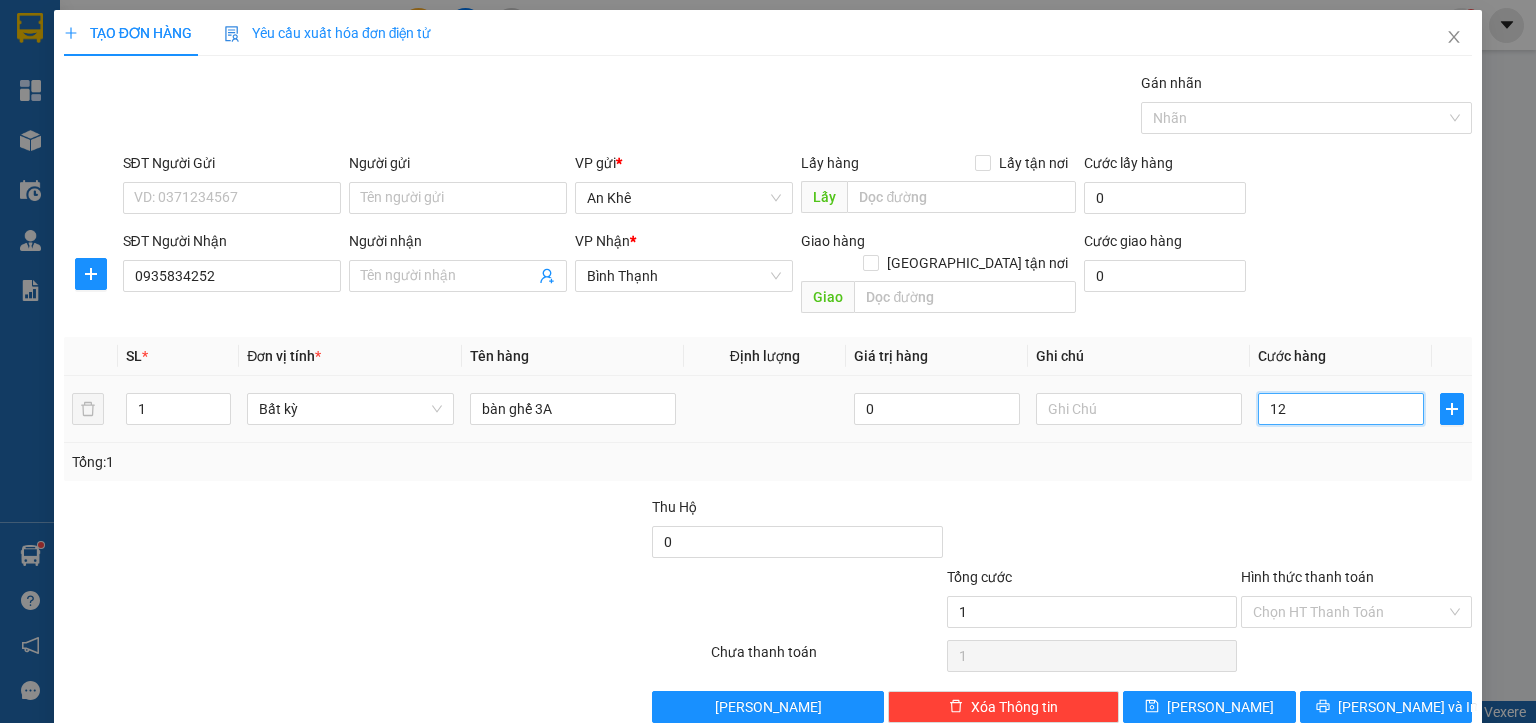 type on "12" 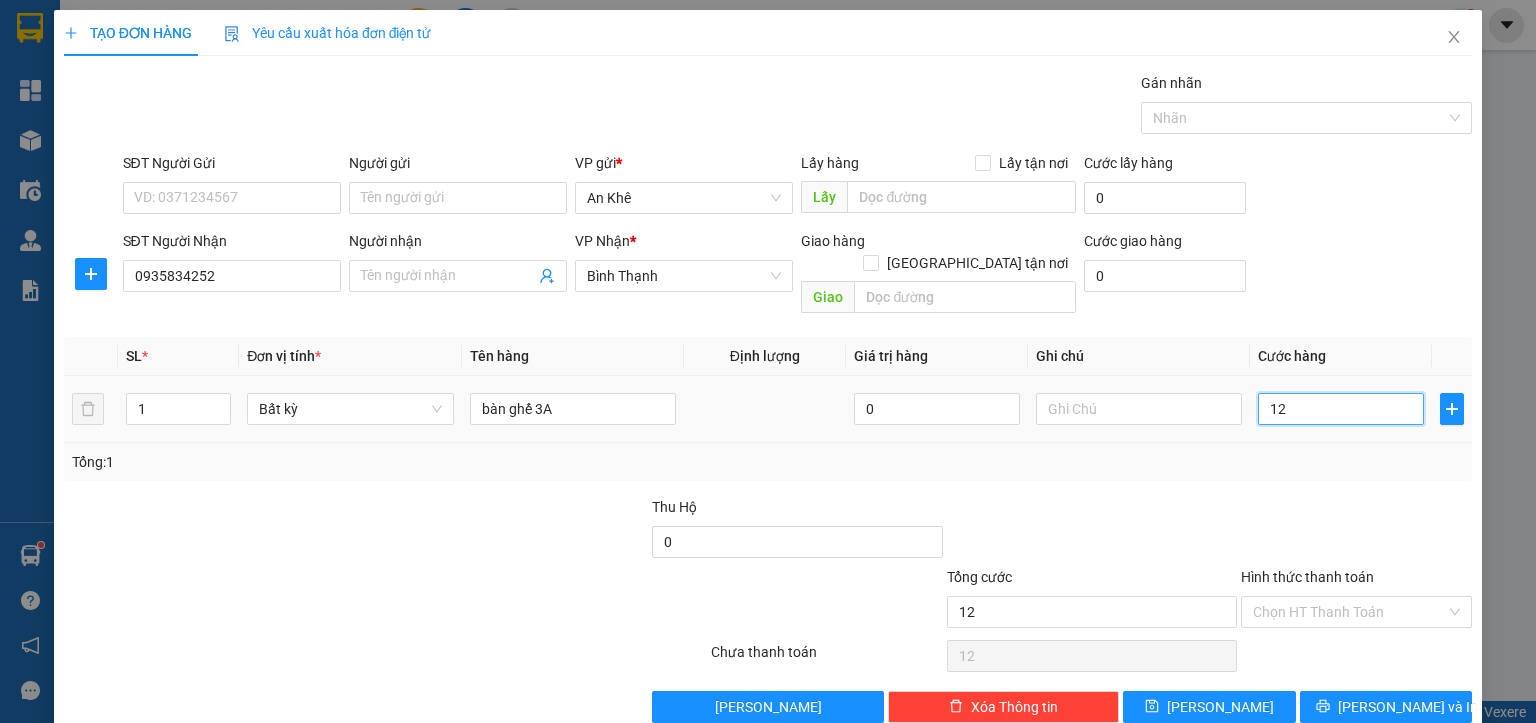 type on "120" 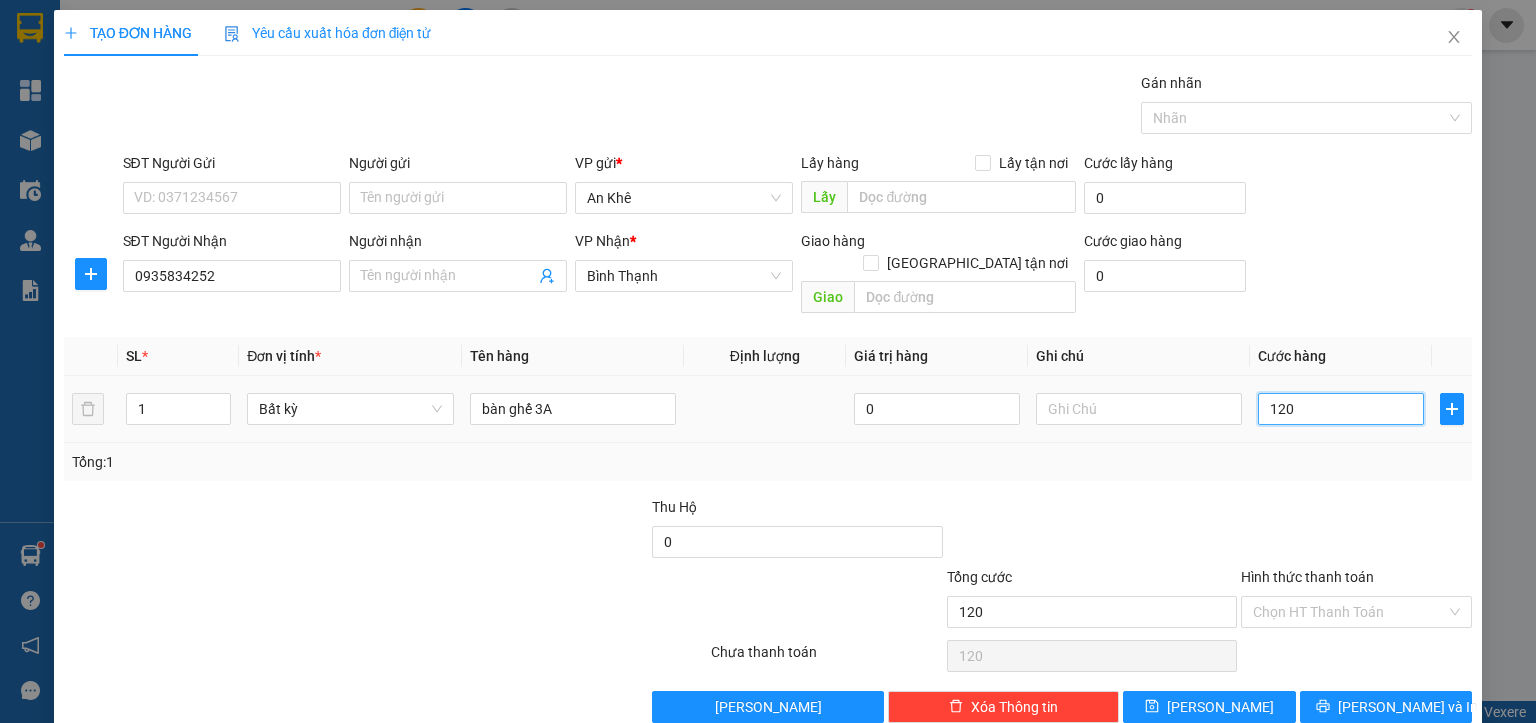 type on "1.200" 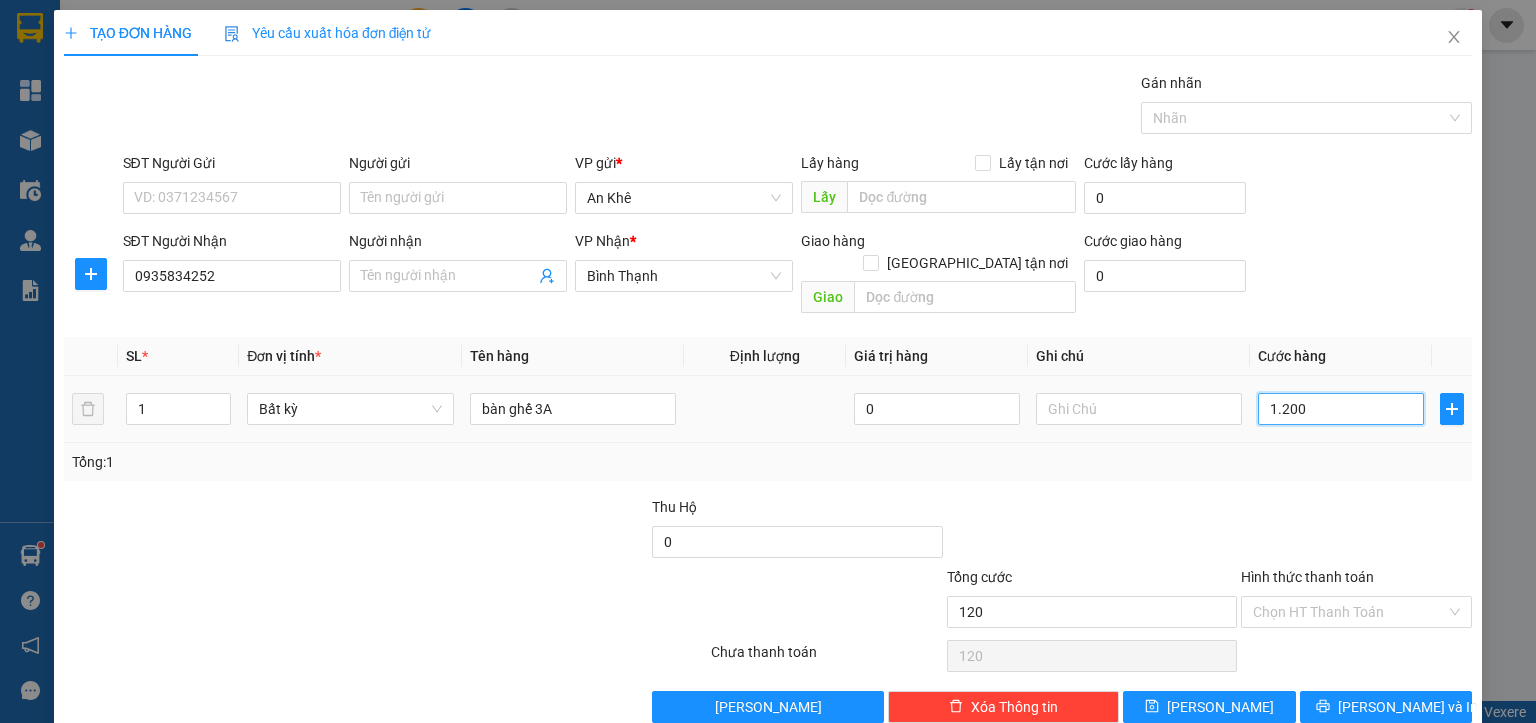 type on "1.200" 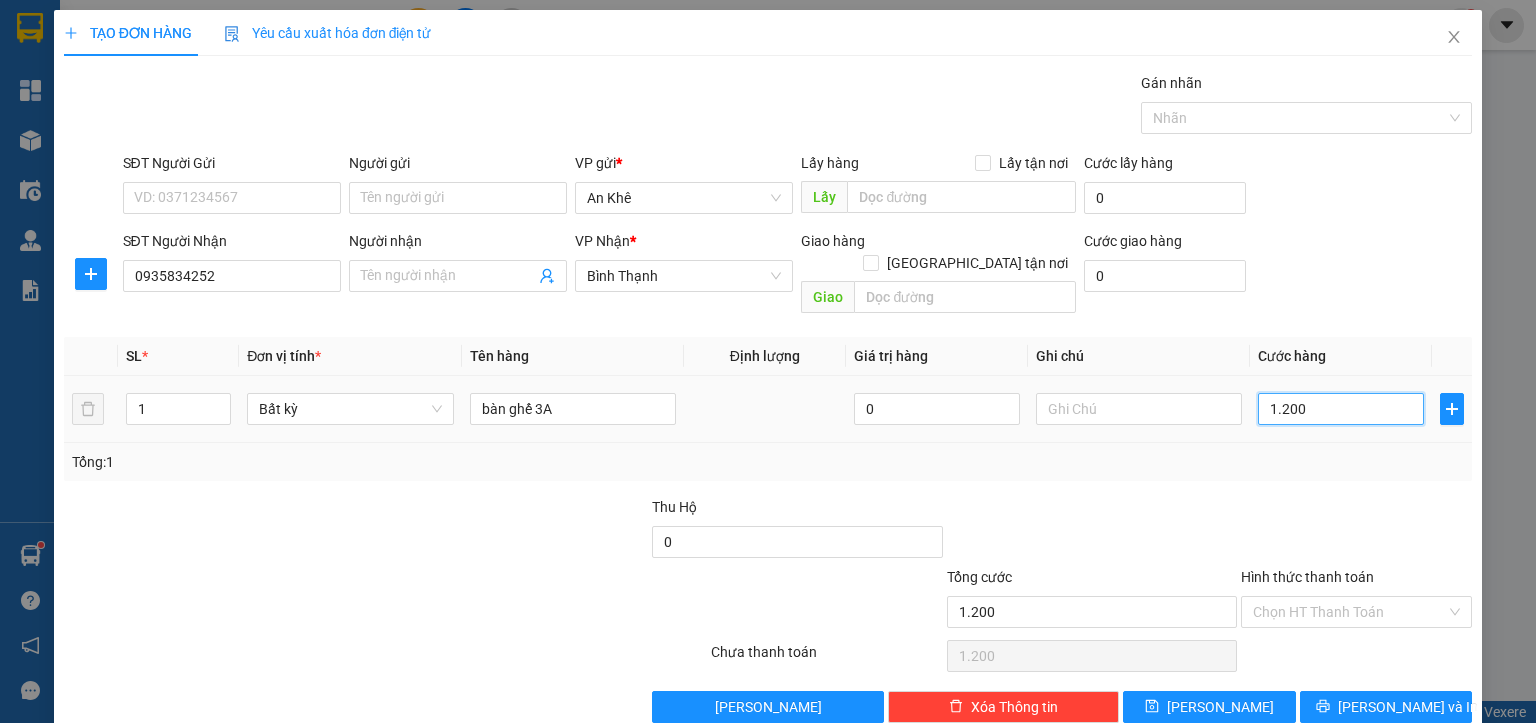 type on "12.000" 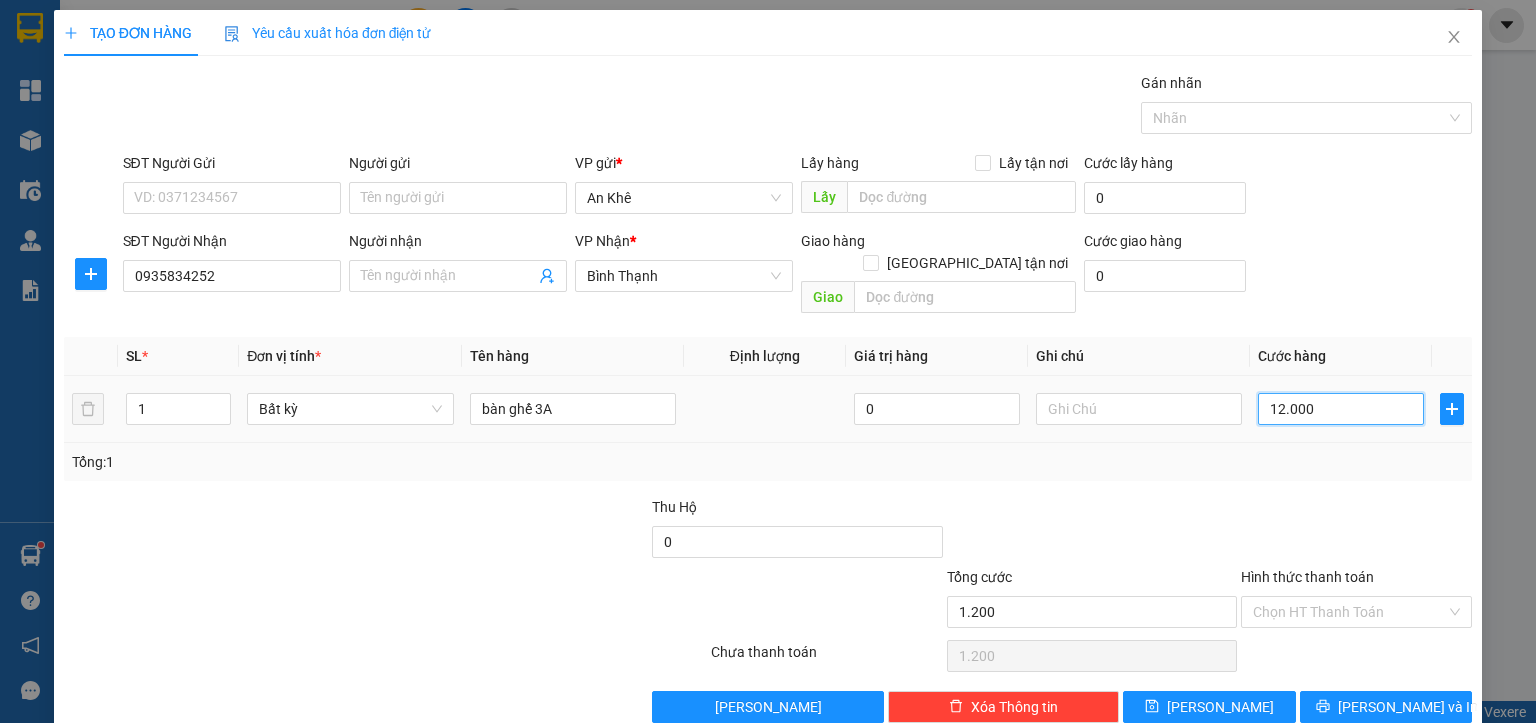 type on "12.000" 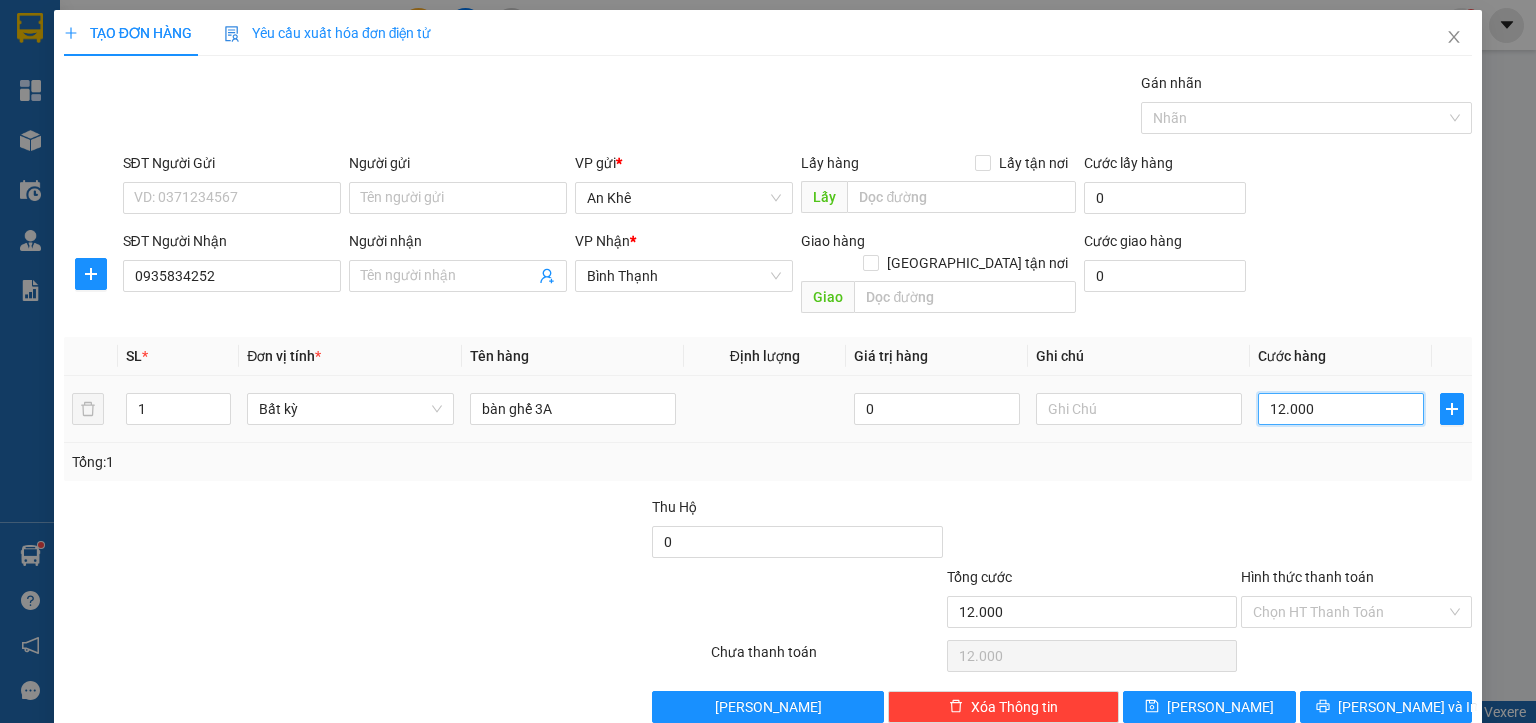 type on "120.000" 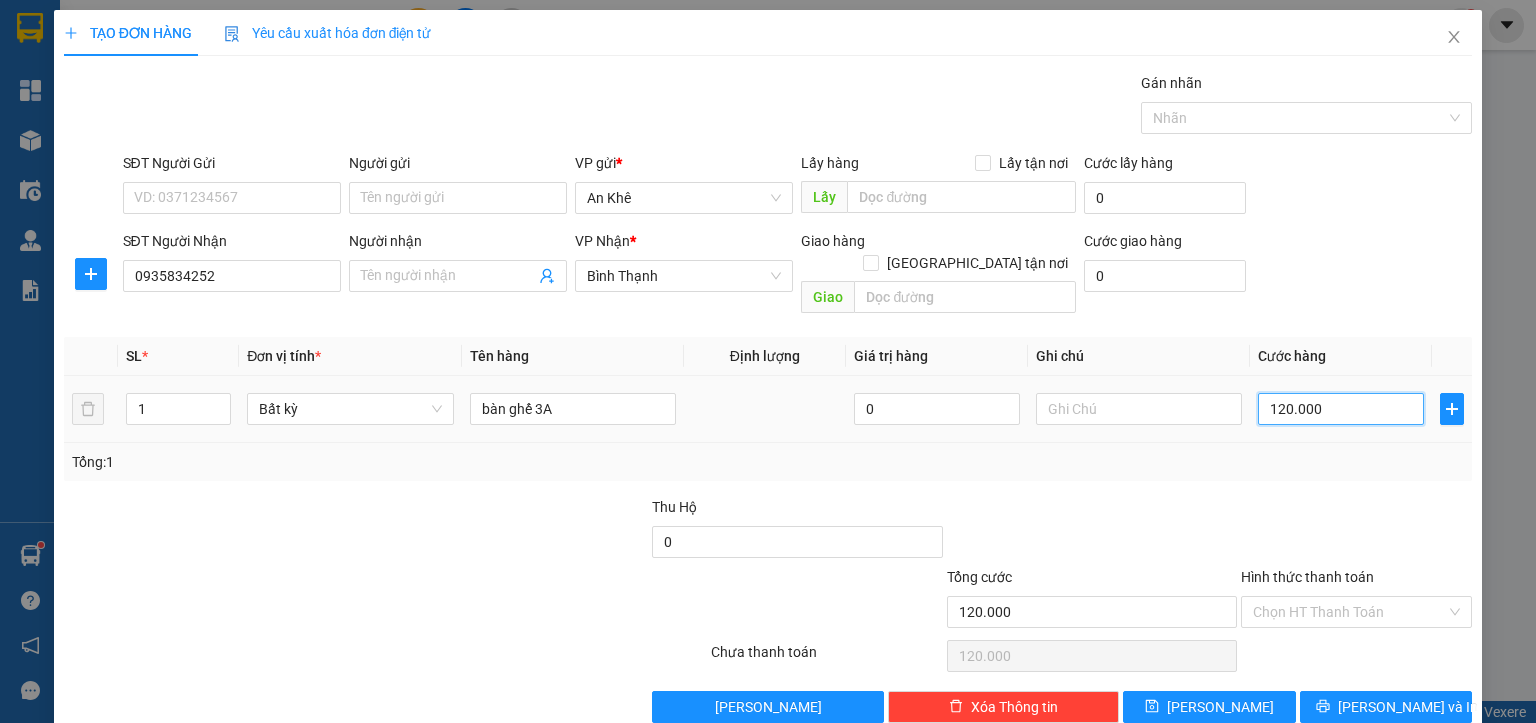 type on "1.200.000" 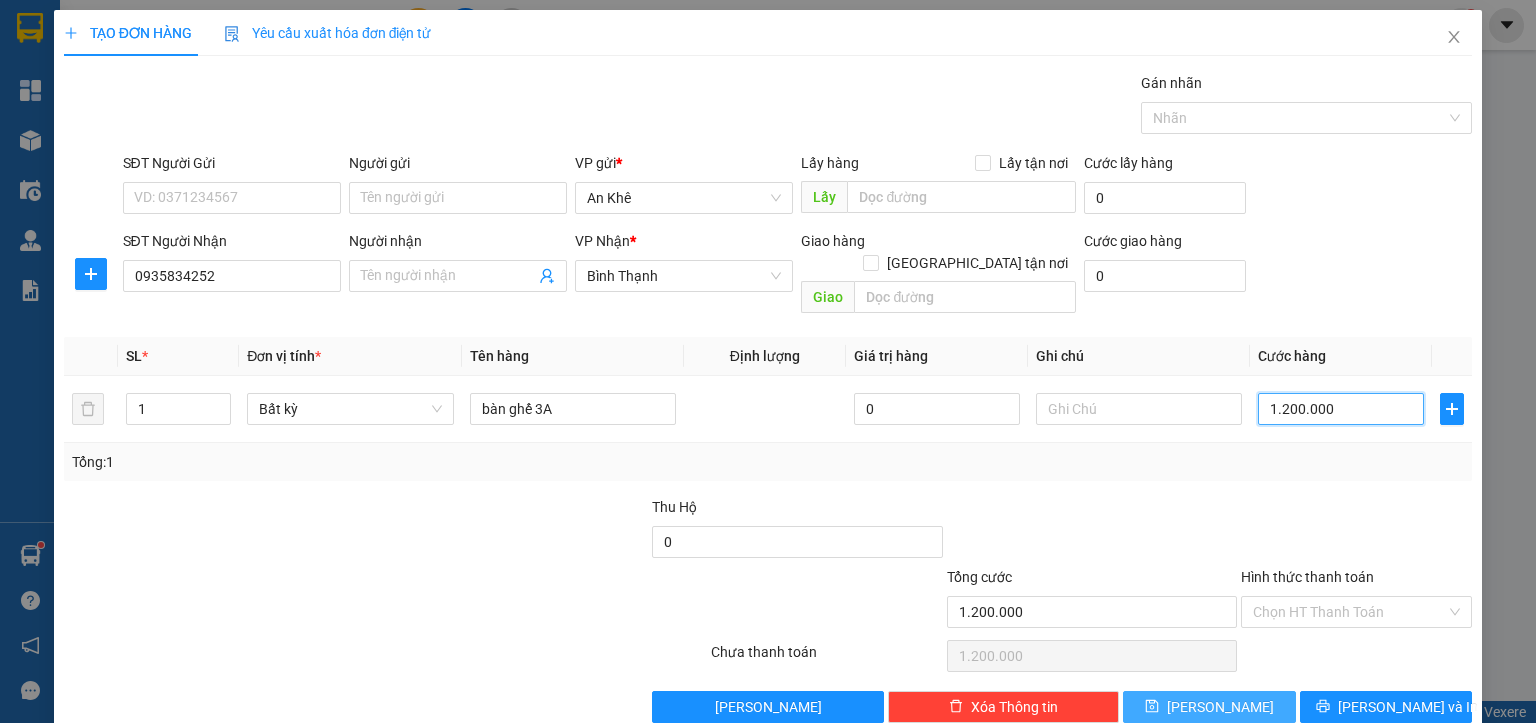 type on "1.200.000" 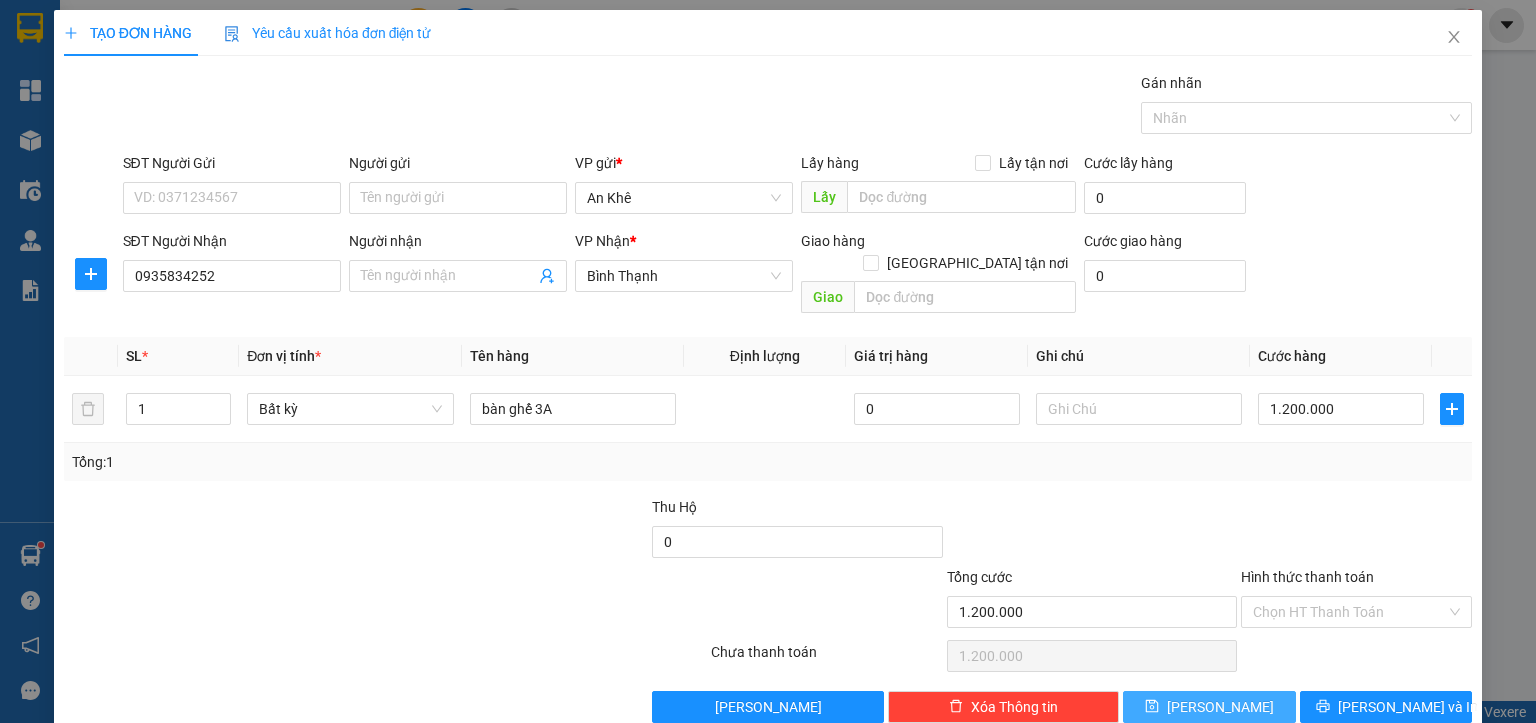click on "[PERSON_NAME]" at bounding box center (1209, 707) 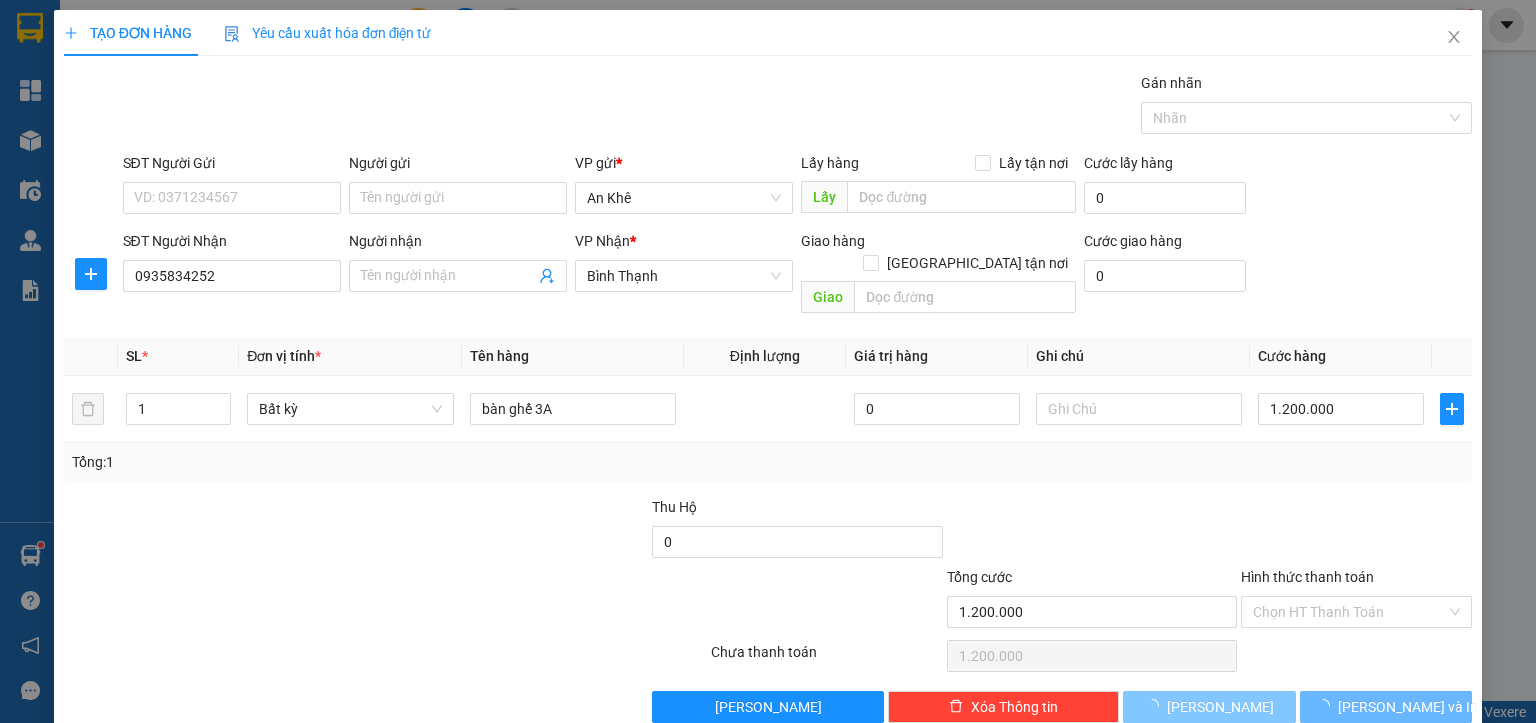 type 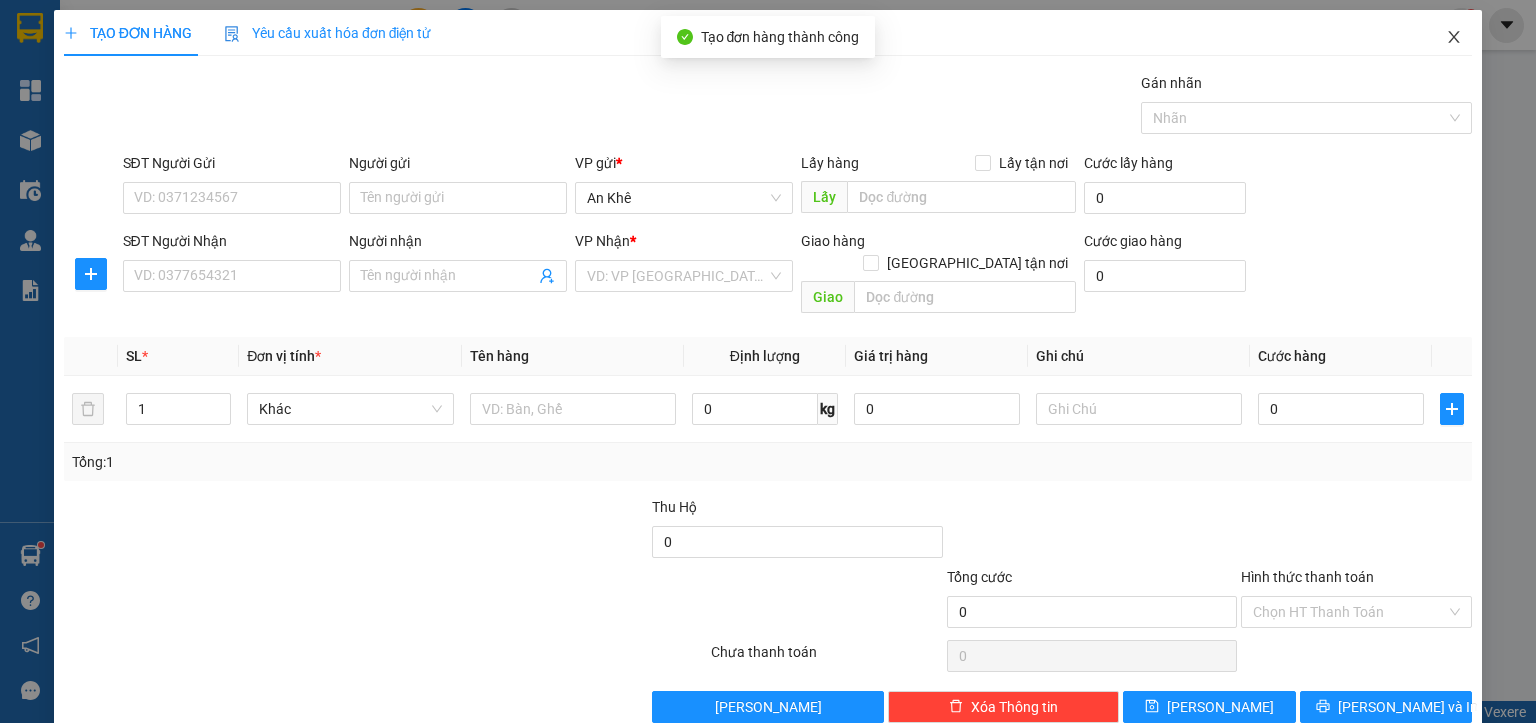 click 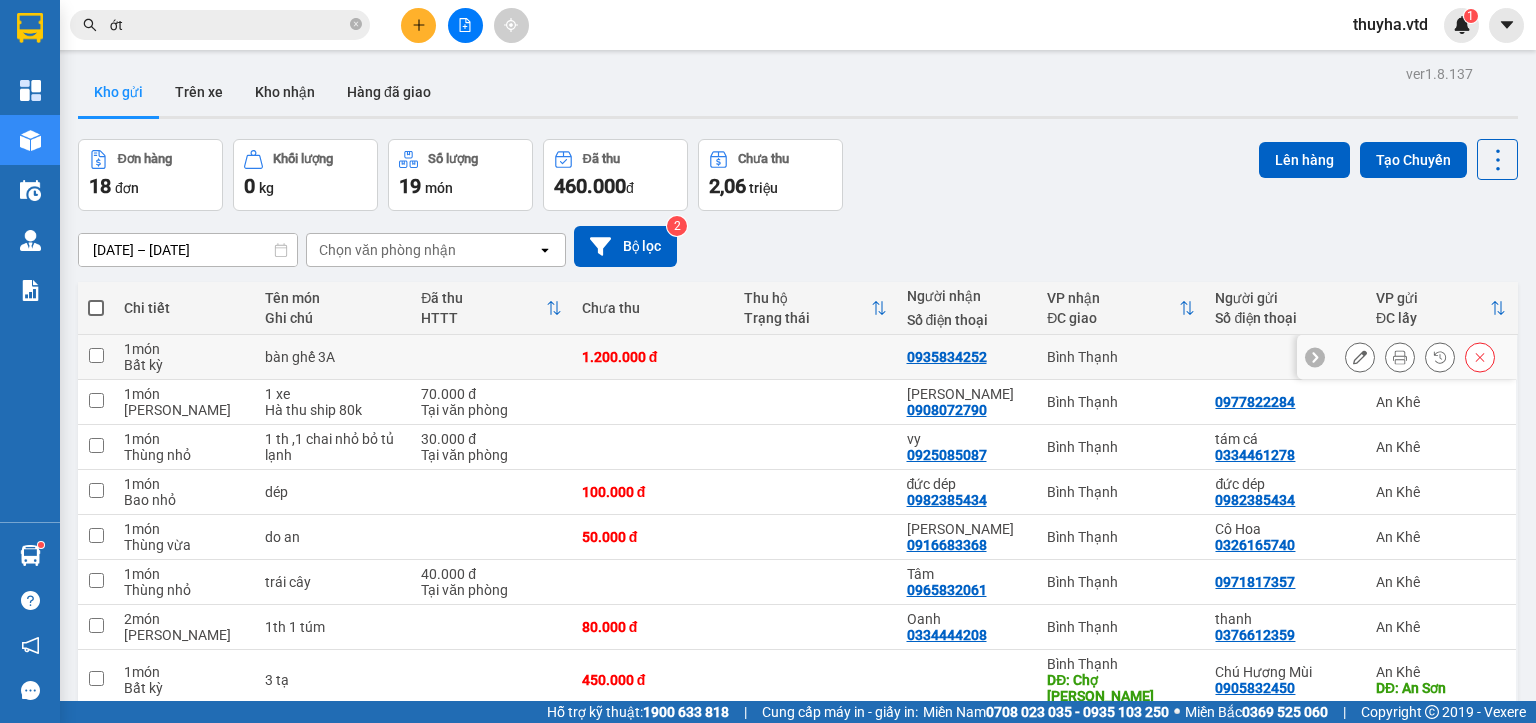 click at bounding box center (96, 355) 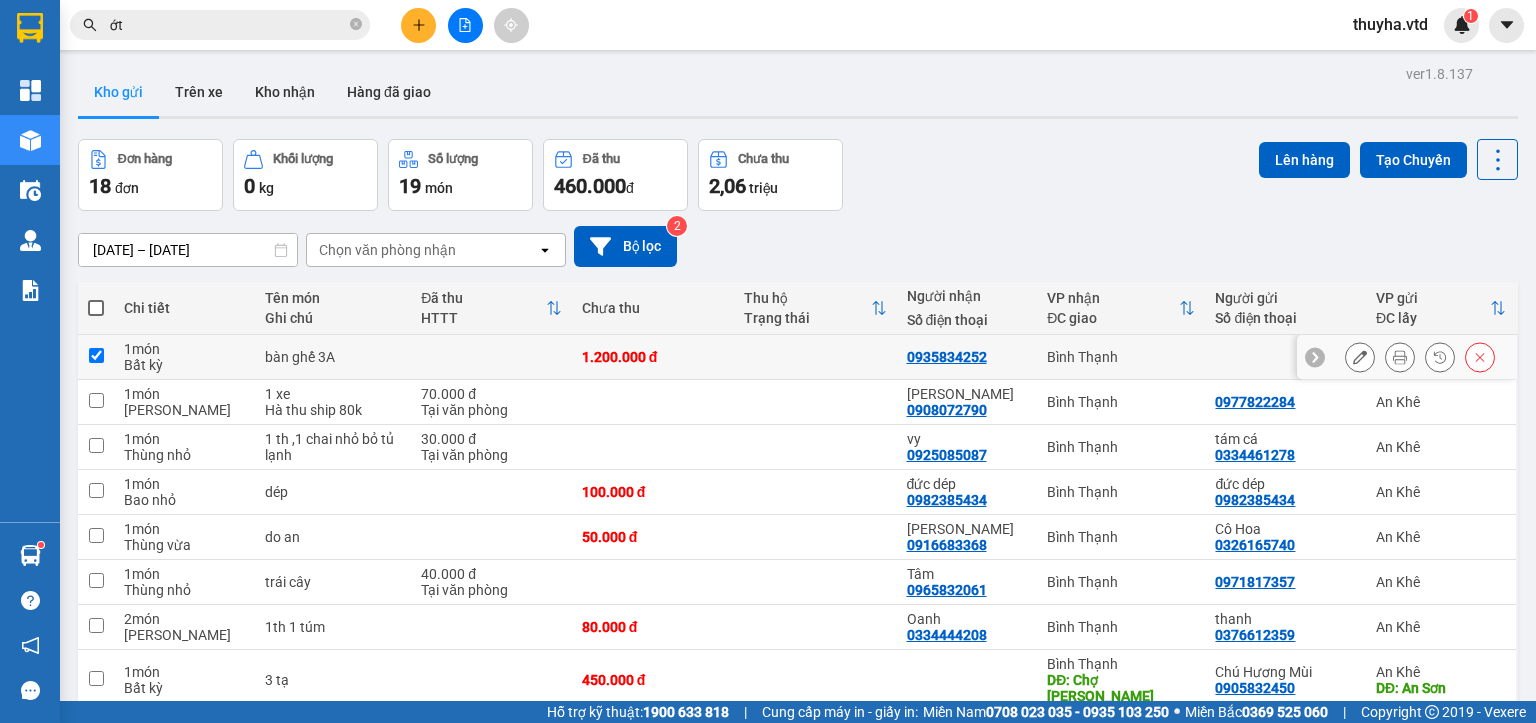 checkbox on "true" 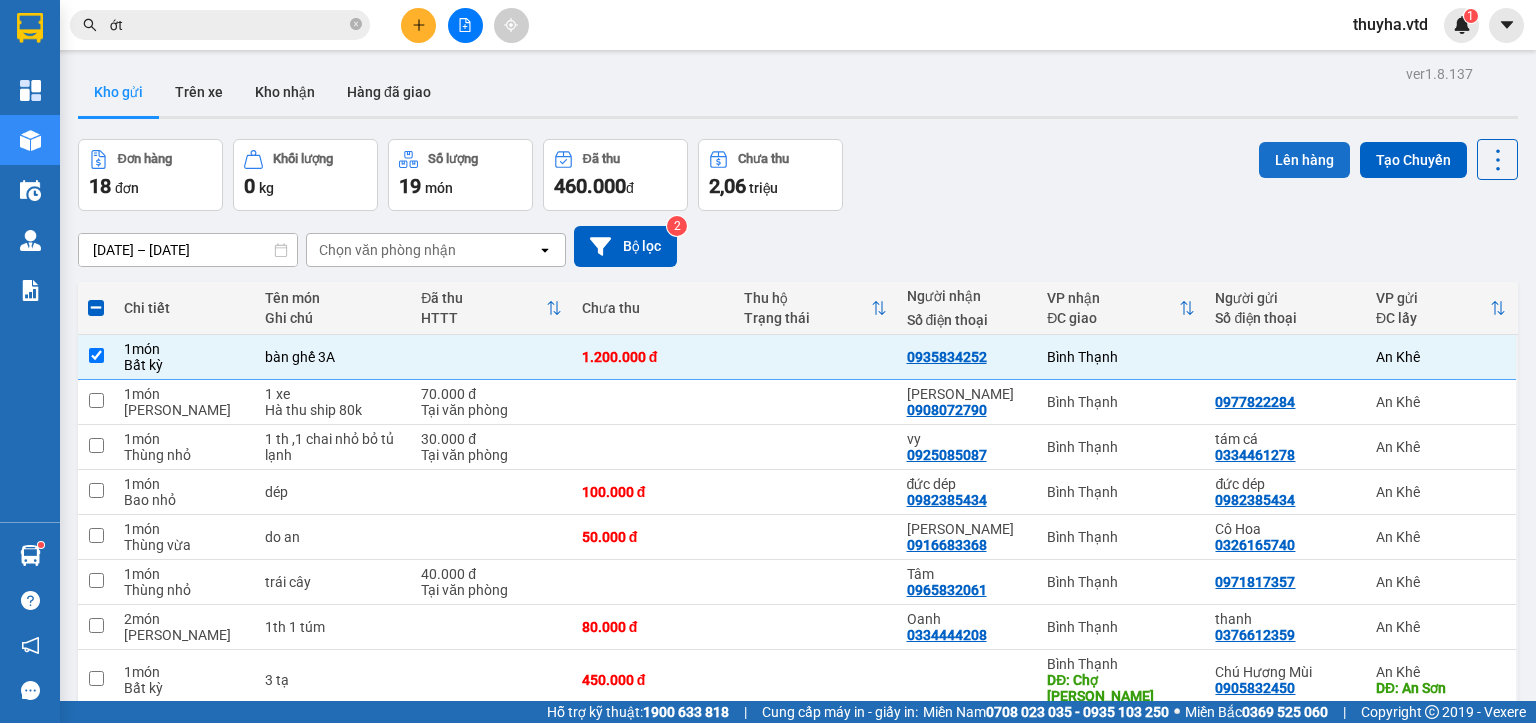 click on "Lên hàng" at bounding box center (1304, 160) 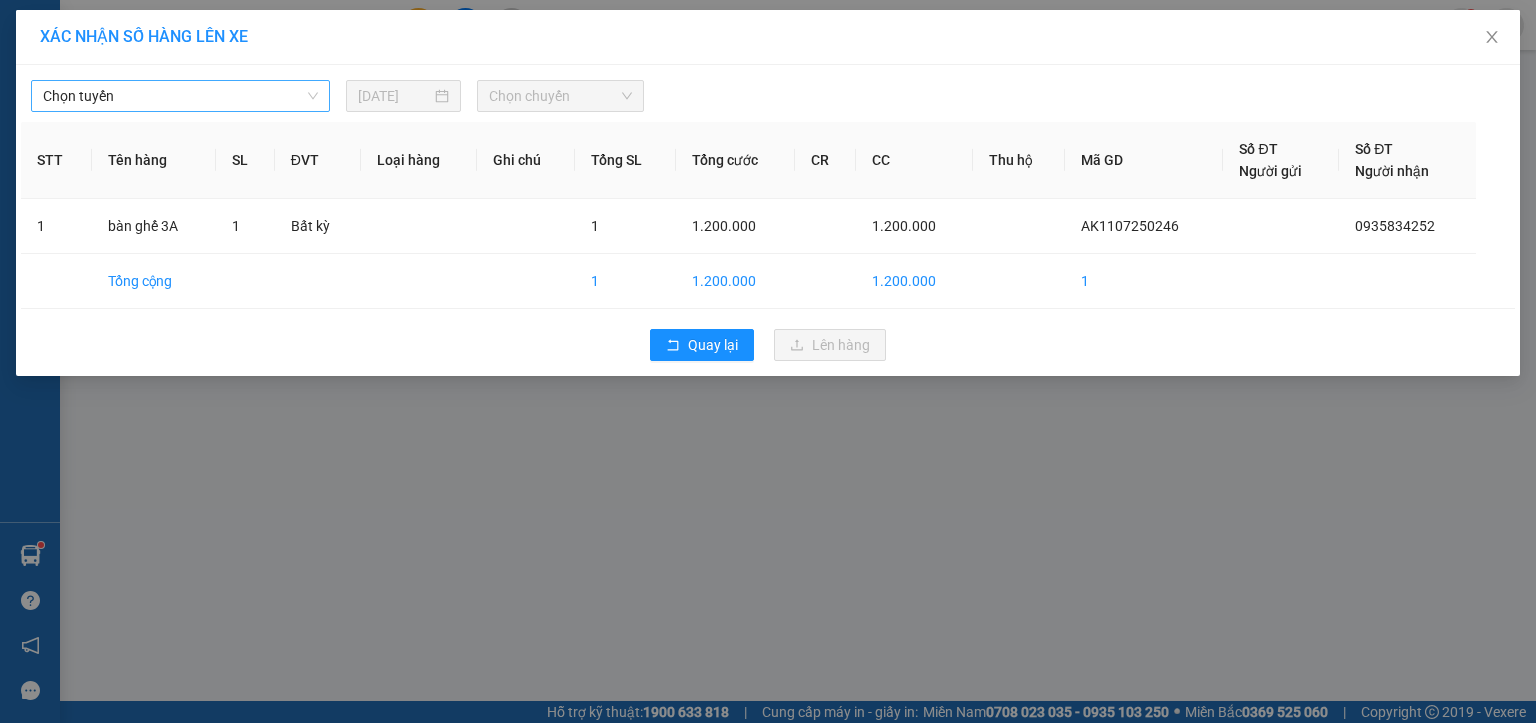 drag, startPoint x: 104, startPoint y: 96, endPoint x: 104, endPoint y: 114, distance: 18 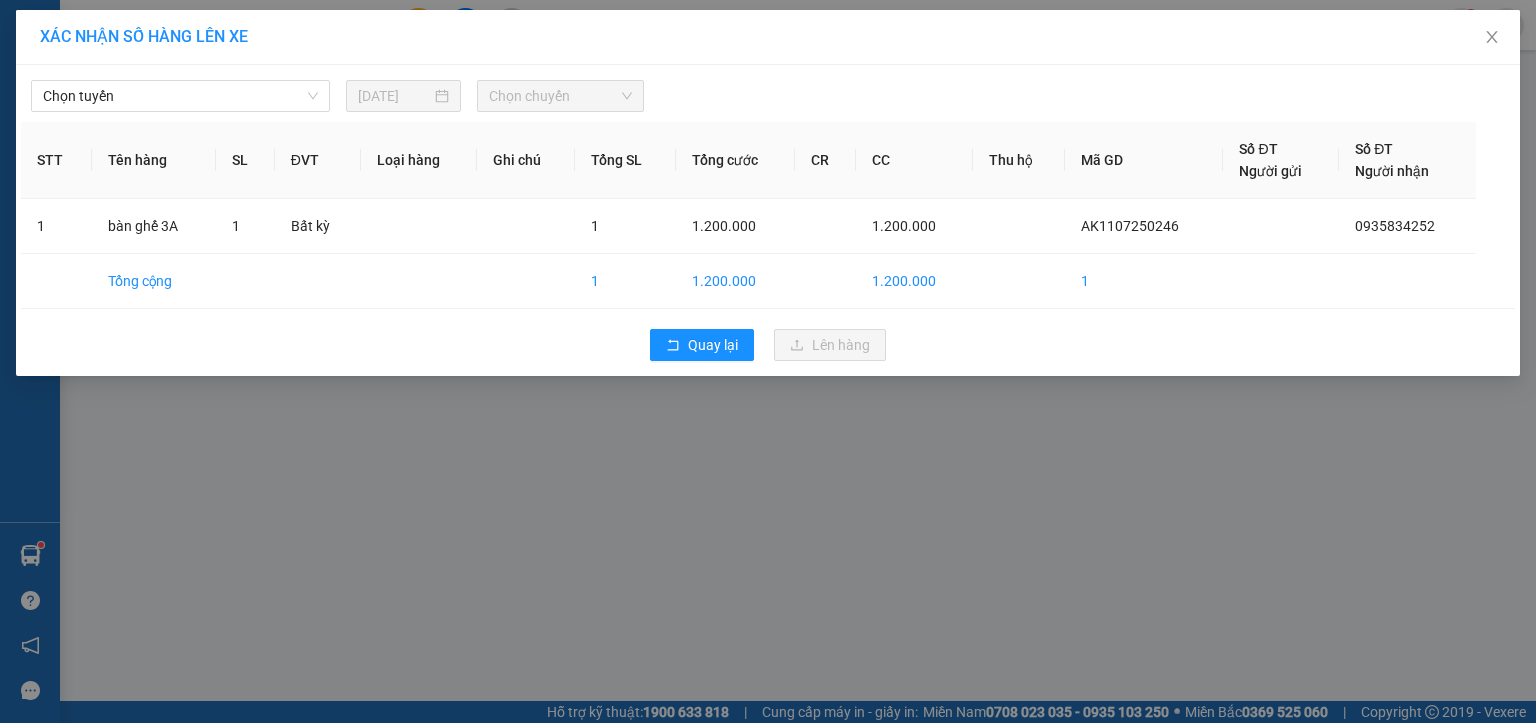 click on "Chọn tuyến" at bounding box center (180, 96) 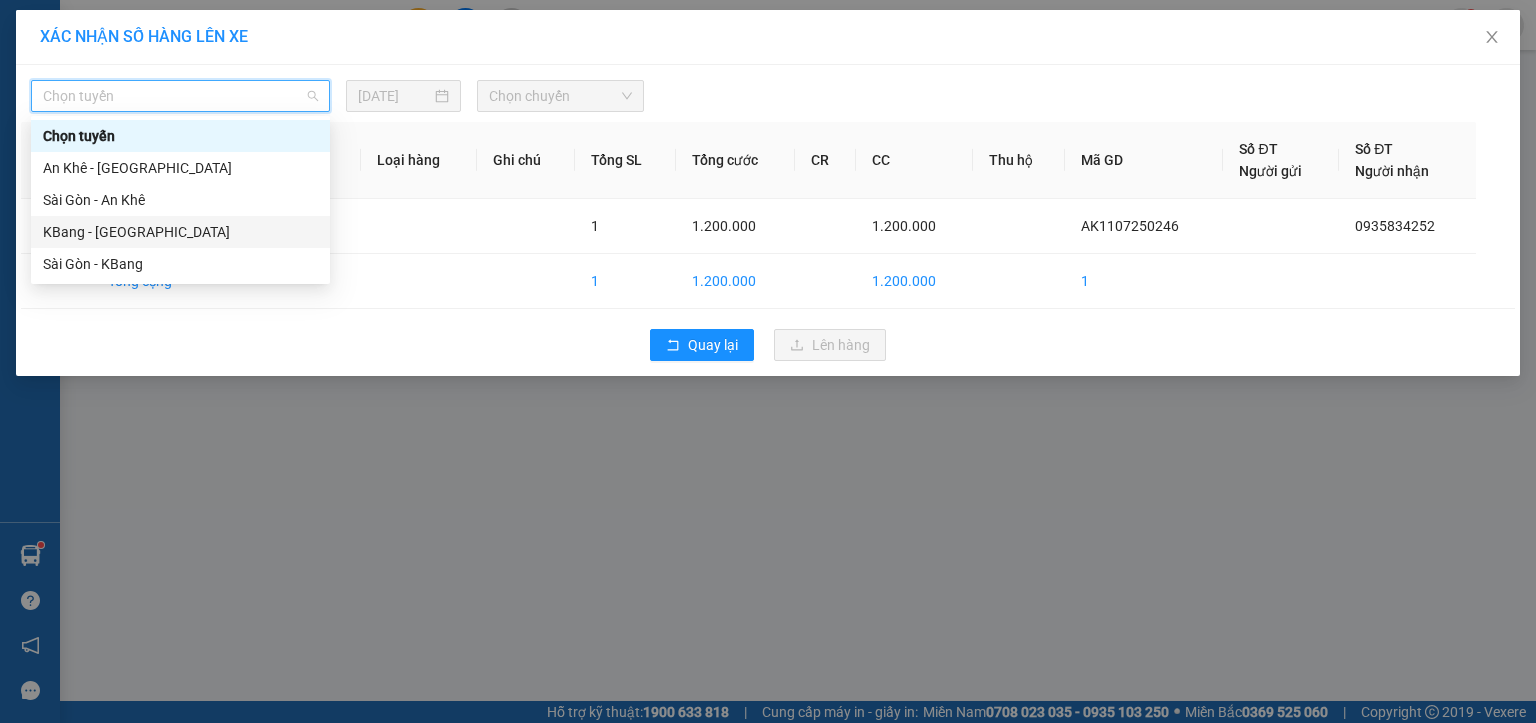 click on "KBang - [GEOGRAPHIC_DATA]" at bounding box center (180, 232) 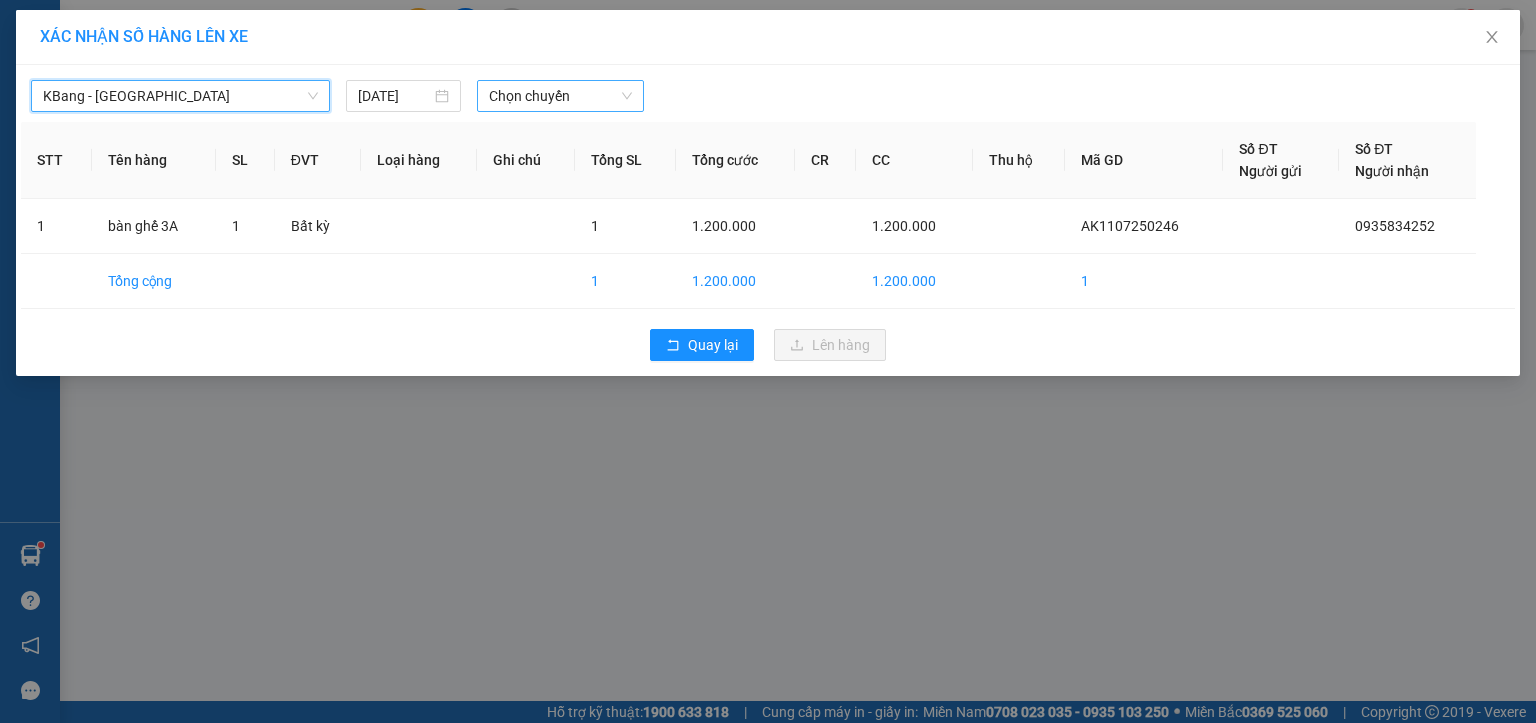 click on "Chọn chuyến" at bounding box center (561, 96) 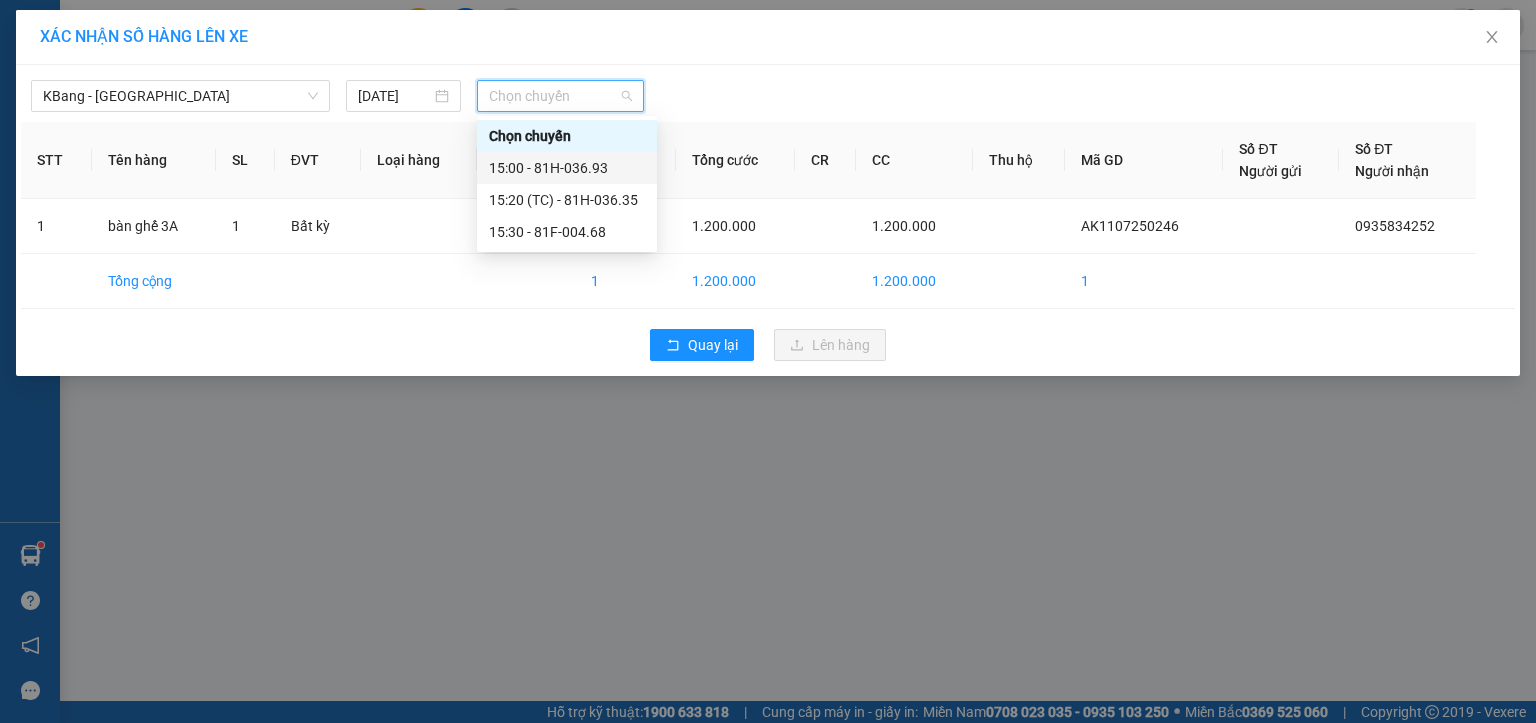 click on "15:00     - 81H-036.93" at bounding box center [567, 168] 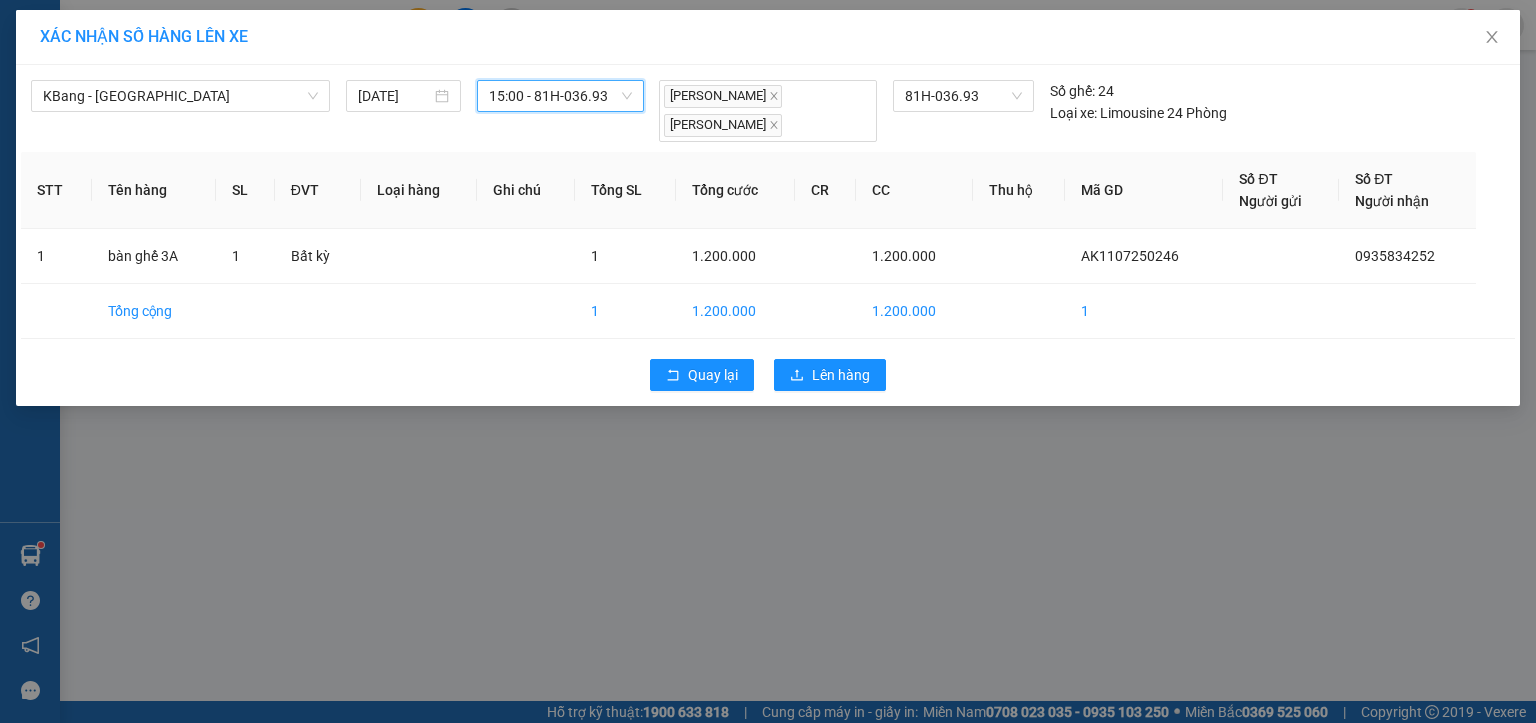 click on "15:00     - 81H-036.93" at bounding box center (561, 96) 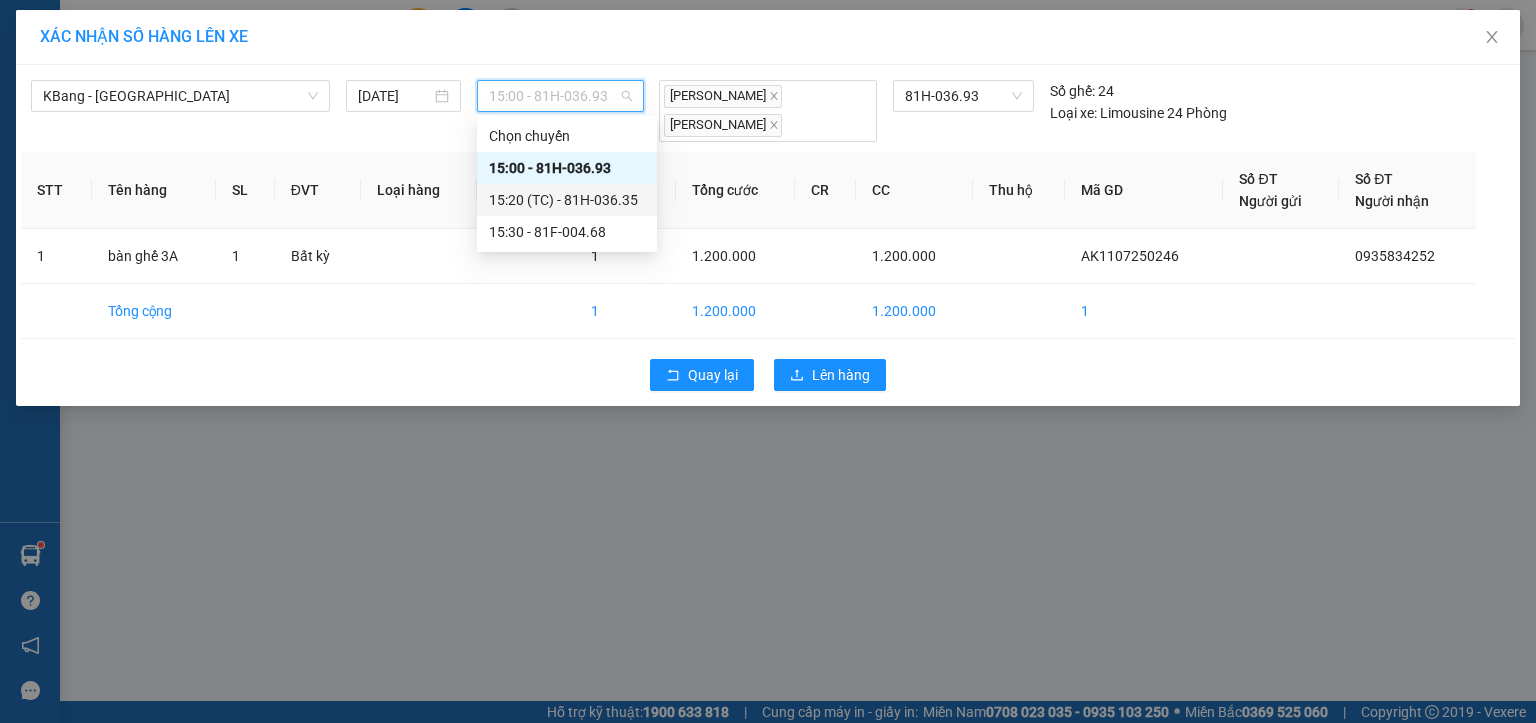 click on "15:20   (TC)   - 81H-036.35" at bounding box center (567, 200) 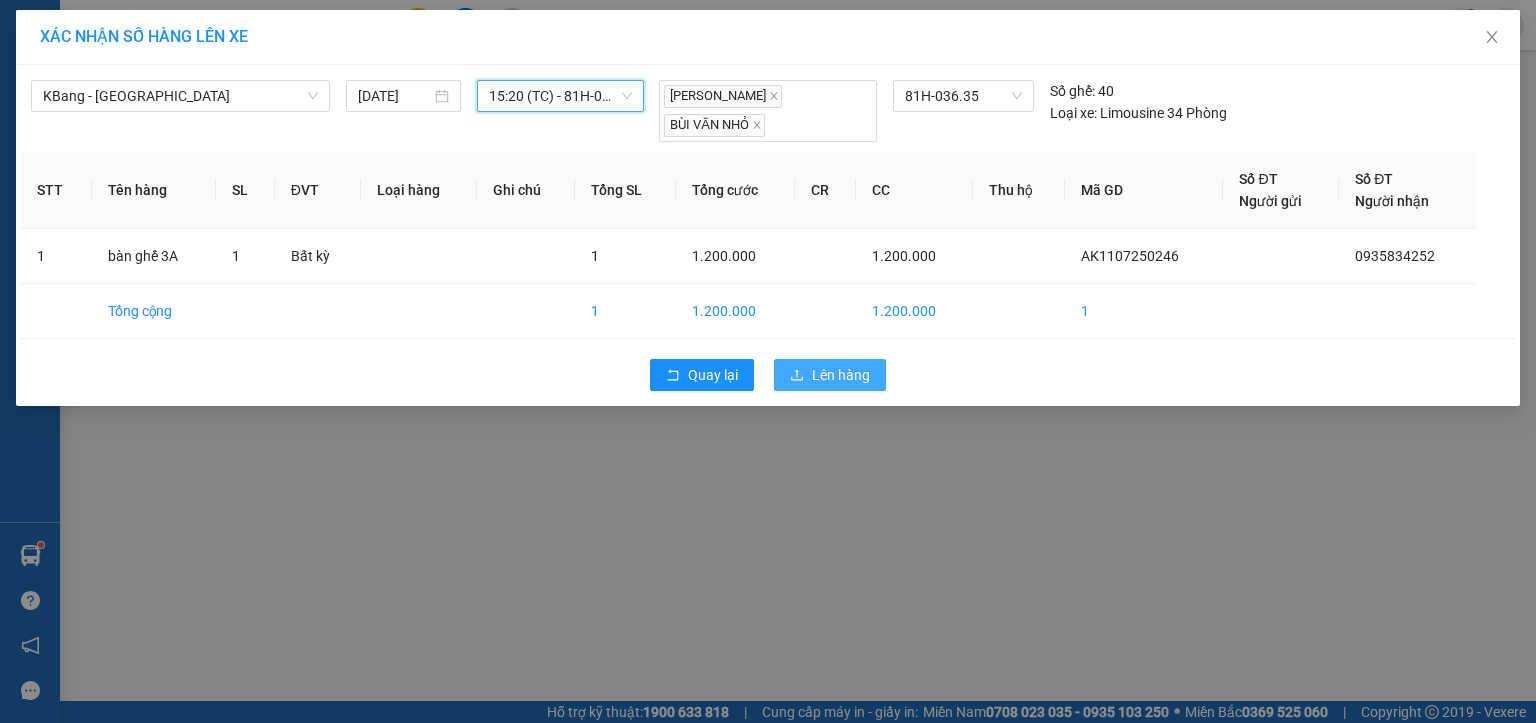 click on "Lên hàng" at bounding box center (841, 375) 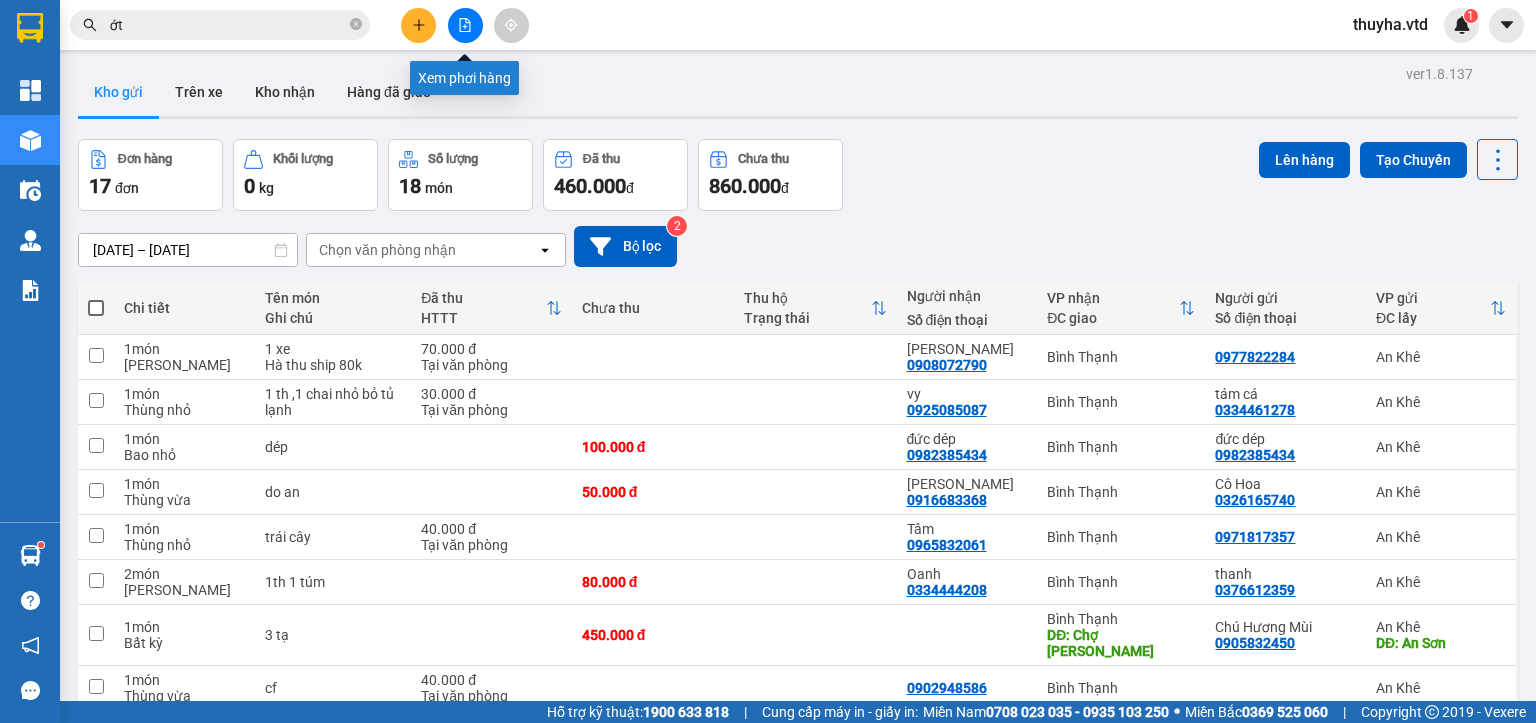 click at bounding box center [465, 25] 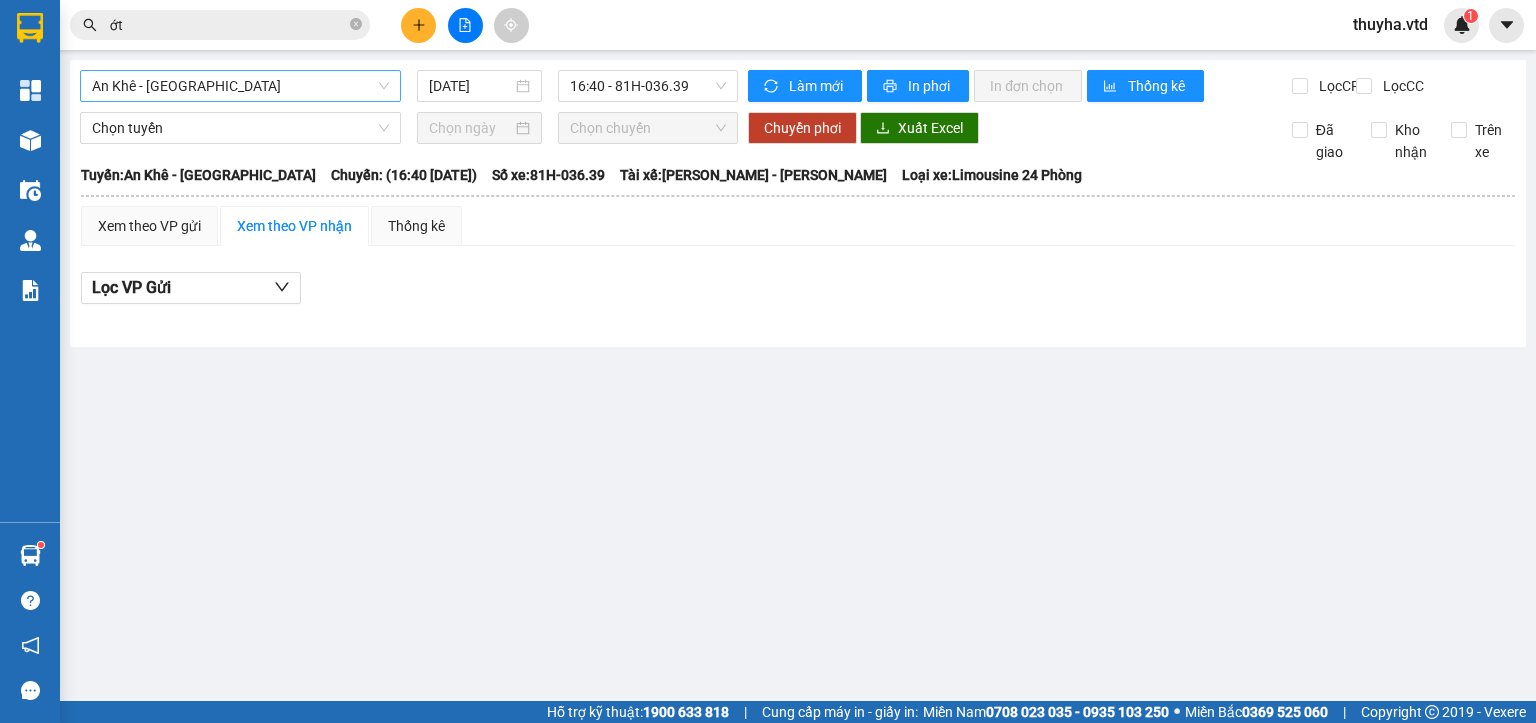 click on "An Khê - [GEOGRAPHIC_DATA]" at bounding box center (240, 86) 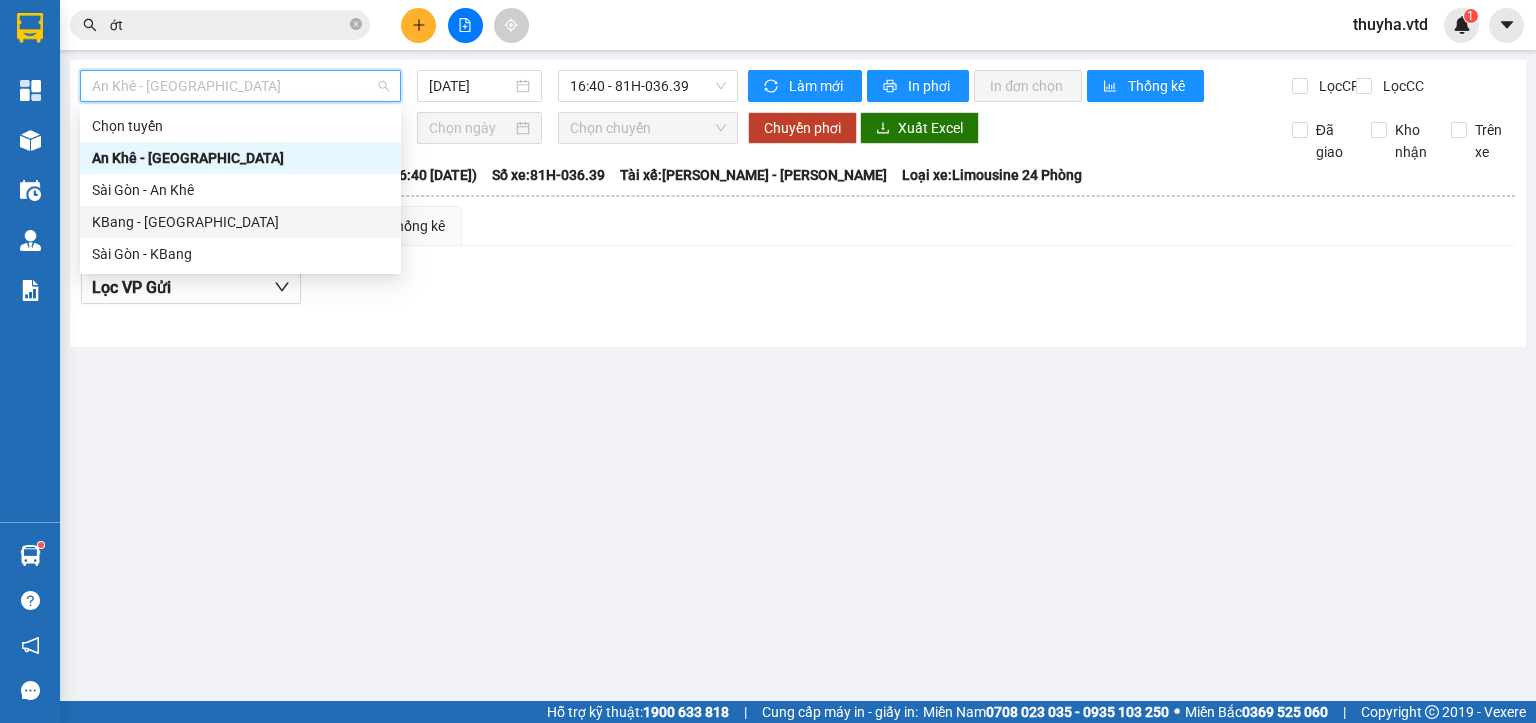 click on "KBang - [GEOGRAPHIC_DATA]" at bounding box center [240, 222] 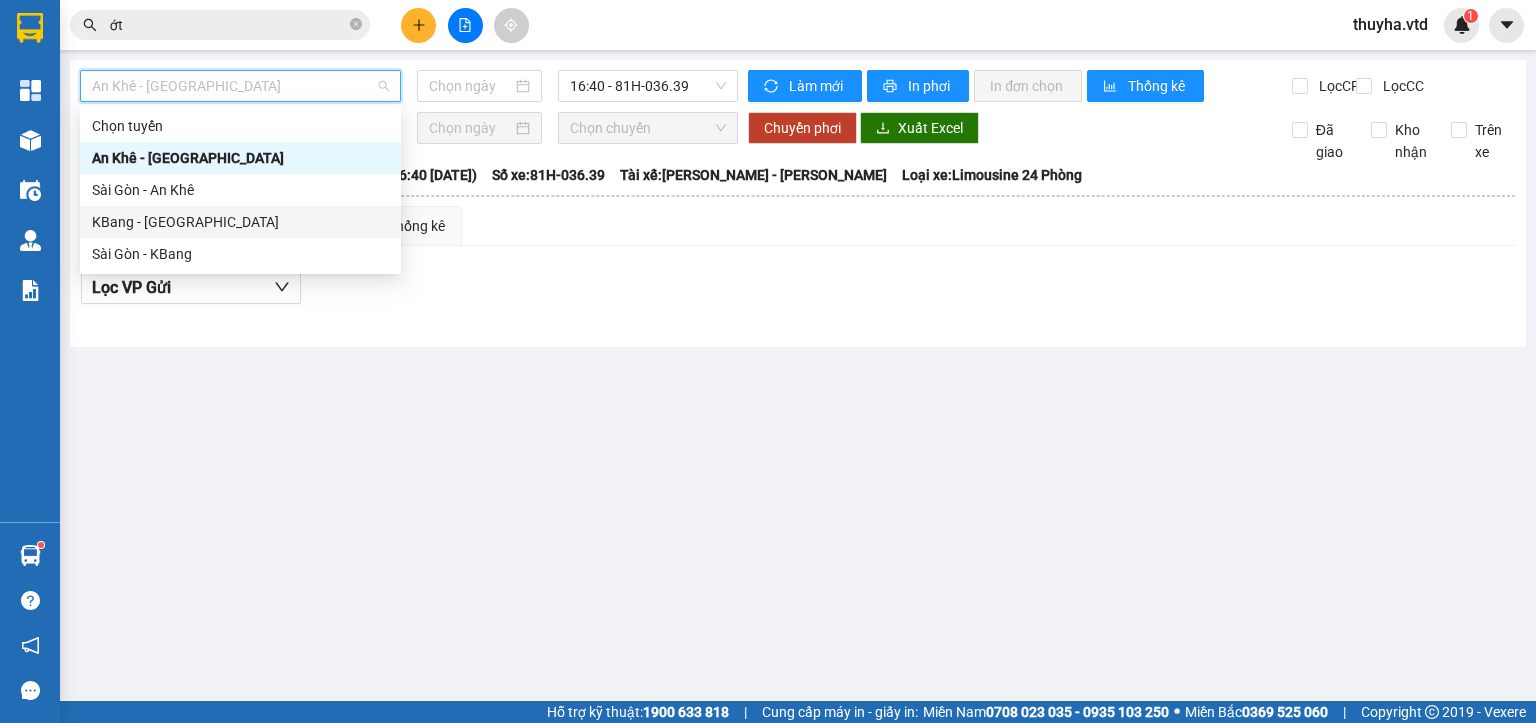 type on "[DATE]" 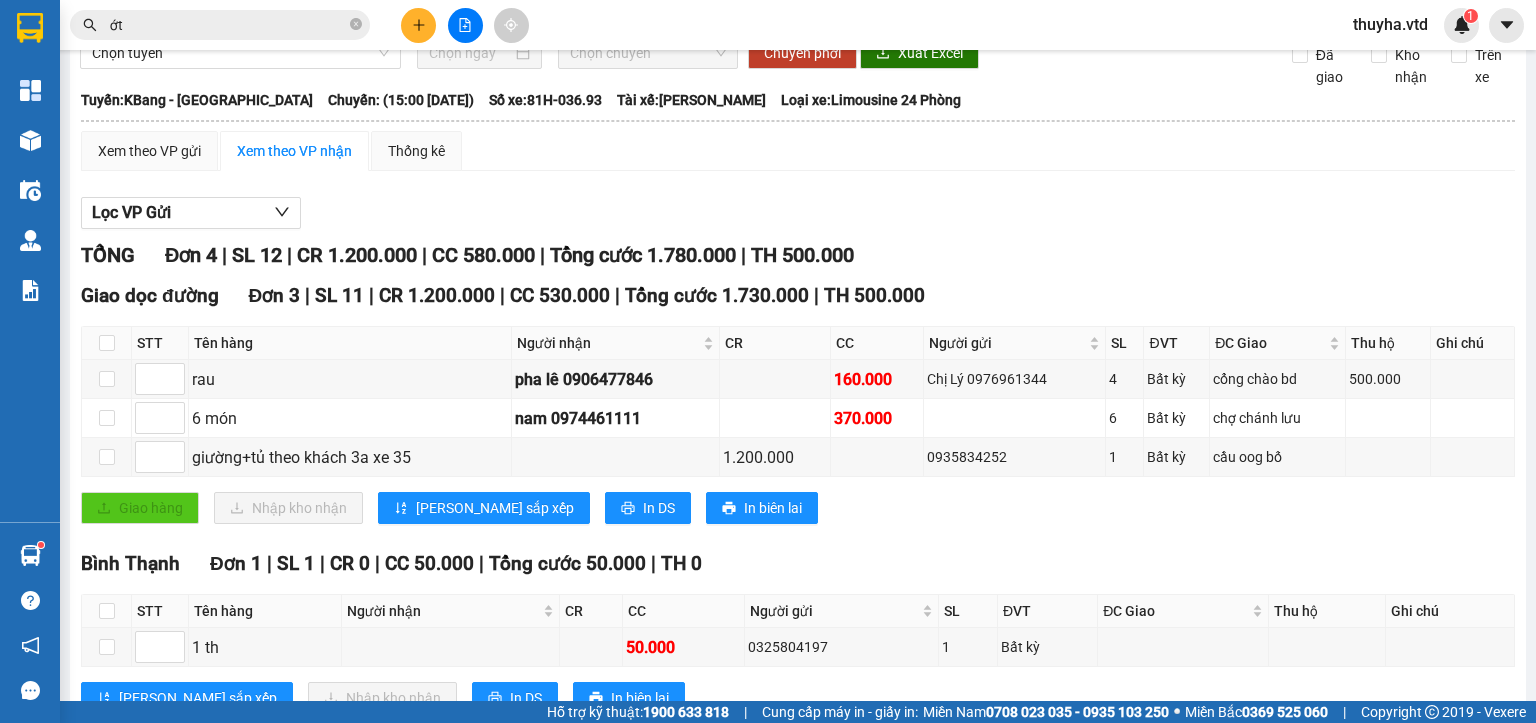 scroll, scrollTop: 0, scrollLeft: 0, axis: both 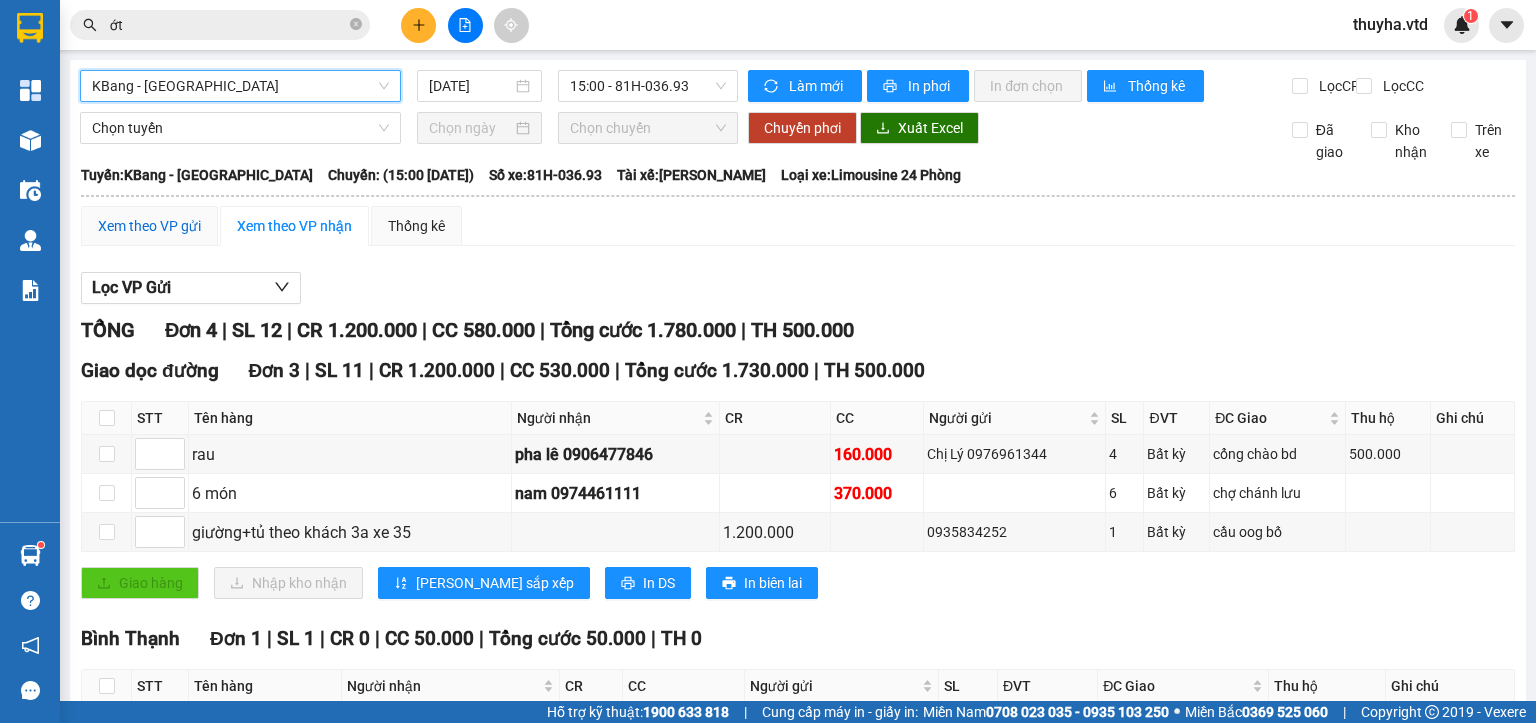 click on "Xem theo VP gửi" at bounding box center (149, 226) 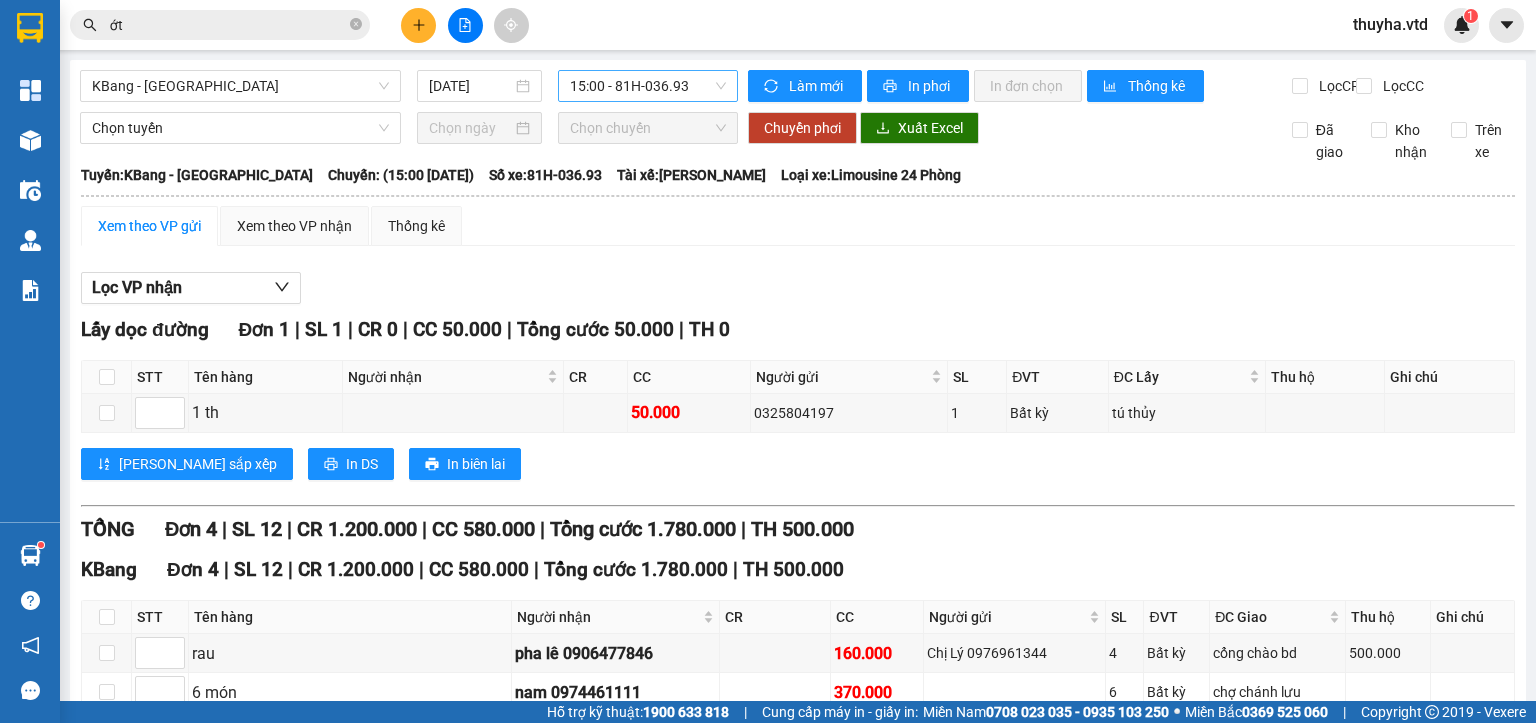 click on "15:00     - 81H-036.93" at bounding box center (648, 86) 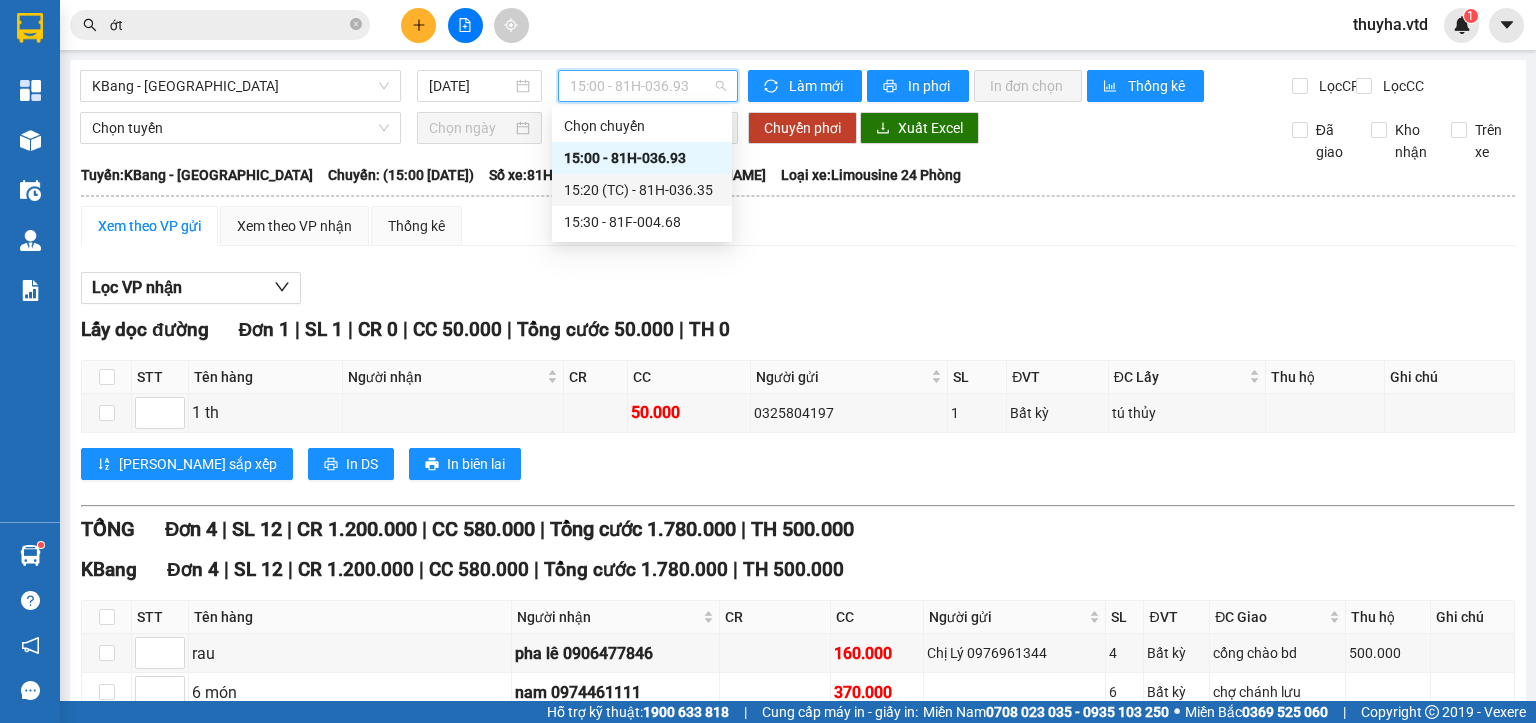 click on "15:20   (TC)   - 81H-036.35" at bounding box center (642, 190) 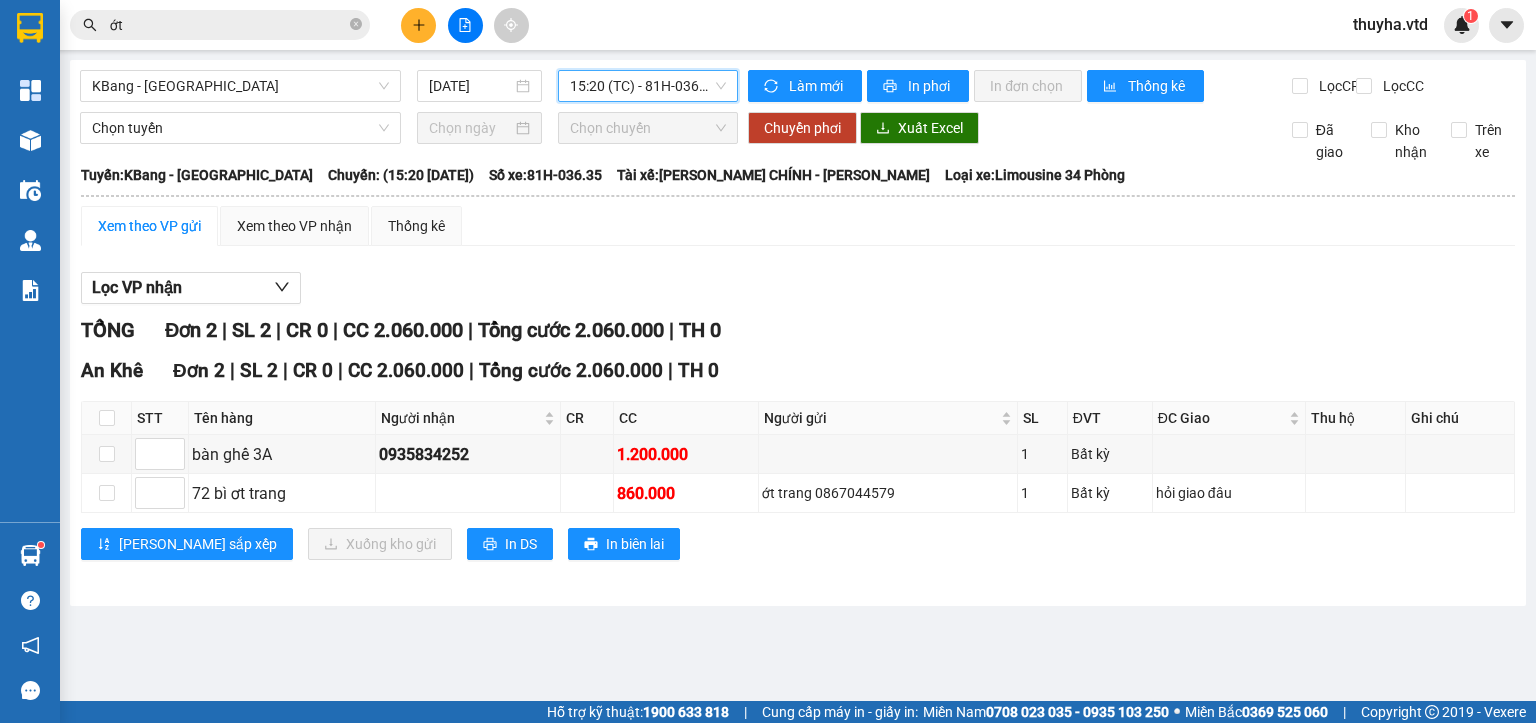 click on "15:20   (TC)   - 81H-036.35" at bounding box center [648, 86] 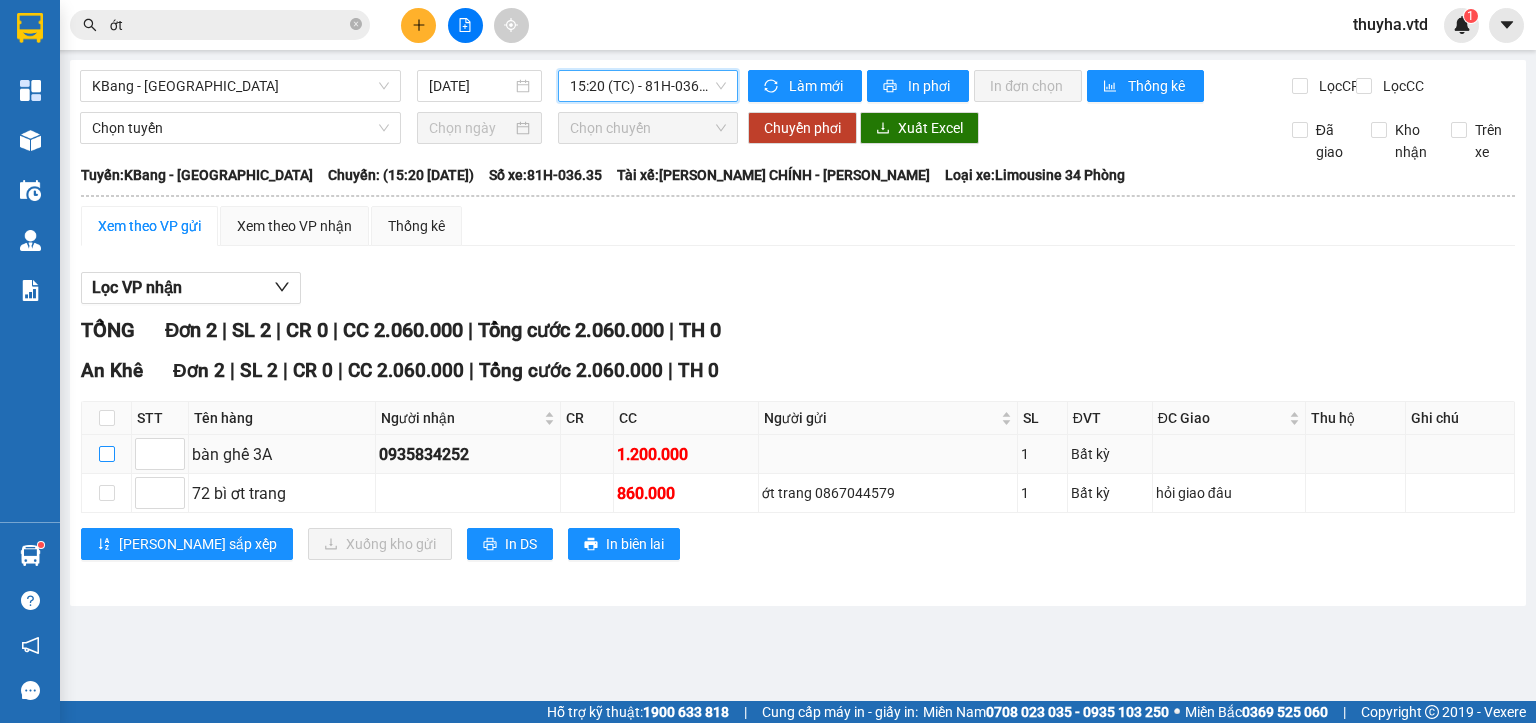 click at bounding box center (107, 454) 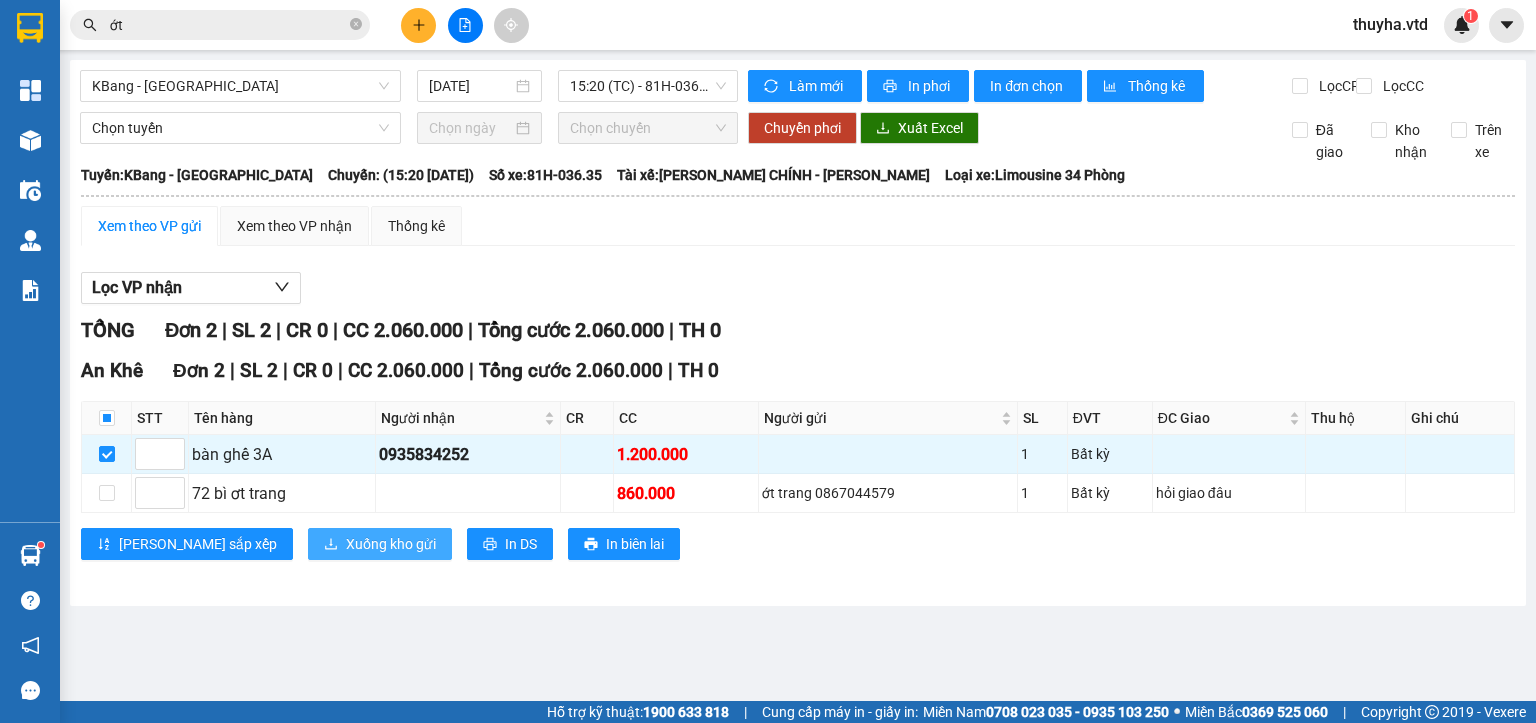 click on "Xuống kho gửi" at bounding box center (391, 544) 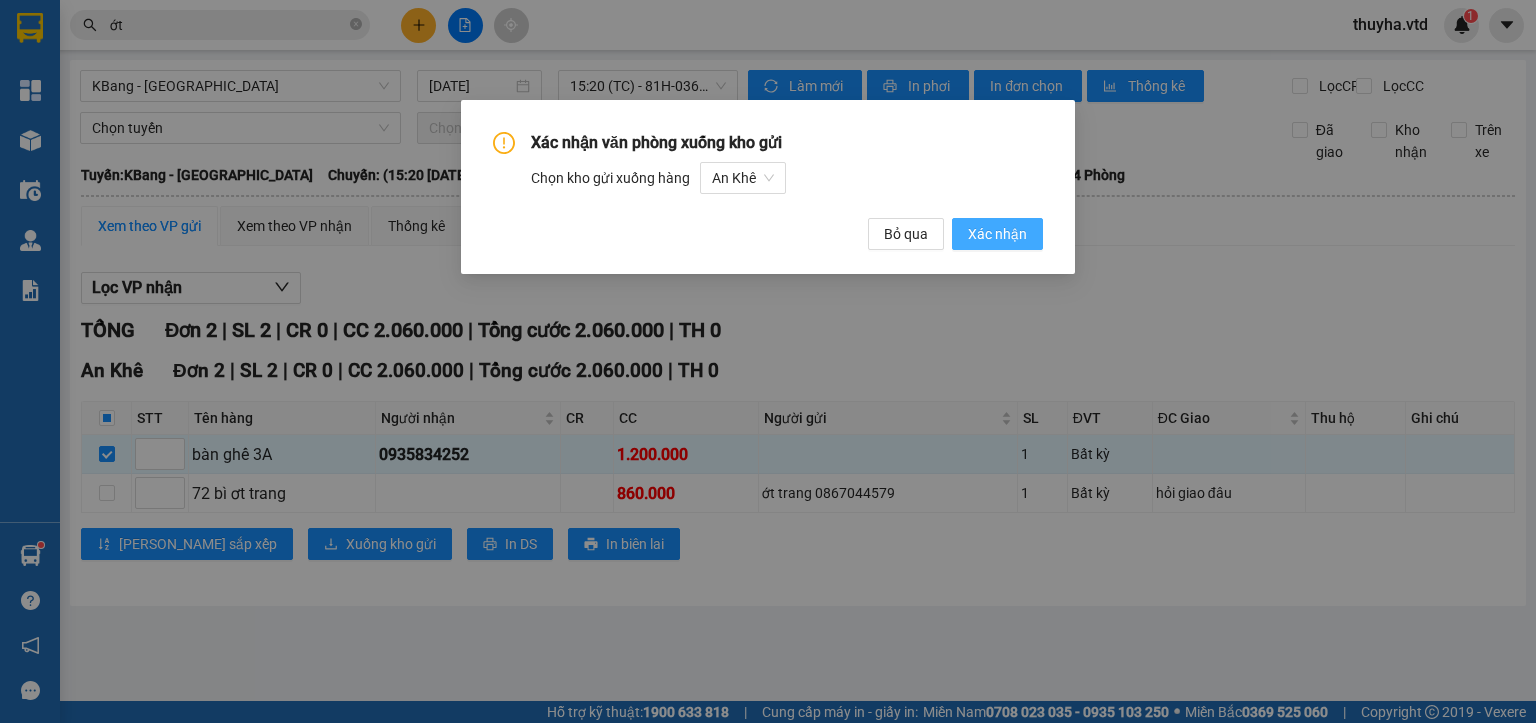 click on "Xác nhận" at bounding box center [997, 234] 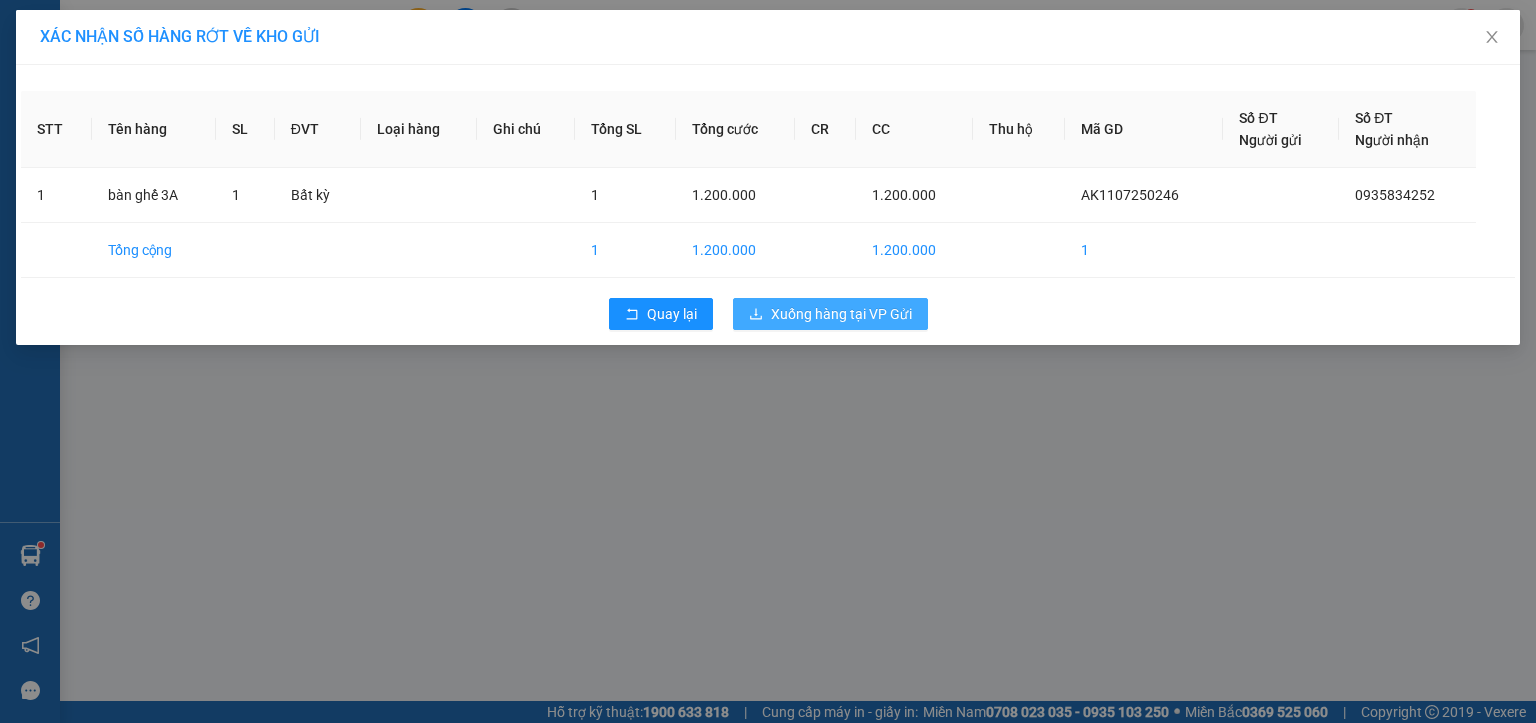 click on "Xuống hàng tại VP Gửi" at bounding box center [841, 314] 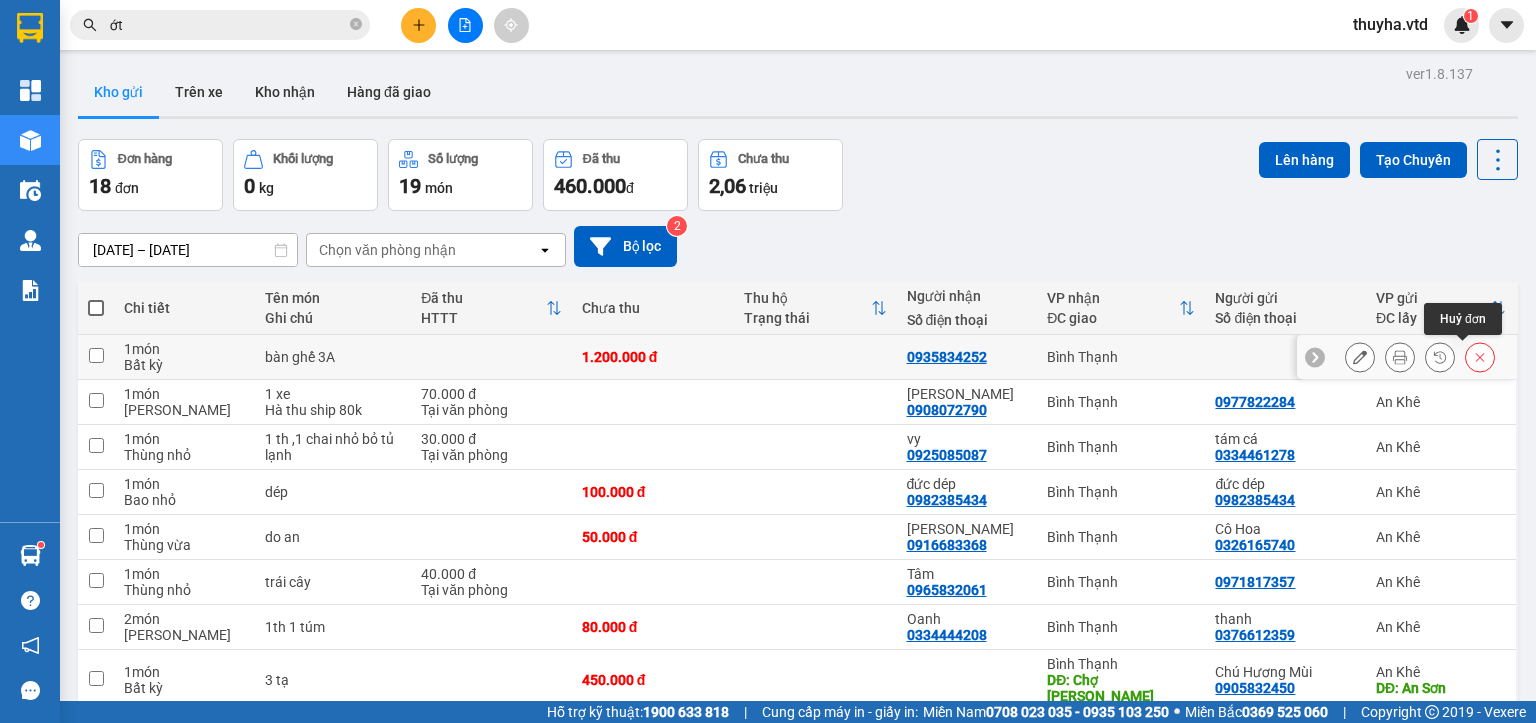click 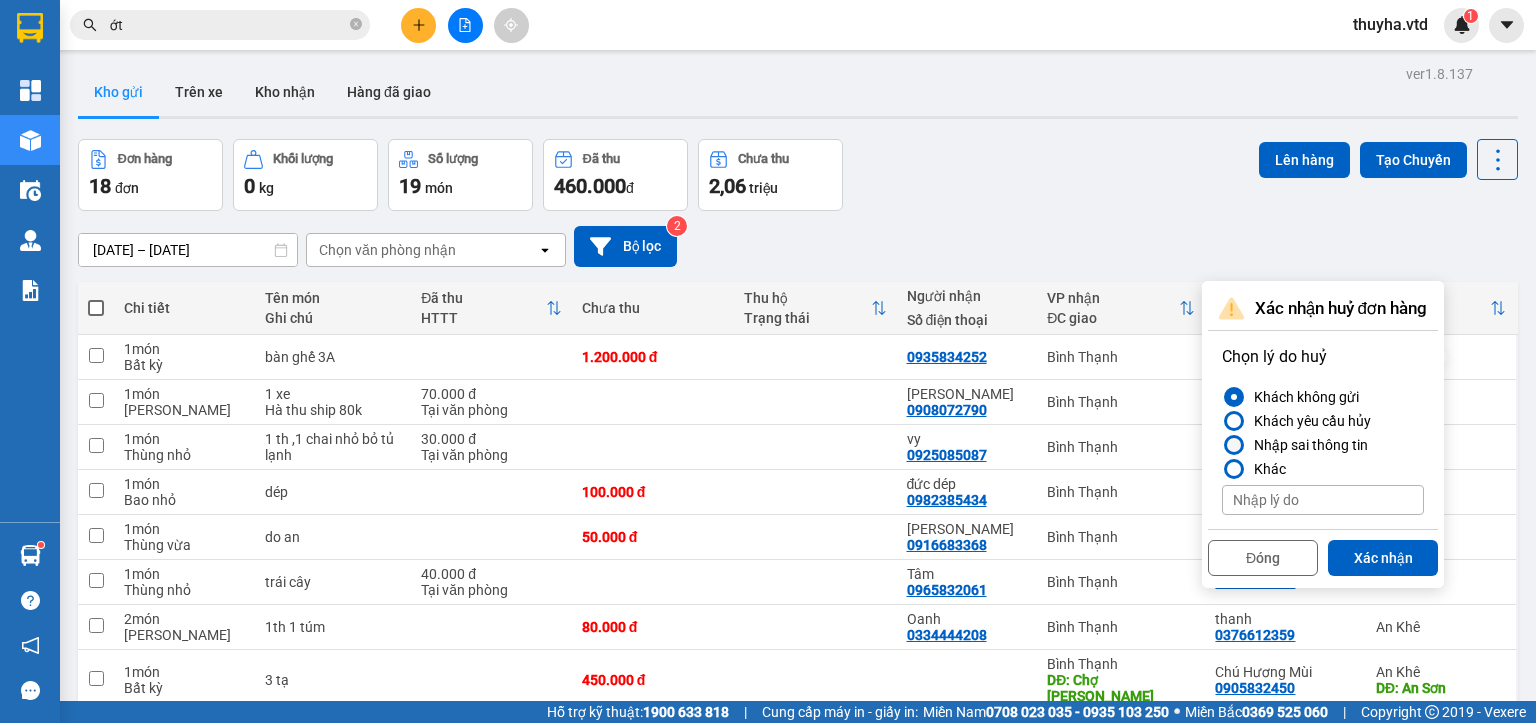 click on "Nhập sai thông tin" at bounding box center (1307, 445) 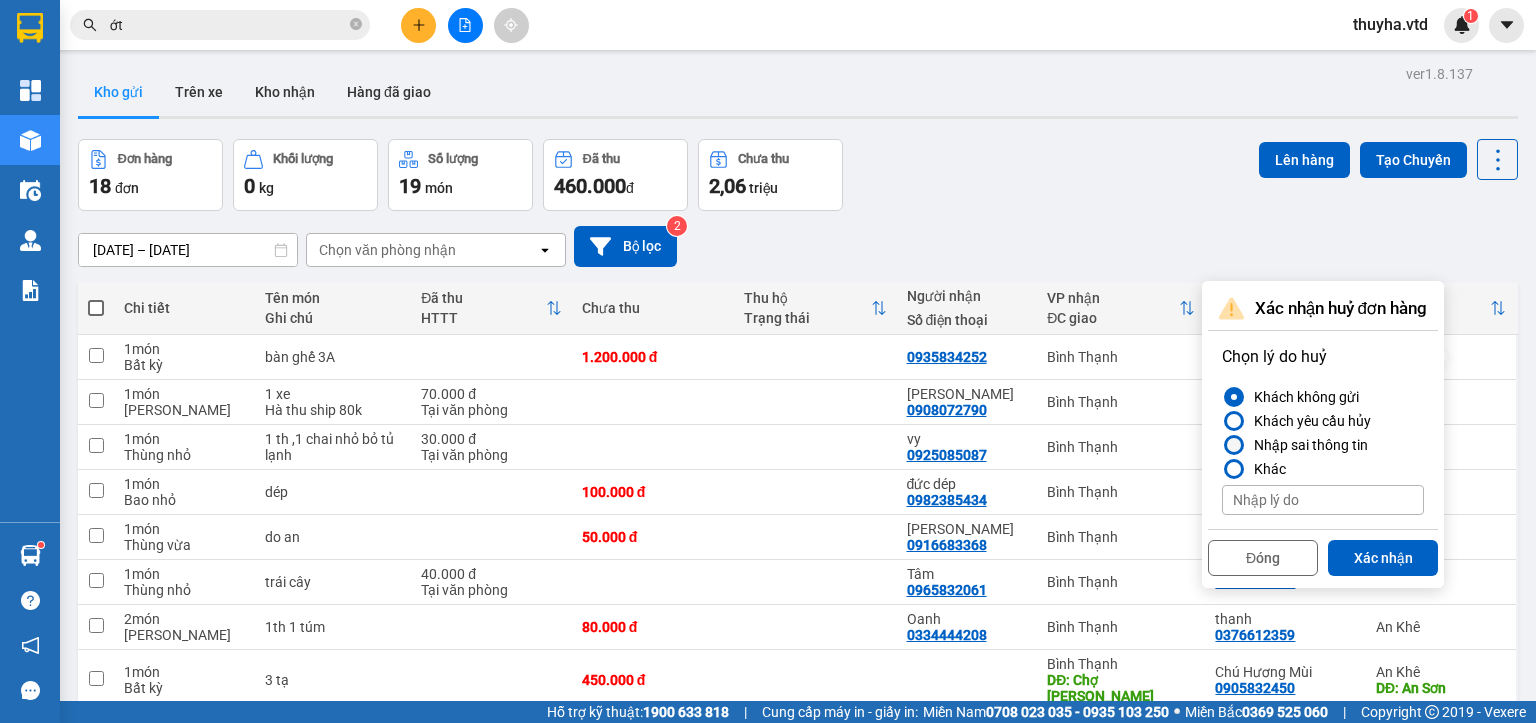 click on "Nhập sai thông tin" at bounding box center (1222, 445) 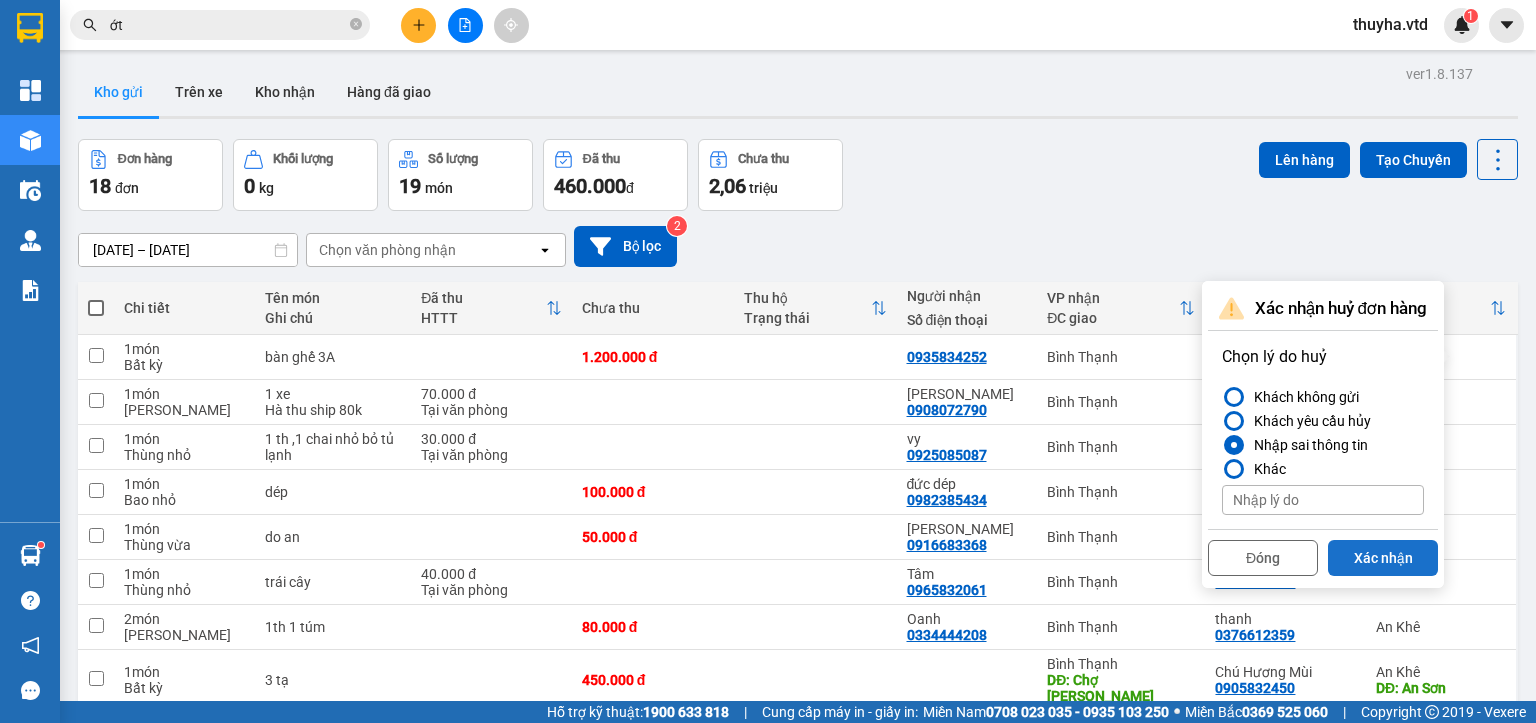 click on "Xác nhận" at bounding box center [1383, 558] 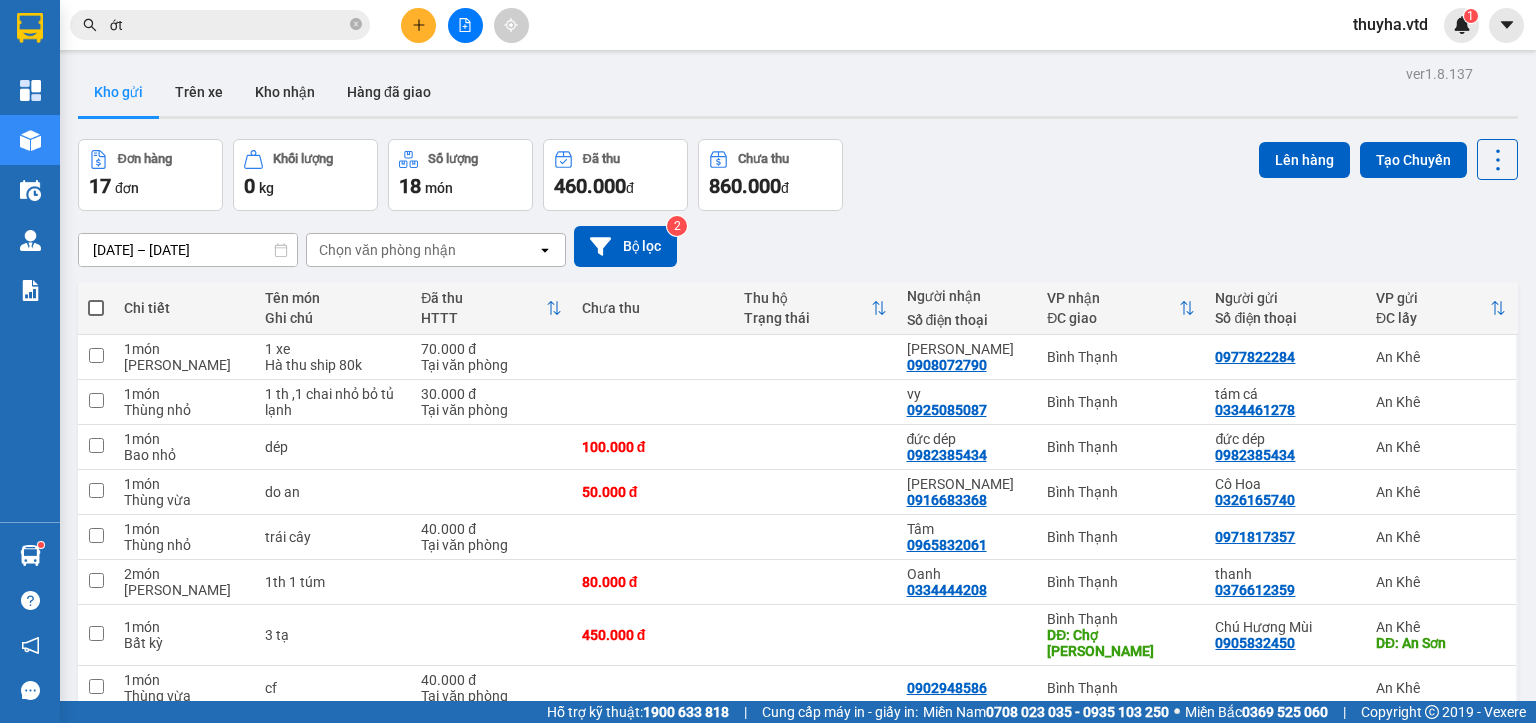 click 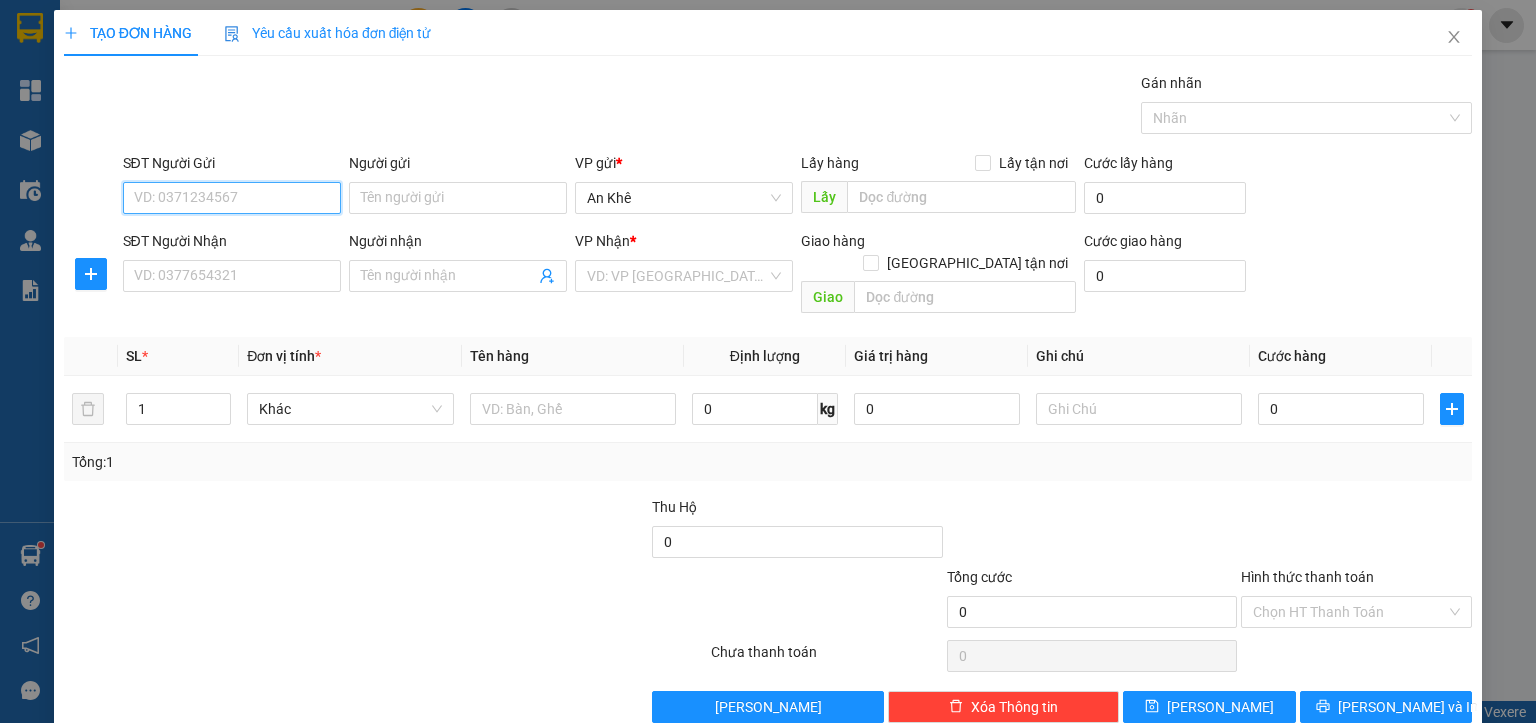 paste on "0395322229" 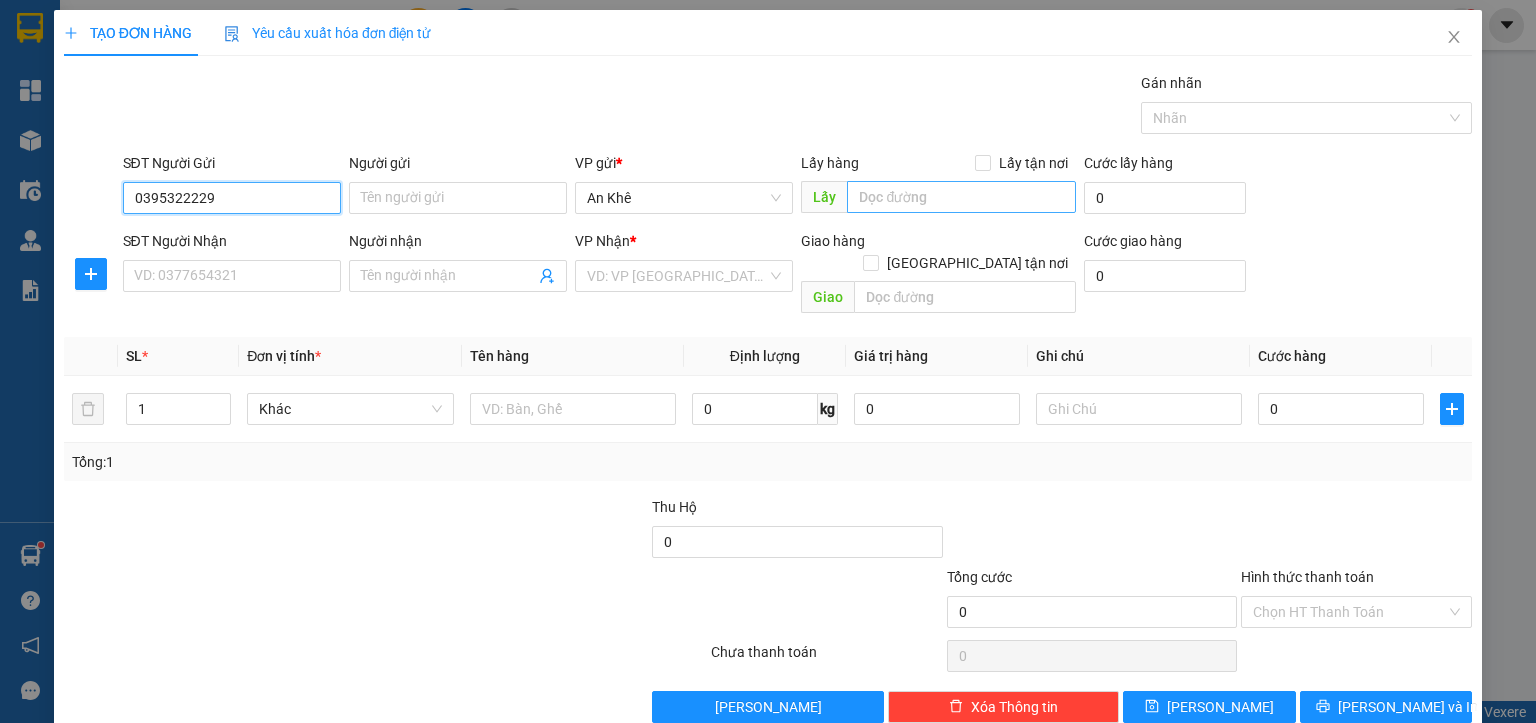 type on "0395322229" 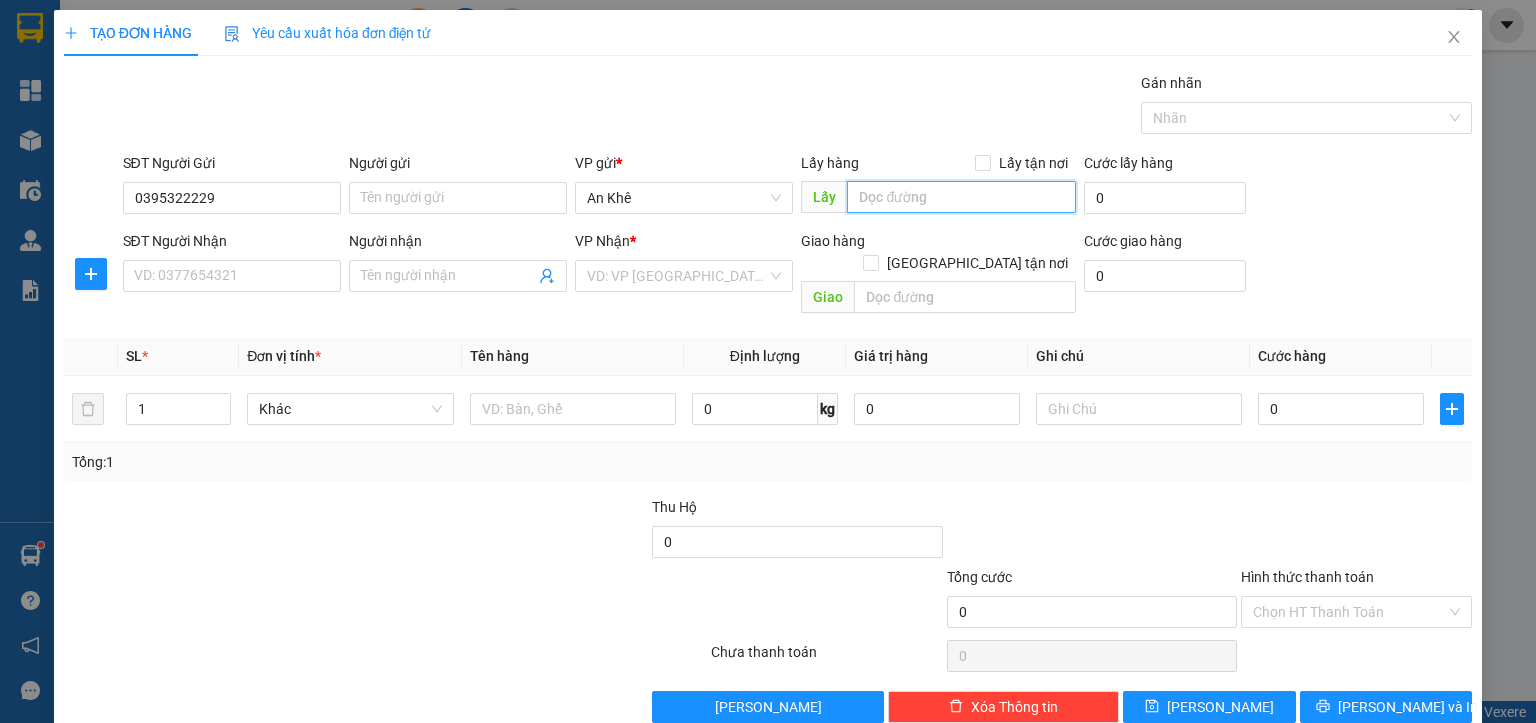 click at bounding box center [961, 197] 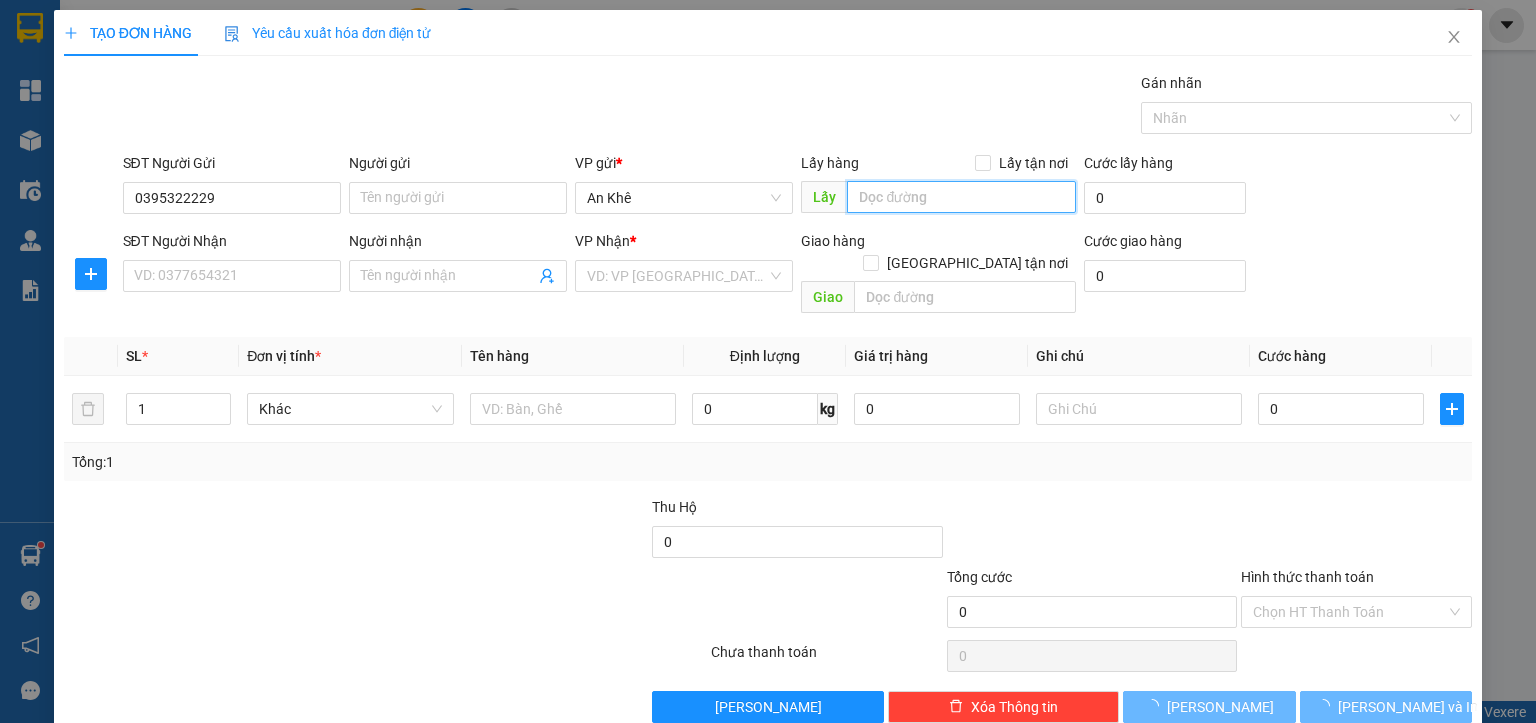 type on "d" 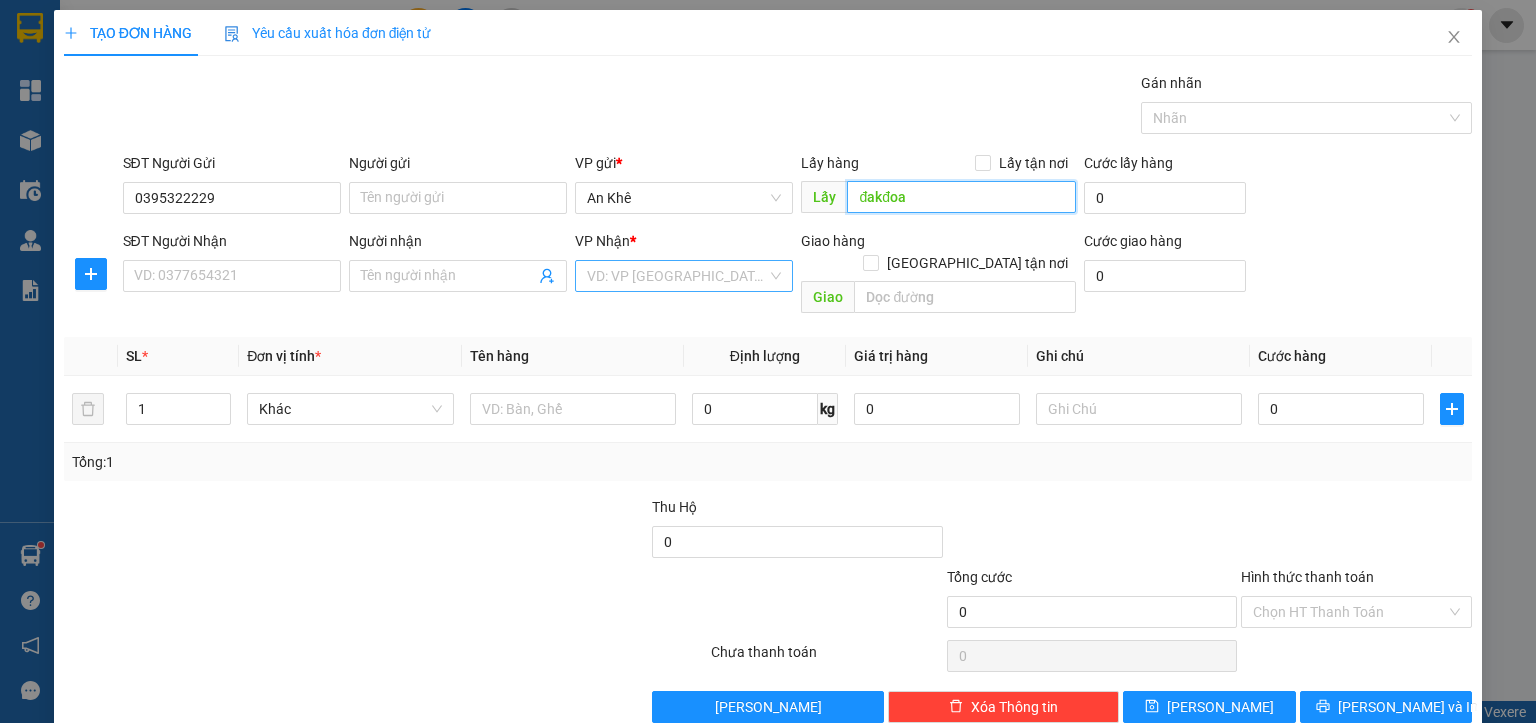 type on "đakđoa" 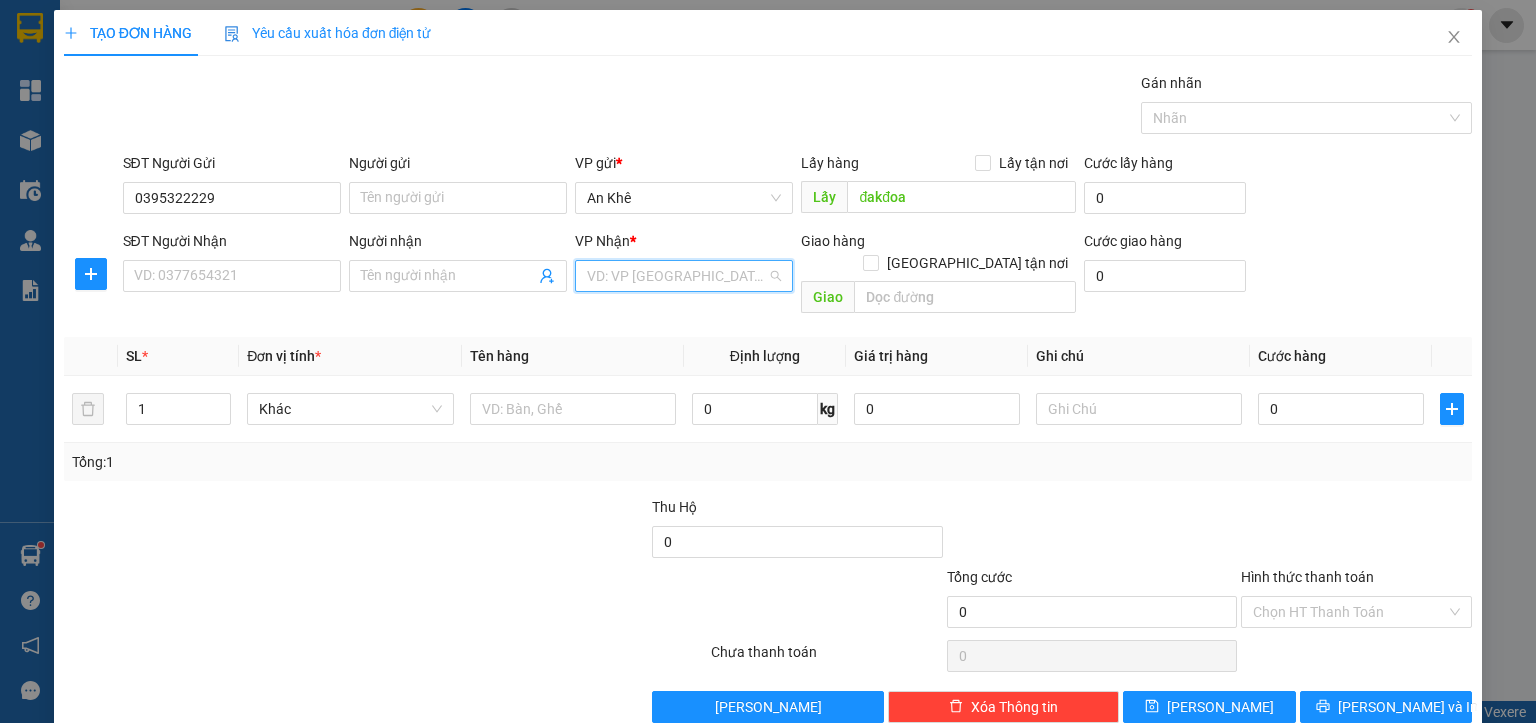 click at bounding box center (677, 276) 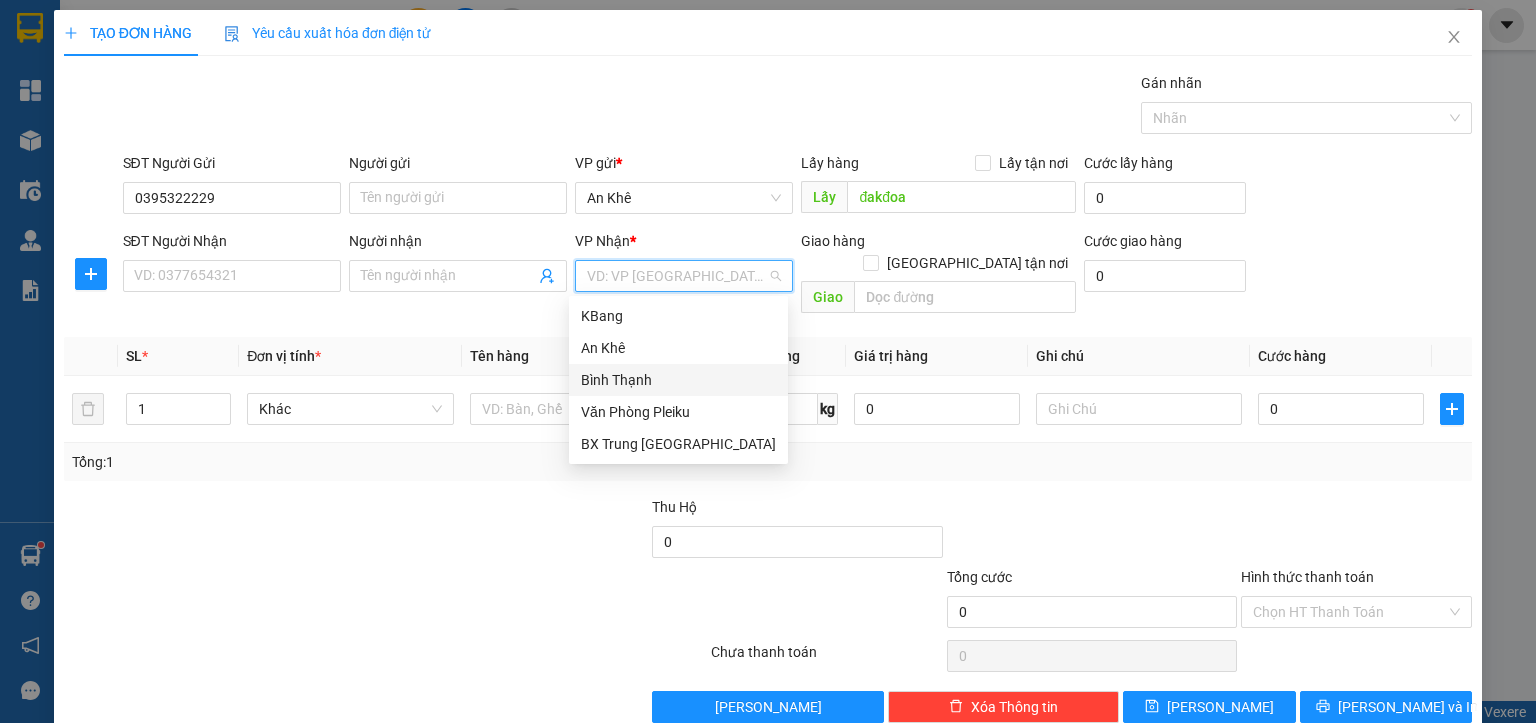 click on "Bình Thạnh" at bounding box center [678, 380] 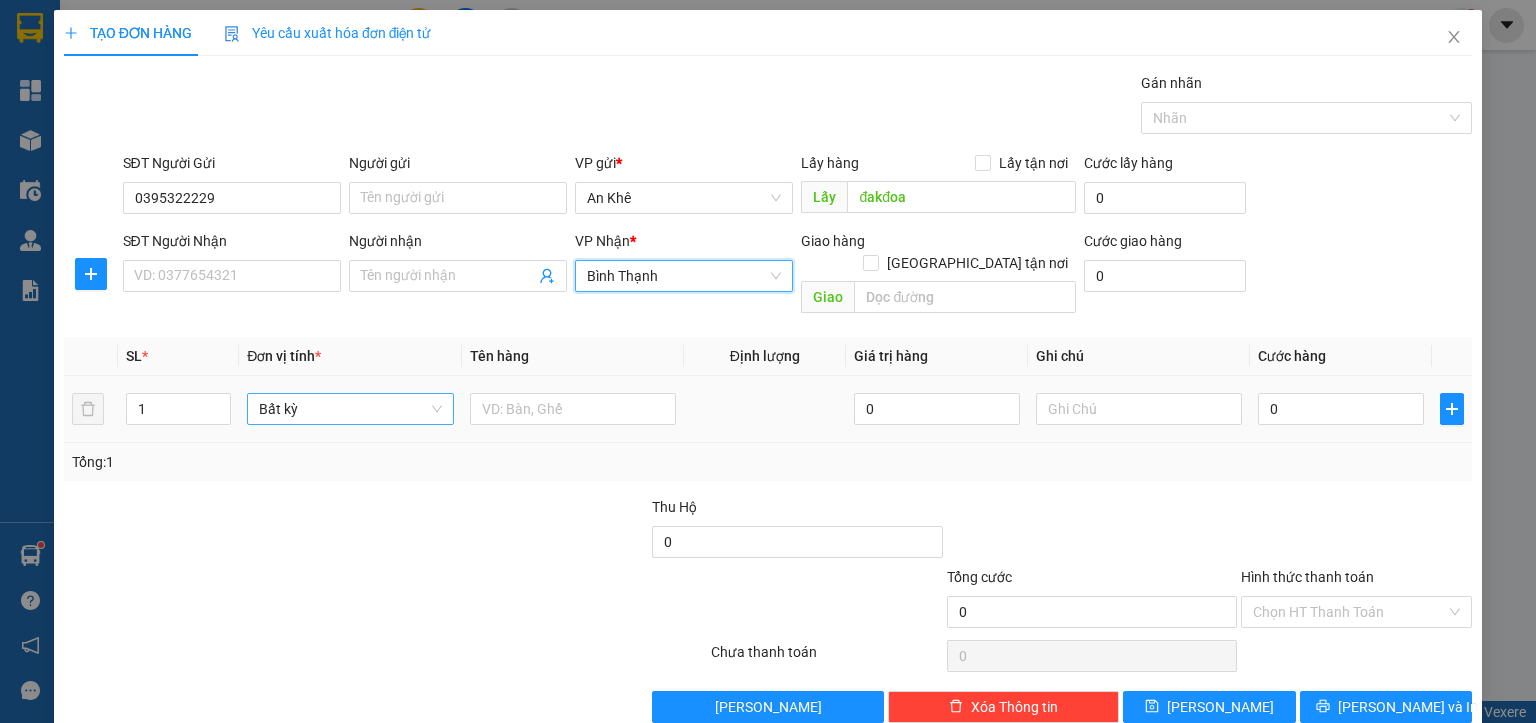 click on "Bất kỳ" at bounding box center [350, 409] 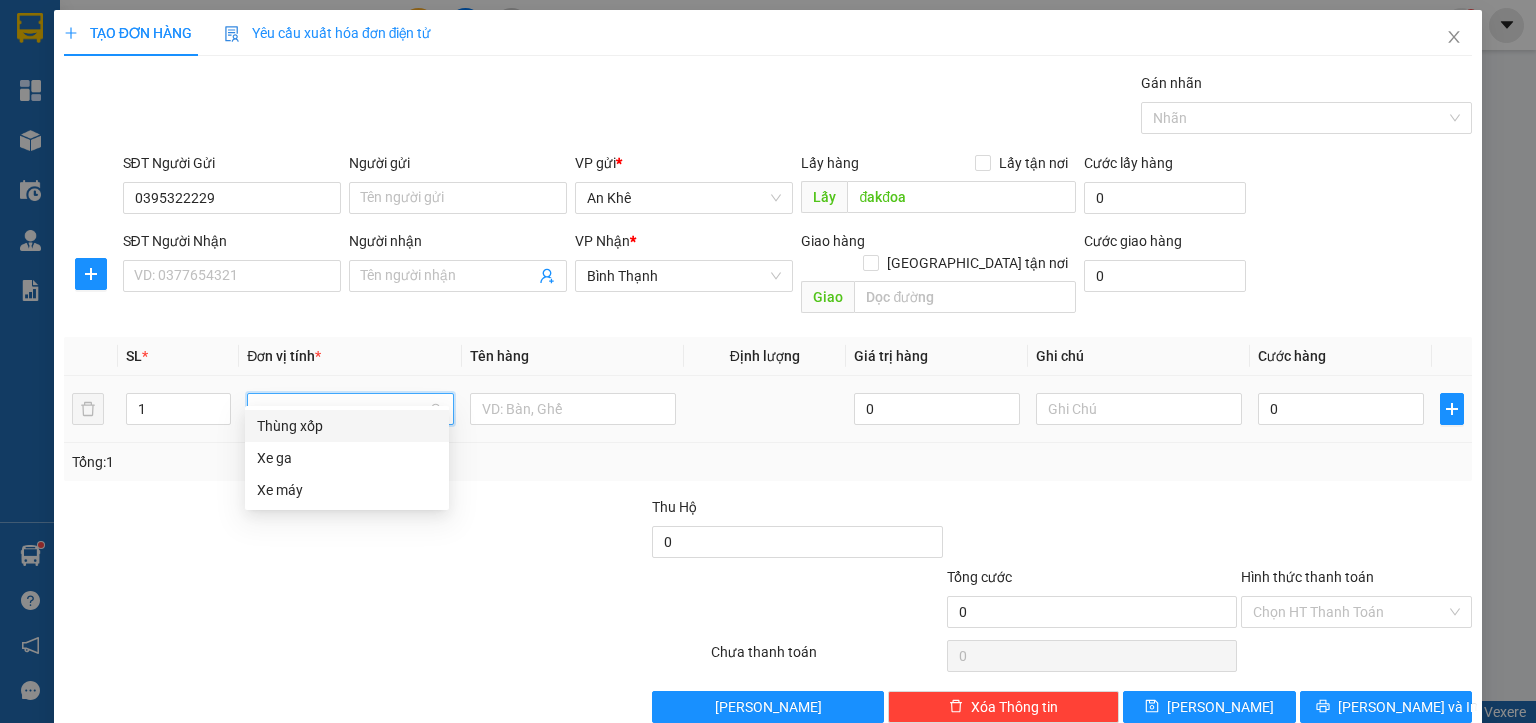 type on "xe" 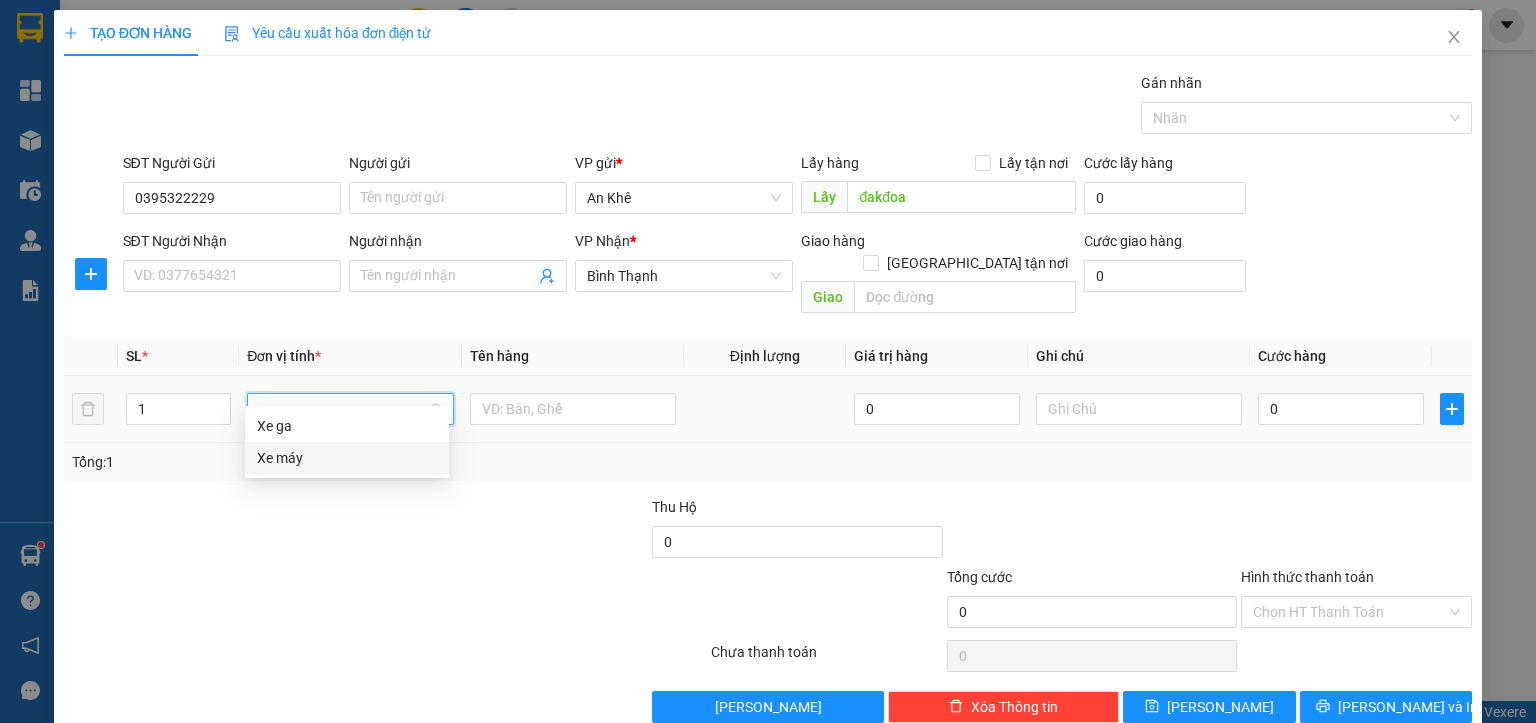 drag, startPoint x: 296, startPoint y: 458, endPoint x: 411, endPoint y: 418, distance: 121.75796 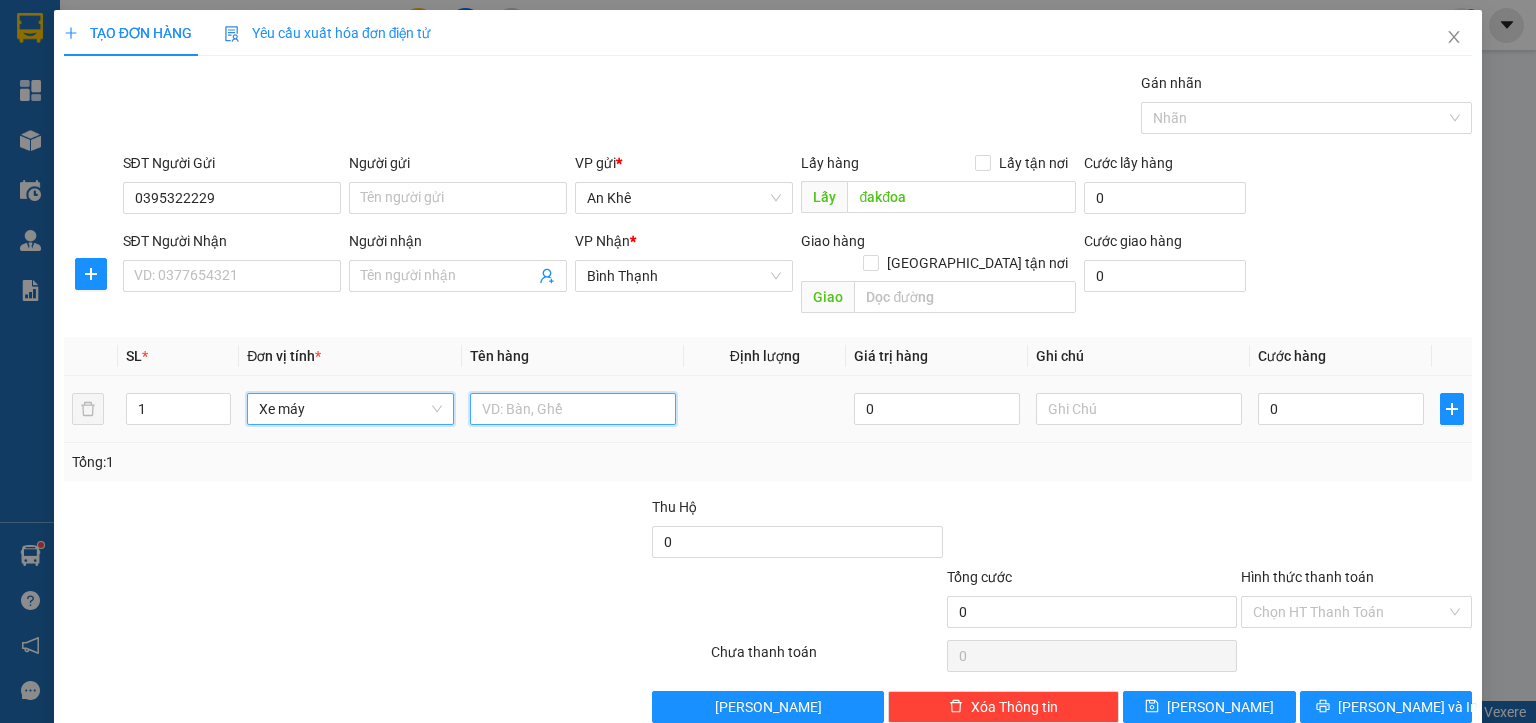 click at bounding box center (573, 409) 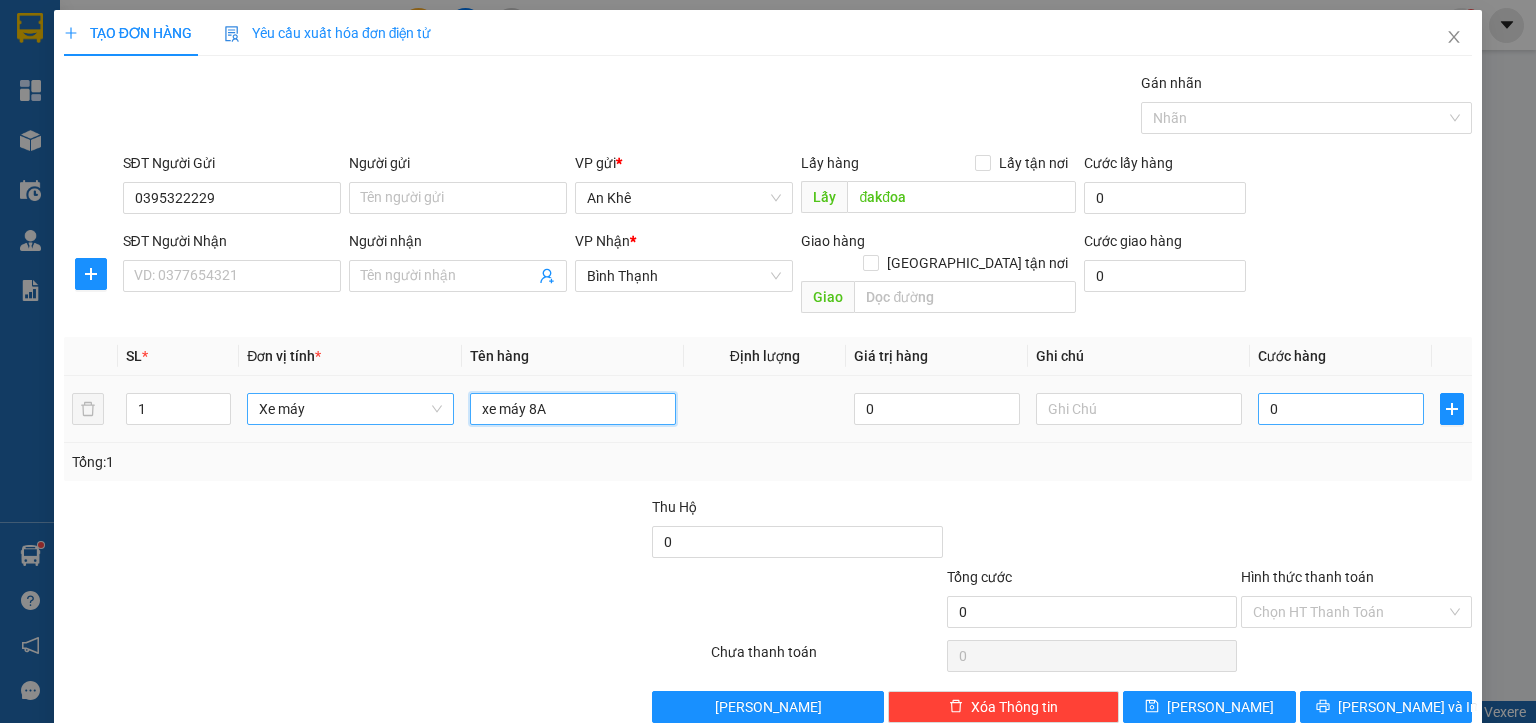 type on "xe máy 8A" 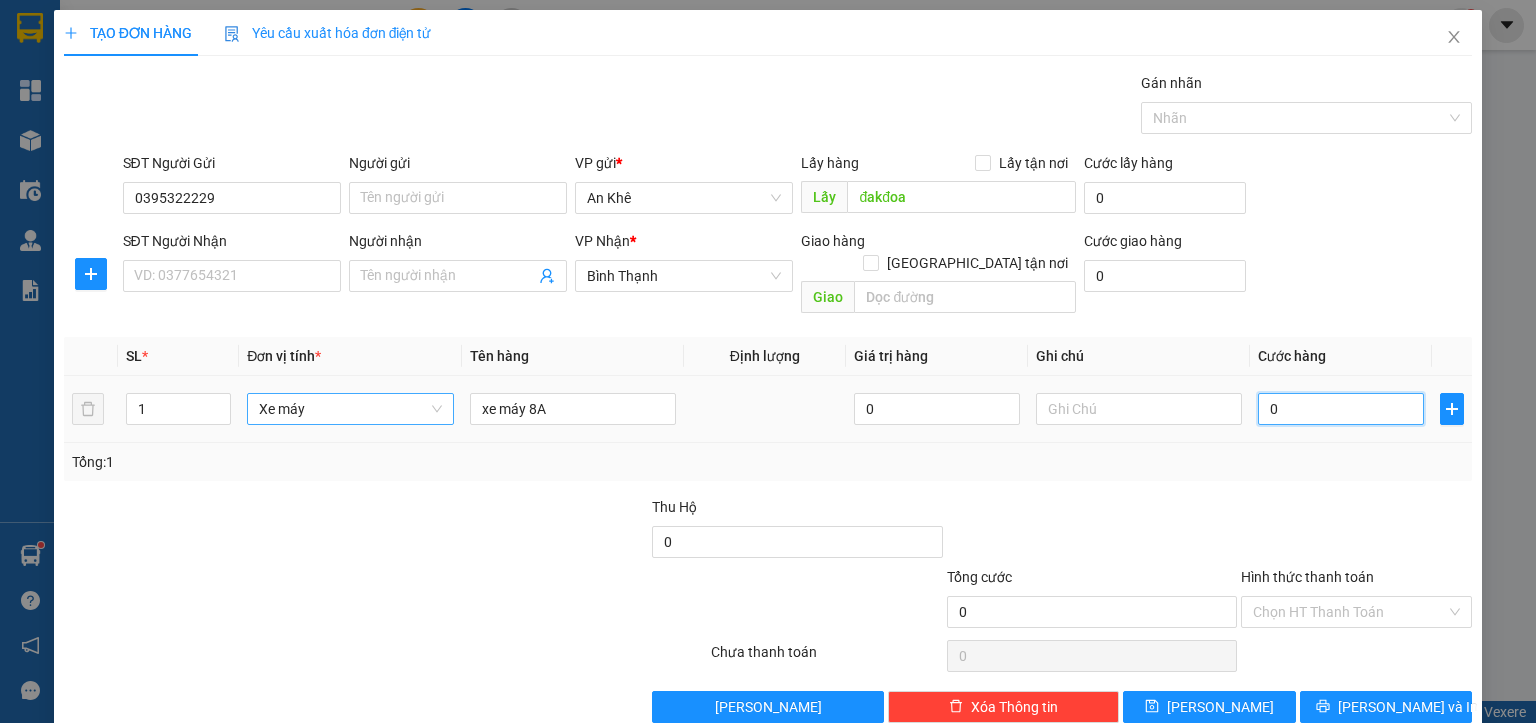 click on "0" at bounding box center [1341, 409] 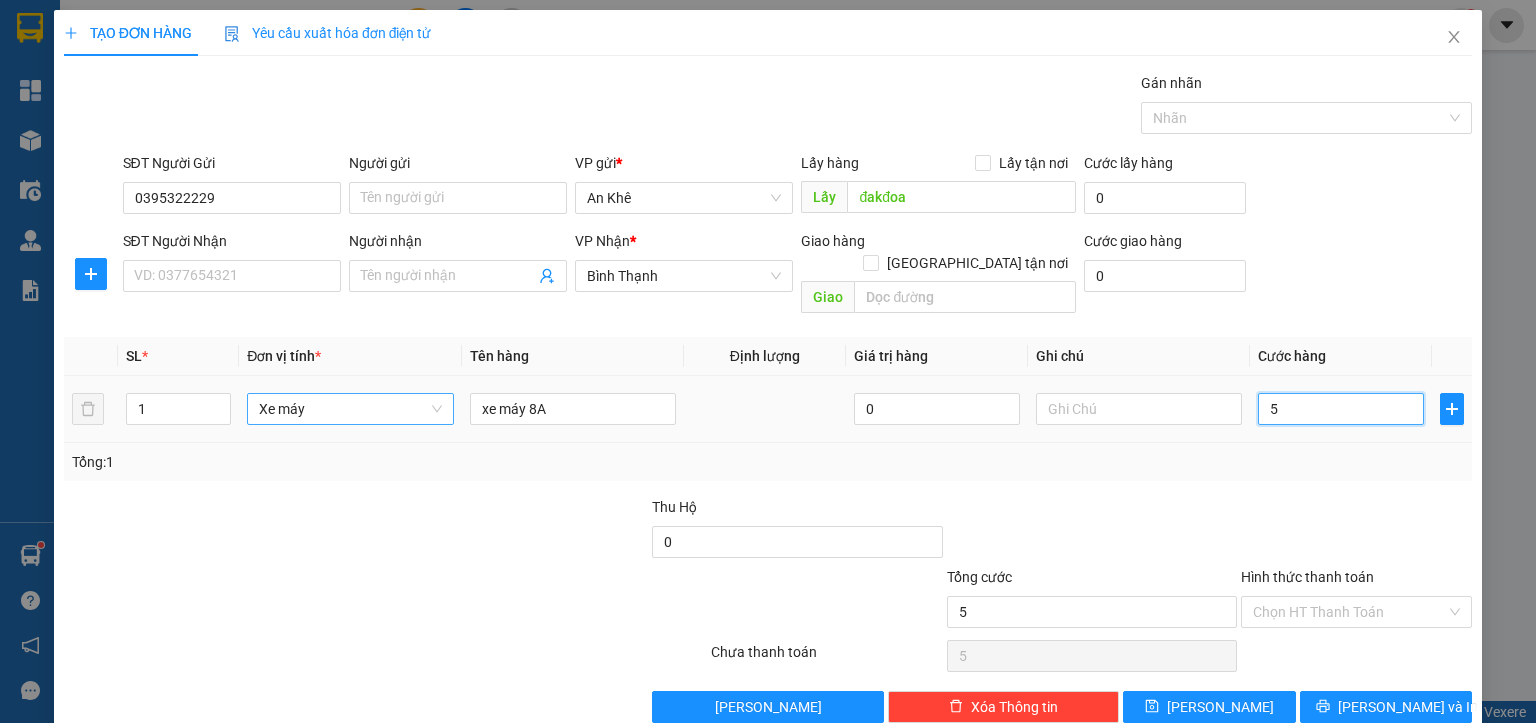 type on "50" 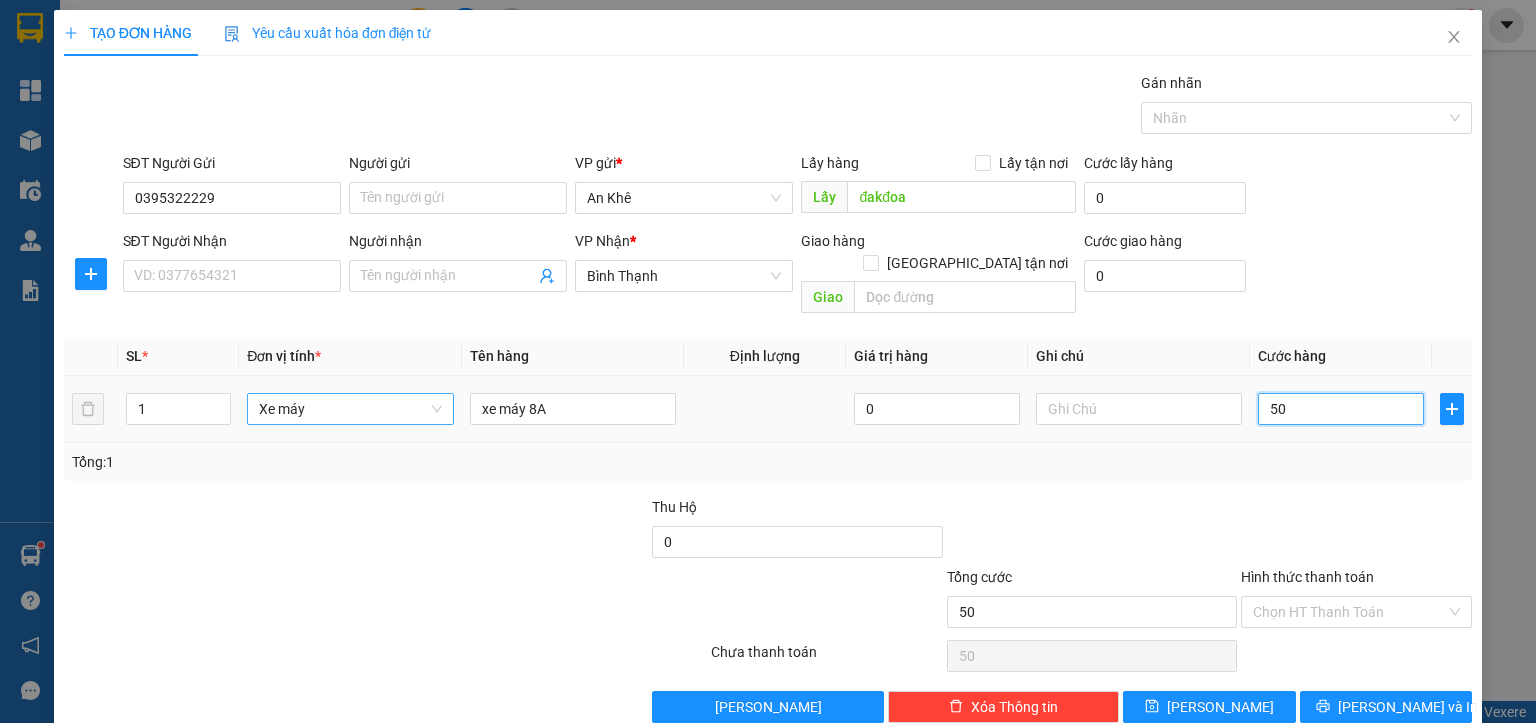 type on "500" 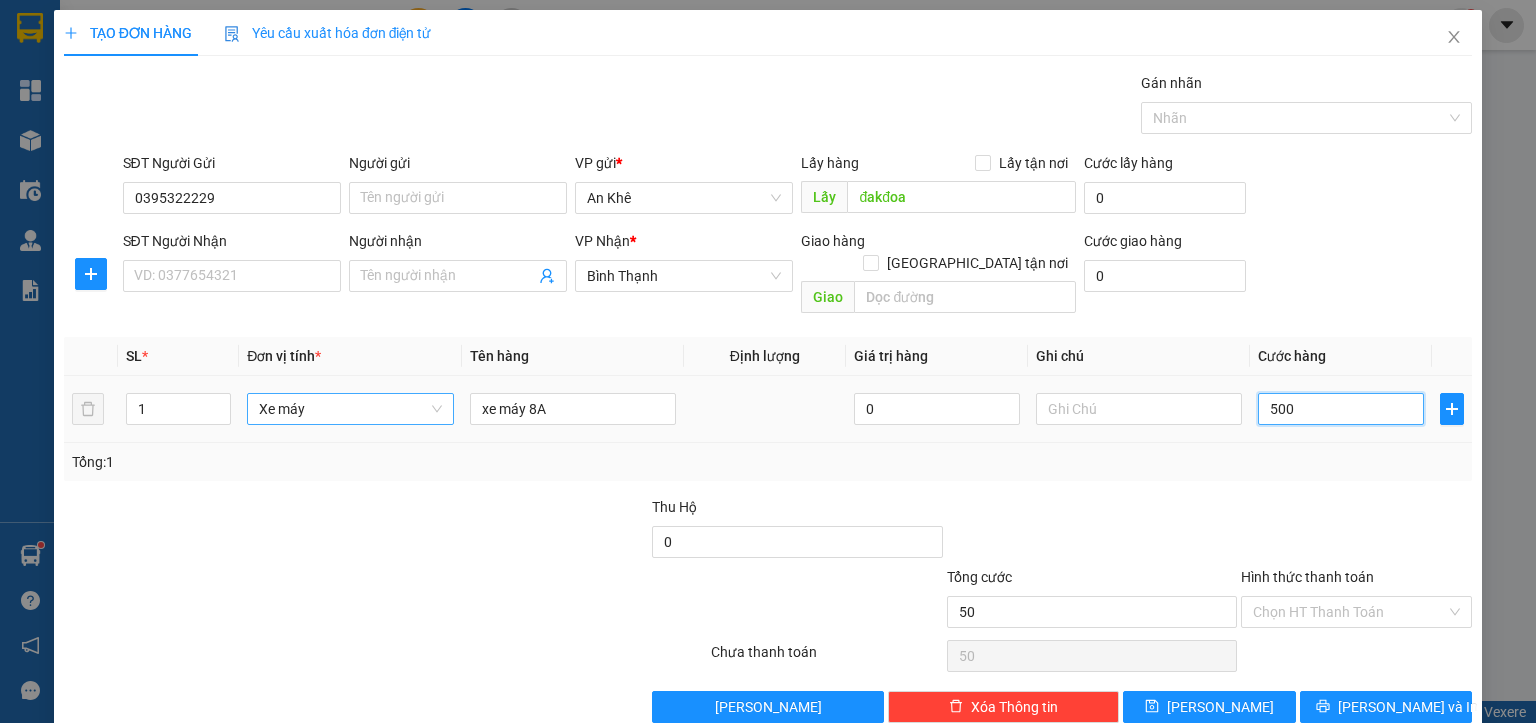 type on "500" 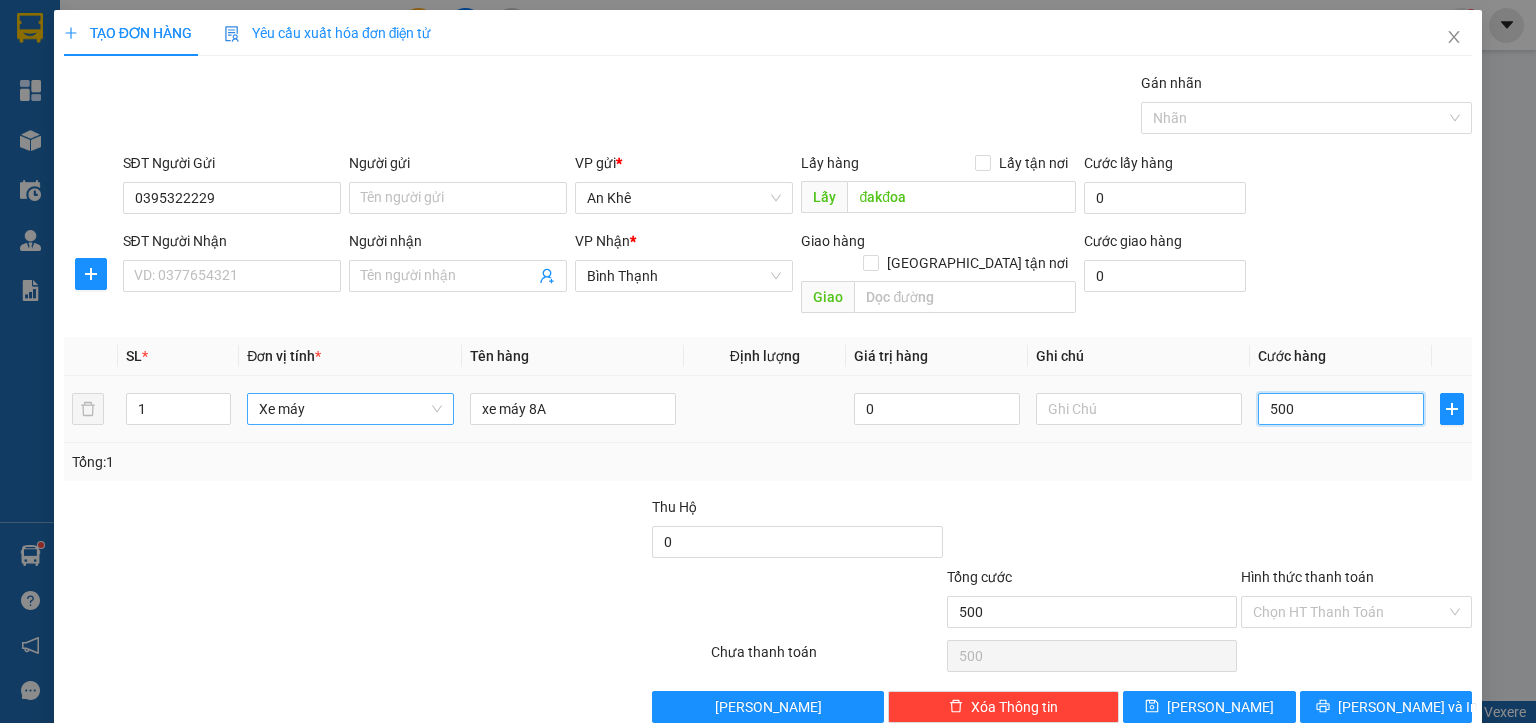 type on "5.000" 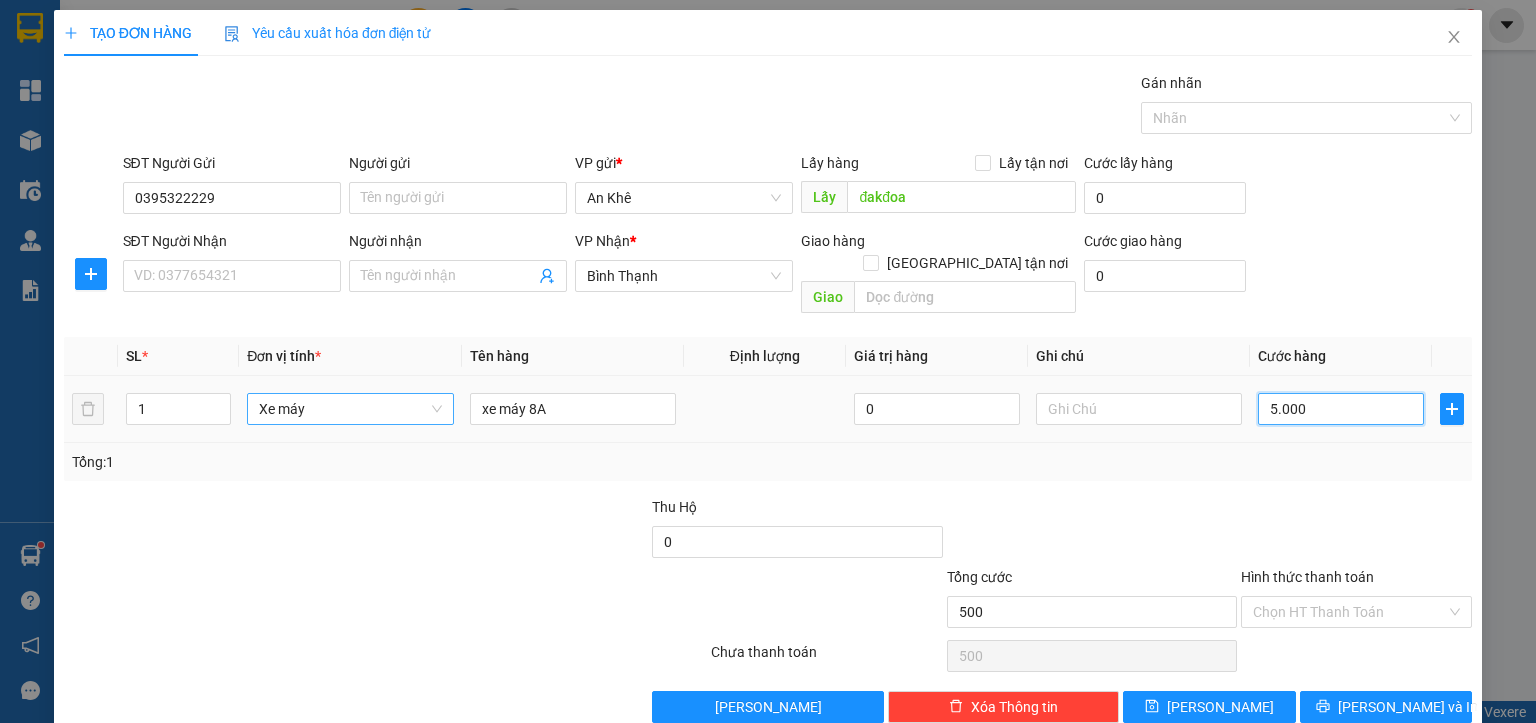 type on "5.000" 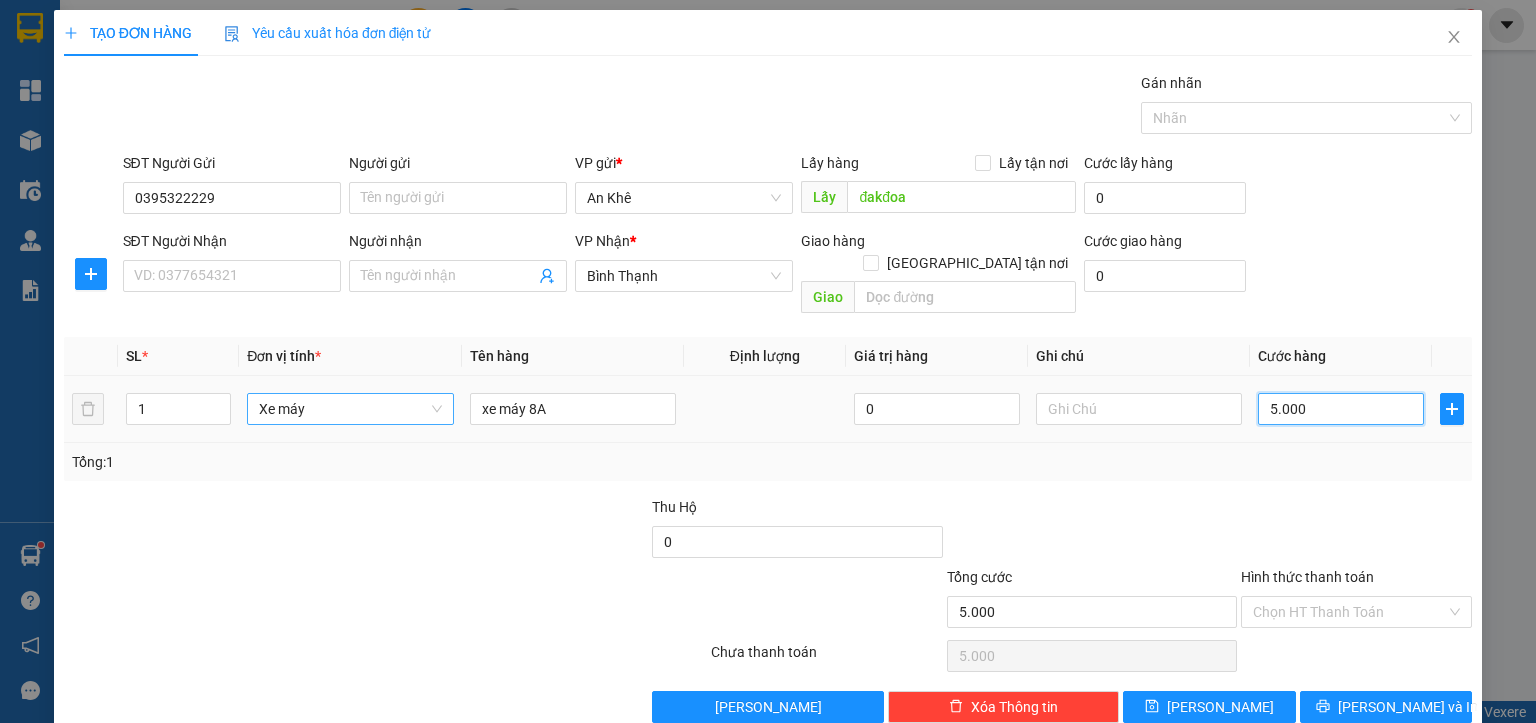 type on "50.000" 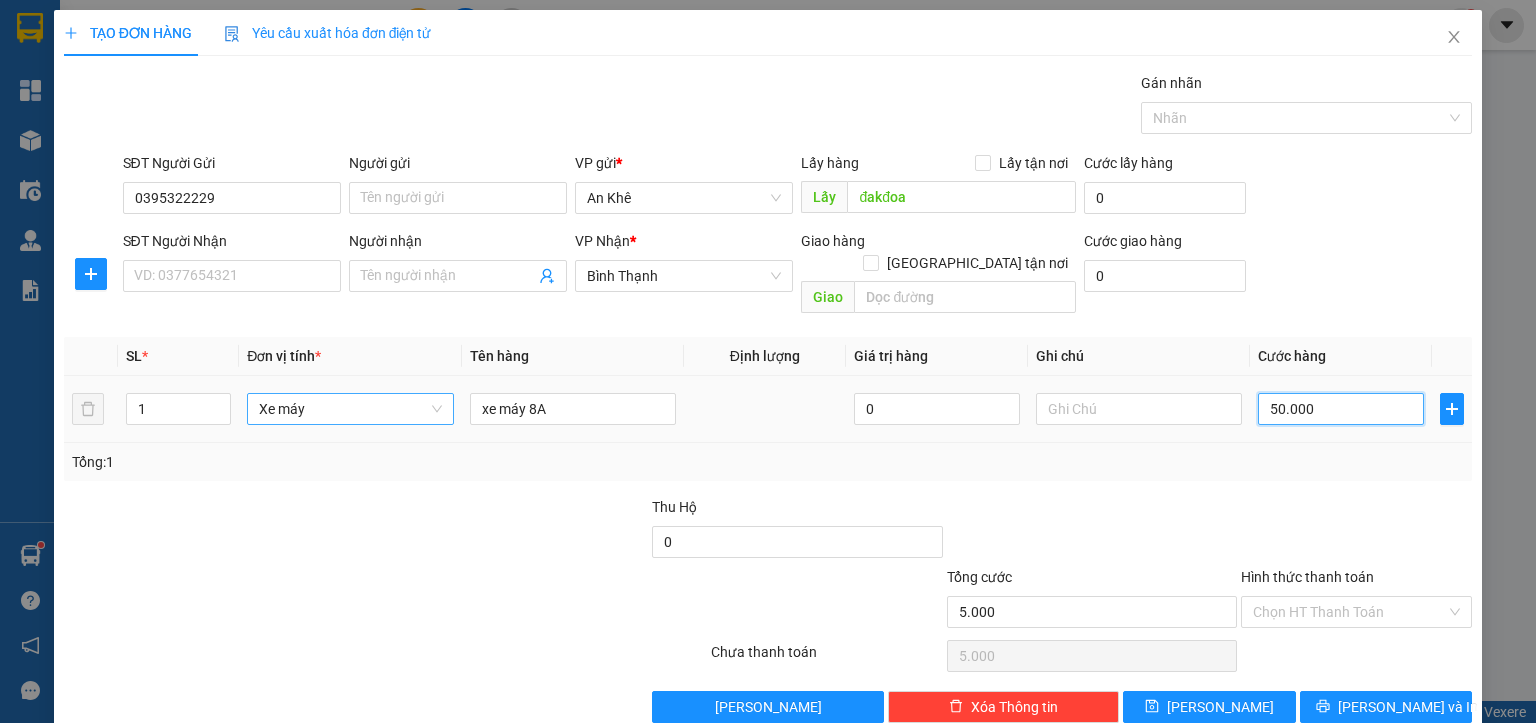 type on "50.000" 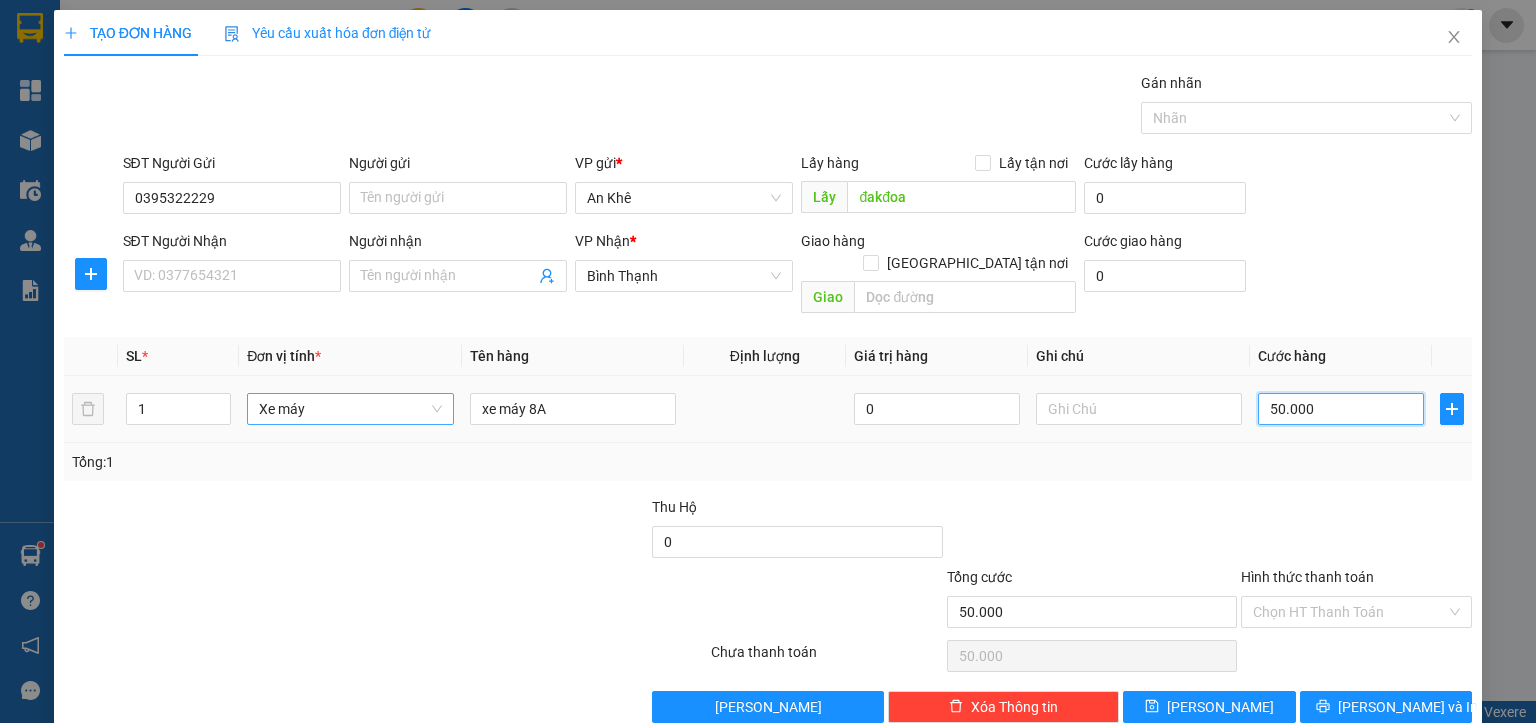 type on "500.000" 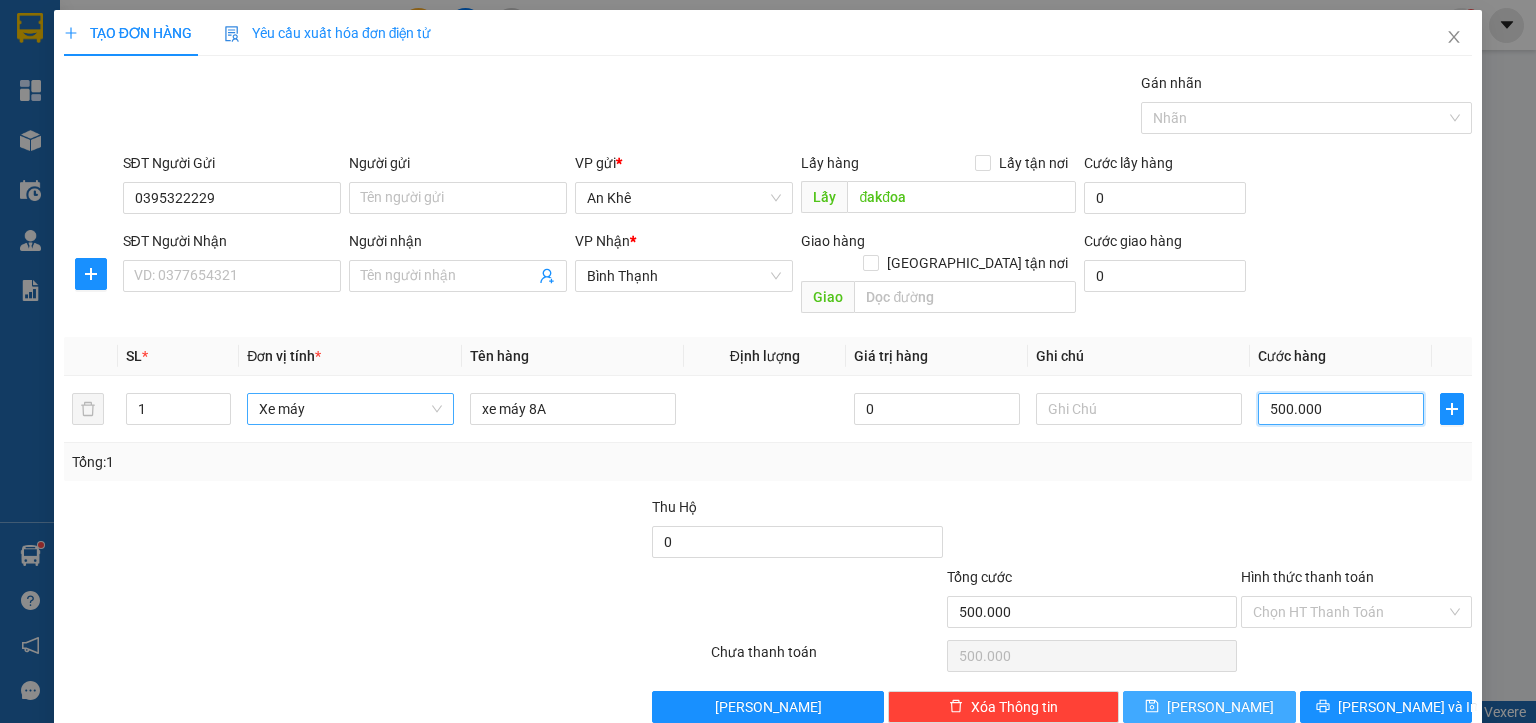 type on "500.000" 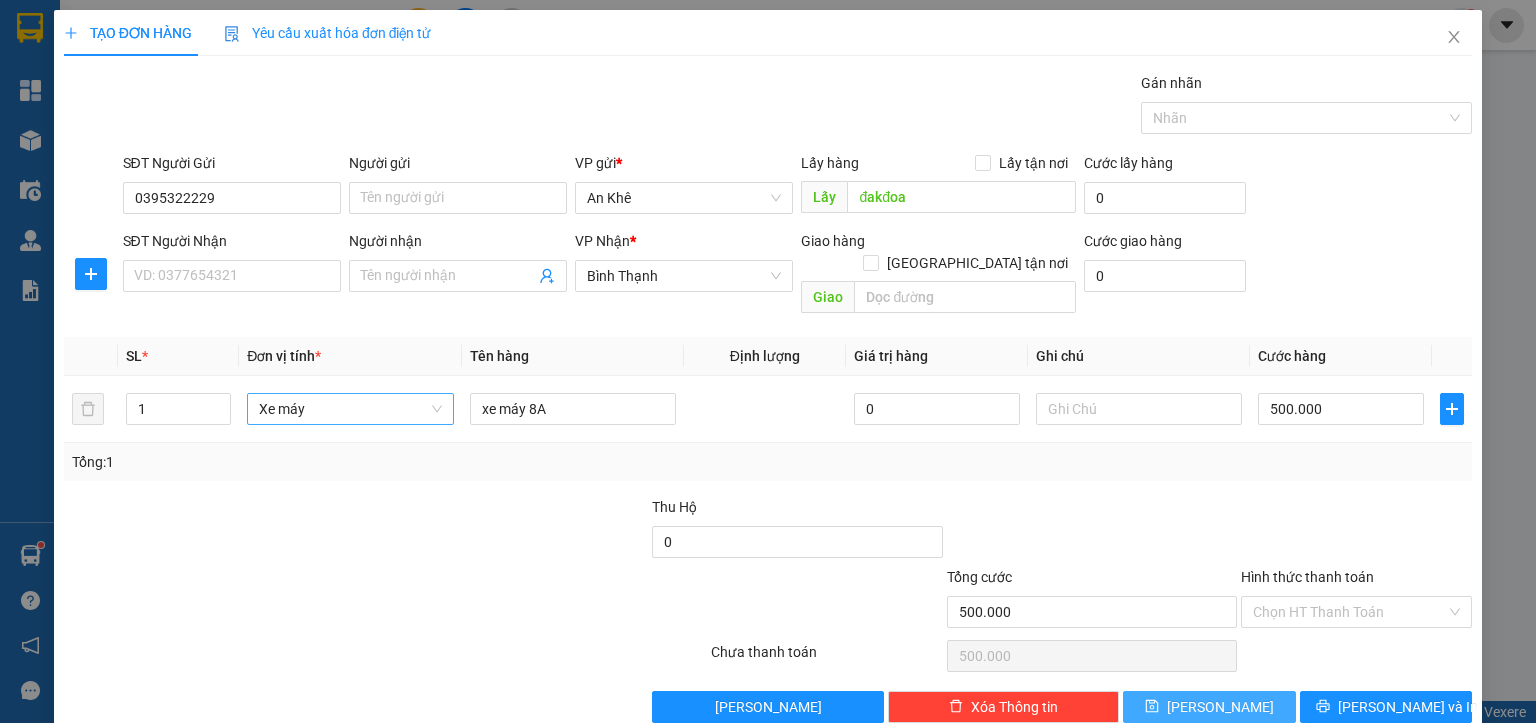 click on "[PERSON_NAME]" at bounding box center [1209, 707] 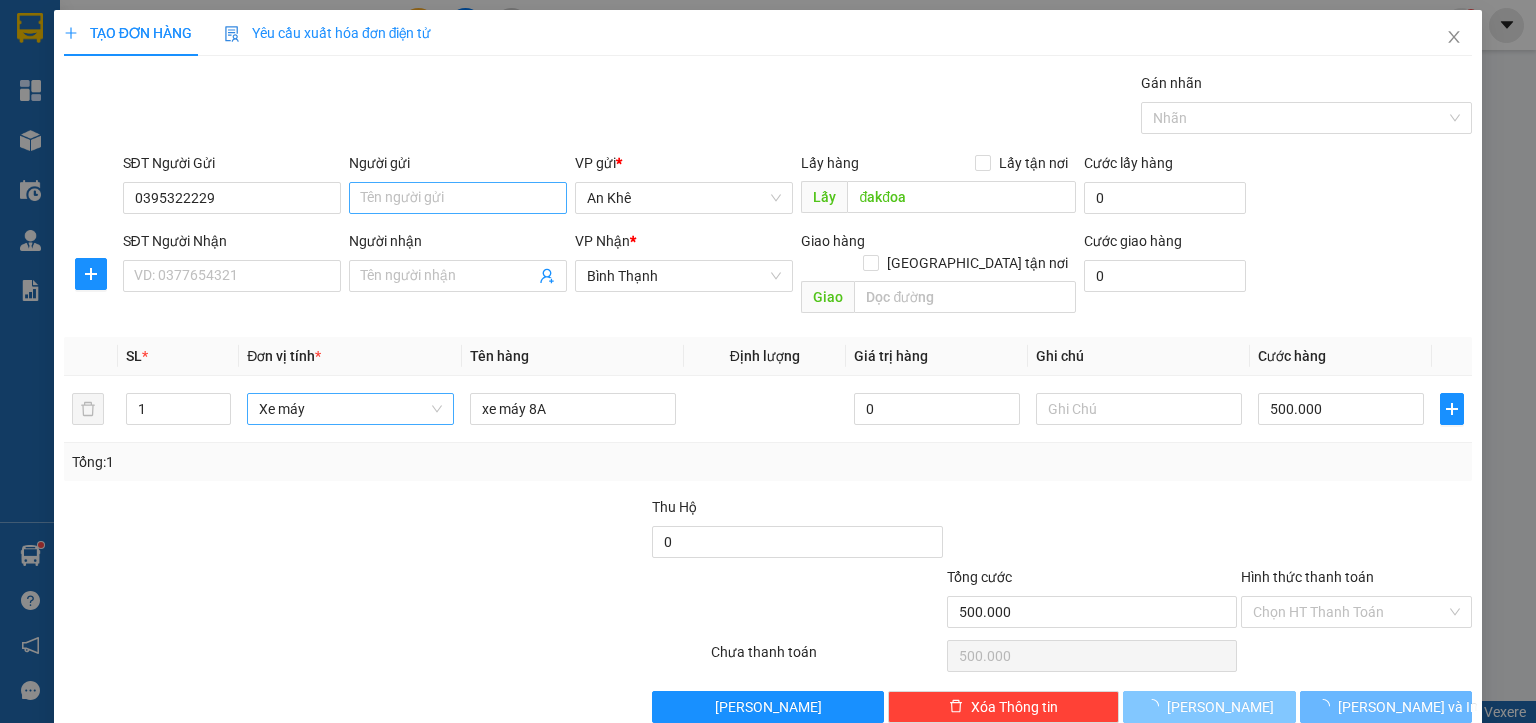 type 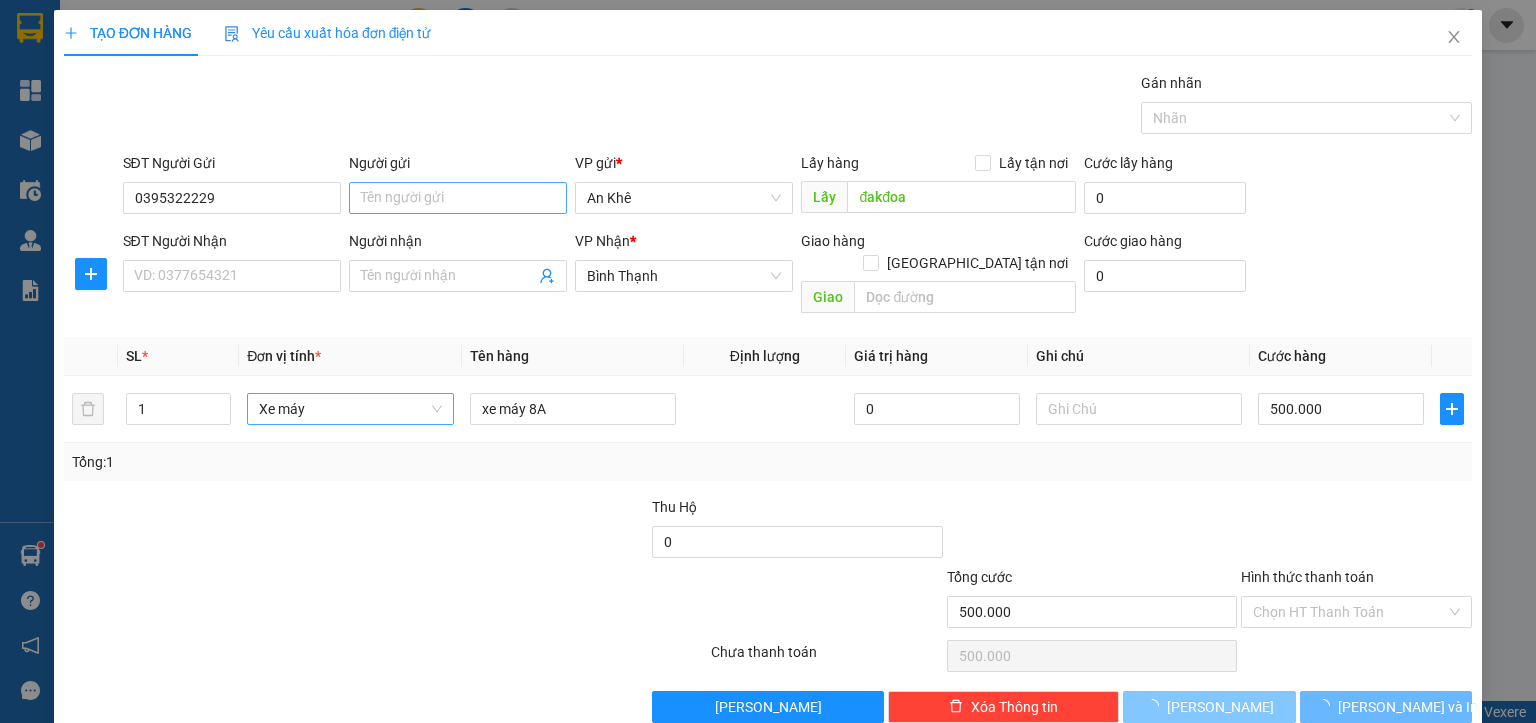 type 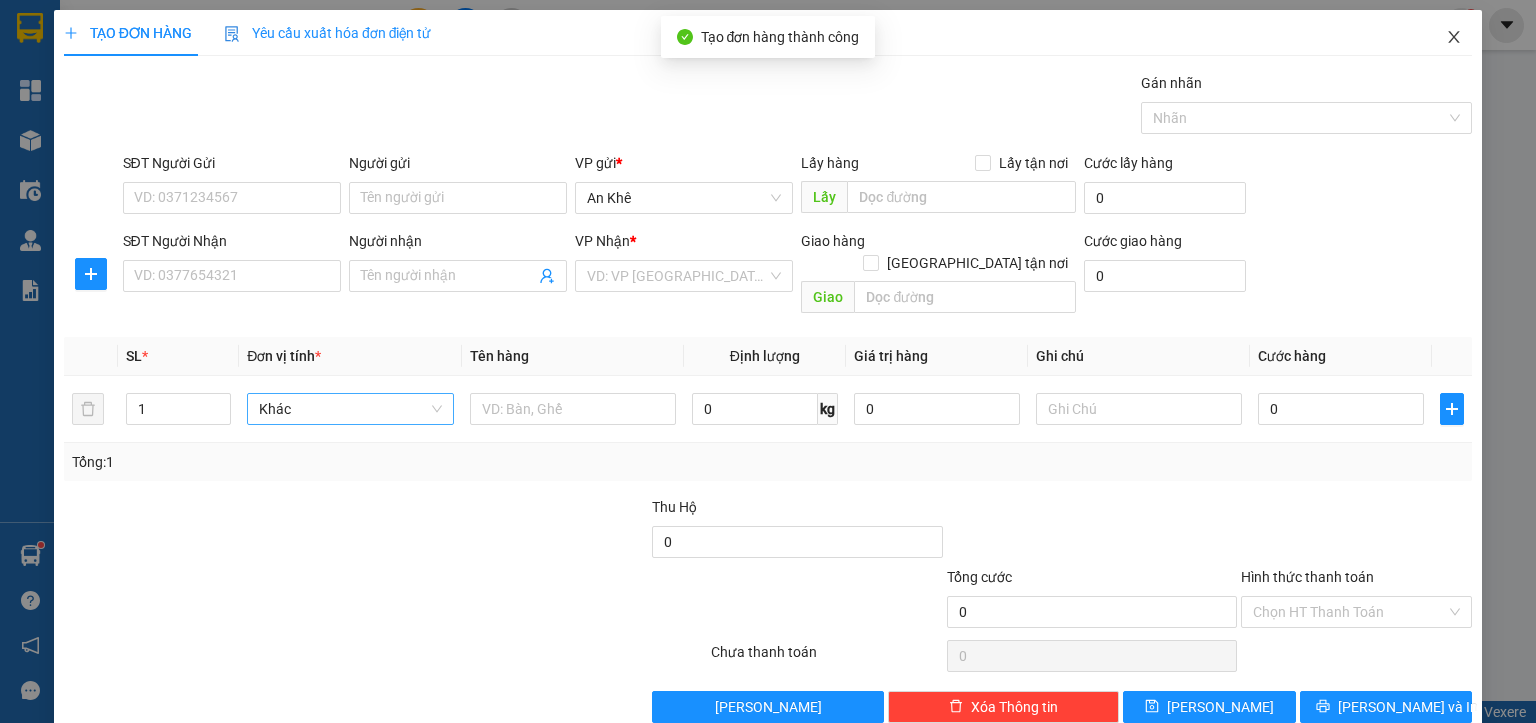 click 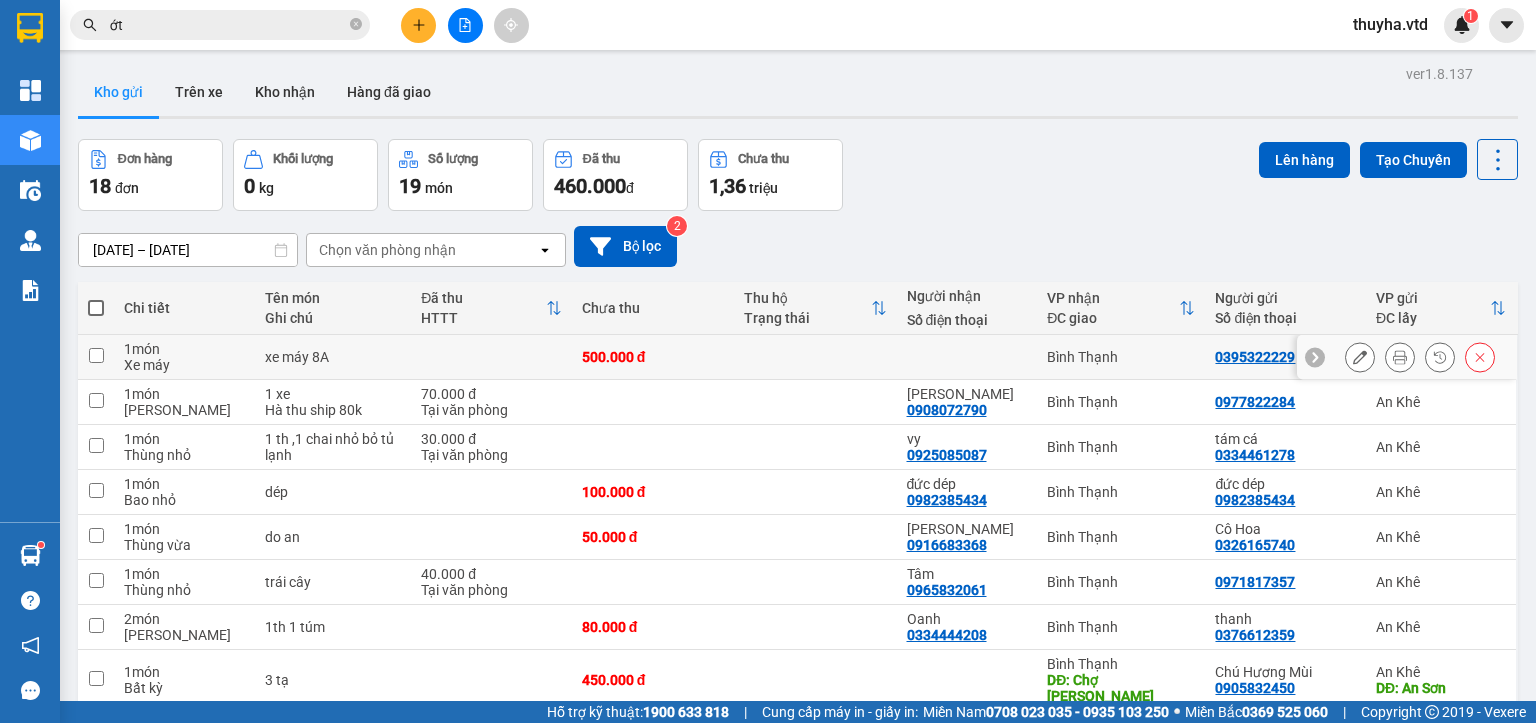 click at bounding box center [96, 355] 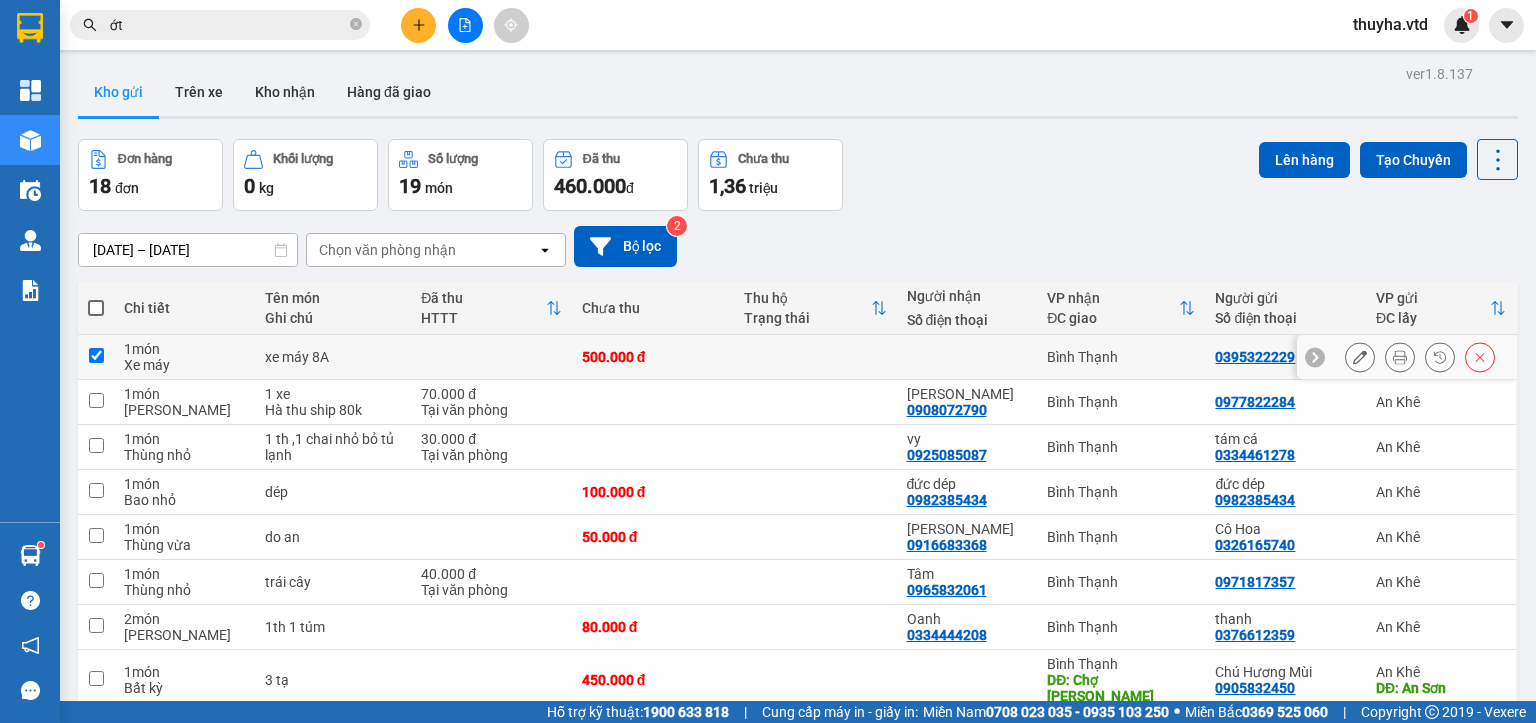 checkbox on "true" 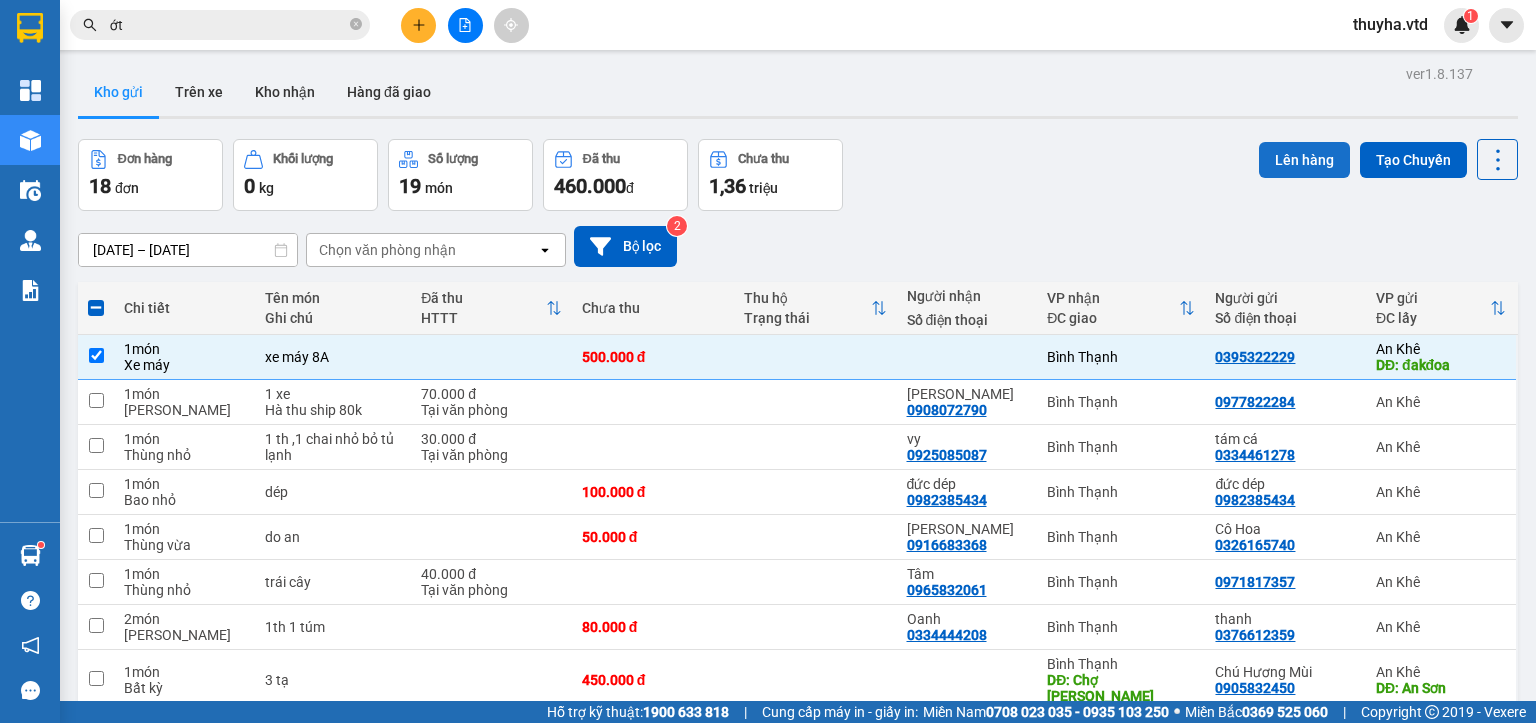 click on "Lên hàng" at bounding box center [1304, 160] 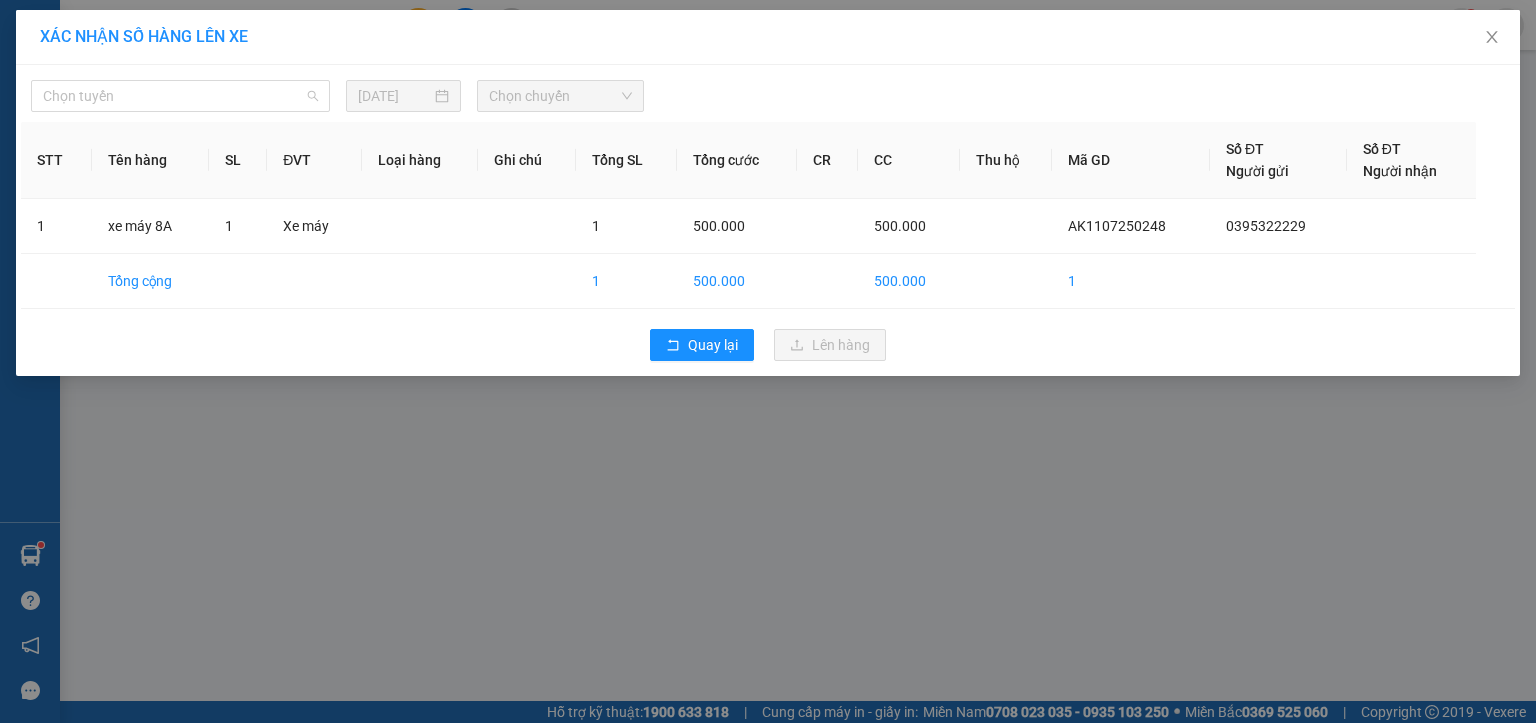 drag, startPoint x: 71, startPoint y: 99, endPoint x: 80, endPoint y: 176, distance: 77.52419 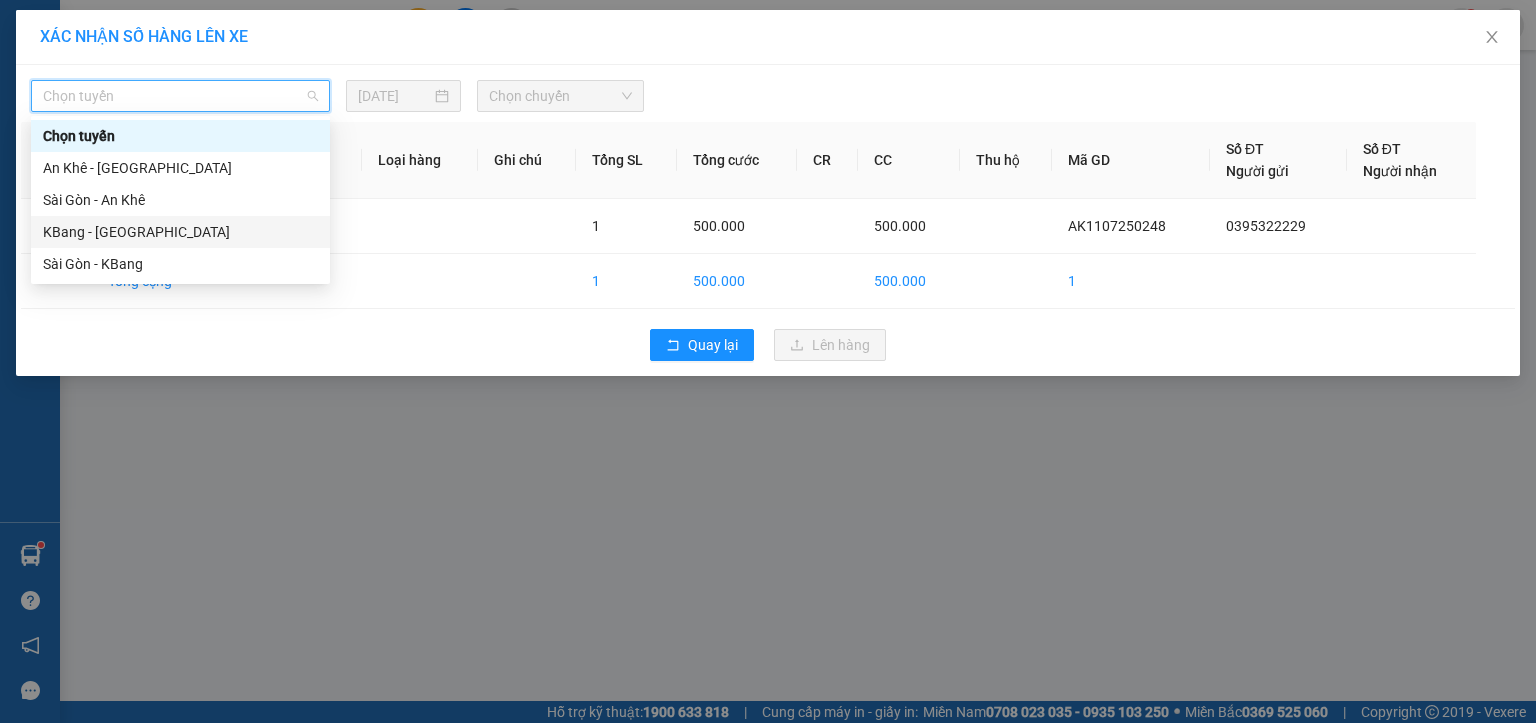 click on "KBang - [GEOGRAPHIC_DATA]" at bounding box center [180, 232] 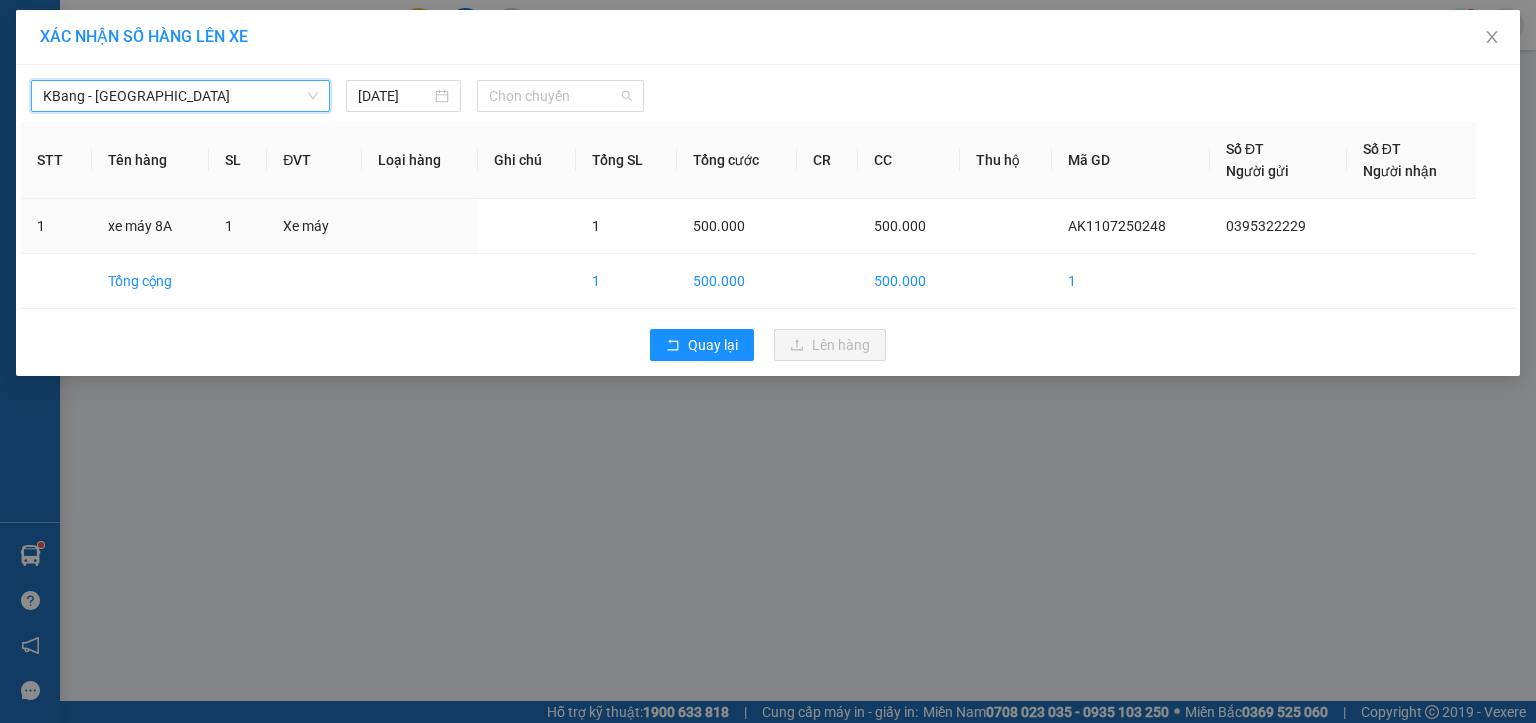 drag, startPoint x: 536, startPoint y: 93, endPoint x: 572, endPoint y: 117, distance: 43.266617 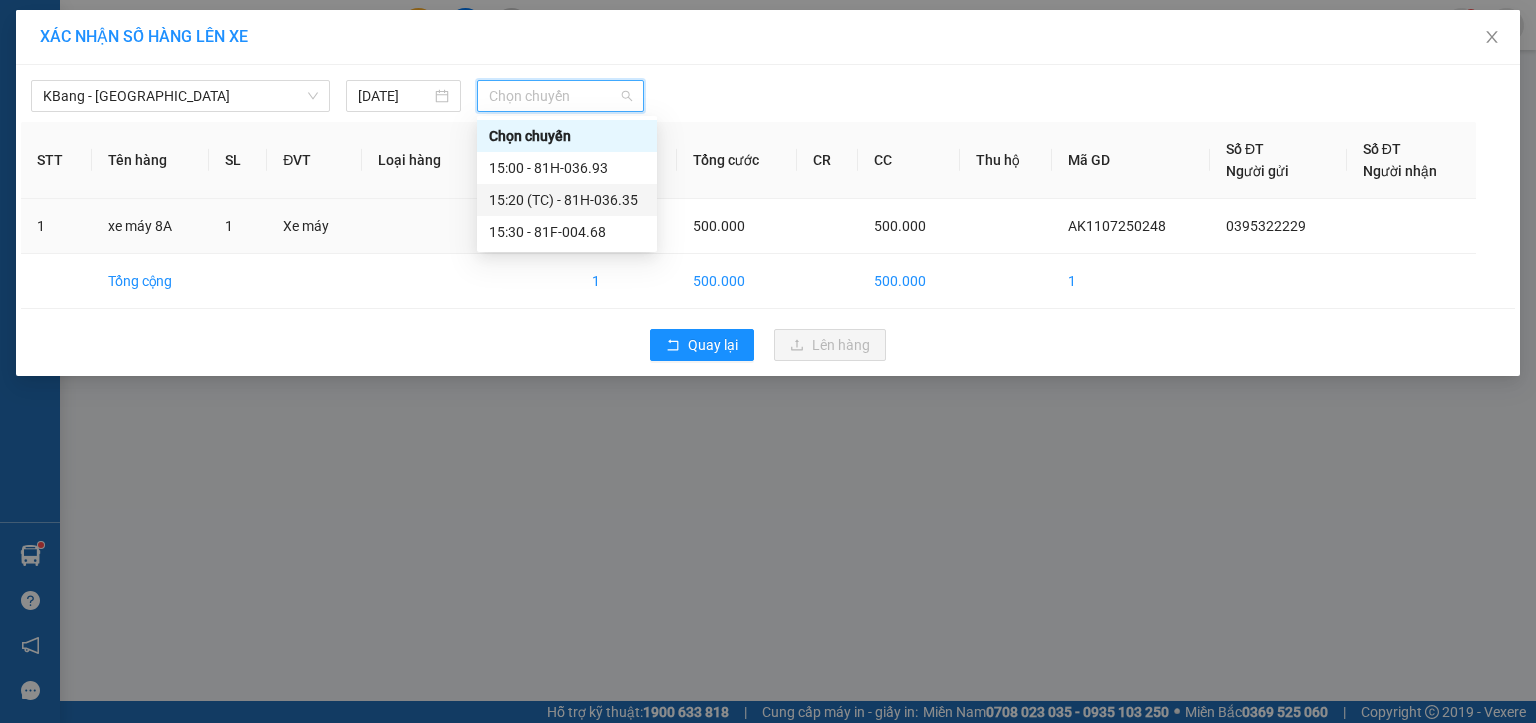 click on "15:20   (TC)   - 81H-036.35" at bounding box center (567, 200) 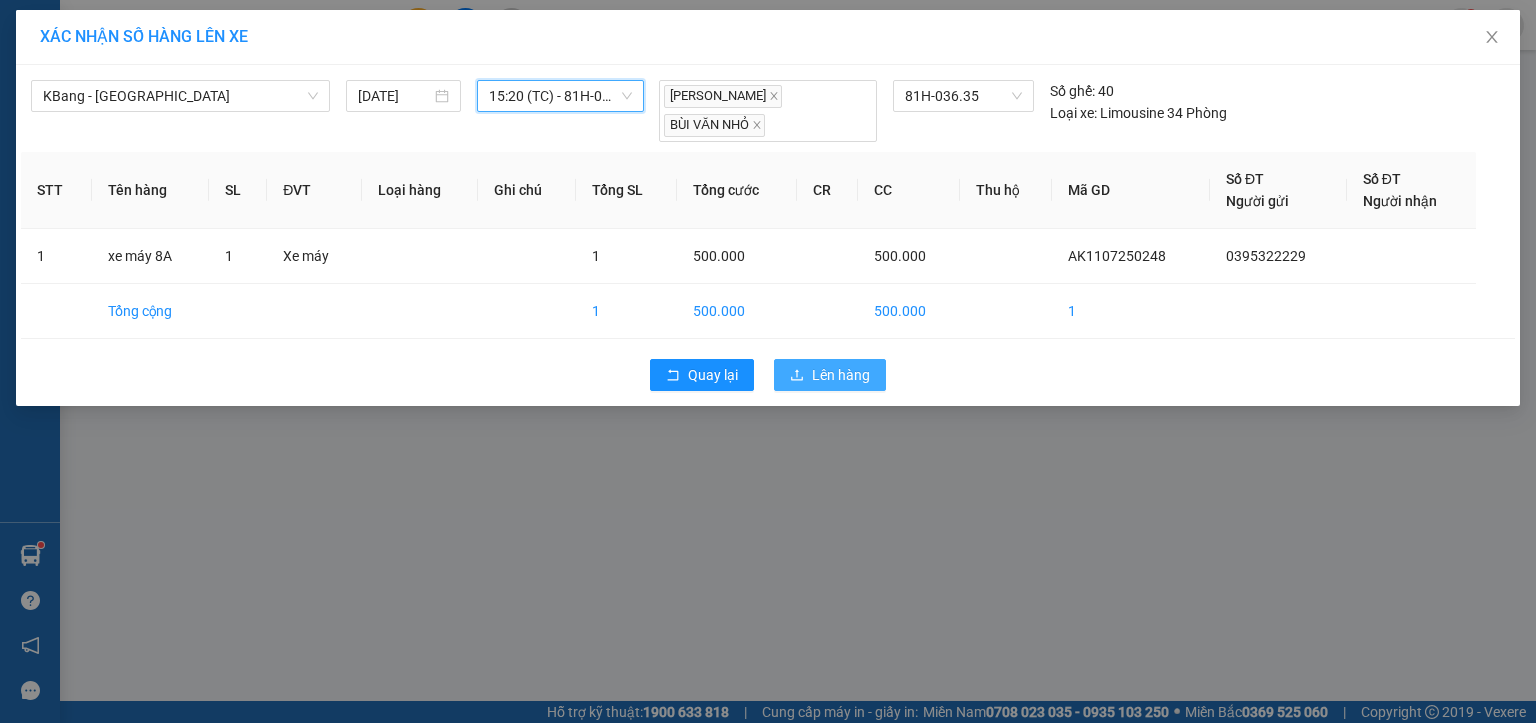 click on "Lên hàng" at bounding box center [841, 375] 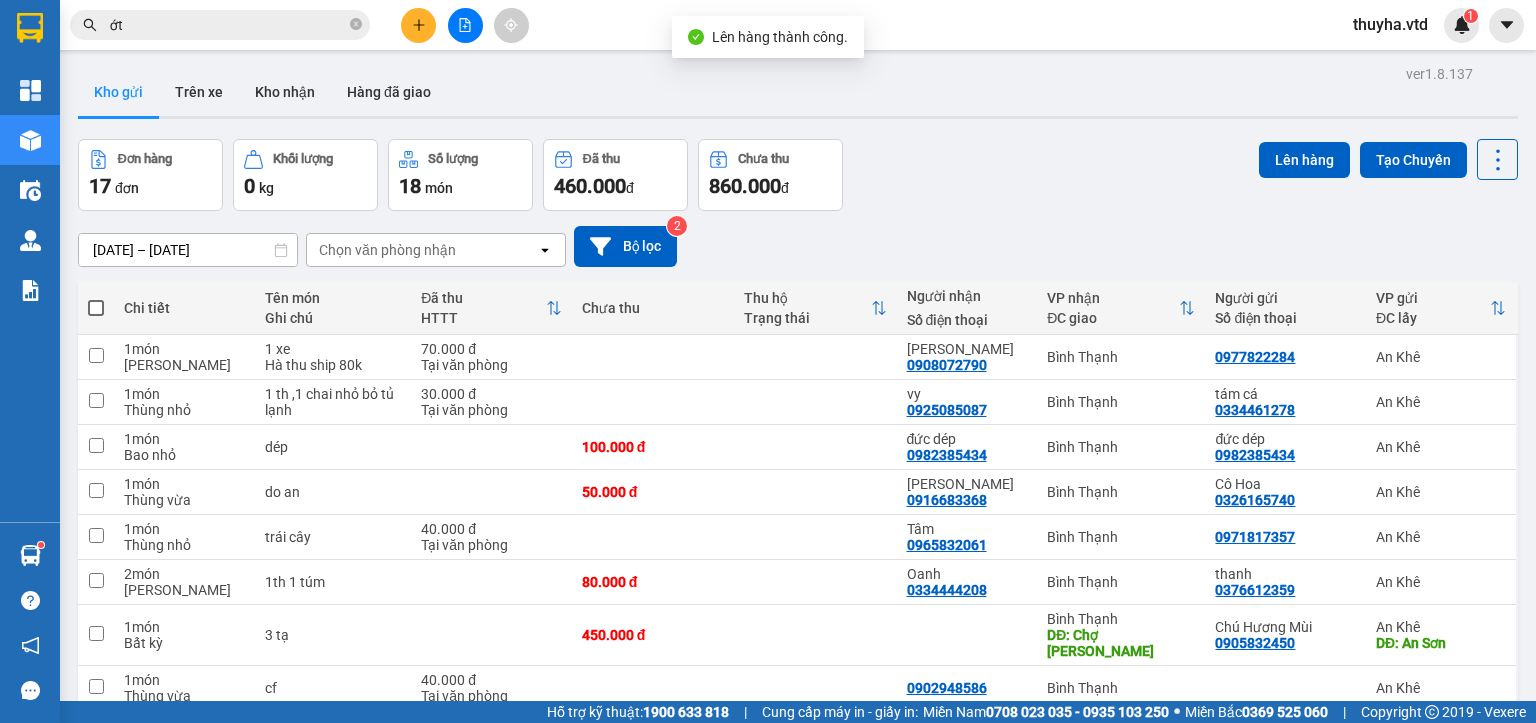 click on "ớt" at bounding box center [228, 25] 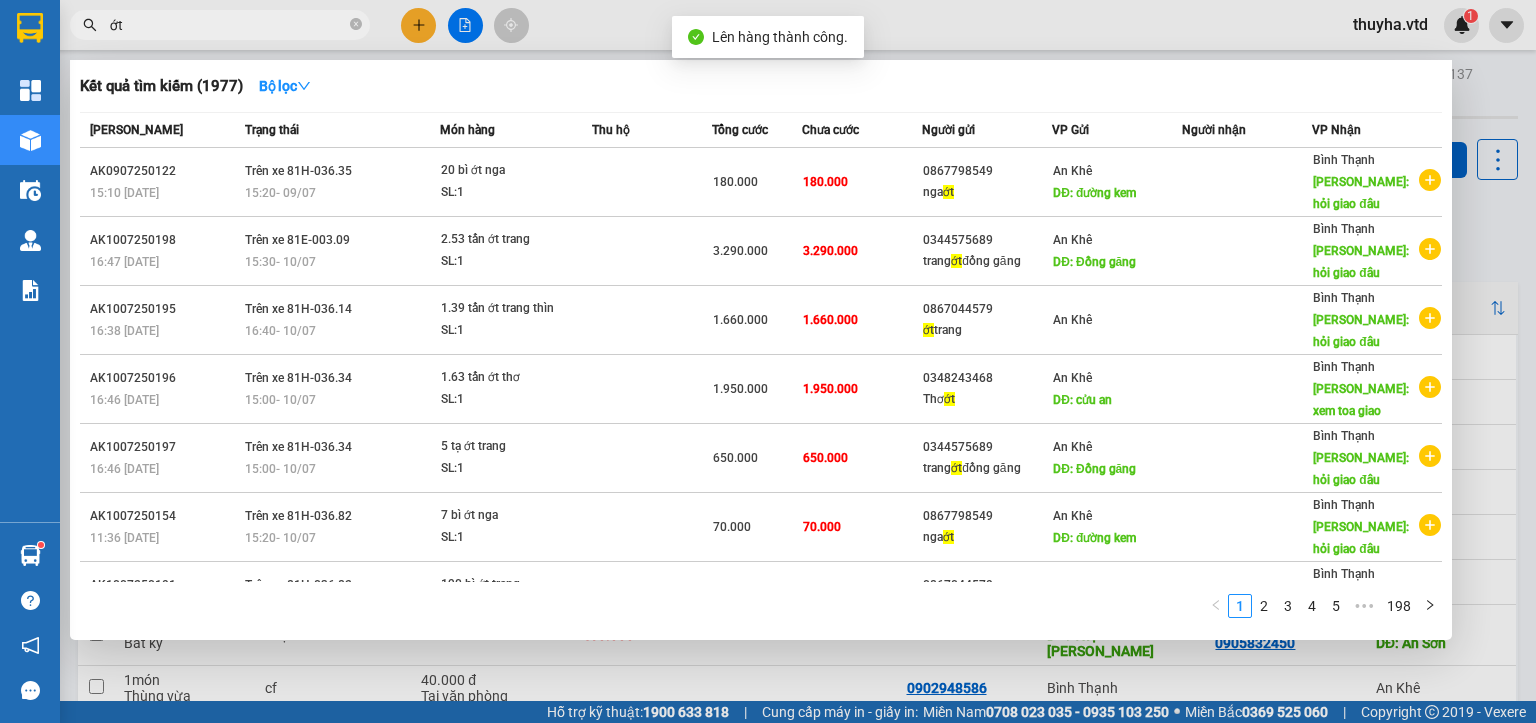 click on "ớt" at bounding box center [228, 25] 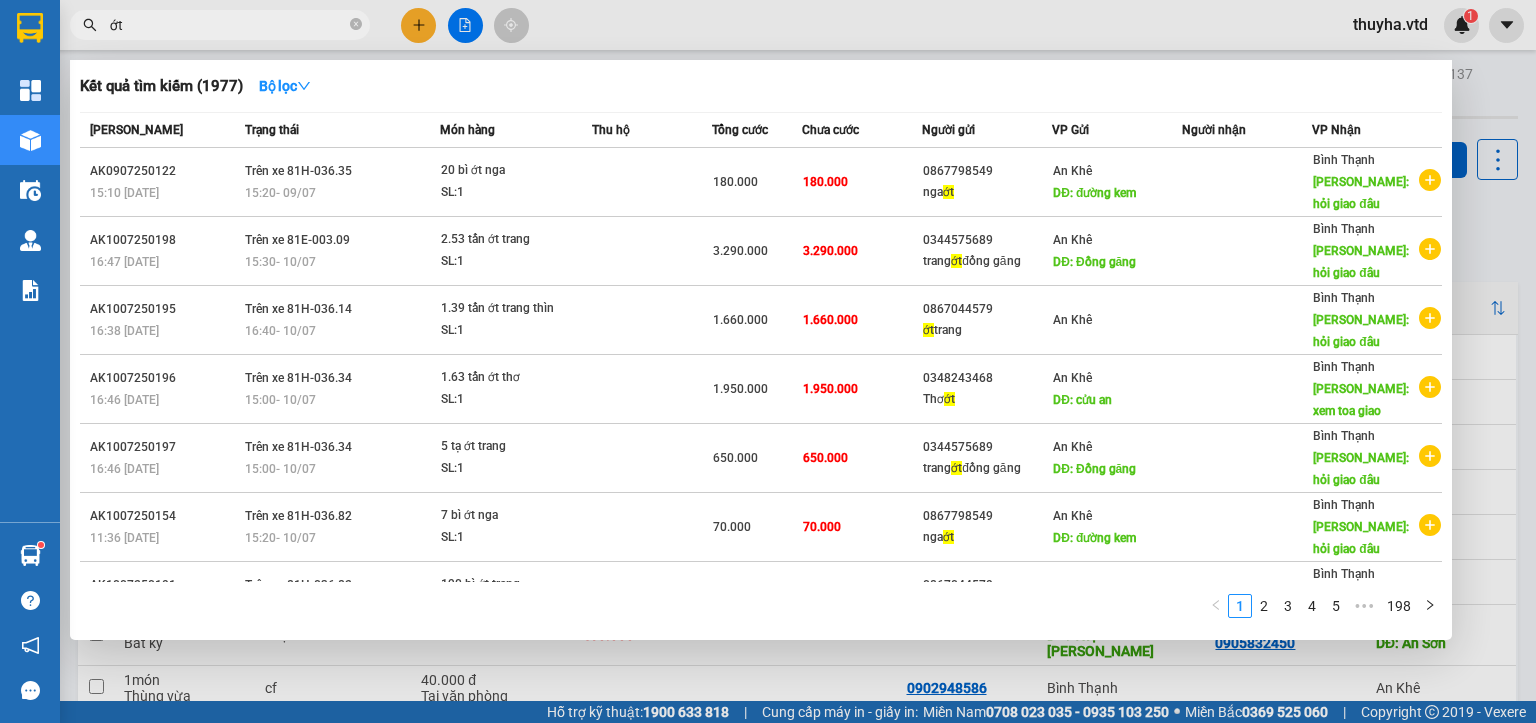 click at bounding box center [768, 361] 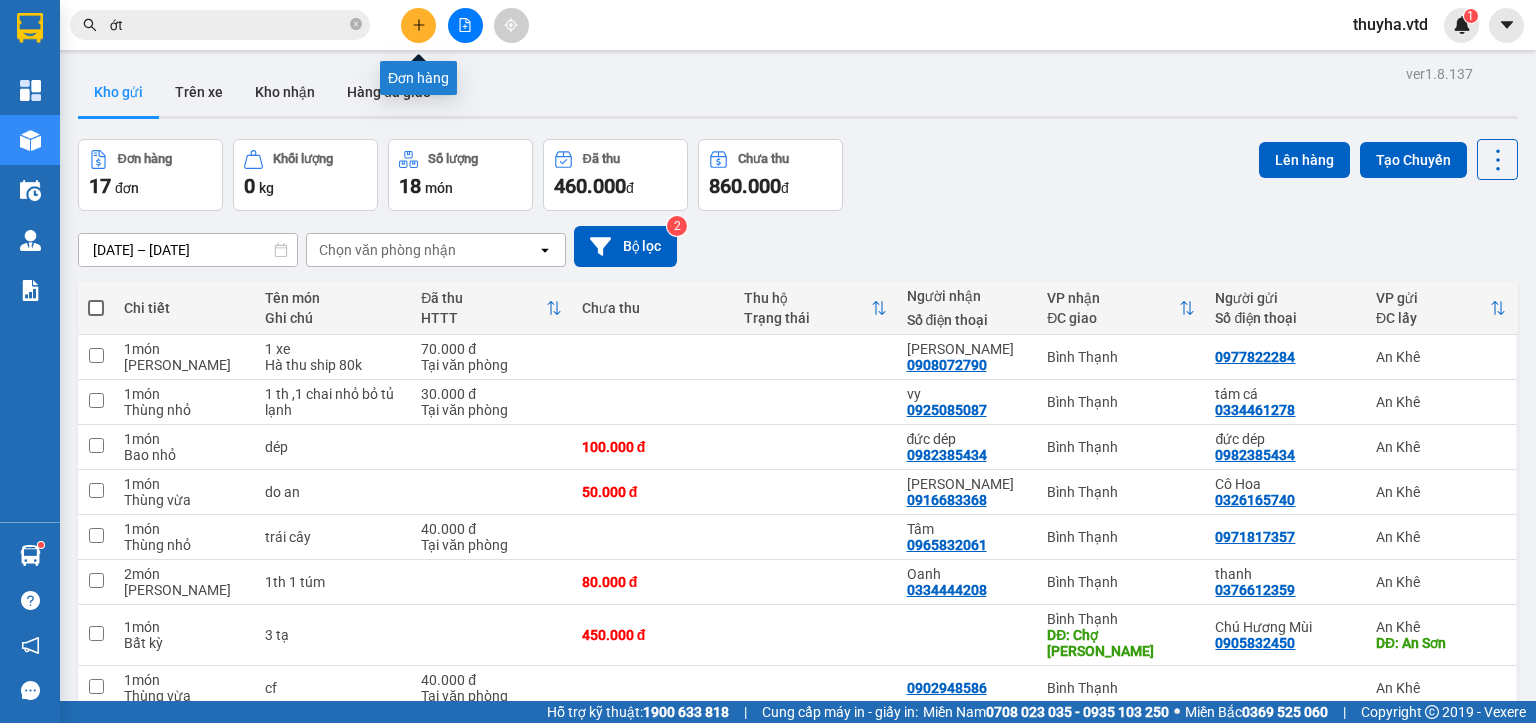 click at bounding box center [418, 25] 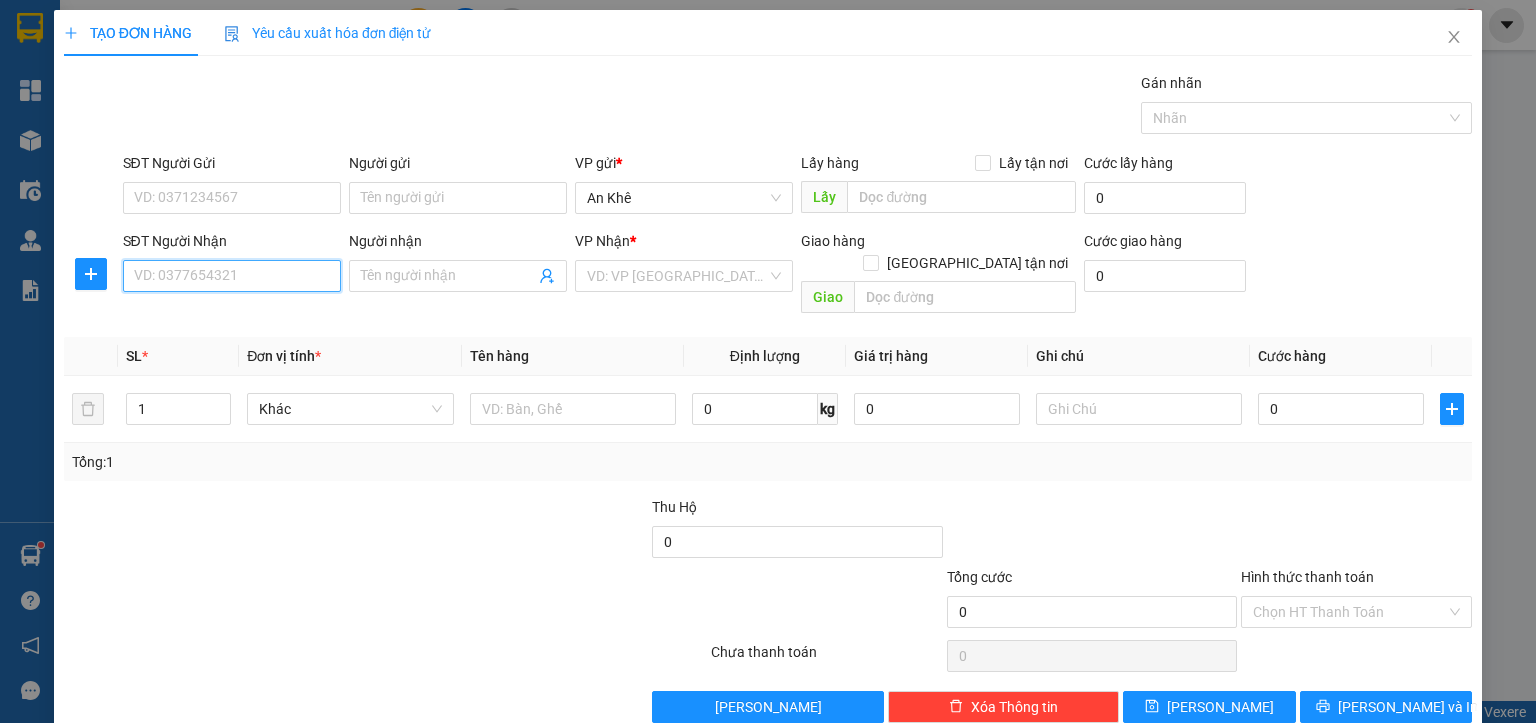 click on "SĐT Người Nhận" at bounding box center [232, 276] 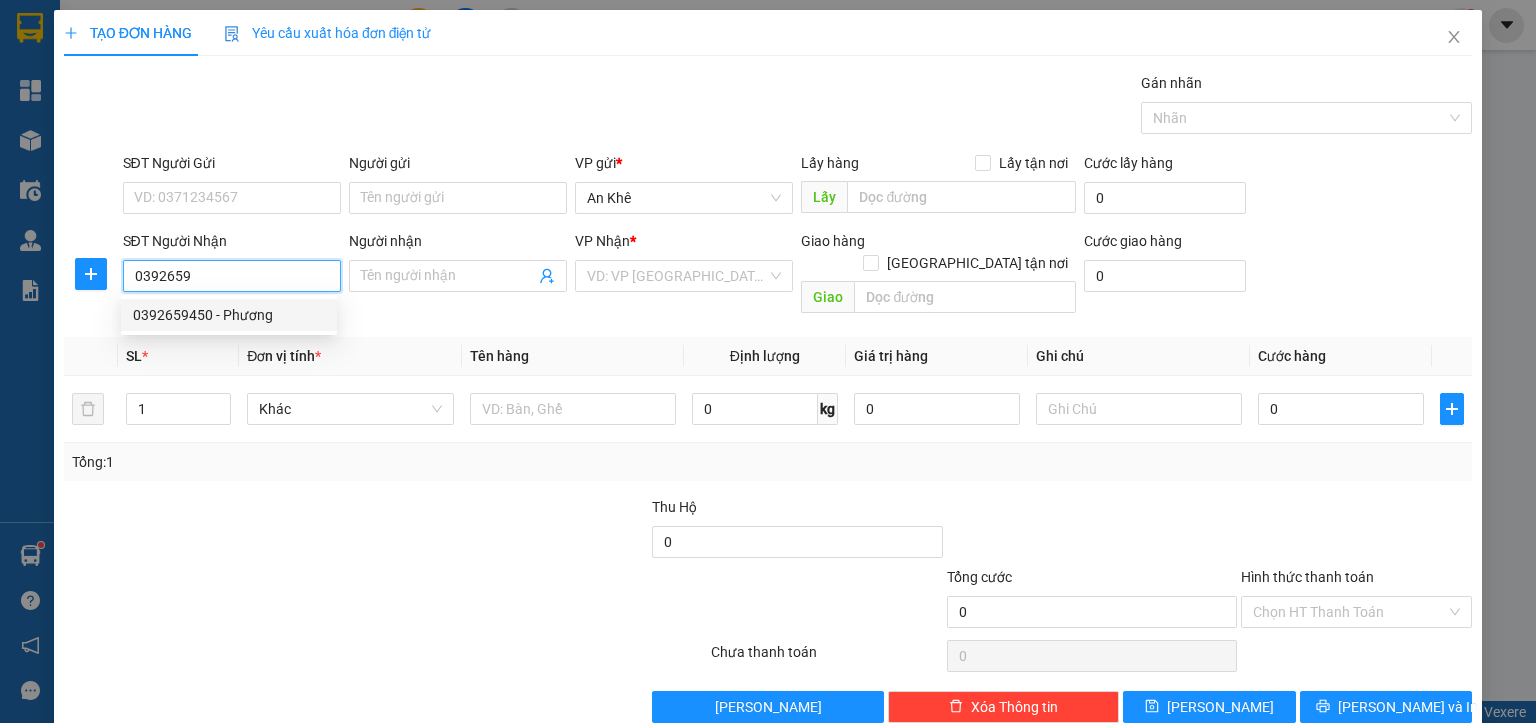click on "0392659450 - Phương" at bounding box center (229, 315) 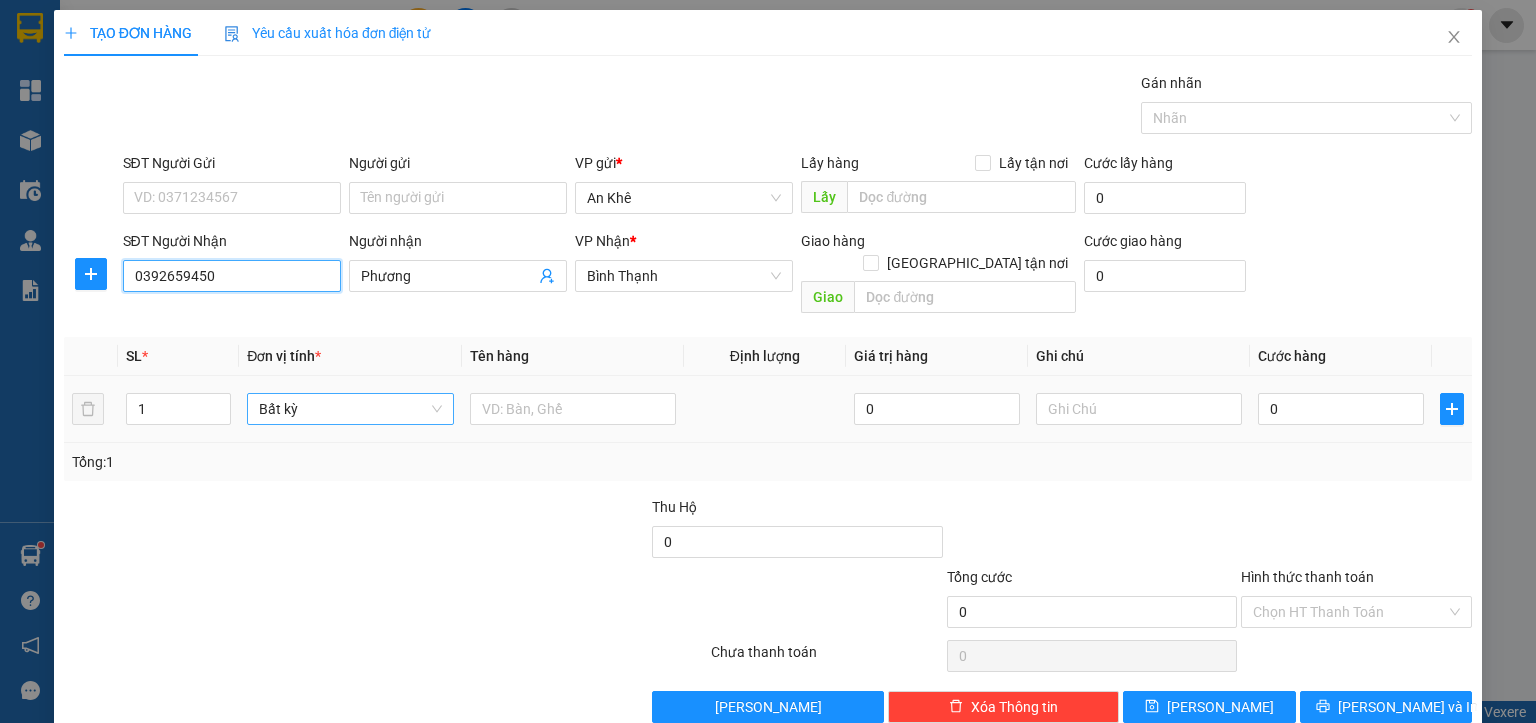 click on "Bất kỳ" at bounding box center [350, 409] 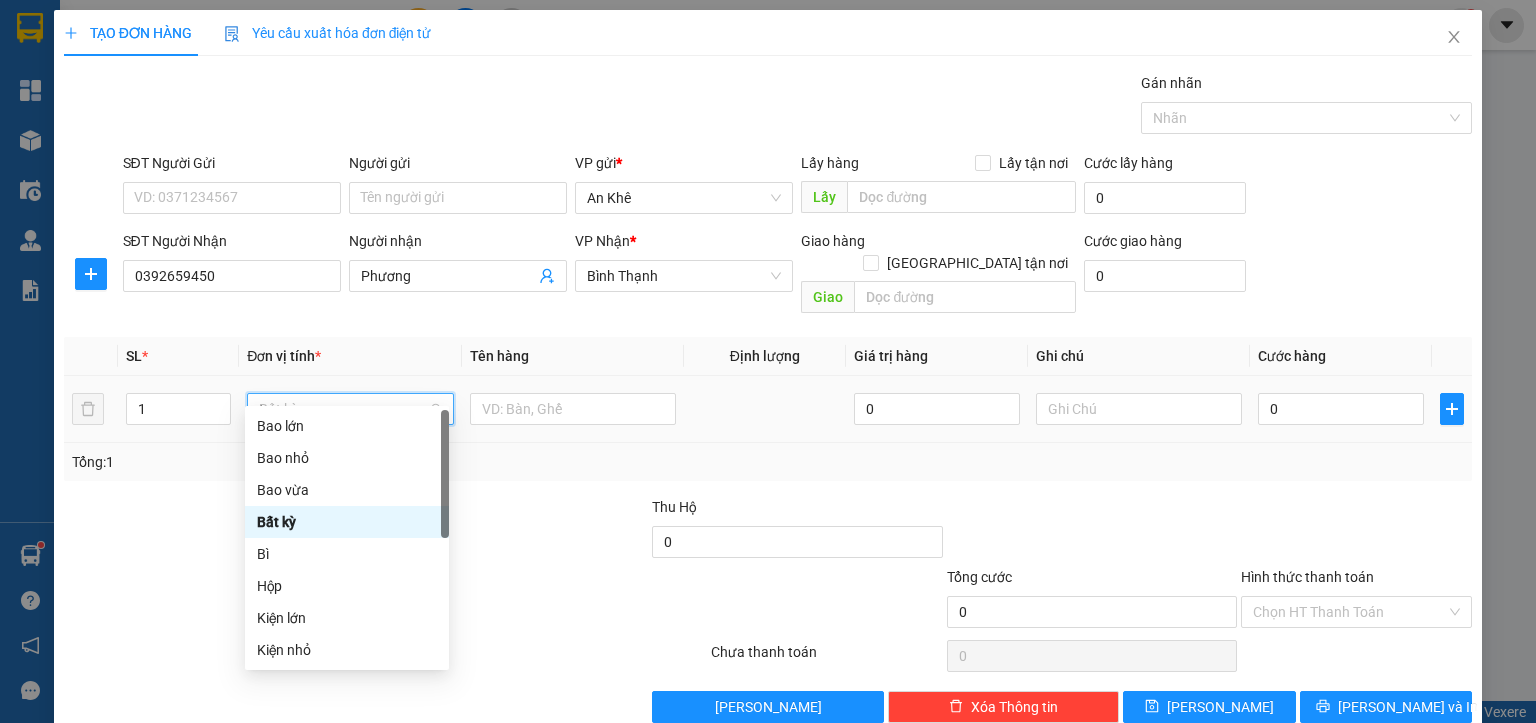 type on "th" 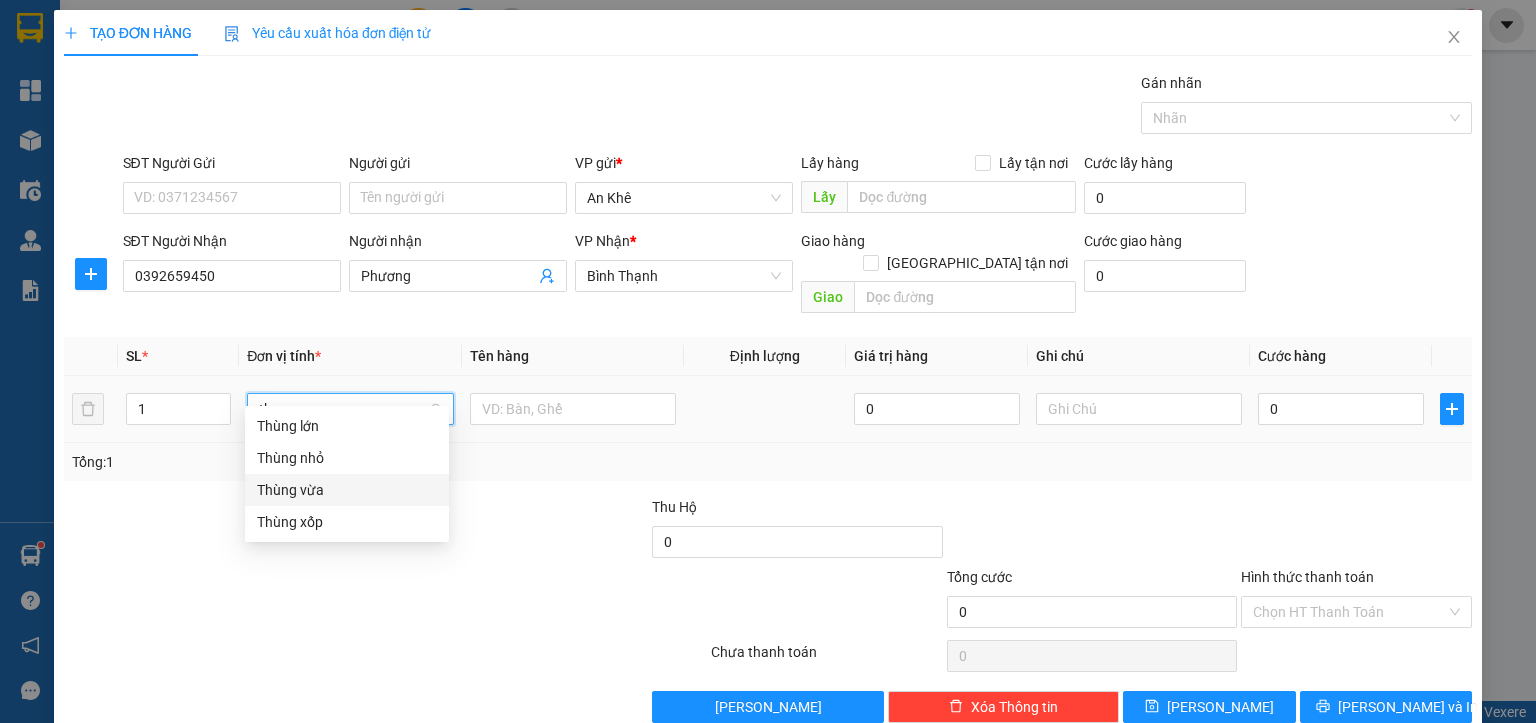 click on "Thùng vừa" at bounding box center [347, 490] 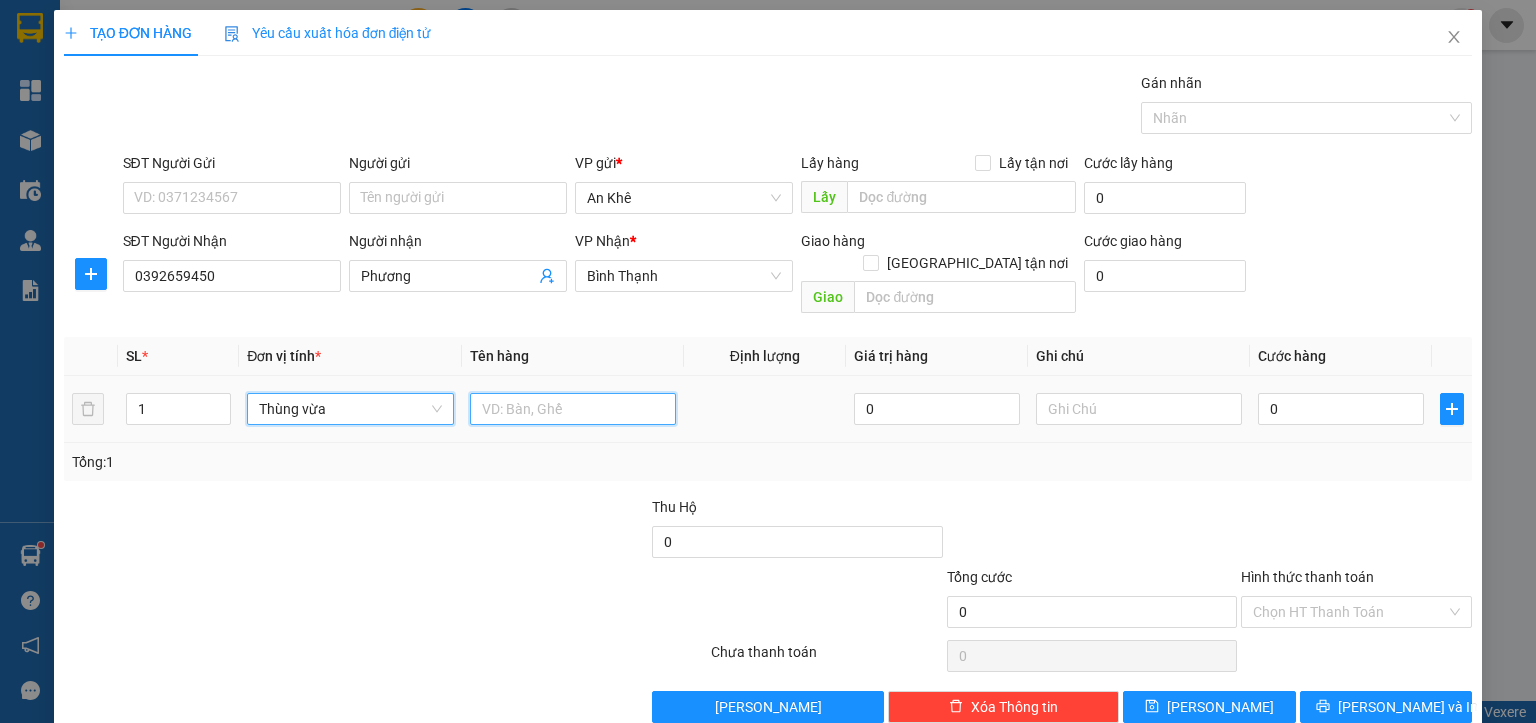 click at bounding box center (573, 409) 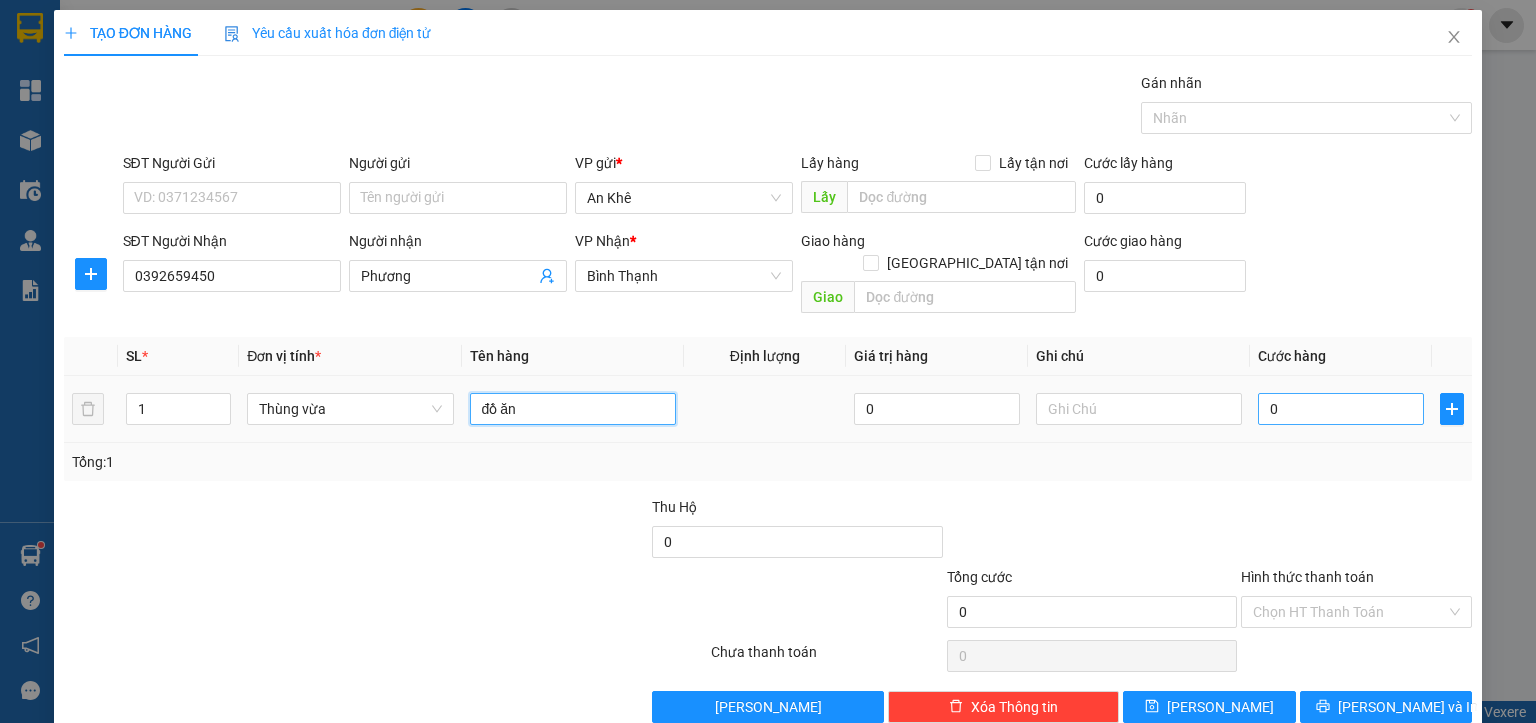 type on "đồ ăn" 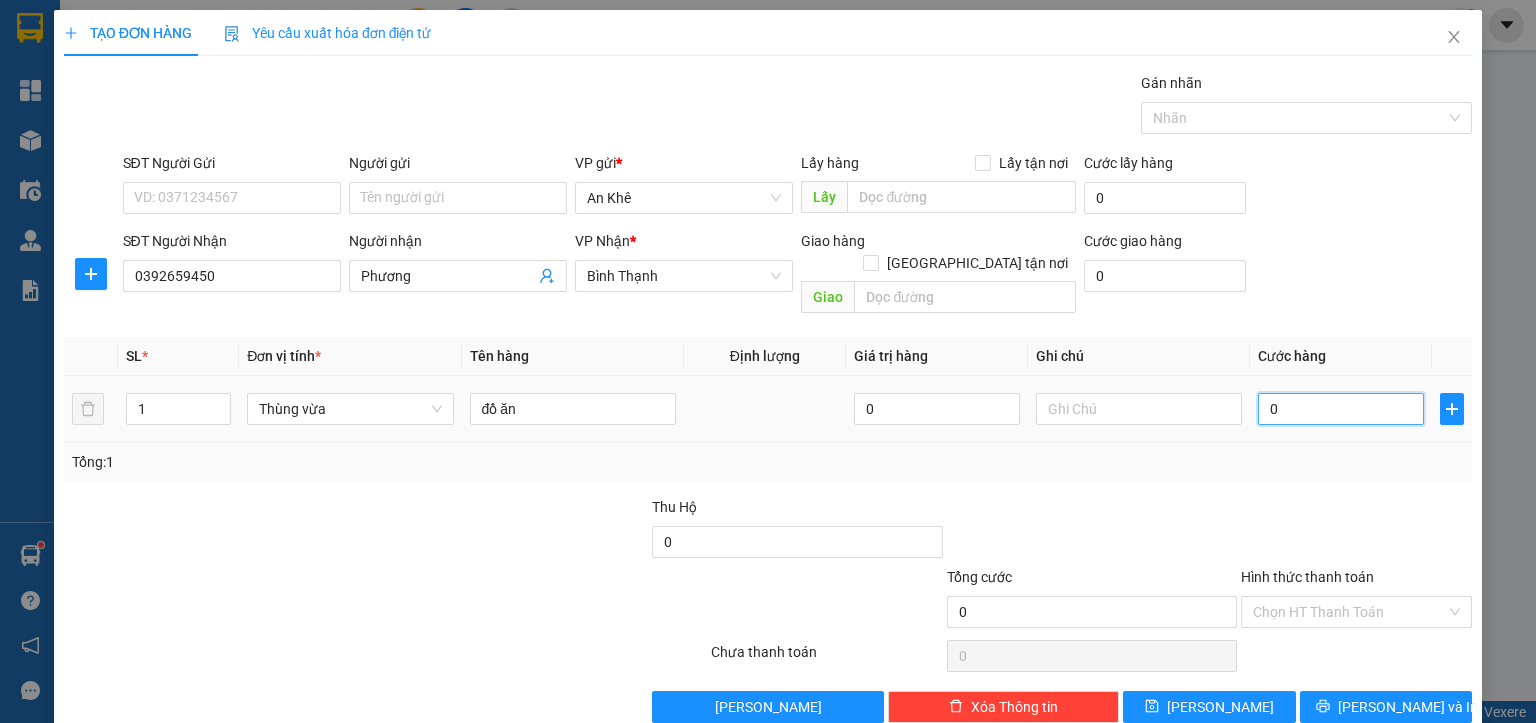 click on "0" at bounding box center (1341, 409) 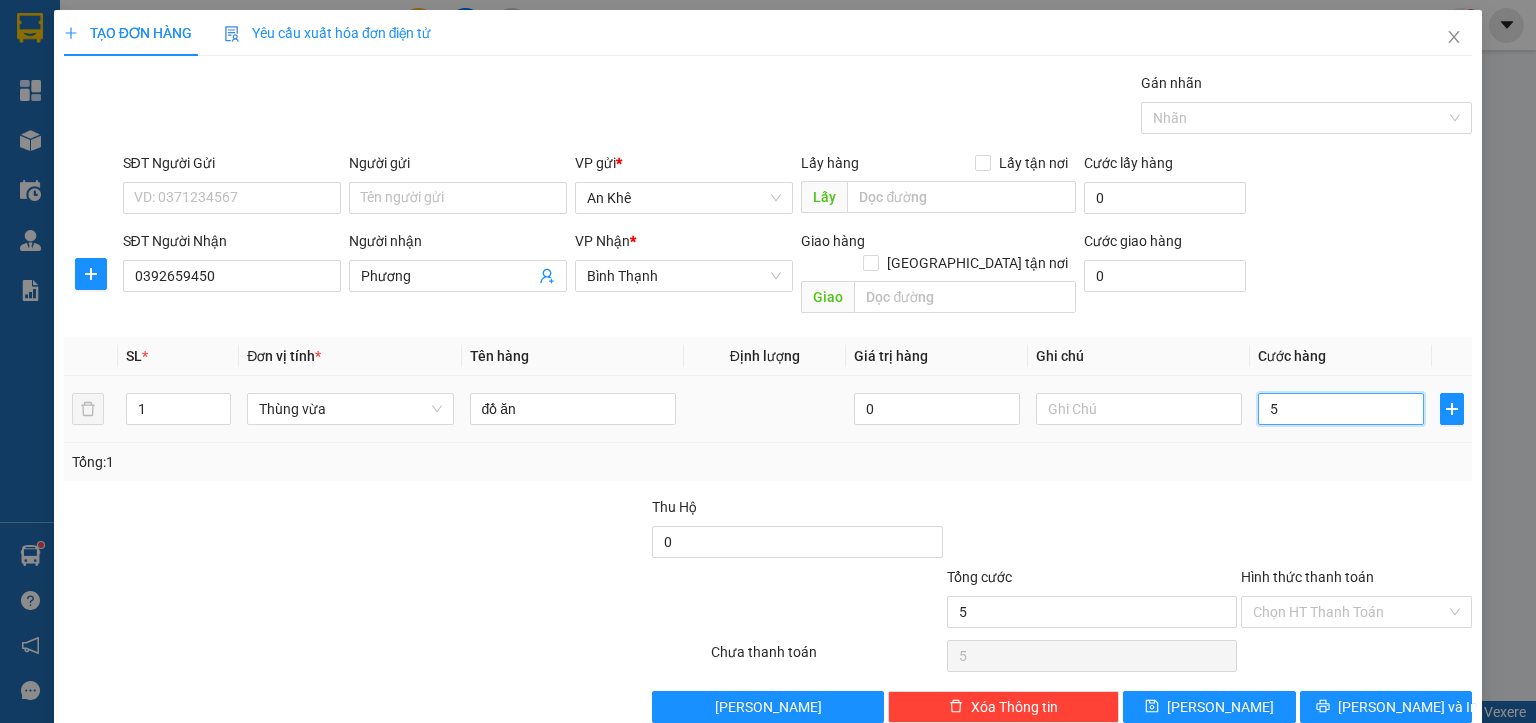 type on "50" 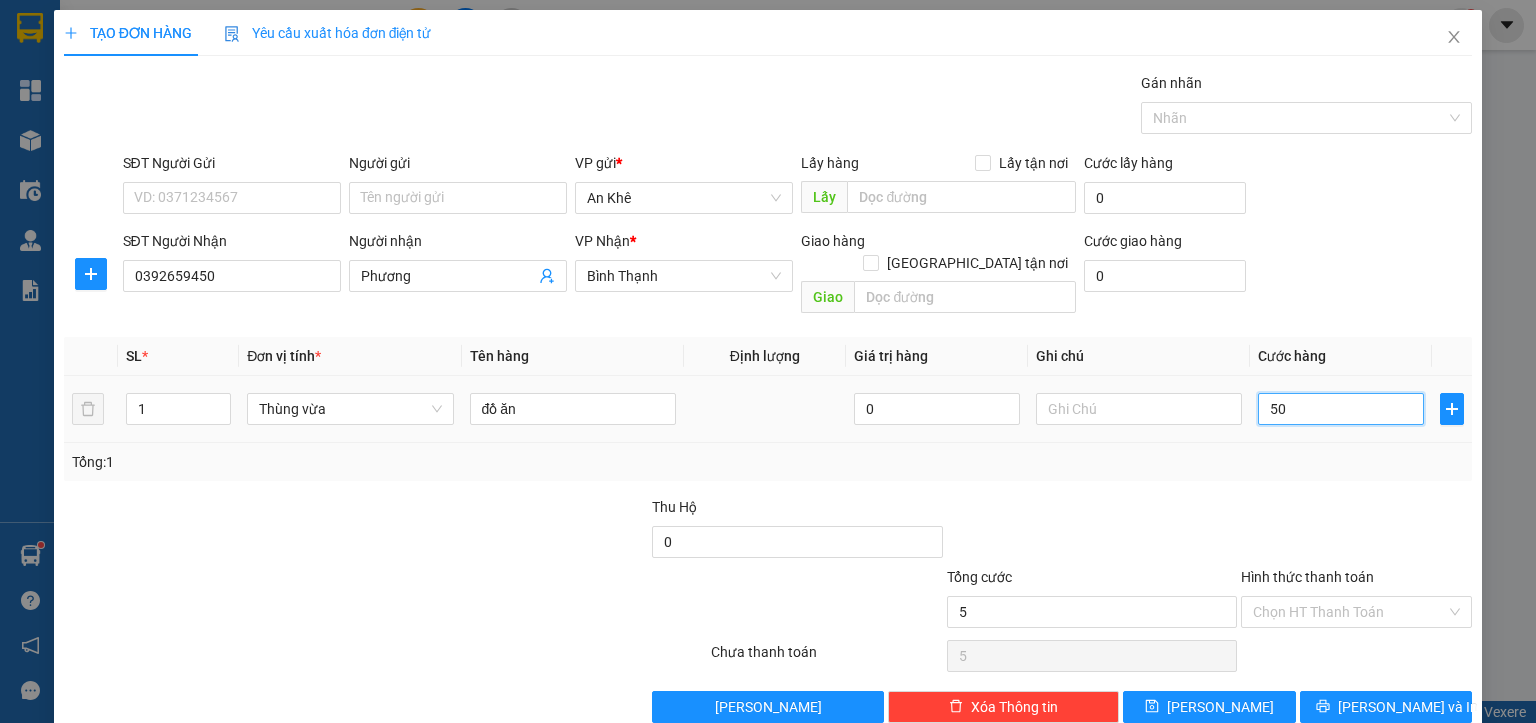 type on "50" 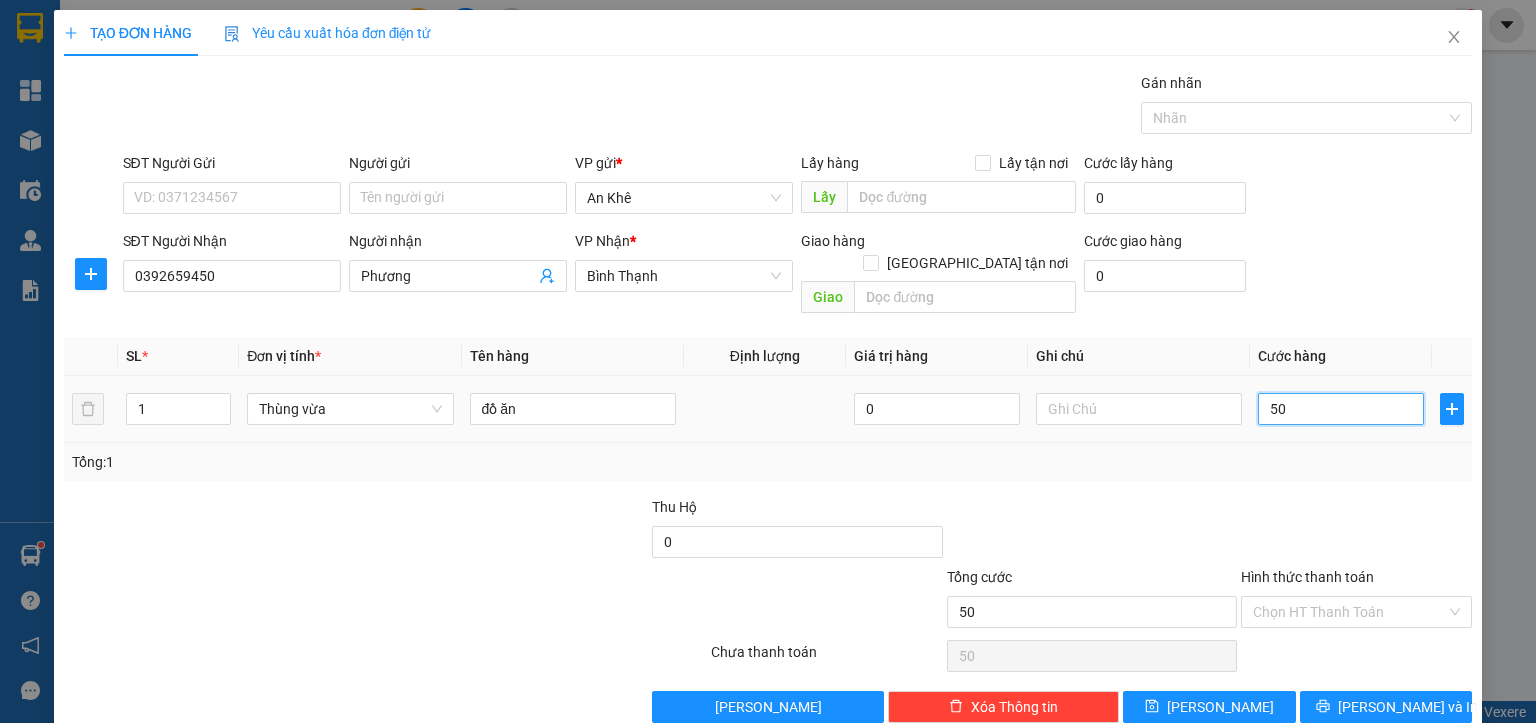 type on "500" 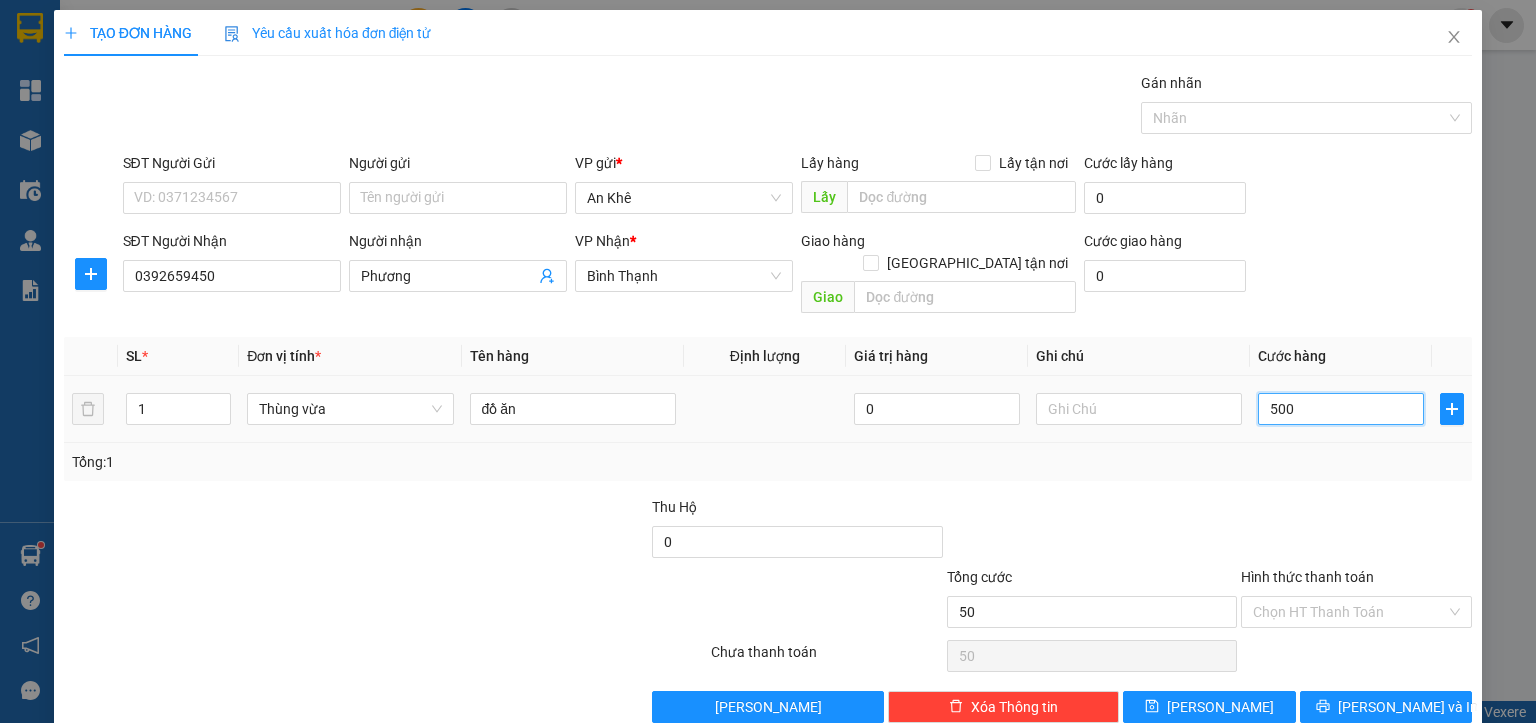 type on "500" 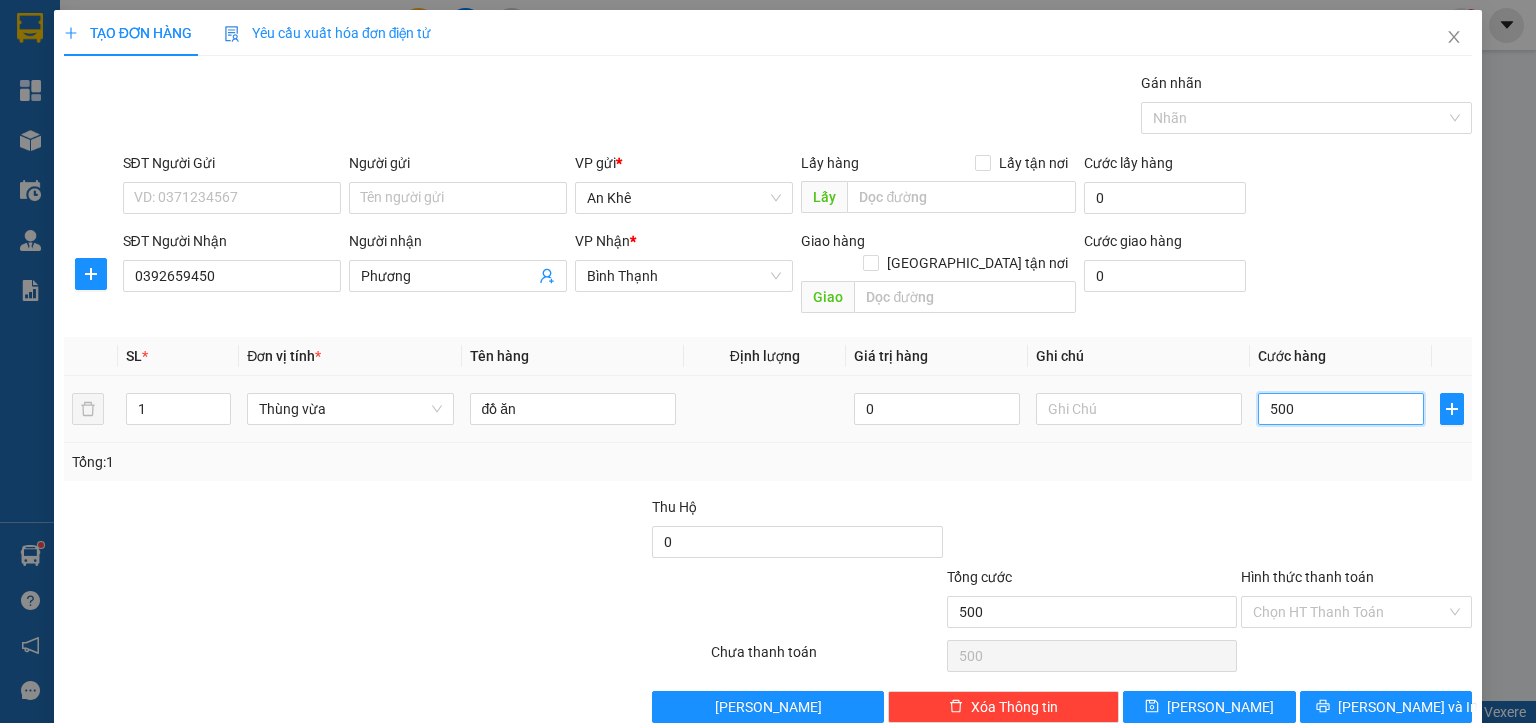 type on "5.000" 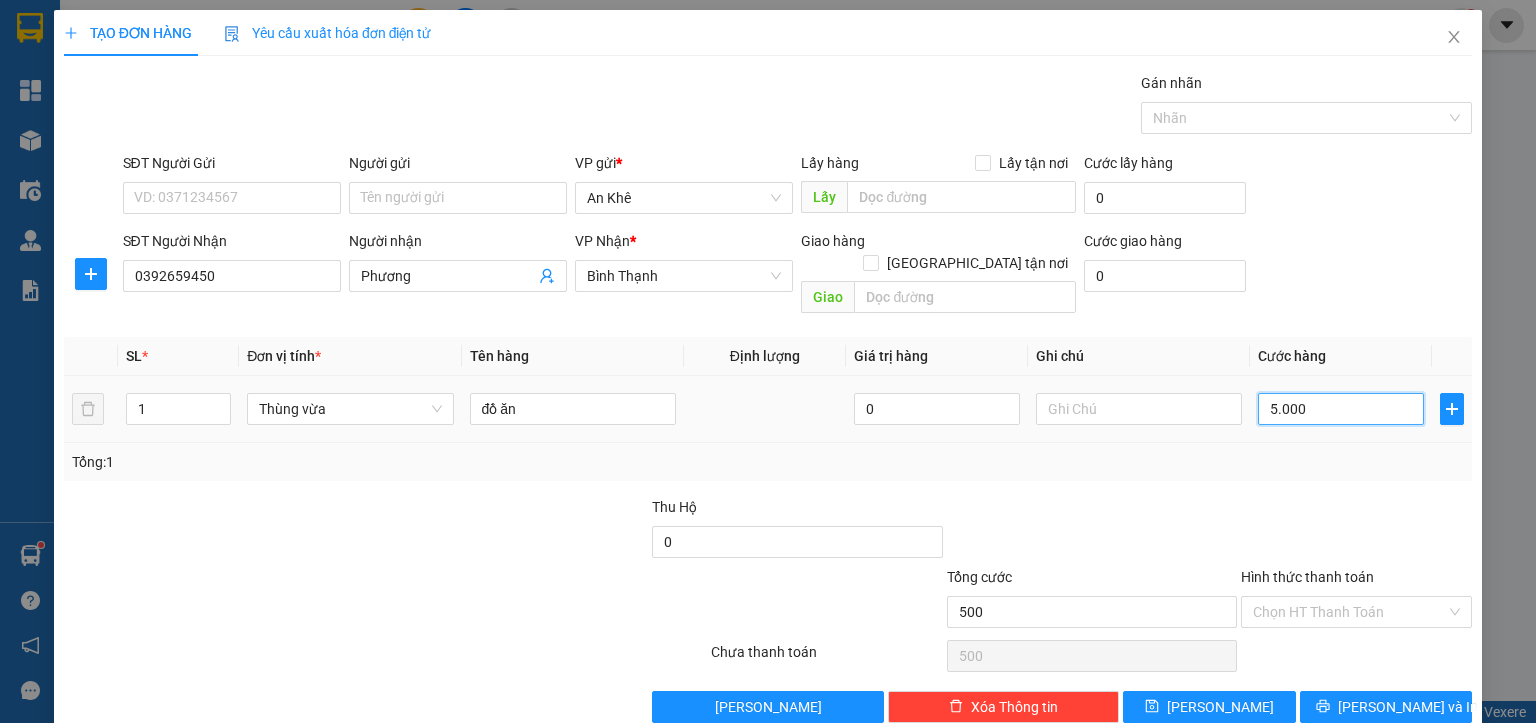 type on "5.000" 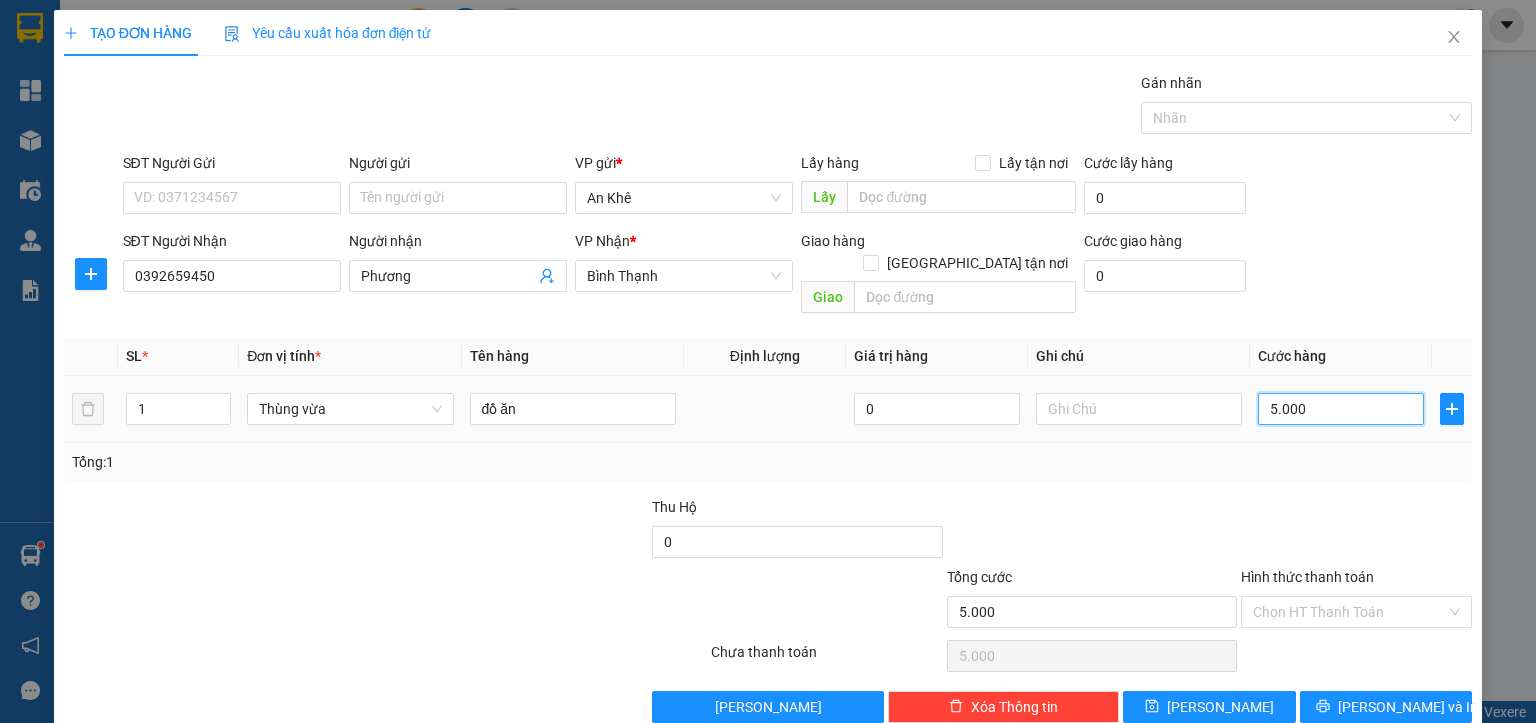 type on "50.000" 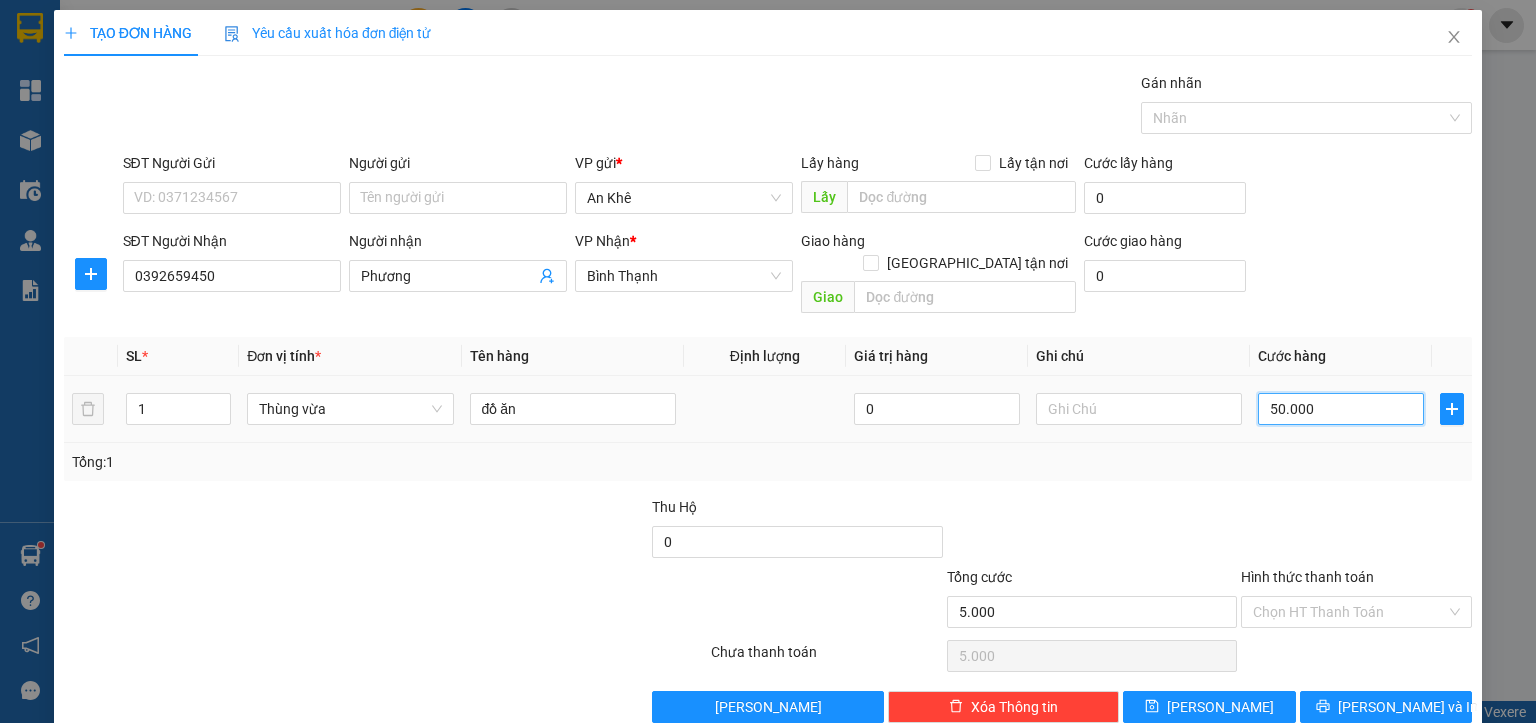type on "50.000" 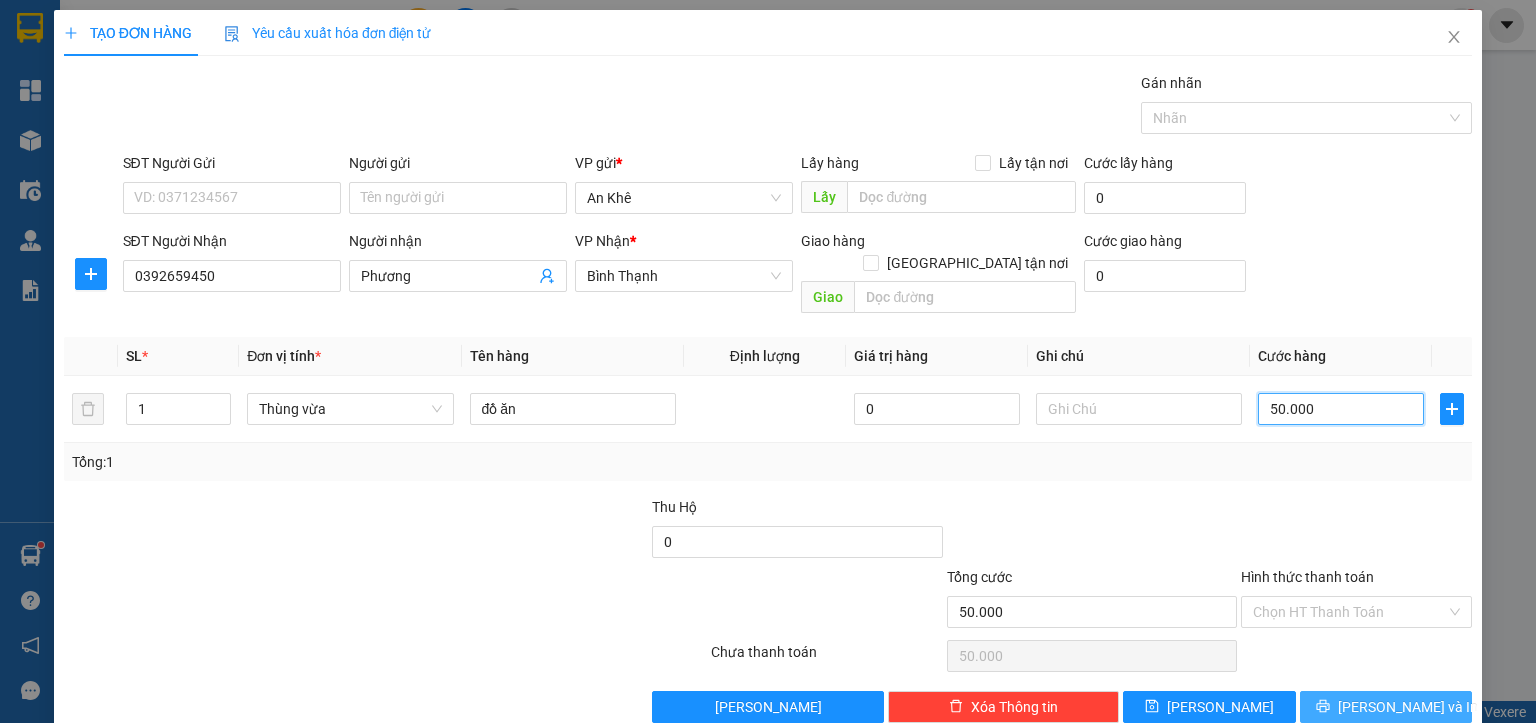 type on "50.000" 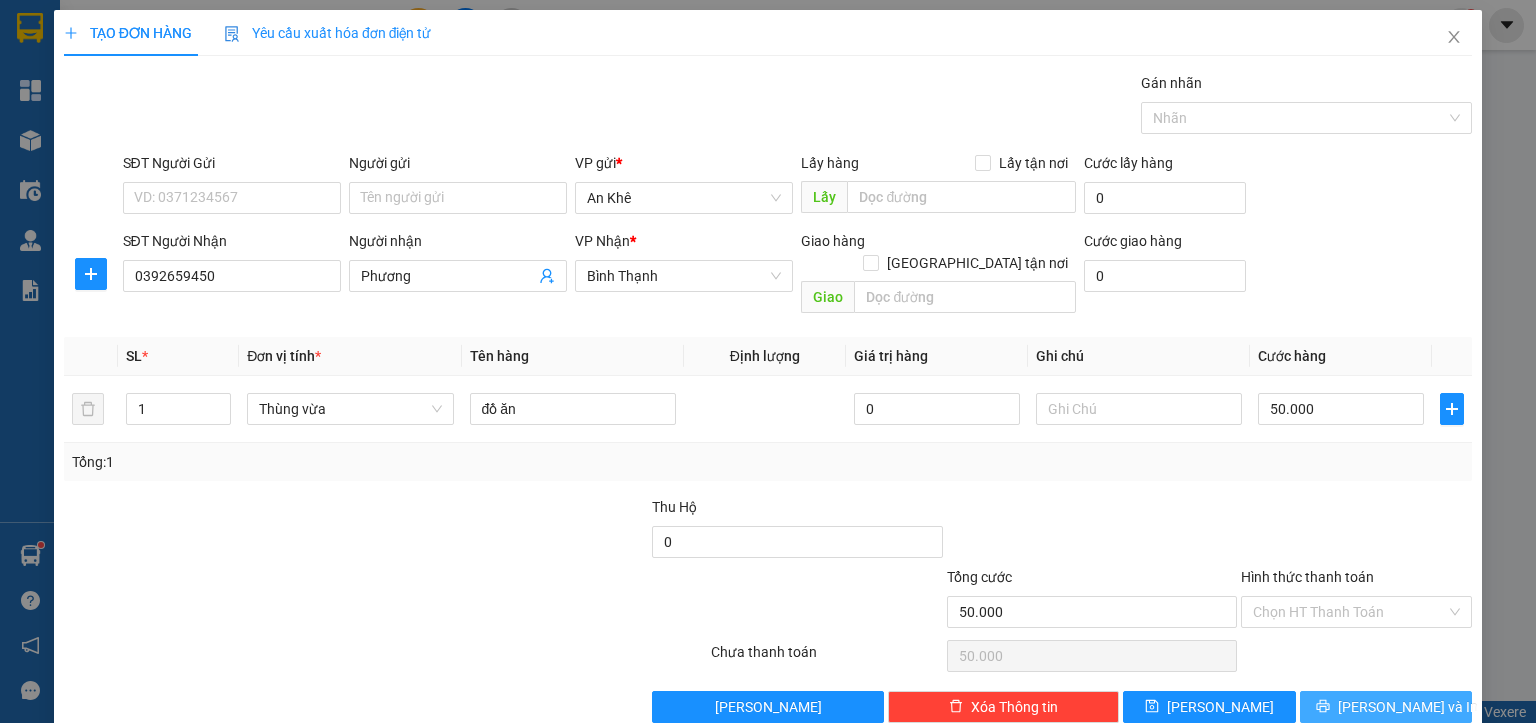 click on "[PERSON_NAME] và In" at bounding box center [1408, 707] 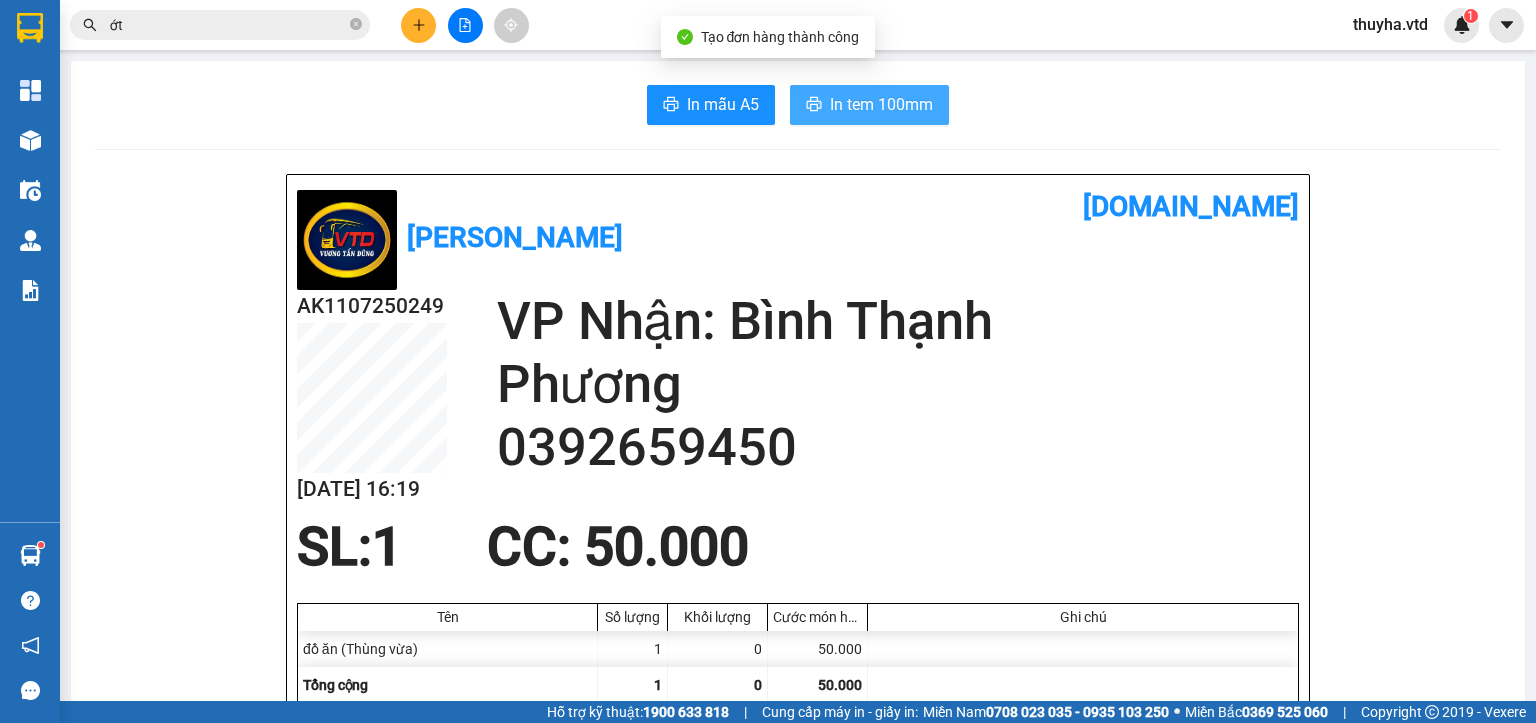 click on "In tem 100mm" at bounding box center [881, 104] 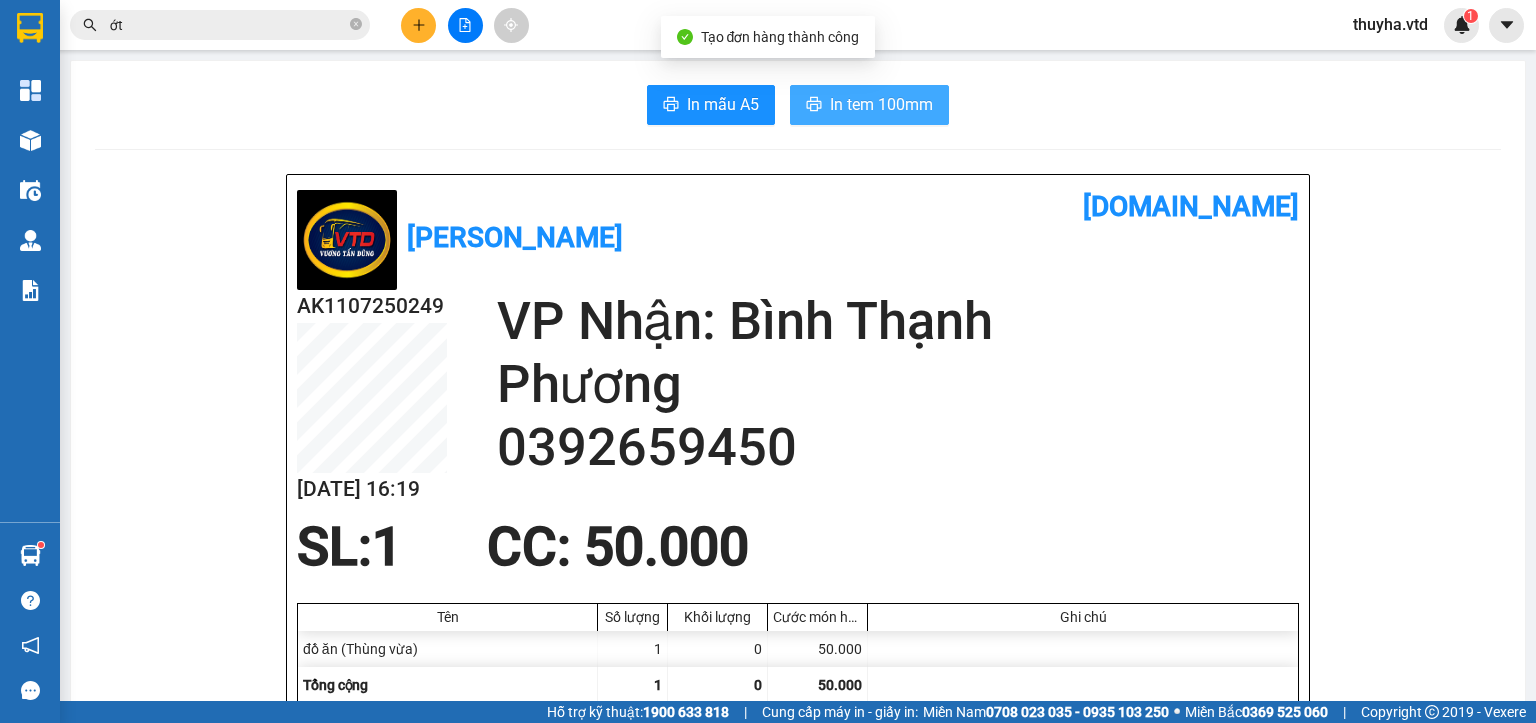 scroll, scrollTop: 0, scrollLeft: 0, axis: both 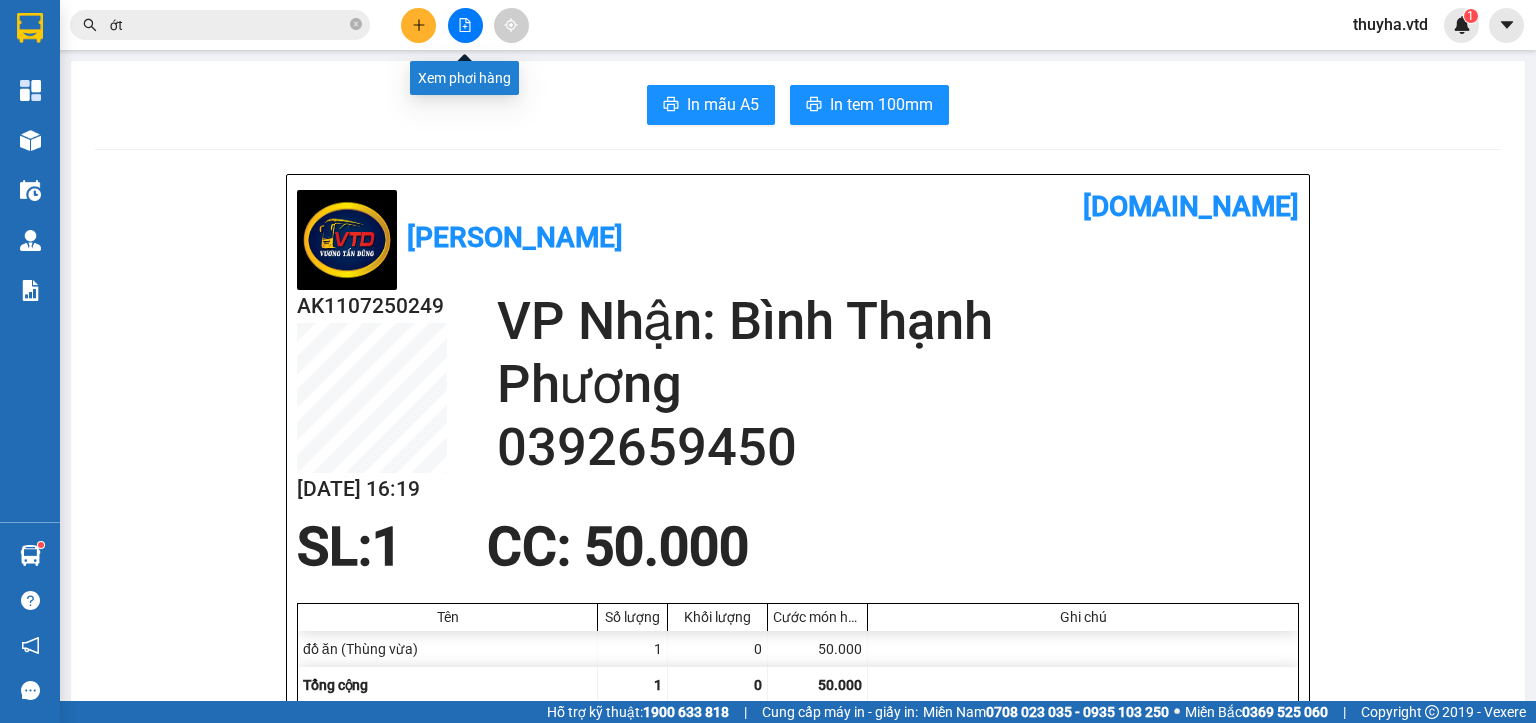 click at bounding box center [465, 25] 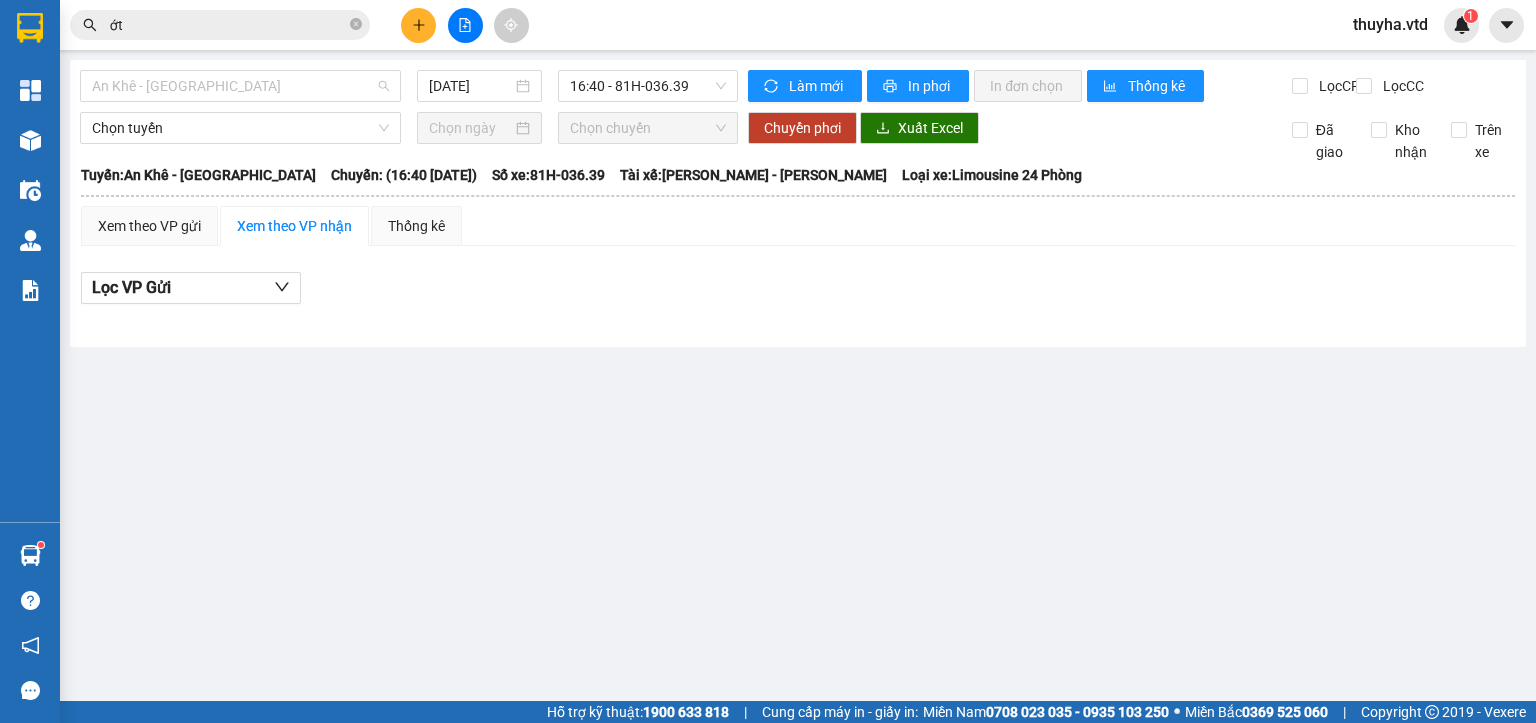 drag, startPoint x: 124, startPoint y: 85, endPoint x: 132, endPoint y: 127, distance: 42.755116 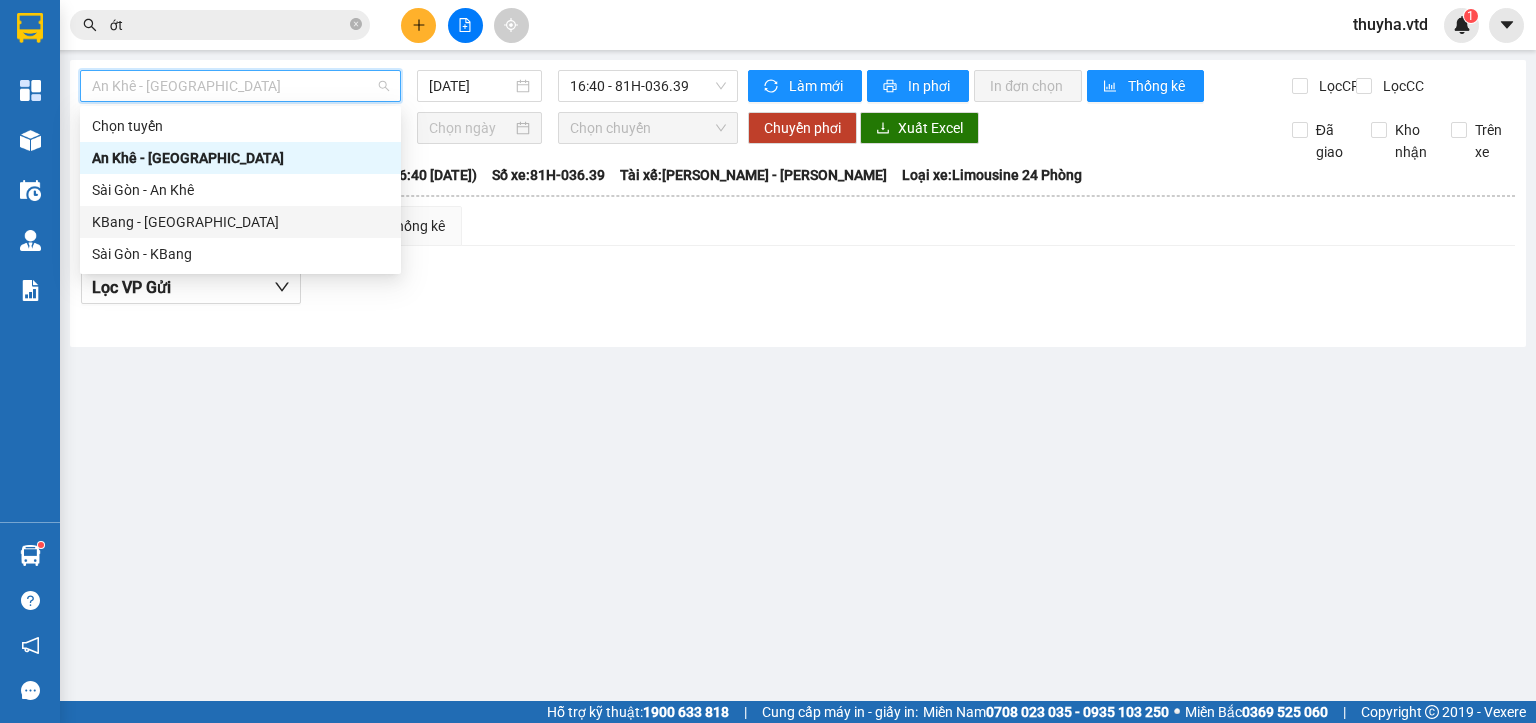 click on "KBang - [GEOGRAPHIC_DATA]" at bounding box center [240, 222] 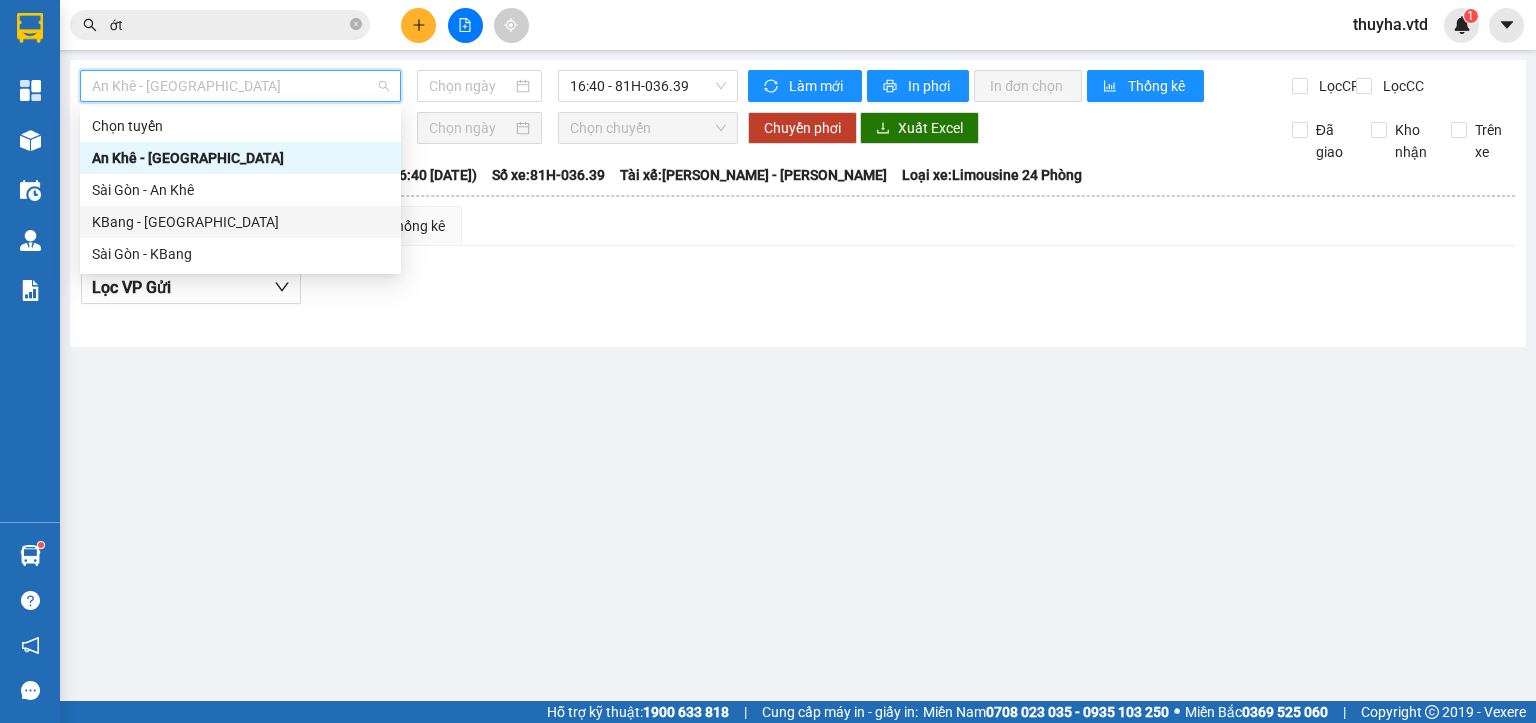 type on "[DATE]" 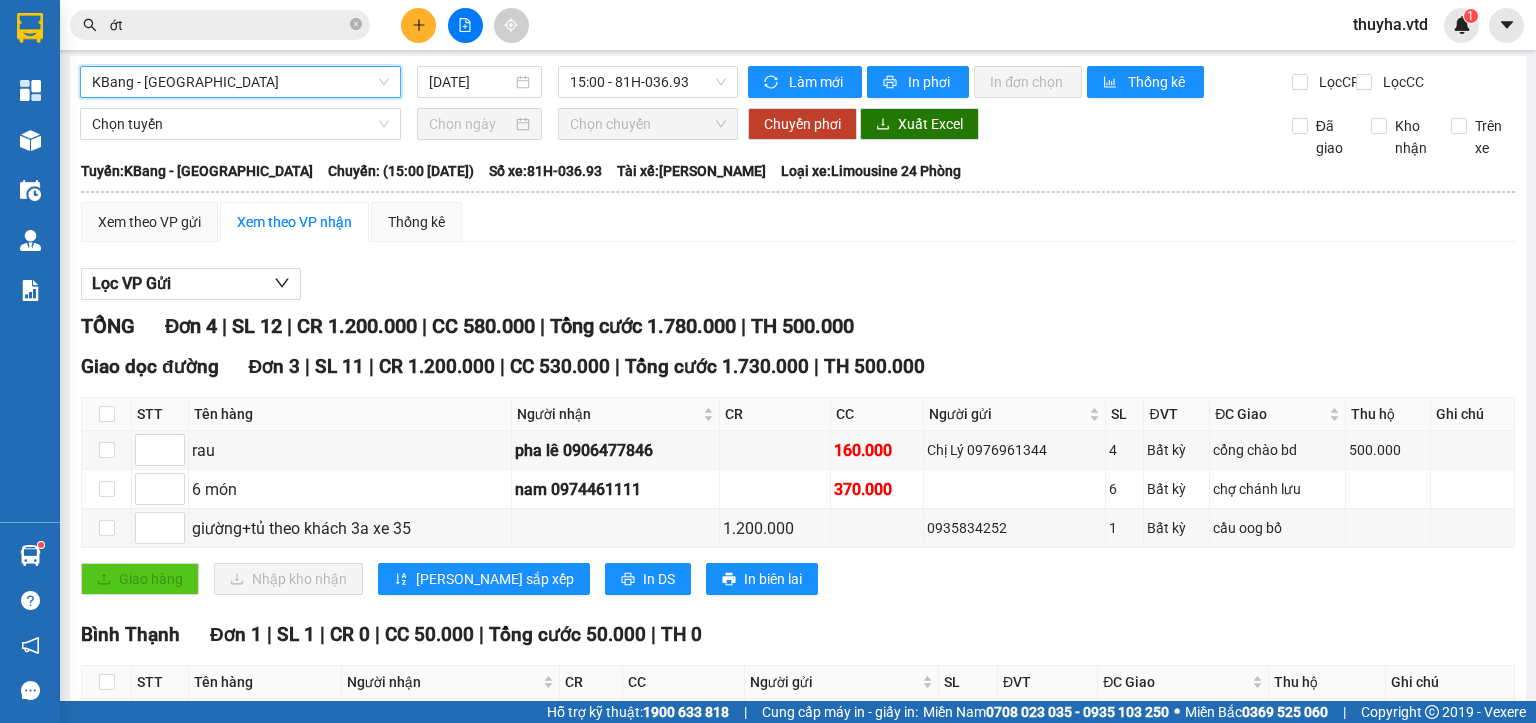 scroll, scrollTop: 0, scrollLeft: 0, axis: both 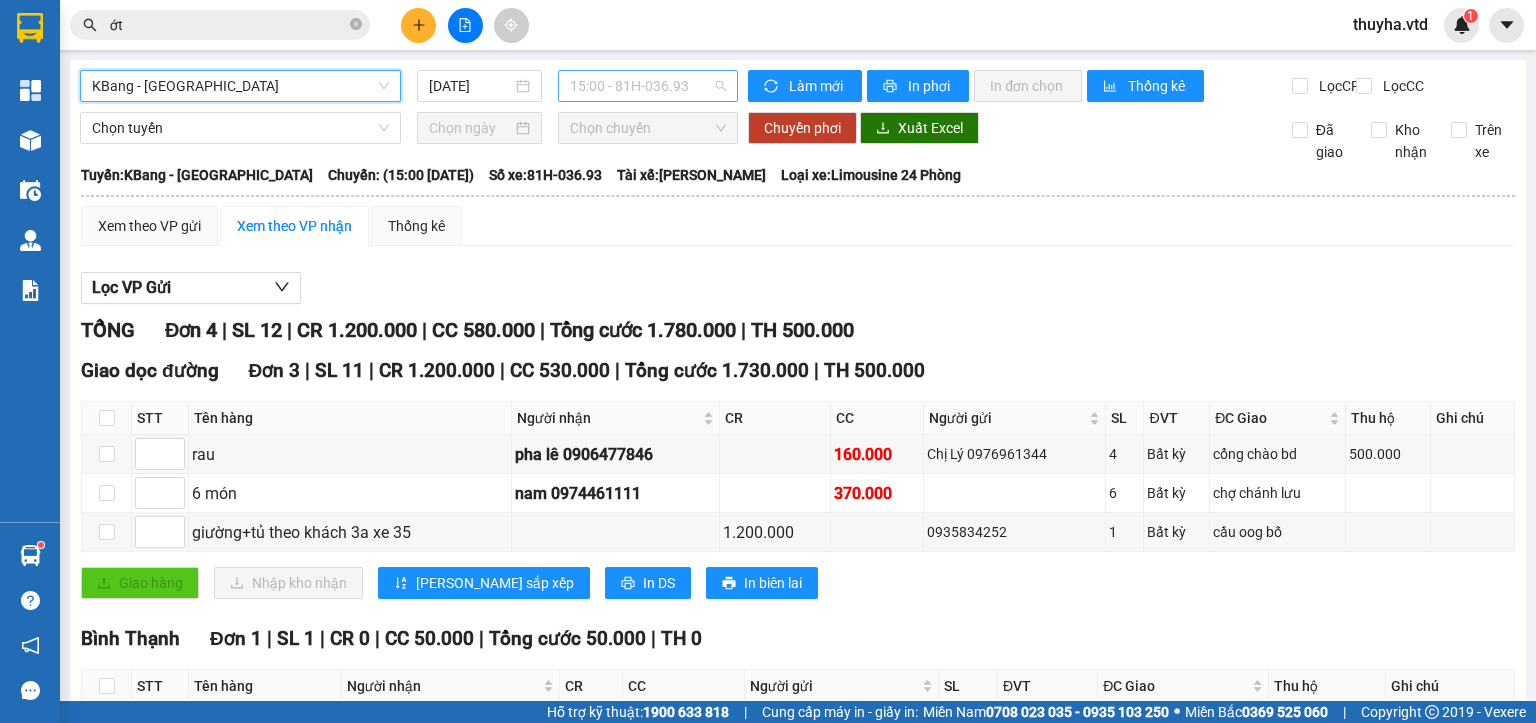 click on "15:00     - 81H-036.93" at bounding box center [648, 86] 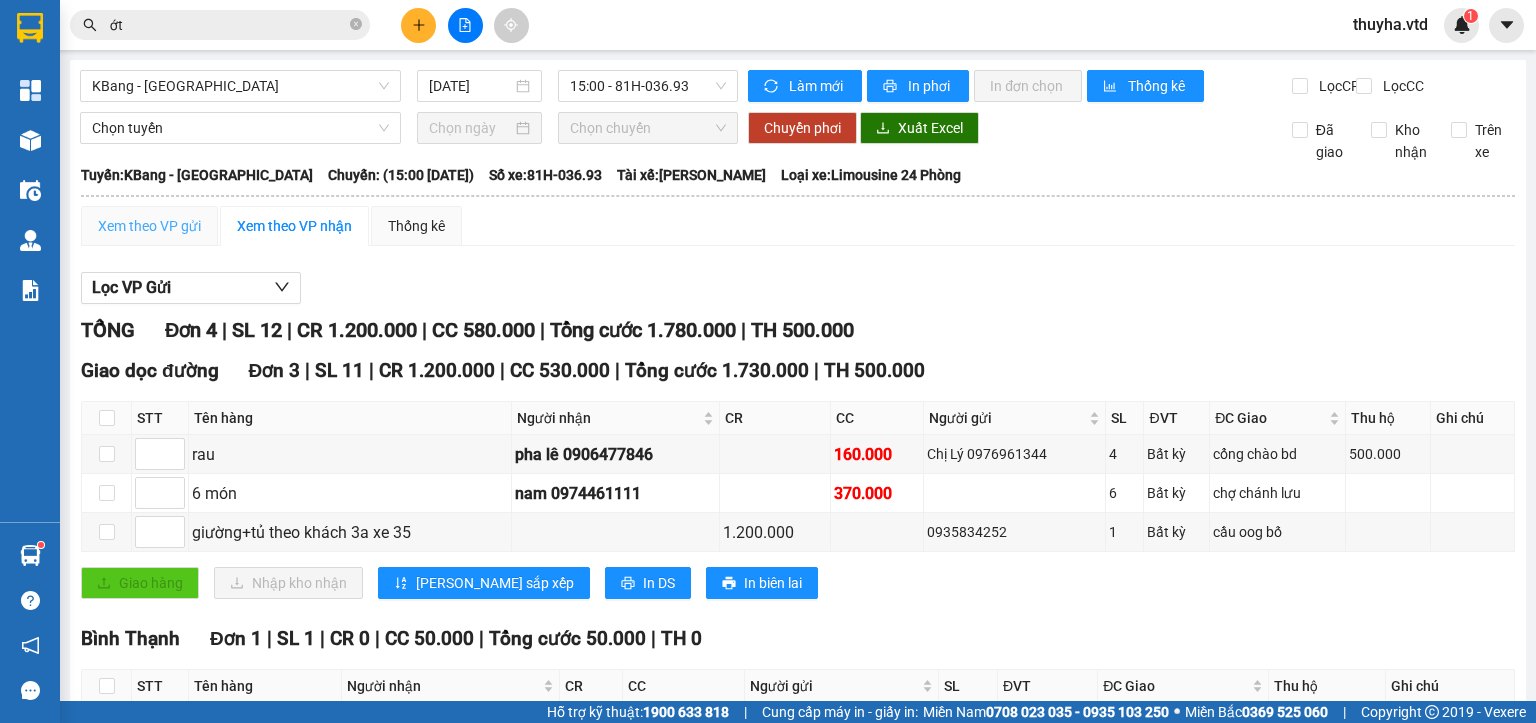 click on "Xem theo VP gửi" at bounding box center (149, 226) 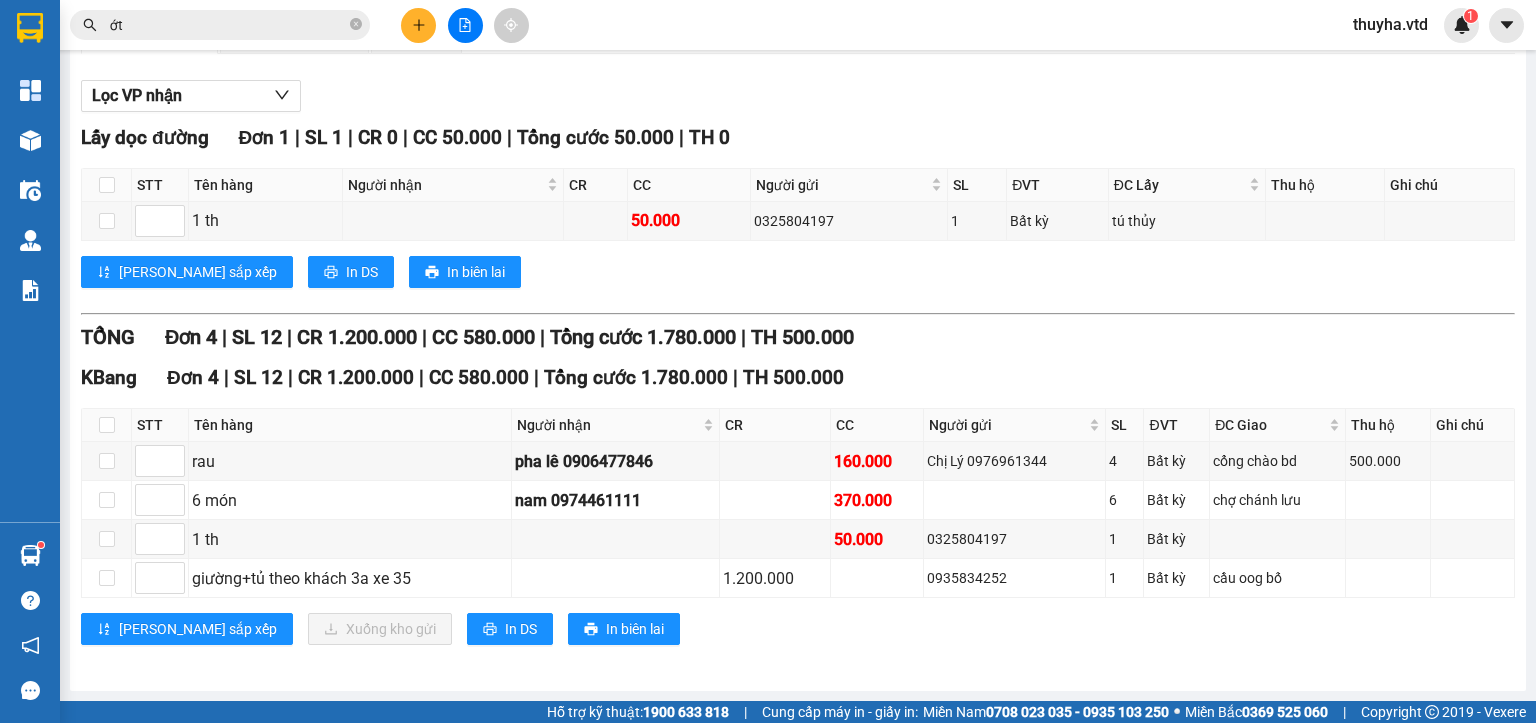 scroll, scrollTop: 203, scrollLeft: 0, axis: vertical 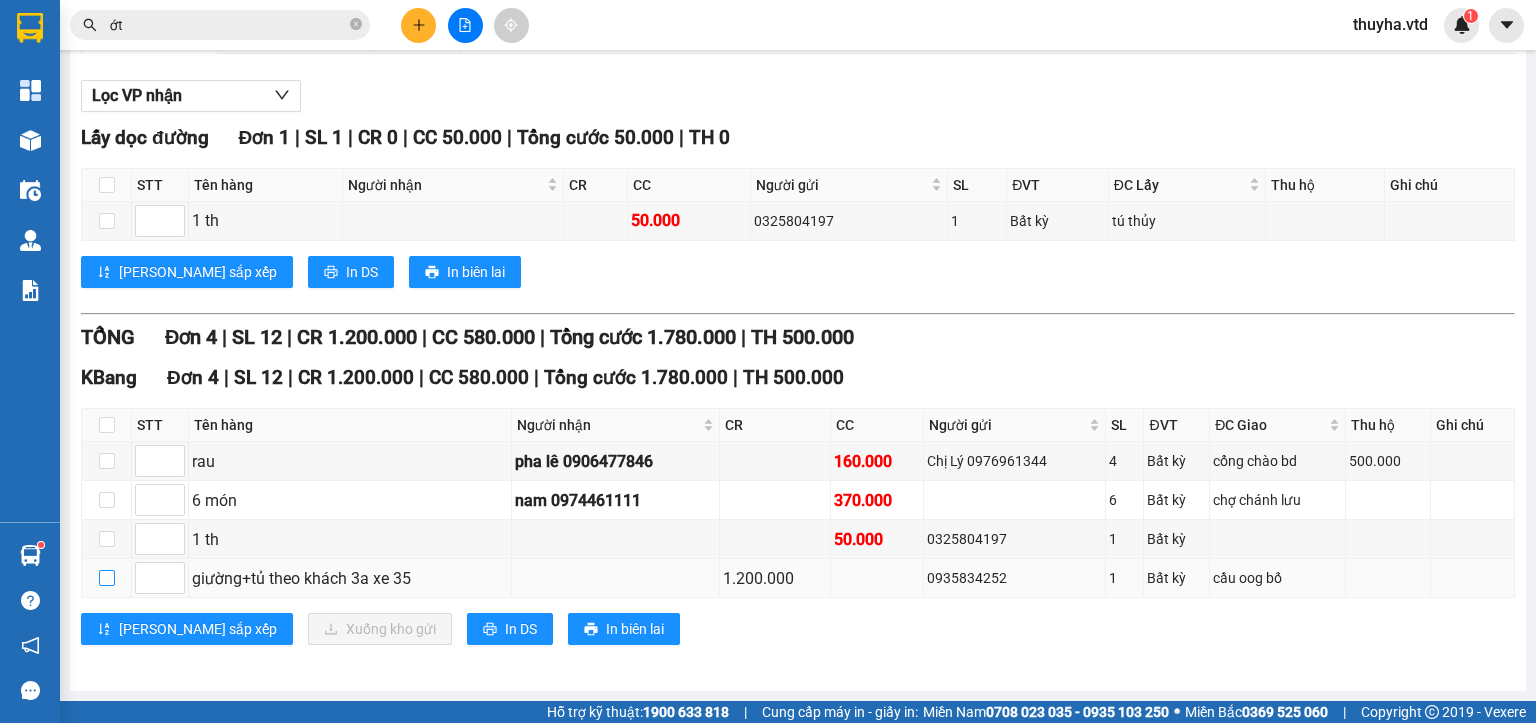 click at bounding box center (107, 578) 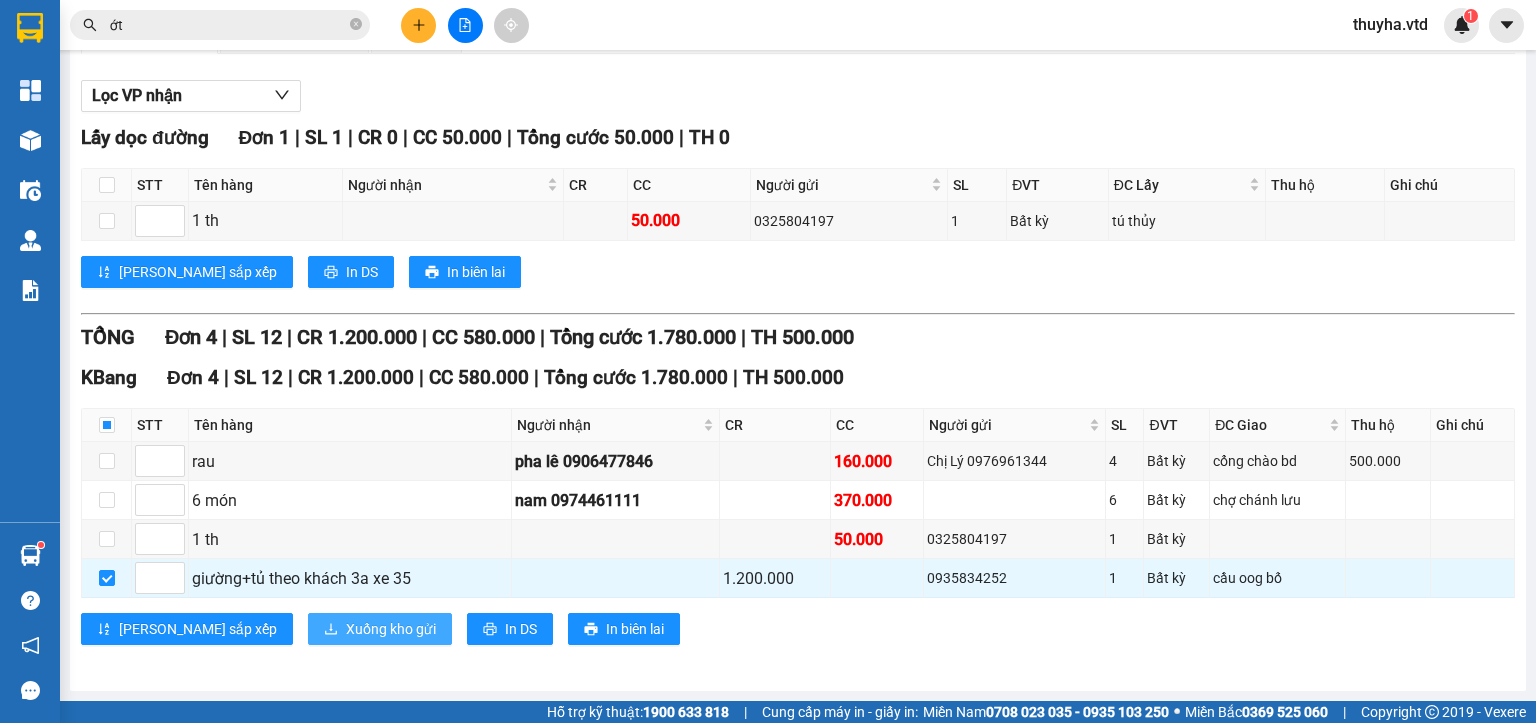 click on "Xuống kho gửi" at bounding box center [391, 629] 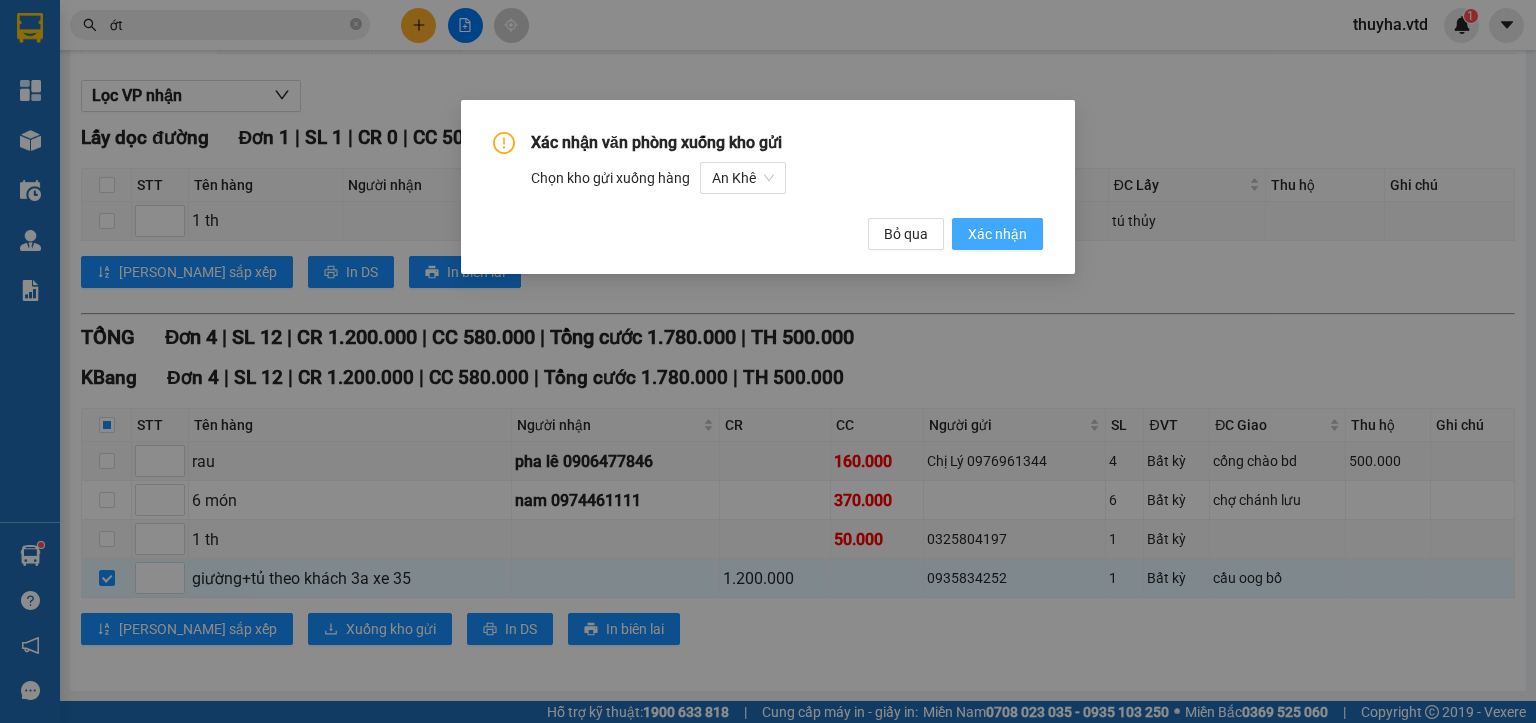 click on "Xác nhận" at bounding box center [997, 234] 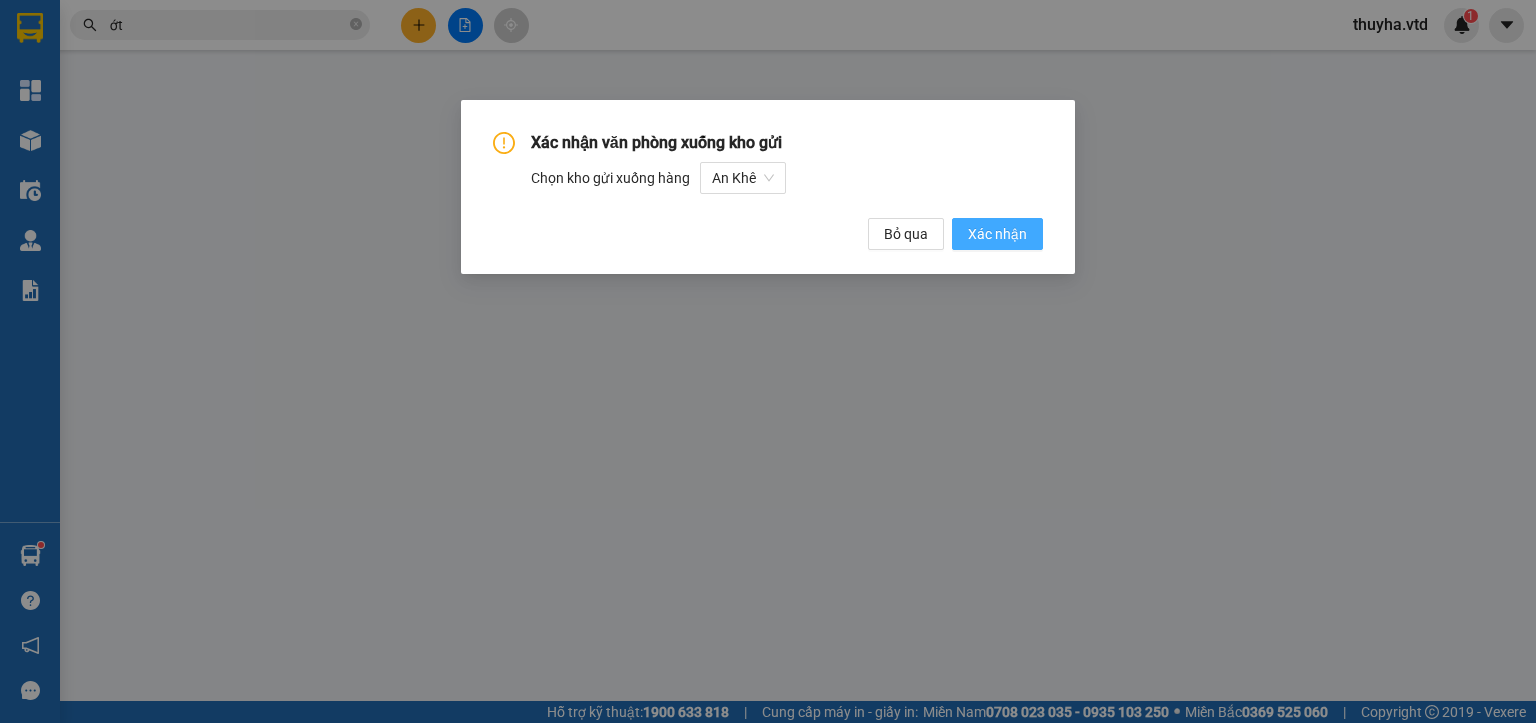 scroll, scrollTop: 0, scrollLeft: 0, axis: both 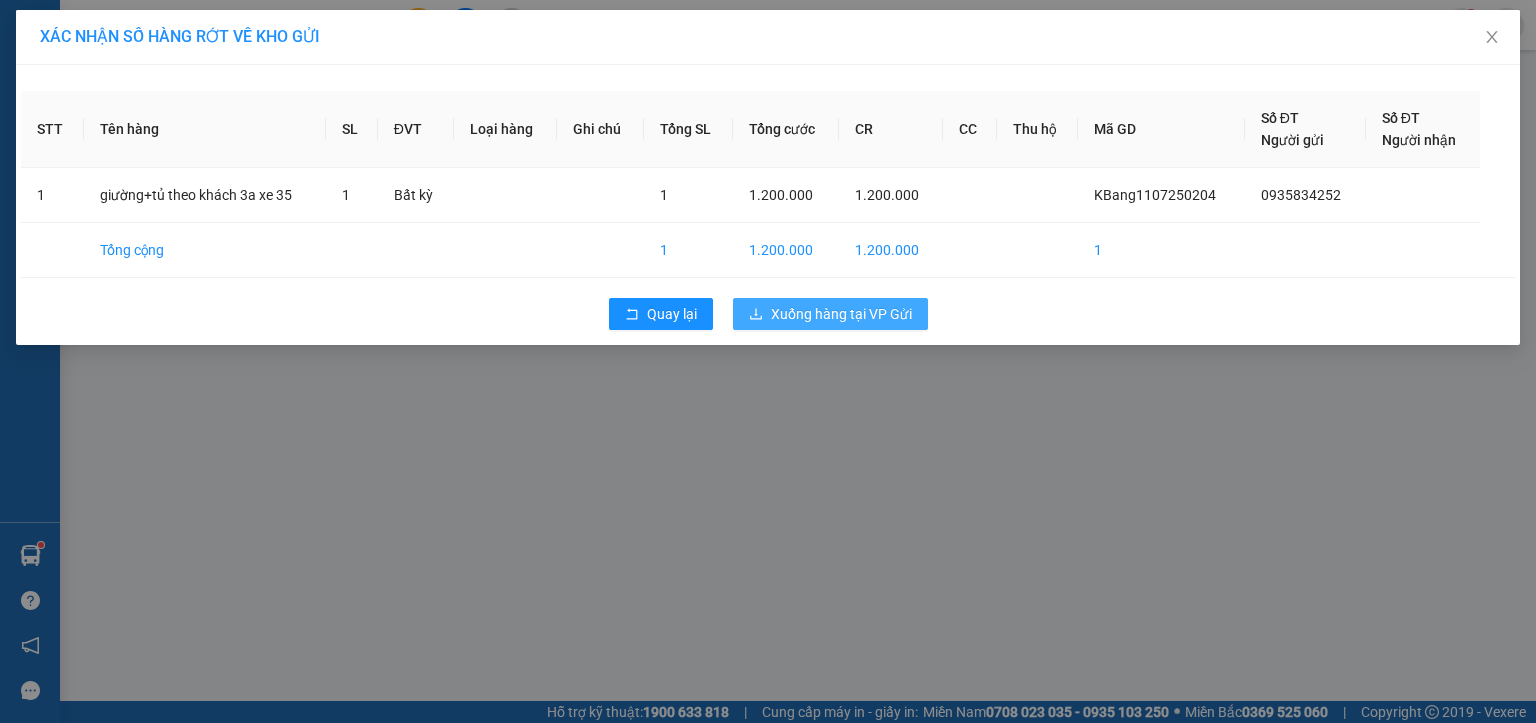click on "Xuống hàng tại VP Gửi" at bounding box center [841, 314] 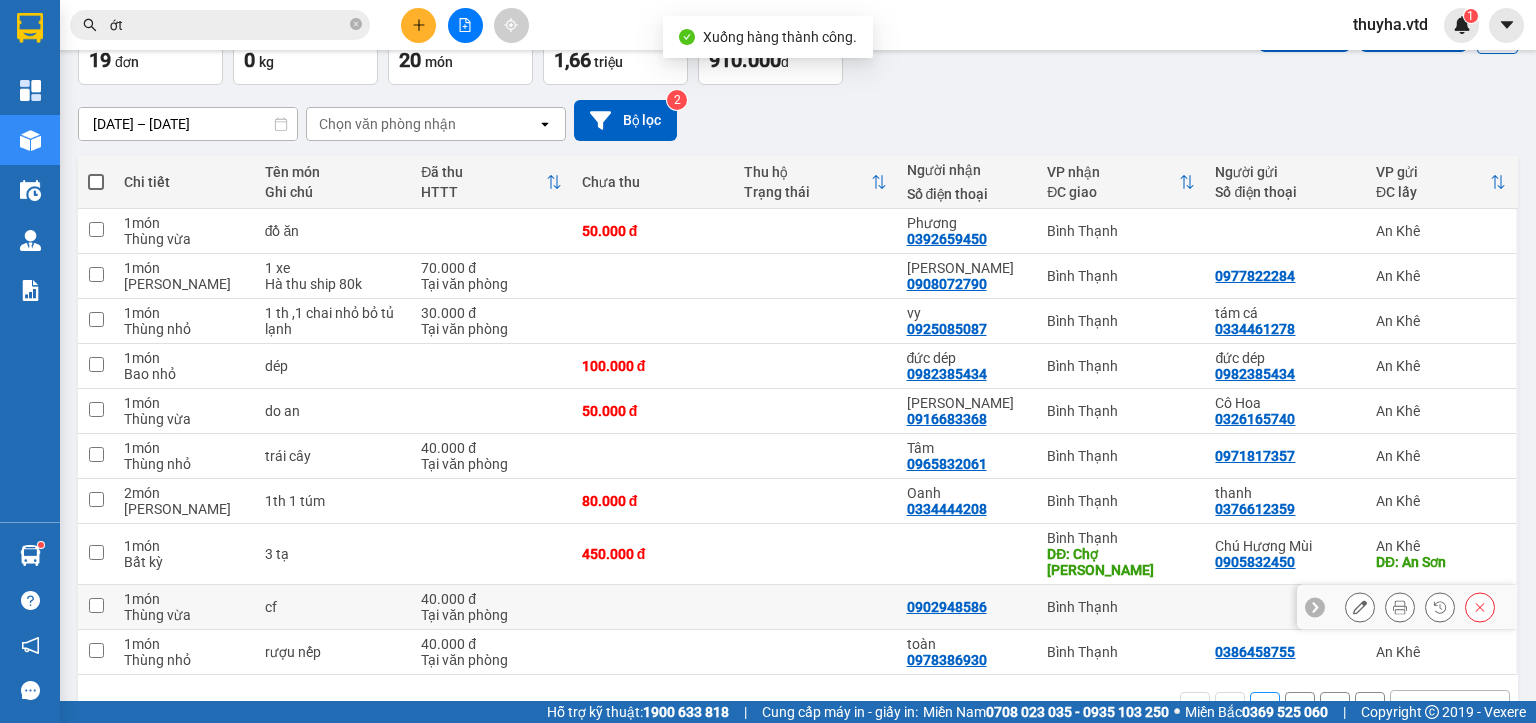 scroll, scrollTop: 162, scrollLeft: 0, axis: vertical 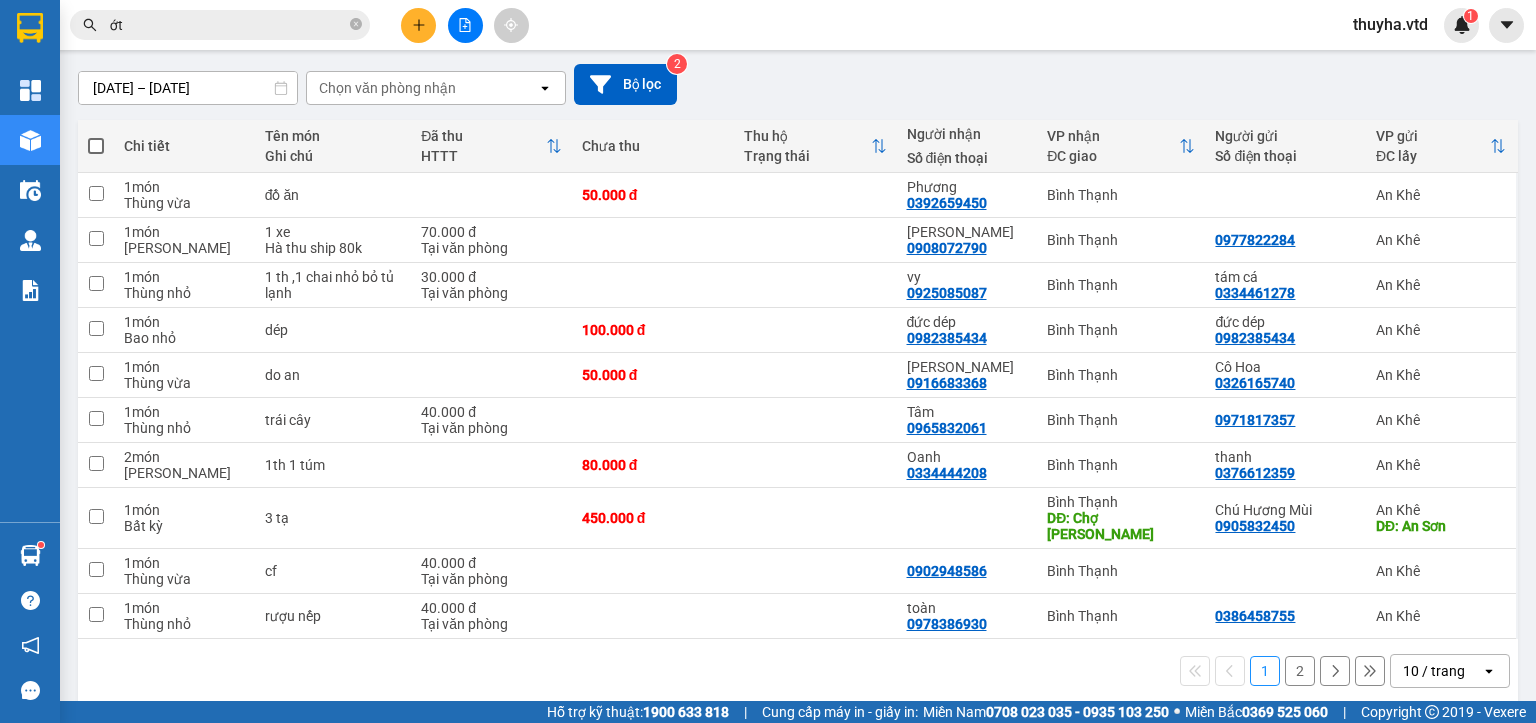 click on "2" at bounding box center [1300, 671] 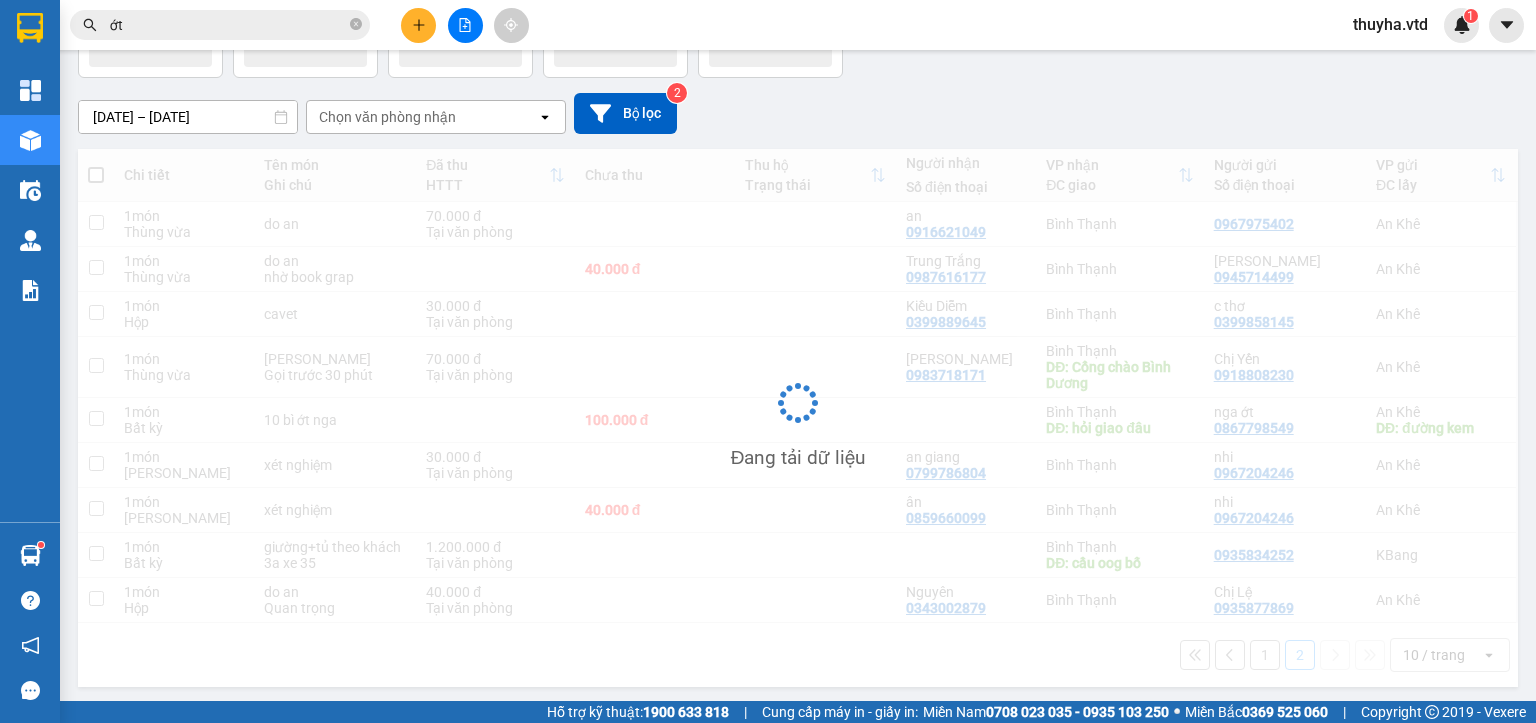 scroll, scrollTop: 133, scrollLeft: 0, axis: vertical 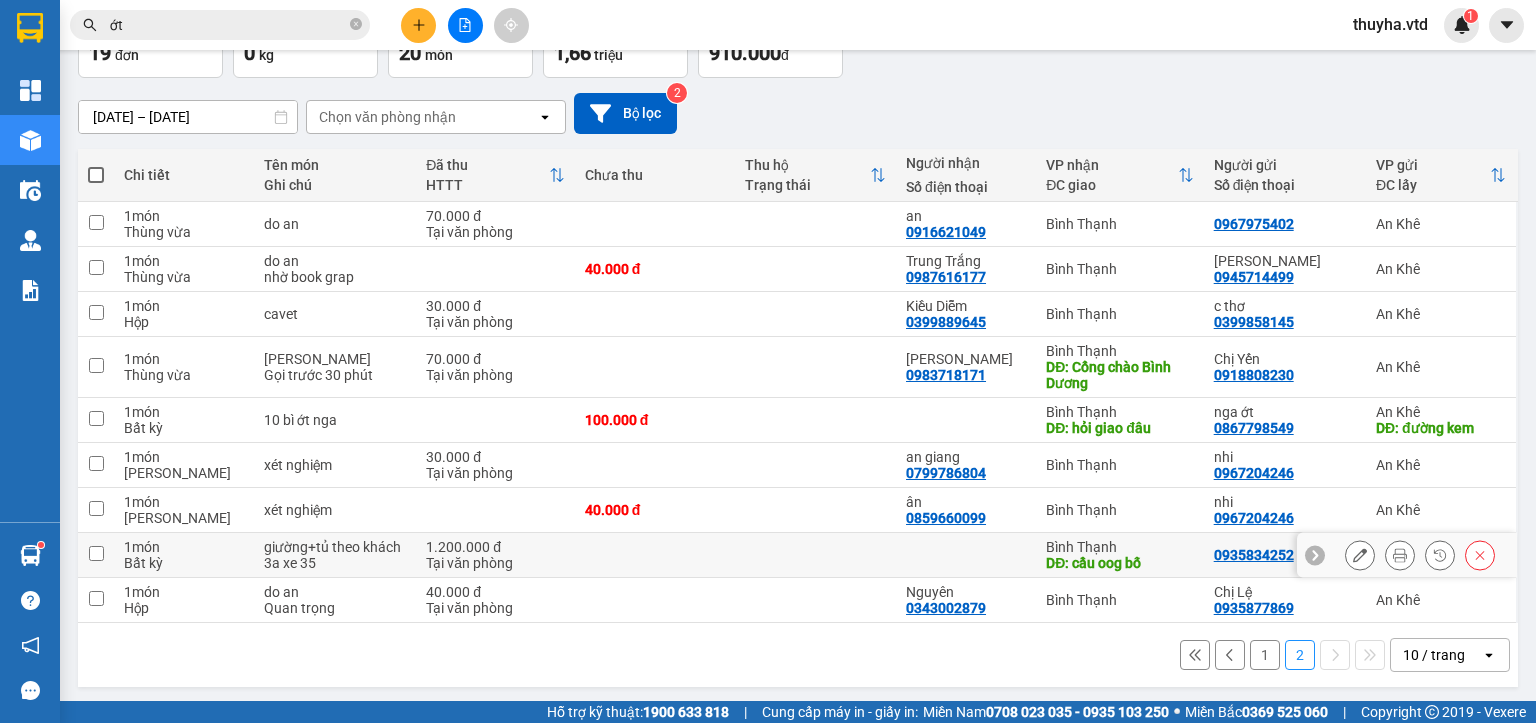click at bounding box center [96, 555] 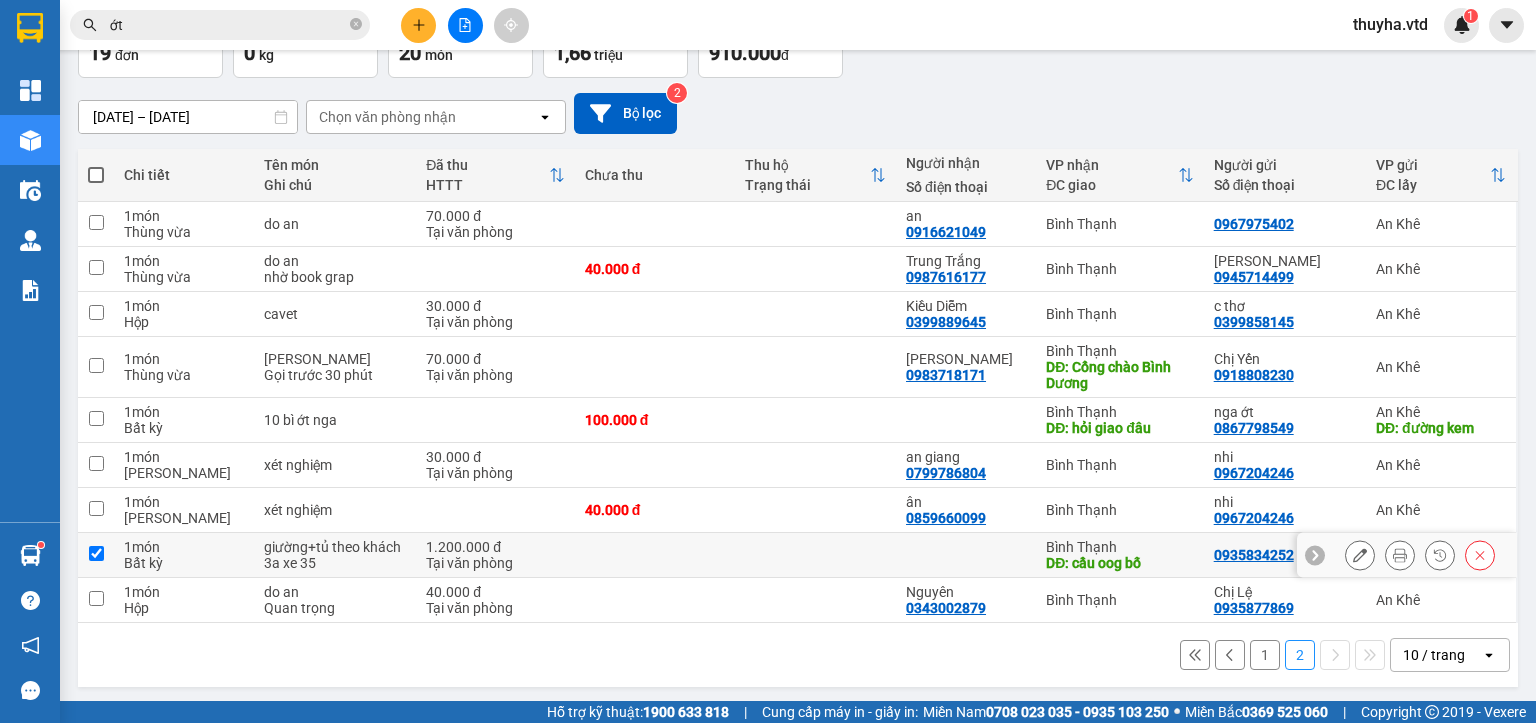 checkbox on "true" 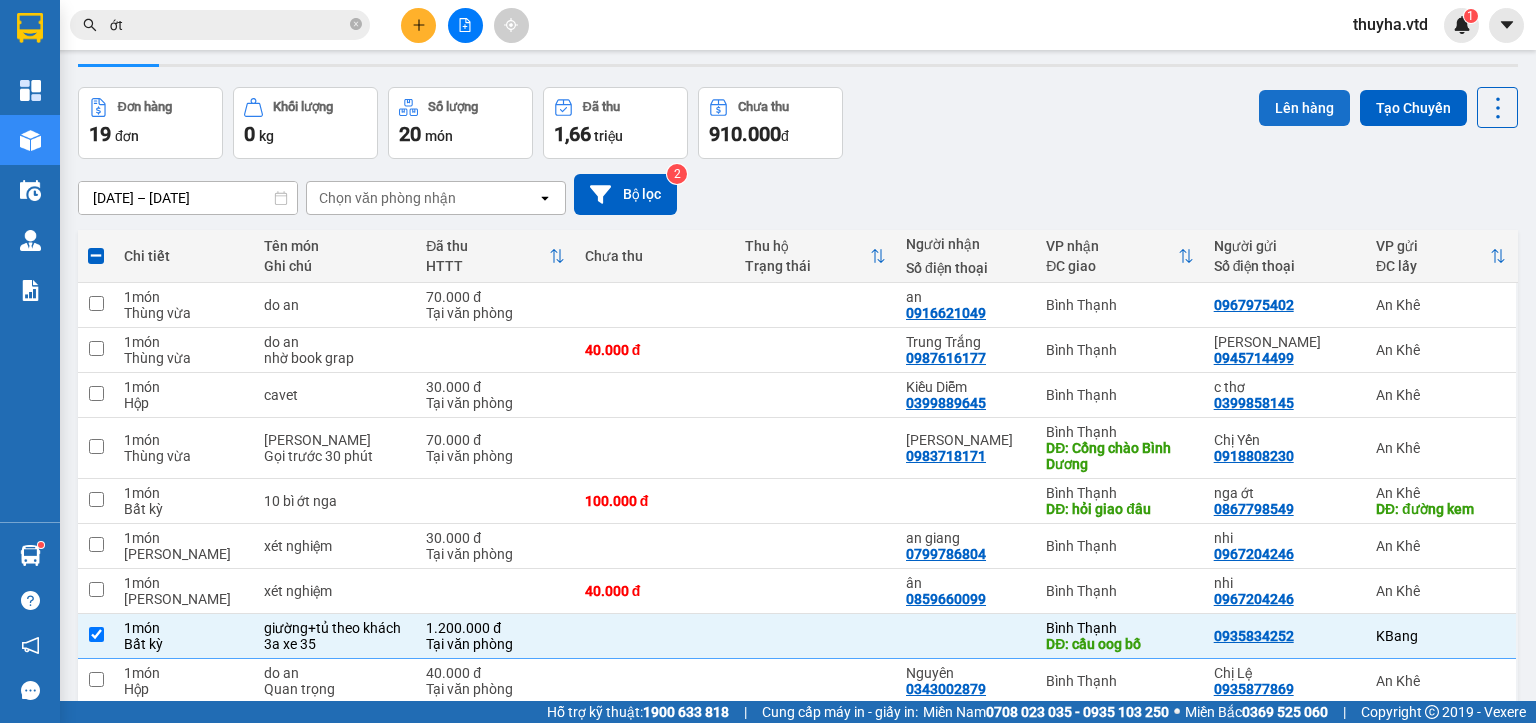 scroll, scrollTop: 0, scrollLeft: 0, axis: both 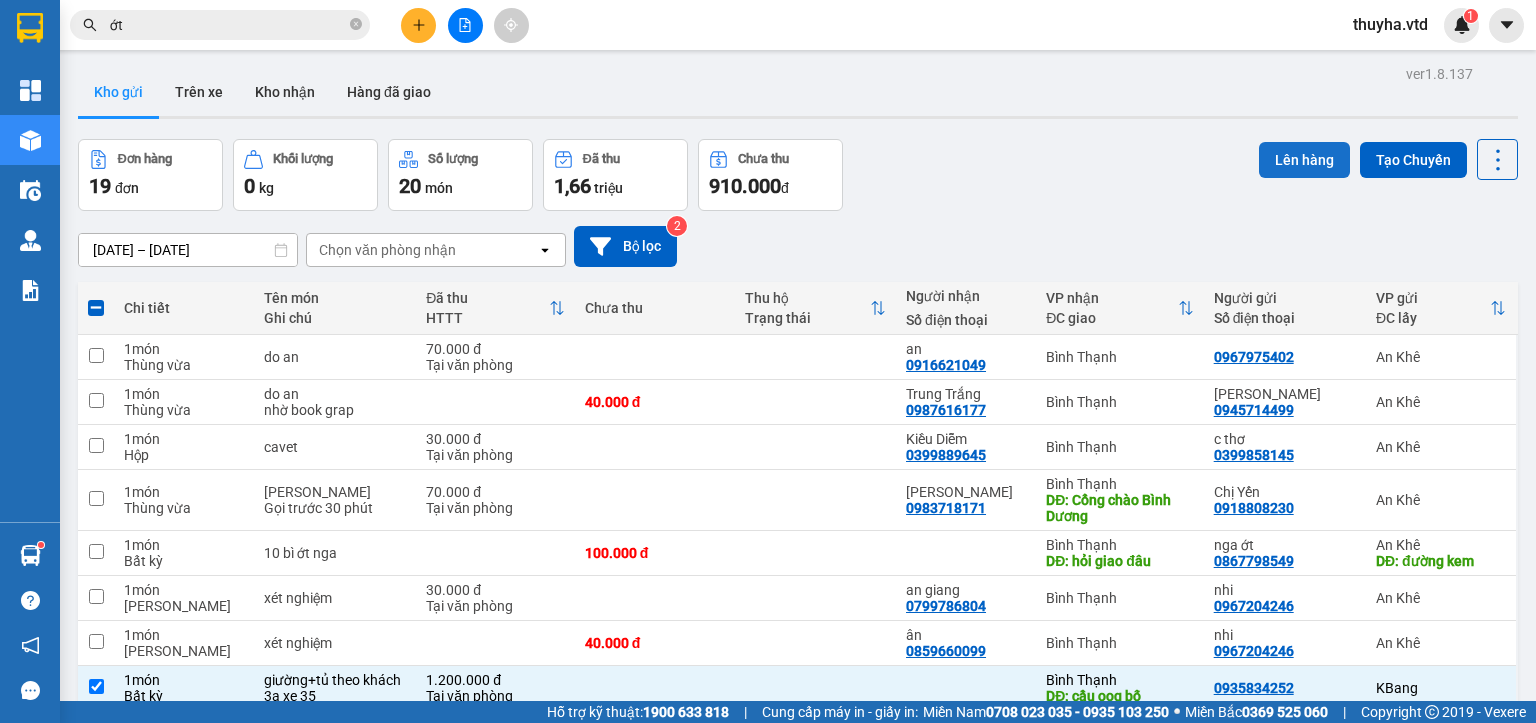 click on "Lên hàng" at bounding box center [1304, 160] 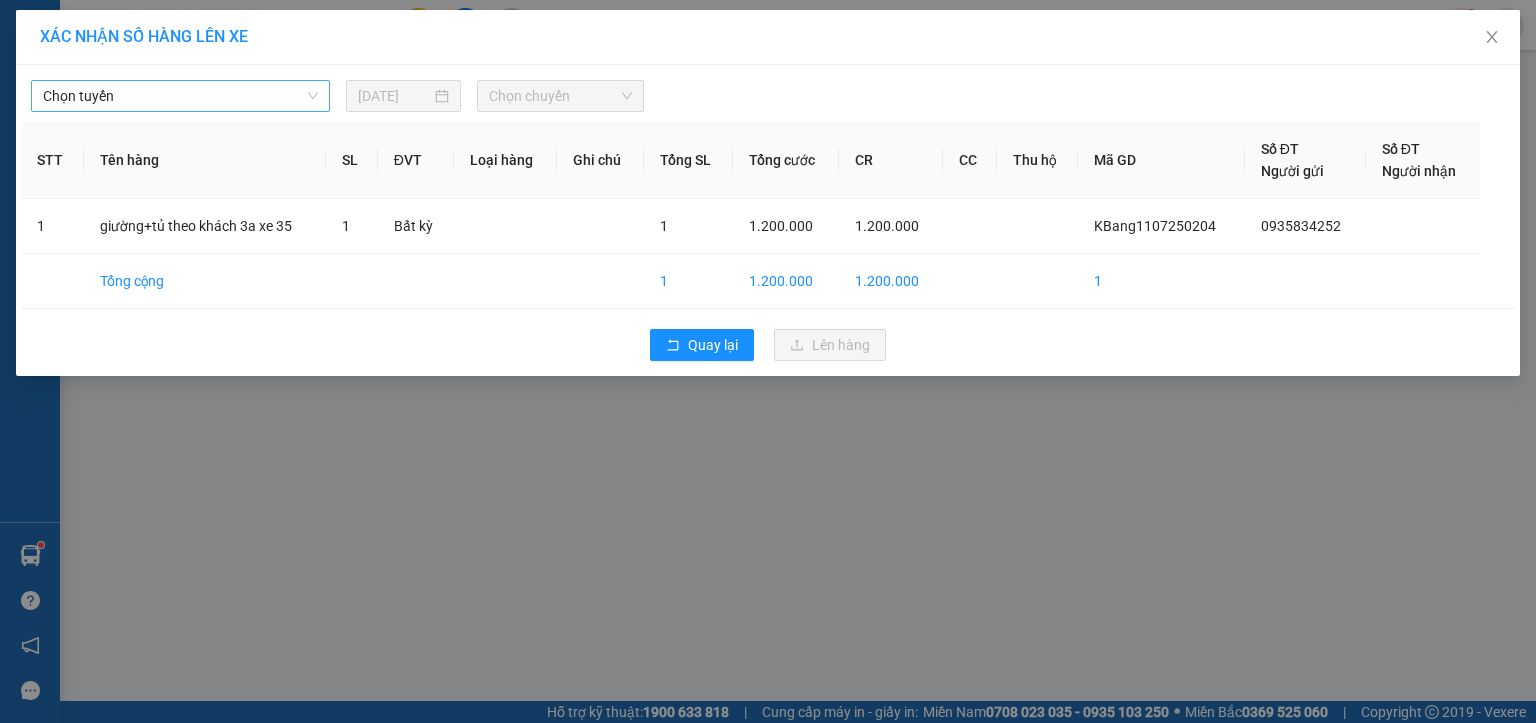drag, startPoint x: 92, startPoint y: 87, endPoint x: 90, endPoint y: 102, distance: 15.132746 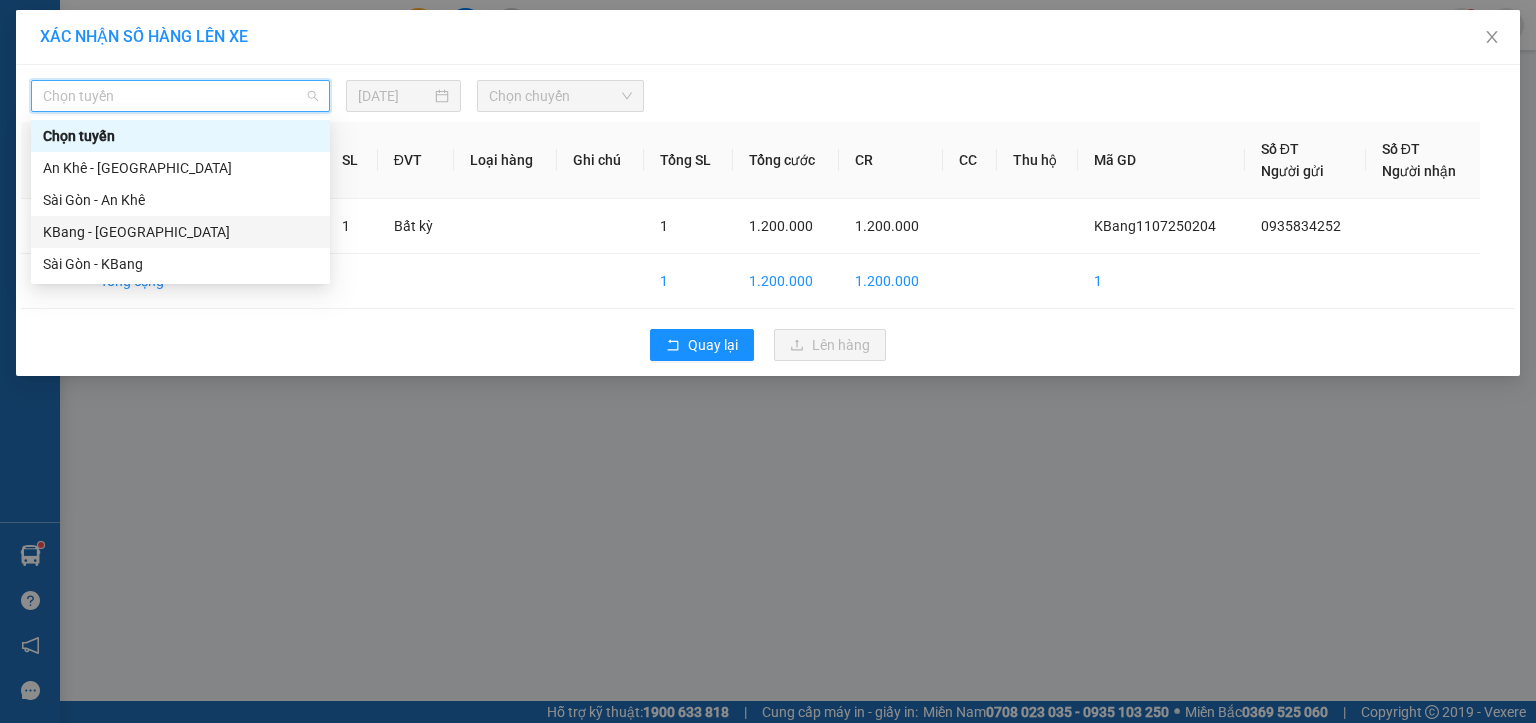 click on "KBang - [GEOGRAPHIC_DATA]" at bounding box center [180, 232] 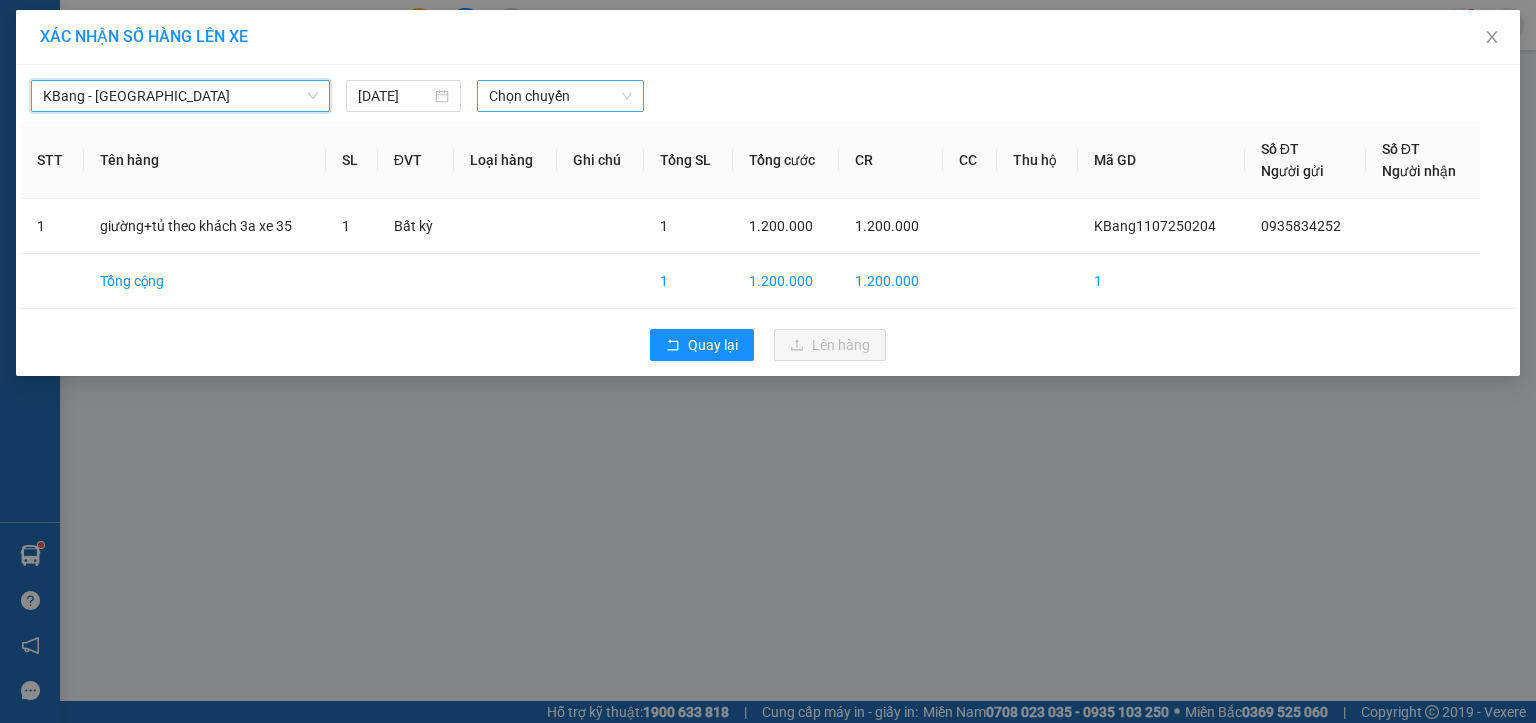 click on "Chọn chuyến" at bounding box center [561, 96] 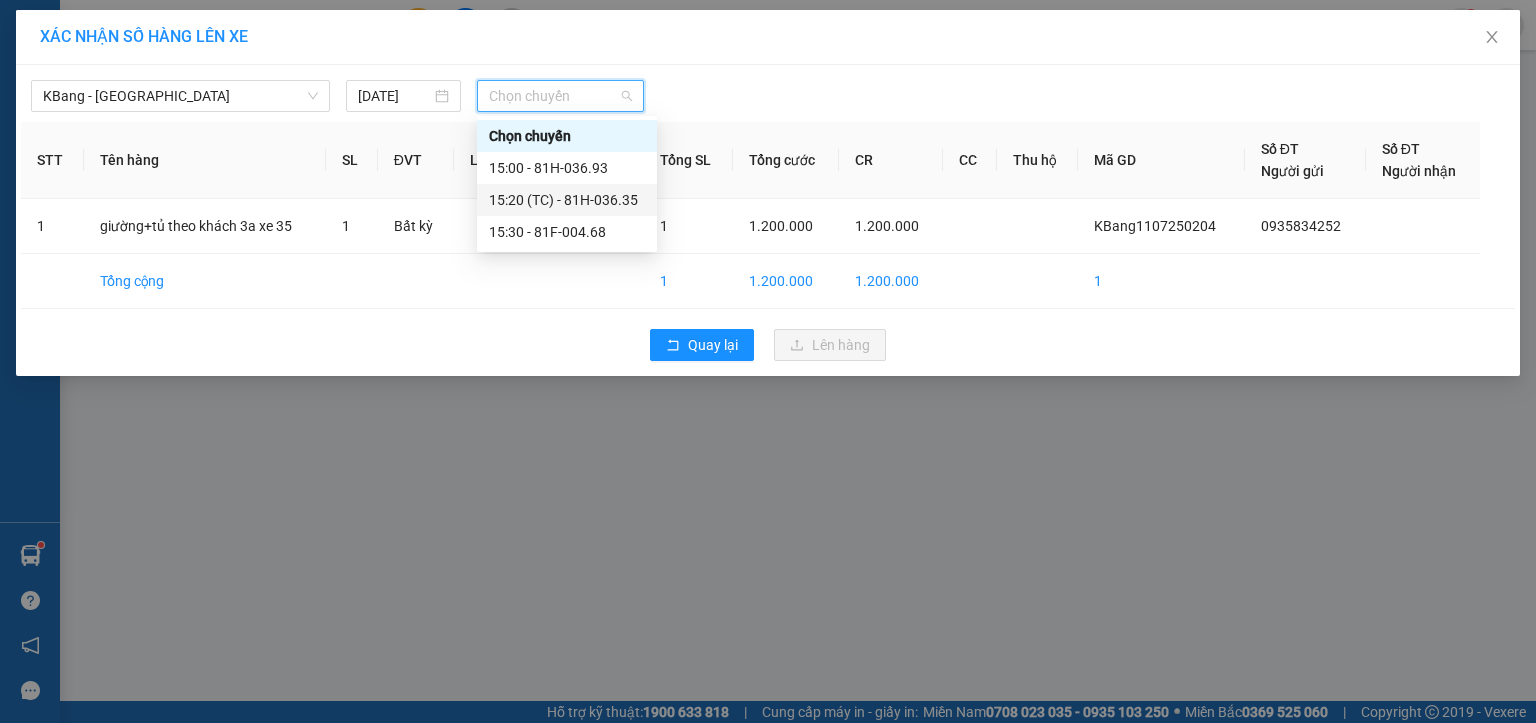 click on "15:20   (TC)   - 81H-036.35" at bounding box center [567, 200] 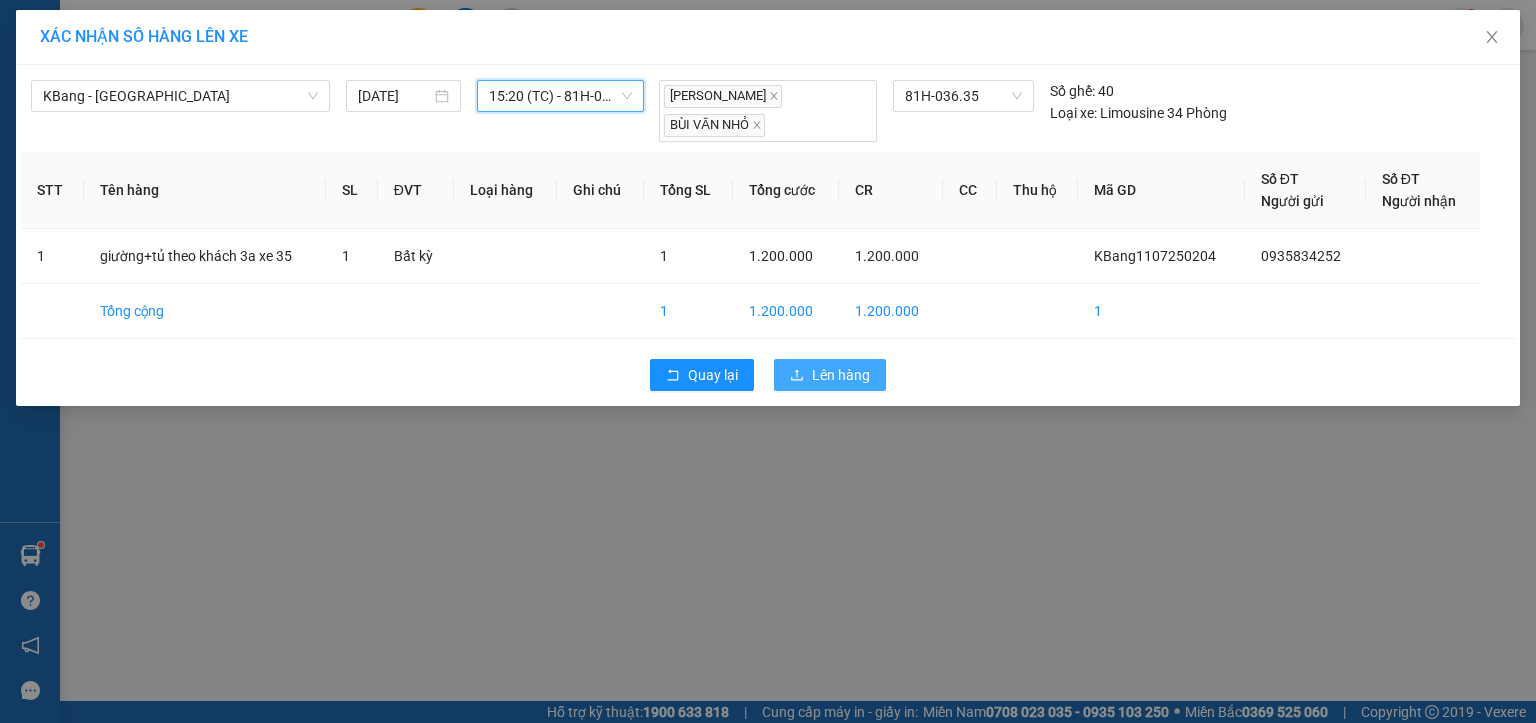 click on "Lên hàng" at bounding box center (830, 375) 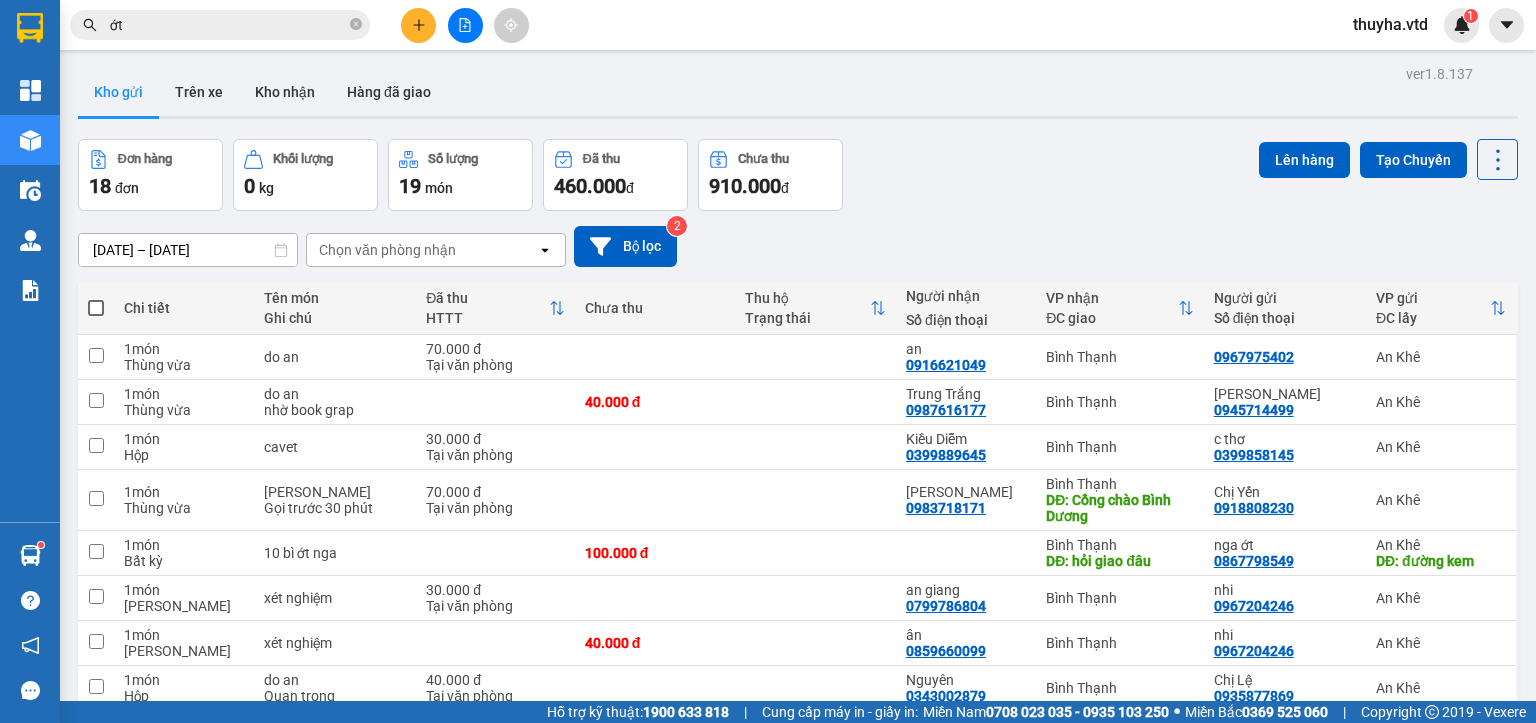 click 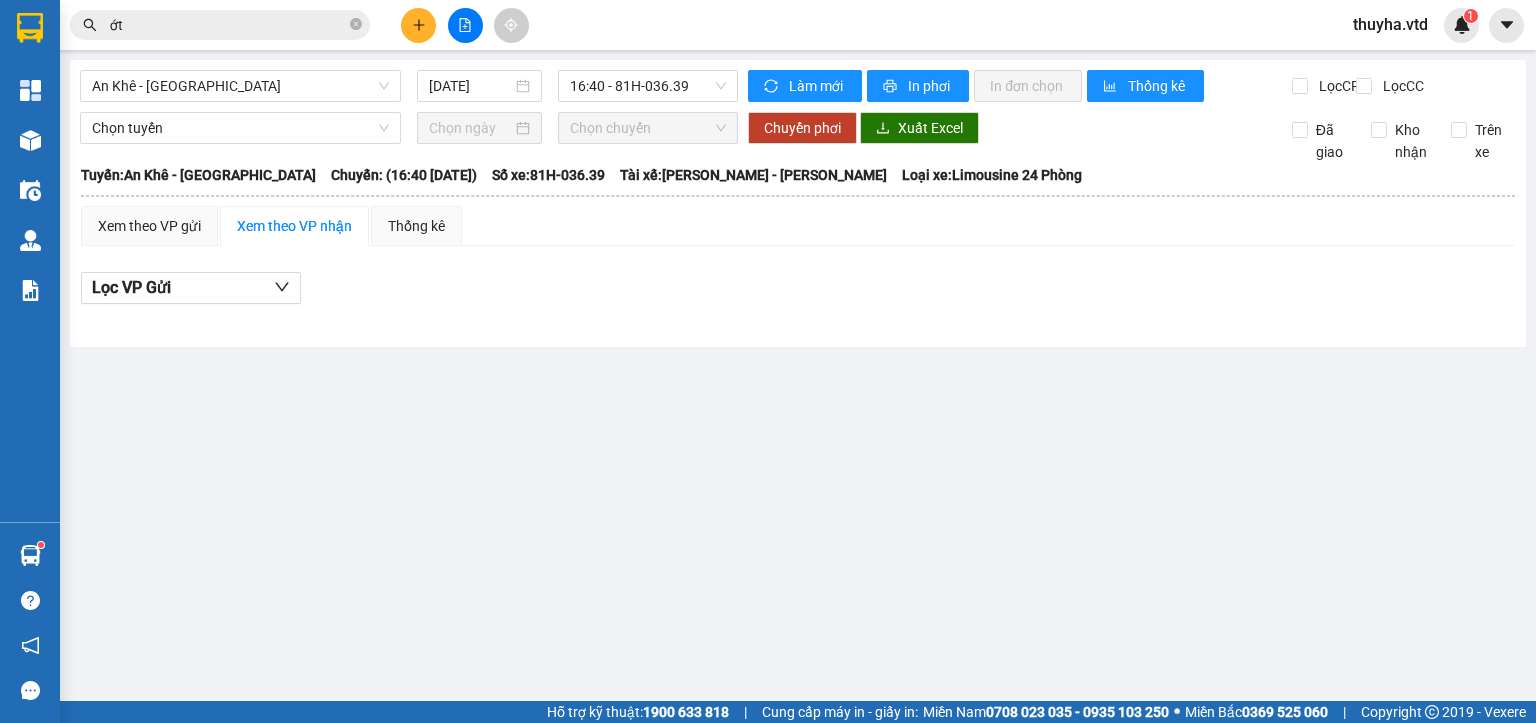 click on "ớt" at bounding box center (228, 25) 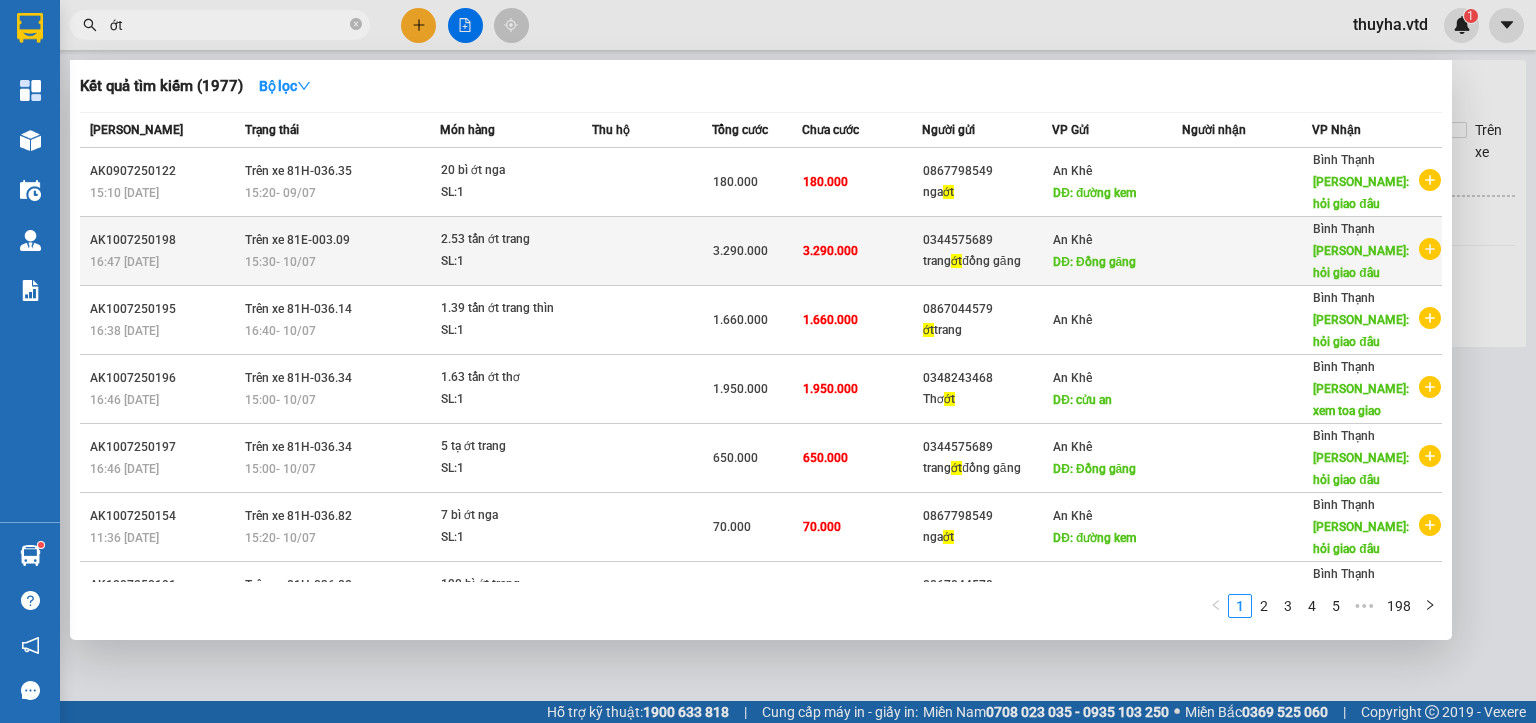 click on "trang  ớt  đồng găng" at bounding box center [987, 261] 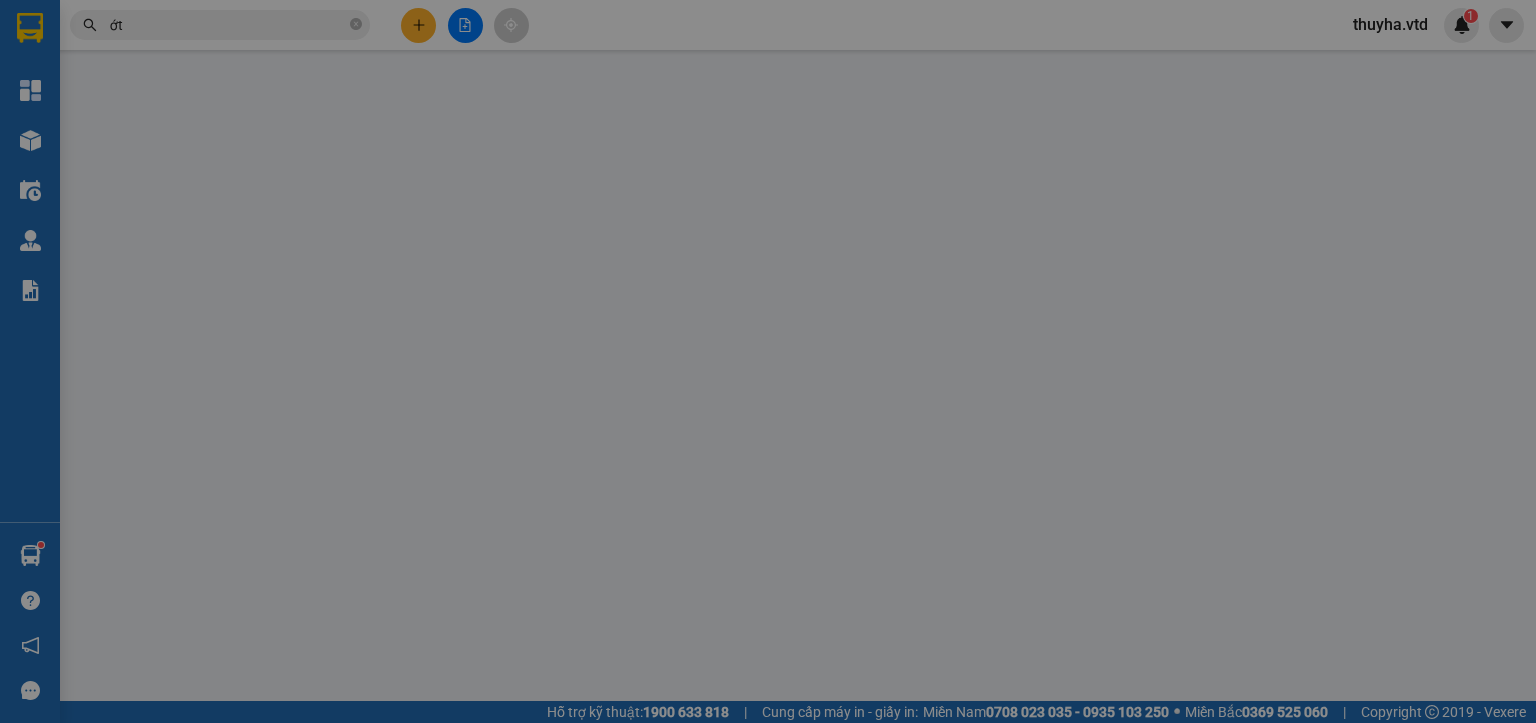 type on "0344575689" 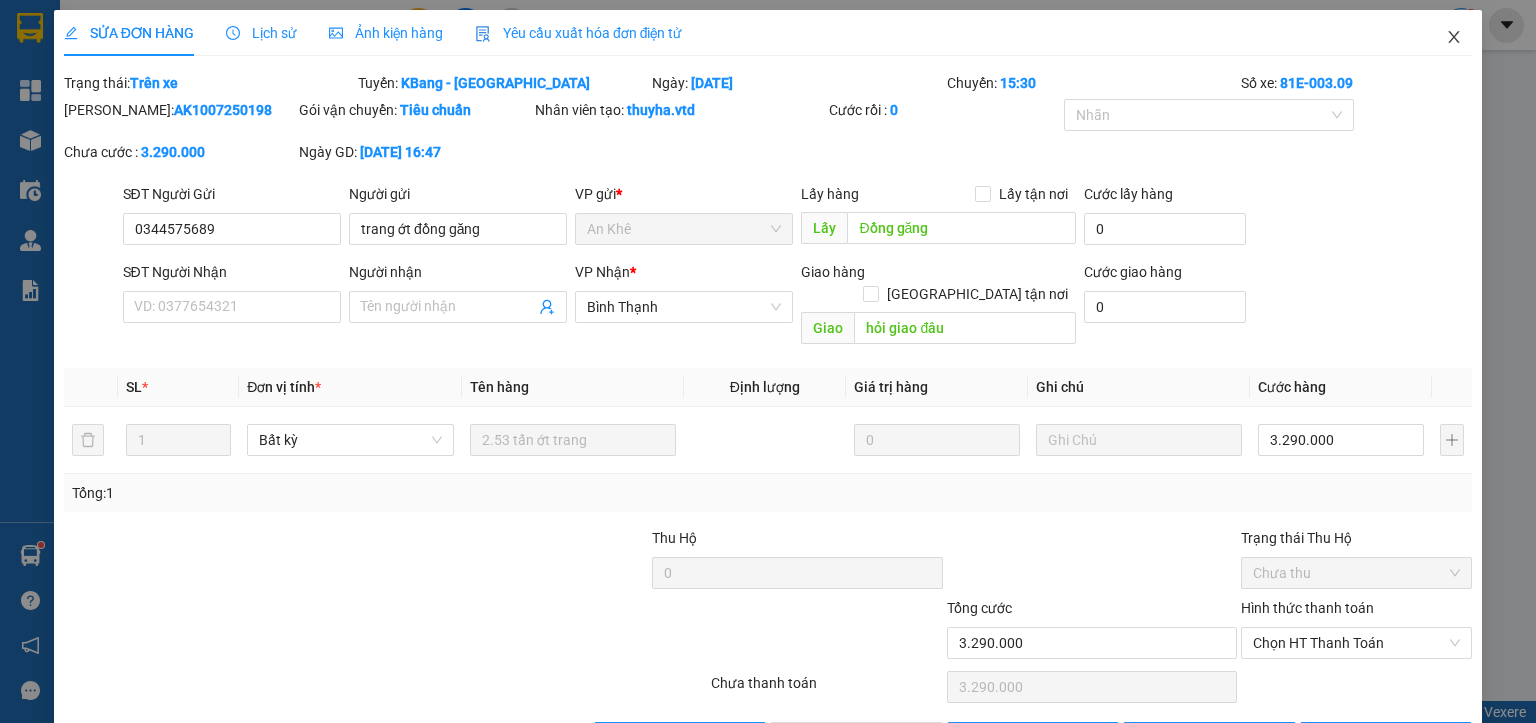 click at bounding box center (1454, 38) 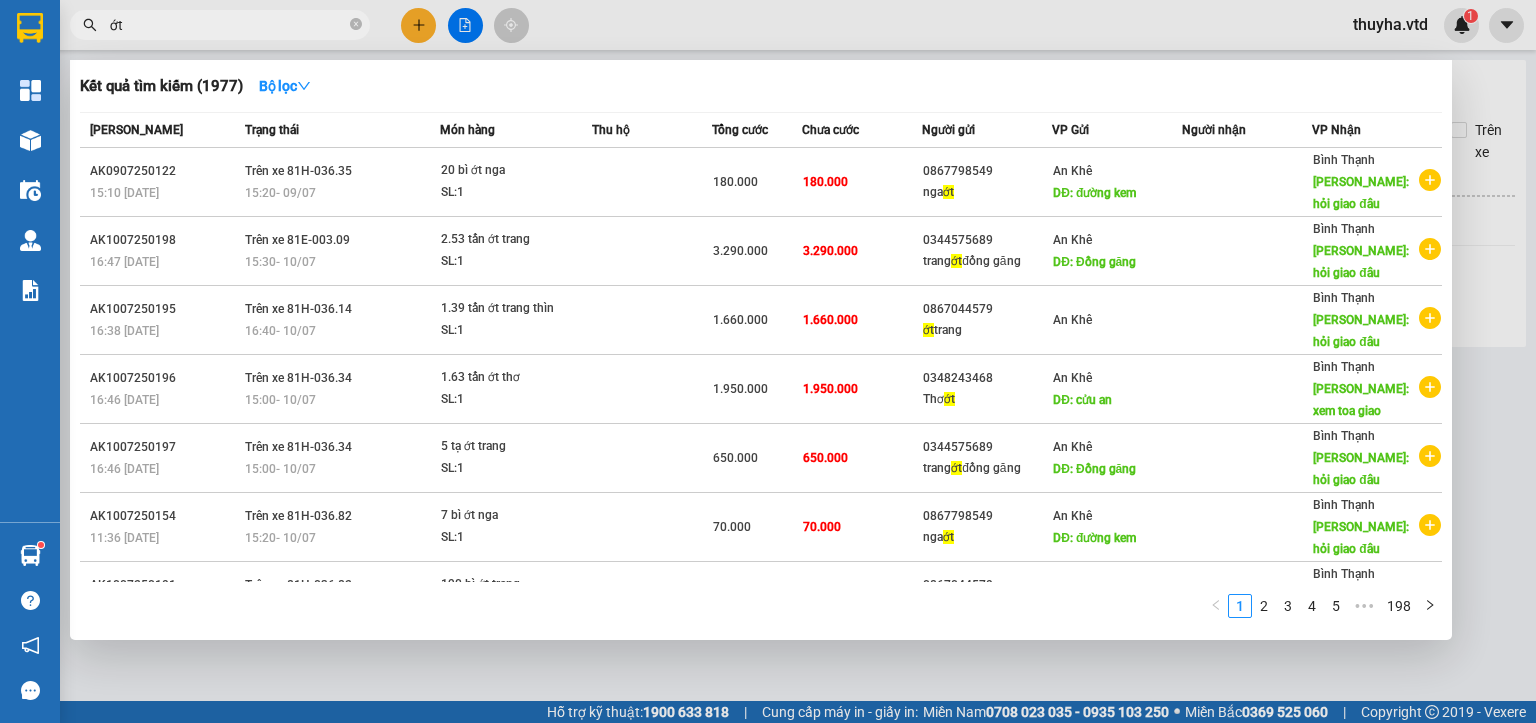 click on "ớt" at bounding box center (228, 25) 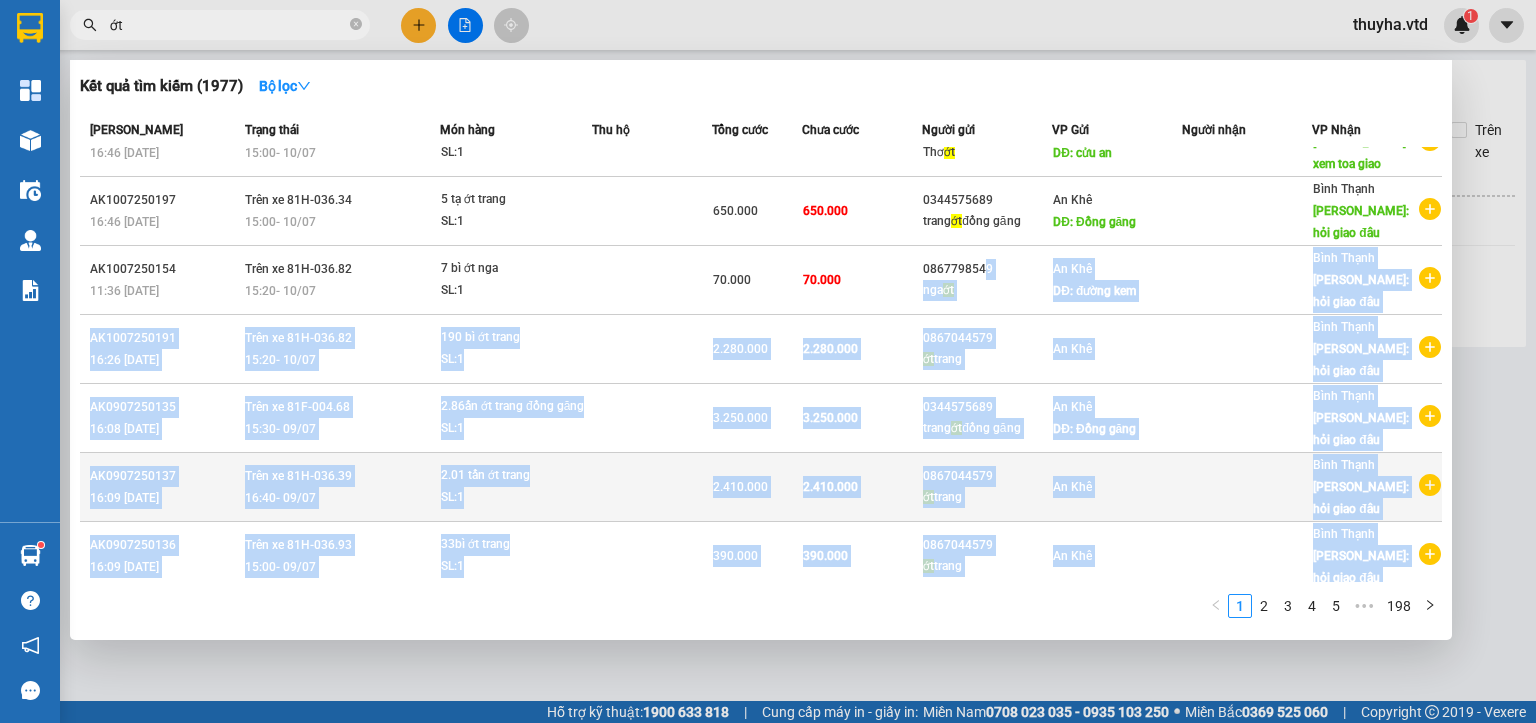drag, startPoint x: 979, startPoint y: 519, endPoint x: 928, endPoint y: 506, distance: 52.63079 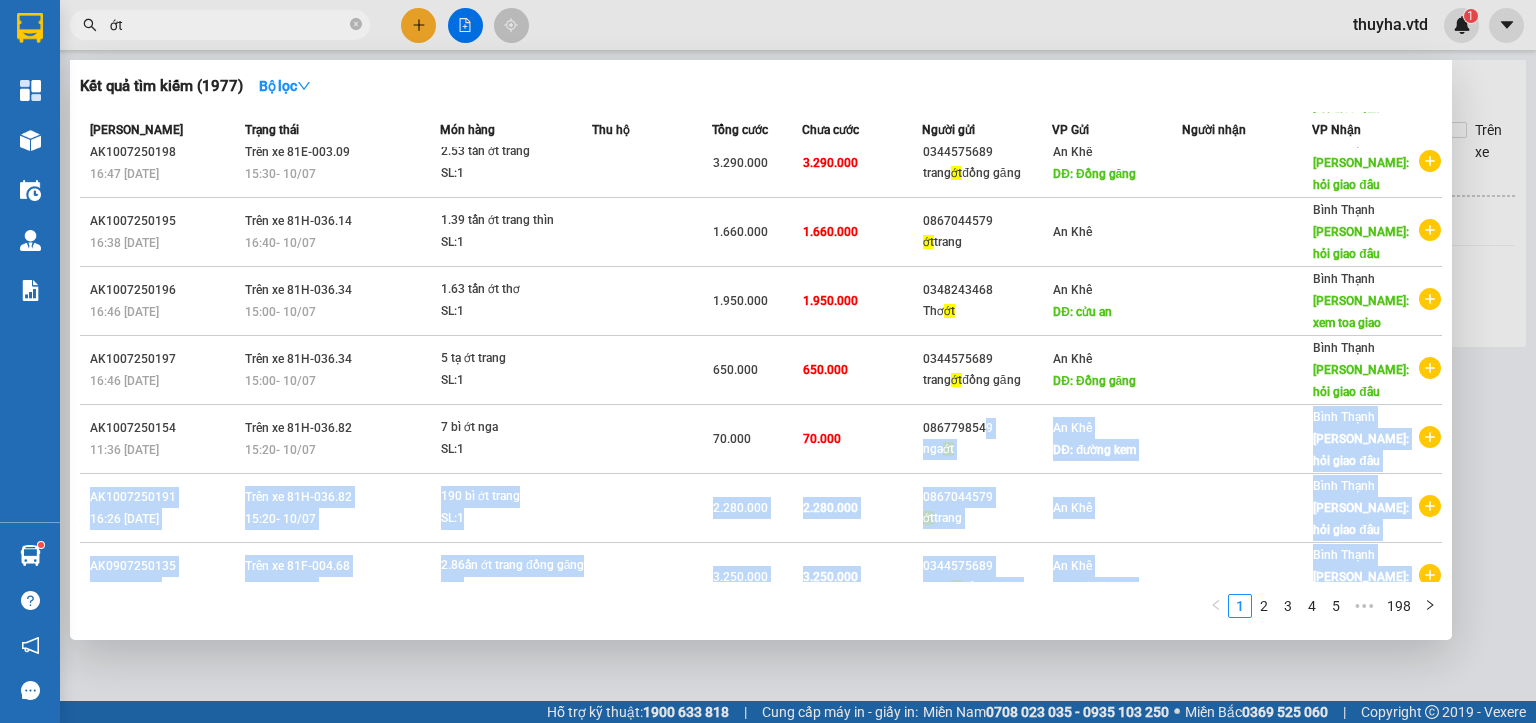 scroll, scrollTop: 0, scrollLeft: 0, axis: both 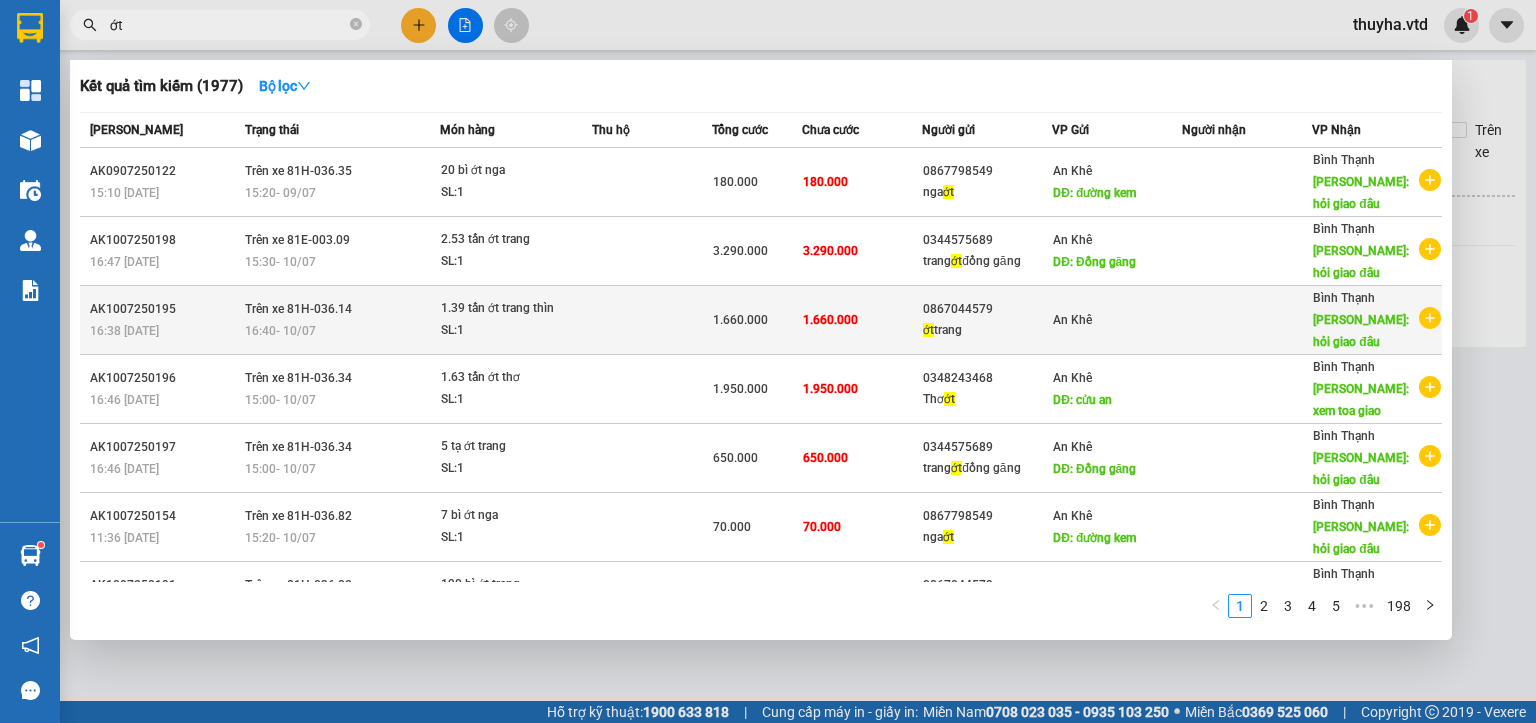 click on "ớt  trang" at bounding box center (987, 330) 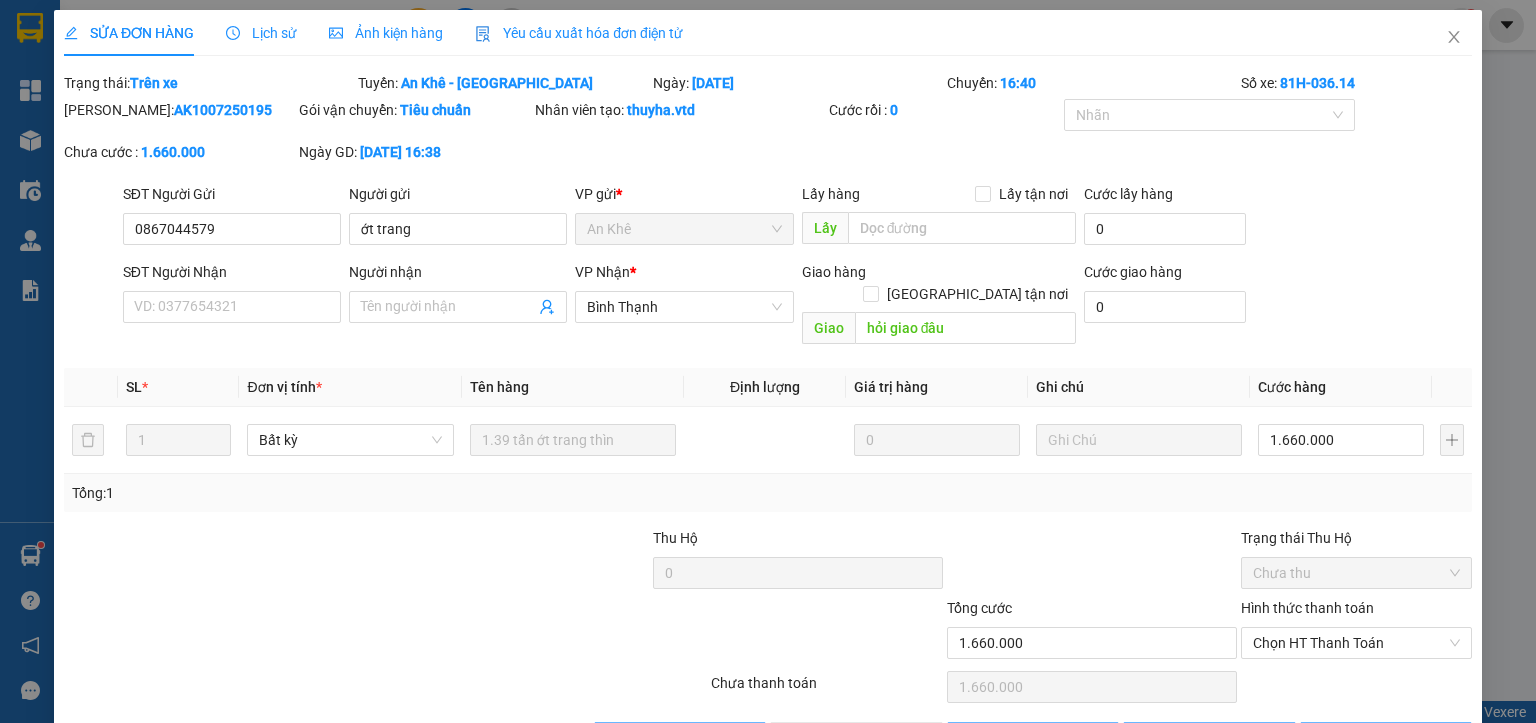 type on "0867044579" 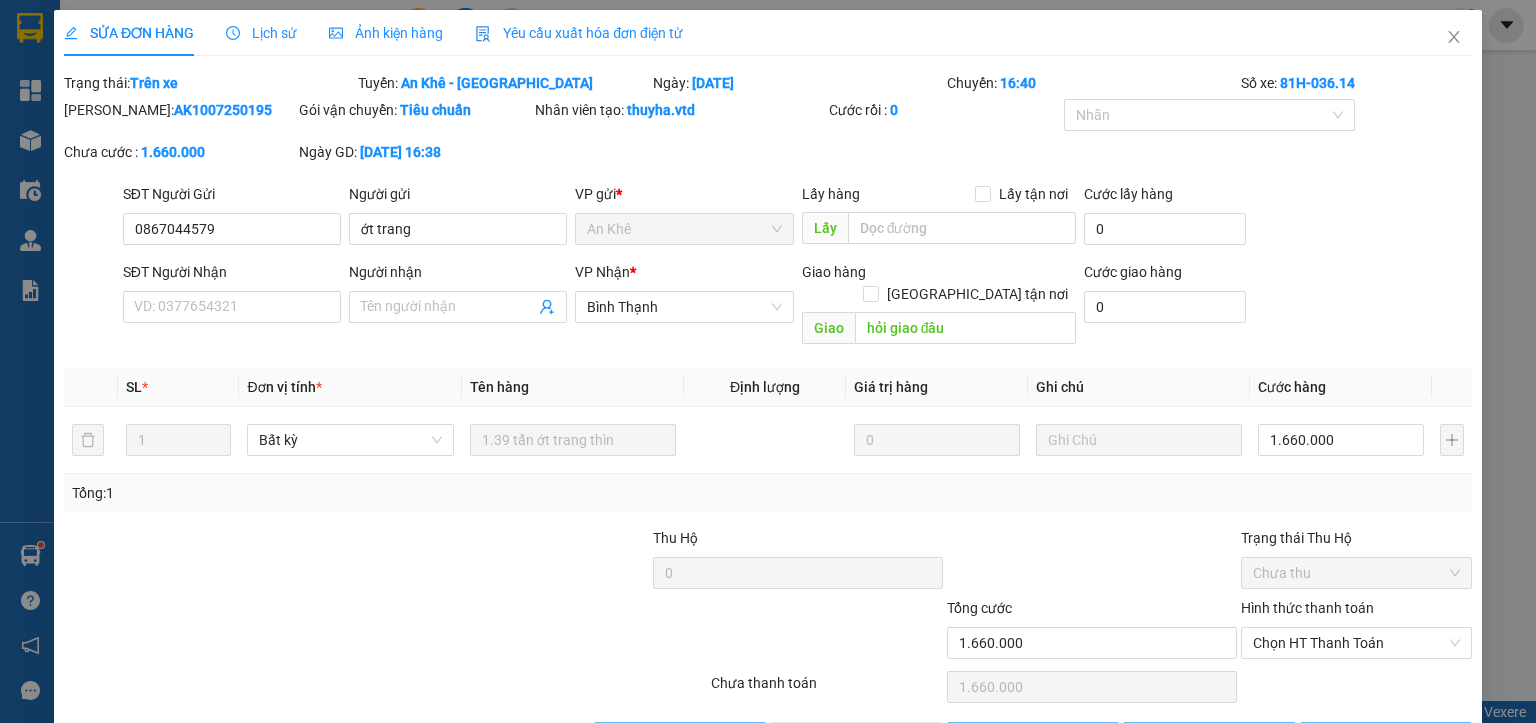 type on "ớt trang" 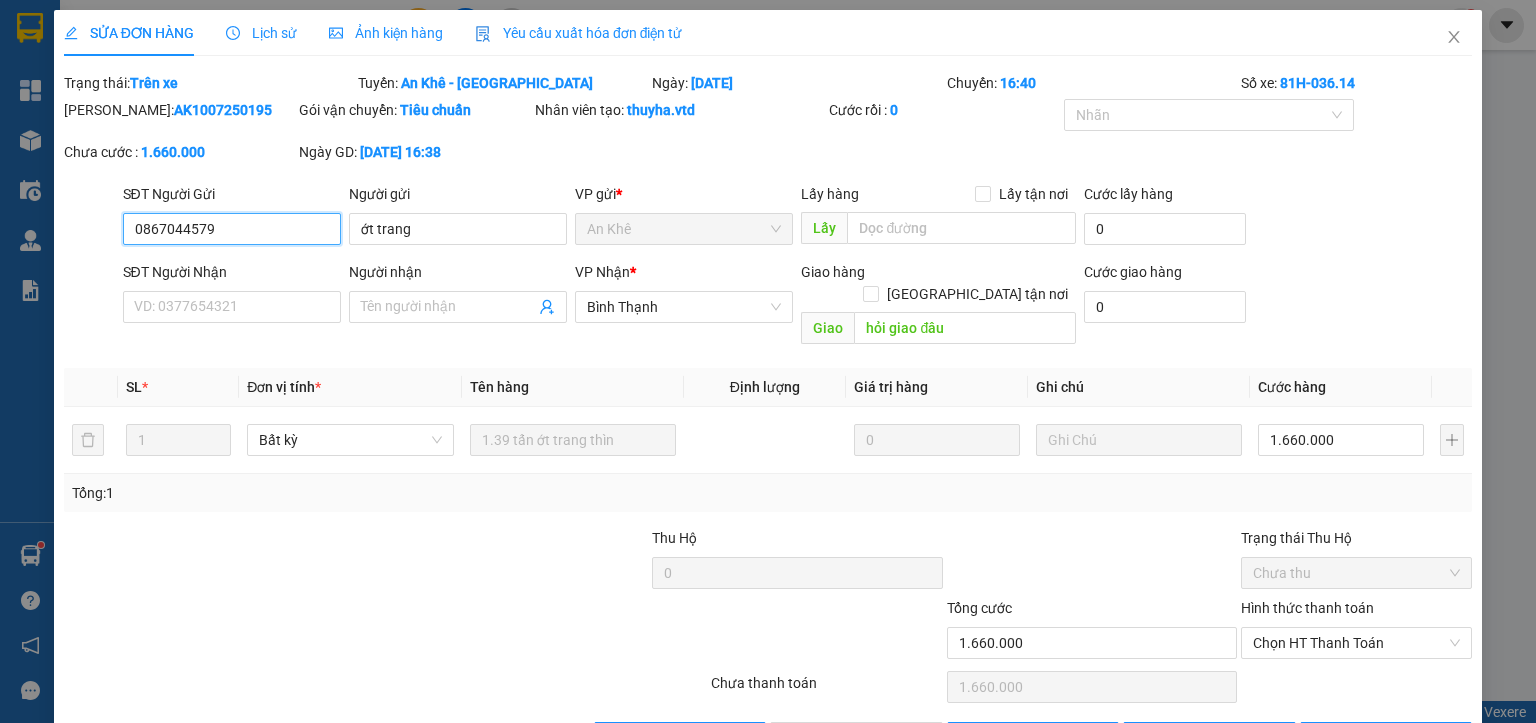 click on "0867044579" at bounding box center [232, 229] 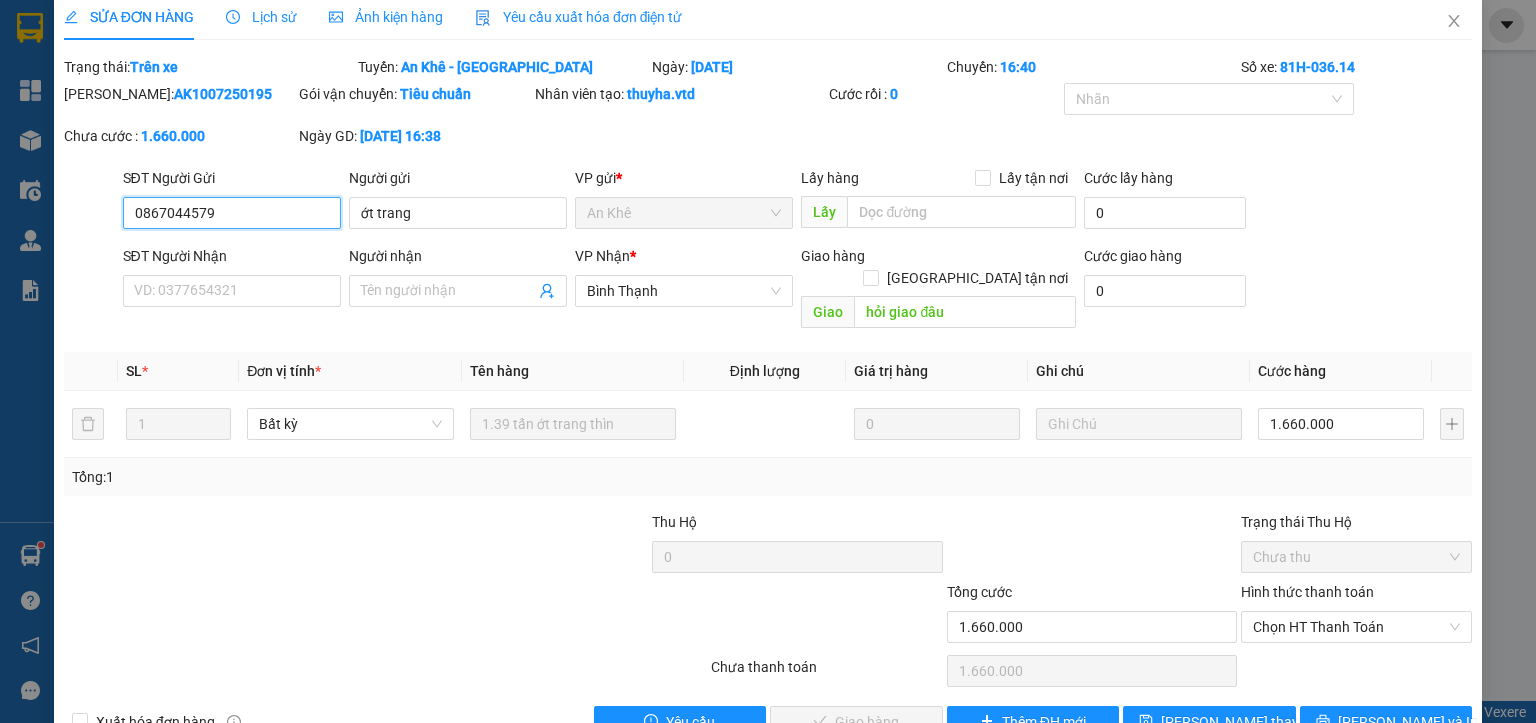 scroll, scrollTop: 0, scrollLeft: 0, axis: both 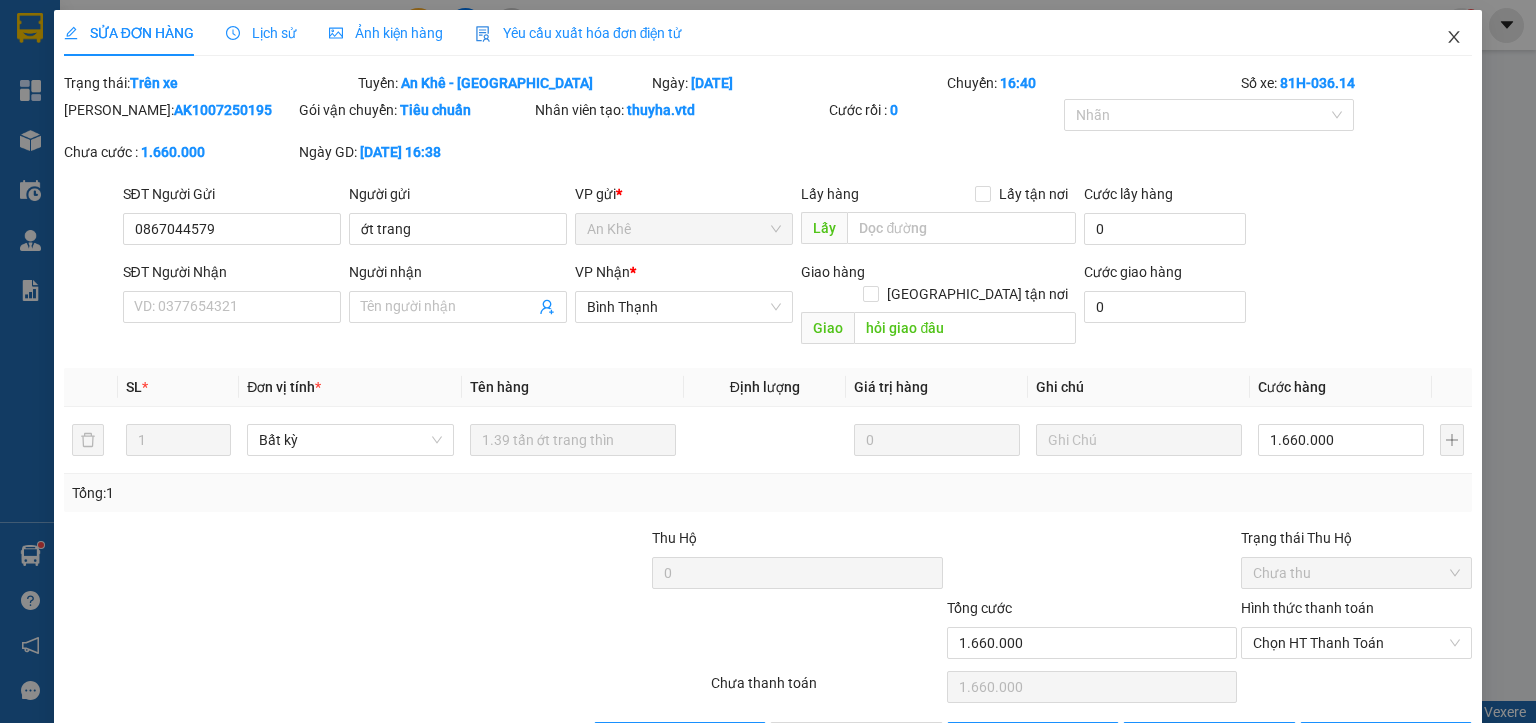 drag, startPoint x: 1437, startPoint y: 40, endPoint x: 1244, endPoint y: 46, distance: 193.09325 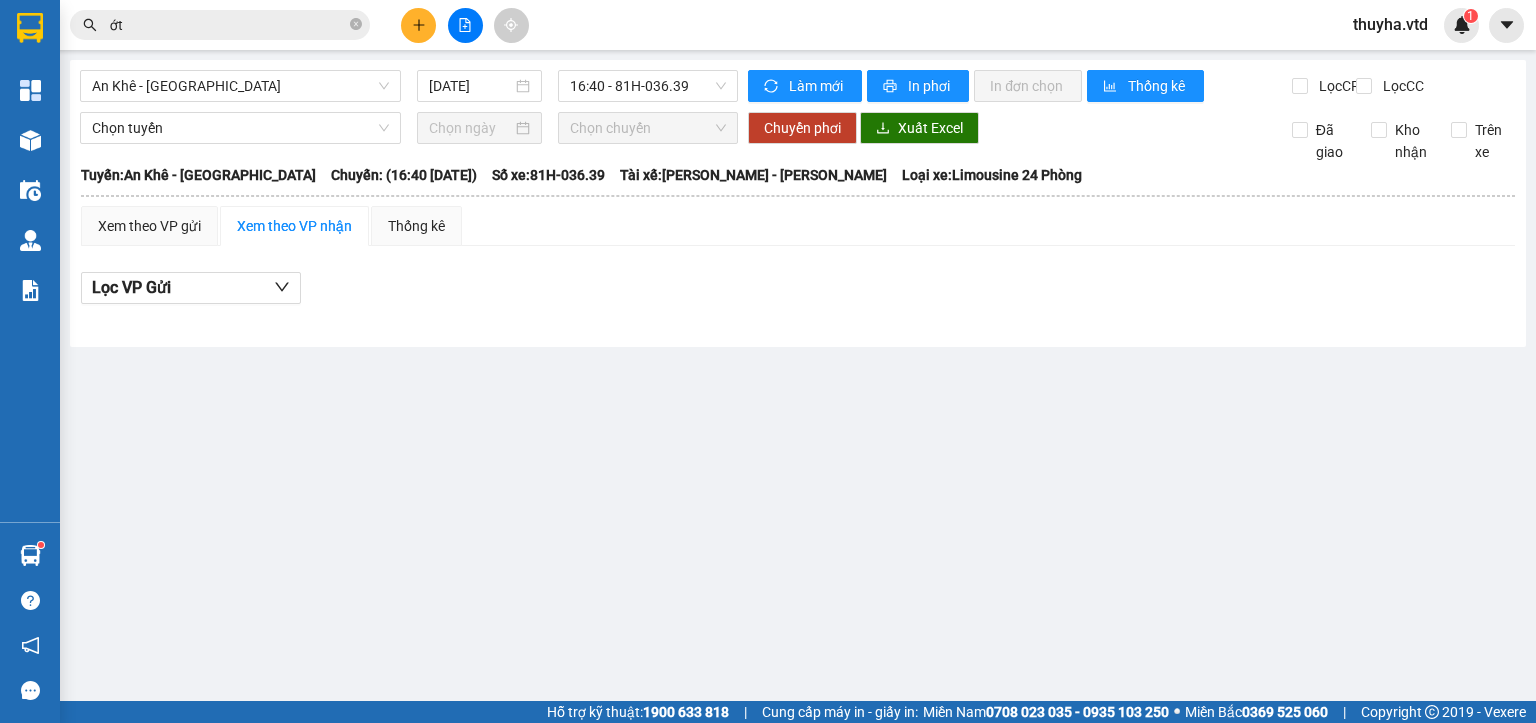 click on "ớt" at bounding box center [228, 25] 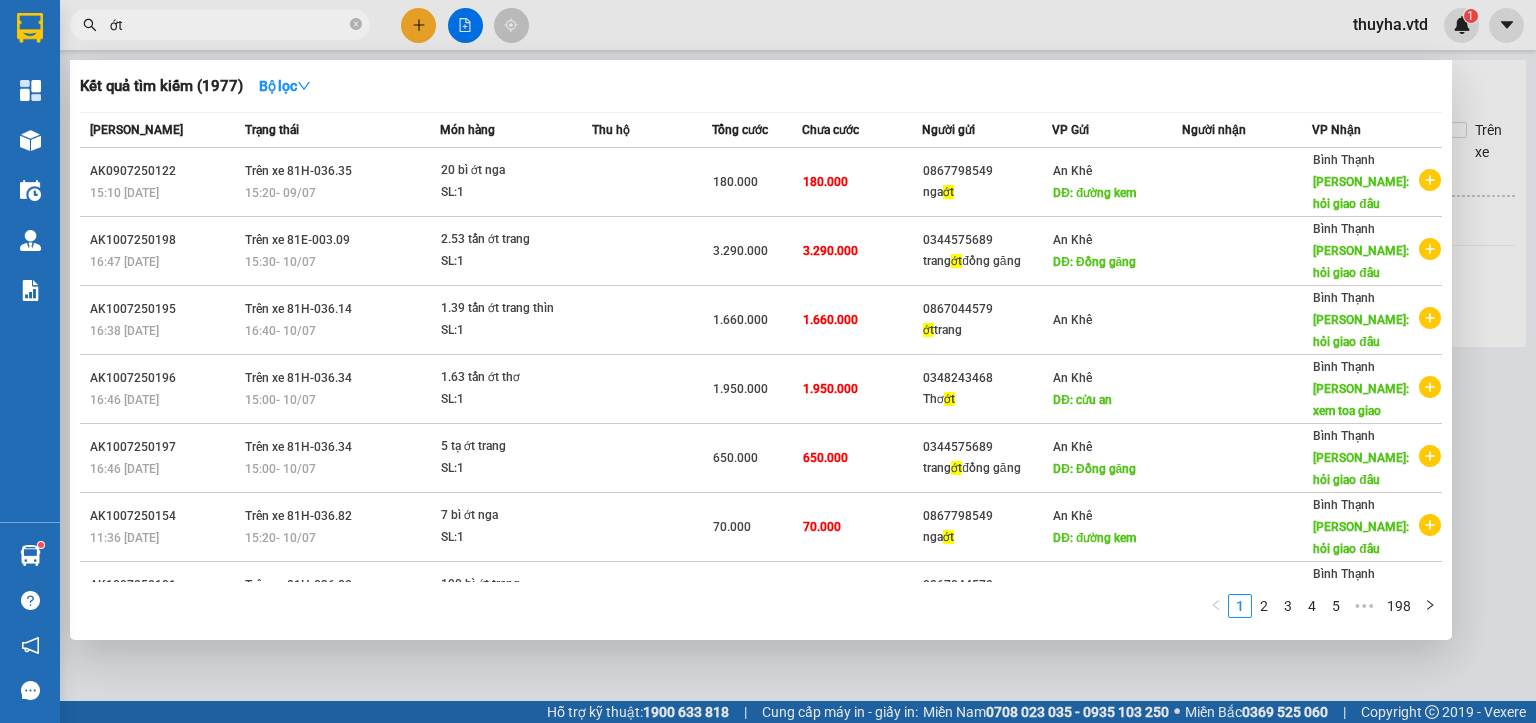 click on "ớt" at bounding box center [228, 25] 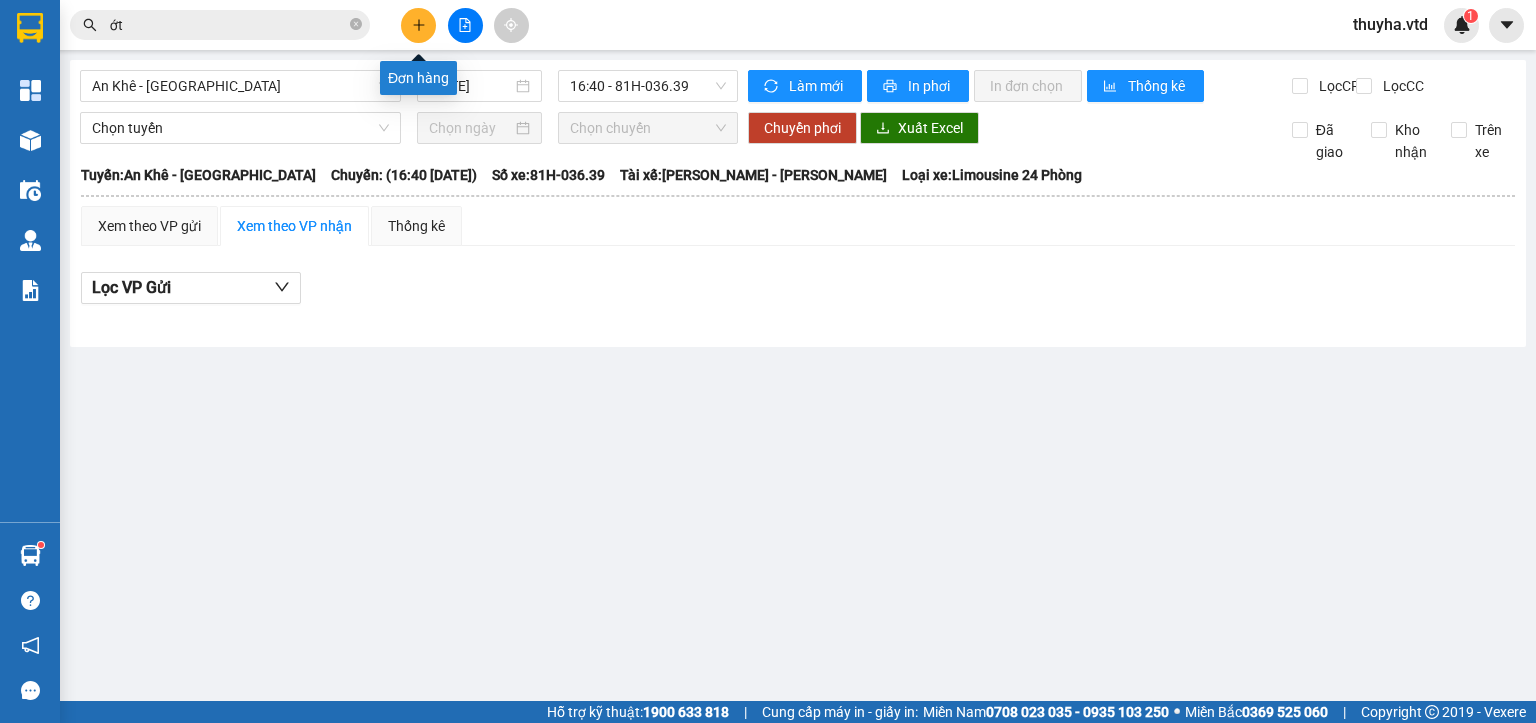 click 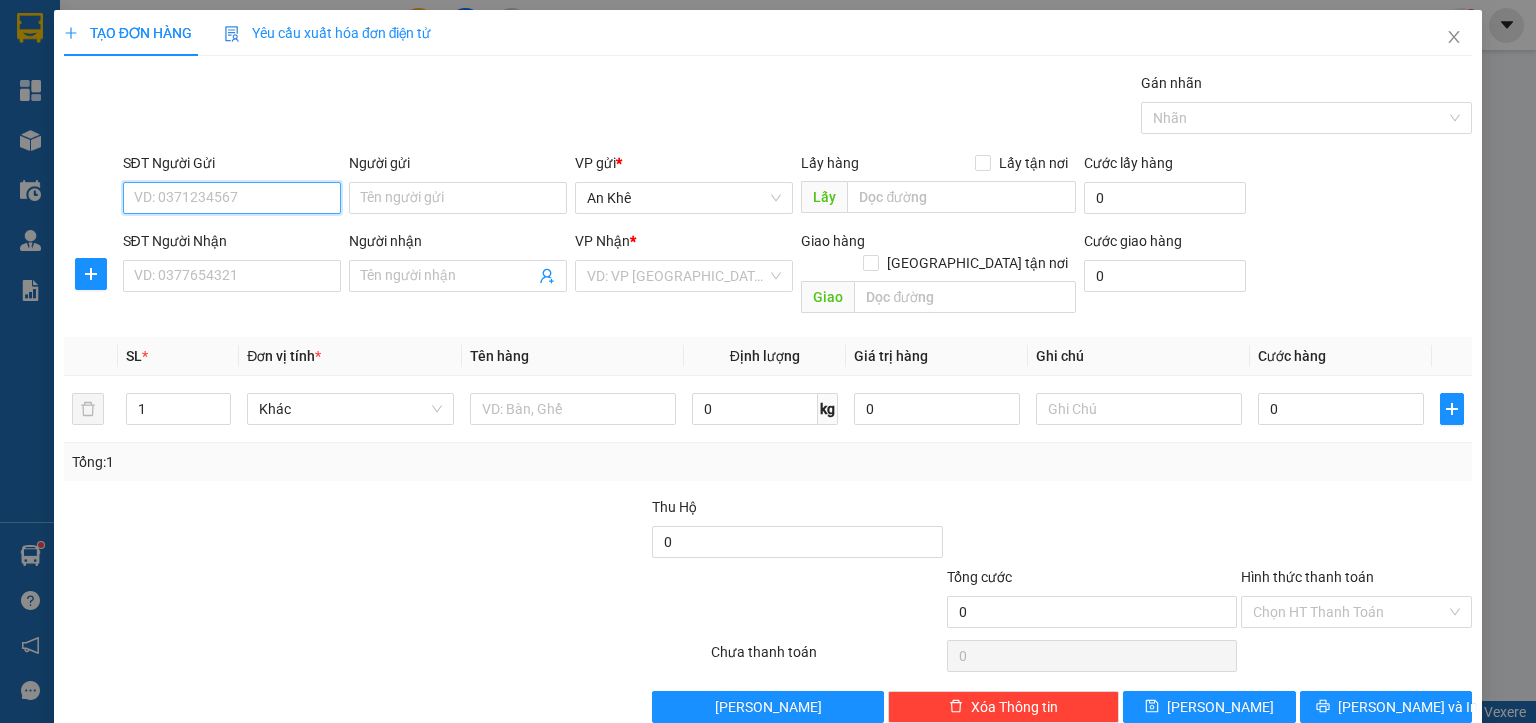 paste on "0867044579" 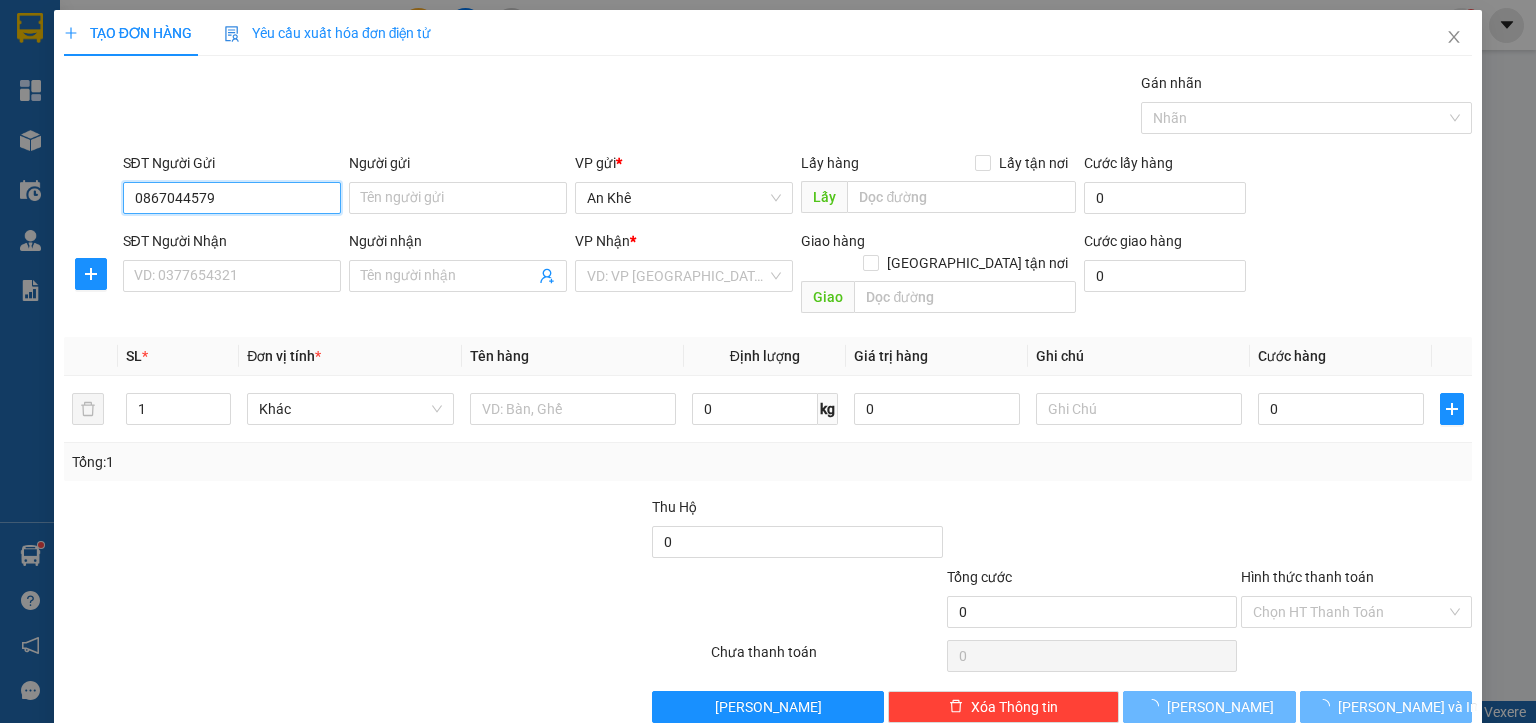 click on "0867044579" at bounding box center [232, 198] 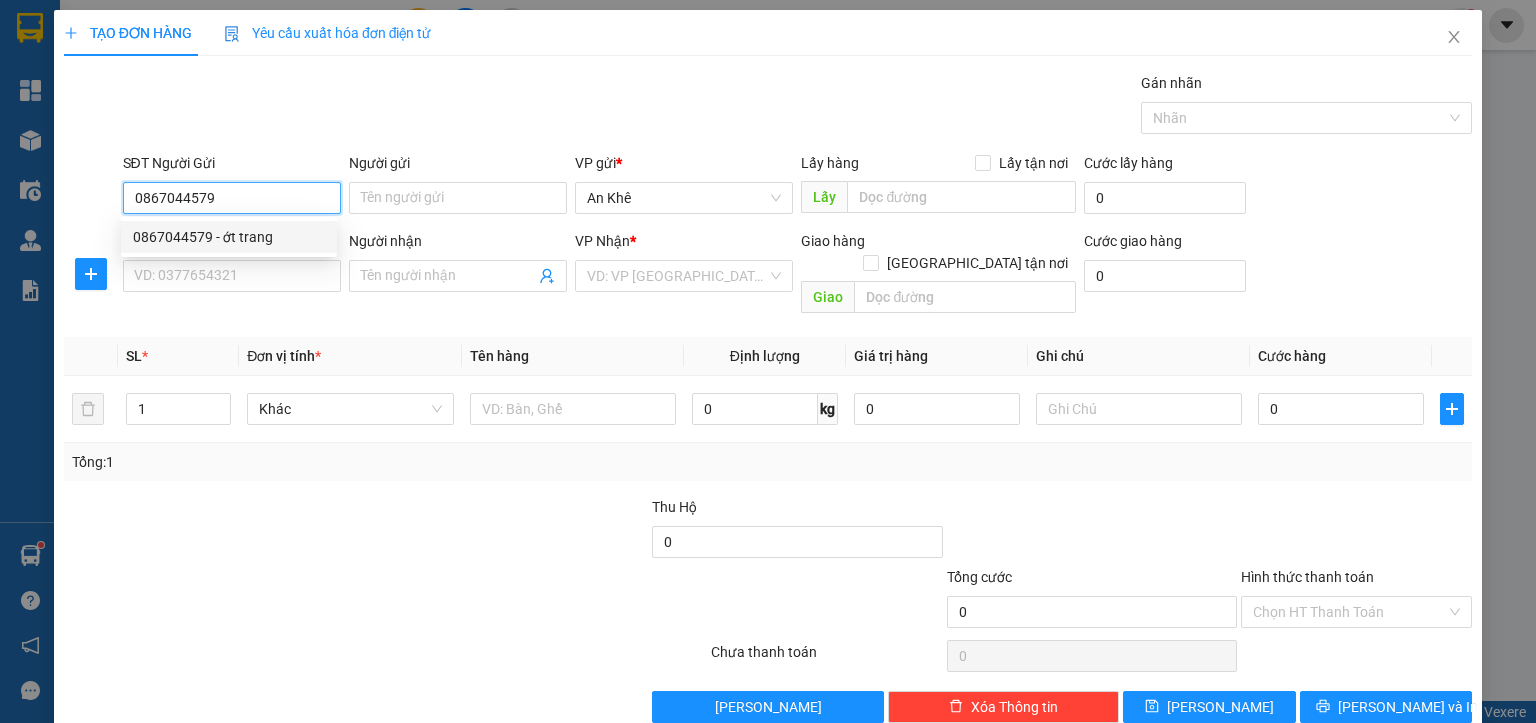 click on "0867044579 - ớt trang" at bounding box center [229, 237] 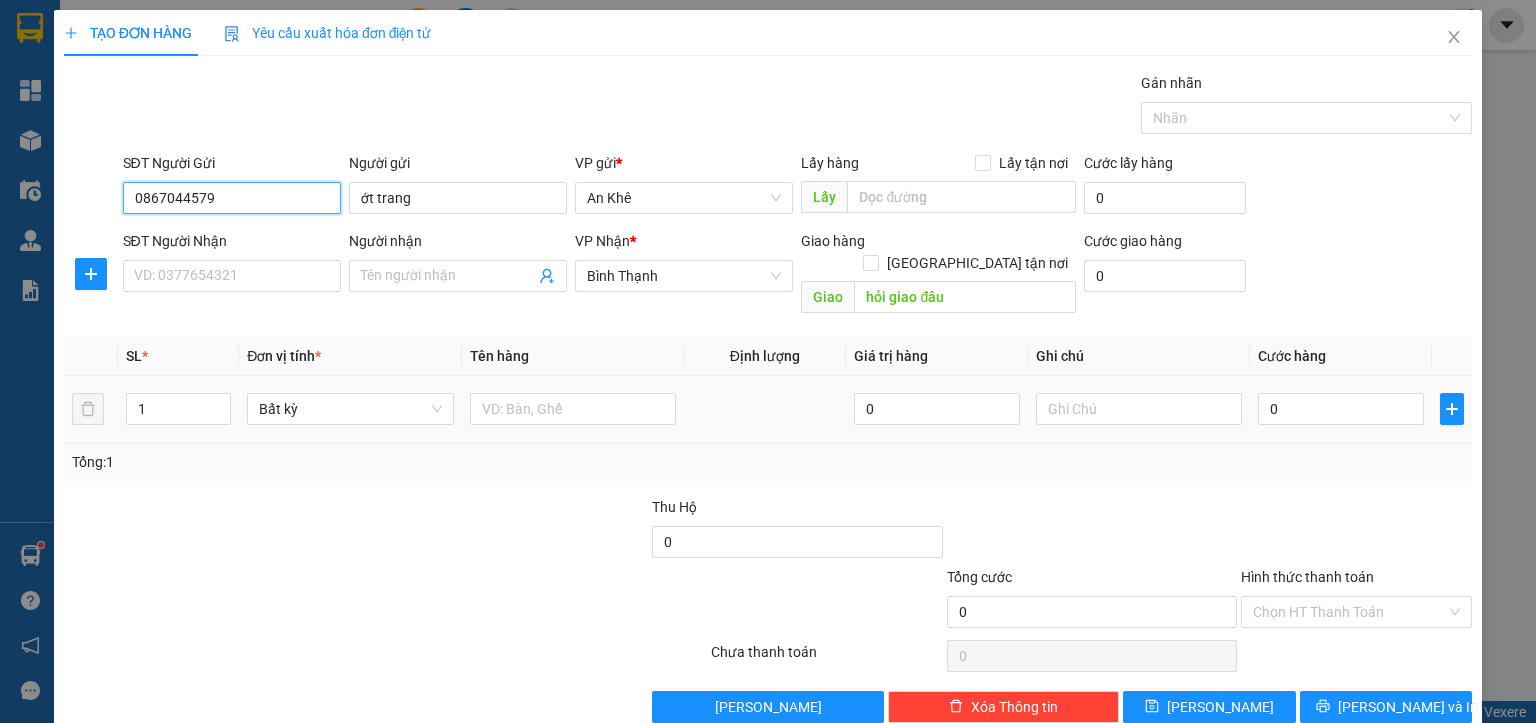 type on "0867044579" 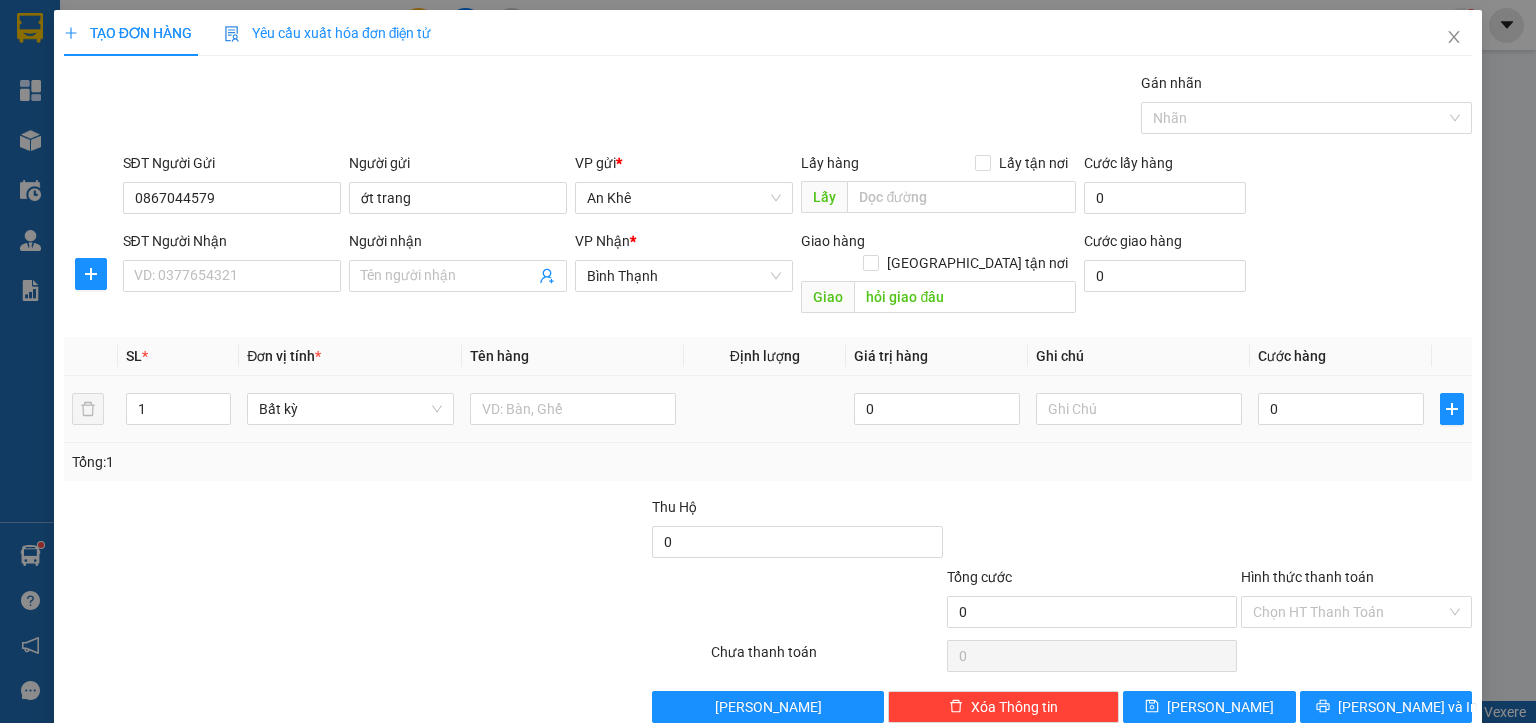click at bounding box center [573, 409] 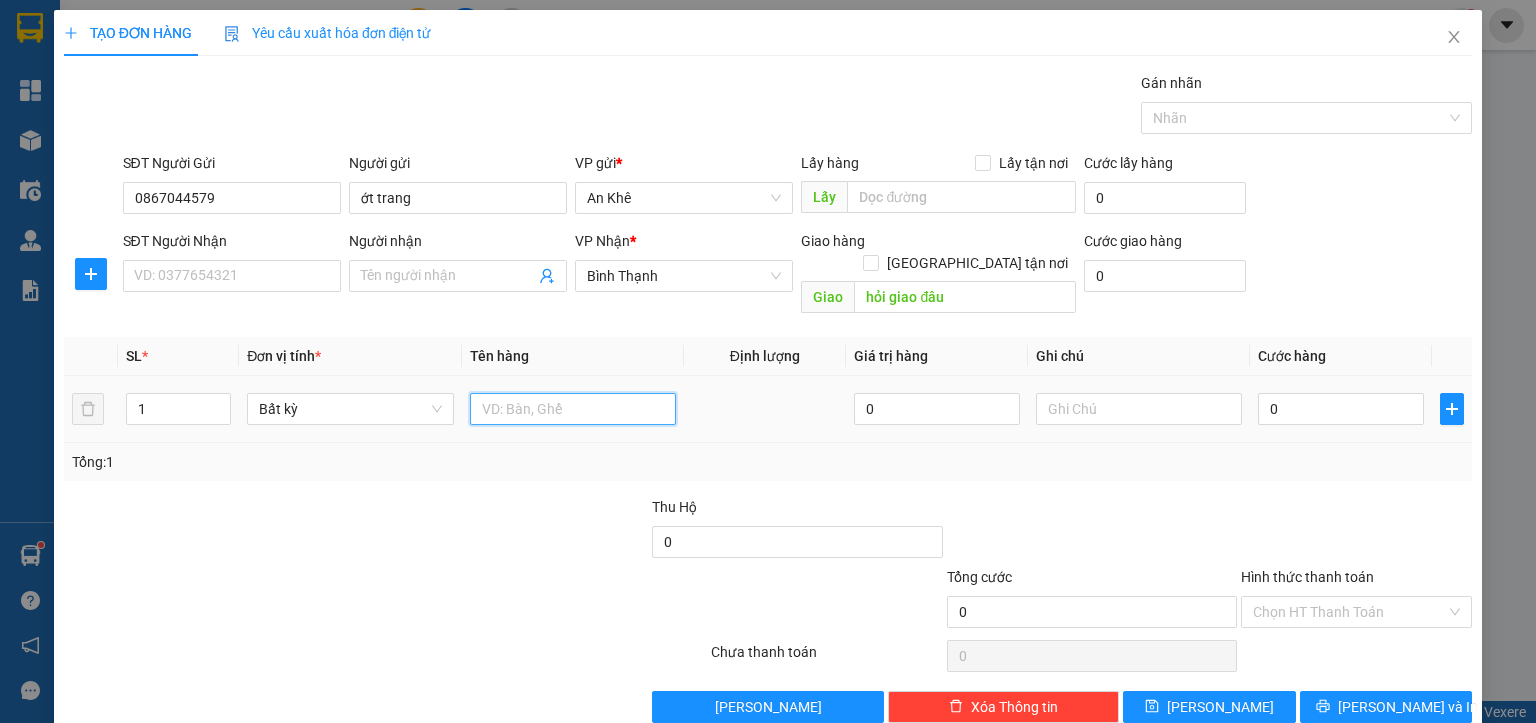 click at bounding box center [573, 409] 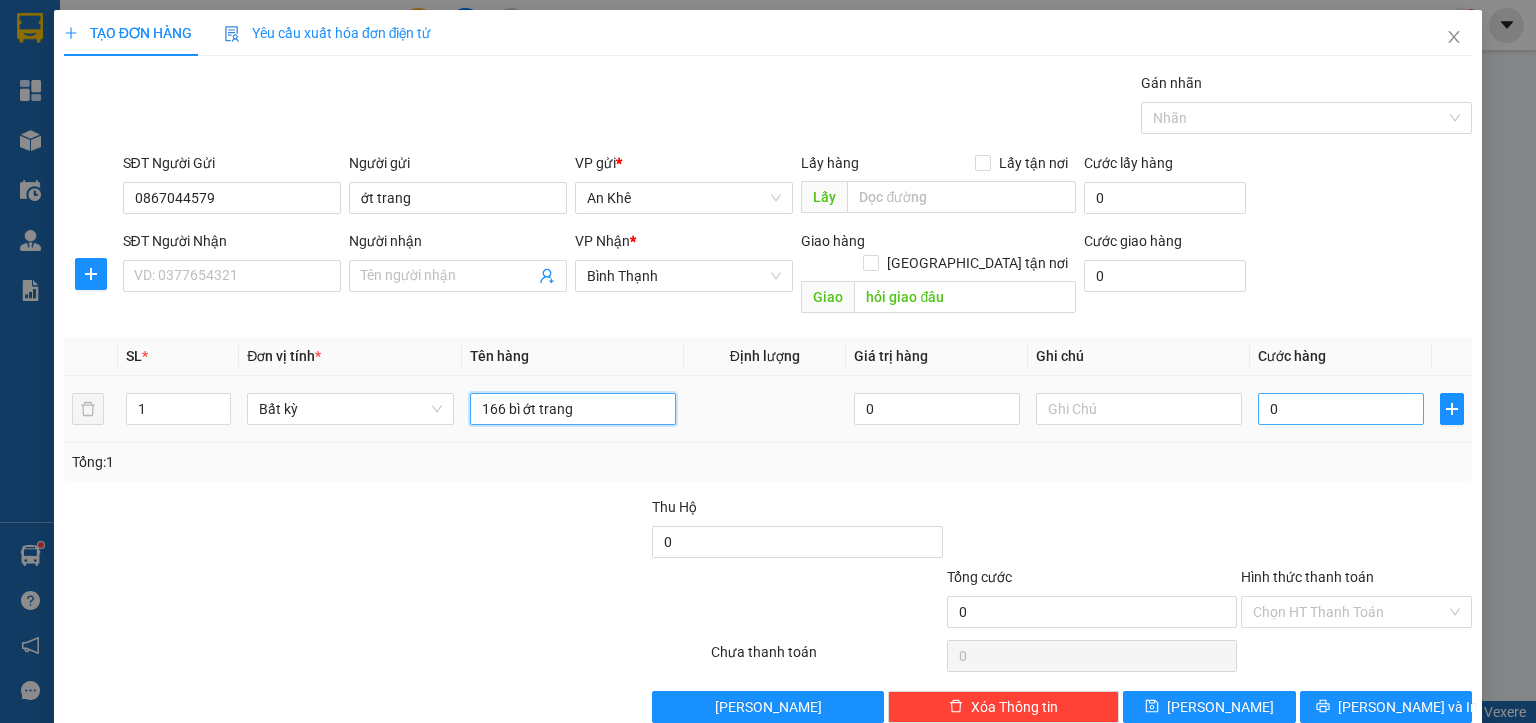 type 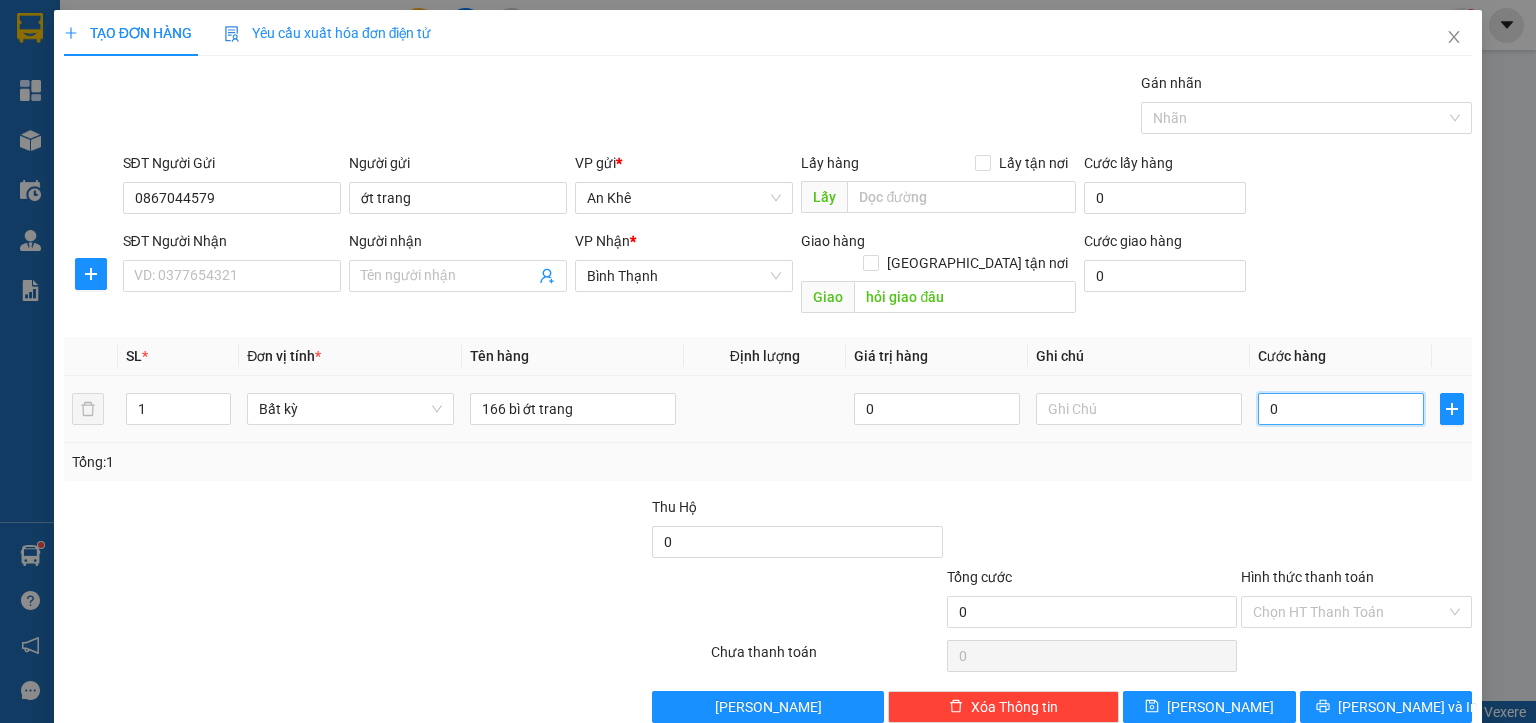 click on "0" at bounding box center [1341, 409] 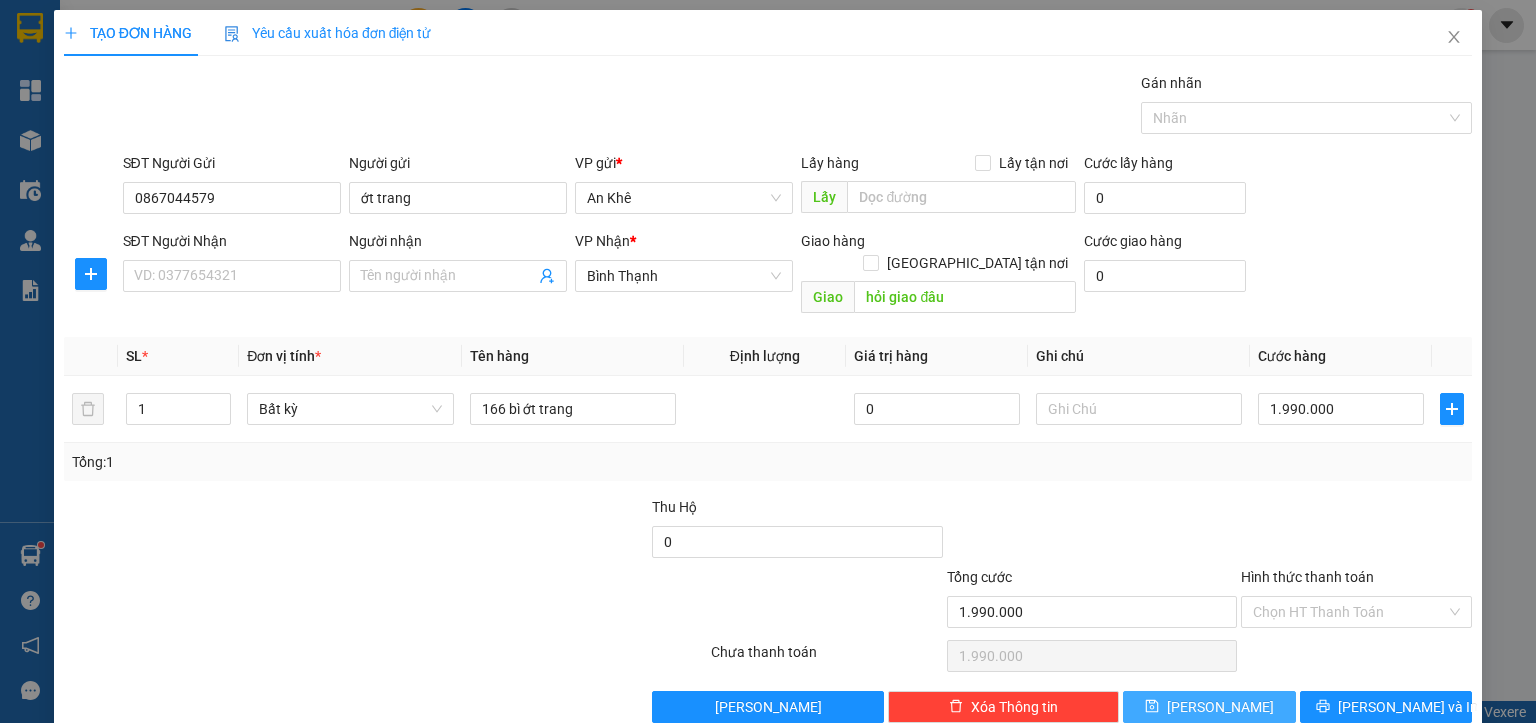 click on "[PERSON_NAME]" at bounding box center (1209, 707) 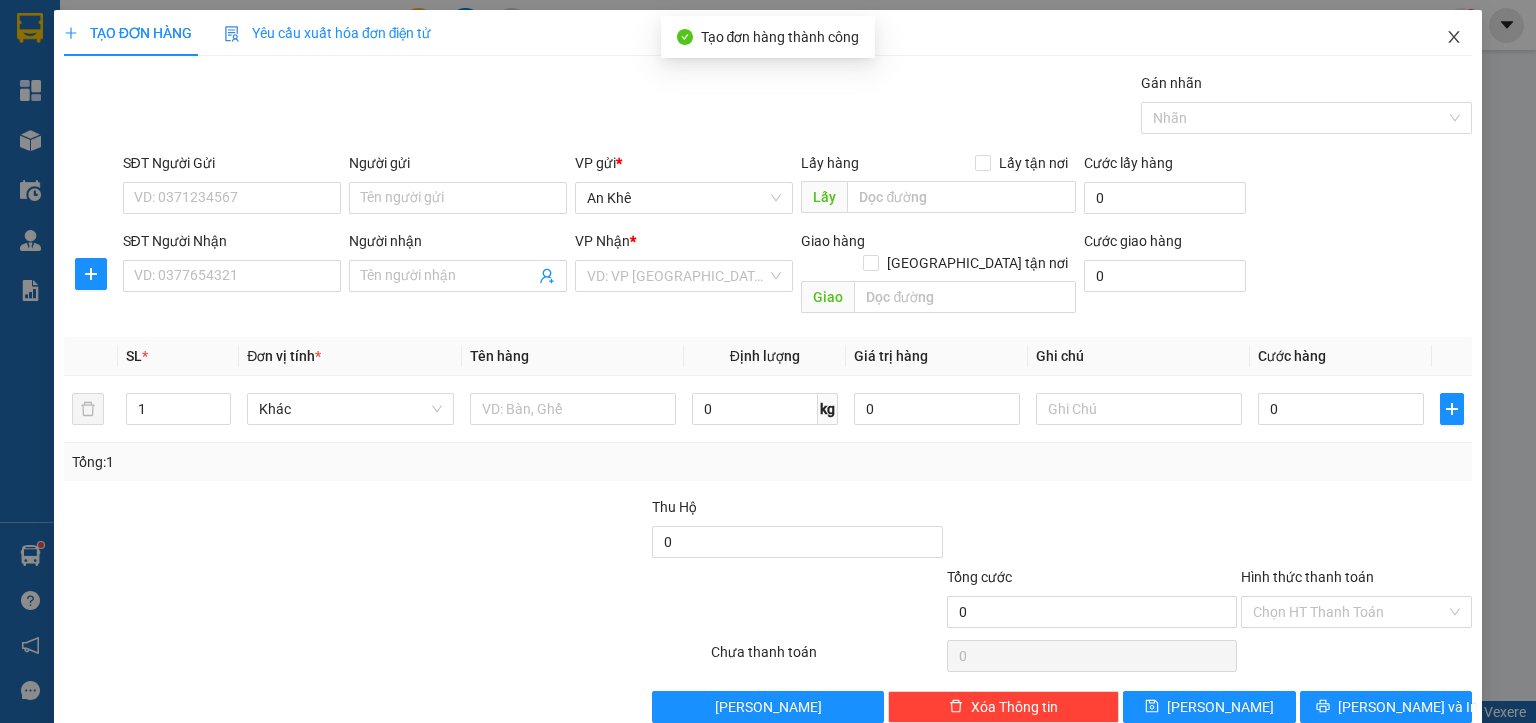 click 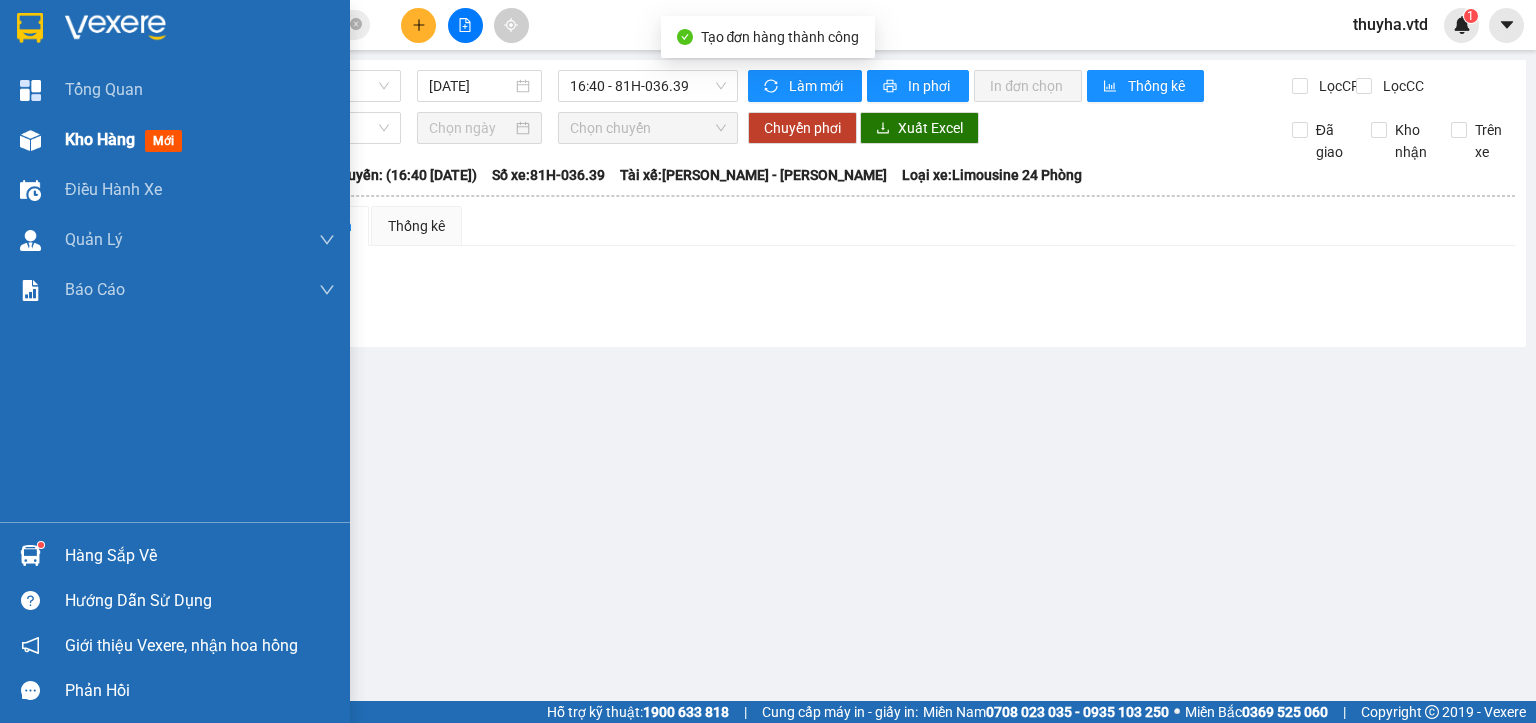 click at bounding box center (30, 140) 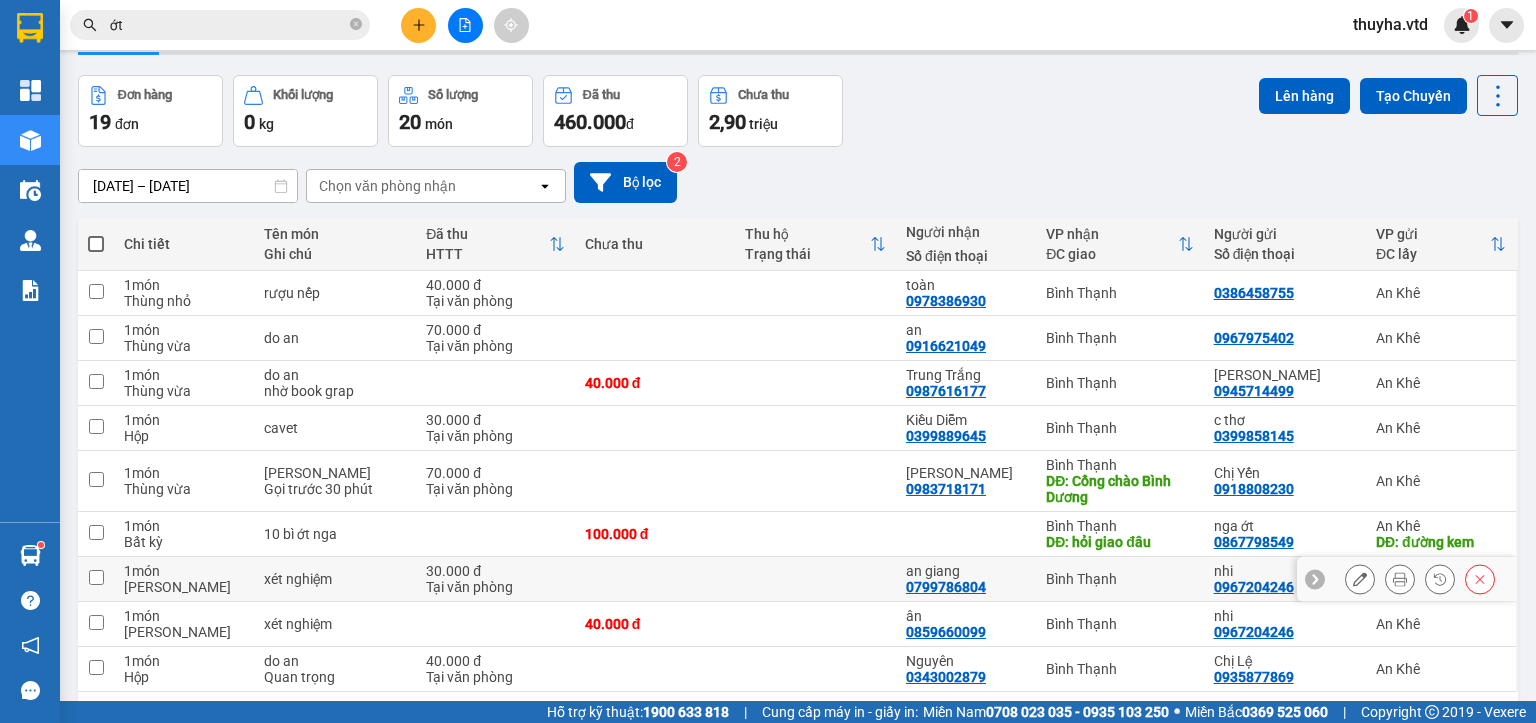 scroll, scrollTop: 133, scrollLeft: 0, axis: vertical 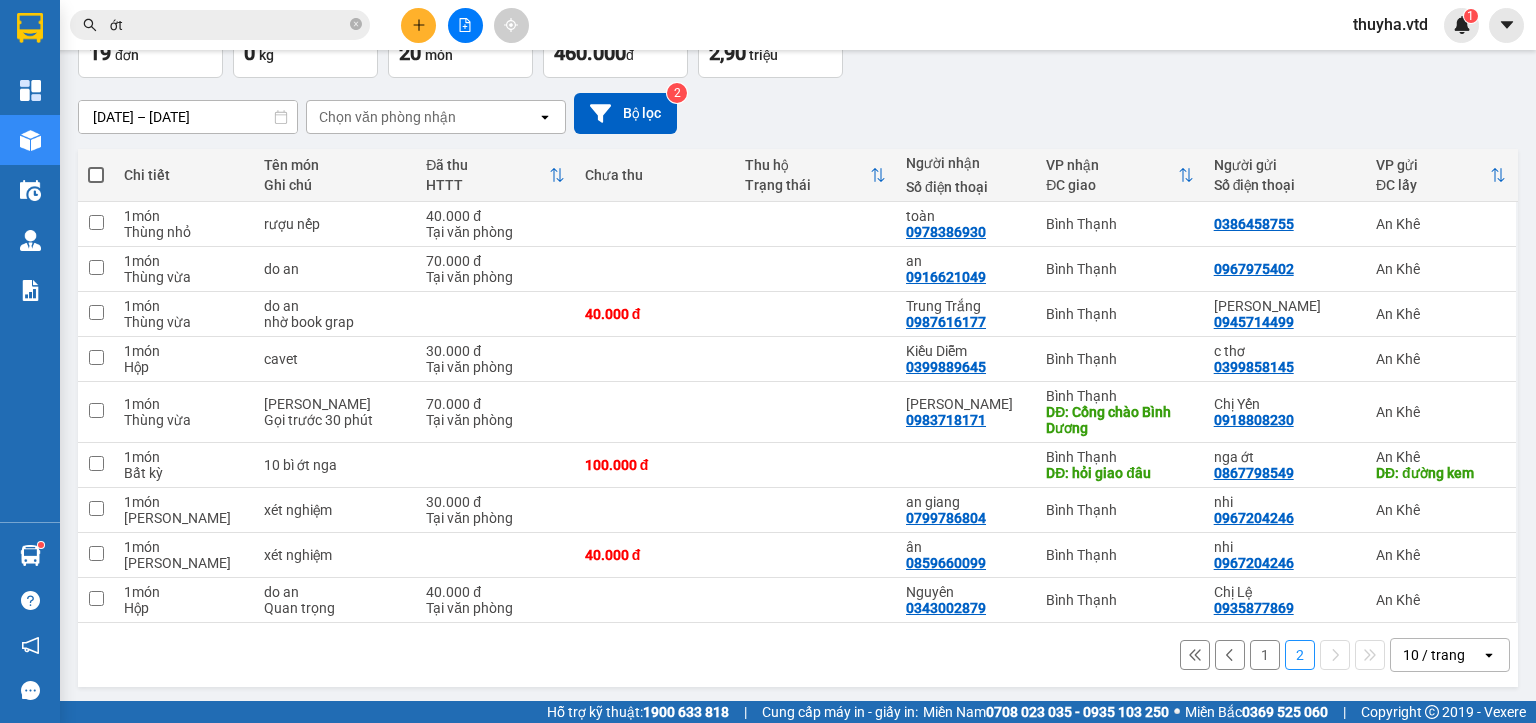 click on "1" at bounding box center [1265, 655] 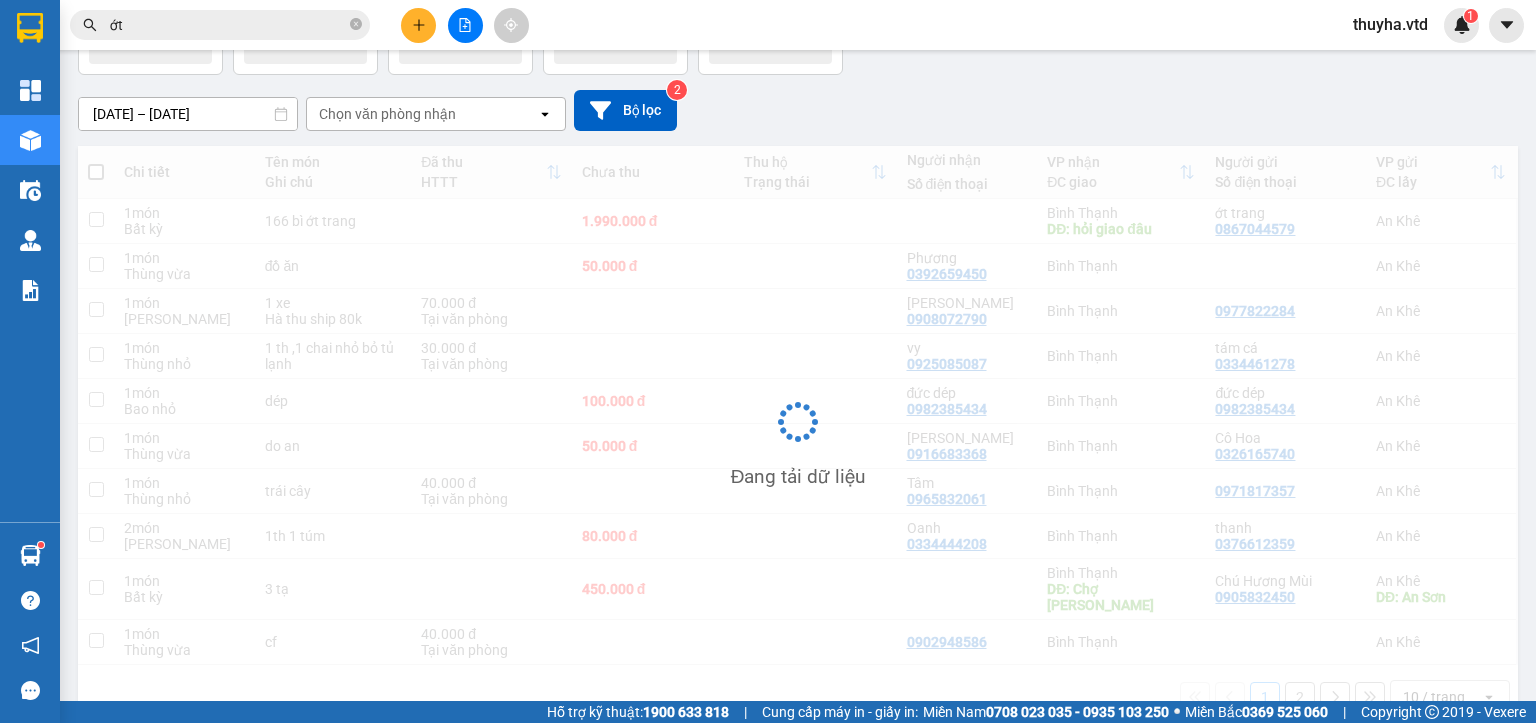 scroll, scrollTop: 133, scrollLeft: 0, axis: vertical 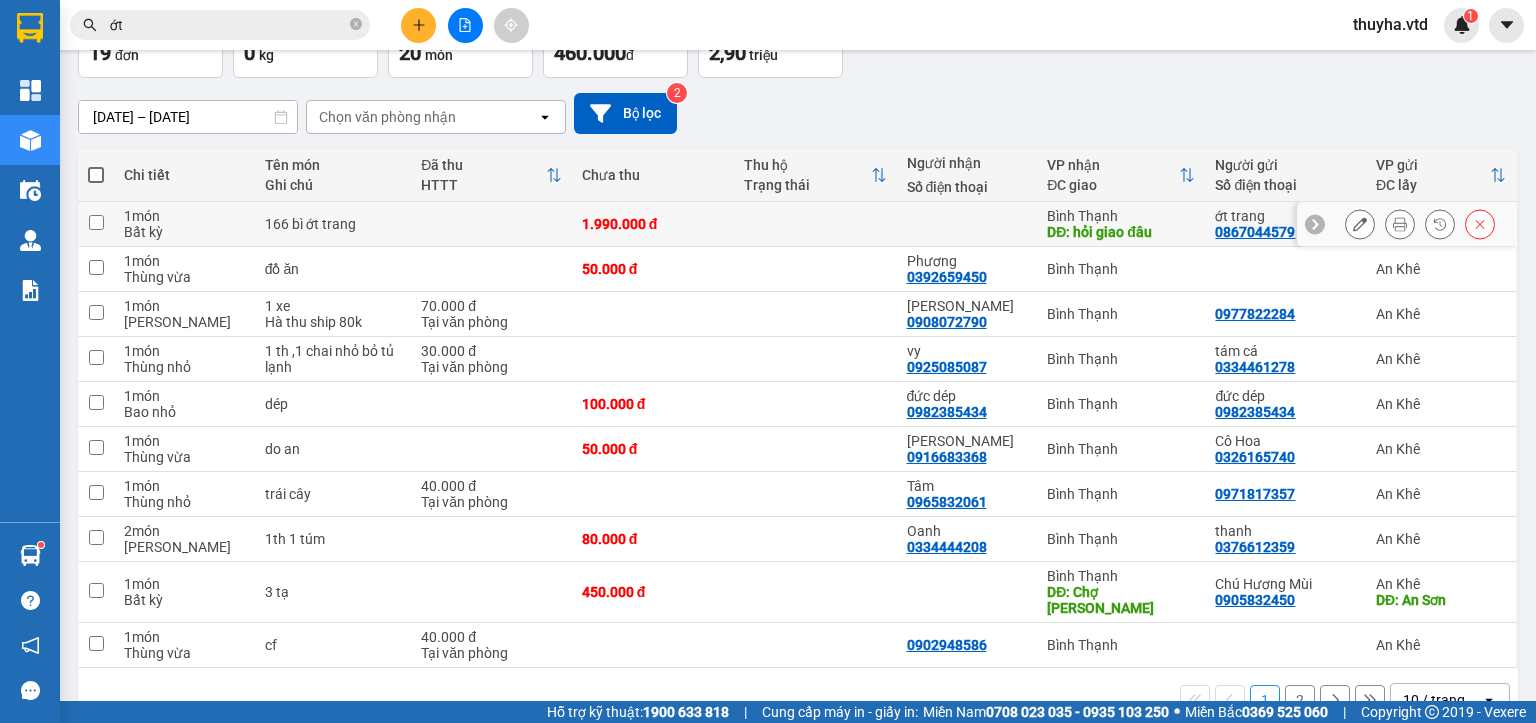 click at bounding box center [96, 224] 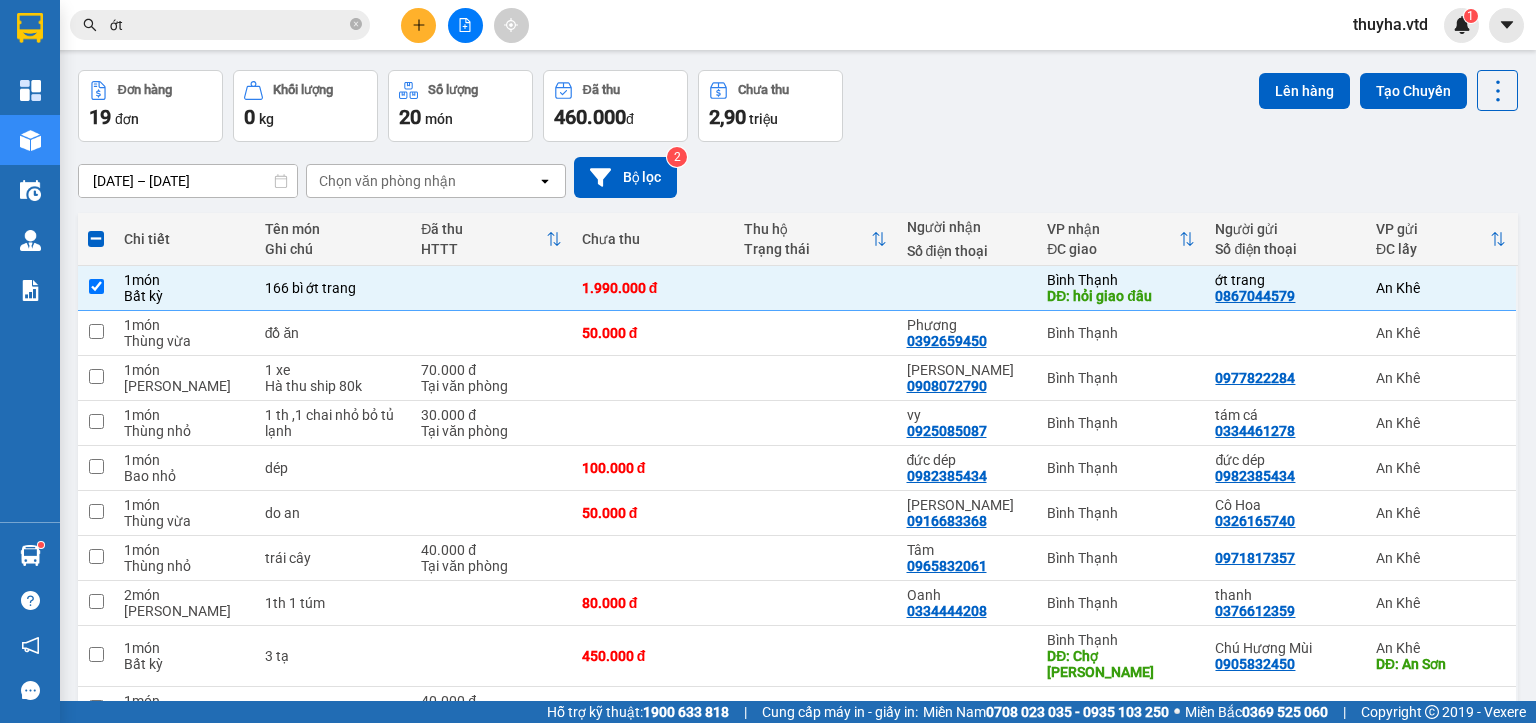 scroll, scrollTop: 0, scrollLeft: 0, axis: both 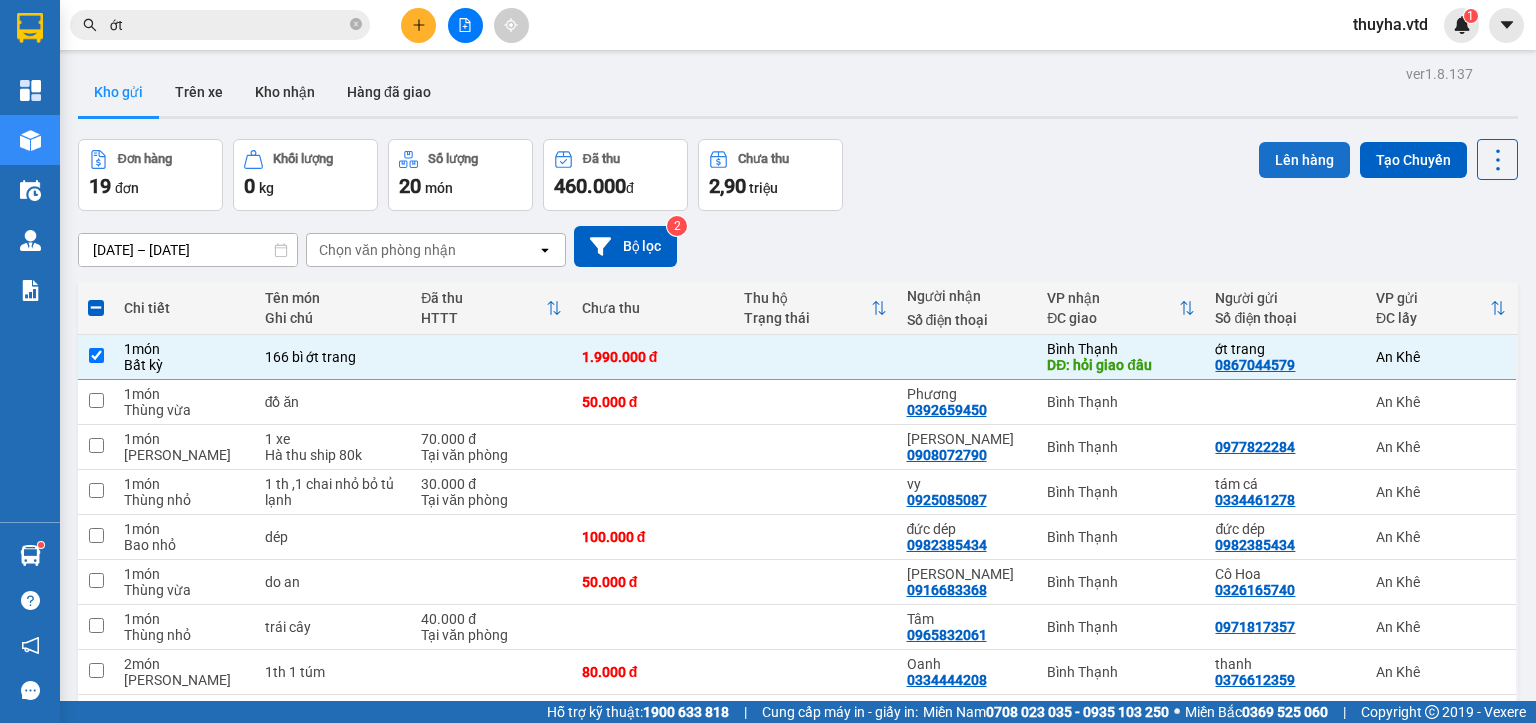 click on "Lên hàng" at bounding box center [1304, 160] 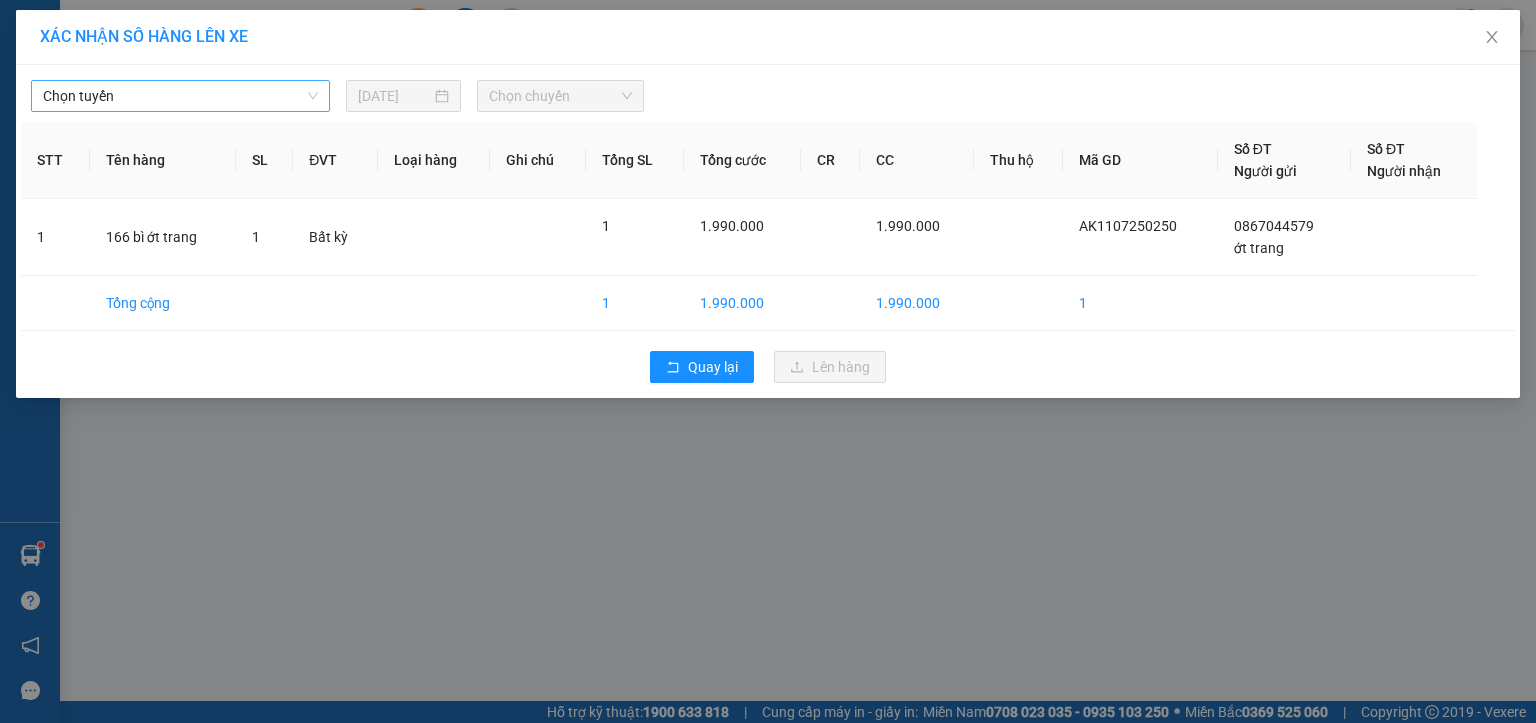 click on "Chọn tuyến" at bounding box center [180, 96] 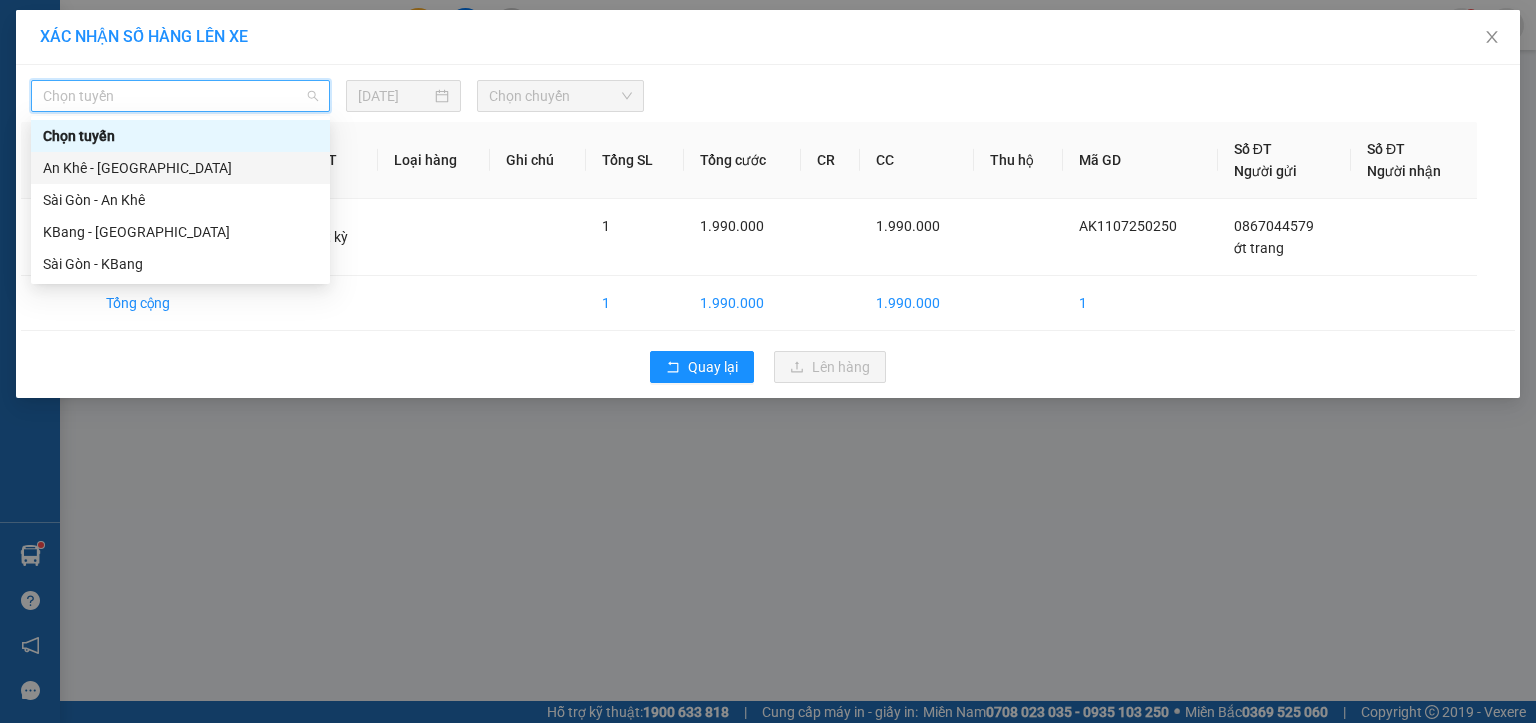 click on "An Khê - [GEOGRAPHIC_DATA]" at bounding box center [180, 168] 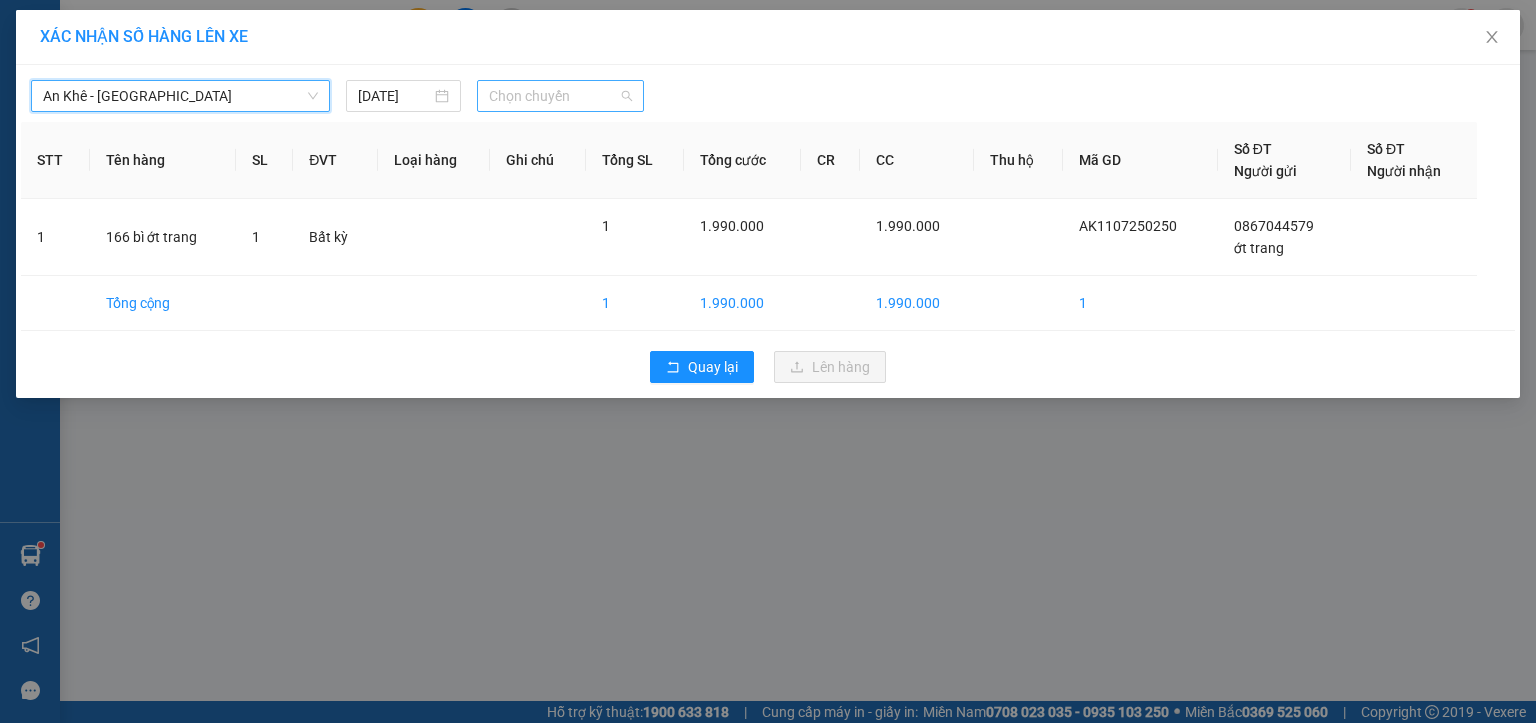click on "Chọn chuyến" at bounding box center (561, 96) 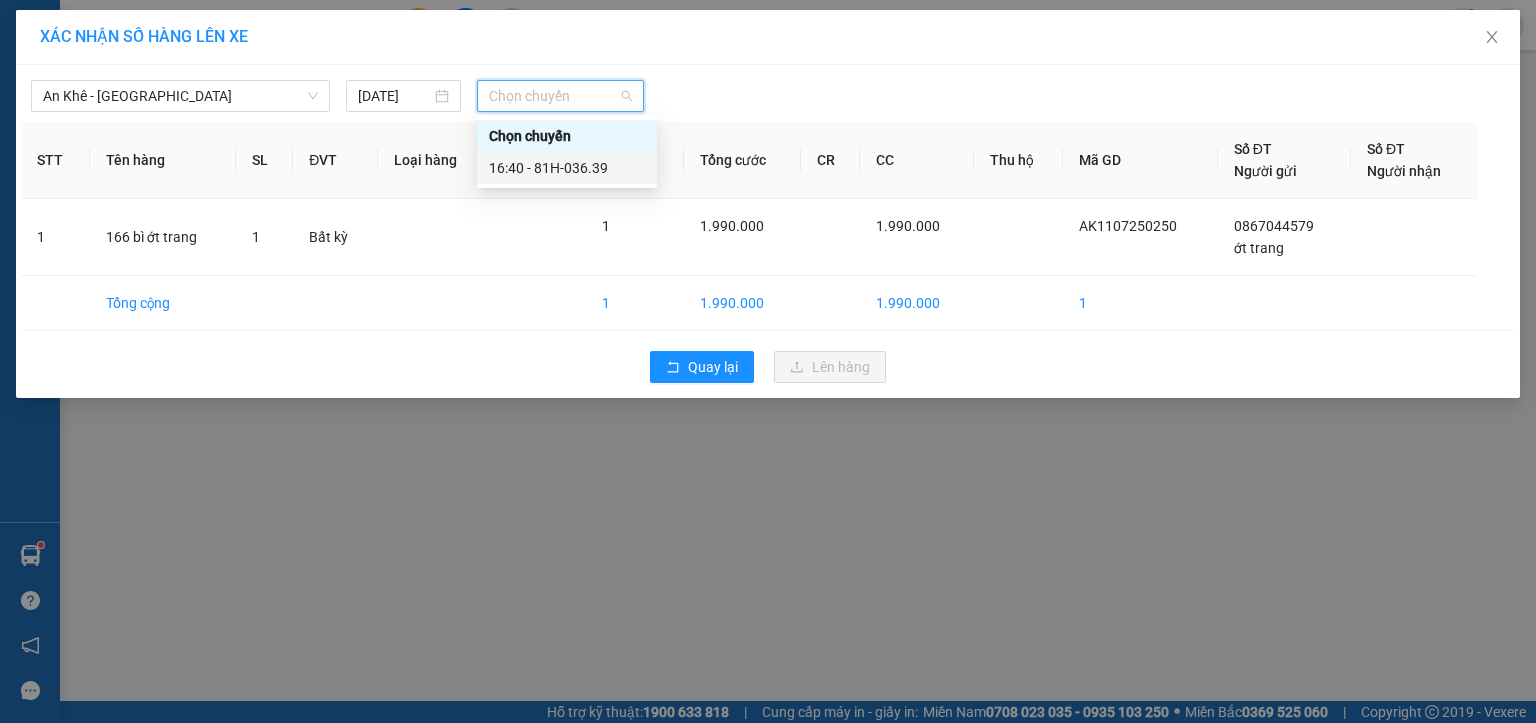 click on "16:40     - 81H-036.39" at bounding box center (567, 168) 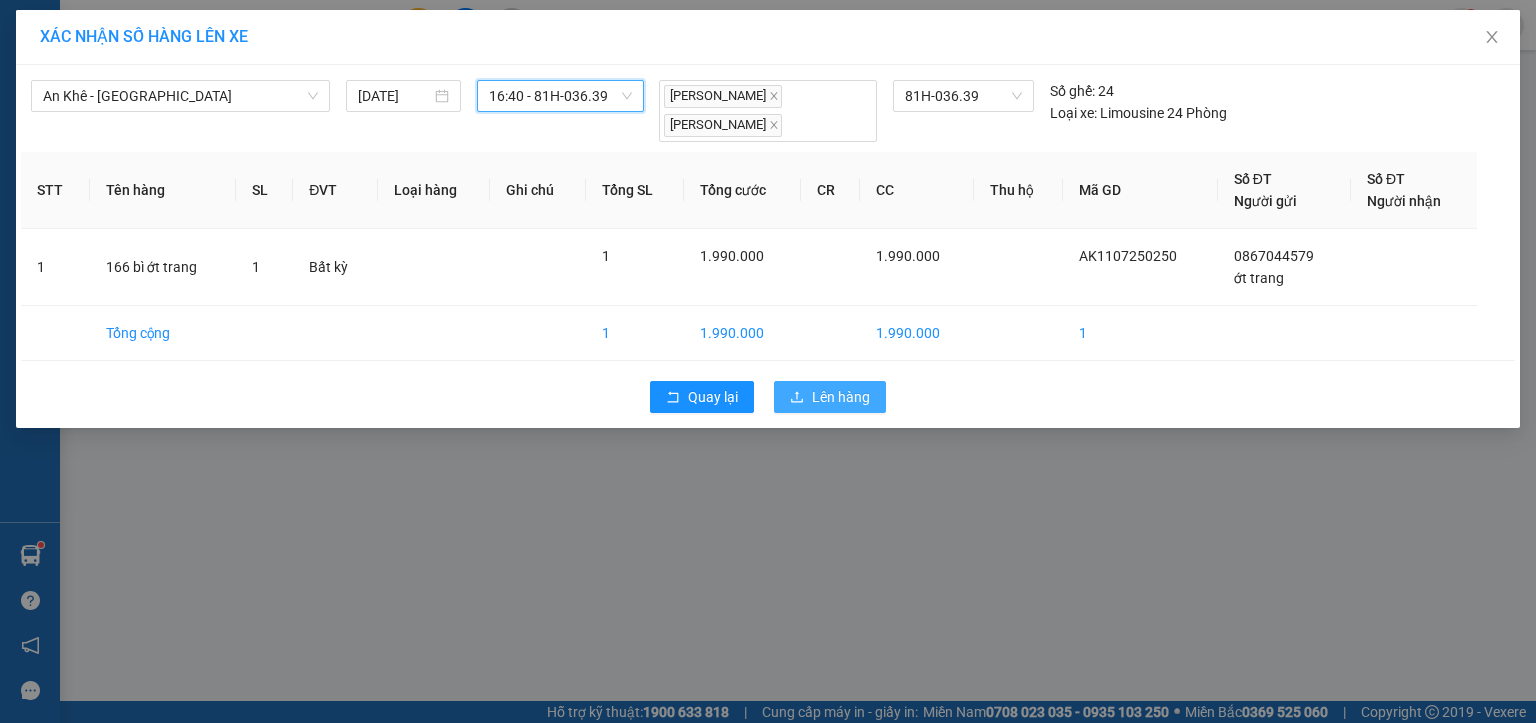 click on "Lên hàng" at bounding box center (841, 397) 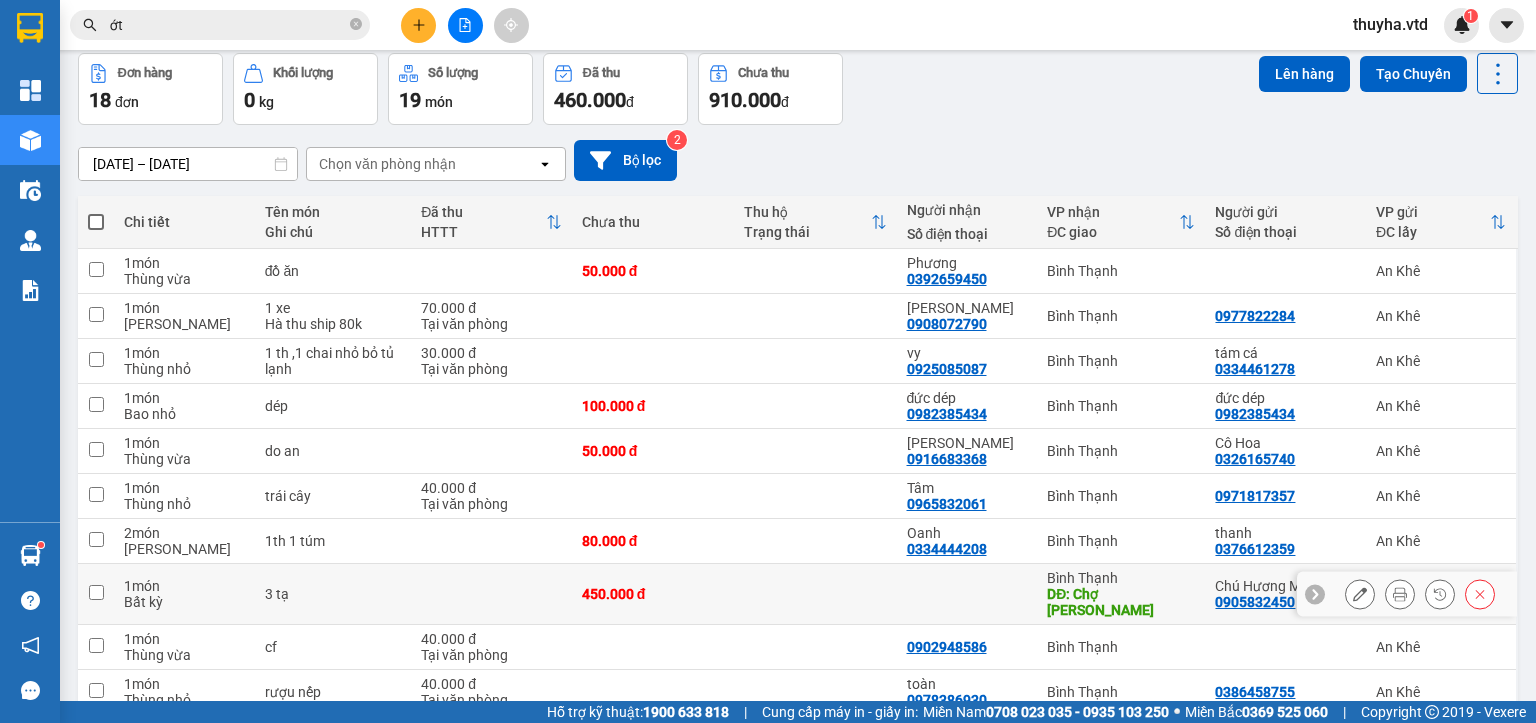 scroll, scrollTop: 162, scrollLeft: 0, axis: vertical 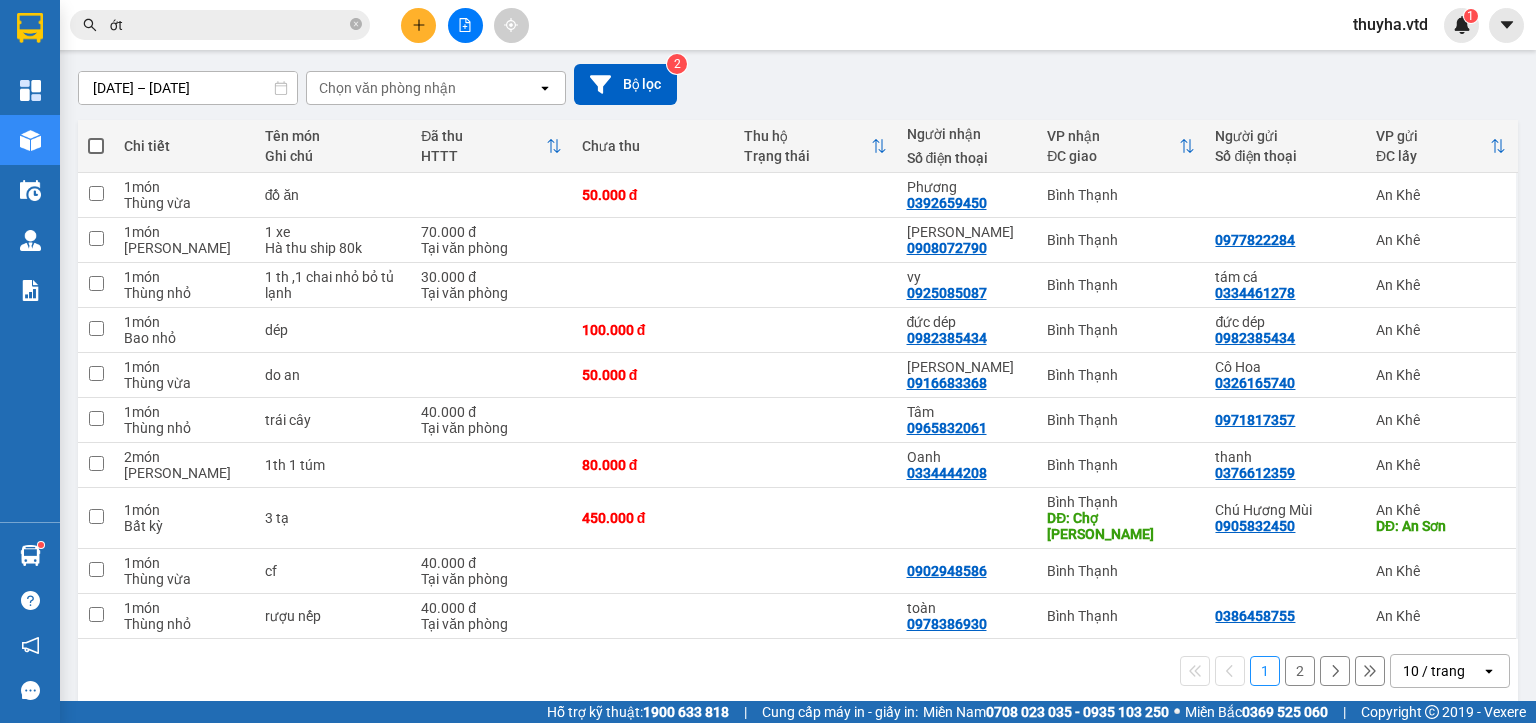click on "2" at bounding box center (1300, 671) 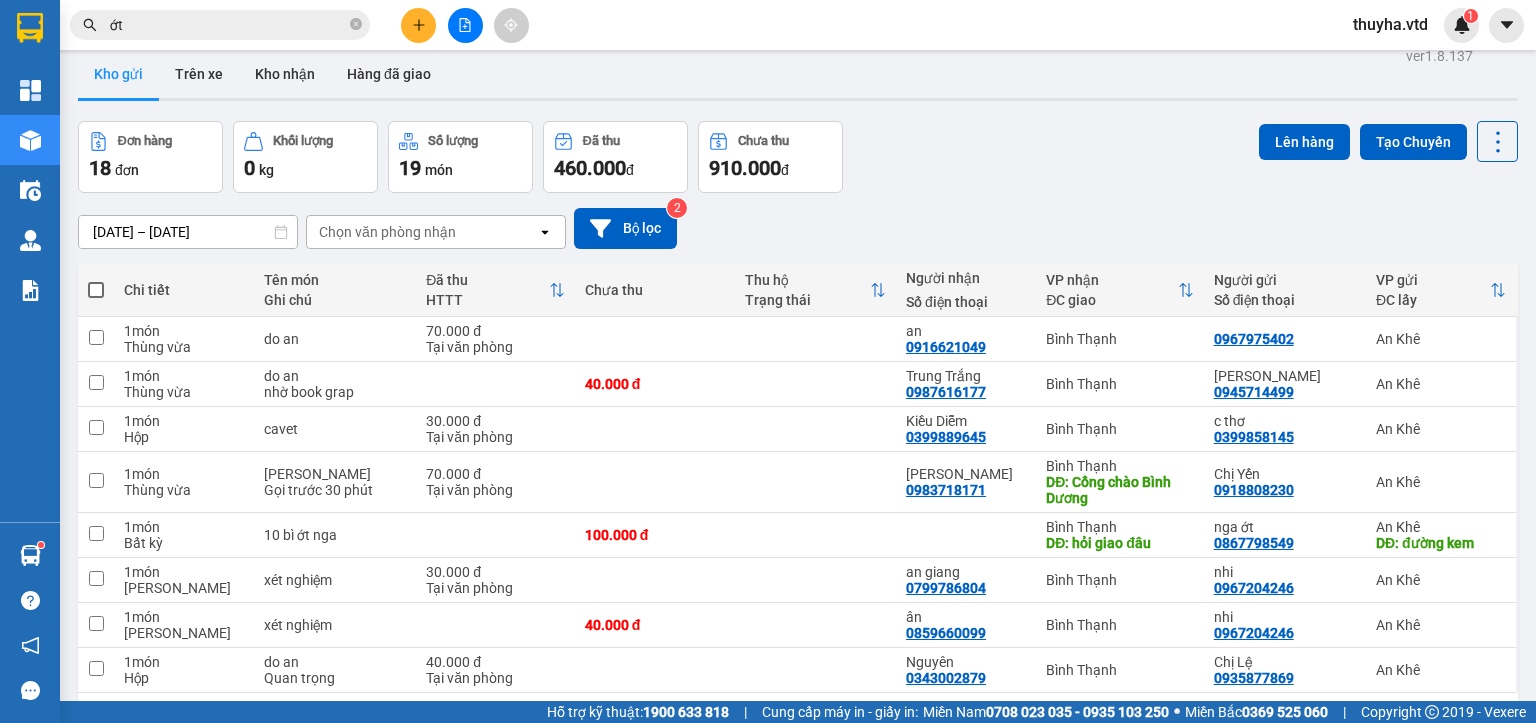 scroll, scrollTop: 0, scrollLeft: 0, axis: both 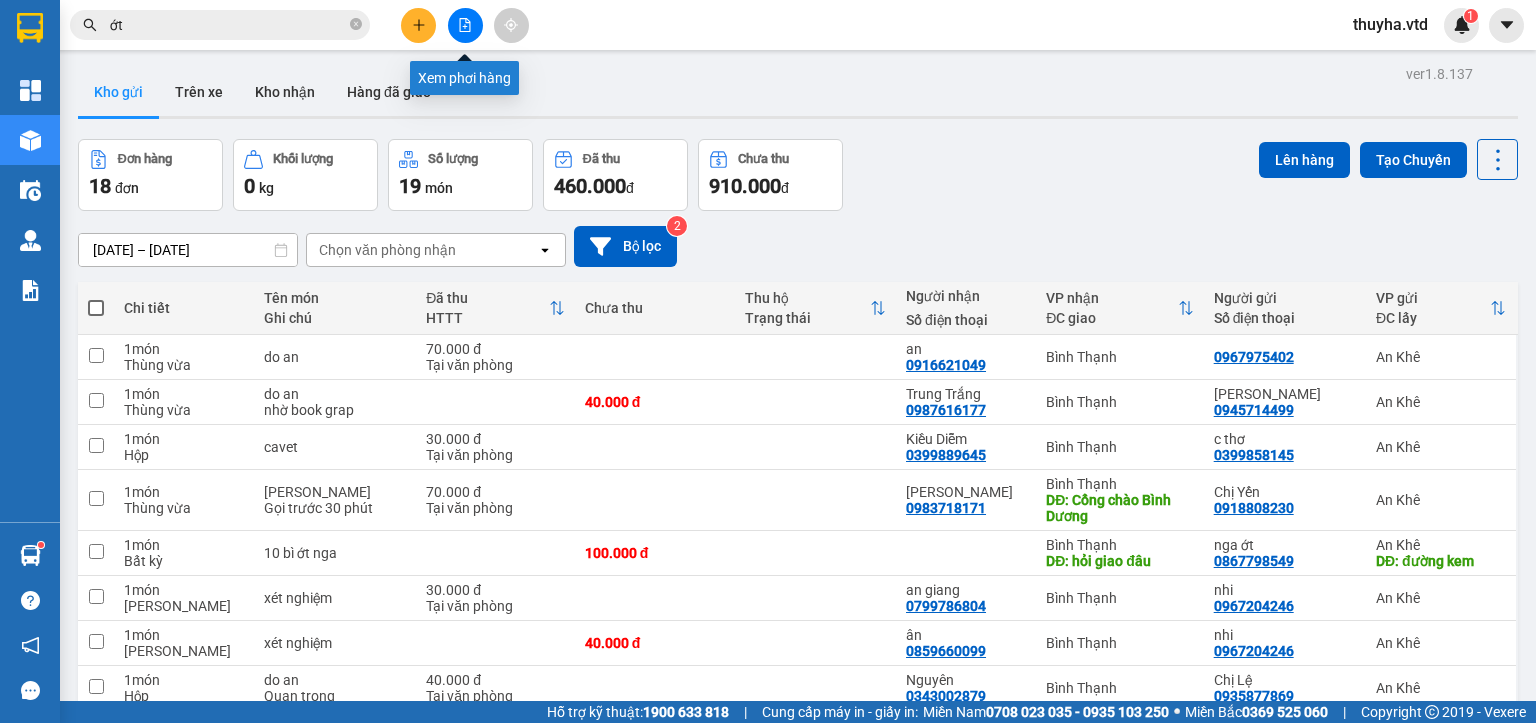 click at bounding box center [465, 25] 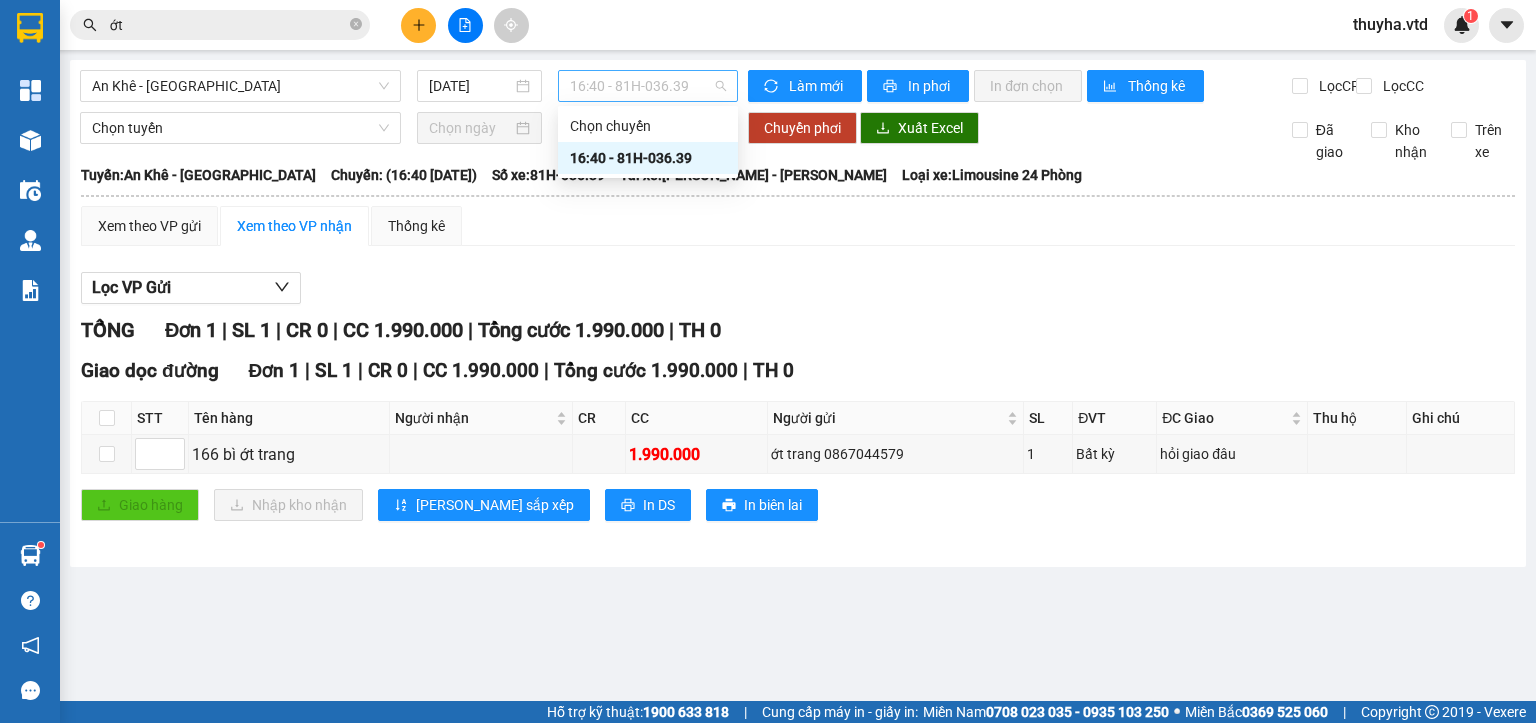 click on "16:40     - 81H-036.39" at bounding box center [648, 86] 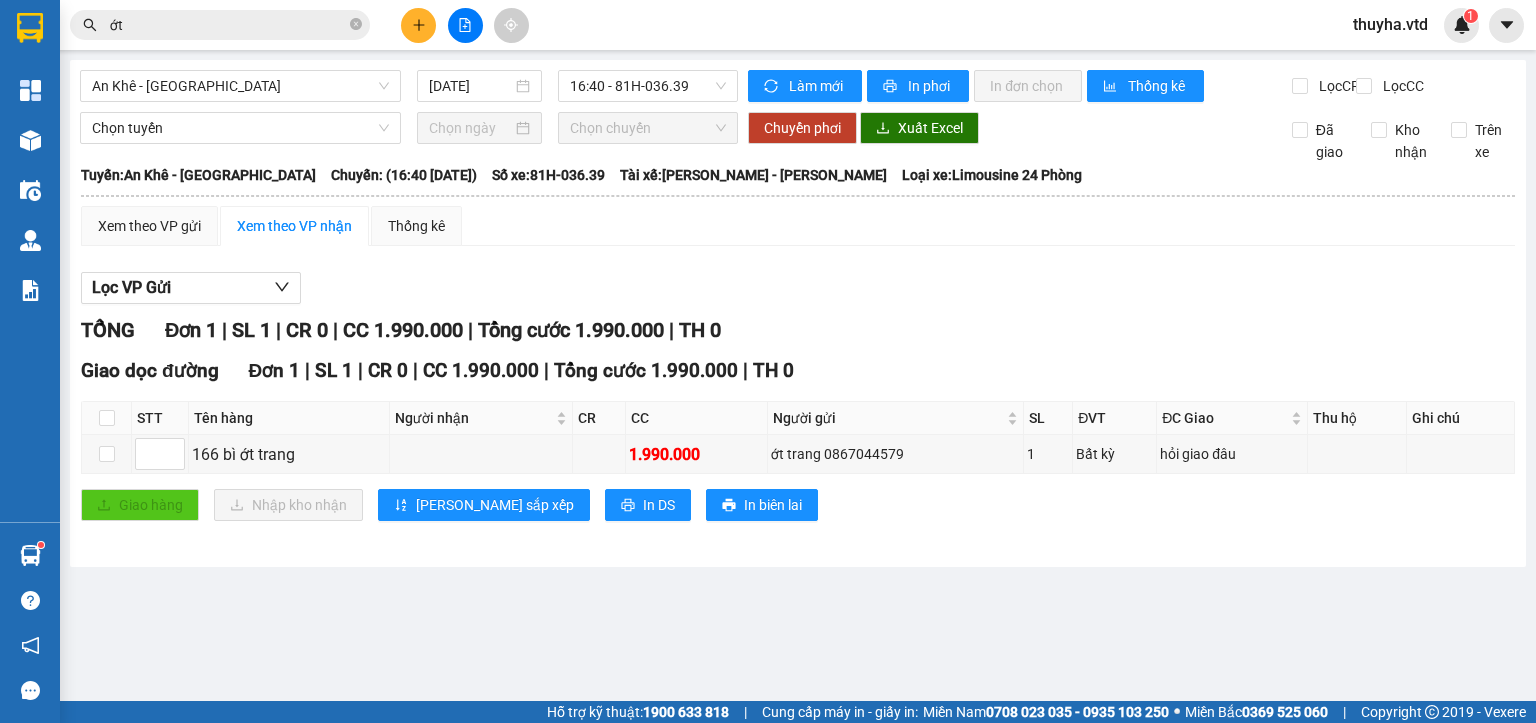 click on "An Khê - [GEOGRAPHIC_DATA] [DATE] 16:40     - 81H-036.39" at bounding box center (409, 86) 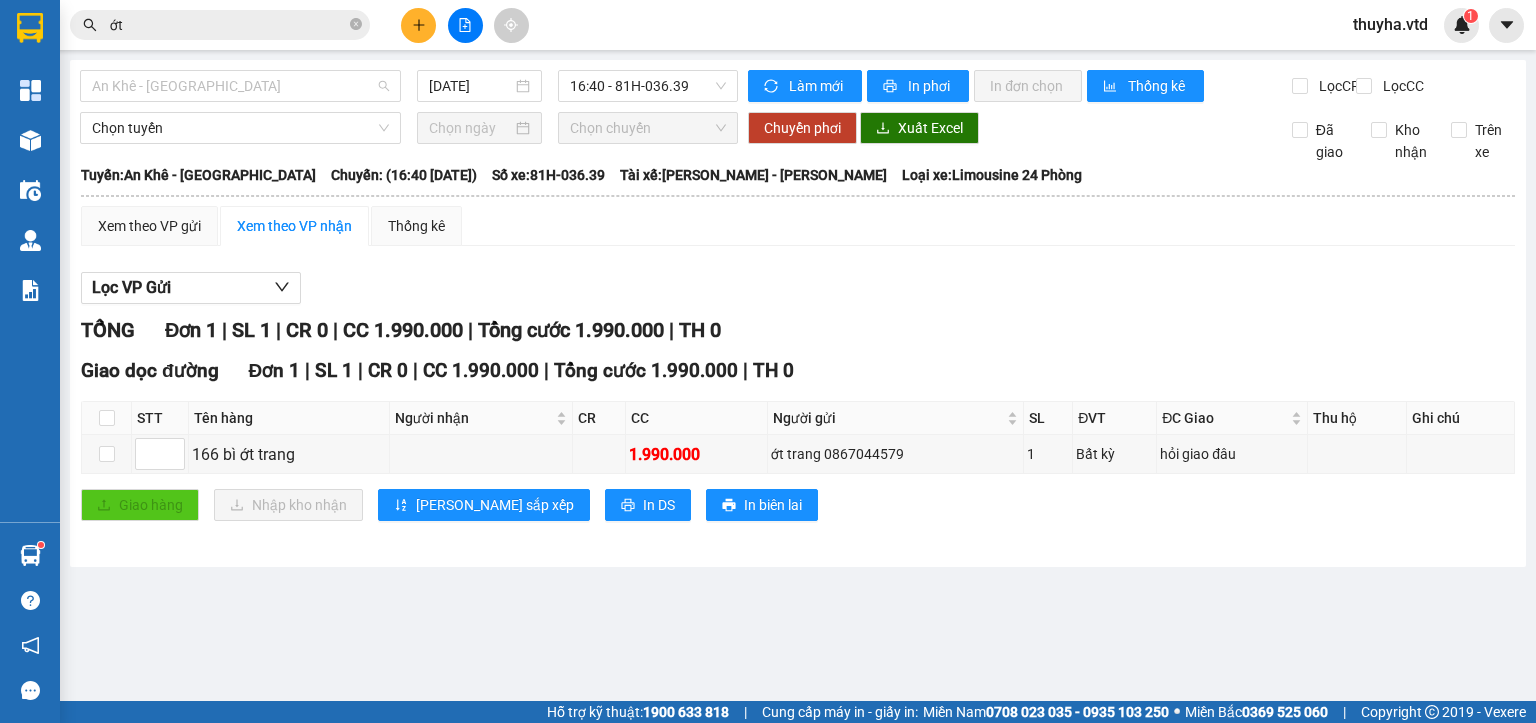 drag, startPoint x: 135, startPoint y: 86, endPoint x: 138, endPoint y: 152, distance: 66.068146 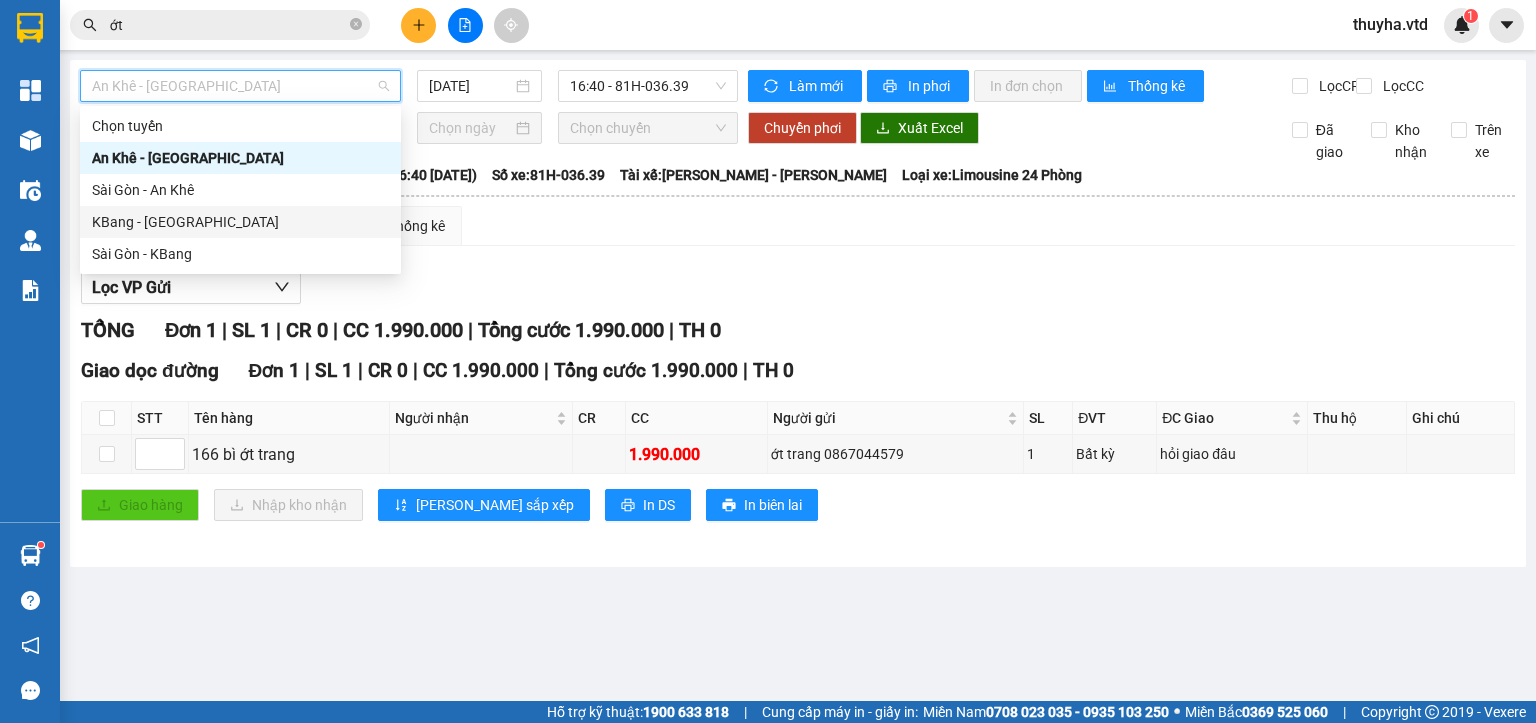 click on "KBang - [GEOGRAPHIC_DATA]" at bounding box center (240, 222) 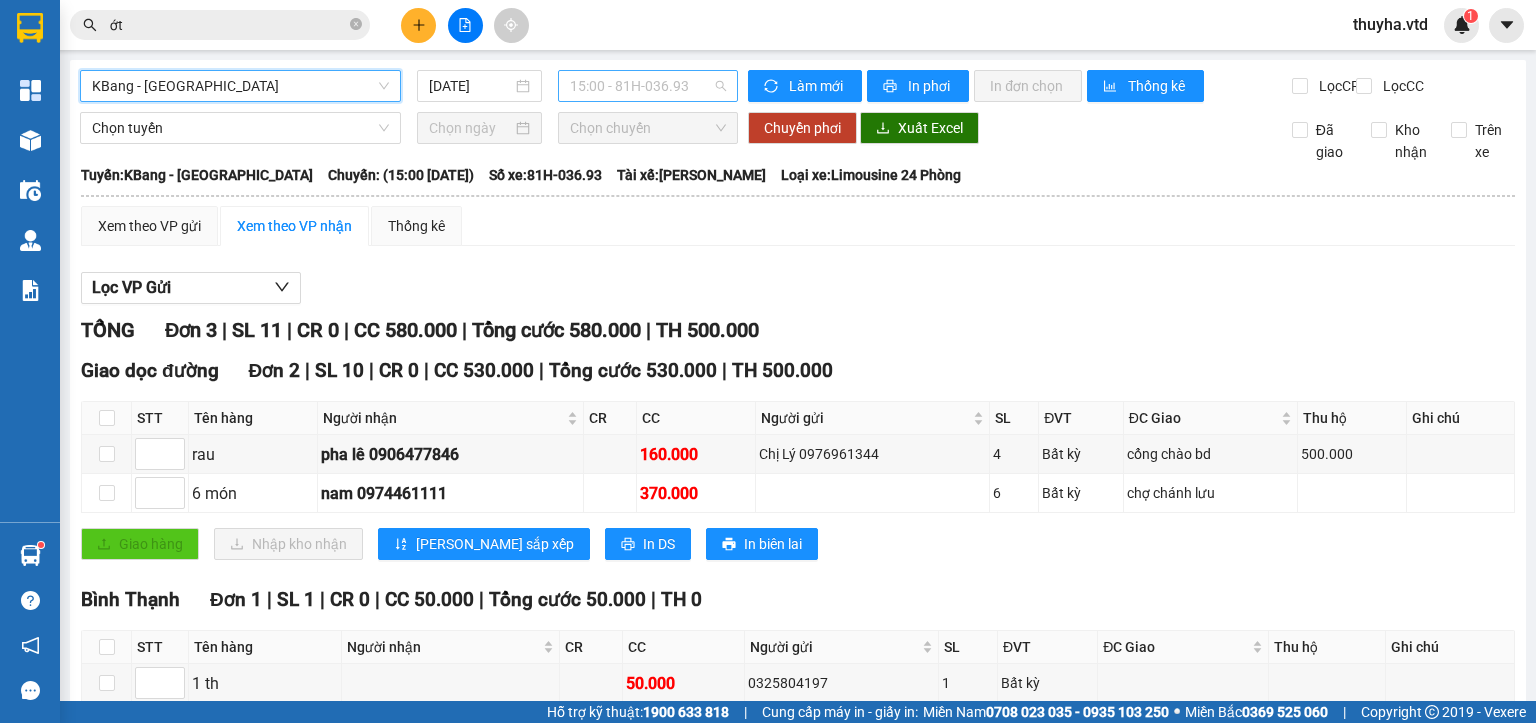 click on "15:00     - 81H-036.93" at bounding box center [648, 86] 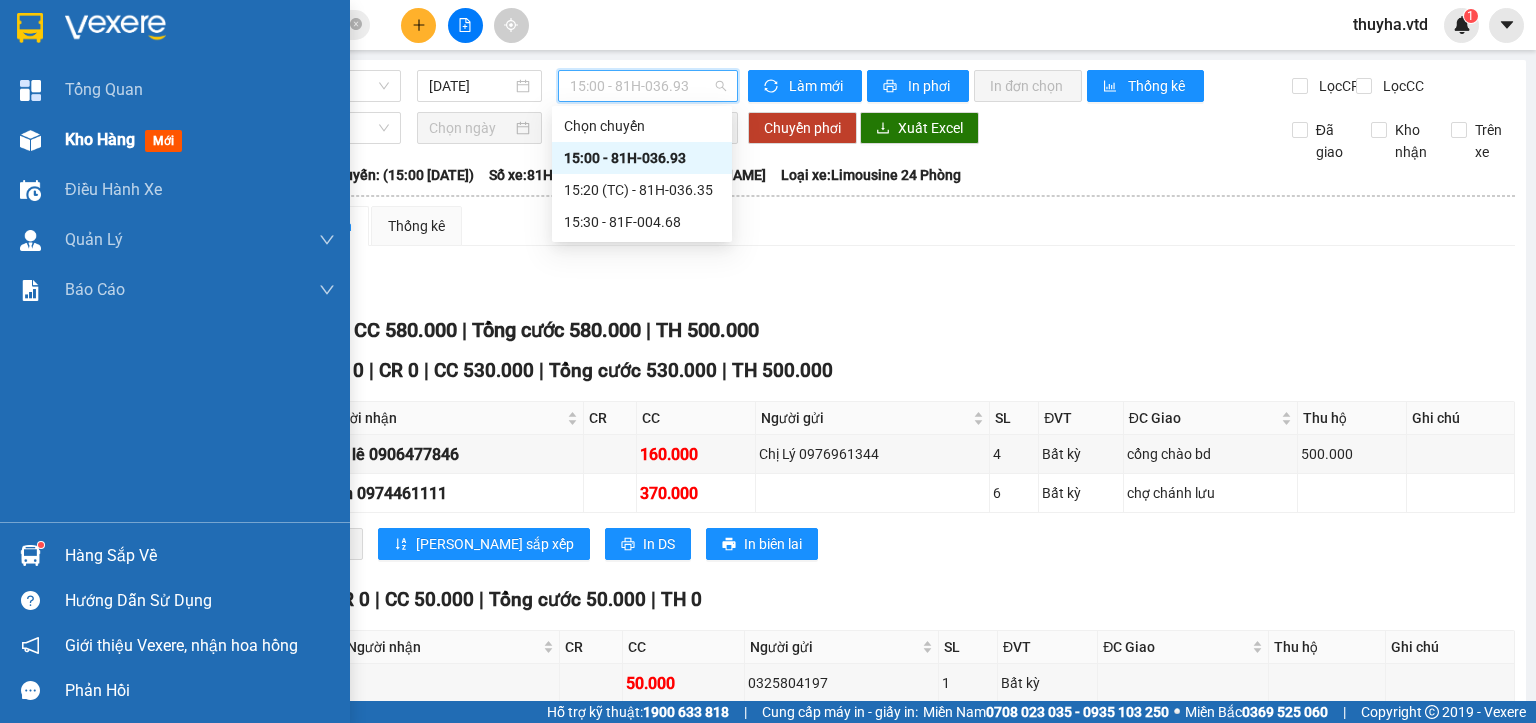 click at bounding box center (30, 140) 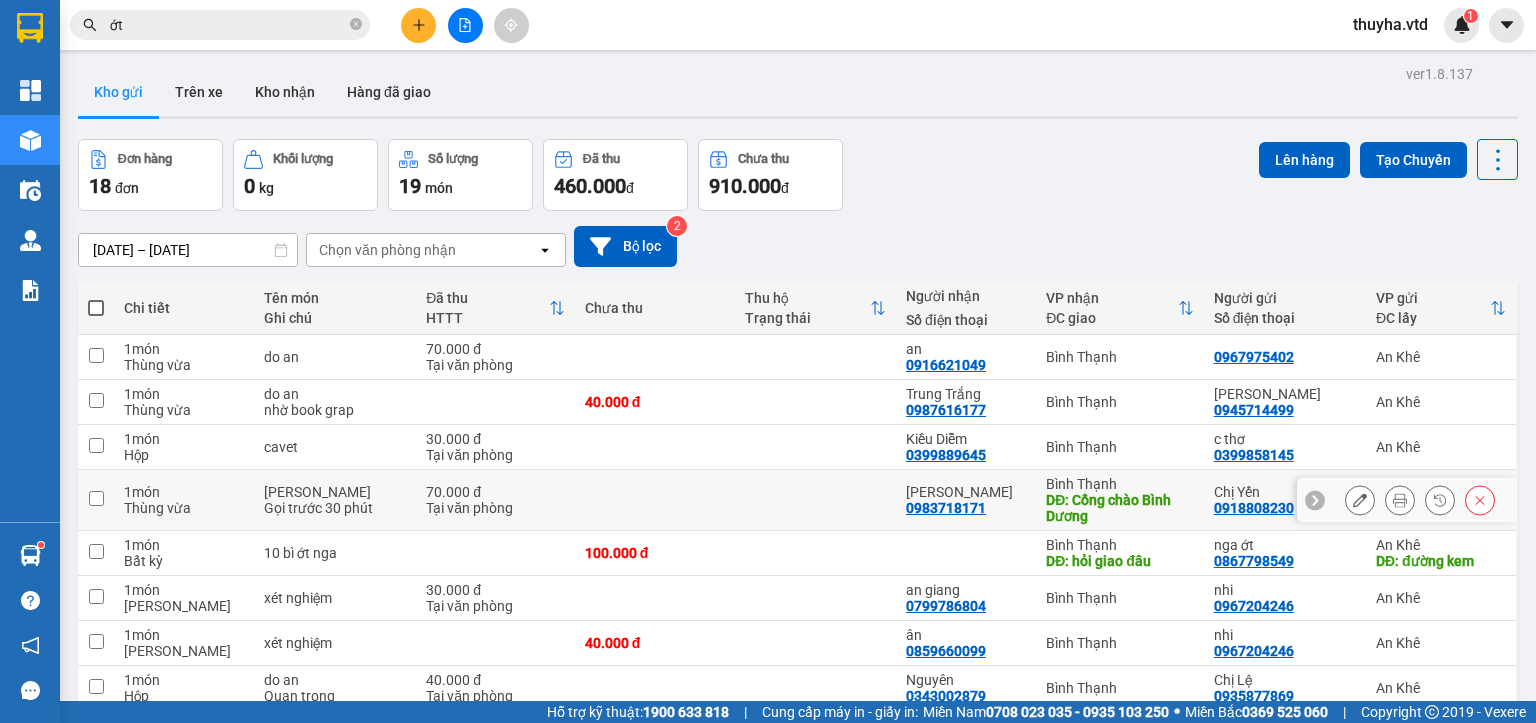scroll, scrollTop: 92, scrollLeft: 0, axis: vertical 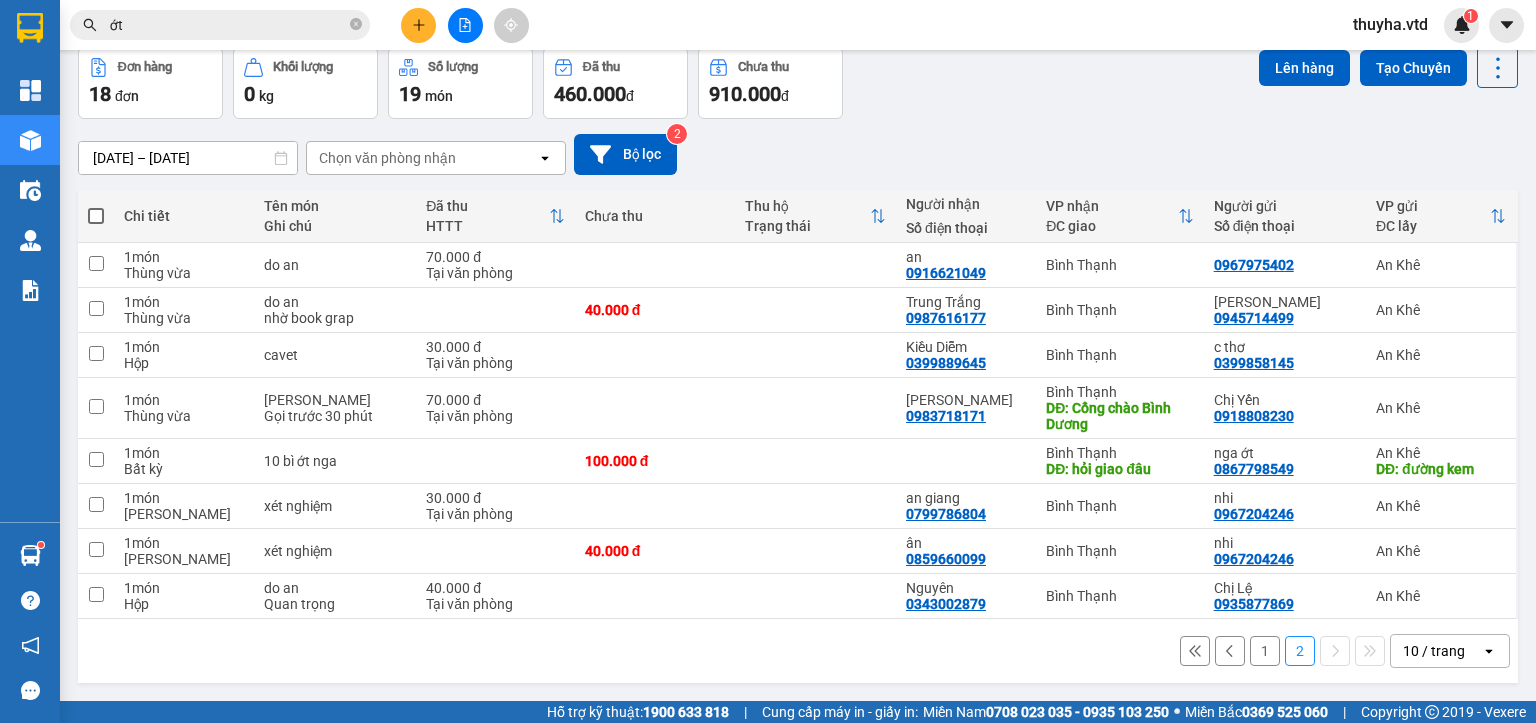 click on "1" at bounding box center (1265, 651) 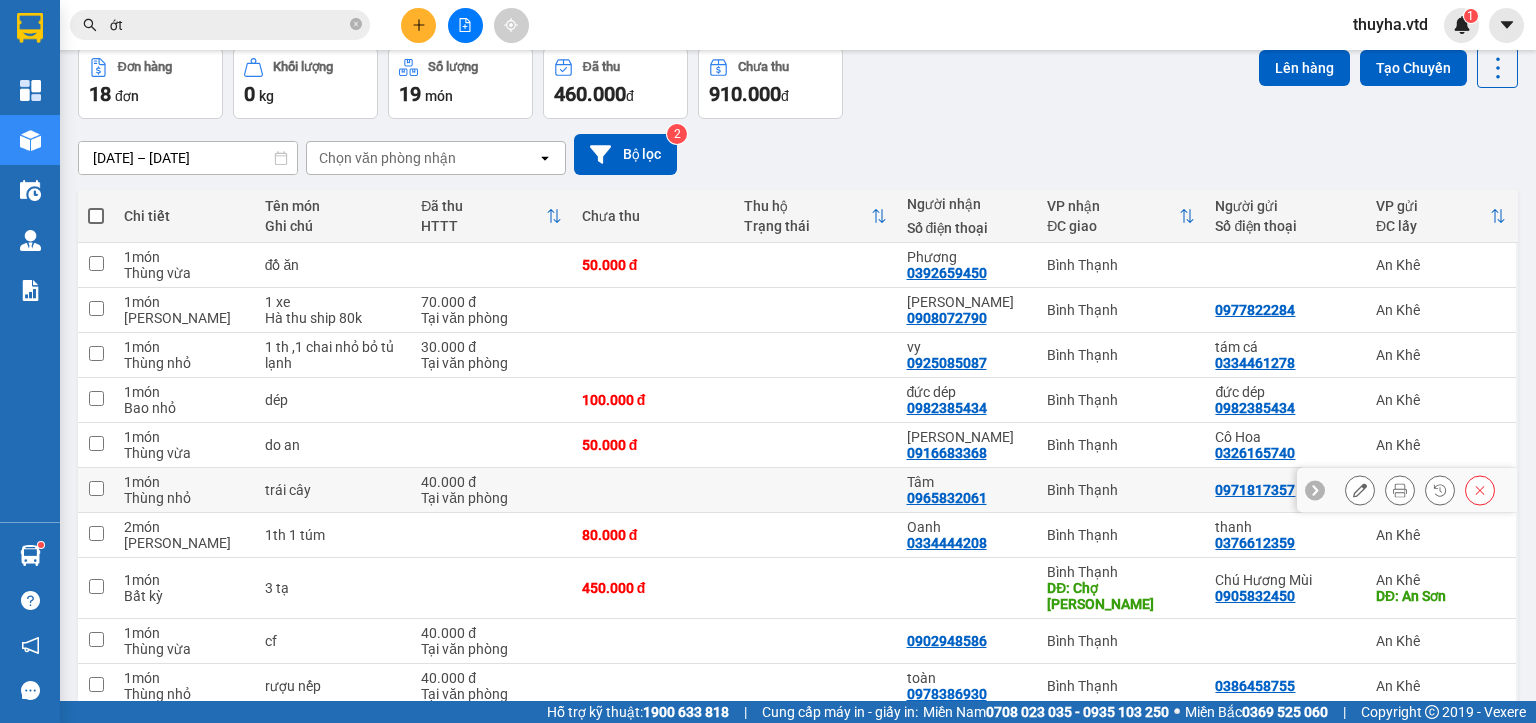 scroll, scrollTop: 162, scrollLeft: 0, axis: vertical 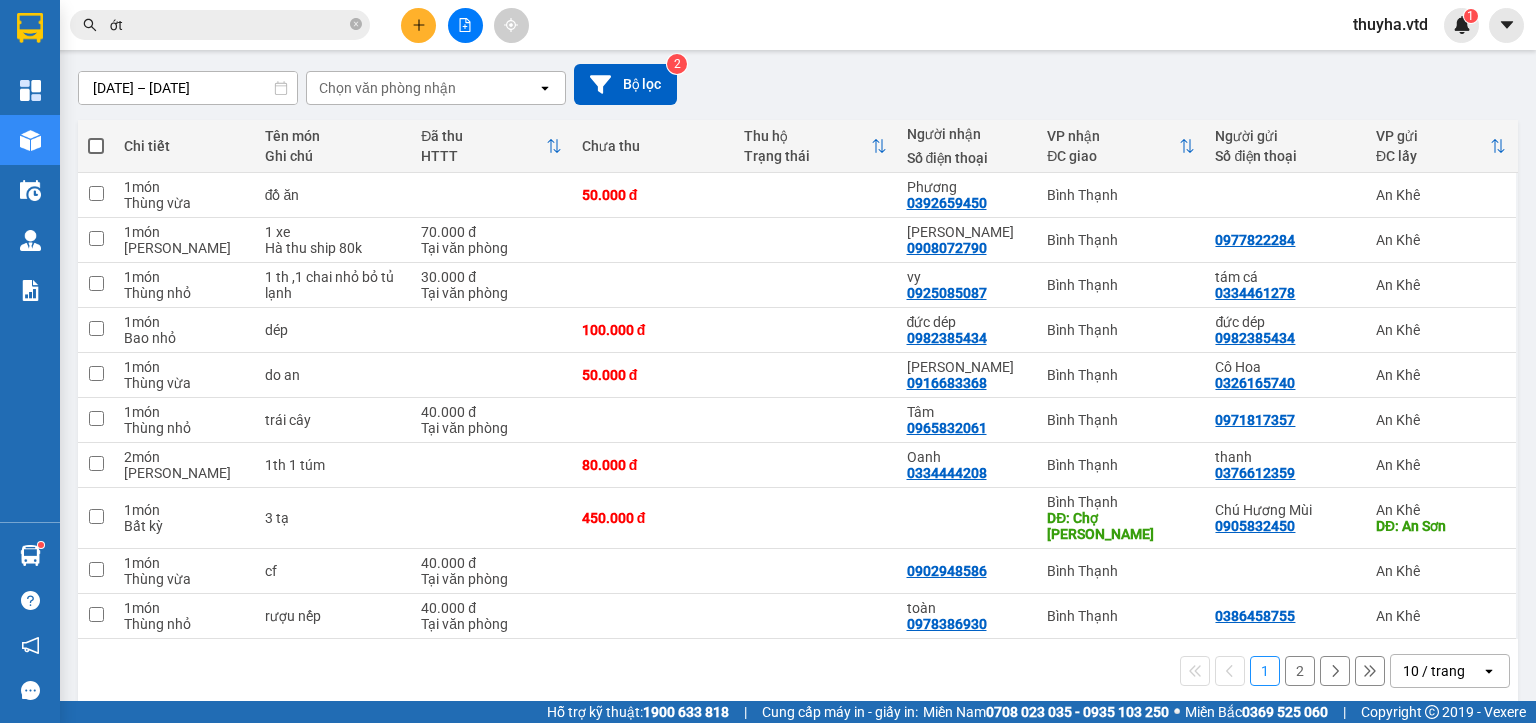 click on "ớt" at bounding box center [228, 25] 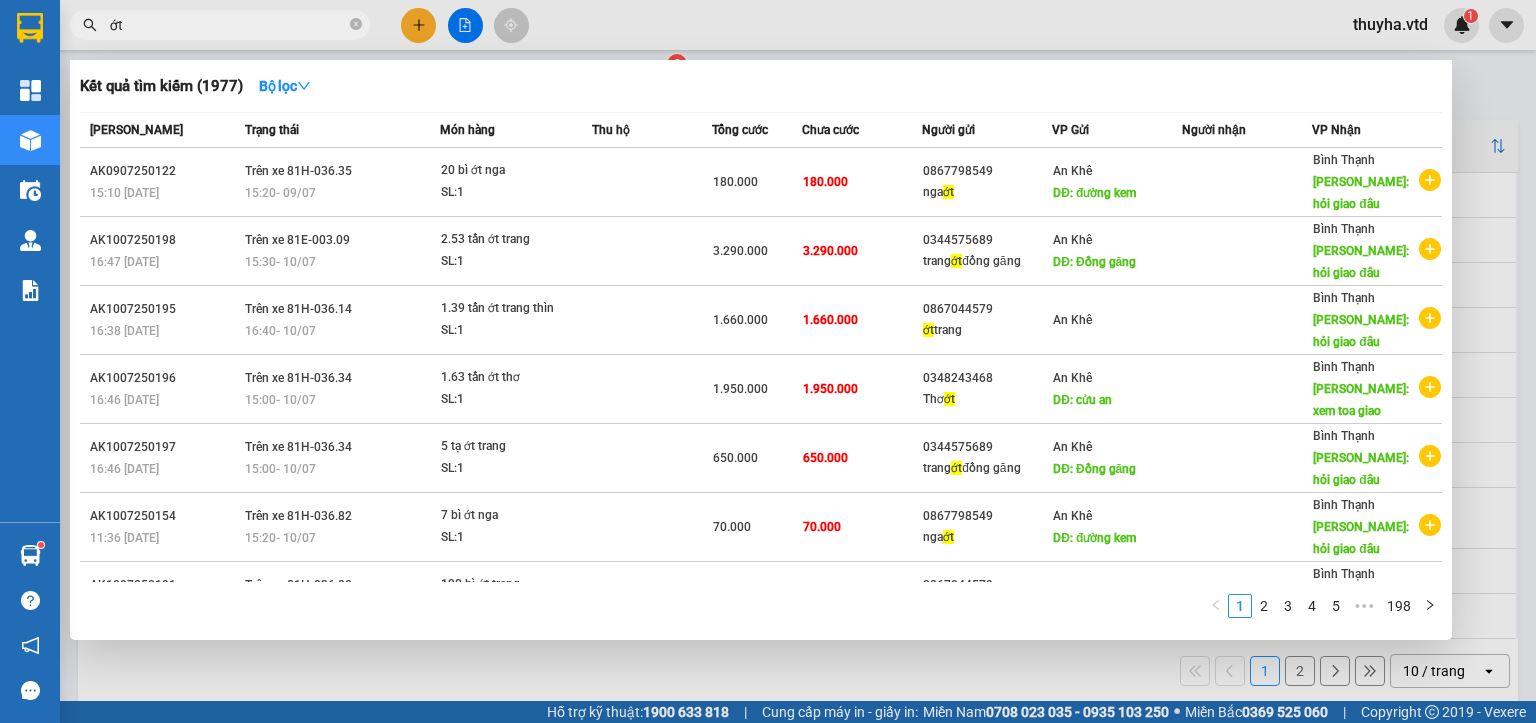 click on "ớt" at bounding box center [228, 25] 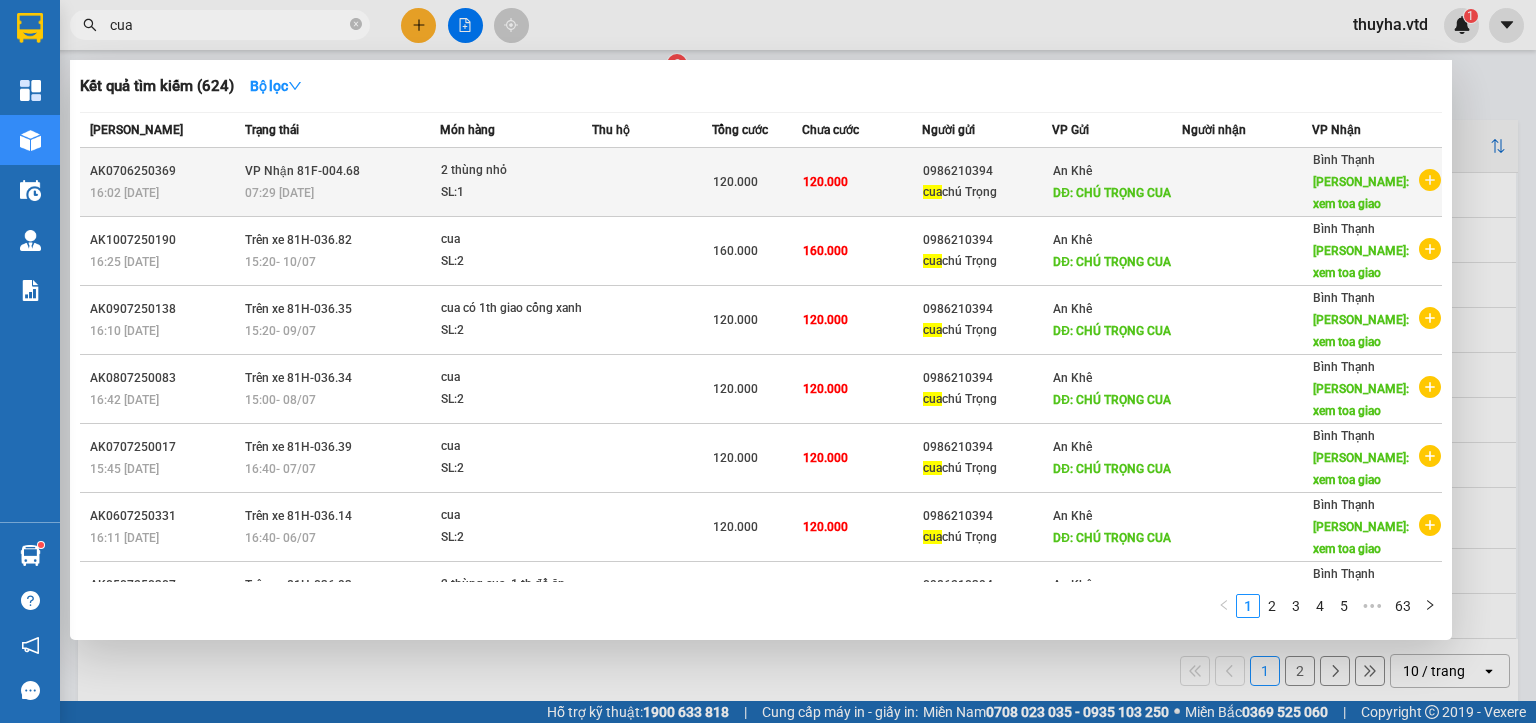 click on "cua" 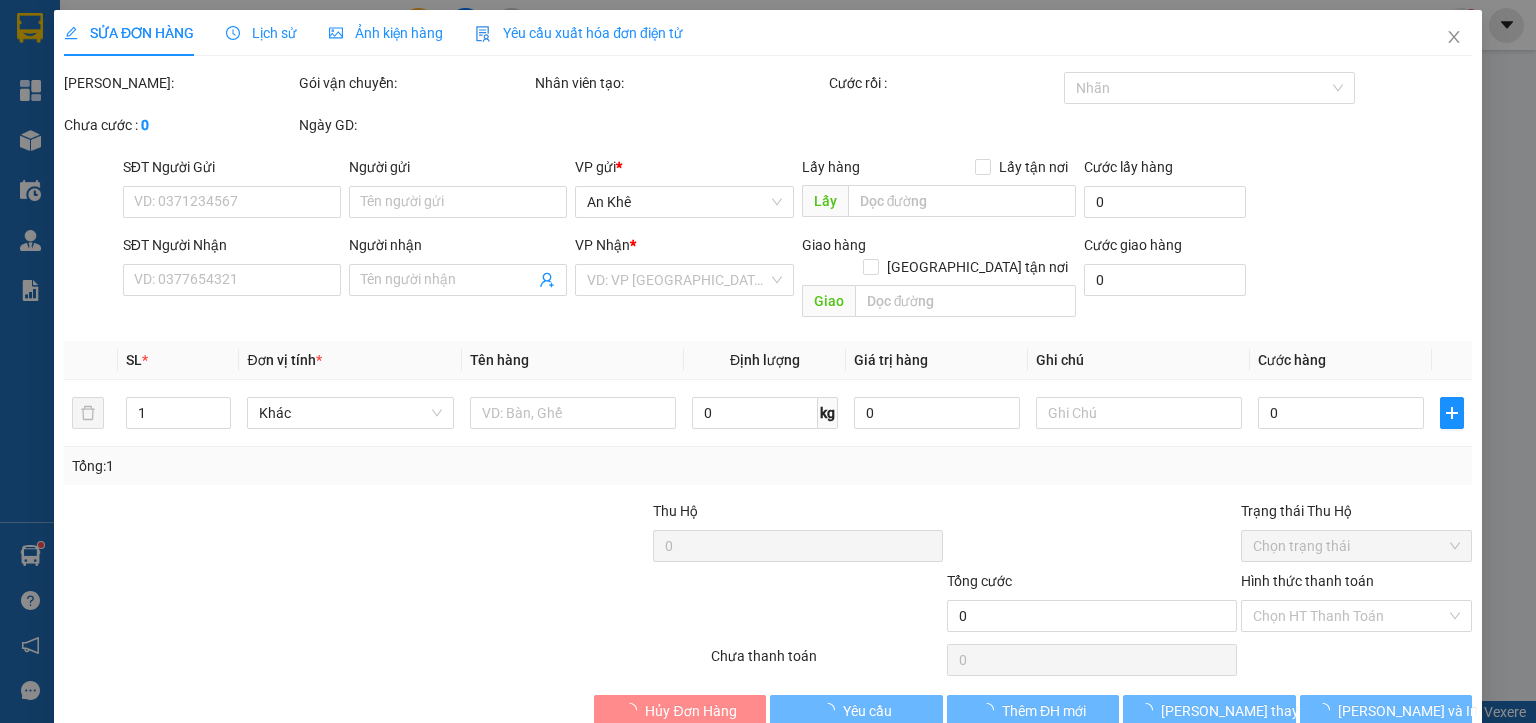 scroll, scrollTop: 0, scrollLeft: 0, axis: both 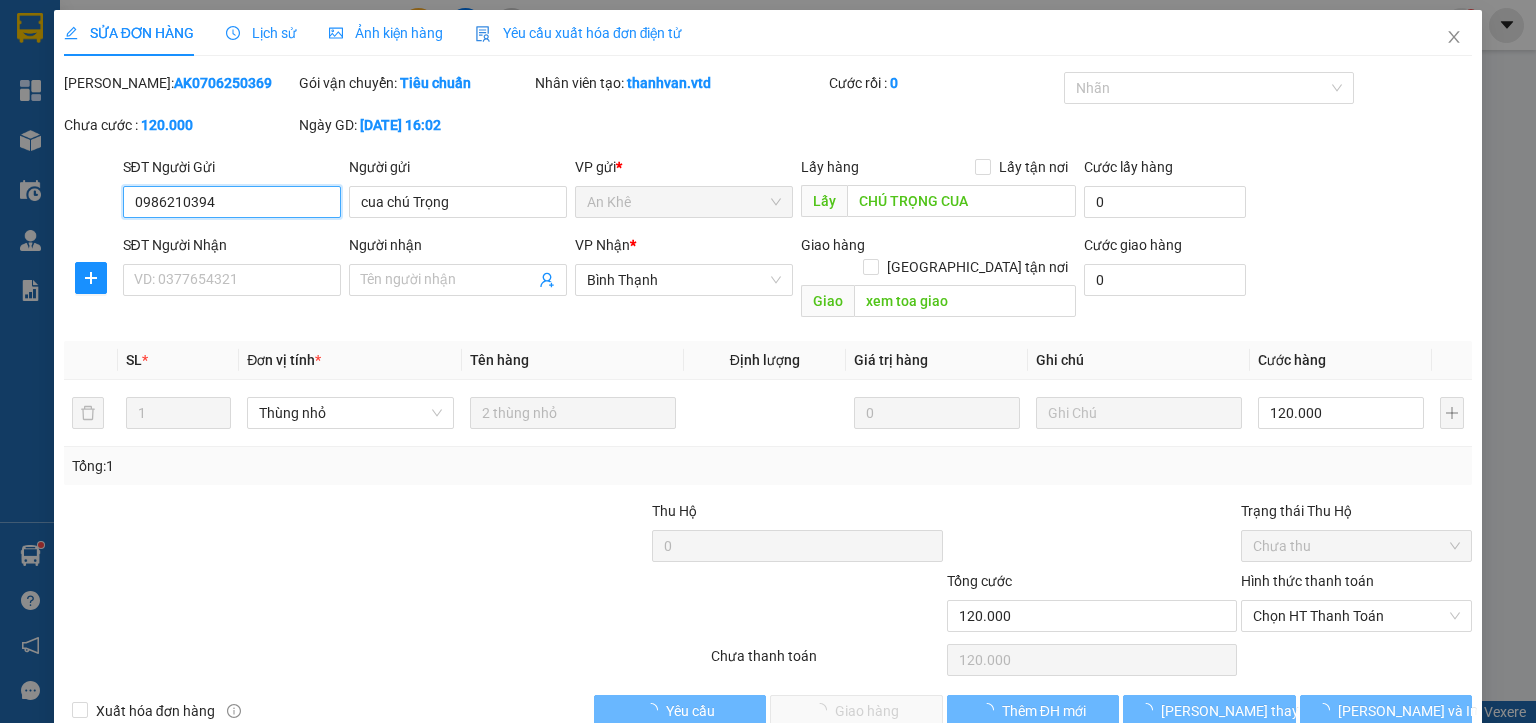 click on "0986210394" at bounding box center (232, 202) 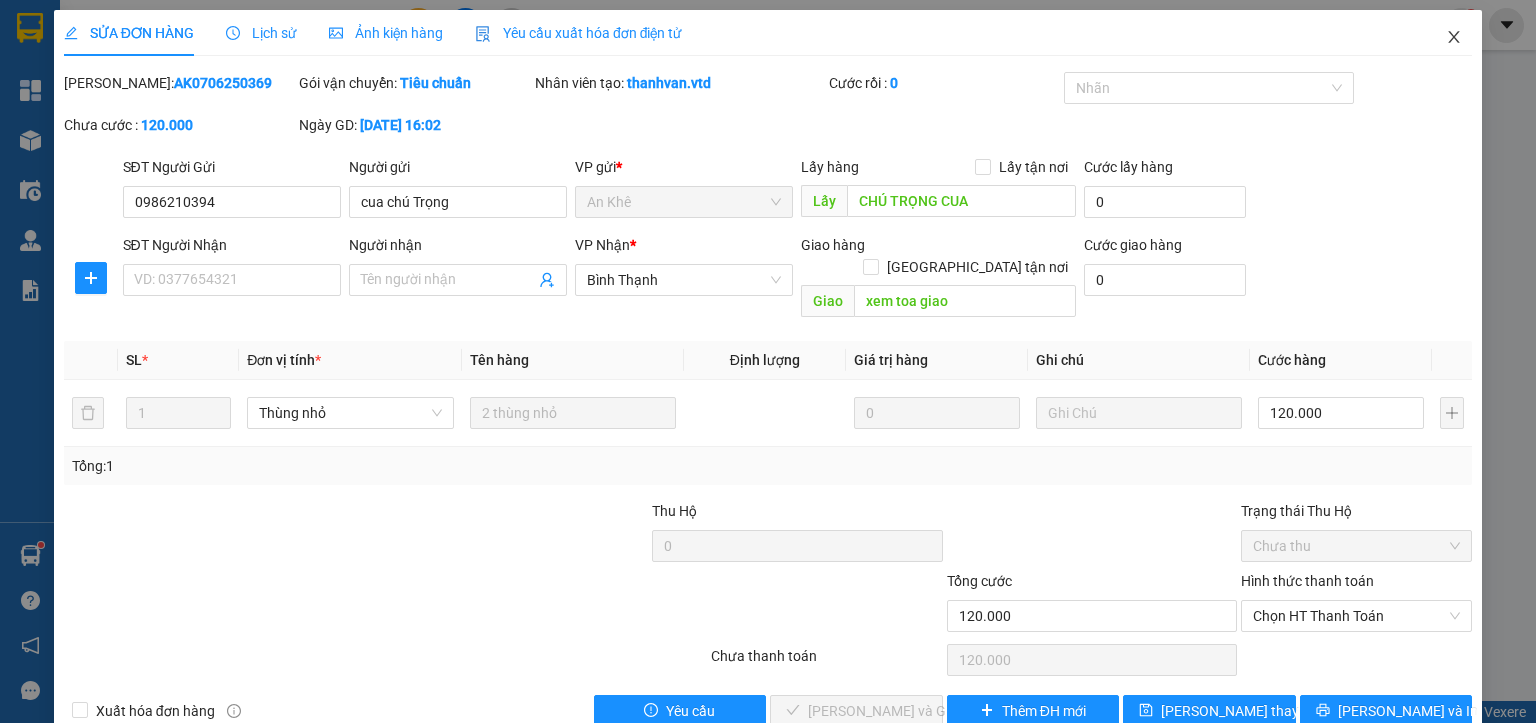 click 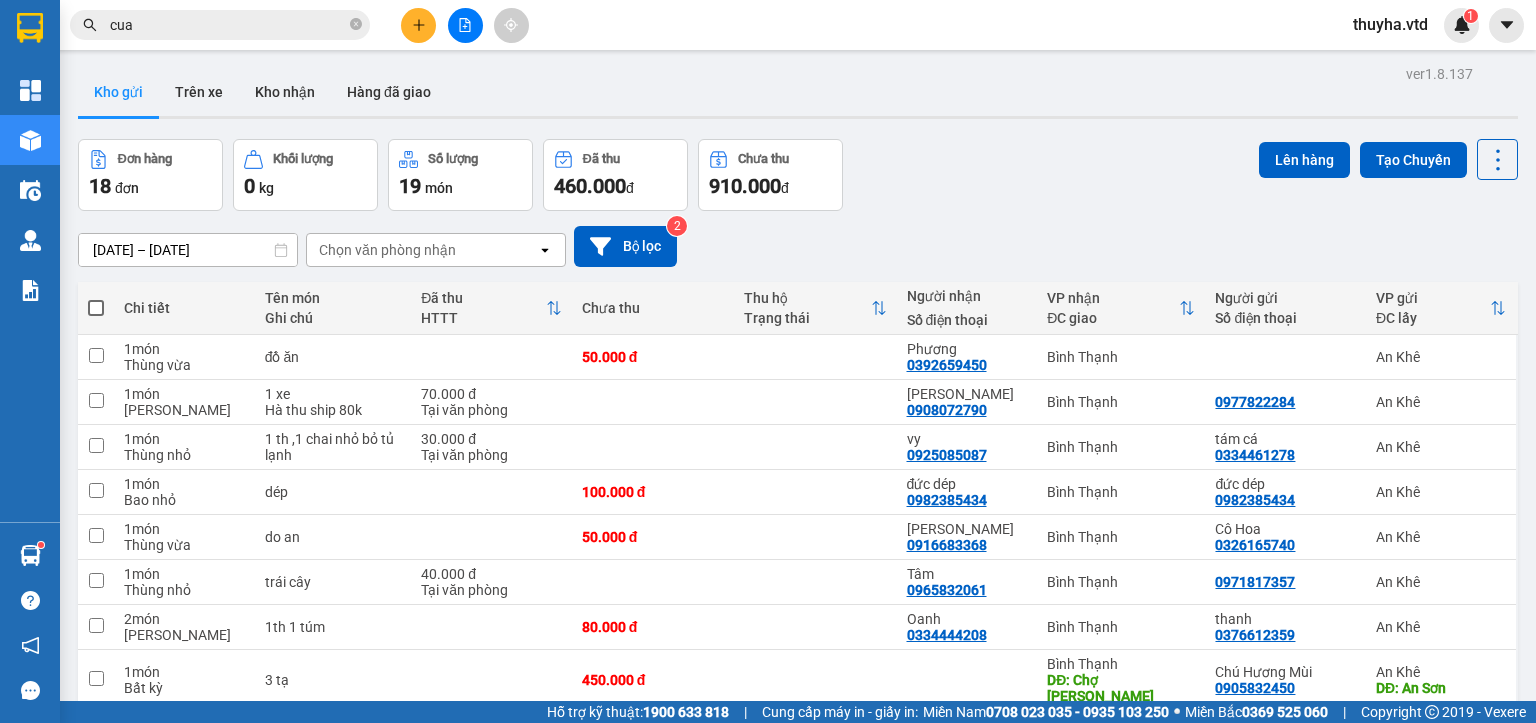 click 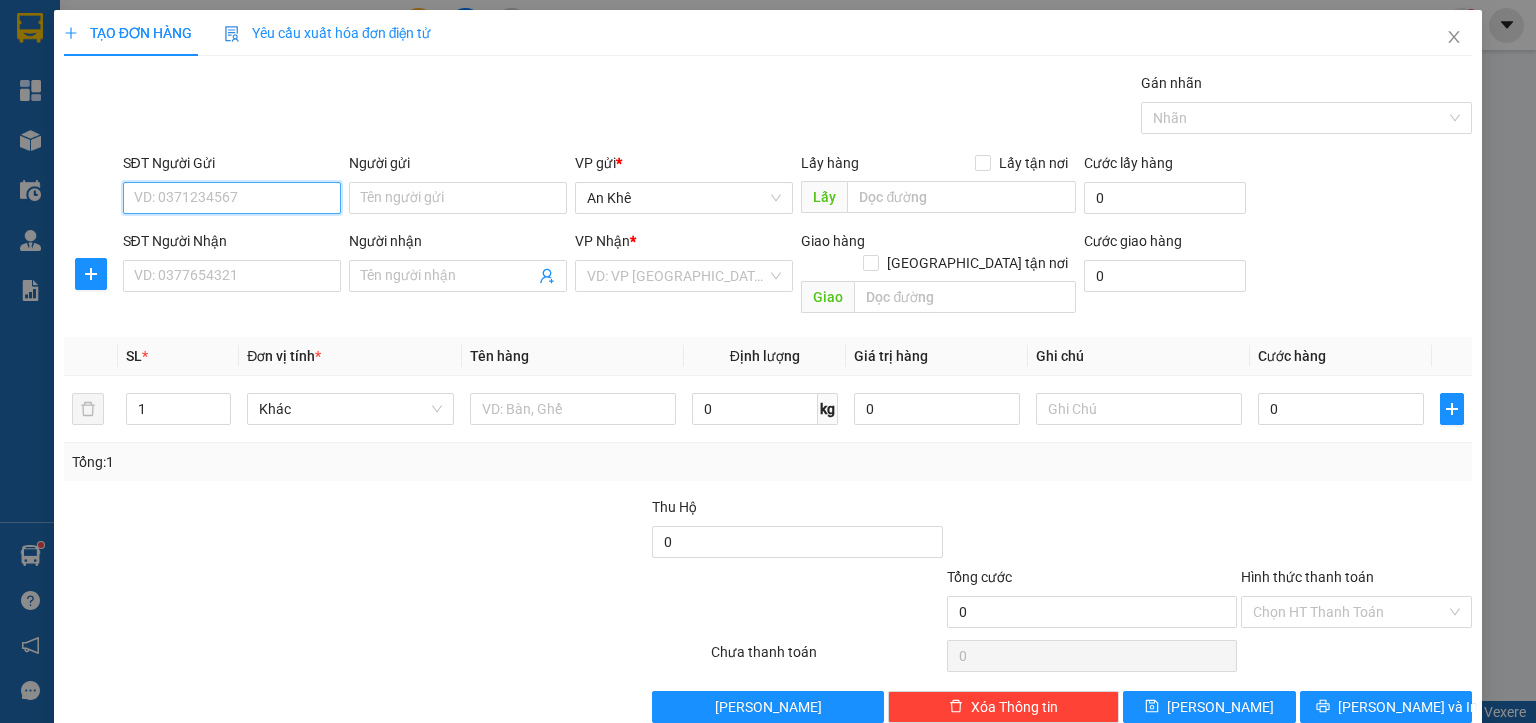 click on "SĐT Người Gửi" at bounding box center [232, 198] 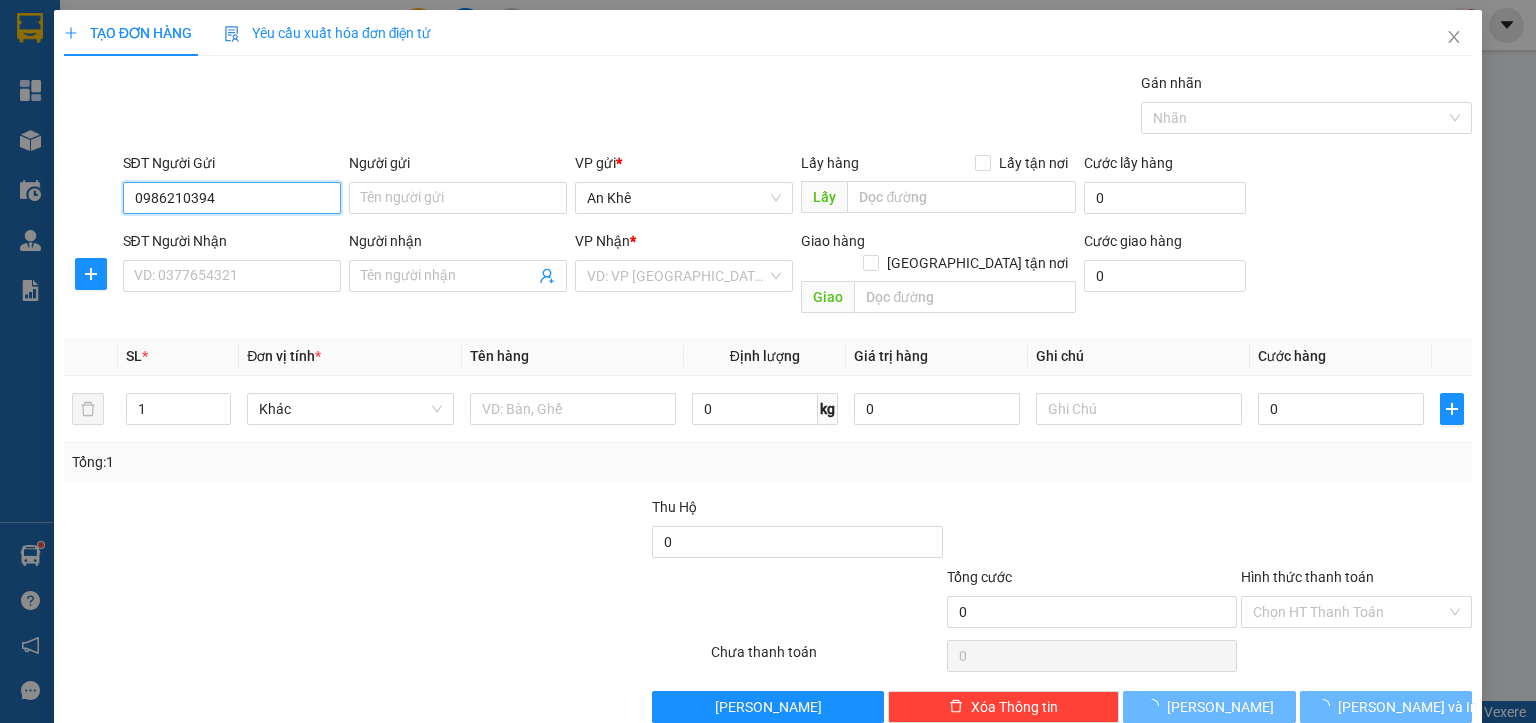 click on "0986210394" at bounding box center [232, 198] 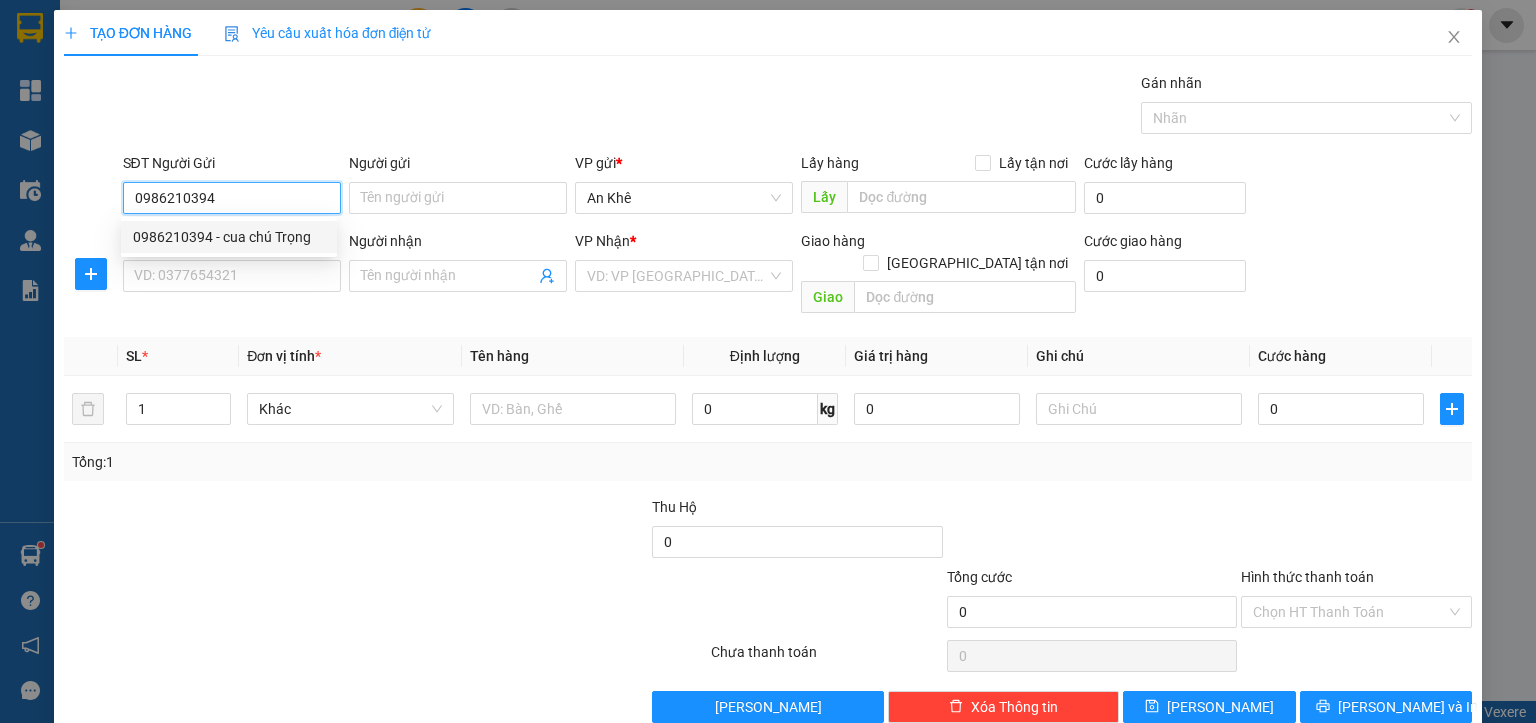 click on "0986210394 - cua chú Trọng" at bounding box center [229, 237] 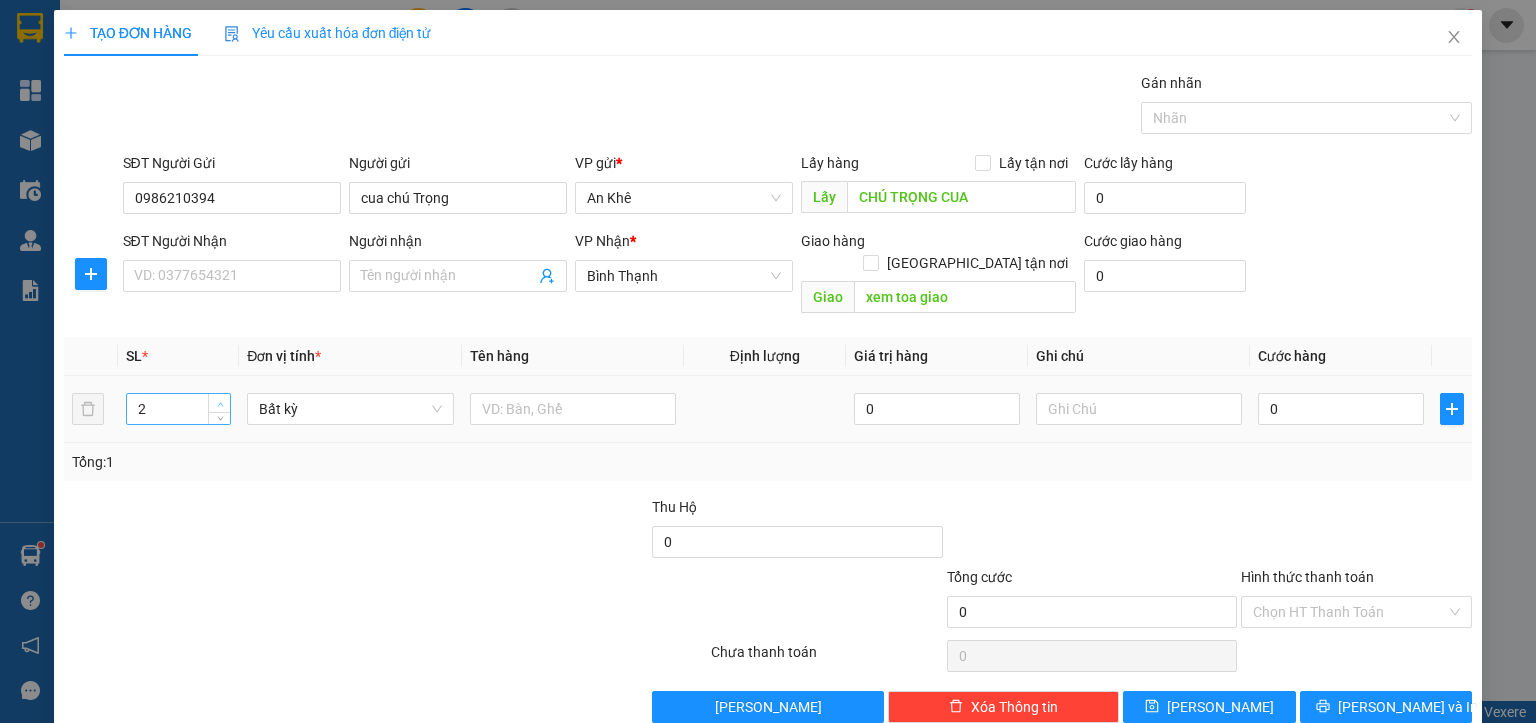 click at bounding box center (220, 404) 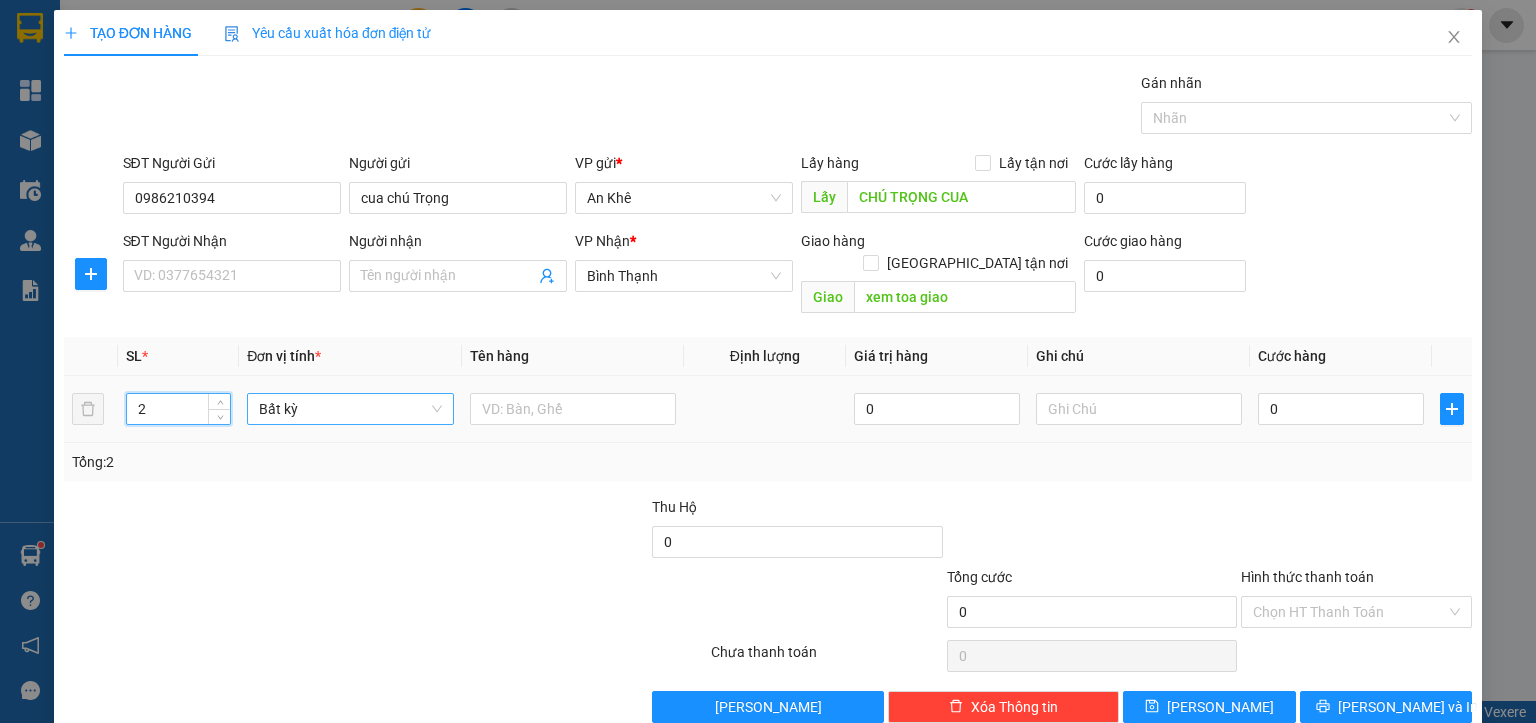 click on "Bất kỳ" at bounding box center [350, 409] 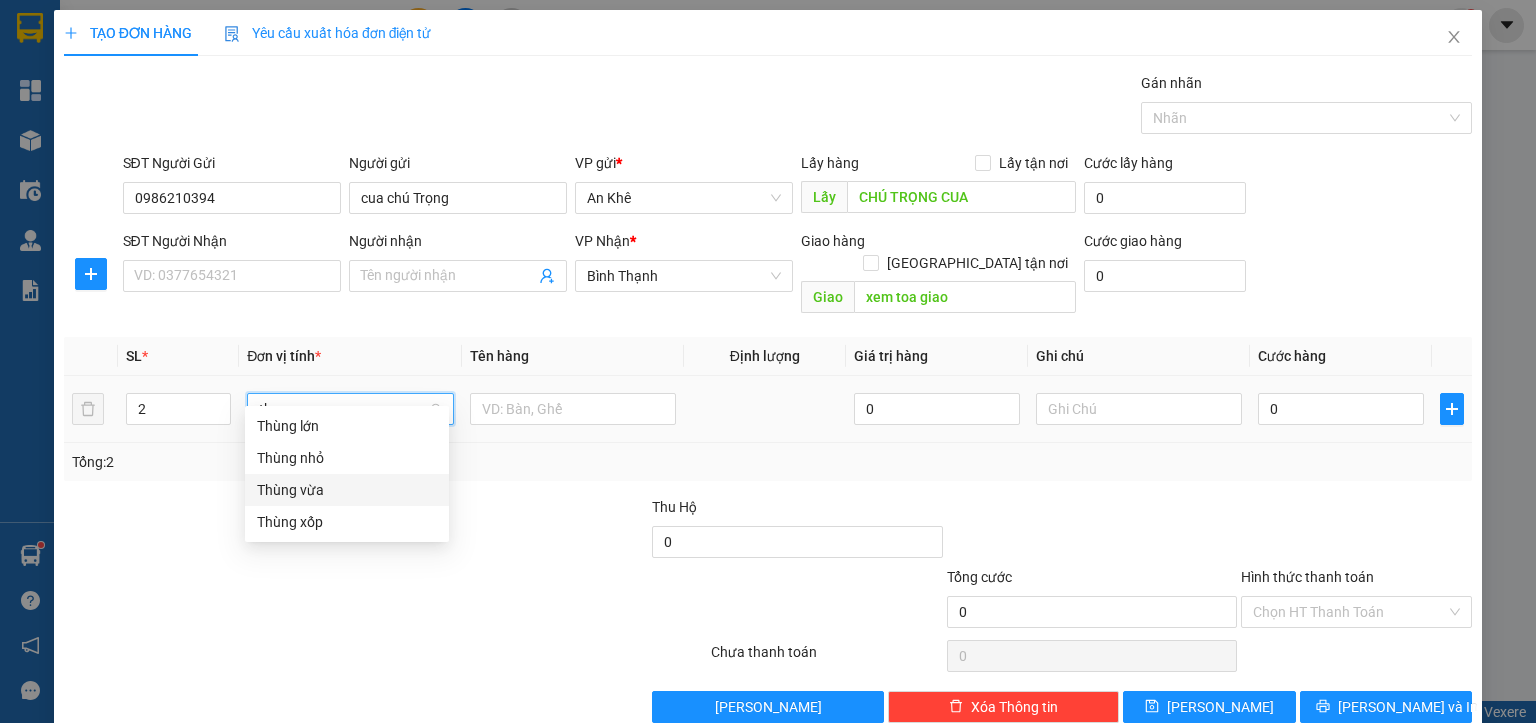 click on "Thùng vừa" at bounding box center [347, 490] 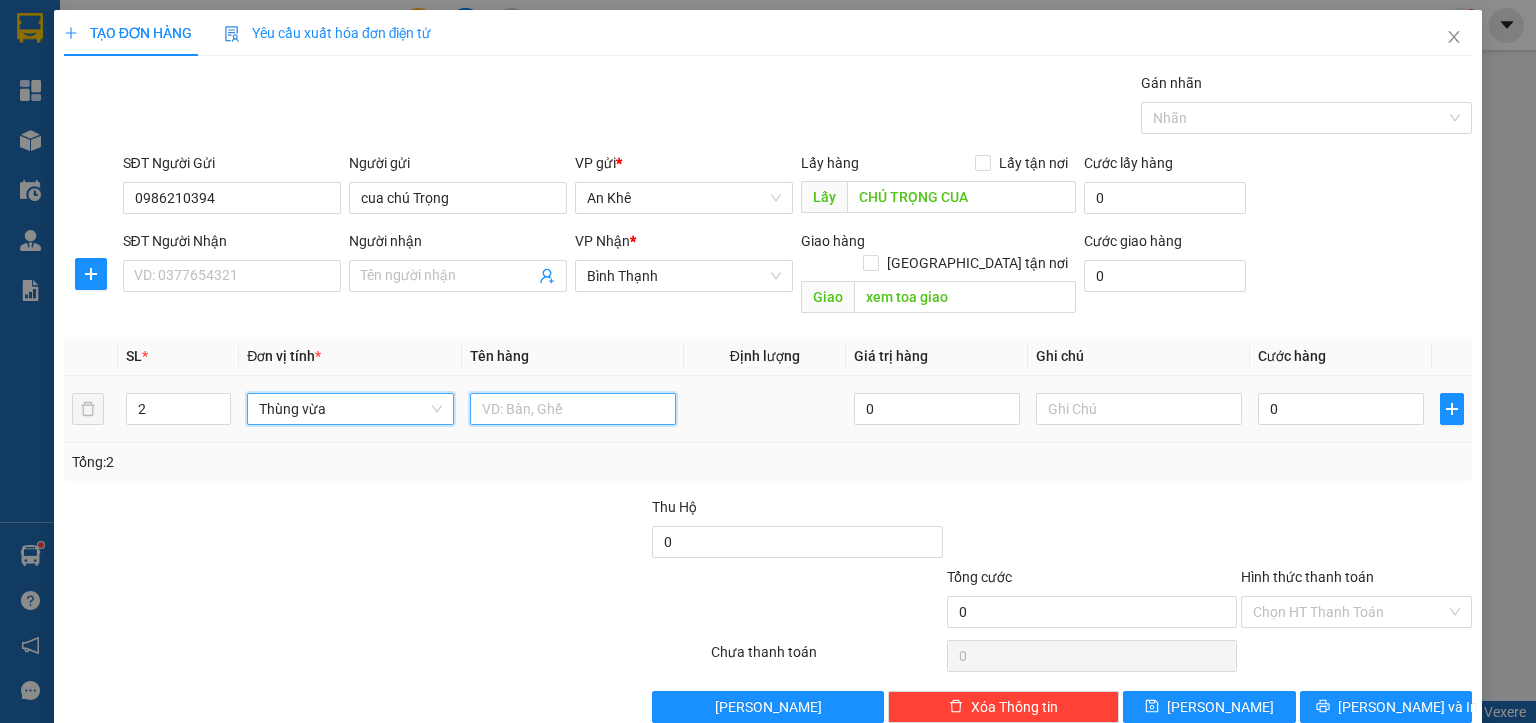 click at bounding box center [573, 409] 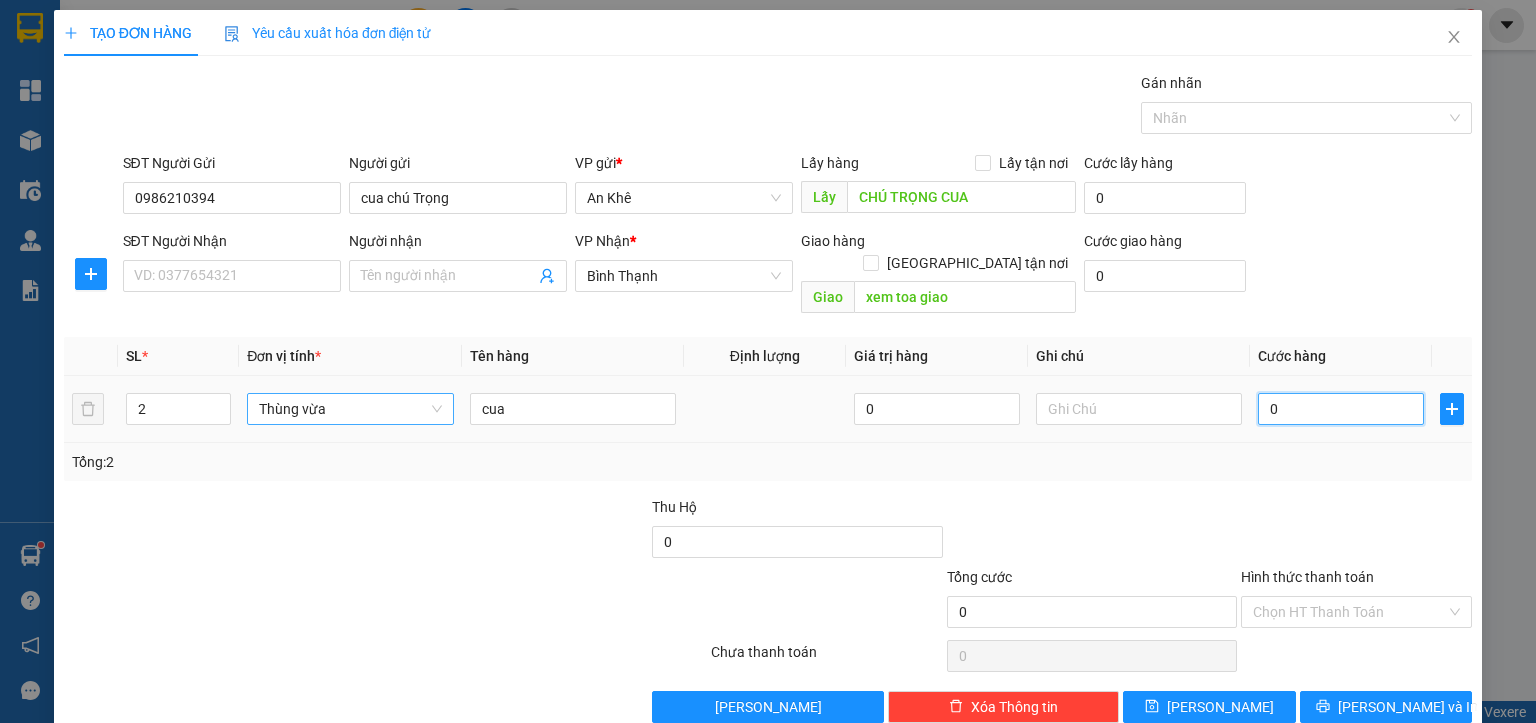 click on "0" at bounding box center [1341, 409] 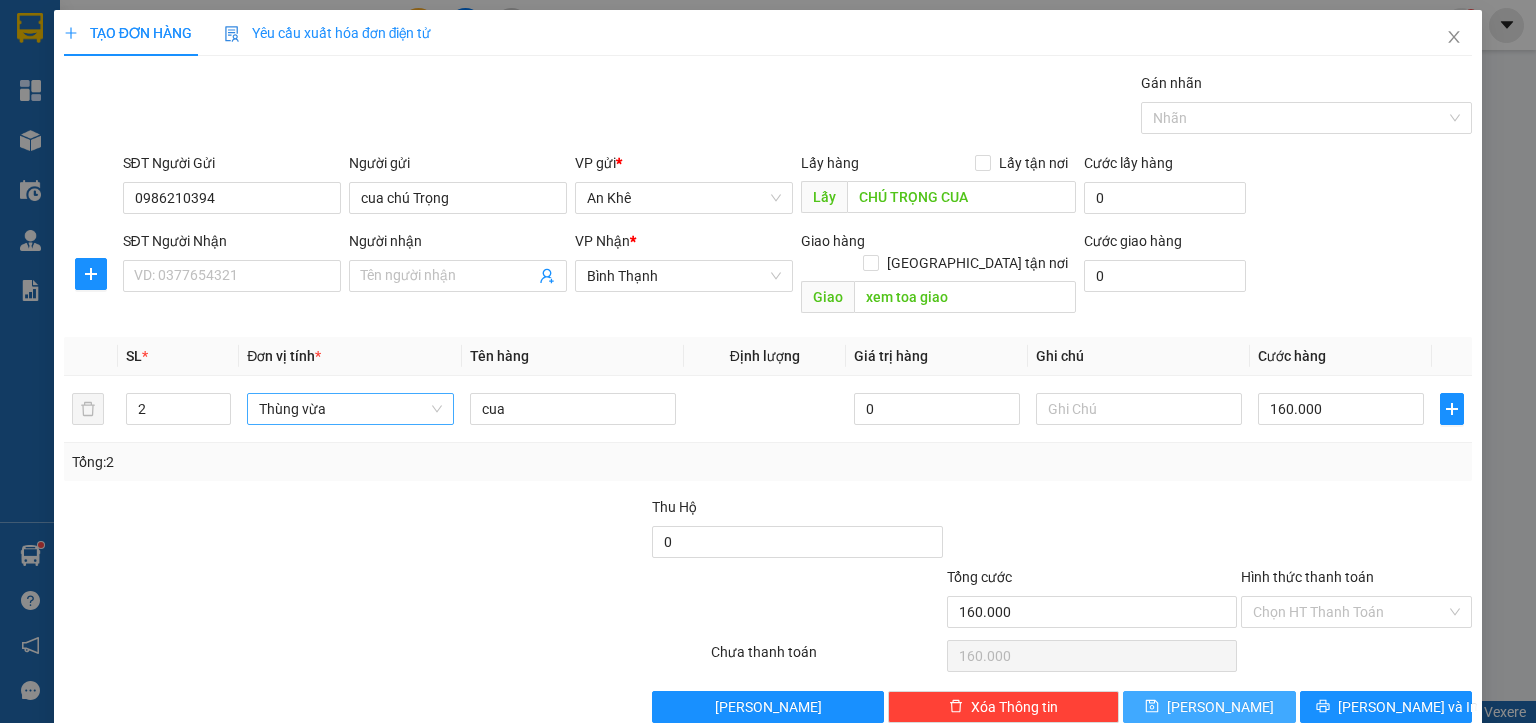 click on "[PERSON_NAME]" at bounding box center [1220, 707] 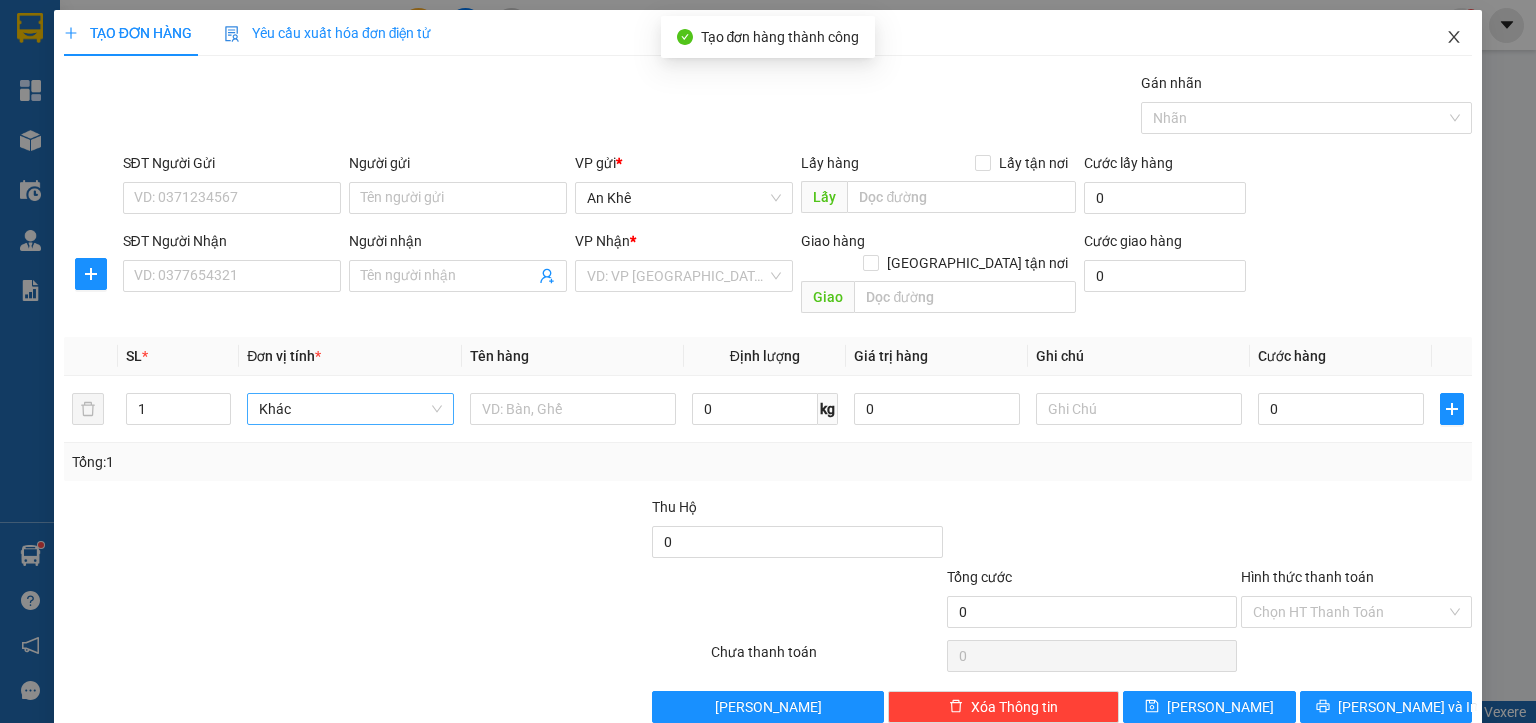 click 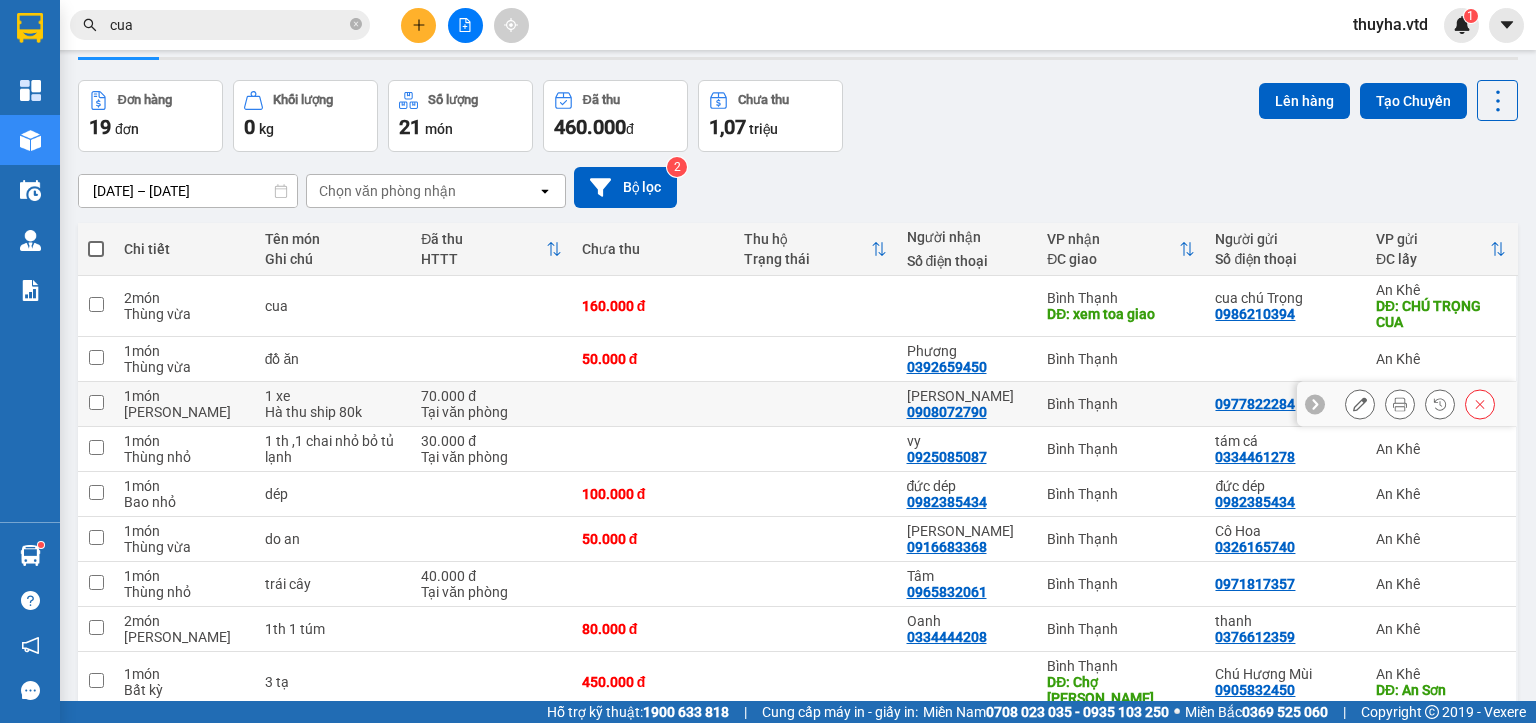 scroll, scrollTop: 0, scrollLeft: 0, axis: both 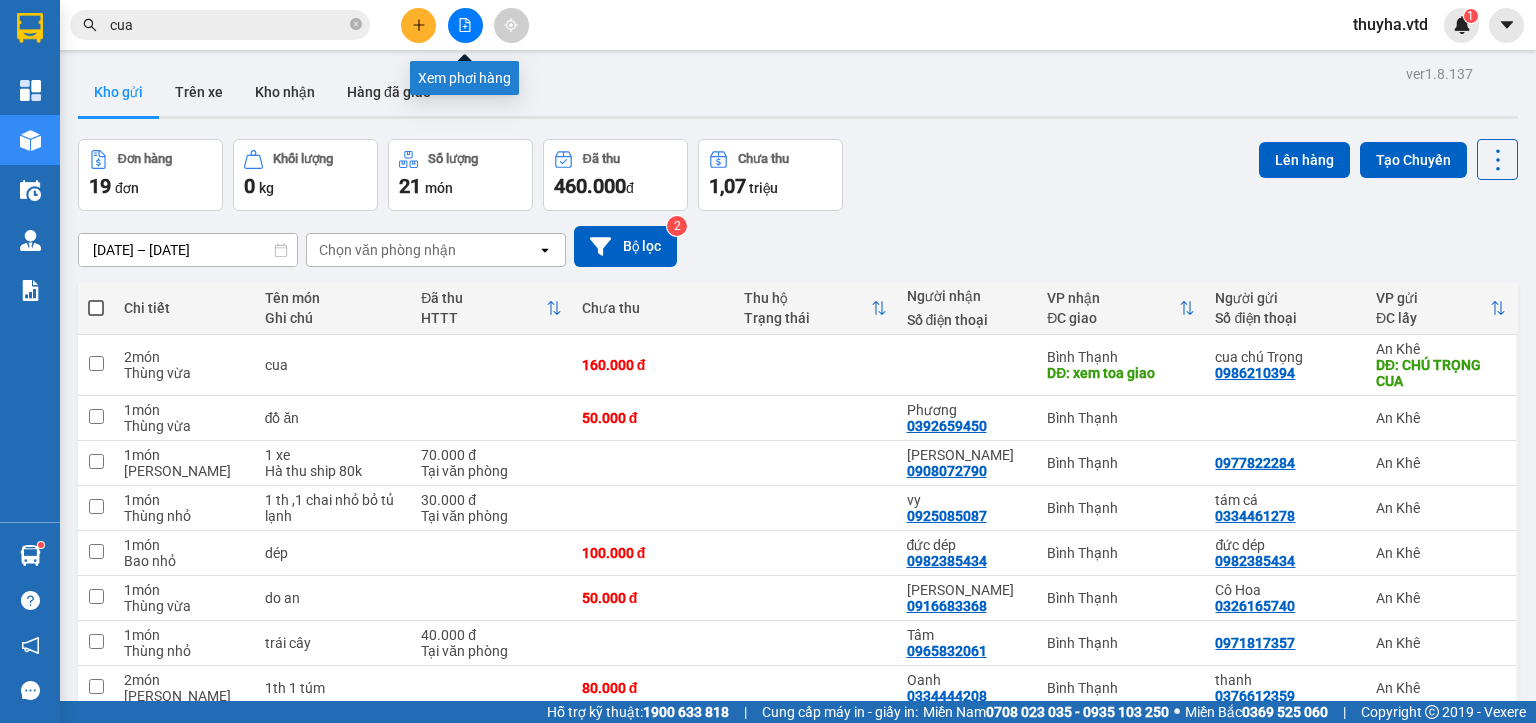 click 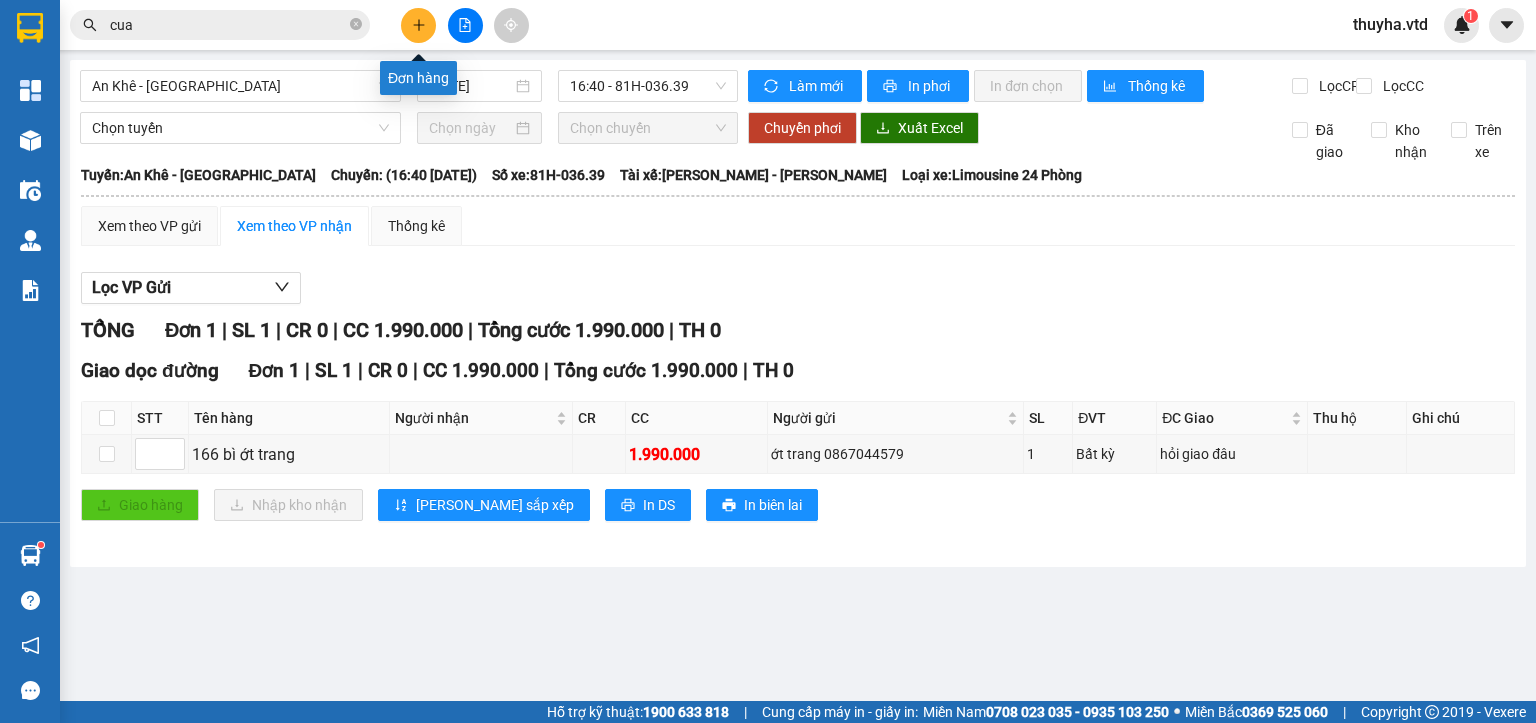 click 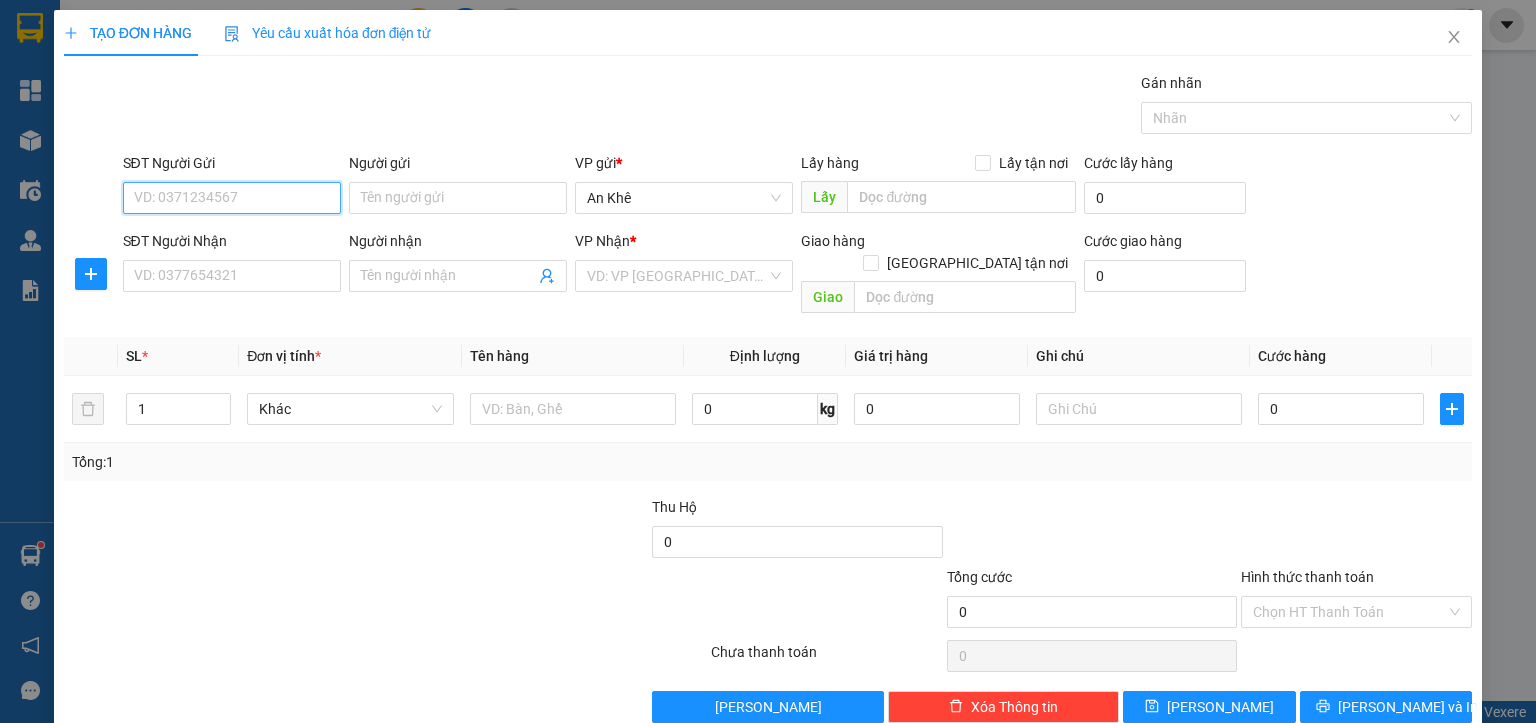 paste on "0935543339" 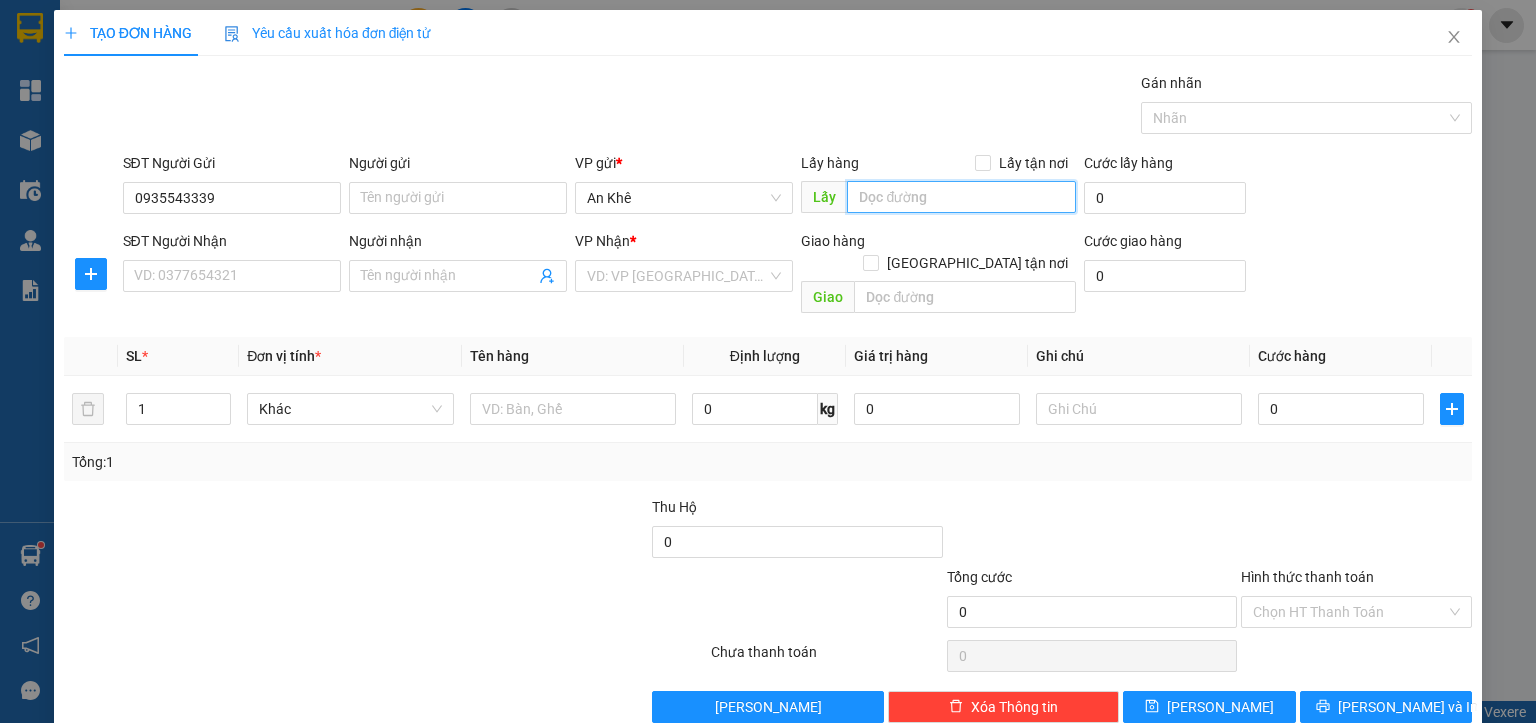 click at bounding box center [961, 197] 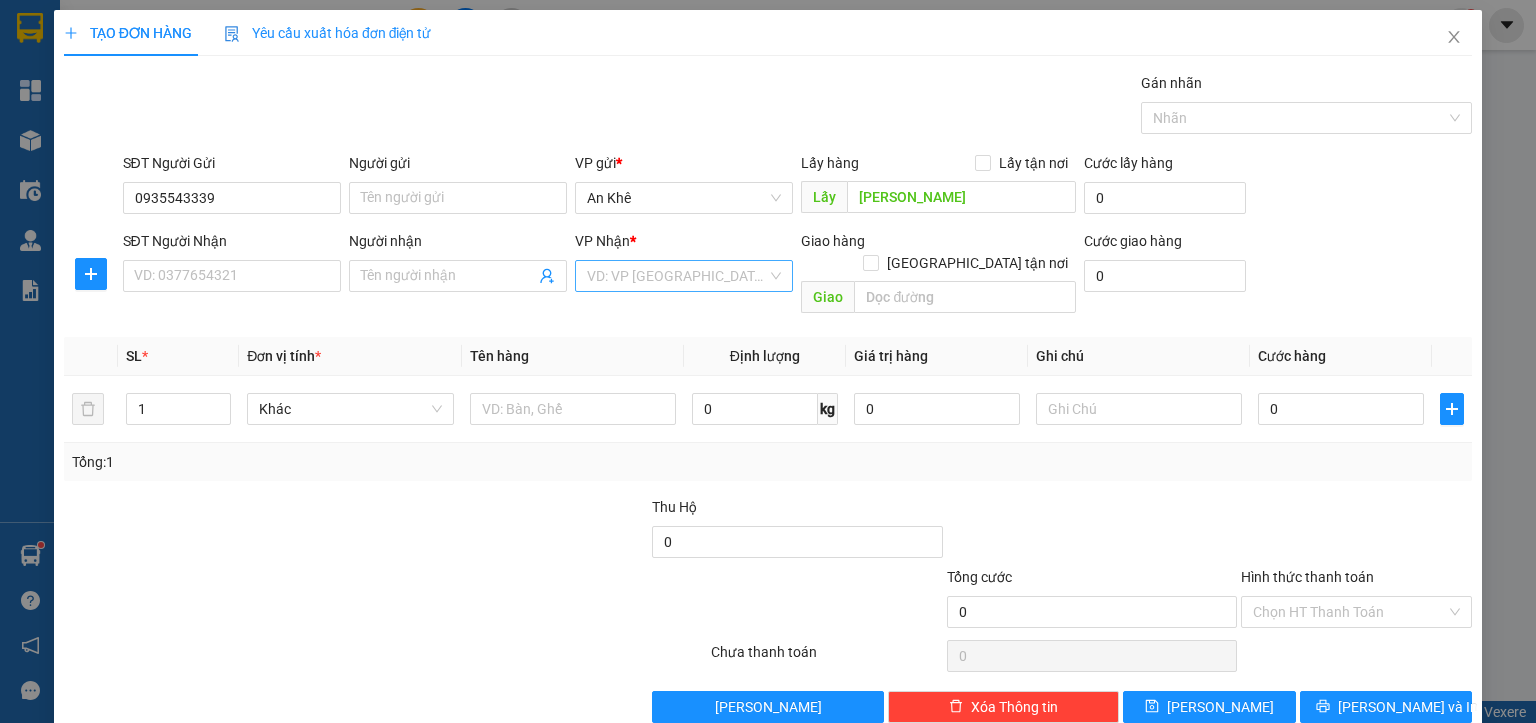 click at bounding box center [677, 276] 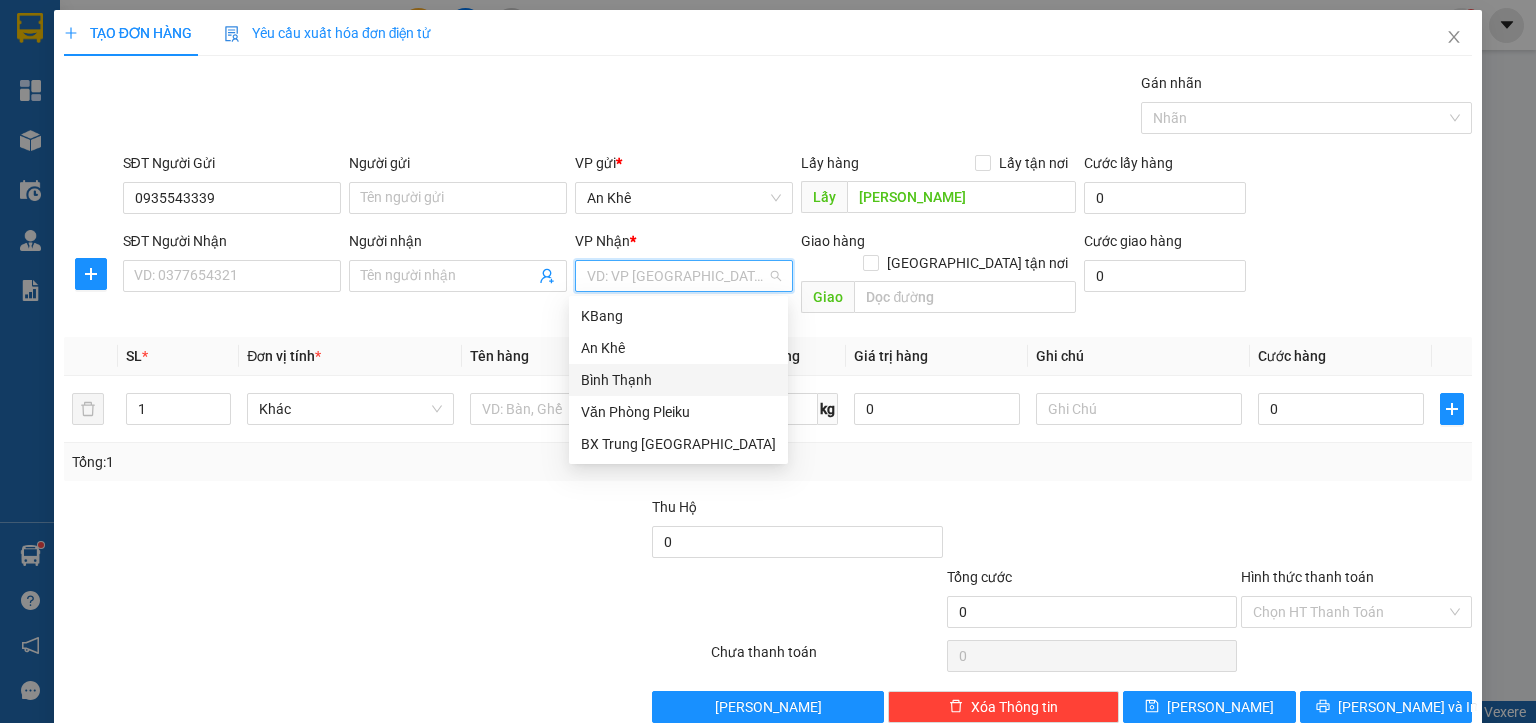 click on "Bình Thạnh" at bounding box center (678, 380) 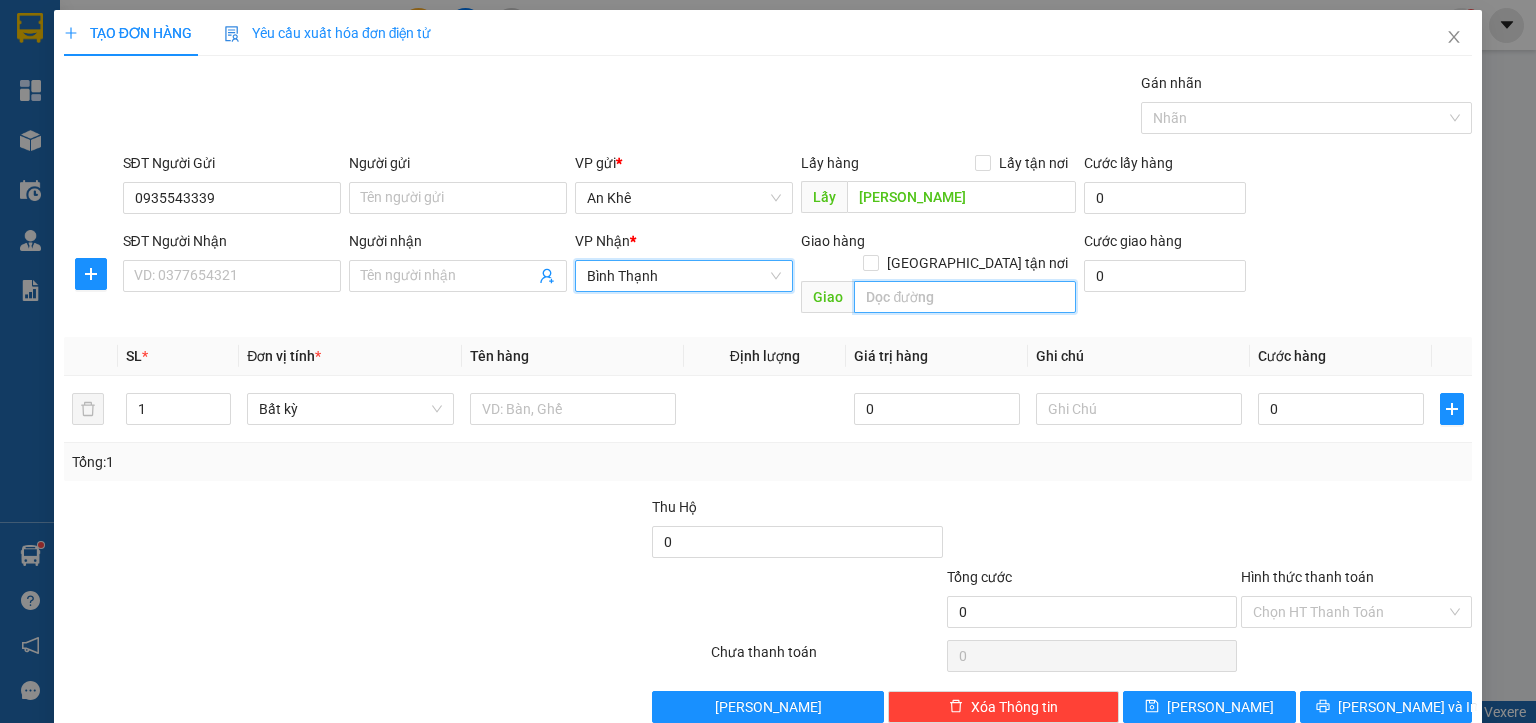 click at bounding box center [965, 297] 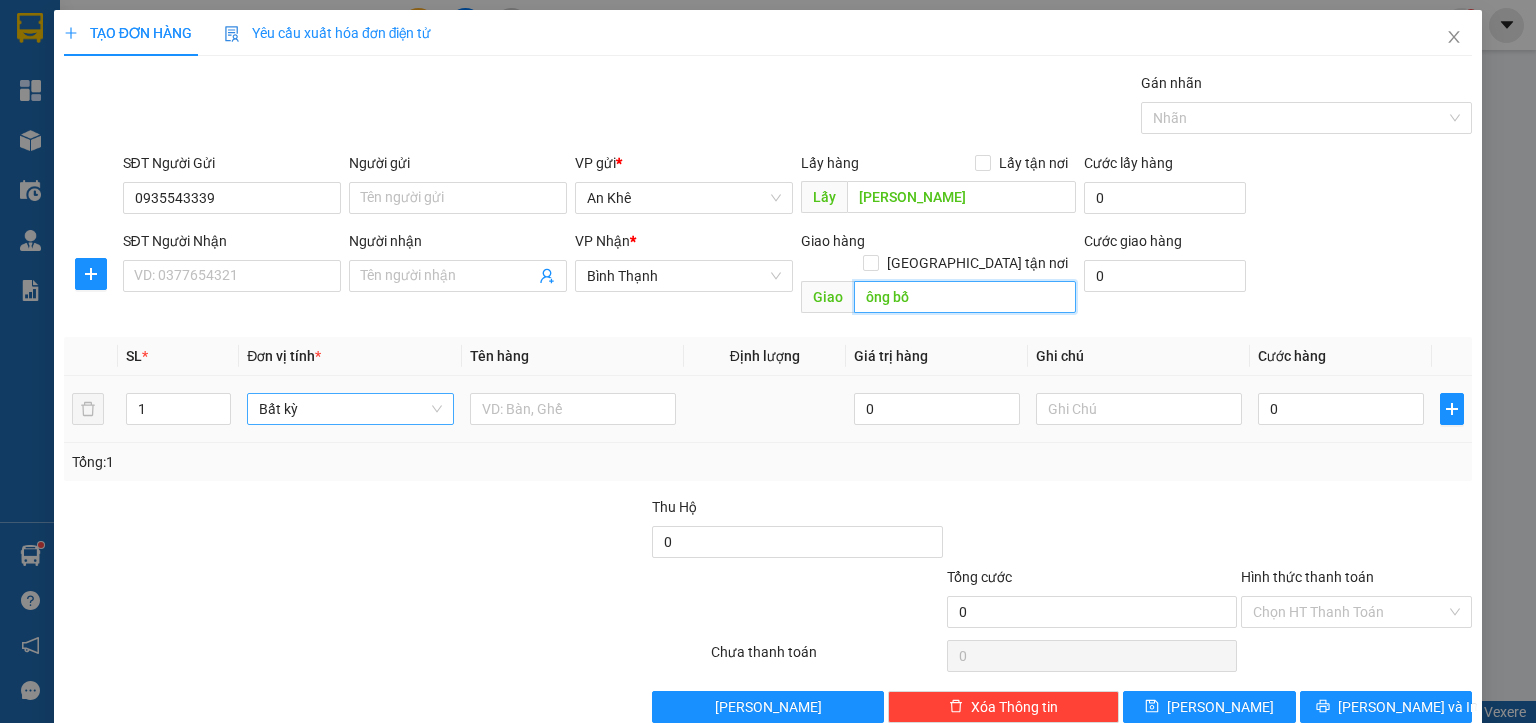 click on "Bất kỳ" at bounding box center (350, 409) 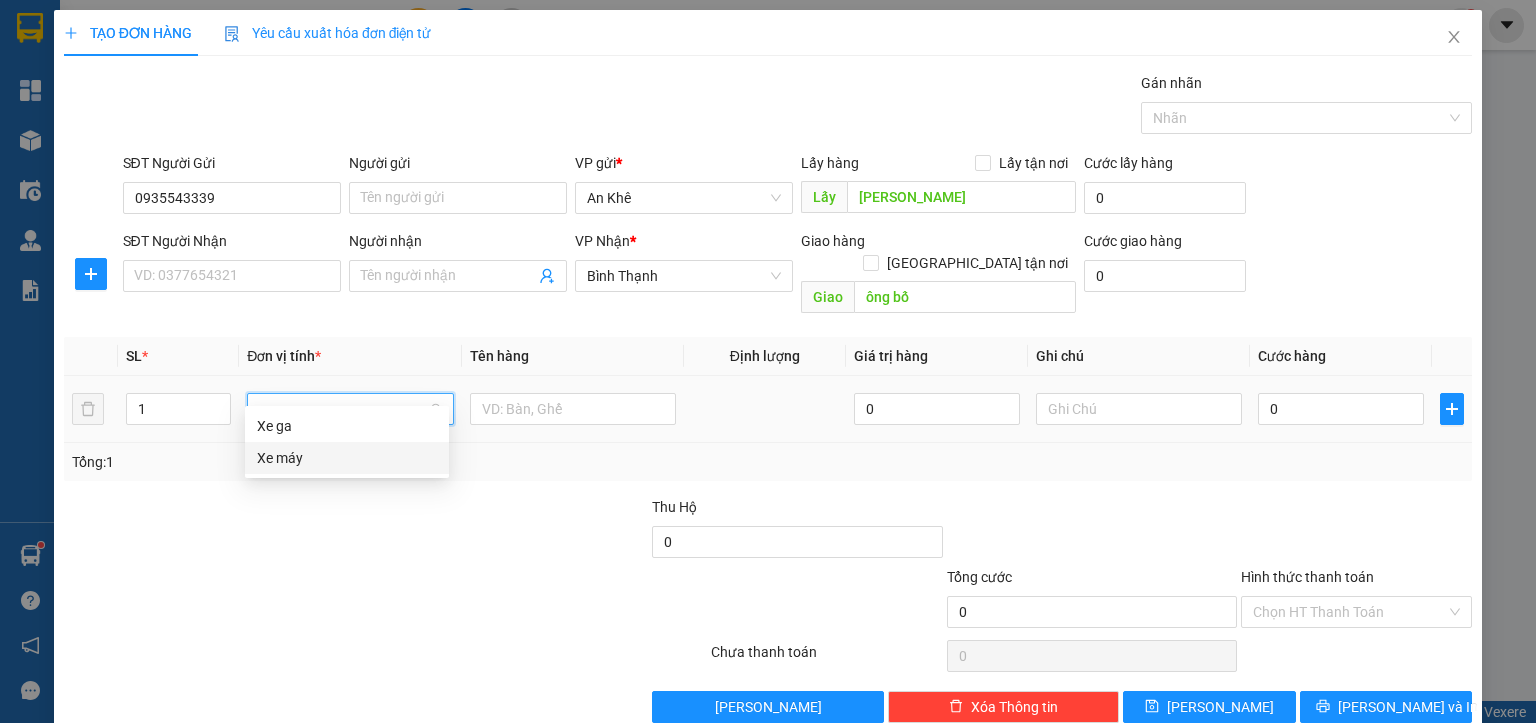 click on "Xe máy" at bounding box center (347, 458) 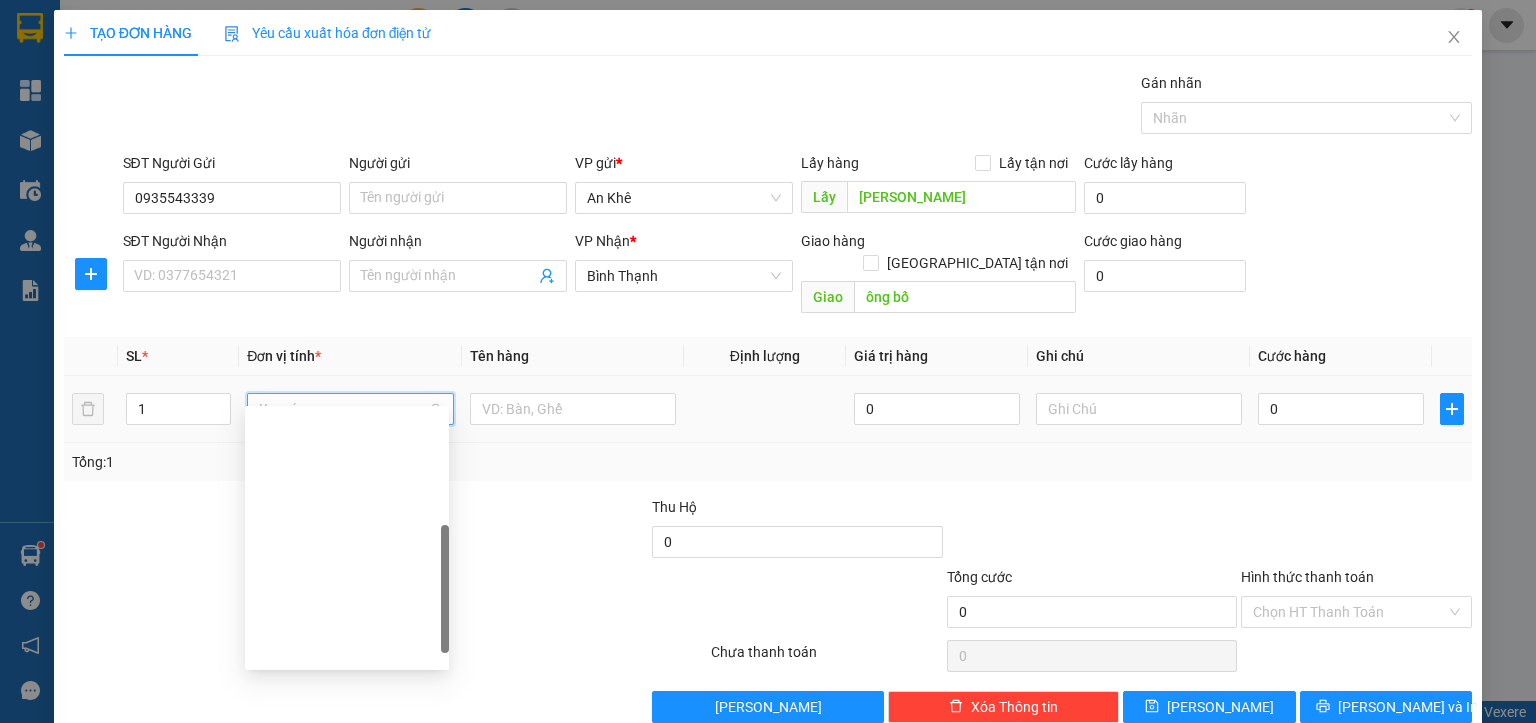 scroll, scrollTop: 288, scrollLeft: 0, axis: vertical 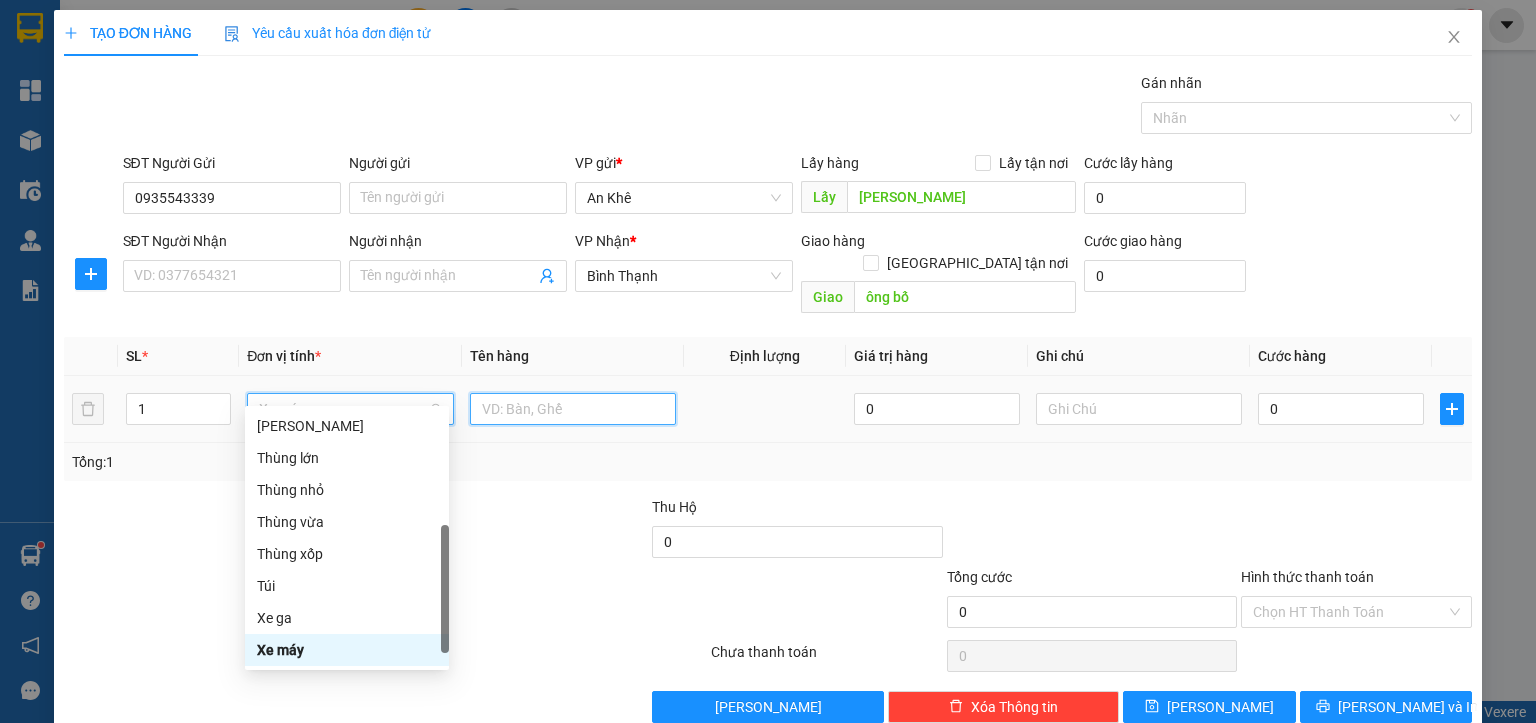 click at bounding box center [573, 409] 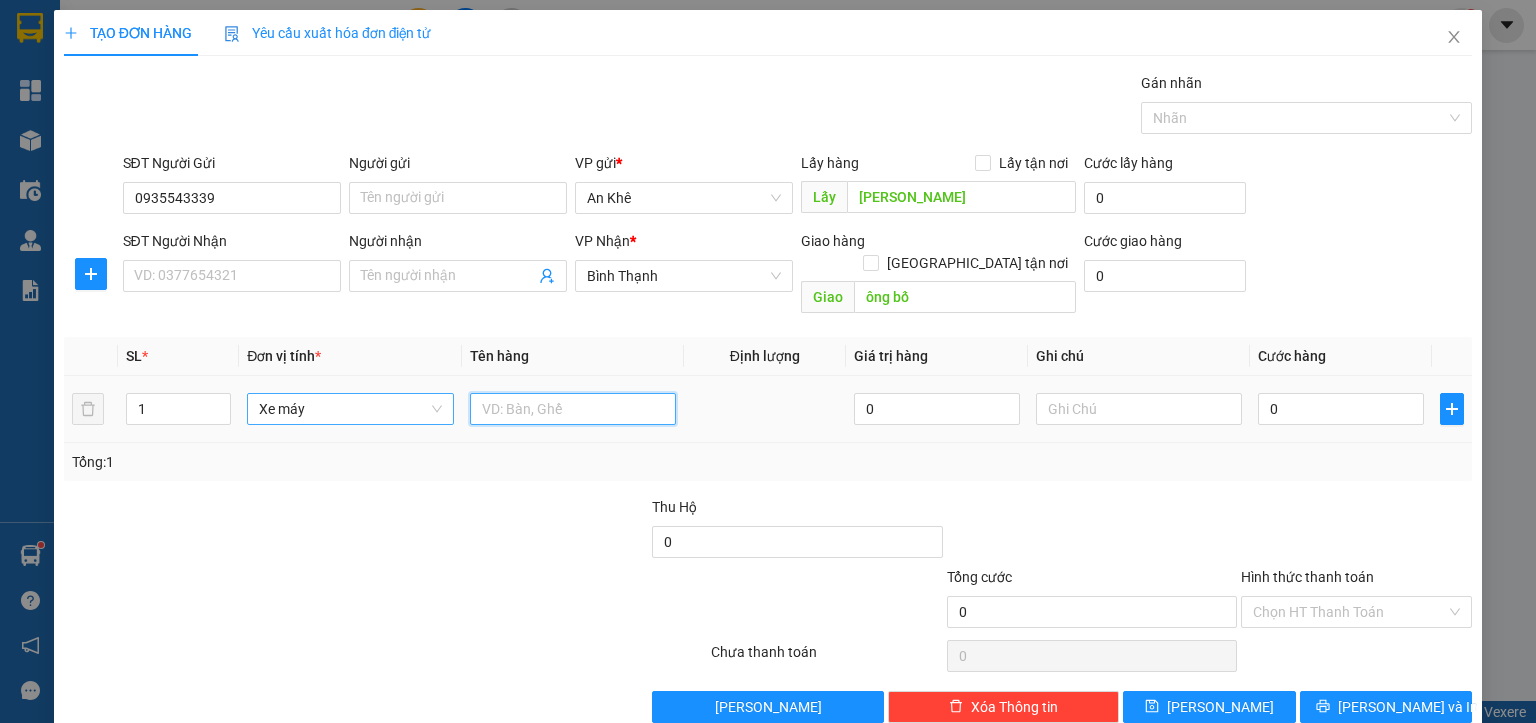 click at bounding box center (573, 409) 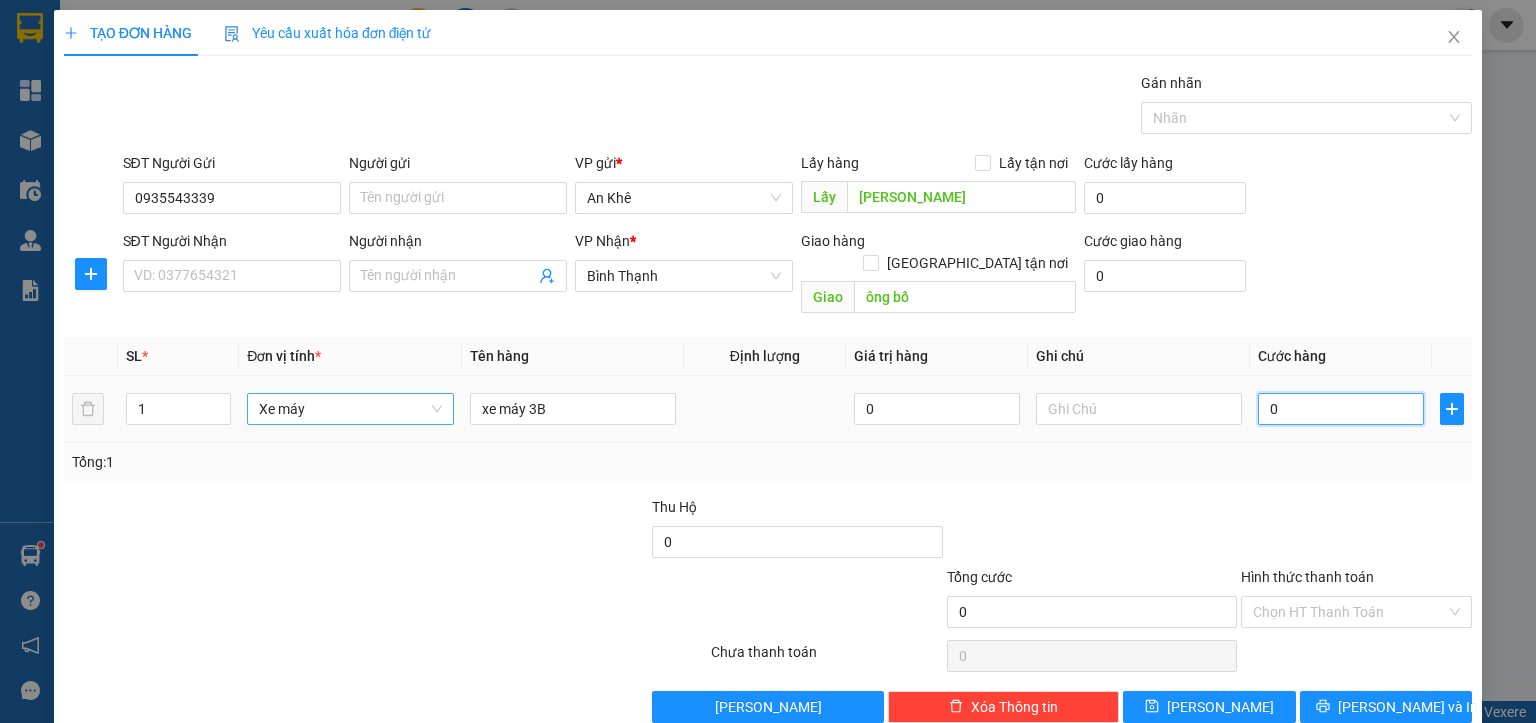 click on "0" at bounding box center (1341, 409) 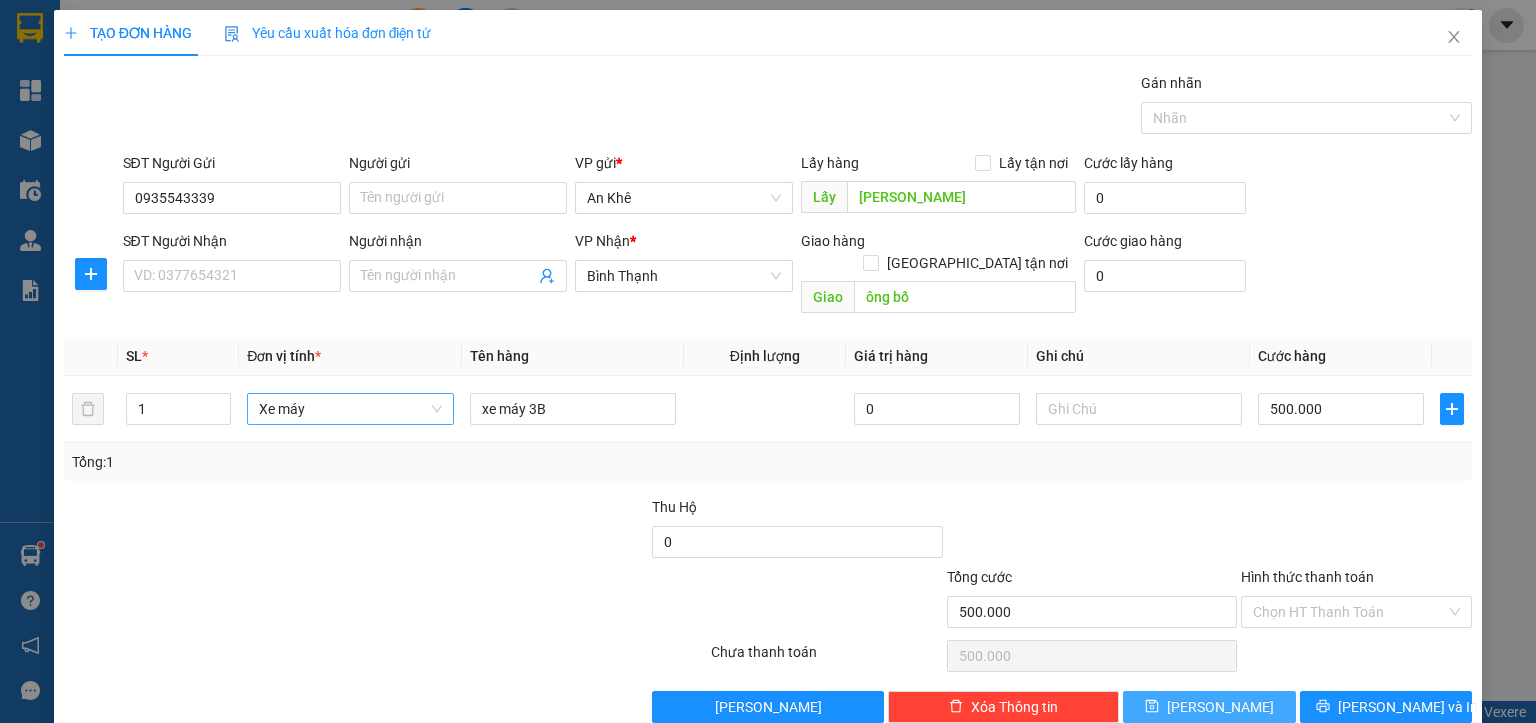 click on "[PERSON_NAME]" at bounding box center (1209, 707) 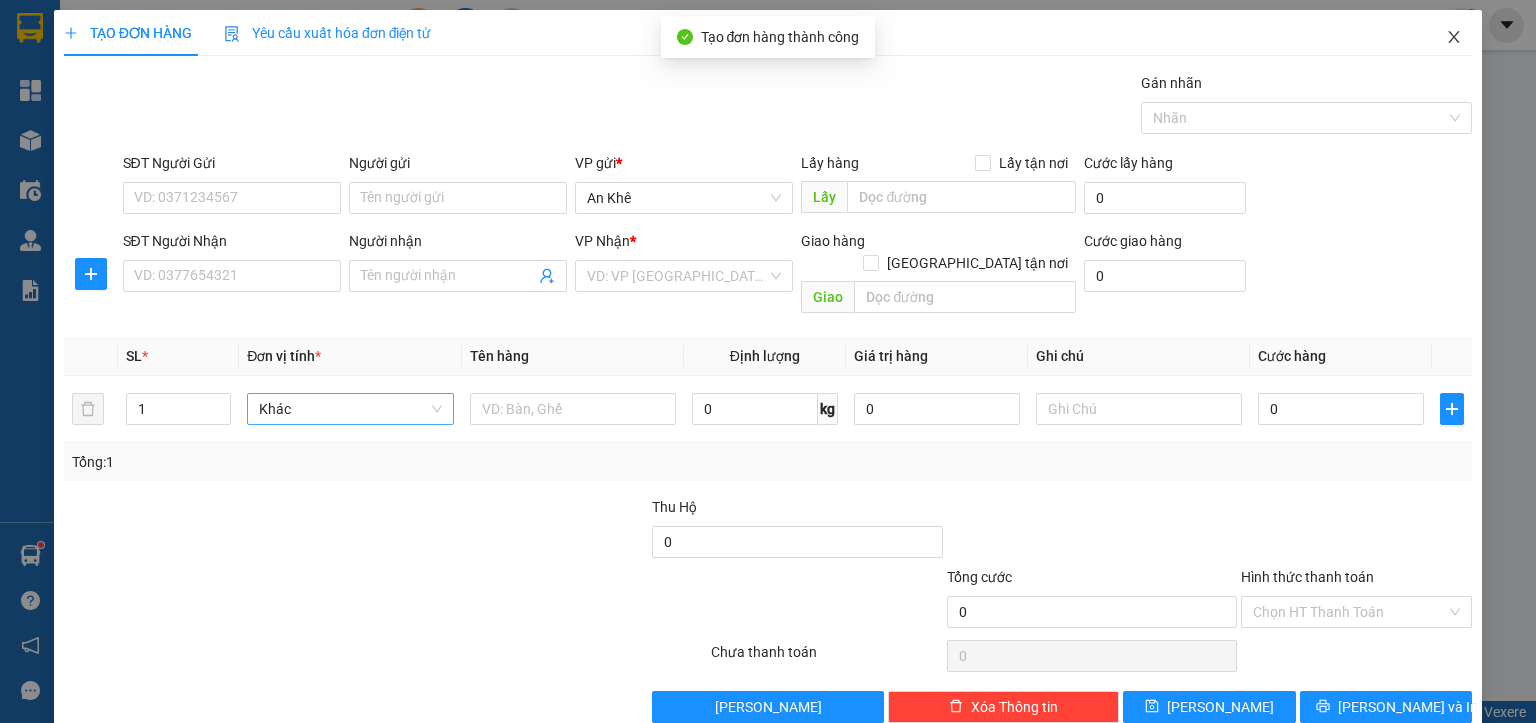 drag, startPoint x: 1438, startPoint y: 37, endPoint x: 0, endPoint y: 410, distance: 1485.5884 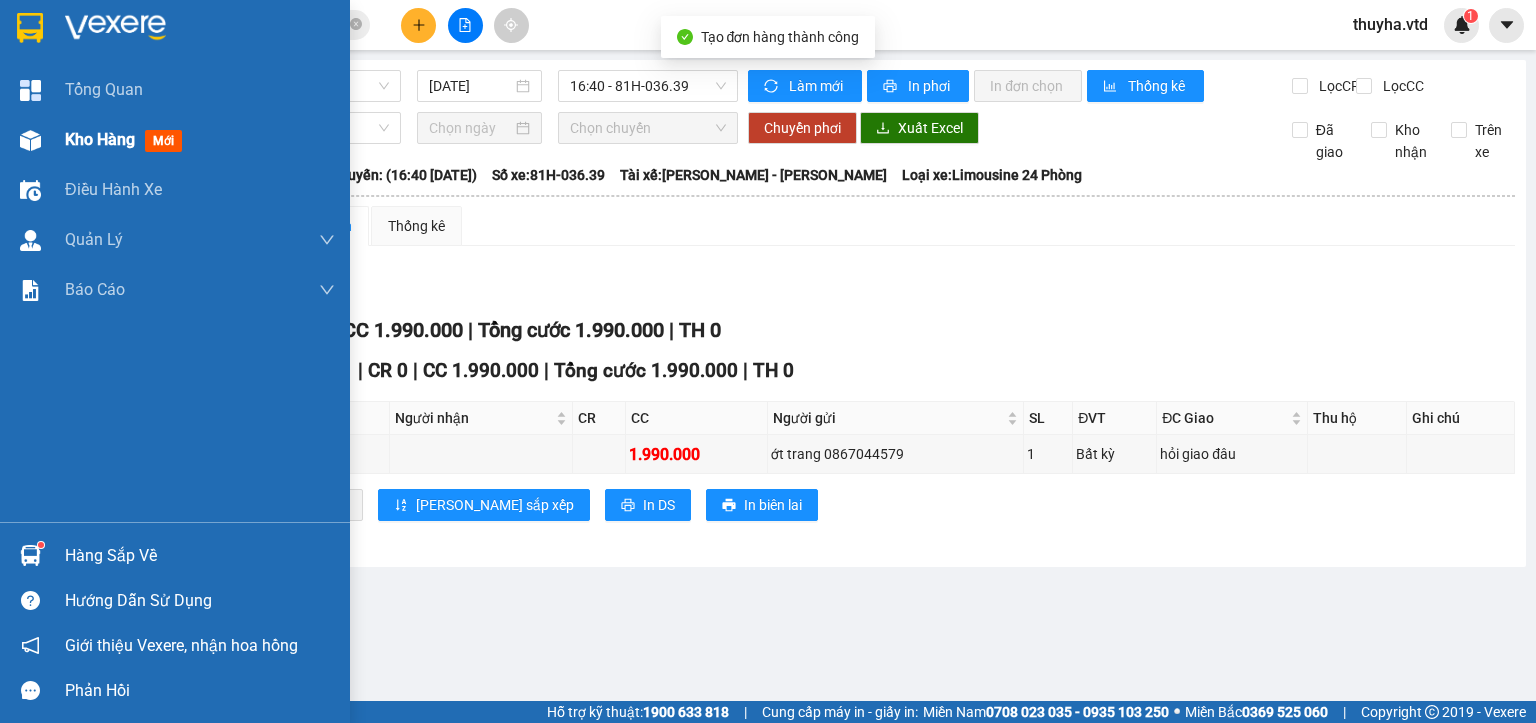 click on "Kho hàng" at bounding box center [100, 139] 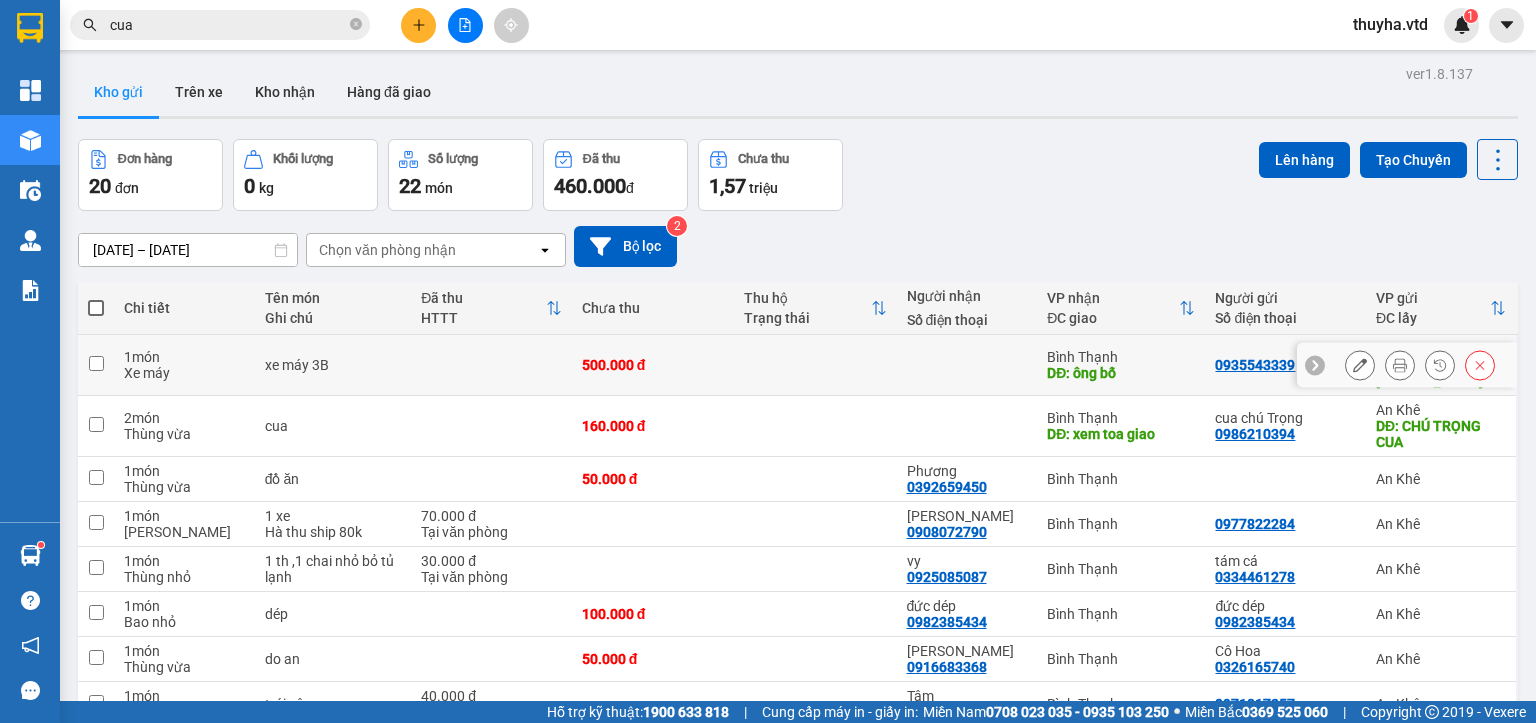click at bounding box center (96, 363) 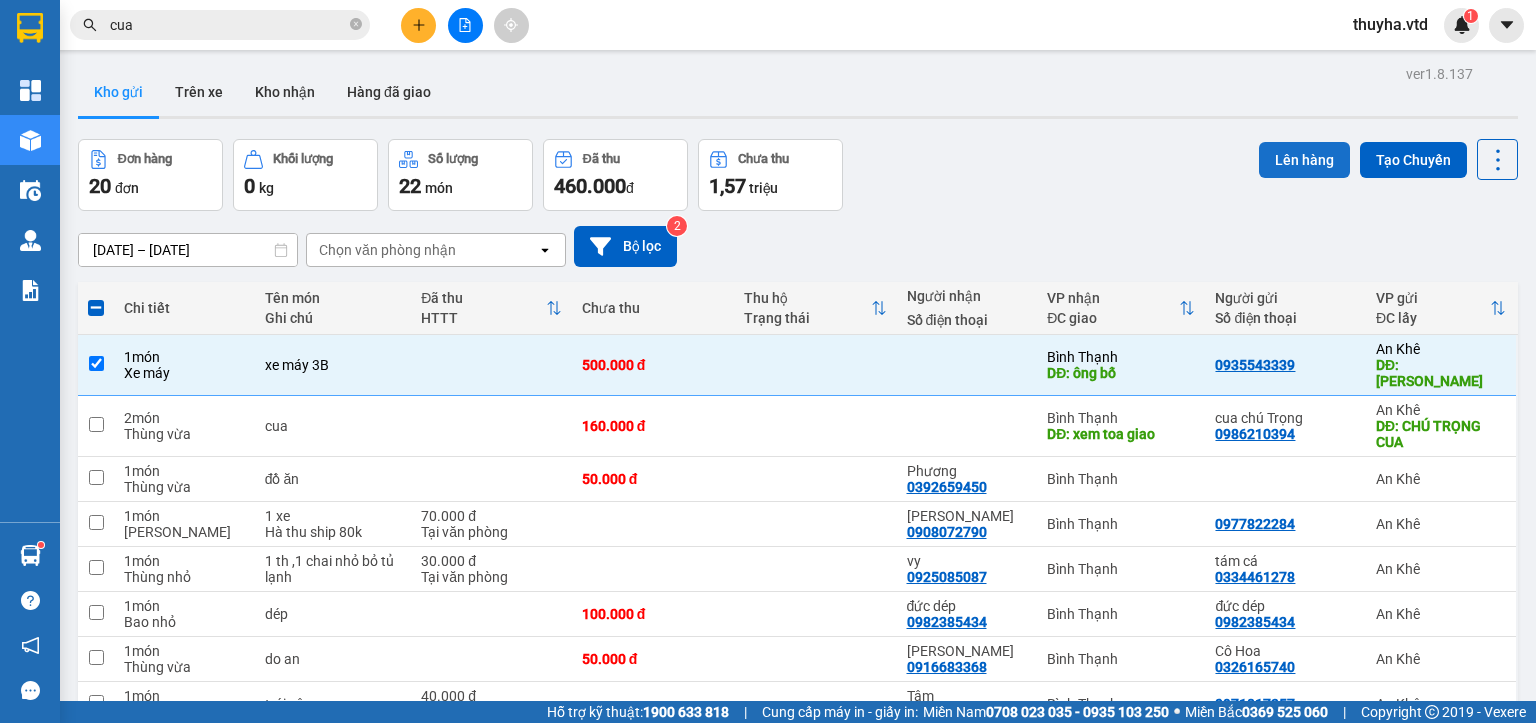 click on "Lên hàng" at bounding box center [1304, 160] 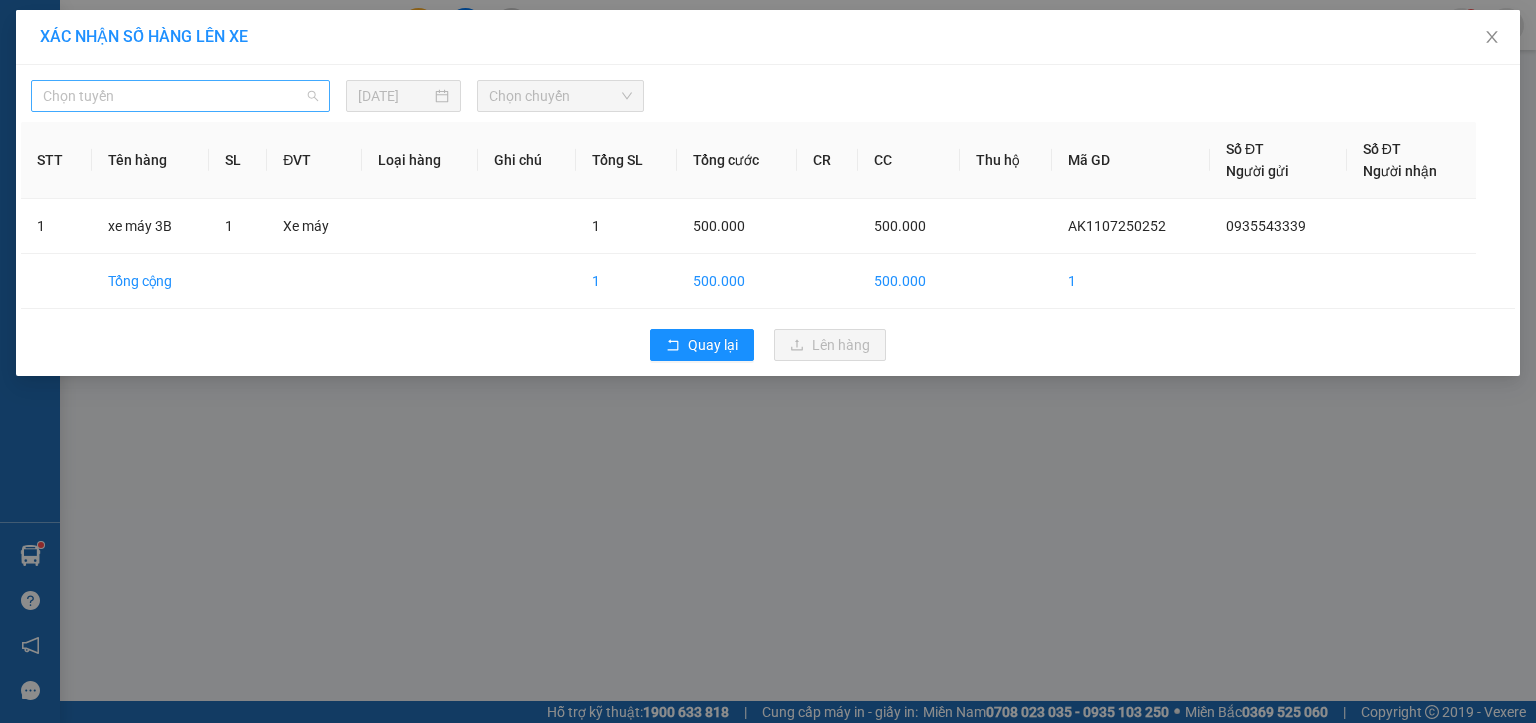 click on "Chọn tuyến" at bounding box center (180, 96) 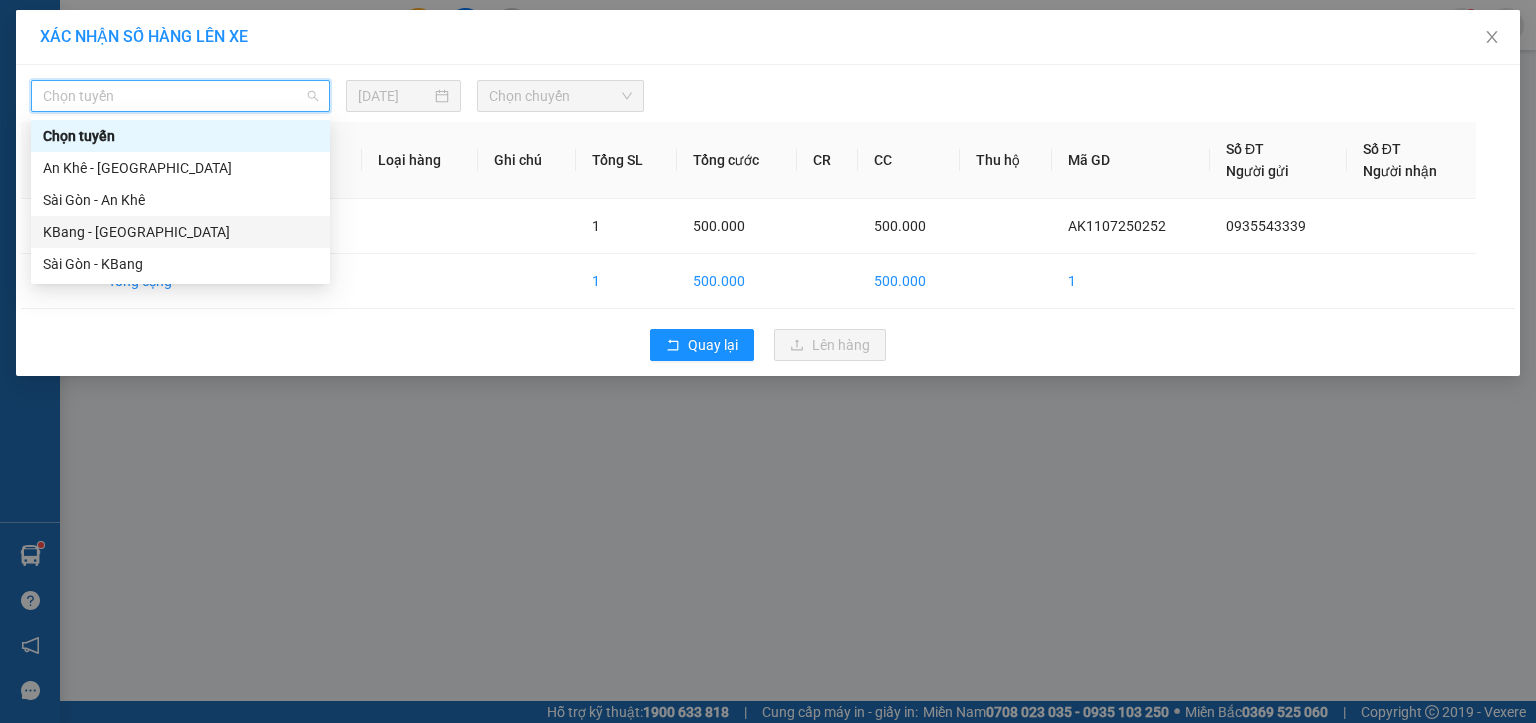 click on "KBang - [GEOGRAPHIC_DATA]" at bounding box center [180, 232] 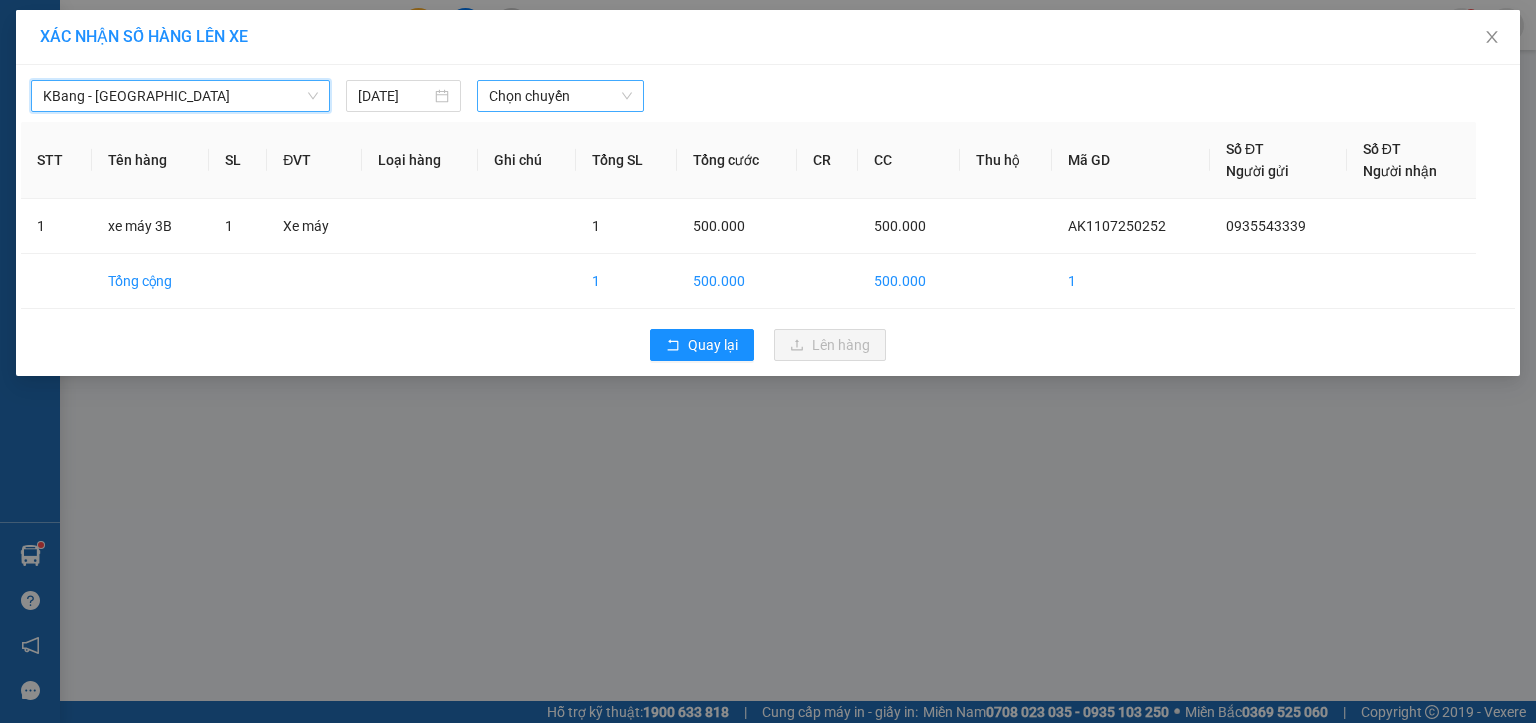 click on "Chọn chuyến" at bounding box center (561, 96) 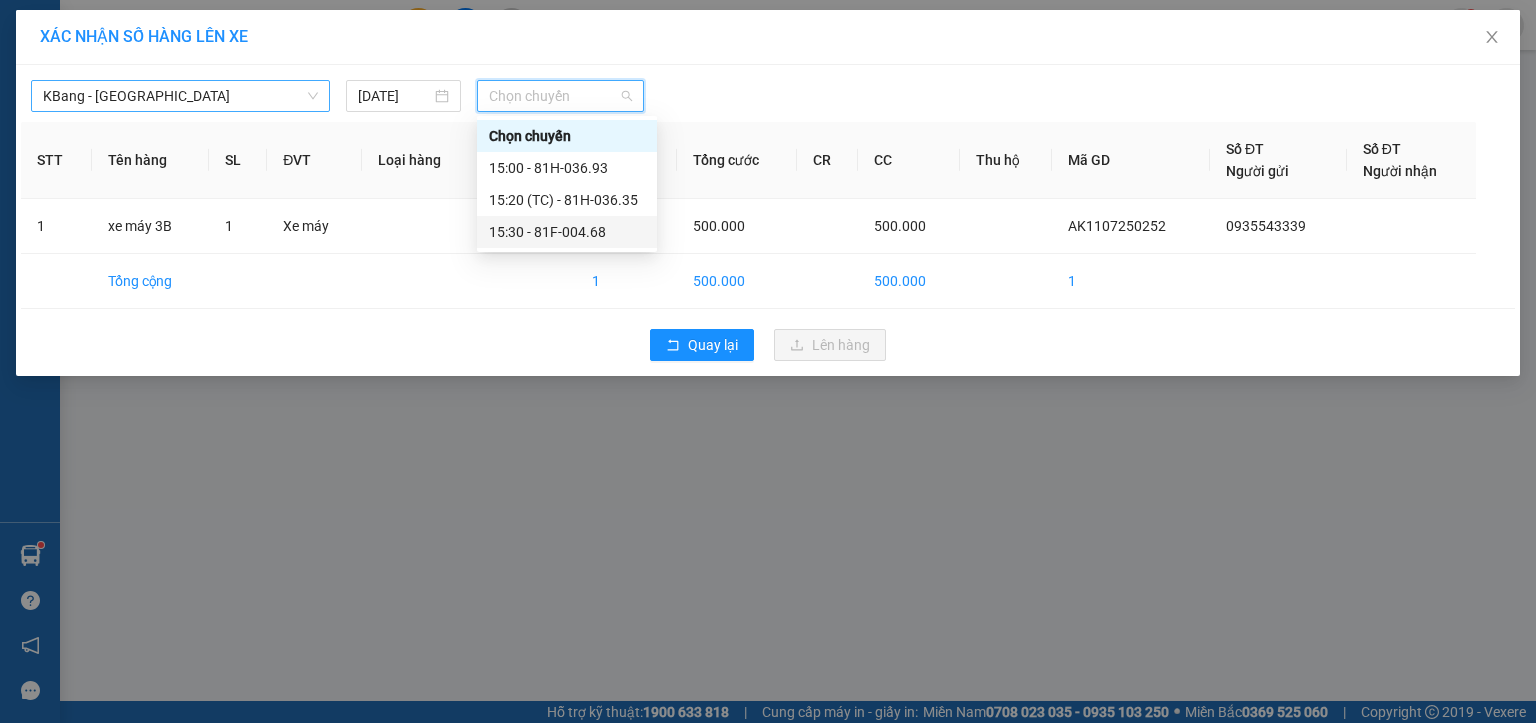 click on "KBang - [GEOGRAPHIC_DATA]" at bounding box center (180, 96) 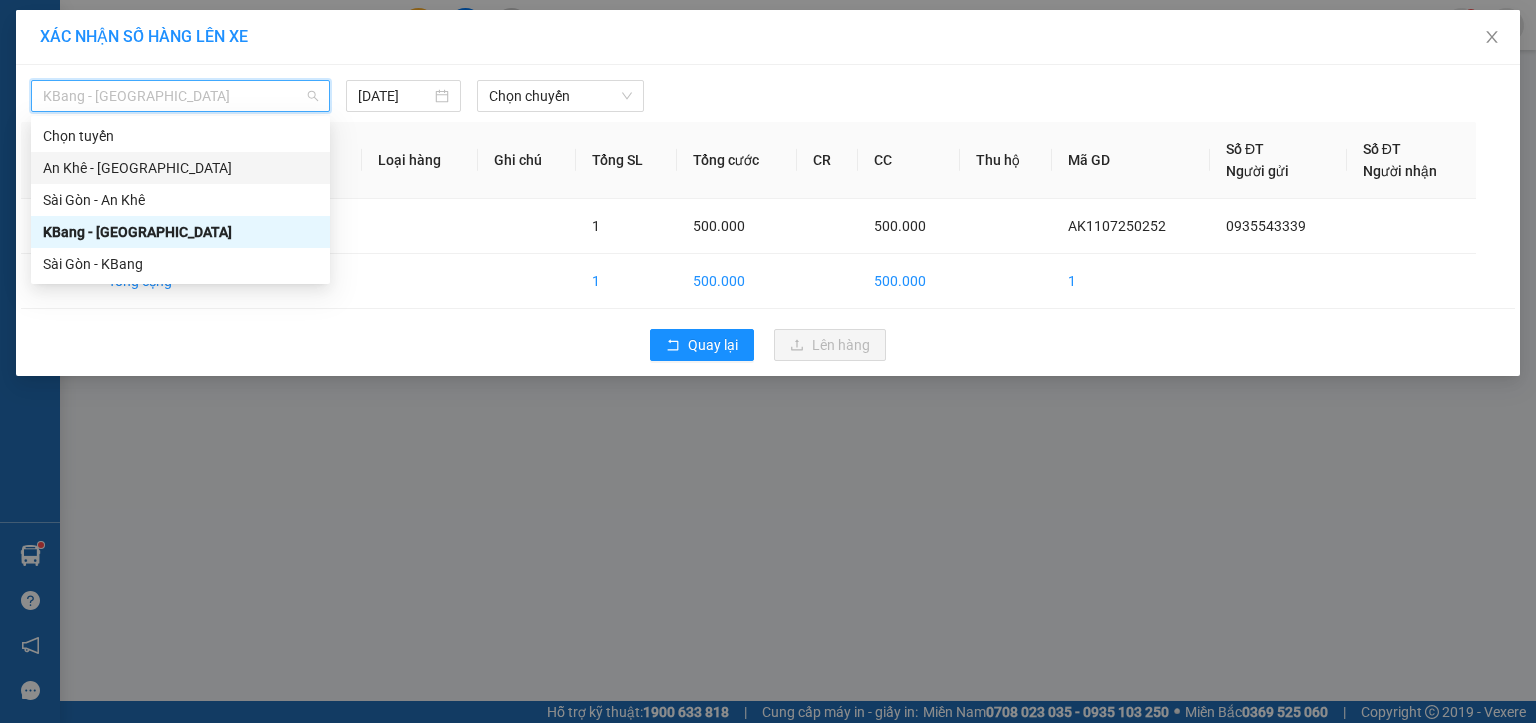 click on "An Khê - [GEOGRAPHIC_DATA]" at bounding box center (180, 168) 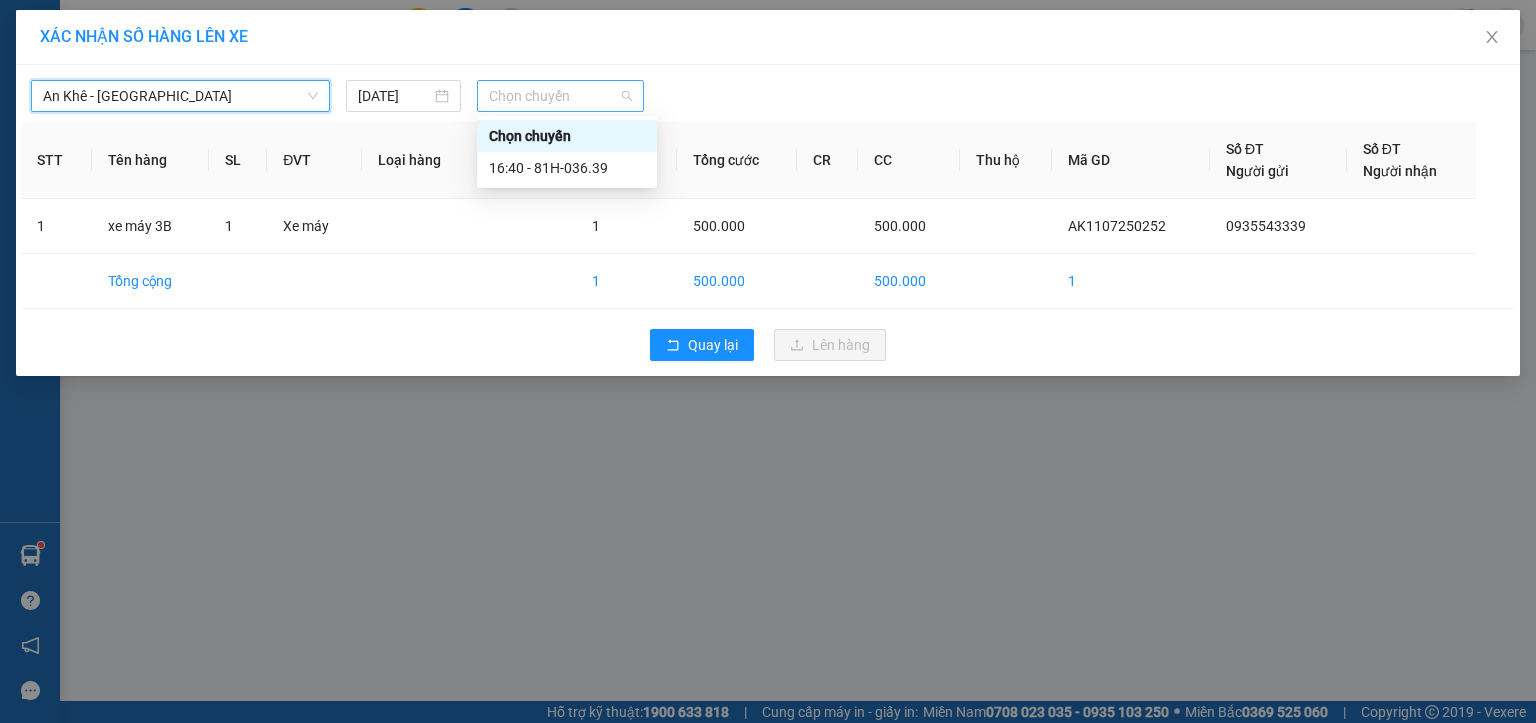 click on "Chọn chuyến" at bounding box center [561, 96] 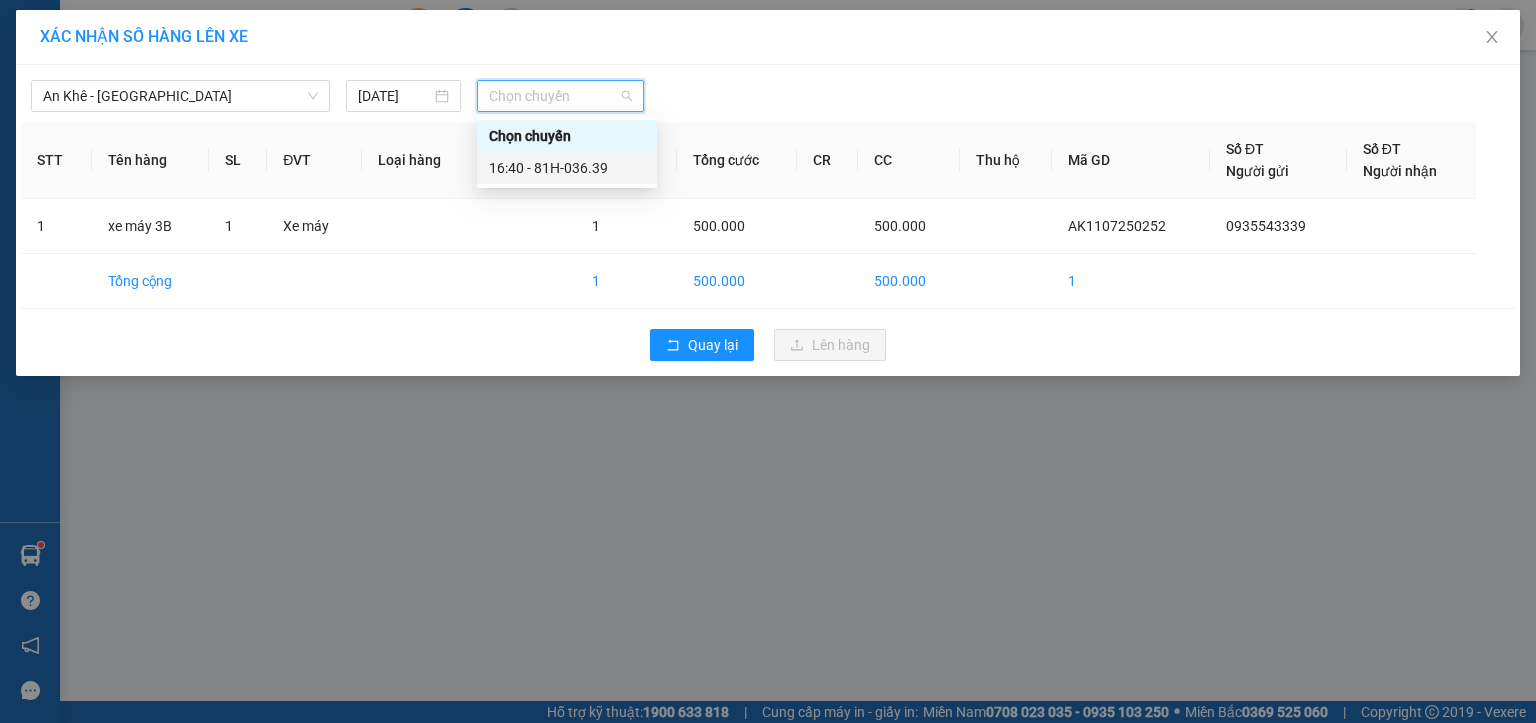 click on "16:40     - 81H-036.39" at bounding box center [567, 168] 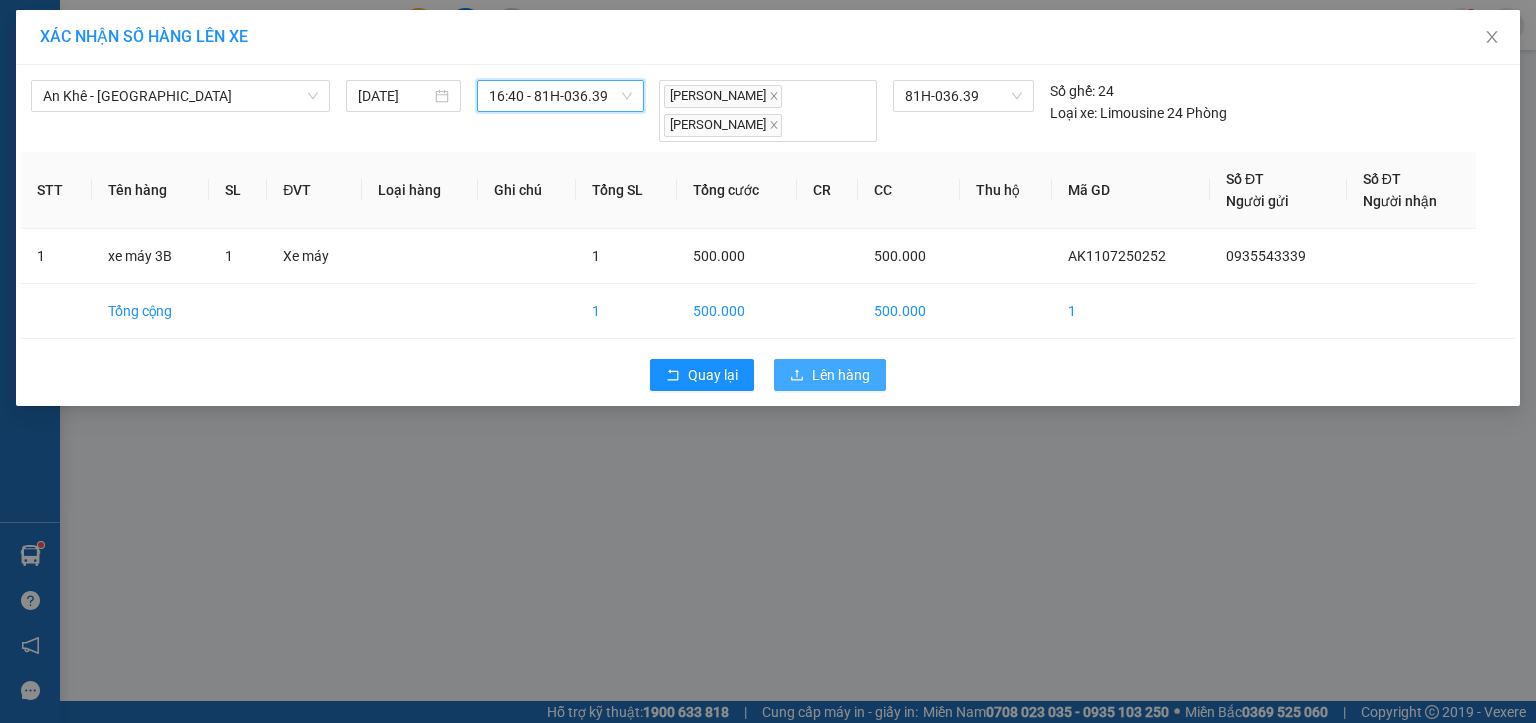 click on "Lên hàng" at bounding box center [830, 375] 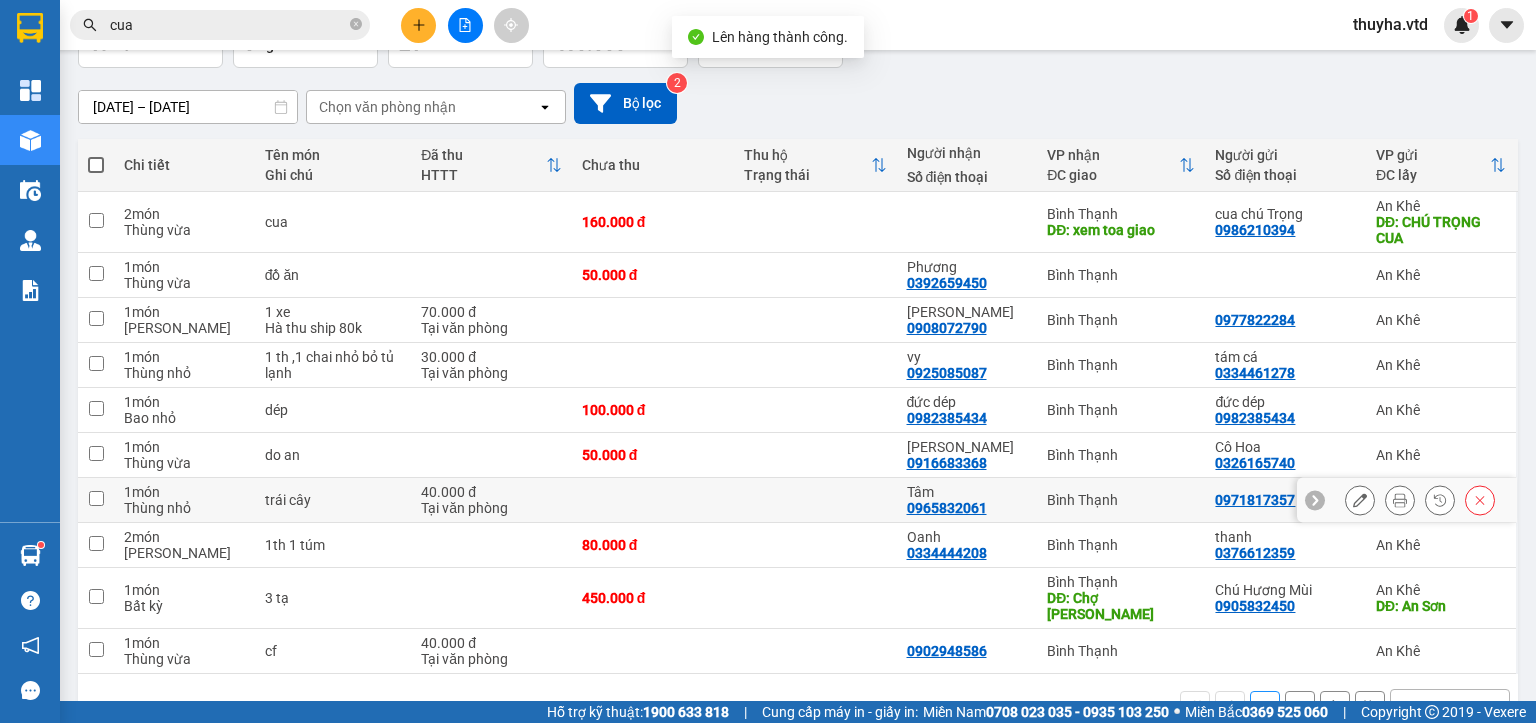 scroll, scrollTop: 178, scrollLeft: 0, axis: vertical 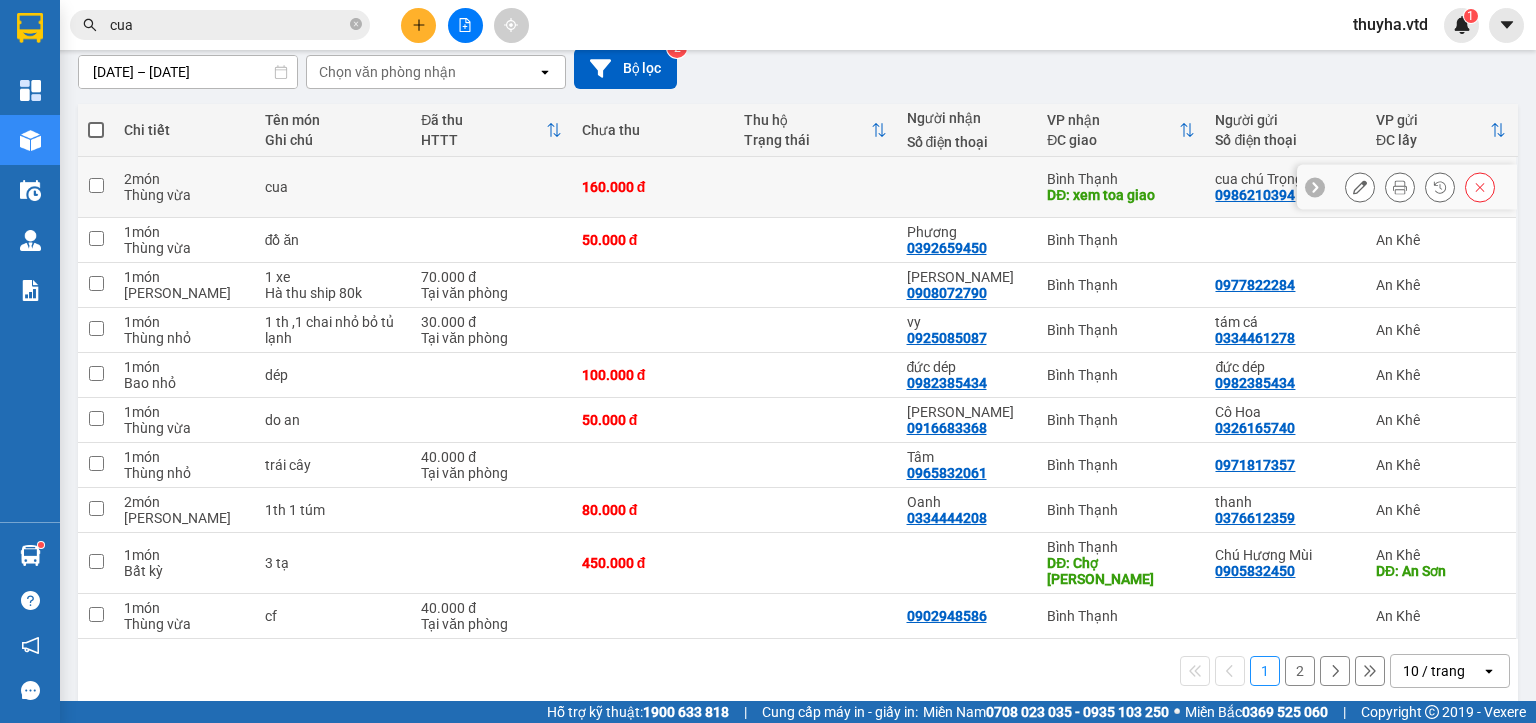click at bounding box center [96, 185] 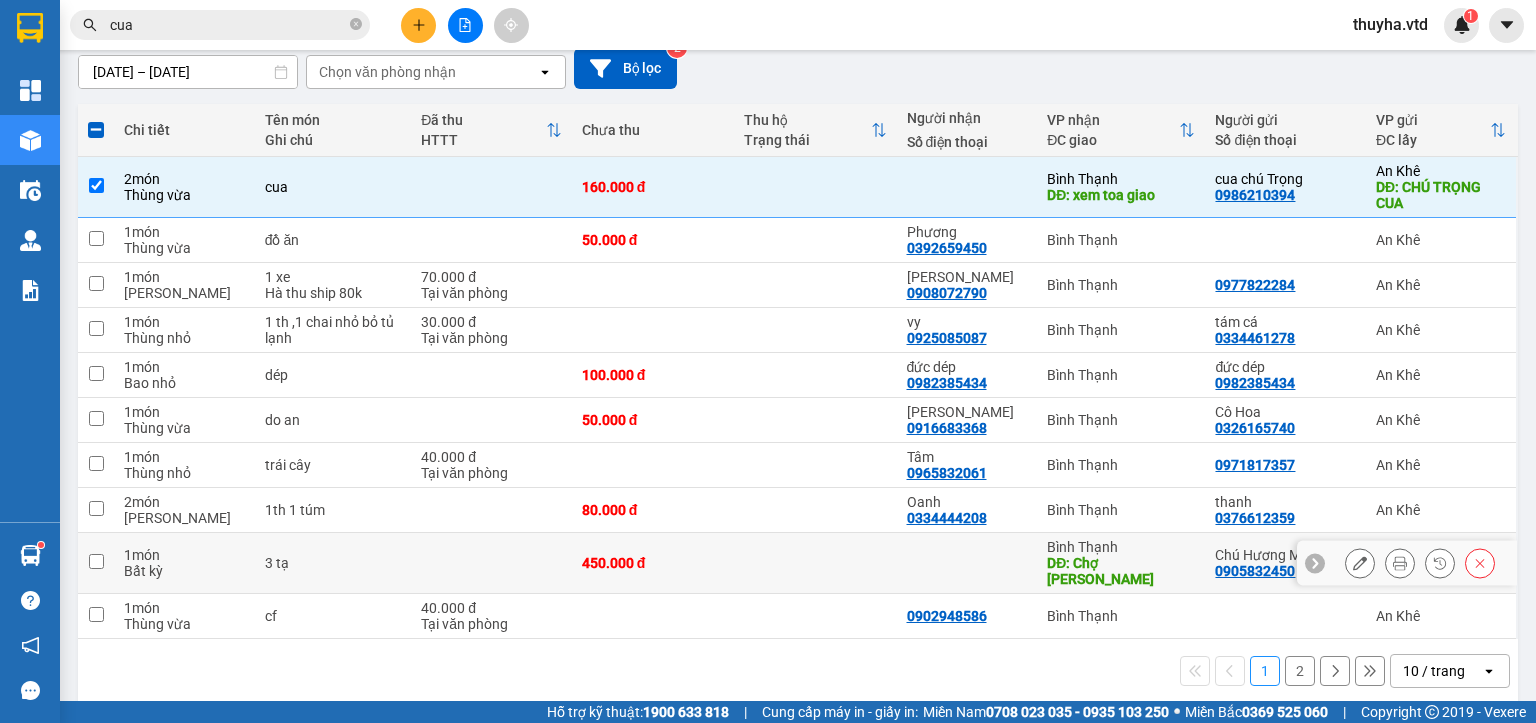 click at bounding box center (96, 561) 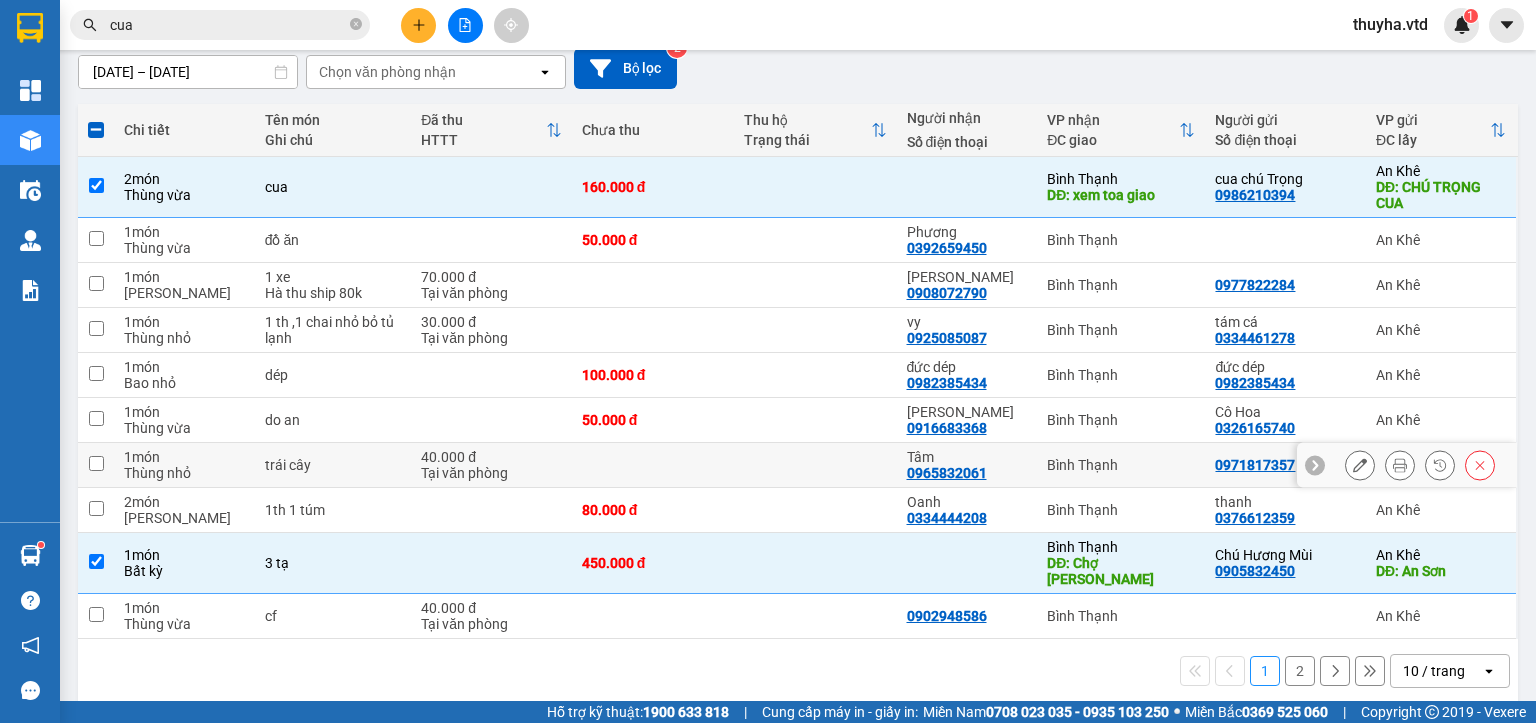 scroll, scrollTop: 0, scrollLeft: 0, axis: both 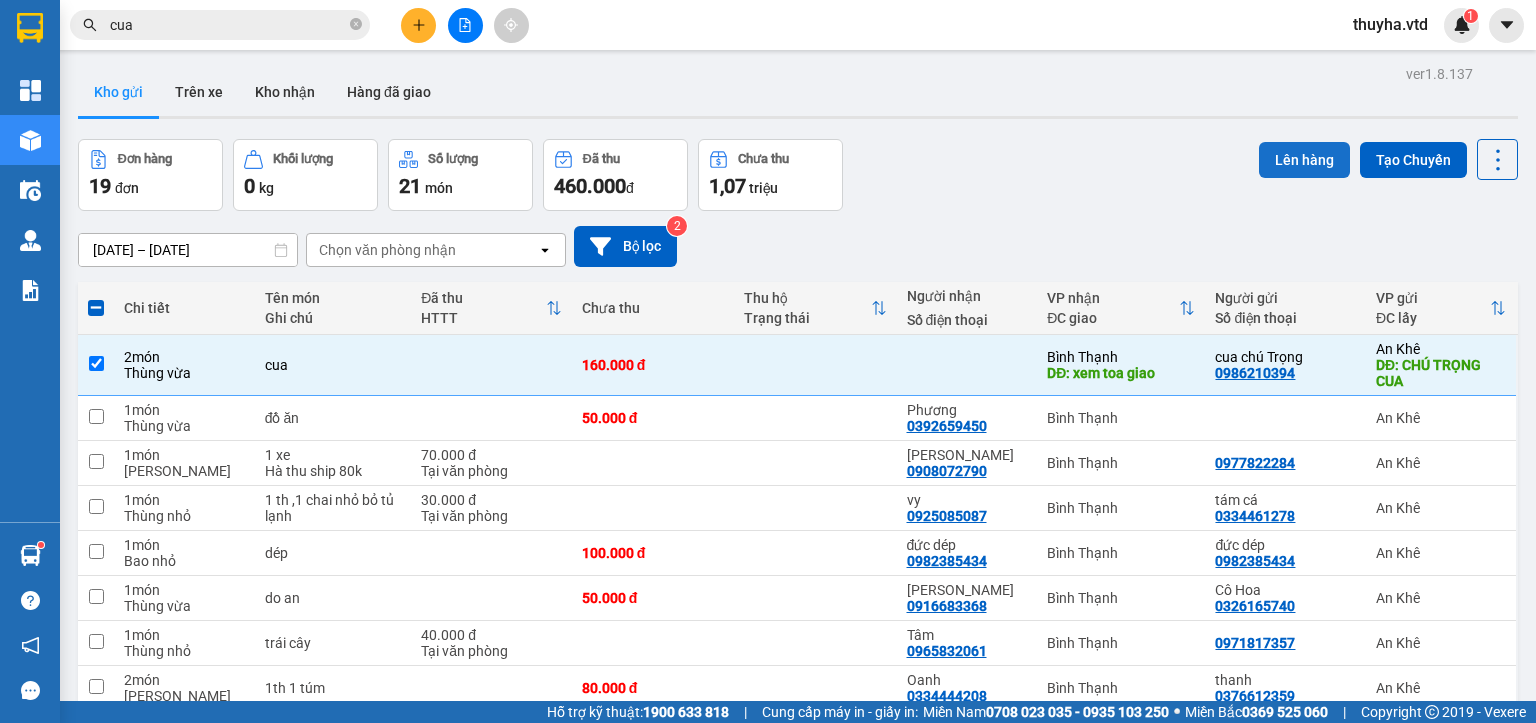 click on "Lên hàng" at bounding box center [1304, 160] 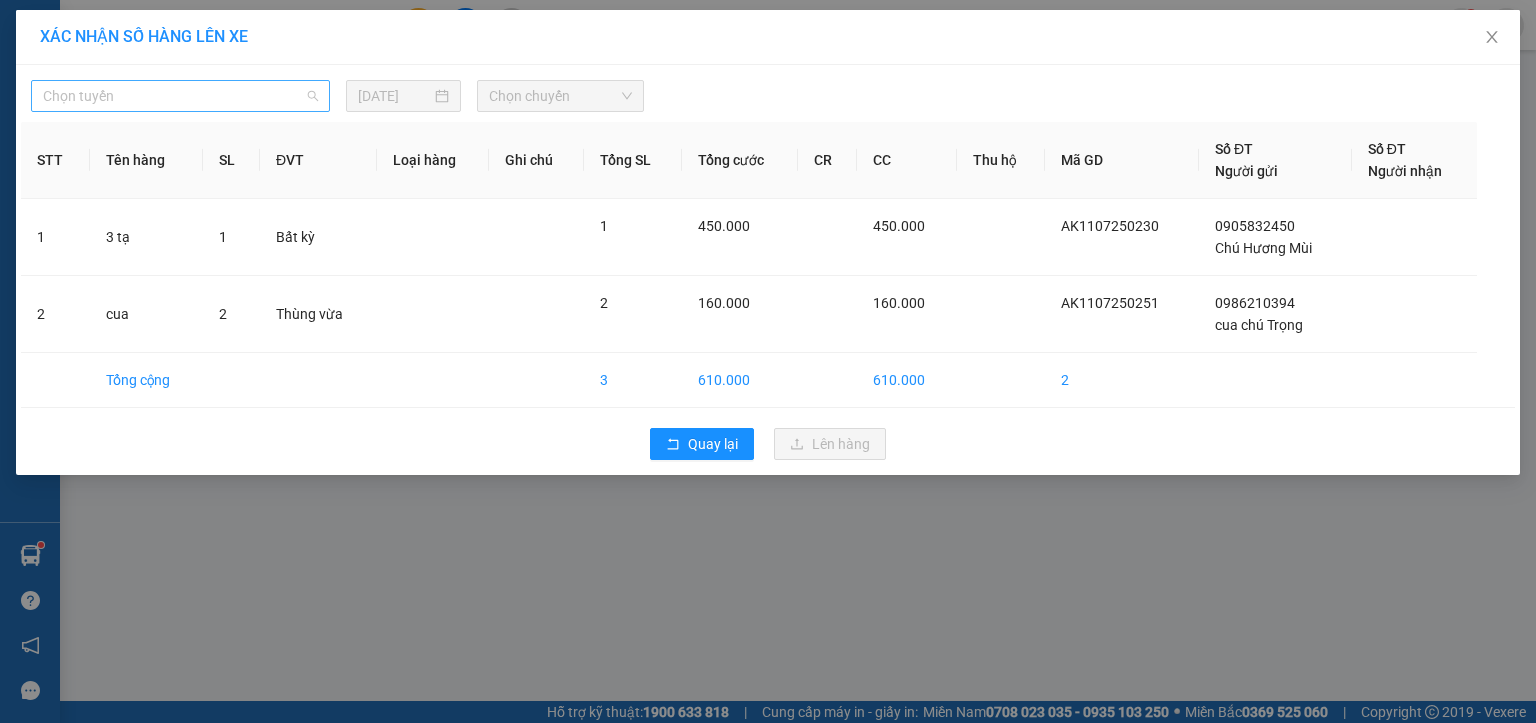 click on "Chọn tuyến" at bounding box center [180, 96] 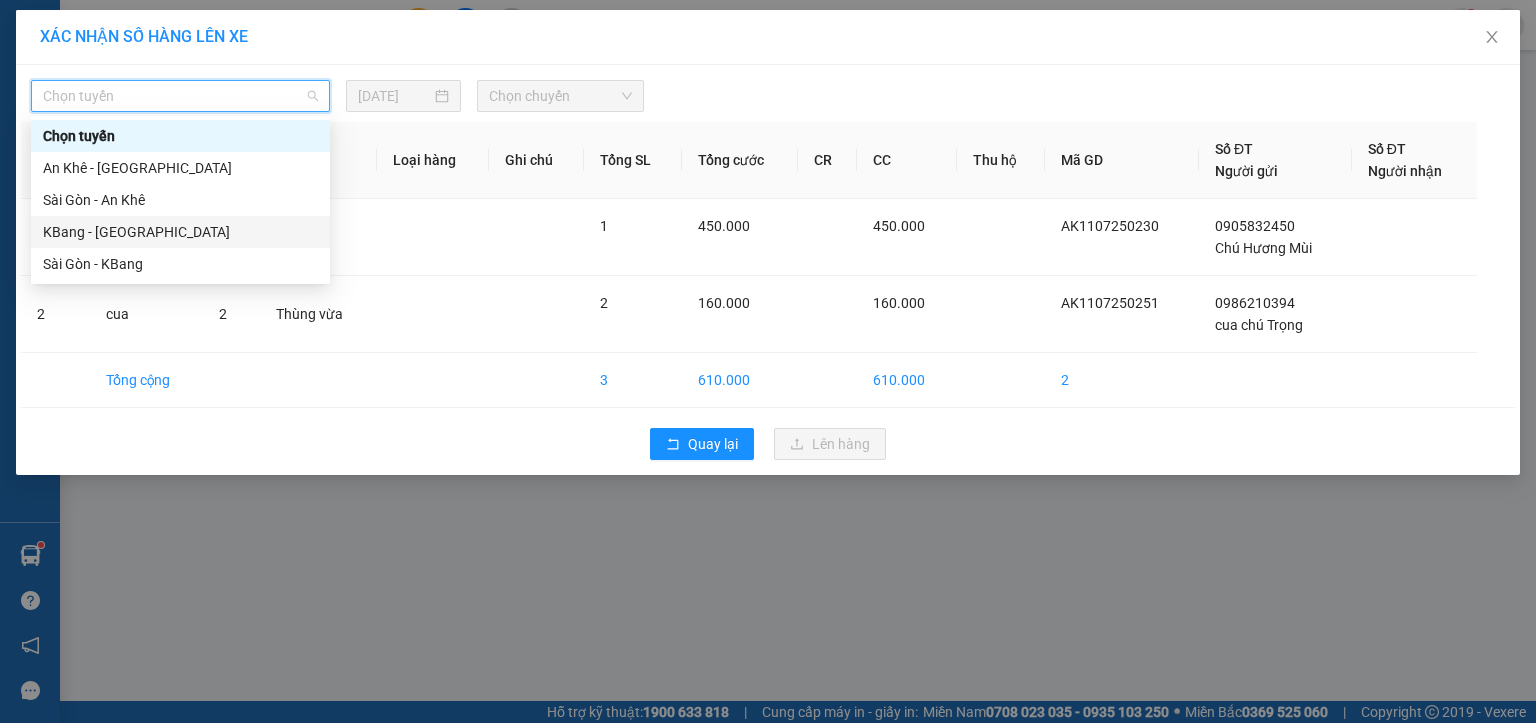 click on "KBang - [GEOGRAPHIC_DATA]" at bounding box center [180, 232] 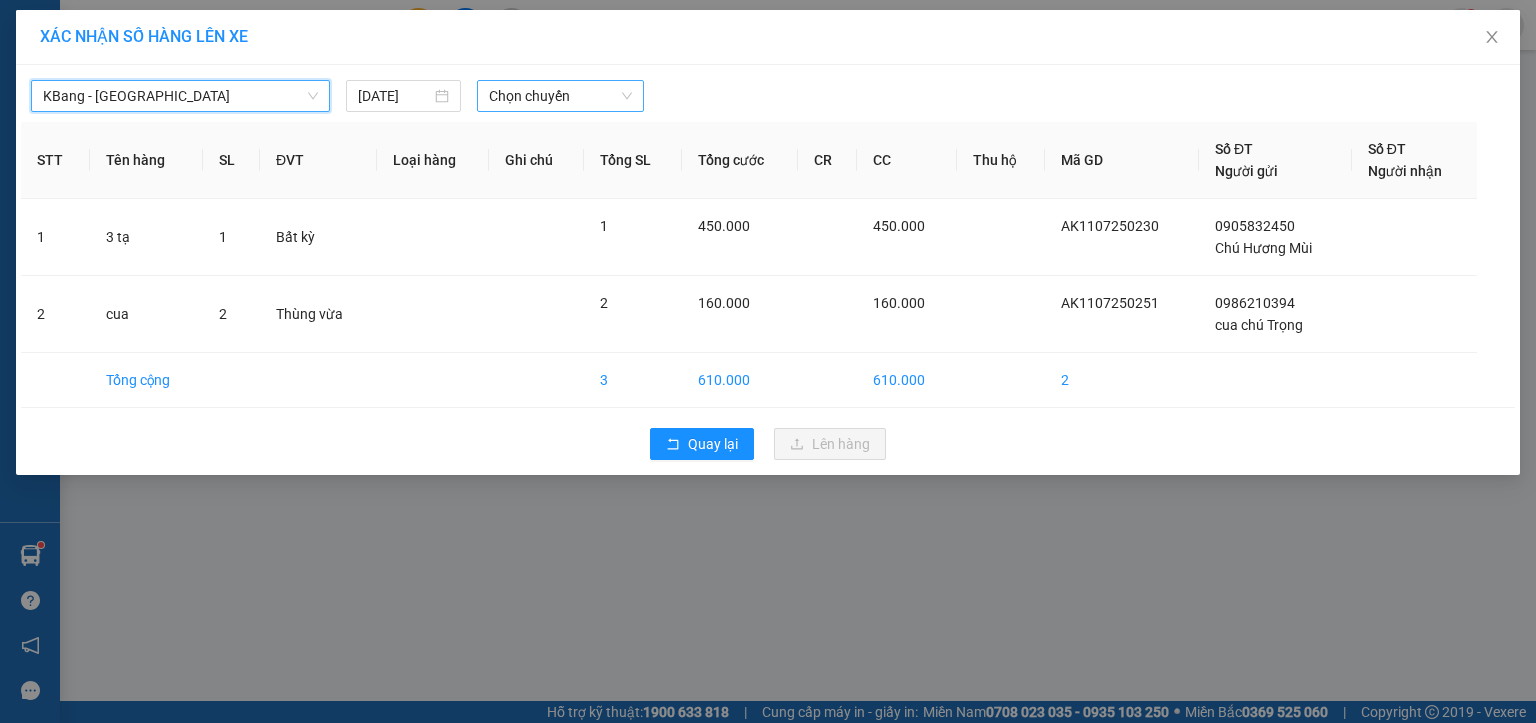 click on "Chọn chuyến" at bounding box center (561, 96) 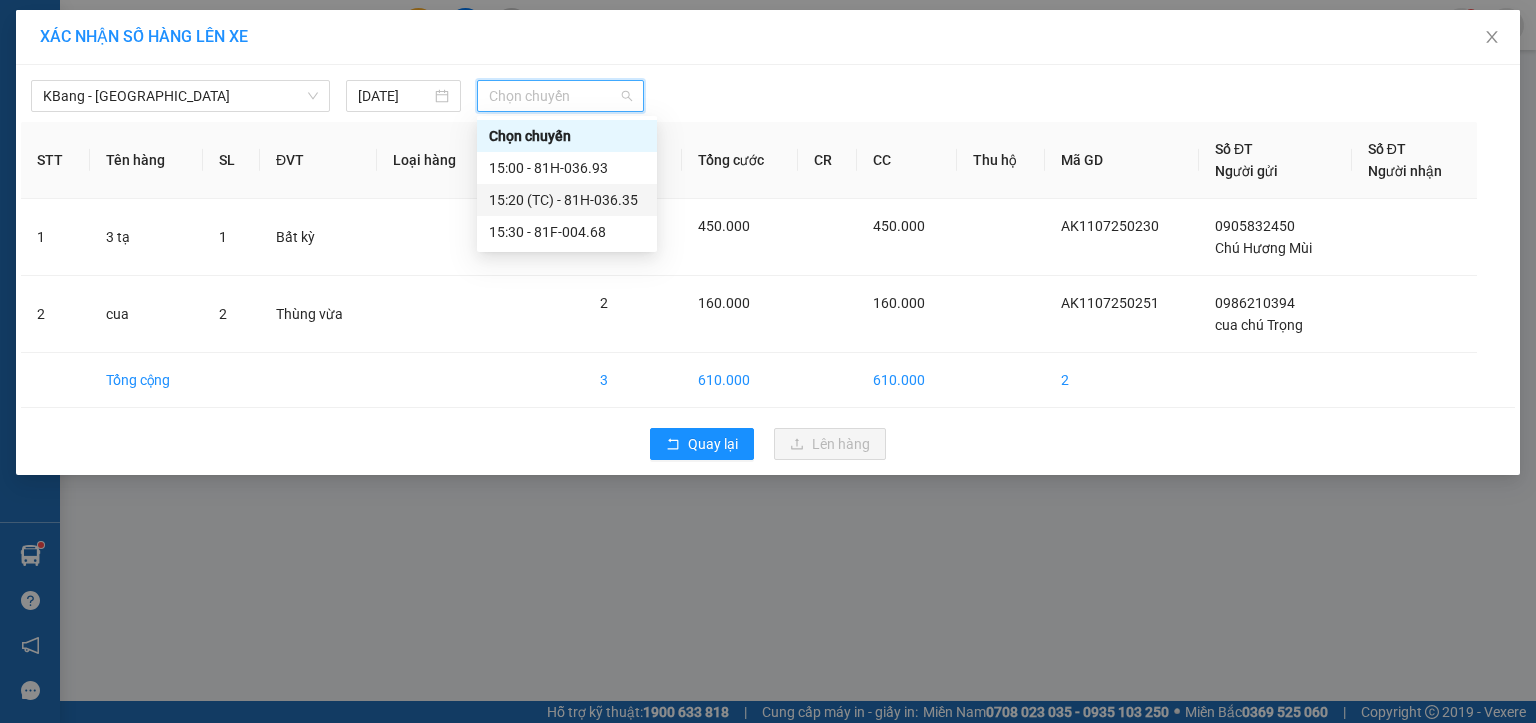 click on "15:20   (TC)   - 81H-036.35" at bounding box center [567, 200] 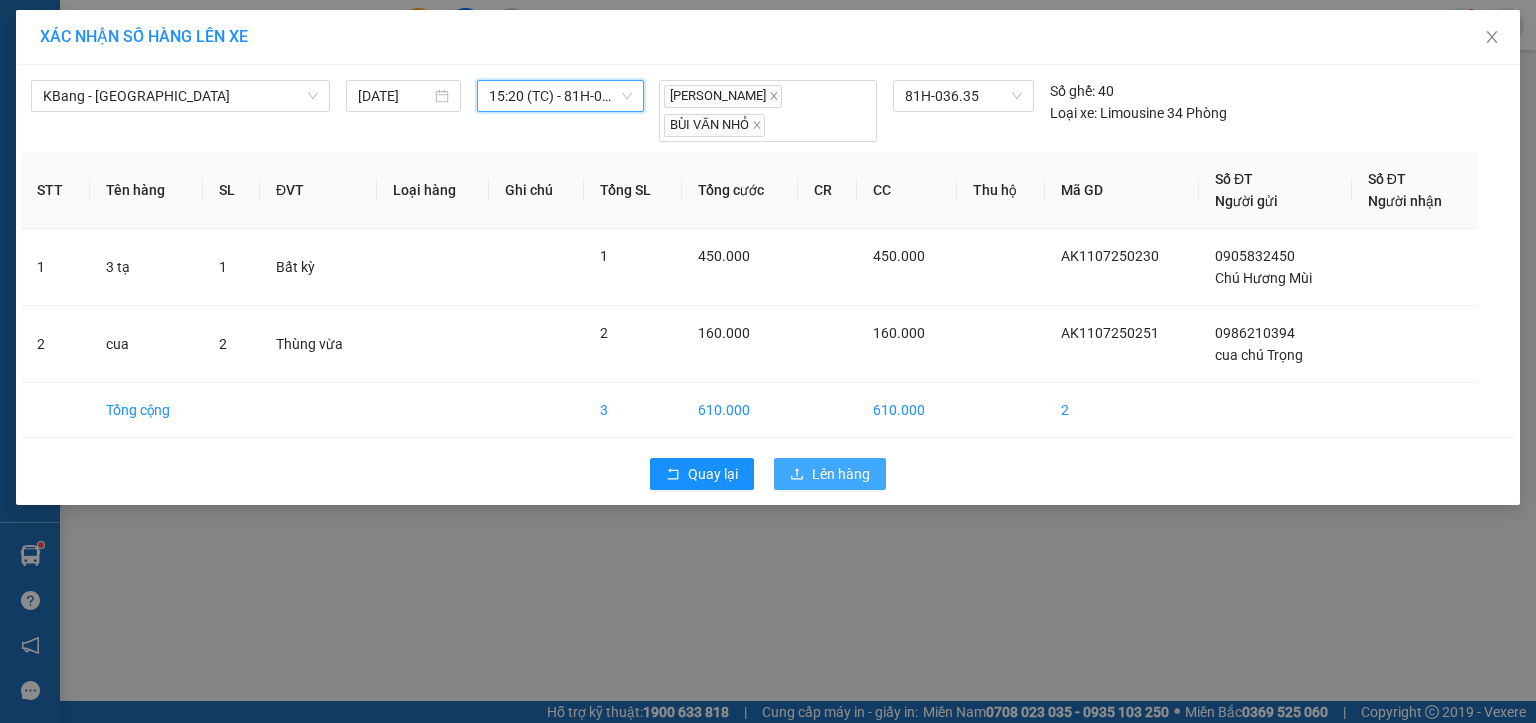 click on "Lên hàng" at bounding box center [841, 474] 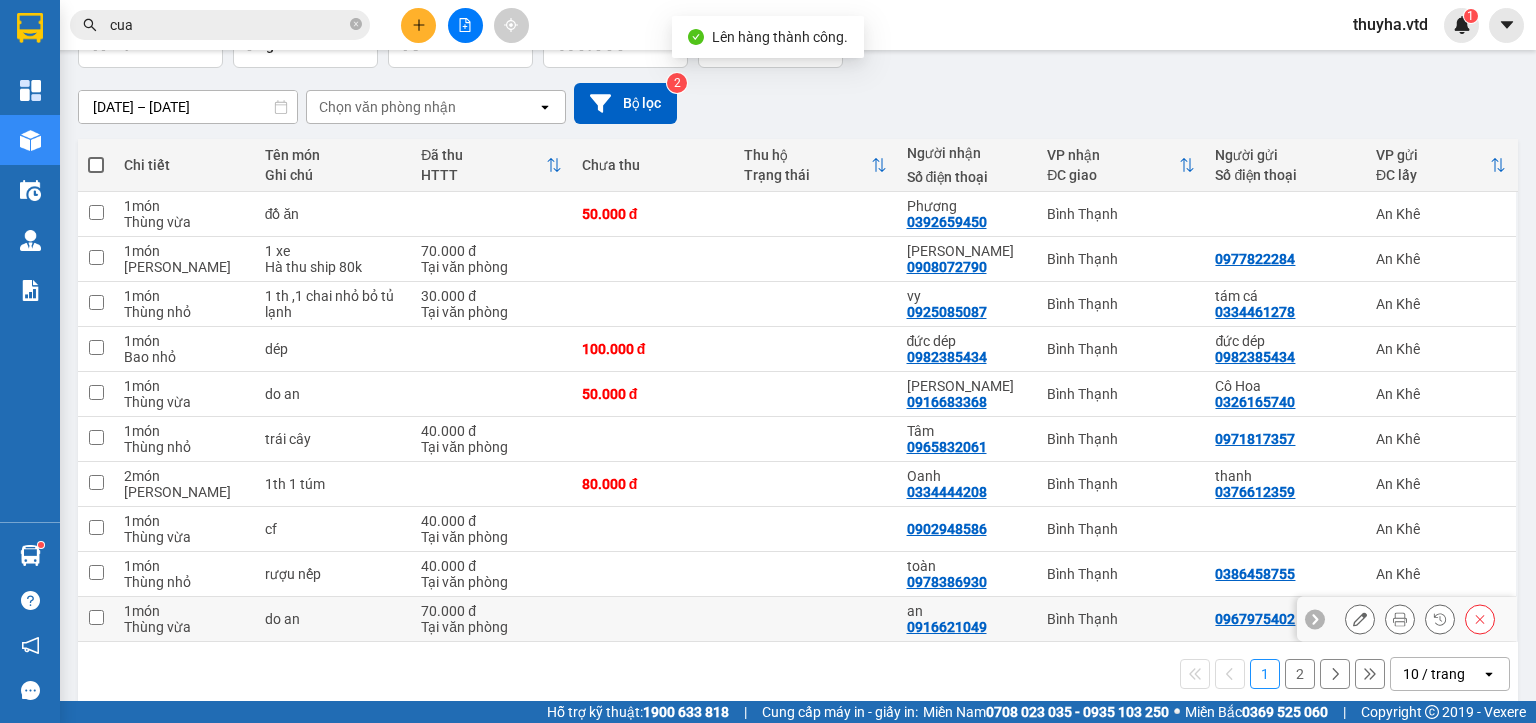 scroll, scrollTop: 162, scrollLeft: 0, axis: vertical 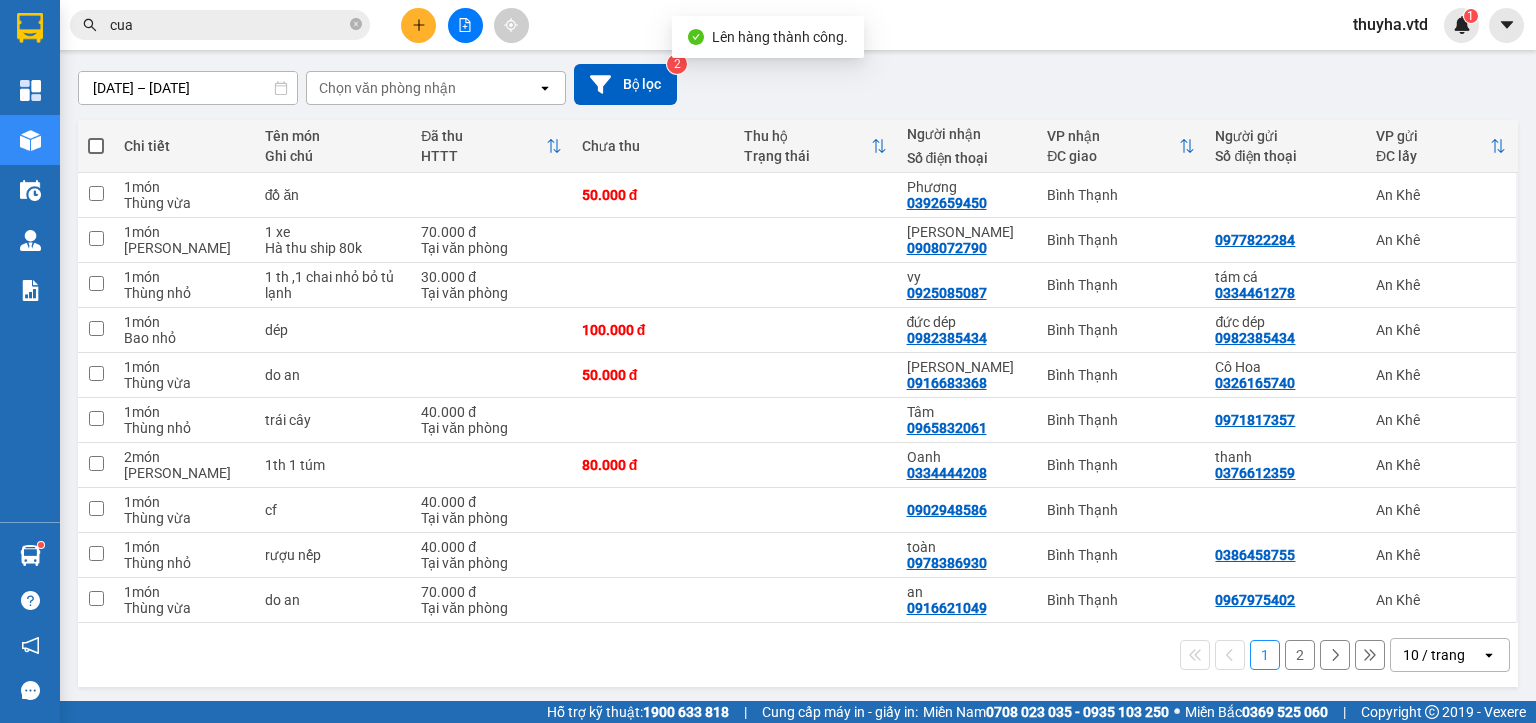 click on "2" at bounding box center (1300, 655) 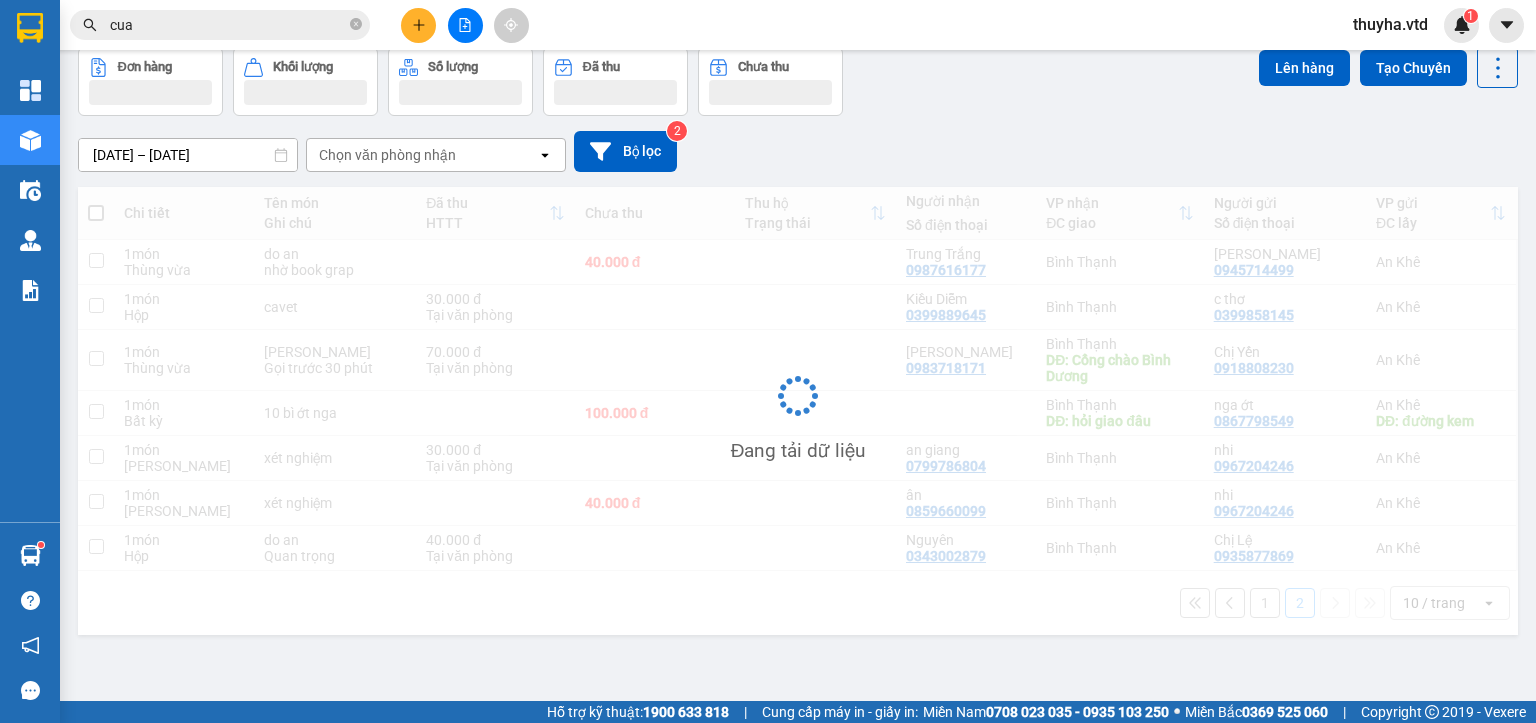 scroll, scrollTop: 92, scrollLeft: 0, axis: vertical 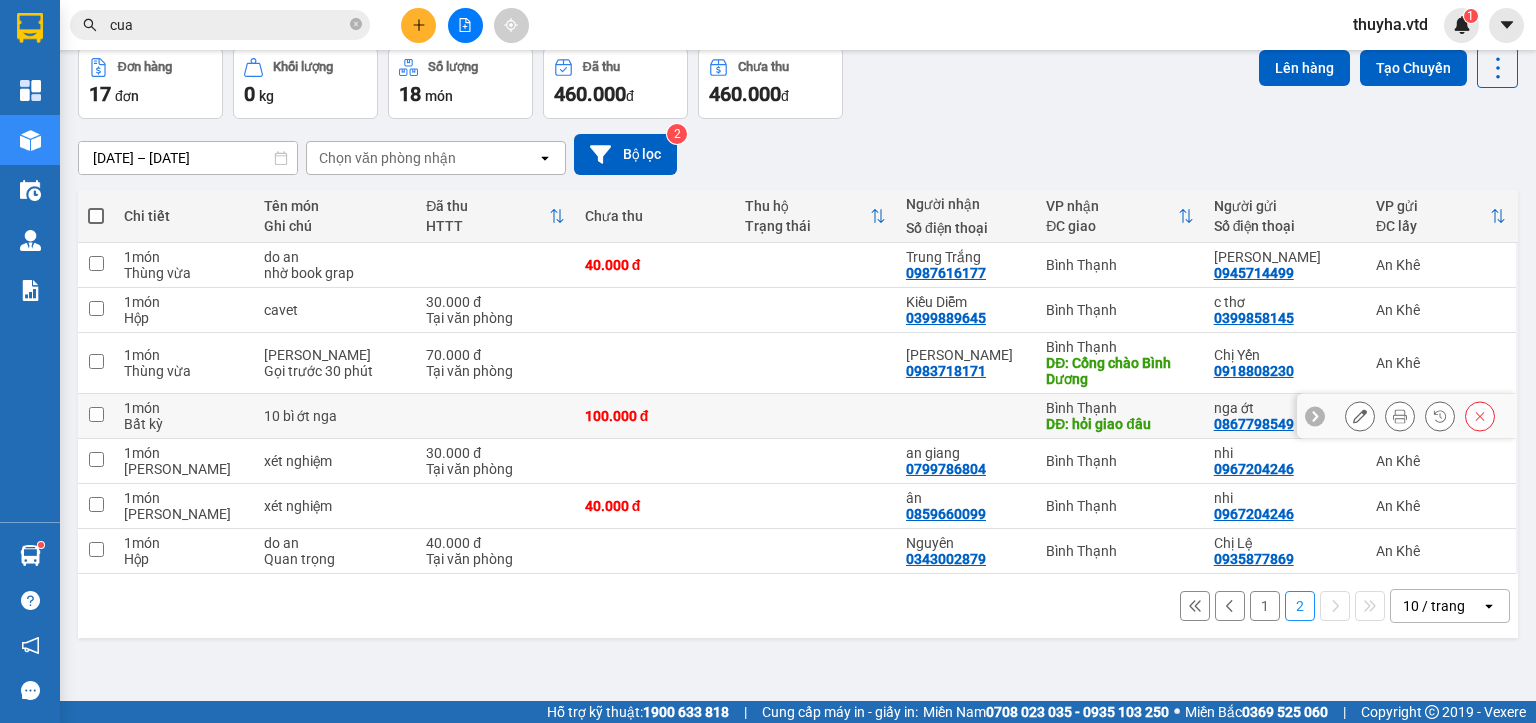 click at bounding box center (96, 414) 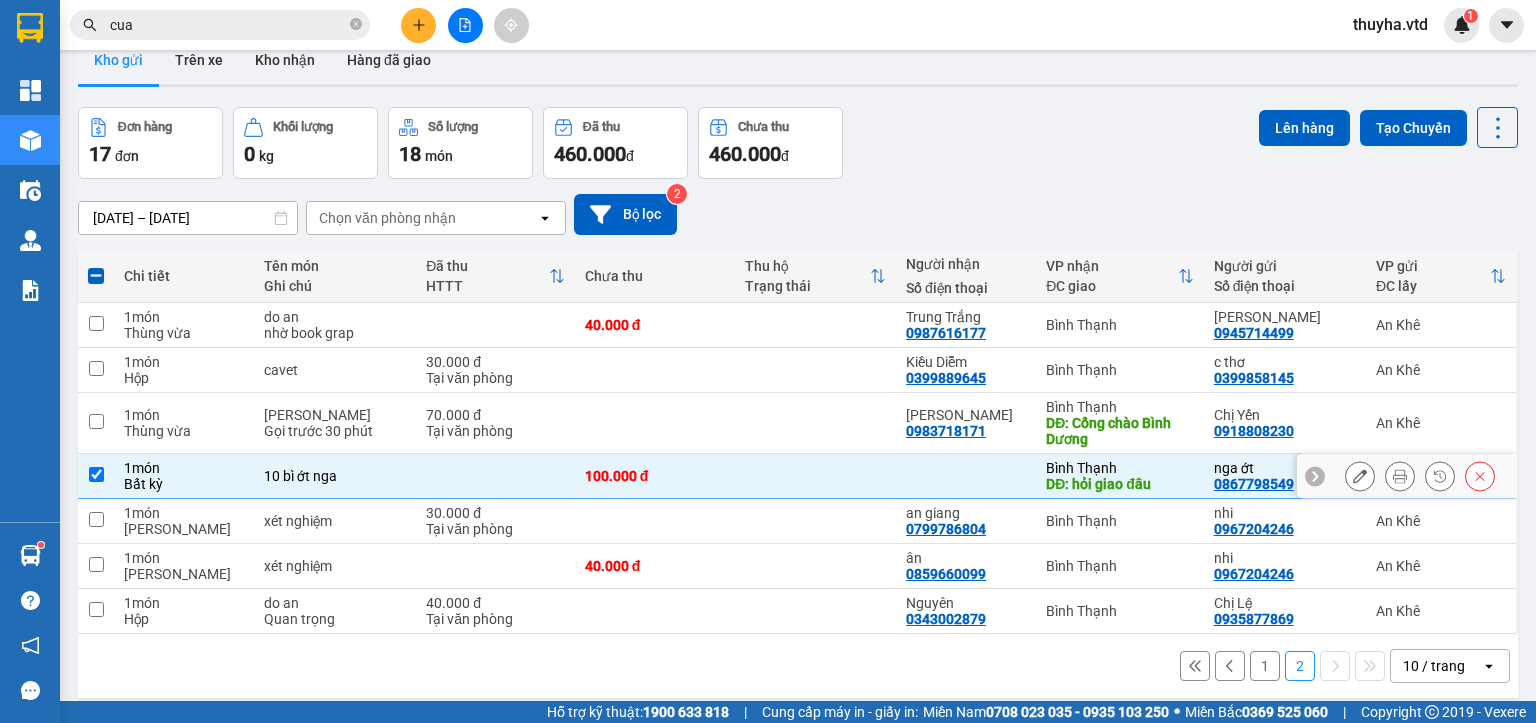 scroll, scrollTop: 0, scrollLeft: 0, axis: both 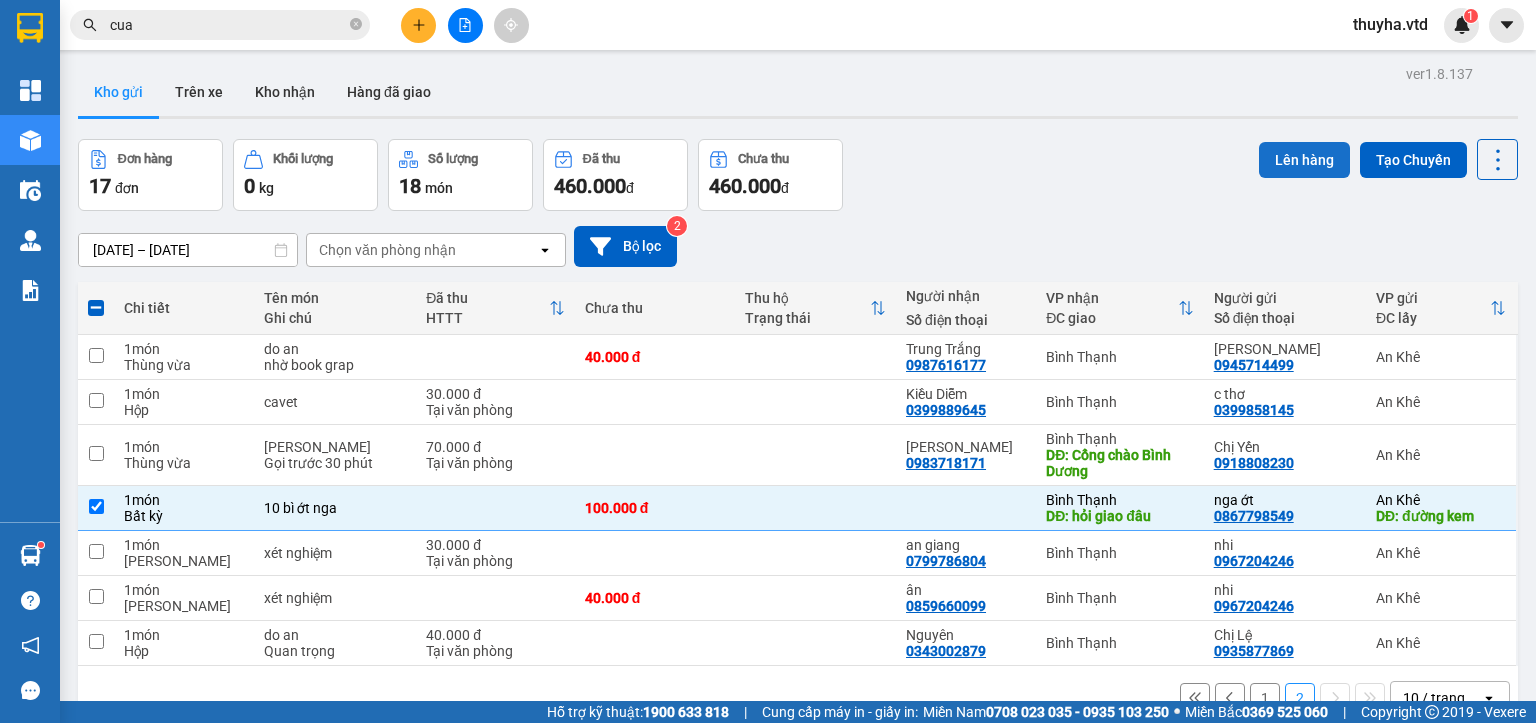 click on "Lên hàng" at bounding box center [1304, 160] 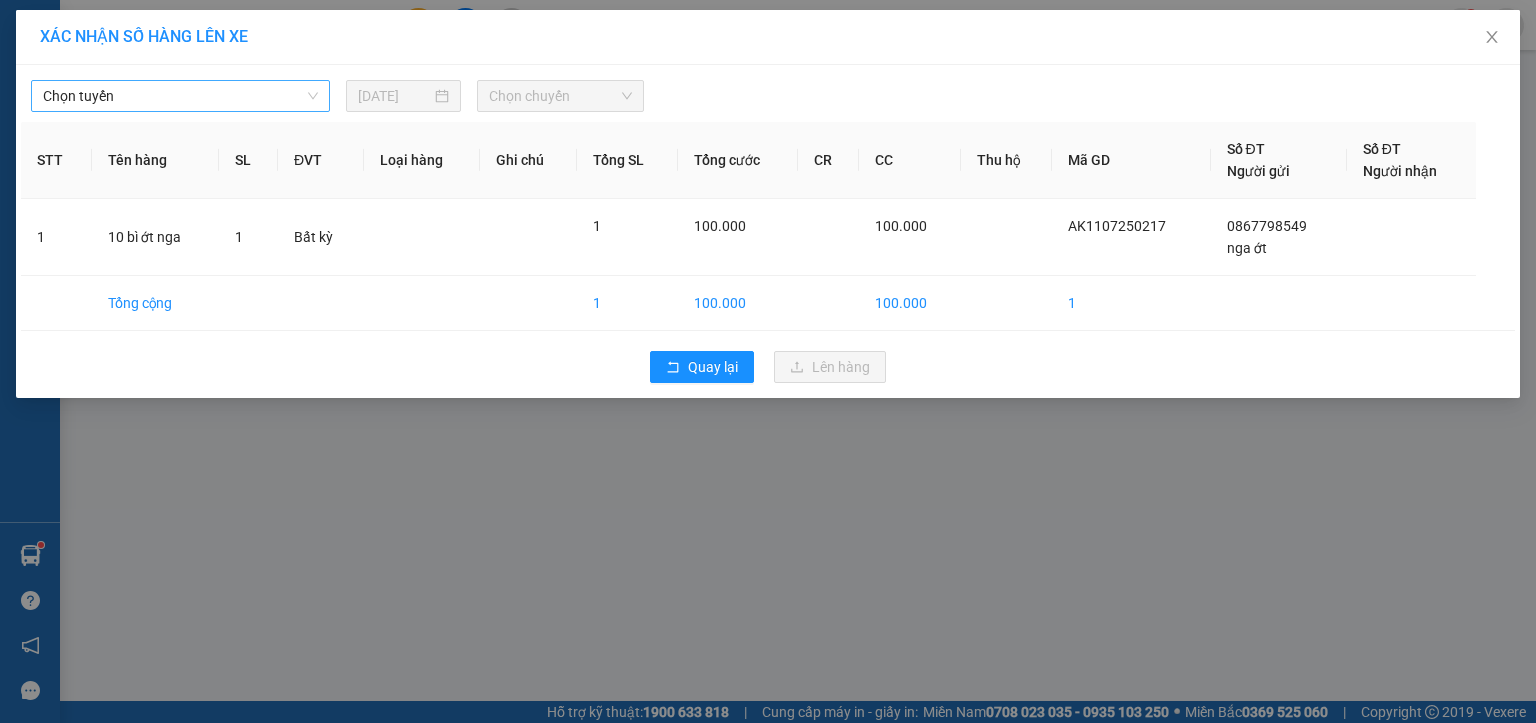 click on "Chọn tuyến" at bounding box center [180, 96] 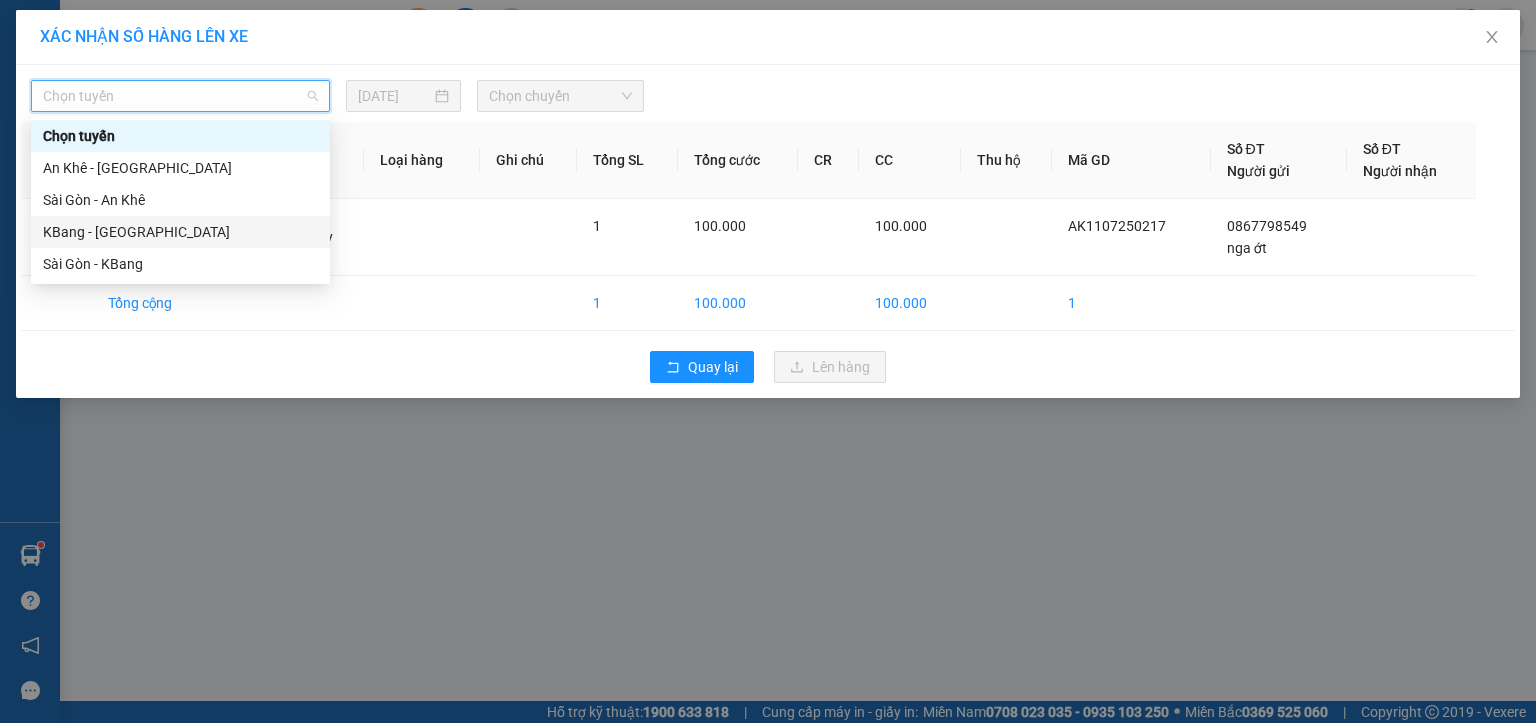 click on "KBang - [GEOGRAPHIC_DATA]" at bounding box center [180, 232] 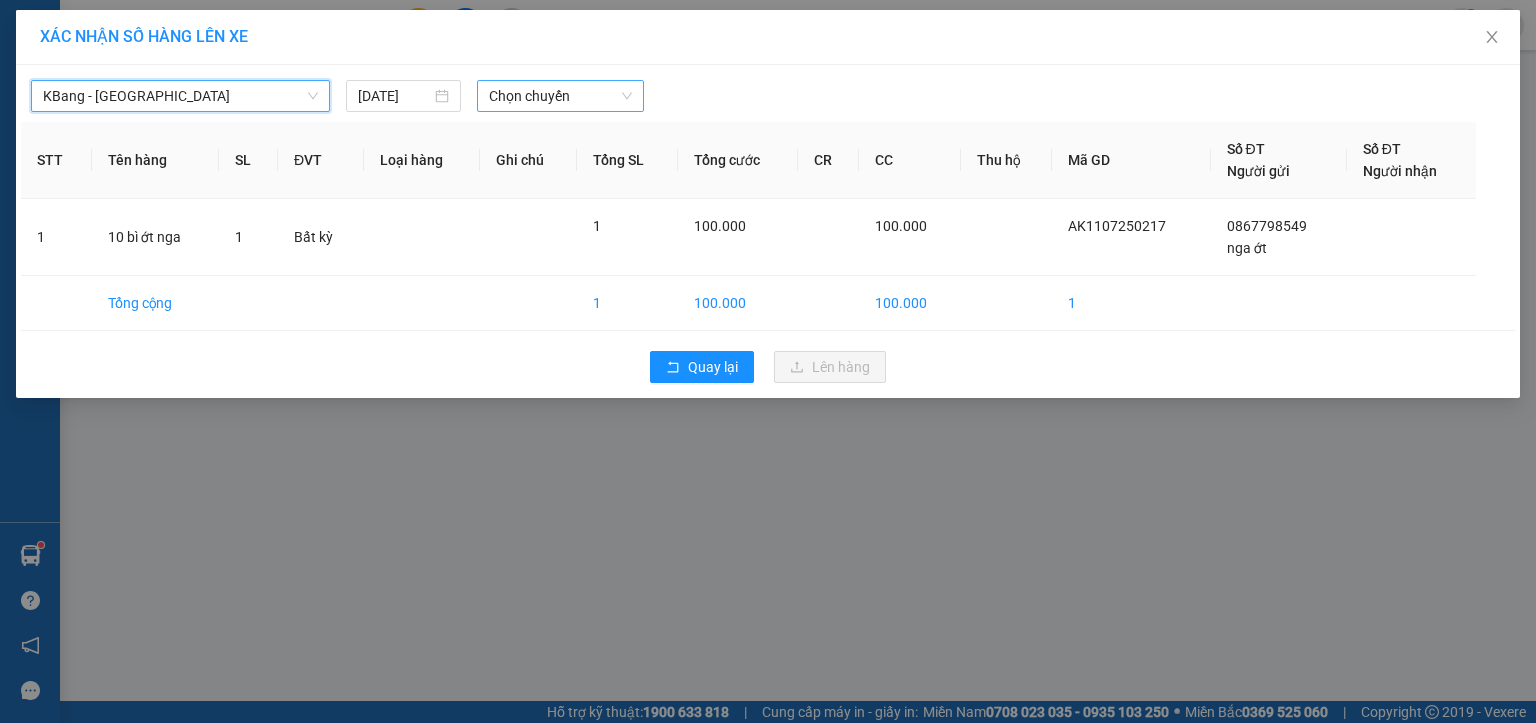 click on "Chọn chuyến" at bounding box center [561, 96] 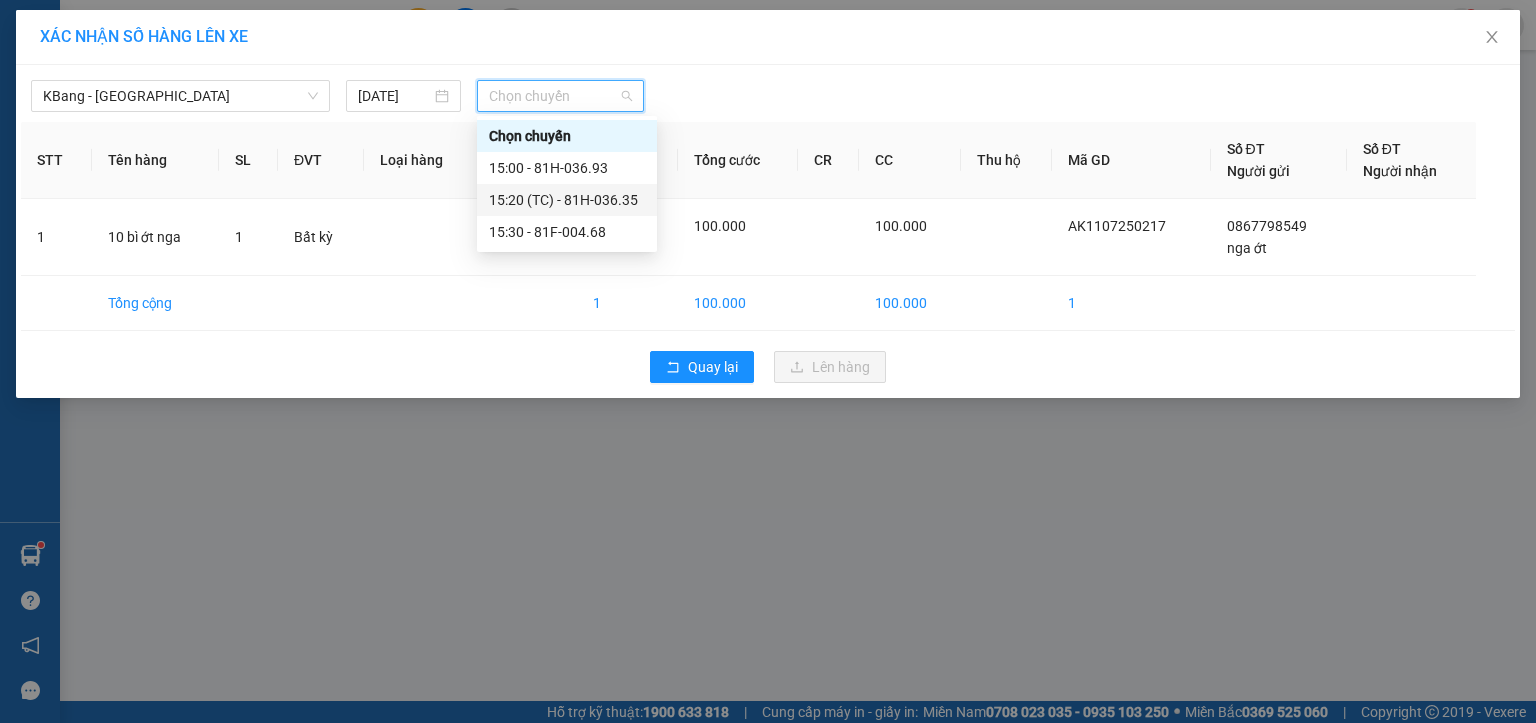 click on "15:20   (TC)   - 81H-036.35" at bounding box center (567, 200) 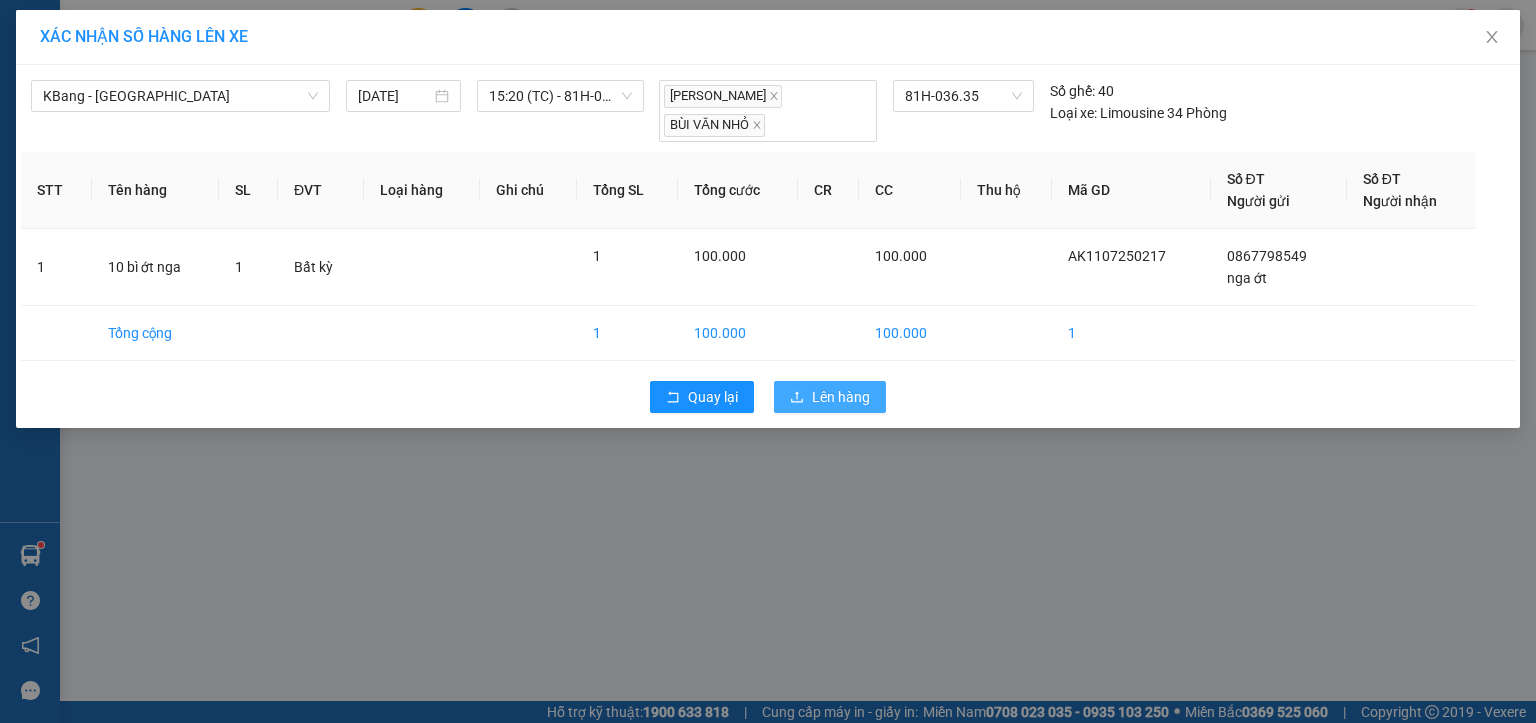 click on "Lên hàng" at bounding box center (841, 397) 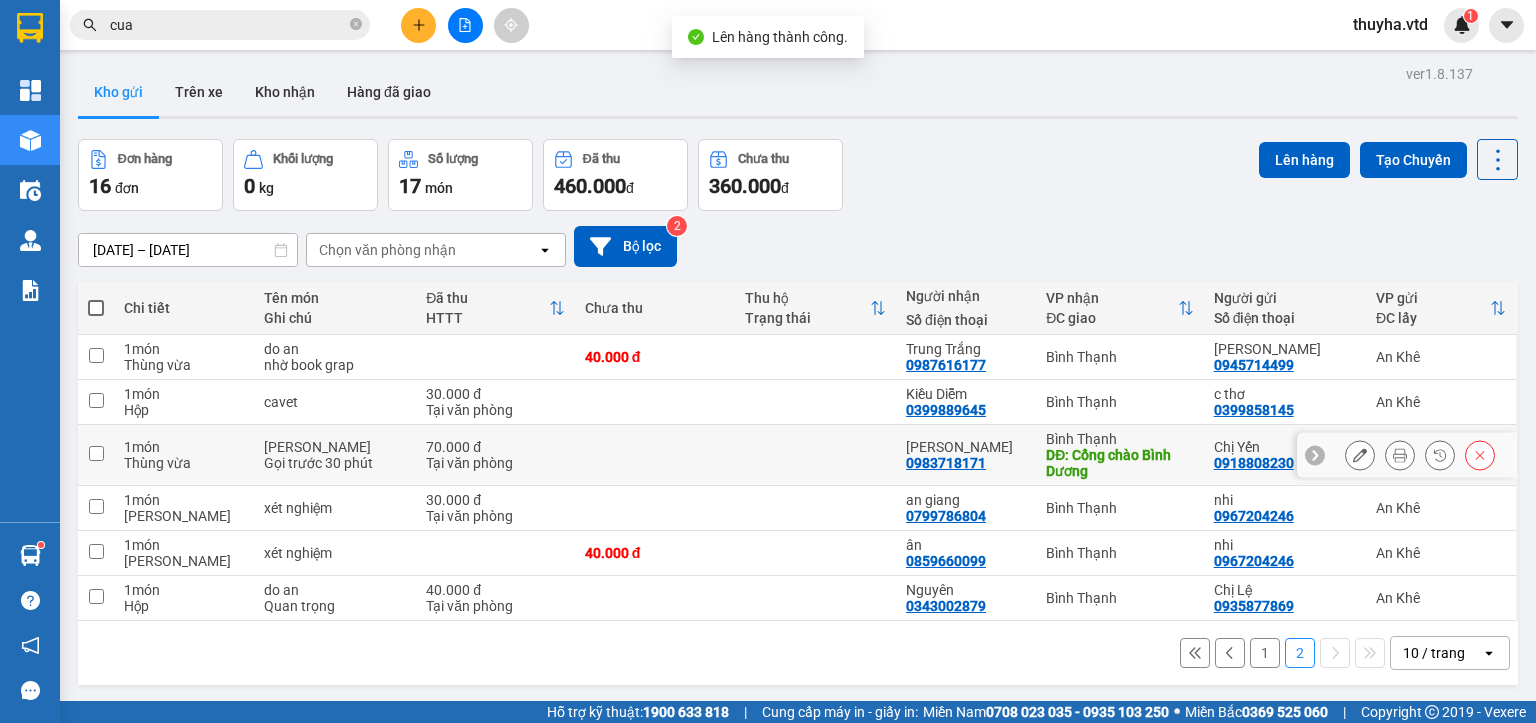 scroll, scrollTop: 0, scrollLeft: 0, axis: both 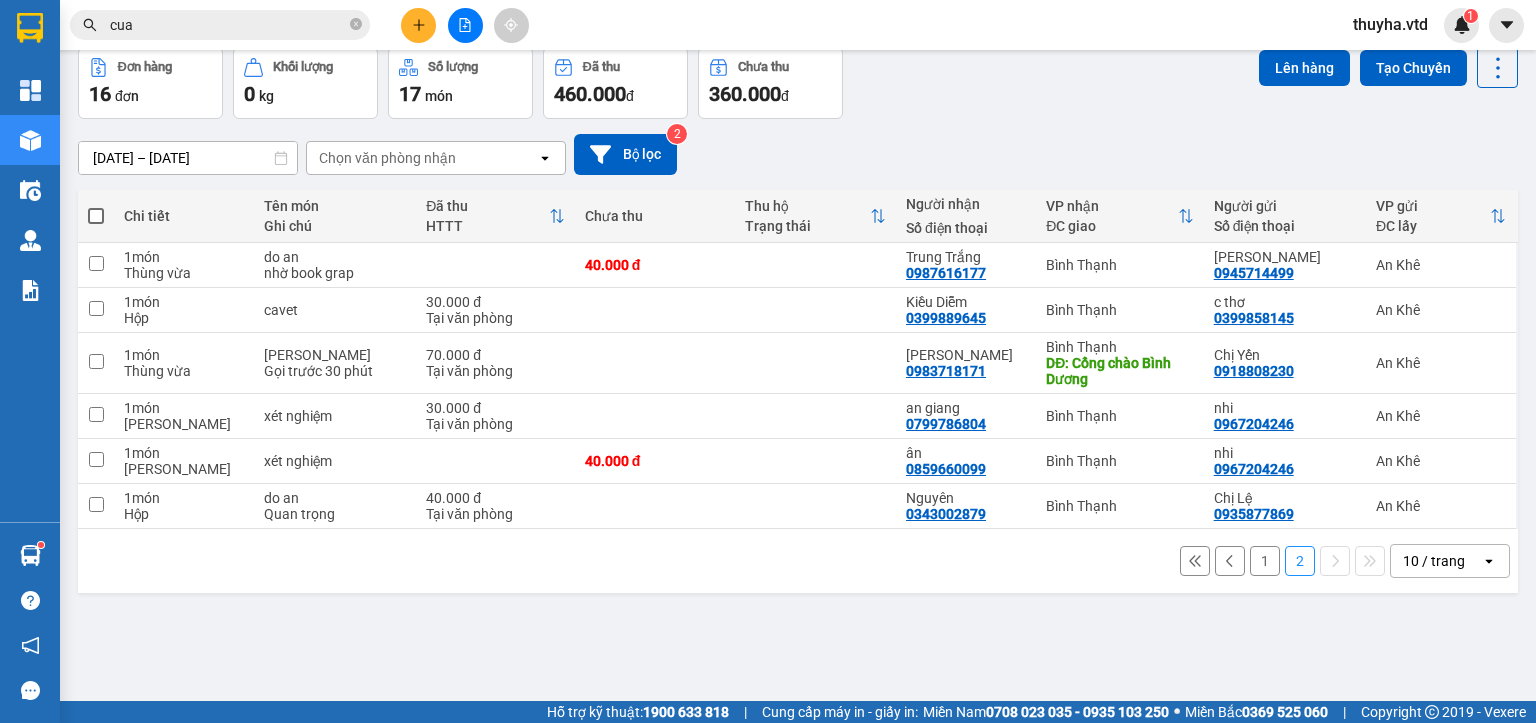 click on "1" at bounding box center (1265, 561) 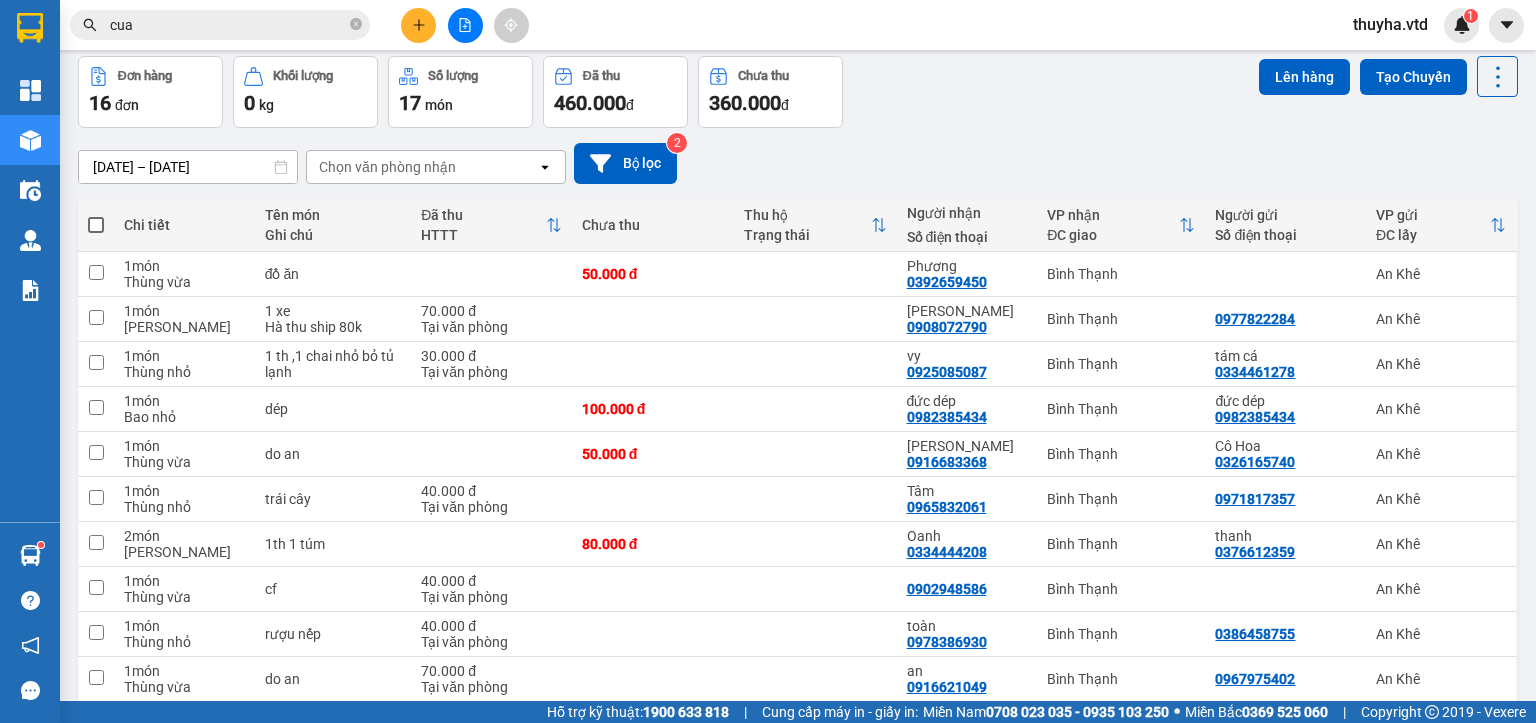 scroll, scrollTop: 0, scrollLeft: 0, axis: both 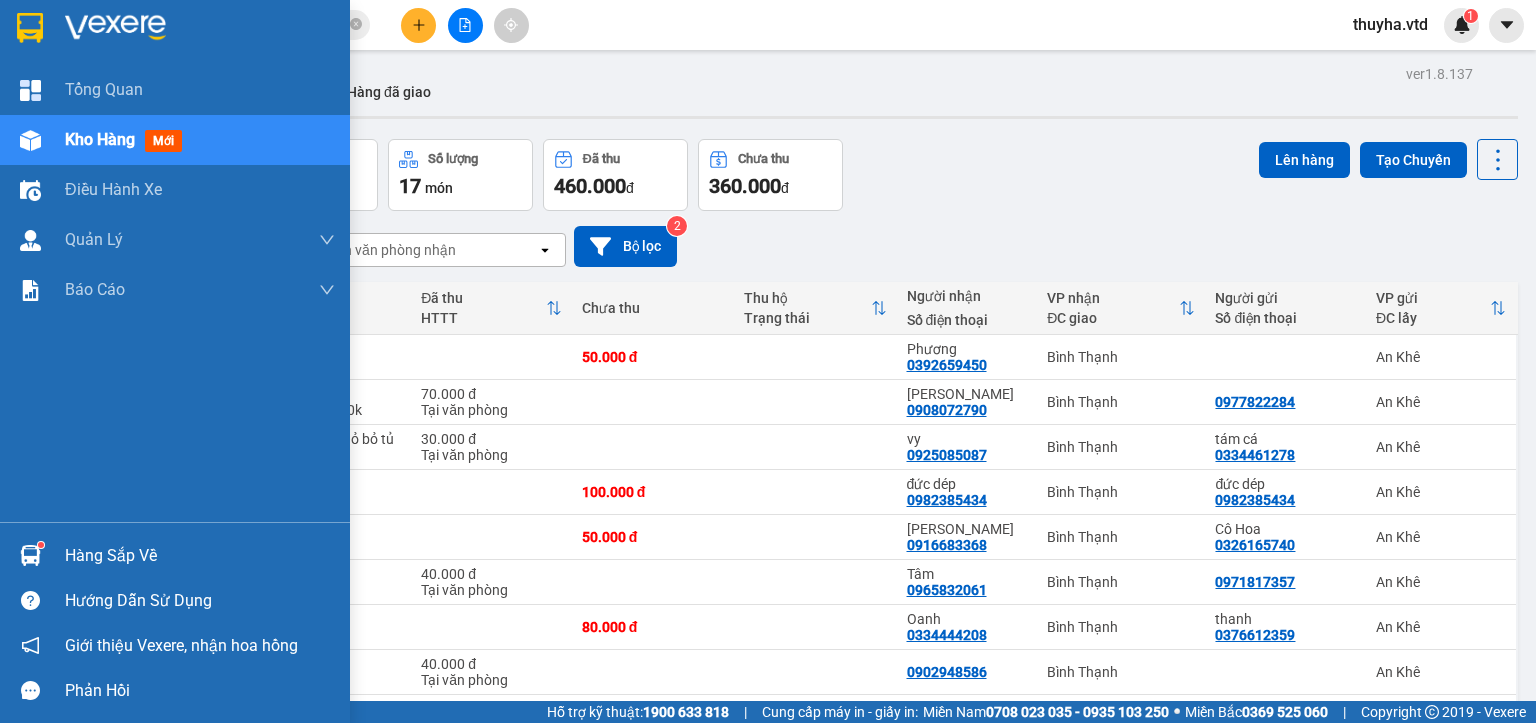 click on "Kho hàng mới" at bounding box center [175, 140] 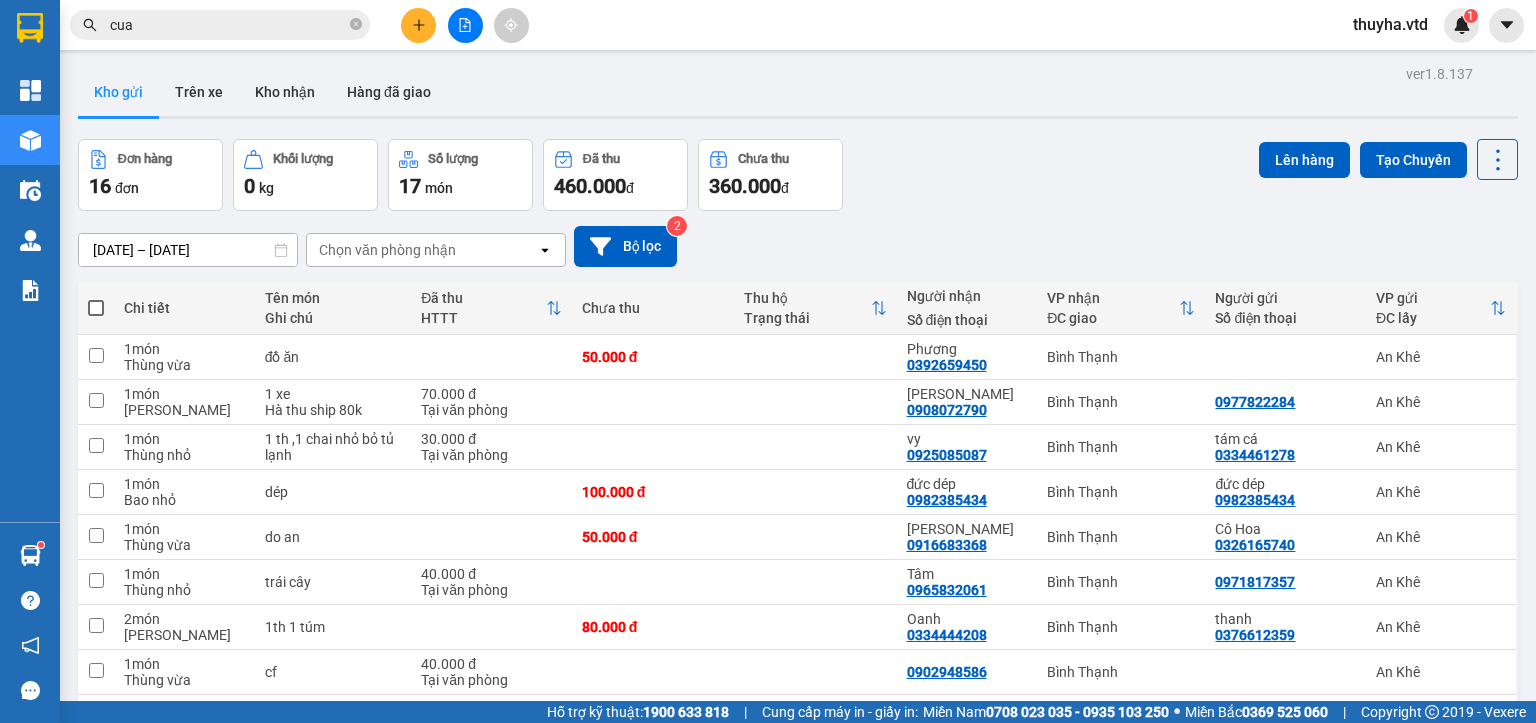 click at bounding box center (465, 25) 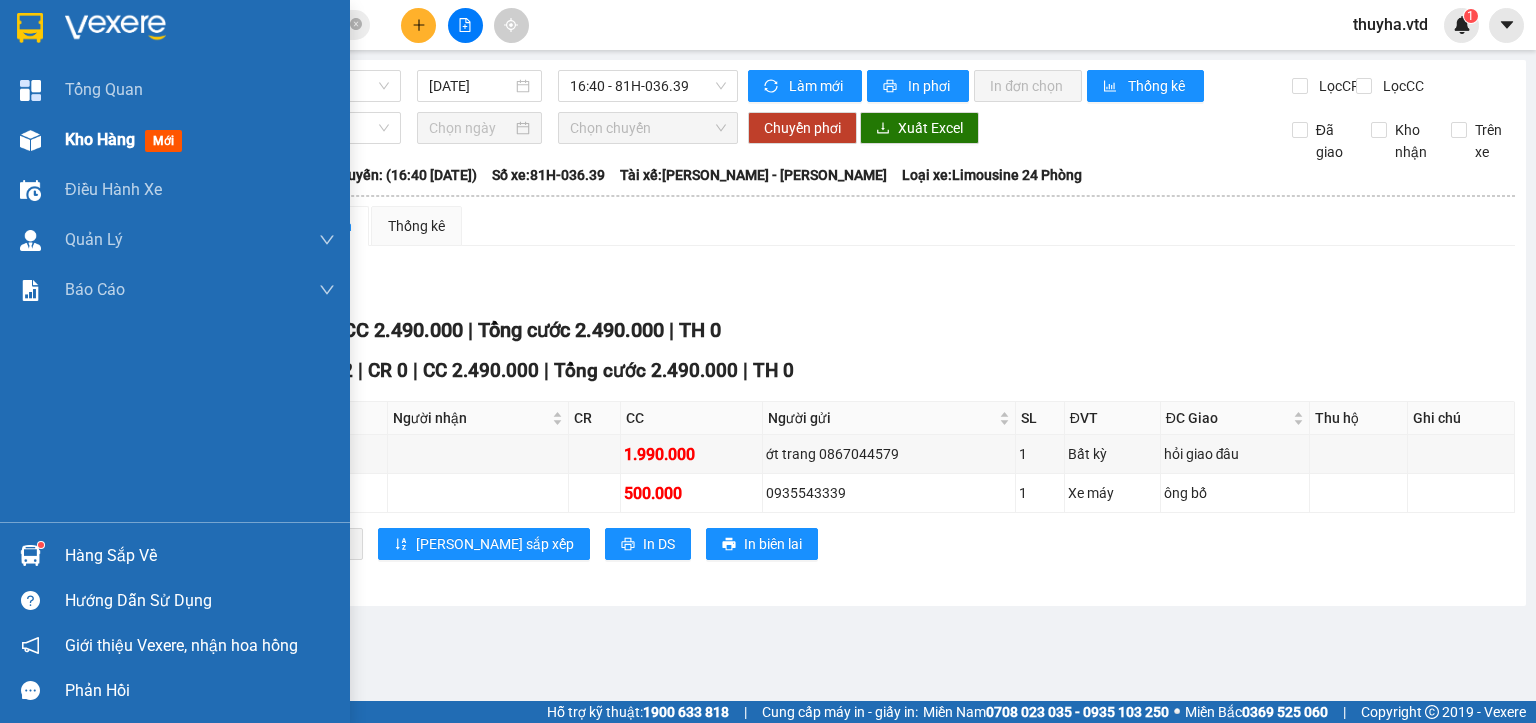 click on "Kho hàng mới" at bounding box center (175, 140) 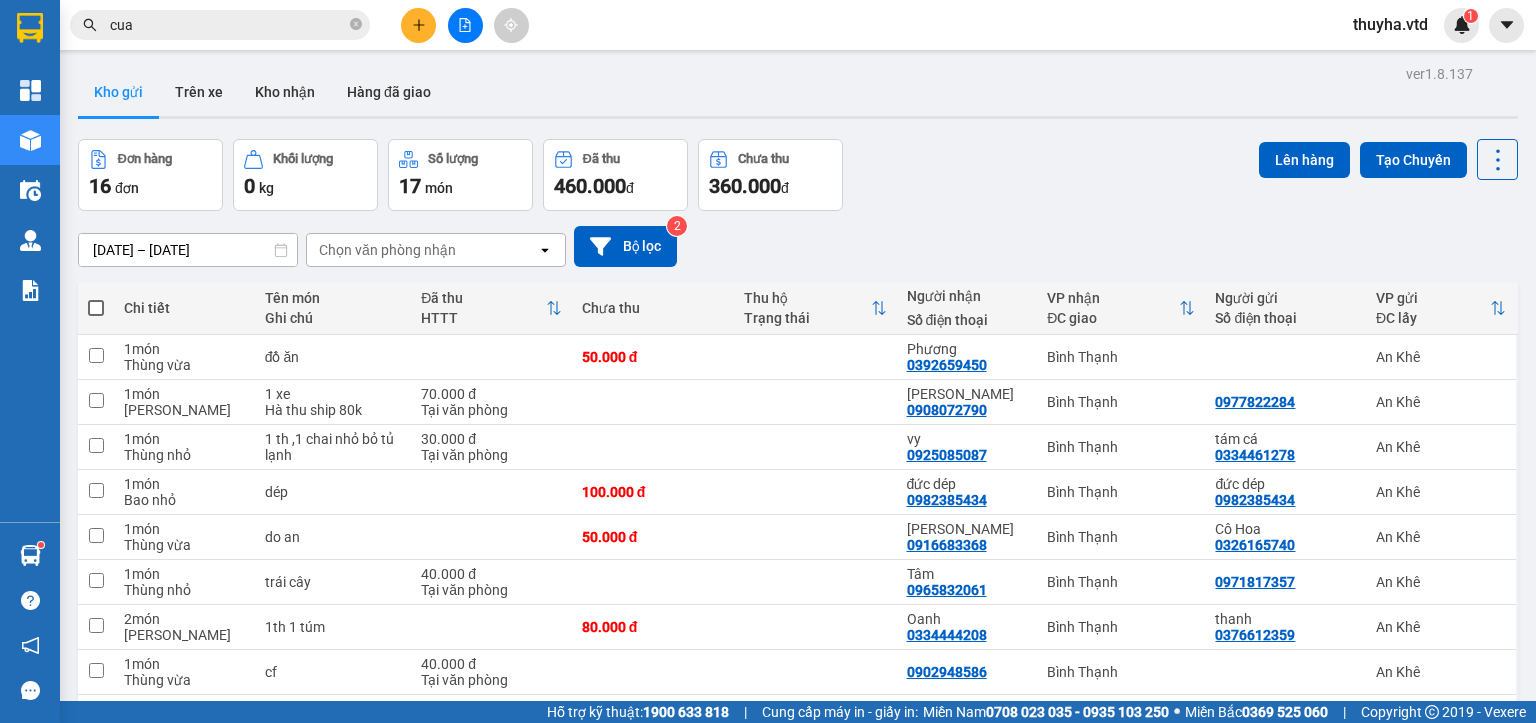 click 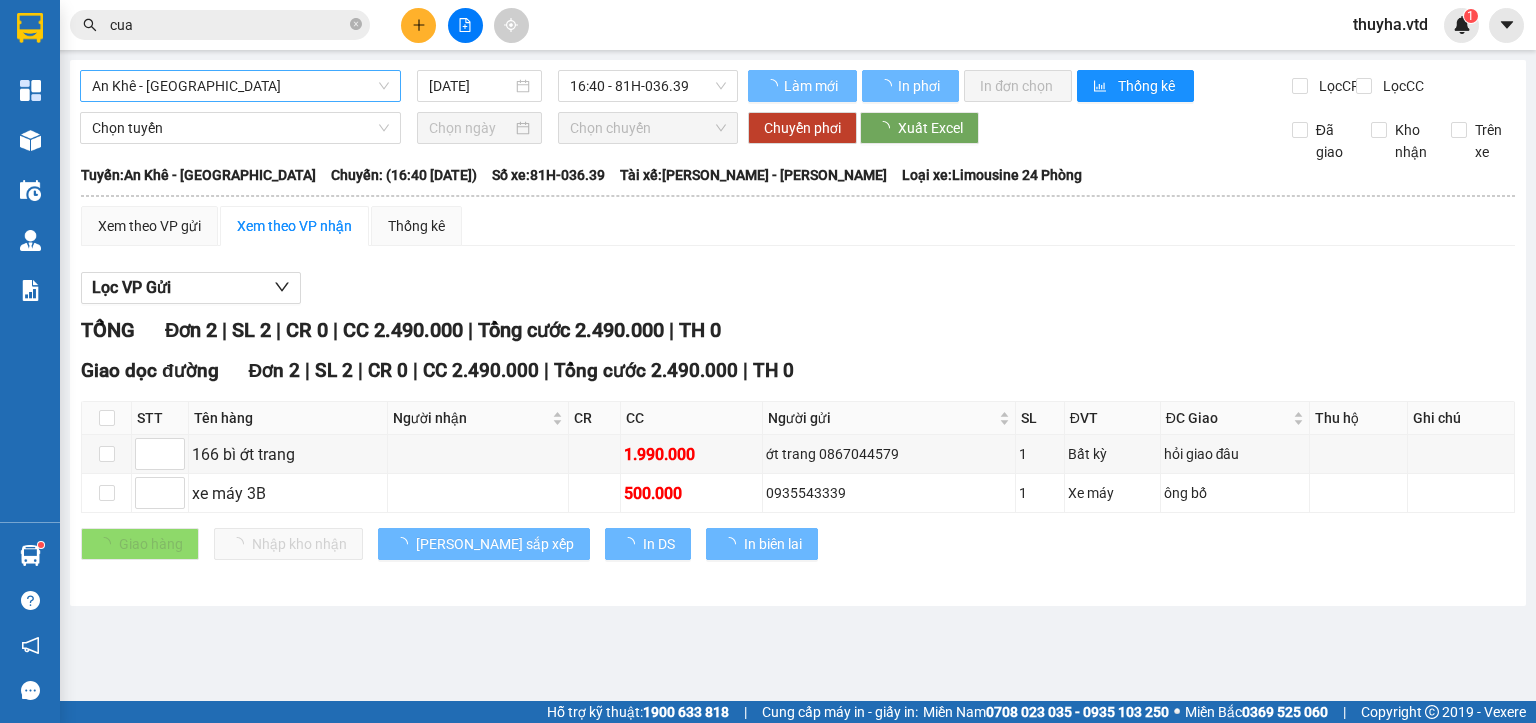 click on "An Khê - [GEOGRAPHIC_DATA]" at bounding box center (240, 86) 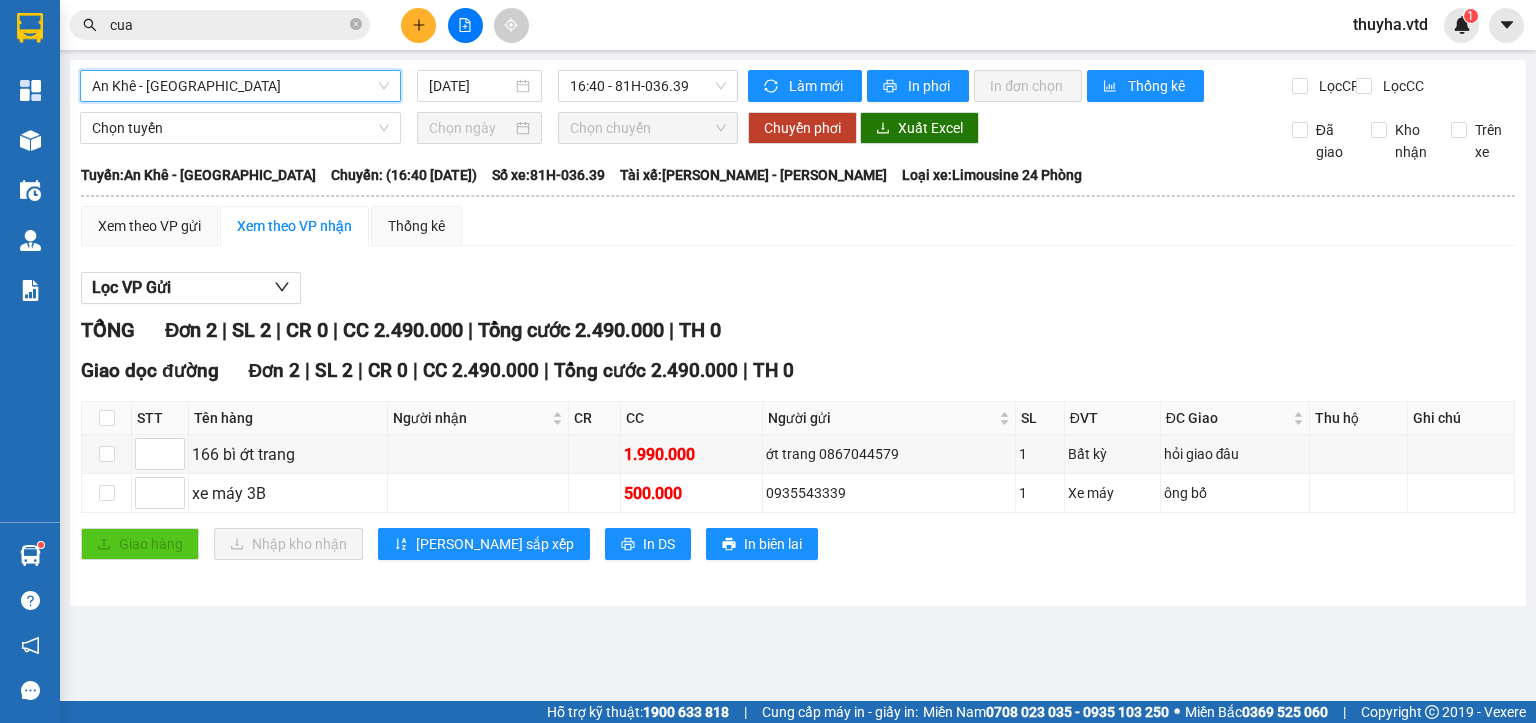 click on "Xem theo VP gửi Xem theo VP nhận Thống kê Lọc VP Gửi TỔNG Đơn   2 | SL   2 | CR   0 | CC   2.490.000 | Tổng cước   2.490.000 | TH   0 Giao dọc đường Đơn   2 | SL   2 | CR   0 | CC   2.490.000 | Tổng cước   2.490.000 | TH   0 STT Tên hàng Người nhận CR CC Người gửi SL ĐVT ĐC Giao Thu hộ Ghi chú Ký nhận                           166 bì ớt trang    1.990.000 ớt trang 0867044579 1 Bất kỳ hỏi giao đâu xe máy 3B   500.000  0935543339 1 Xe máy ông bố Giao hàng Nhập kho nhận Lưu sắp xếp In DS In biên lai Vương Tấn Dũng   0334331331   11 Trần Hưng Đạo, Phường Tây Sơn, An Khê, Gia Lai An Khê  -  16:27 - 11/07/2025 Tuyến:  An Khê - Sài Gòn Chuyến:   (16:40 - 11/07/2025) Tài xế:  TRẦN LAM SƠN - NGÔ VĂN QUÝ   Số xe:  81H-036.39   Loại xe:  Limousine 24 Phòng STT Tên hàng Người nhận CR CC Người gửi SL ĐVT ĐC Giao Thu hộ Ghi chú Ký nhận Giao dọc đường Đơn   2 | SL" at bounding box center (798, 395) 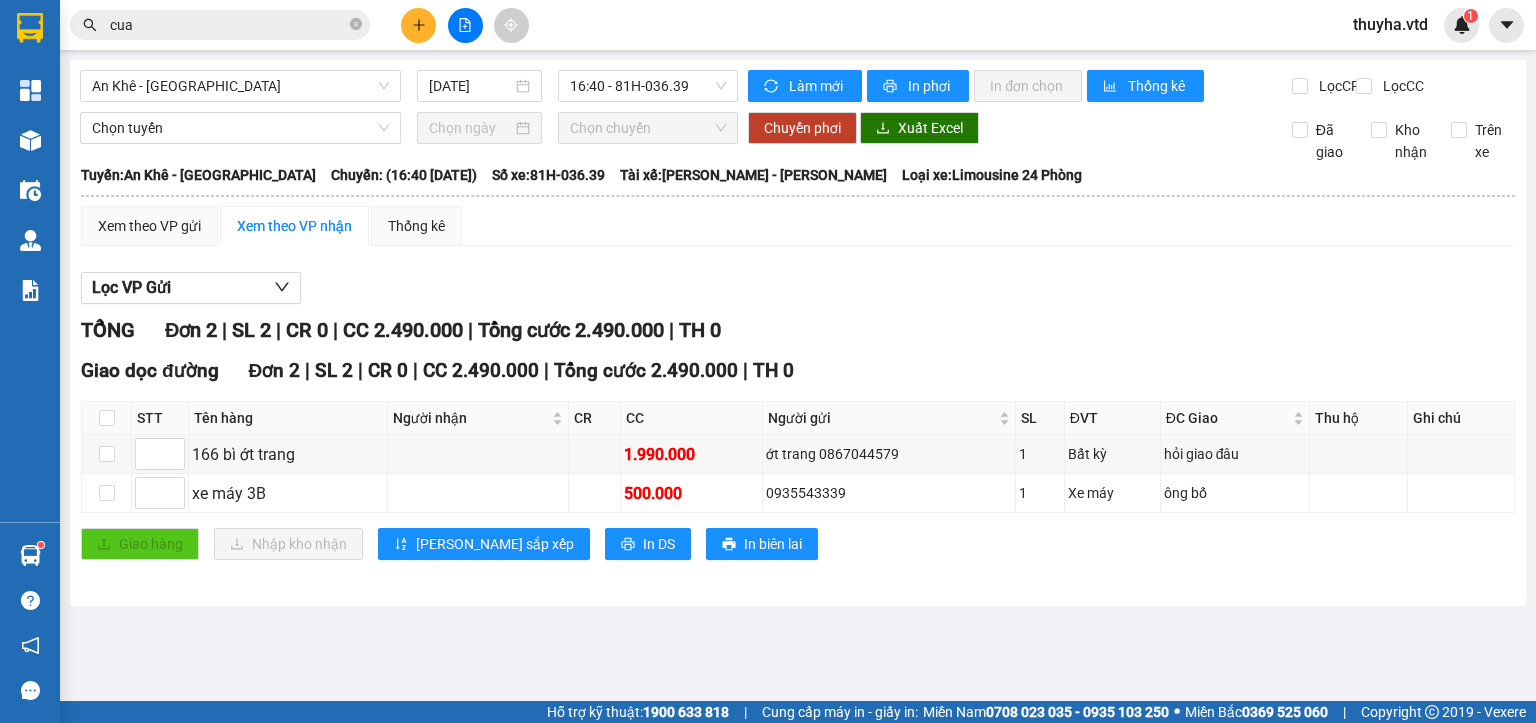 drag, startPoint x: 683, startPoint y: 87, endPoint x: 692, endPoint y: 104, distance: 19.235384 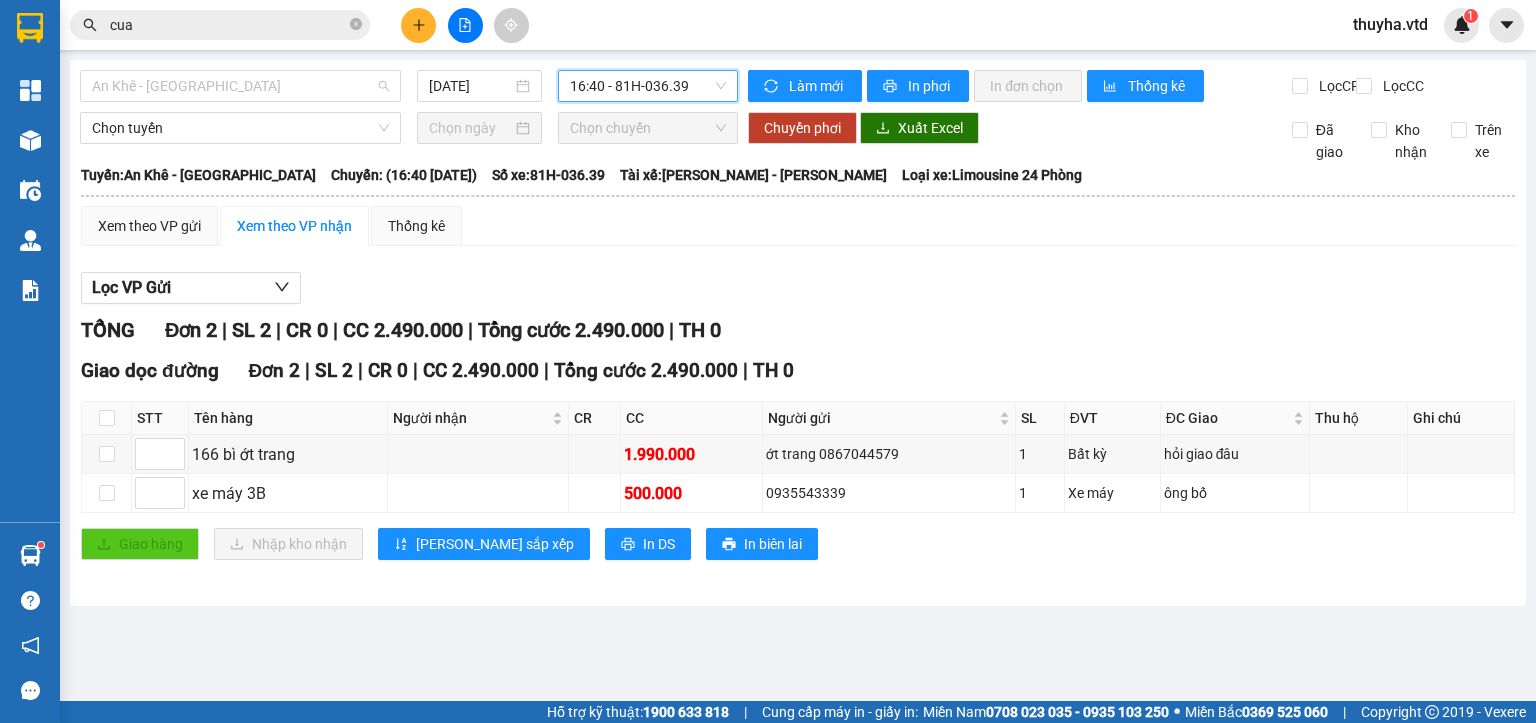 drag, startPoint x: 123, startPoint y: 82, endPoint x: 142, endPoint y: 169, distance: 89.050545 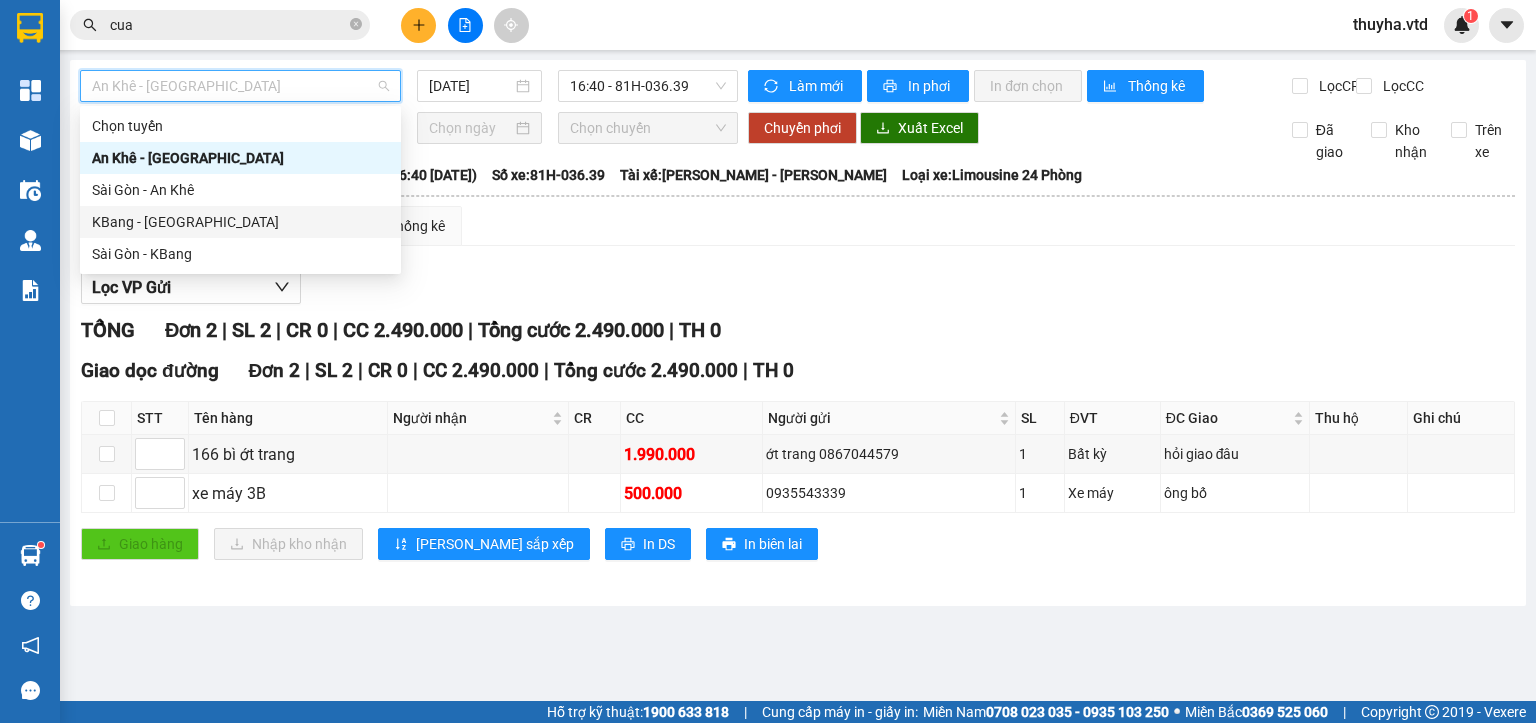 click on "KBang - [GEOGRAPHIC_DATA]" at bounding box center [240, 222] 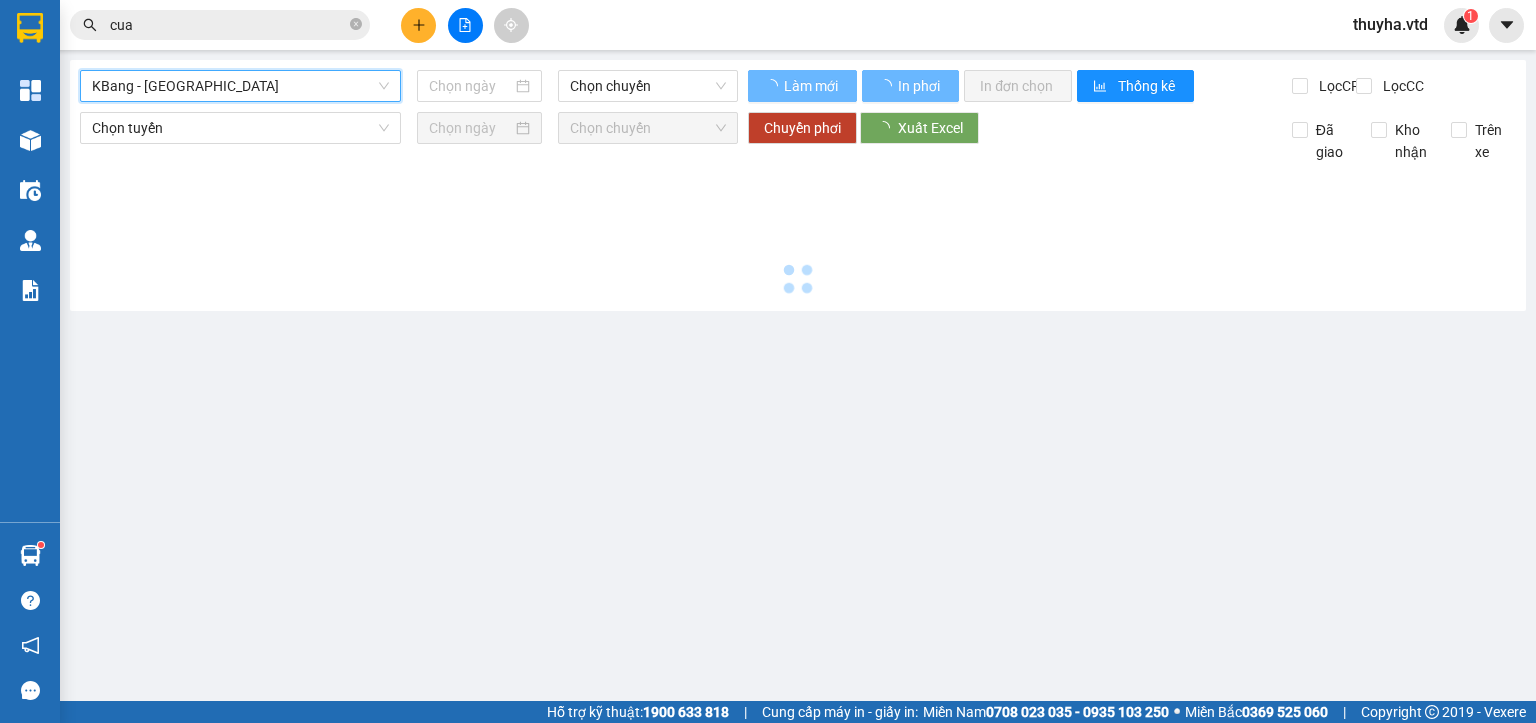type on "[DATE]" 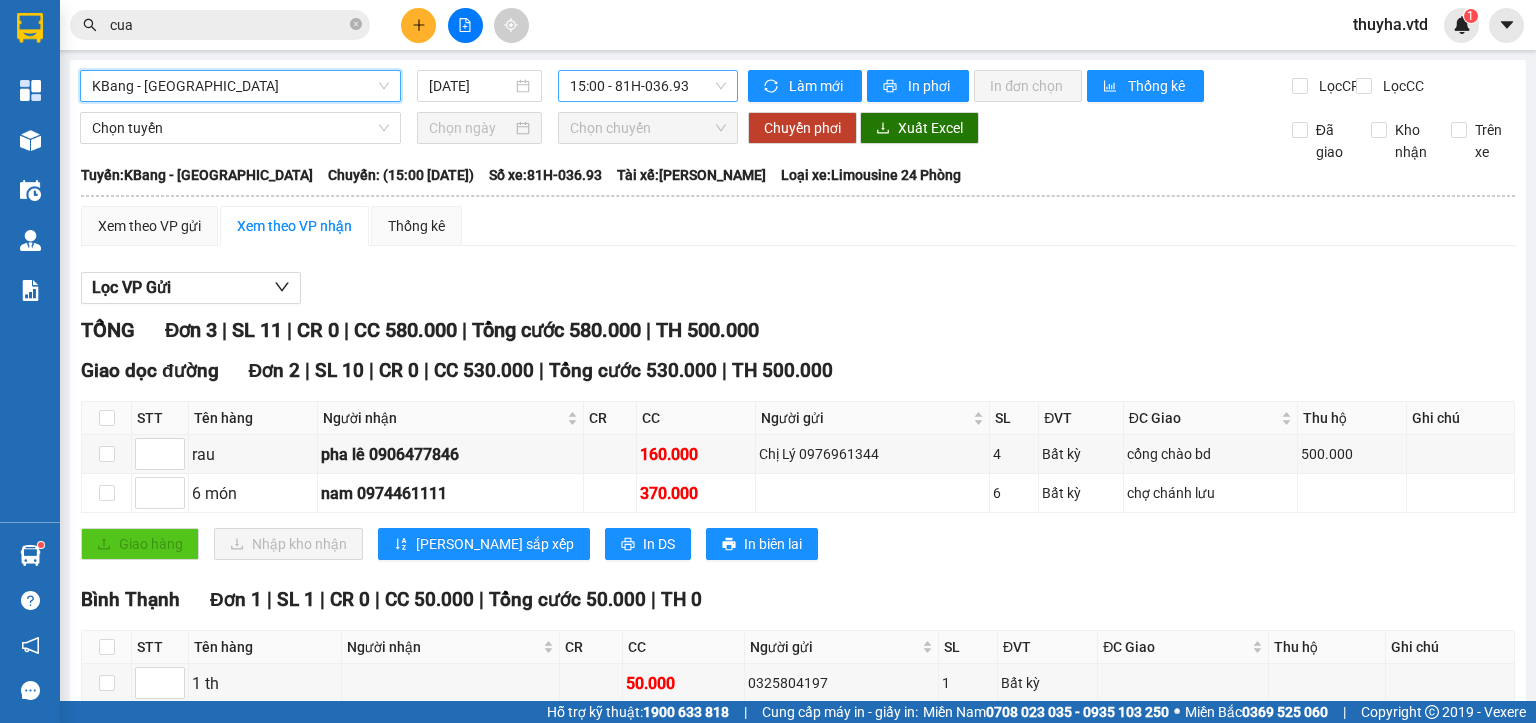click on "15:00     - 81H-036.93" at bounding box center (648, 86) 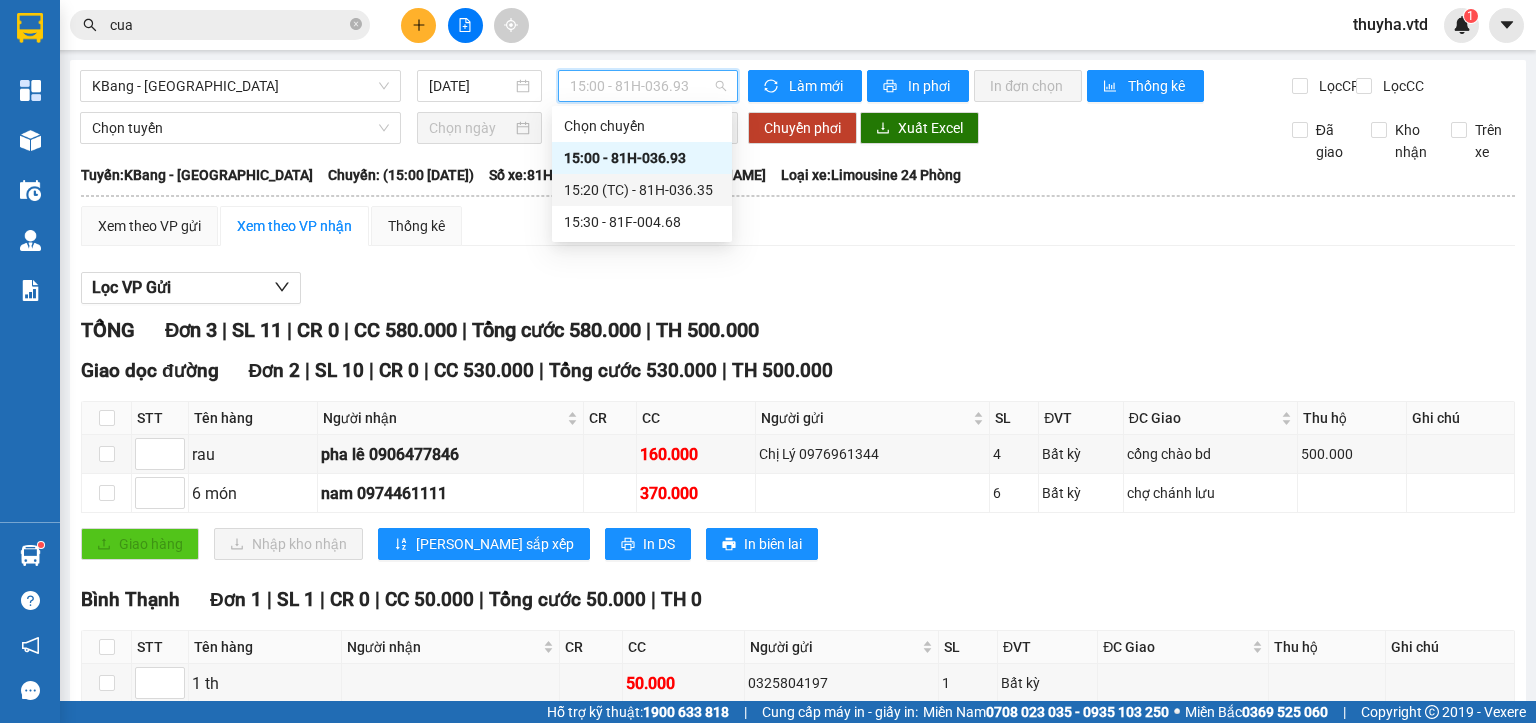 click on "15:20   (TC)   - 81H-036.35" at bounding box center (642, 190) 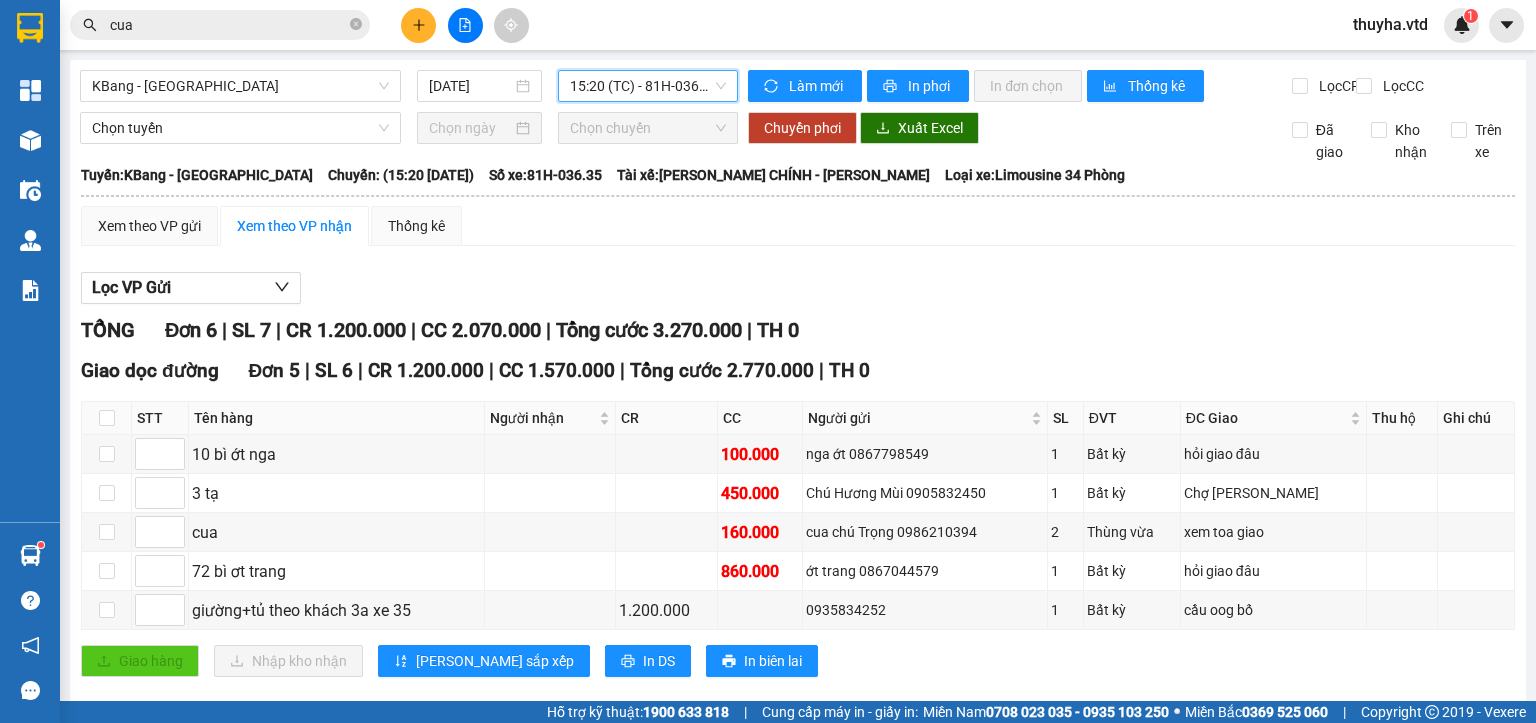 scroll, scrollTop: 0, scrollLeft: 0, axis: both 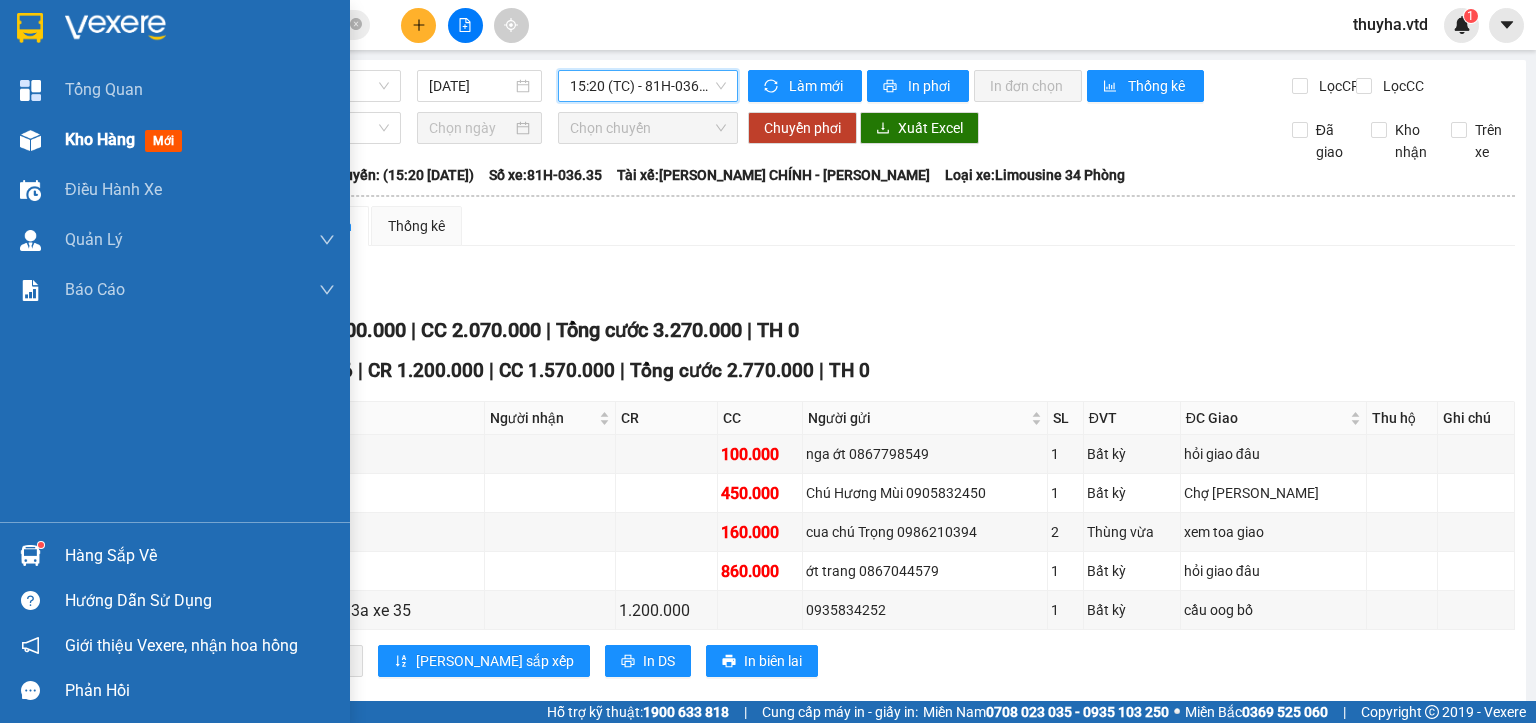 click at bounding box center (30, 140) 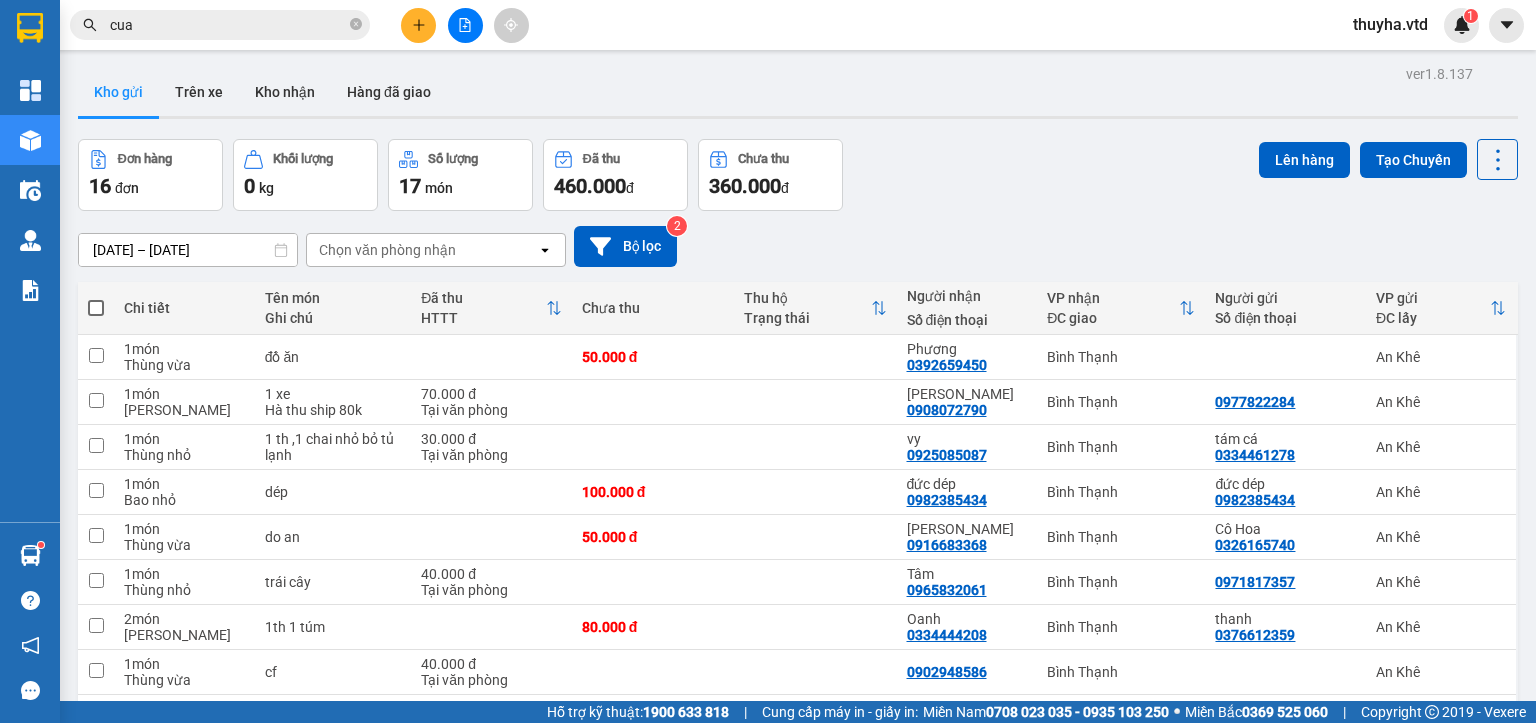 click on "cua" at bounding box center [220, 25] 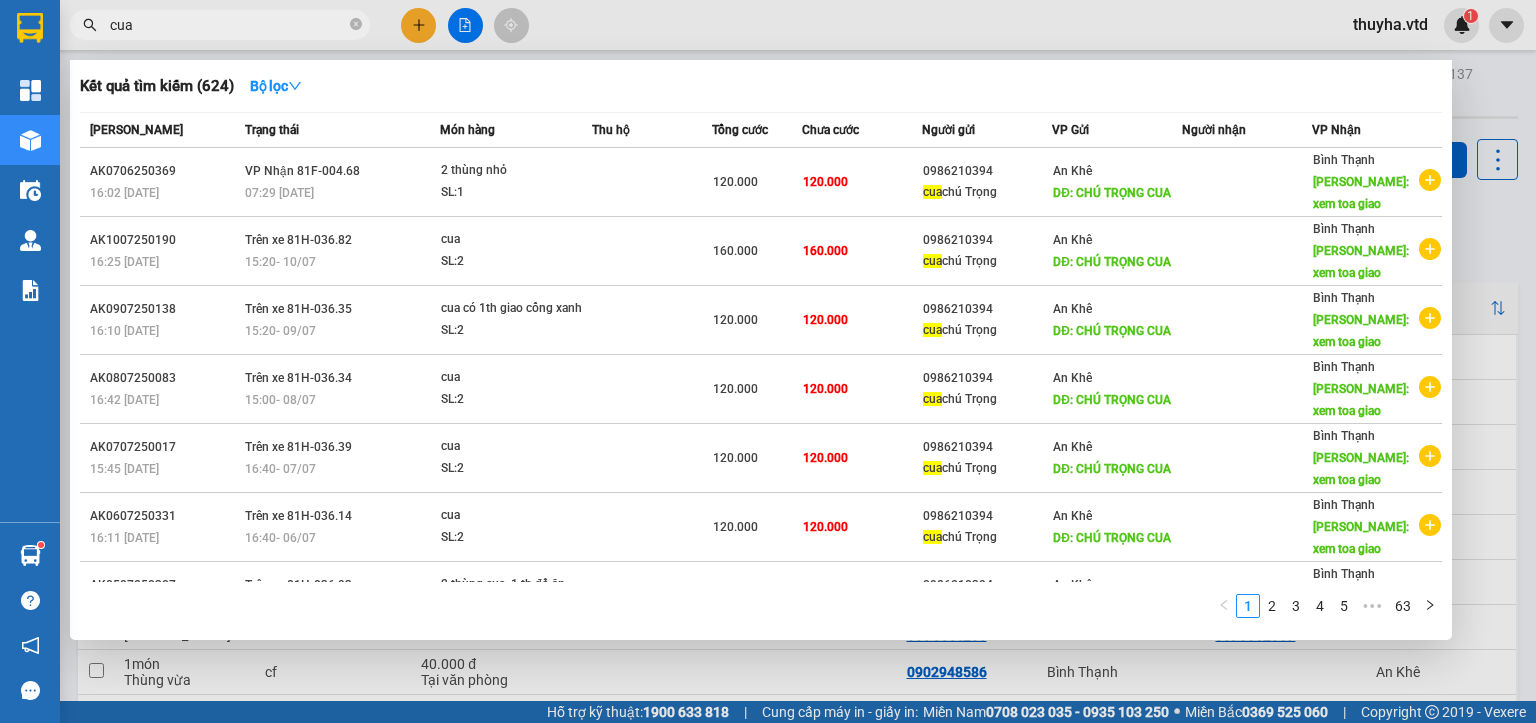 click at bounding box center (768, 361) 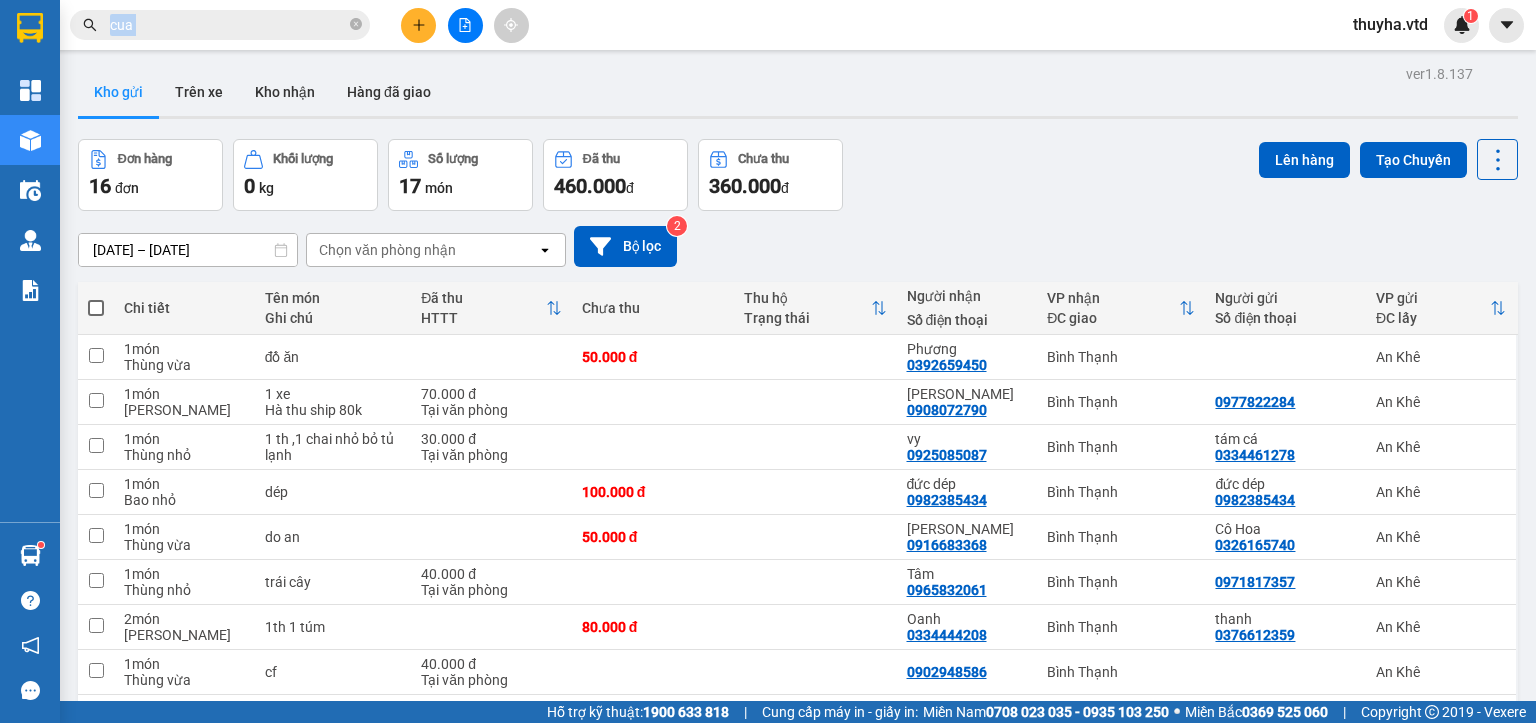 drag, startPoint x: 235, startPoint y: 42, endPoint x: 224, endPoint y: 34, distance: 13.601471 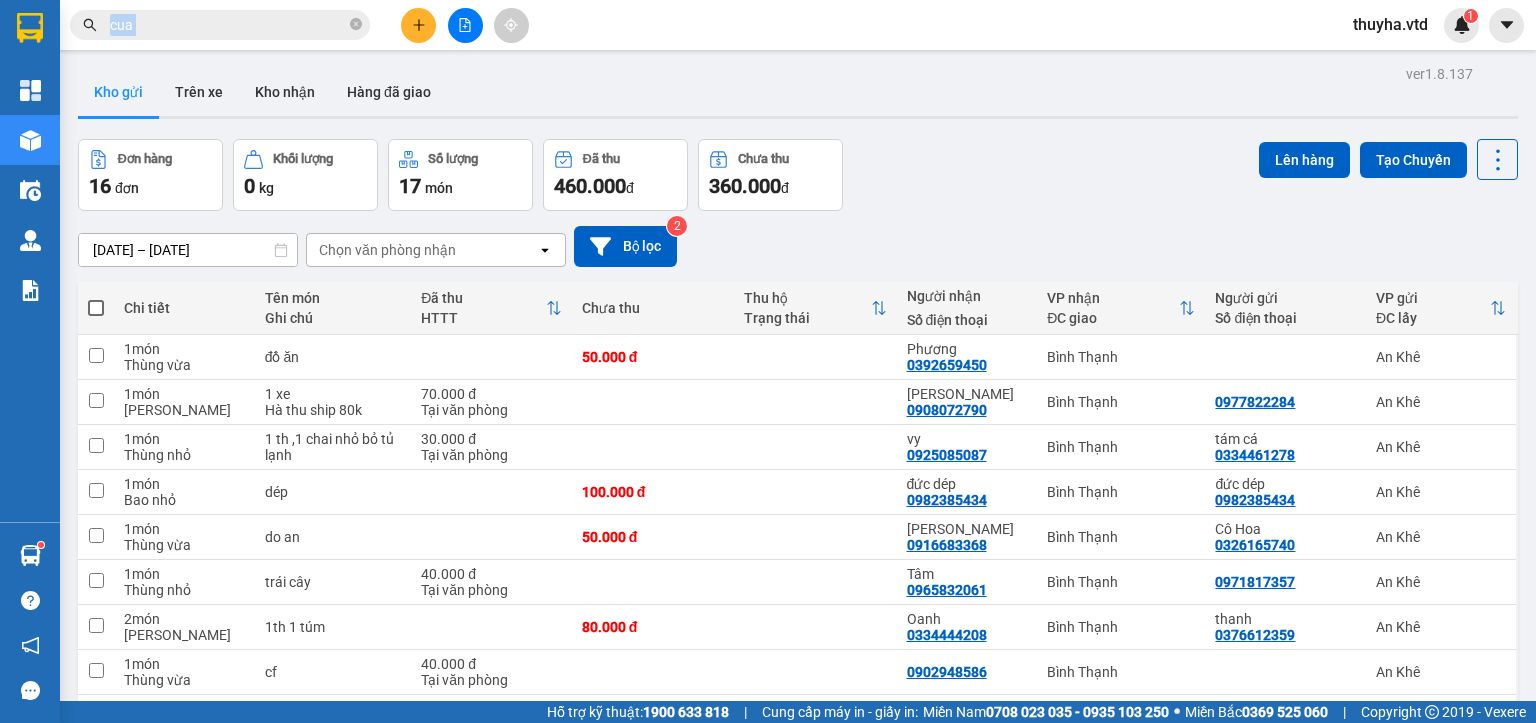 click on "Kết quả tìm kiếm ( 624 )  Bộ lọc  Mã ĐH Trạng thái Món hàng Thu hộ Tổng cước Chưa cước Người gửi VP Gửi Người nhận VP Nhận AK0706250369 16:02 - 07/06 VP Nhận   81F-004.68 07:29 - 08/06 2 thùng nhỏ SL:  1 120.000 120.000 0986210394 cua  chú Trọng An Khê DĐ: CHÚ TRỌNG CUA Bình Thạnh Giao DĐ: xem toa giao AK1007250190 16:25 - 10/07 Trên xe   81H-036.82 15:20  -   10/07 cua SL:  2 160.000 160.000 0986210394 cua  chú Trọng An Khê DĐ: CHÚ TRỌNG CUA Bình Thạnh Giao DĐ: xem toa giao AK0907250138 16:10 - 09/07 Trên xe   81H-036.35 15:20  -   09/07 cua có 1th giao cổng xanh SL:  2 120.000 120.000 0986210394 cua  chú Trọng An Khê DĐ: CHÚ TRỌNG CUA Bình Thạnh Giao DĐ: xem toa giao AK0807250083 16:42 - 08/07 Trên xe   81H-036.34 15:00  -   08/07 cua SL:  2 120.000 120.000 0986210394 cua  chú Trọng An Khê DĐ: CHÚ TRỌNG CUA Bình Thạnh Giao DĐ: xem toa giao AK0707250017 15:45 - 07/07 Trên xe   81H-036.39 16:40  -   07/07 2" at bounding box center (768, 25) 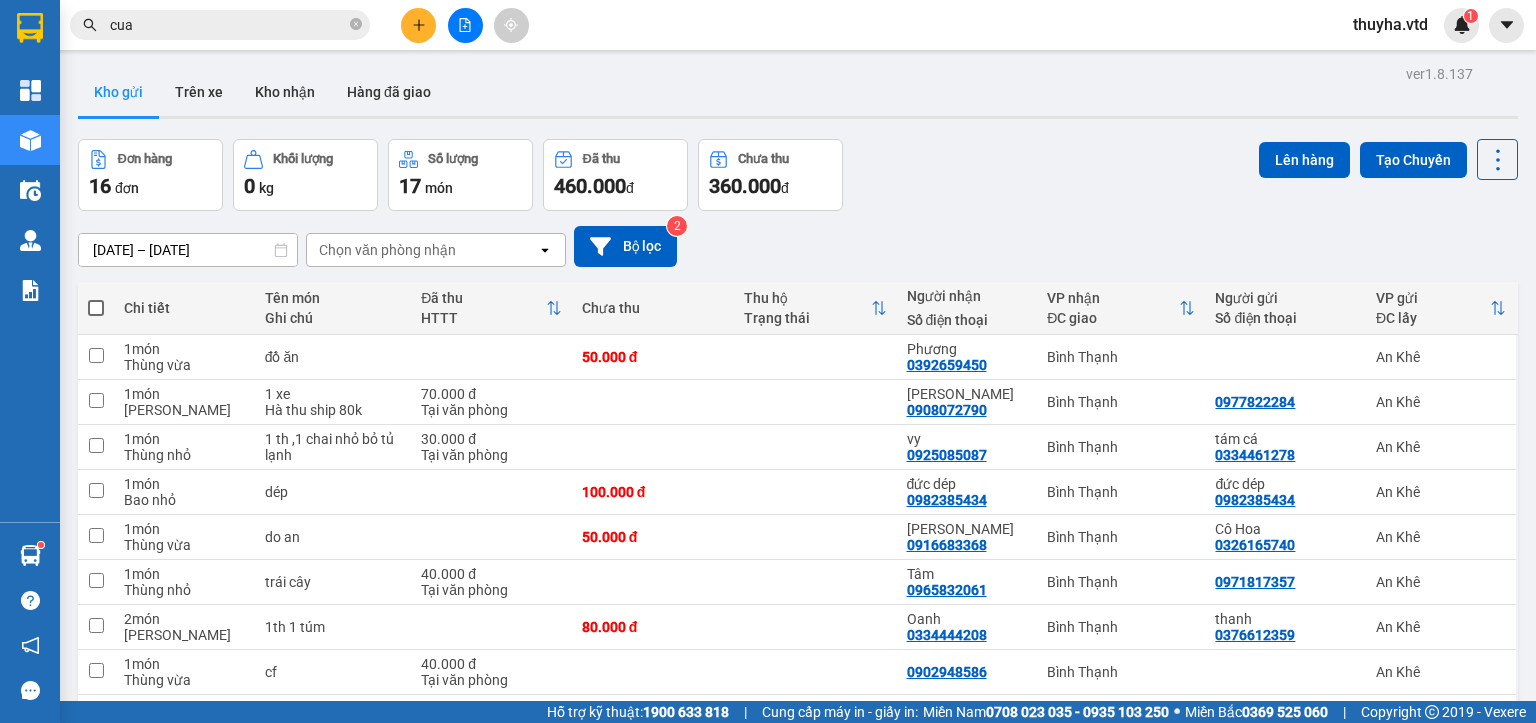 click on "cua" at bounding box center [228, 25] 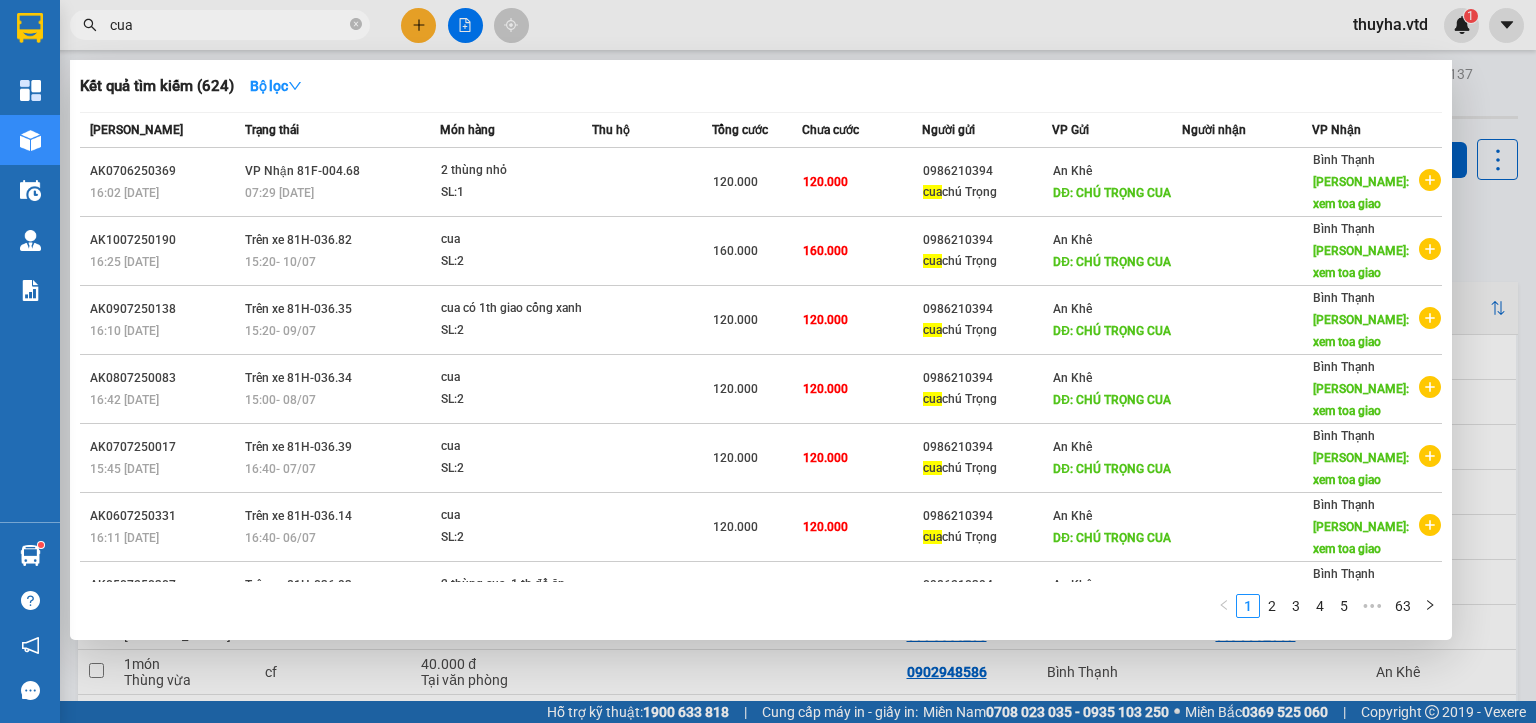 click on "cua" at bounding box center [228, 25] 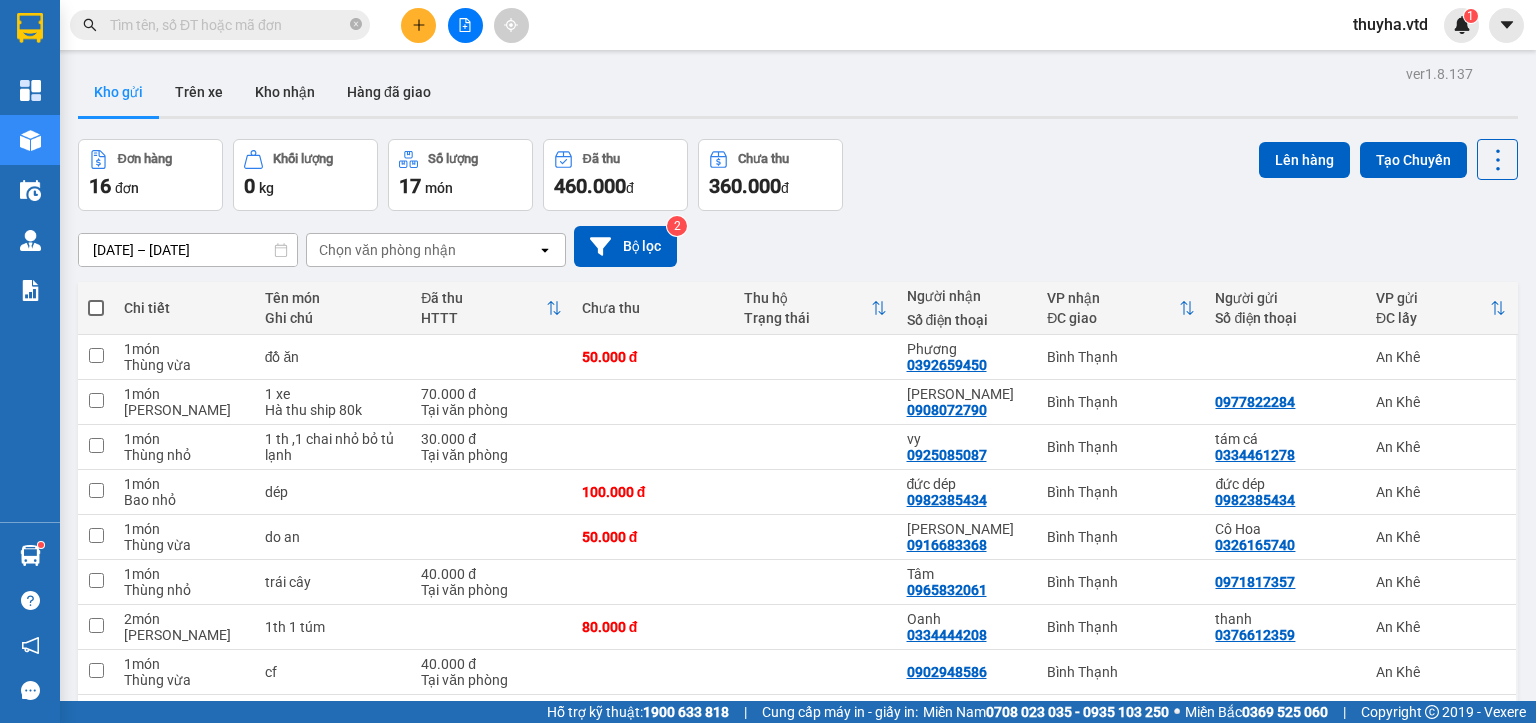 type on "ơ" 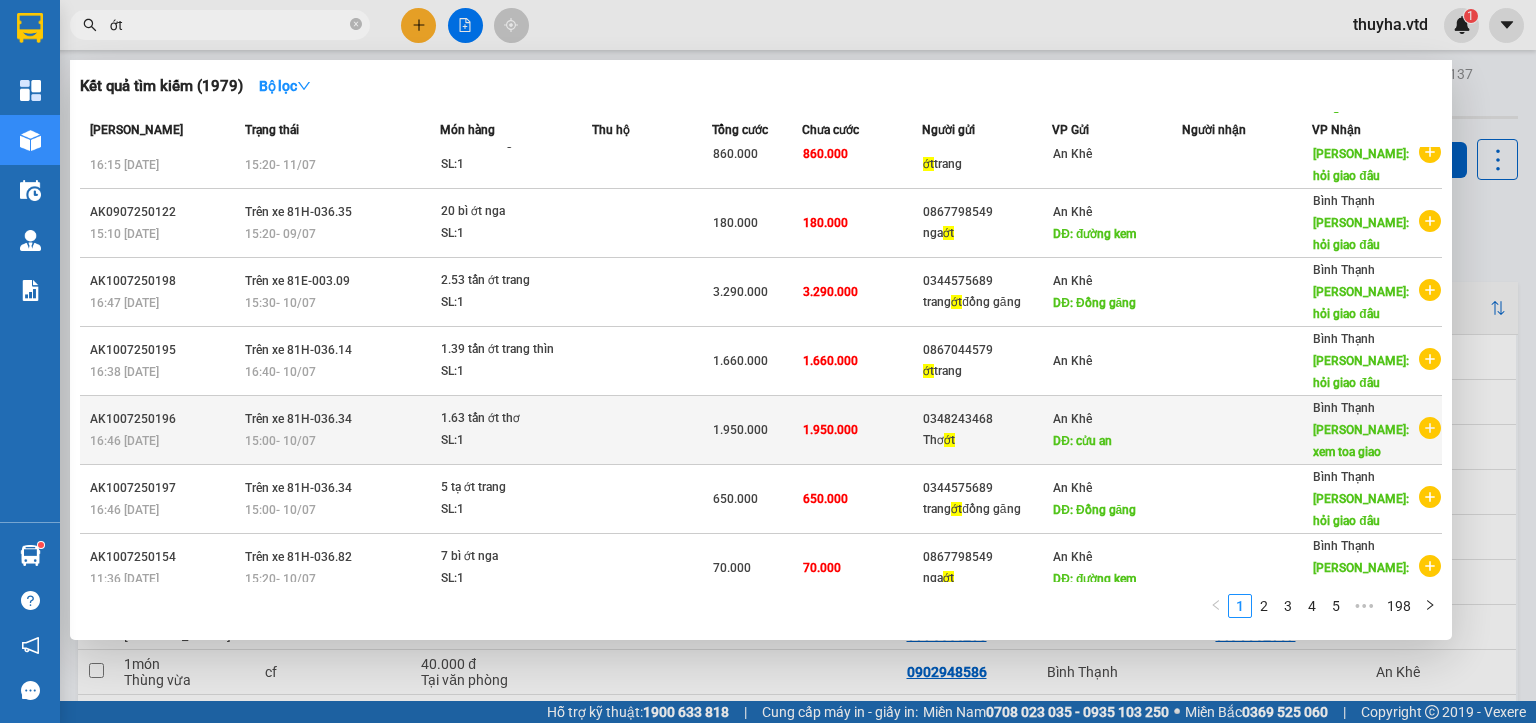scroll, scrollTop: 200, scrollLeft: 0, axis: vertical 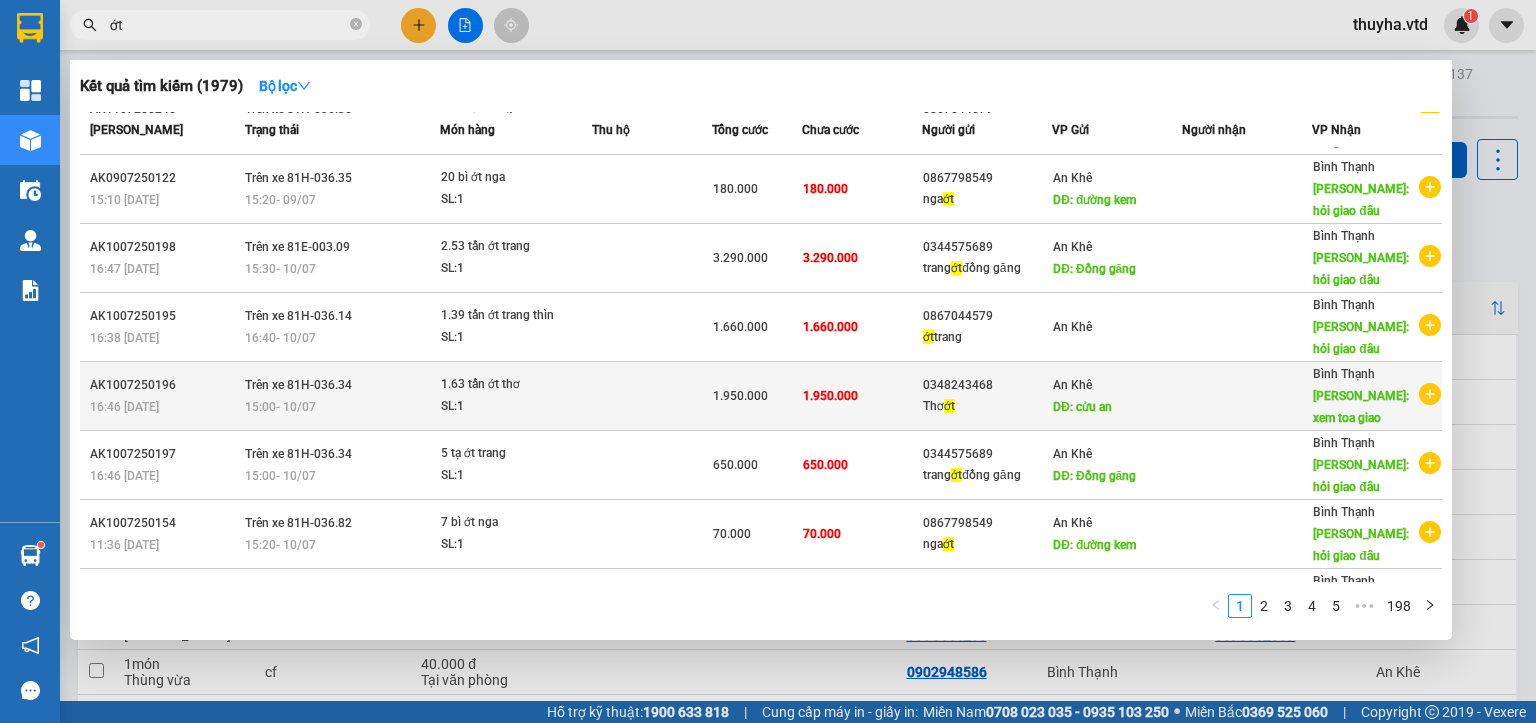 type on "ớt" 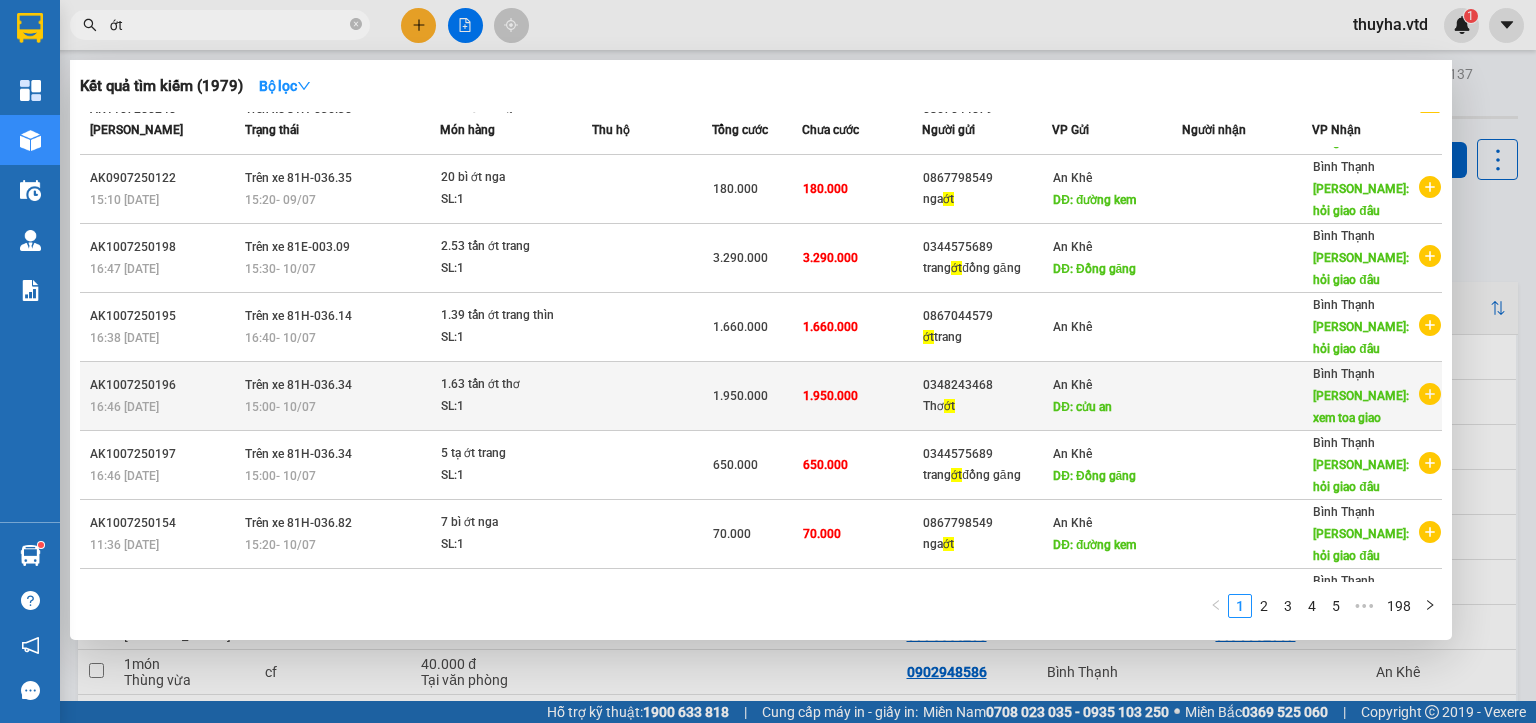 click on "ớt" at bounding box center (949, 406) 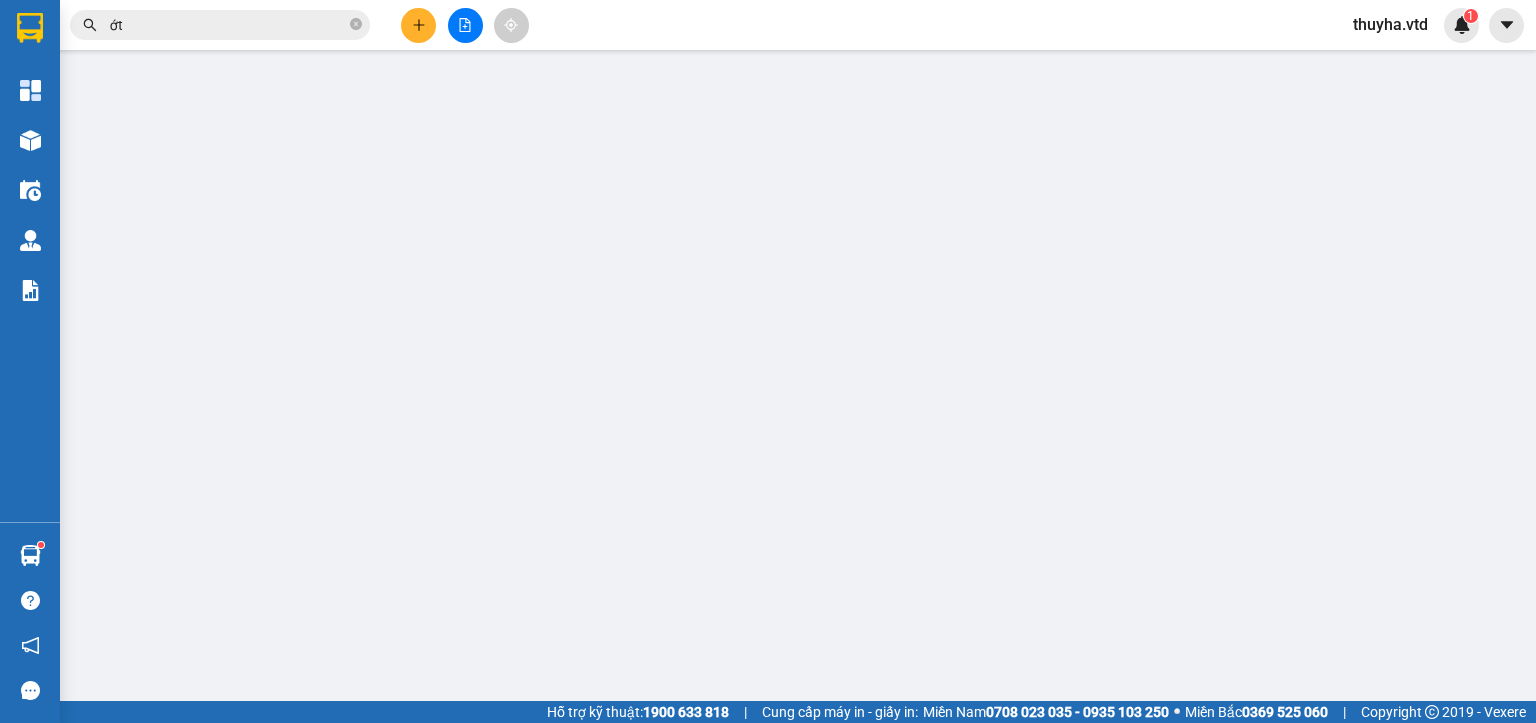 type on "0348243468" 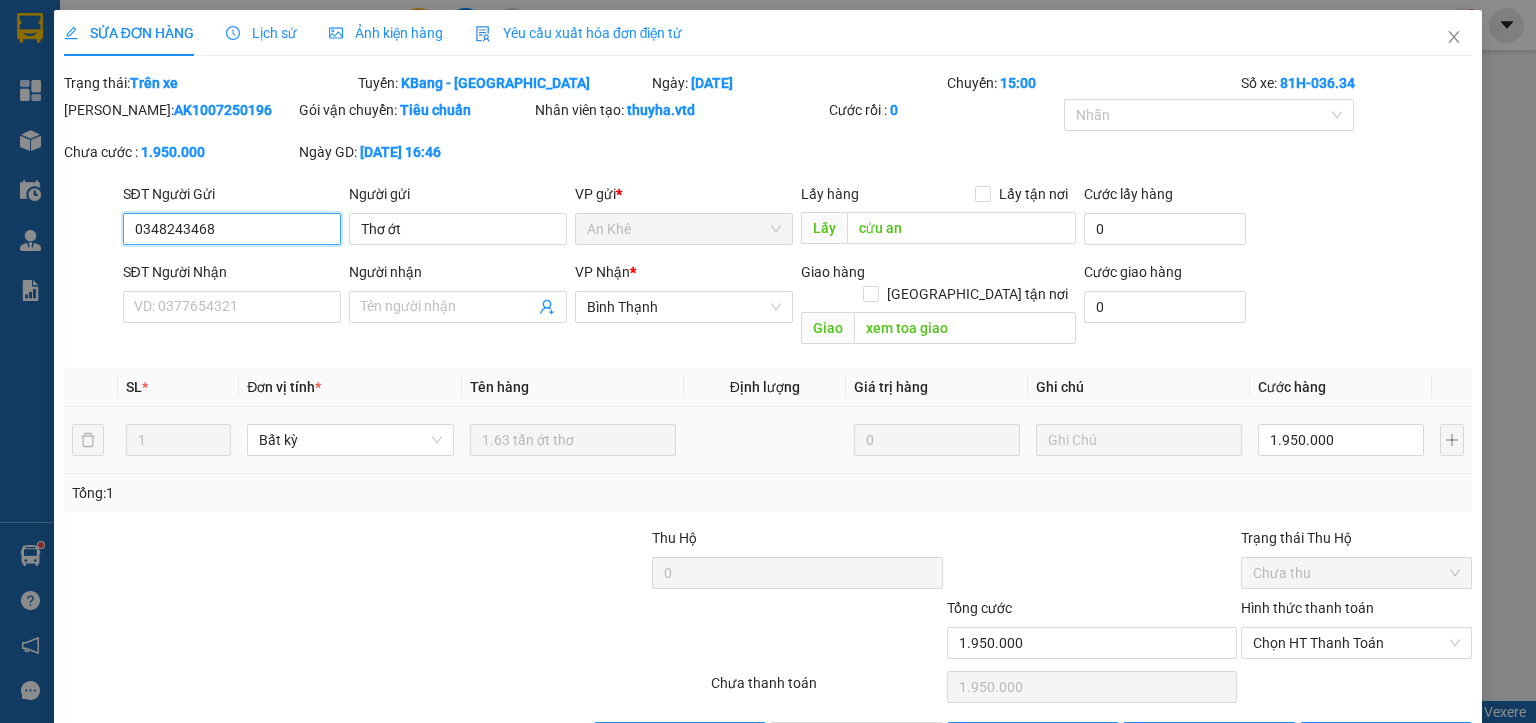 click on "0348243468" at bounding box center (232, 229) 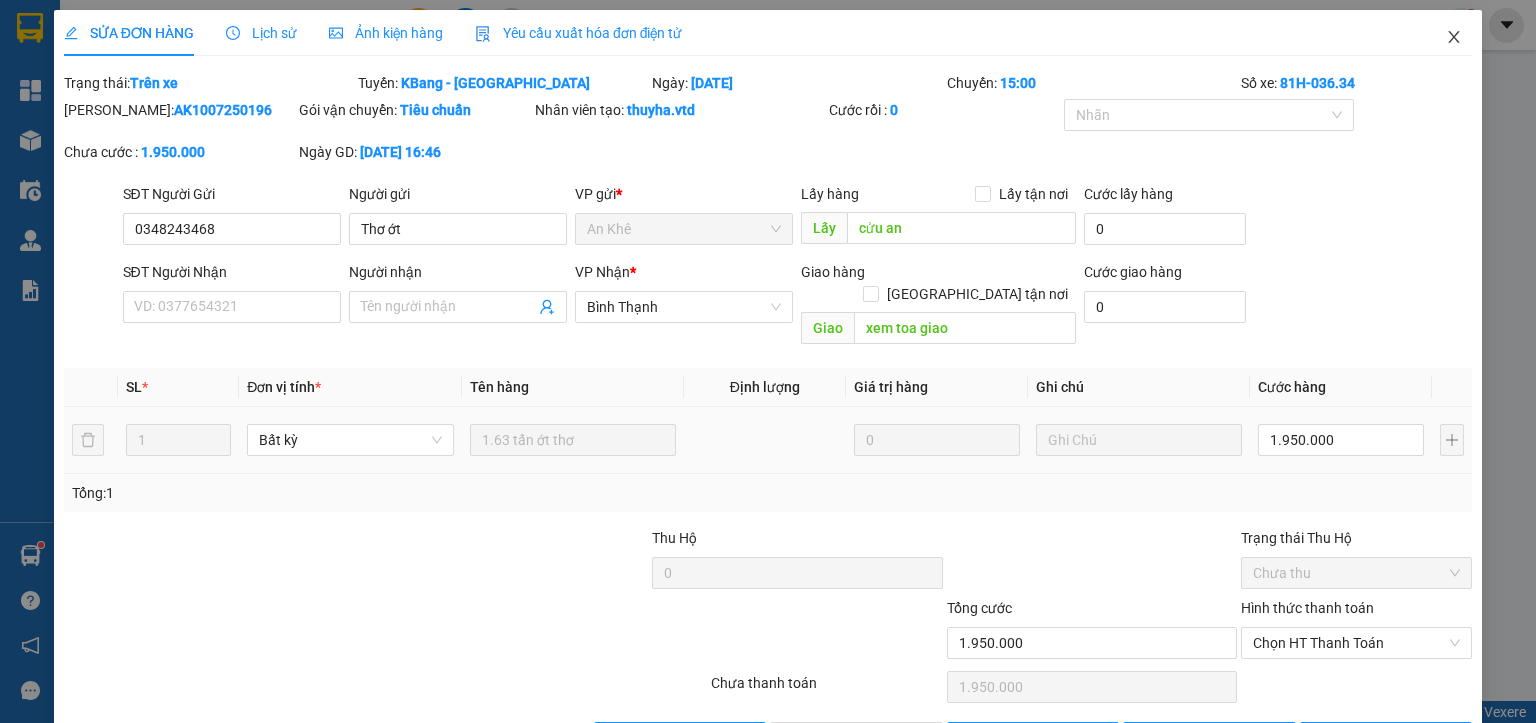 click 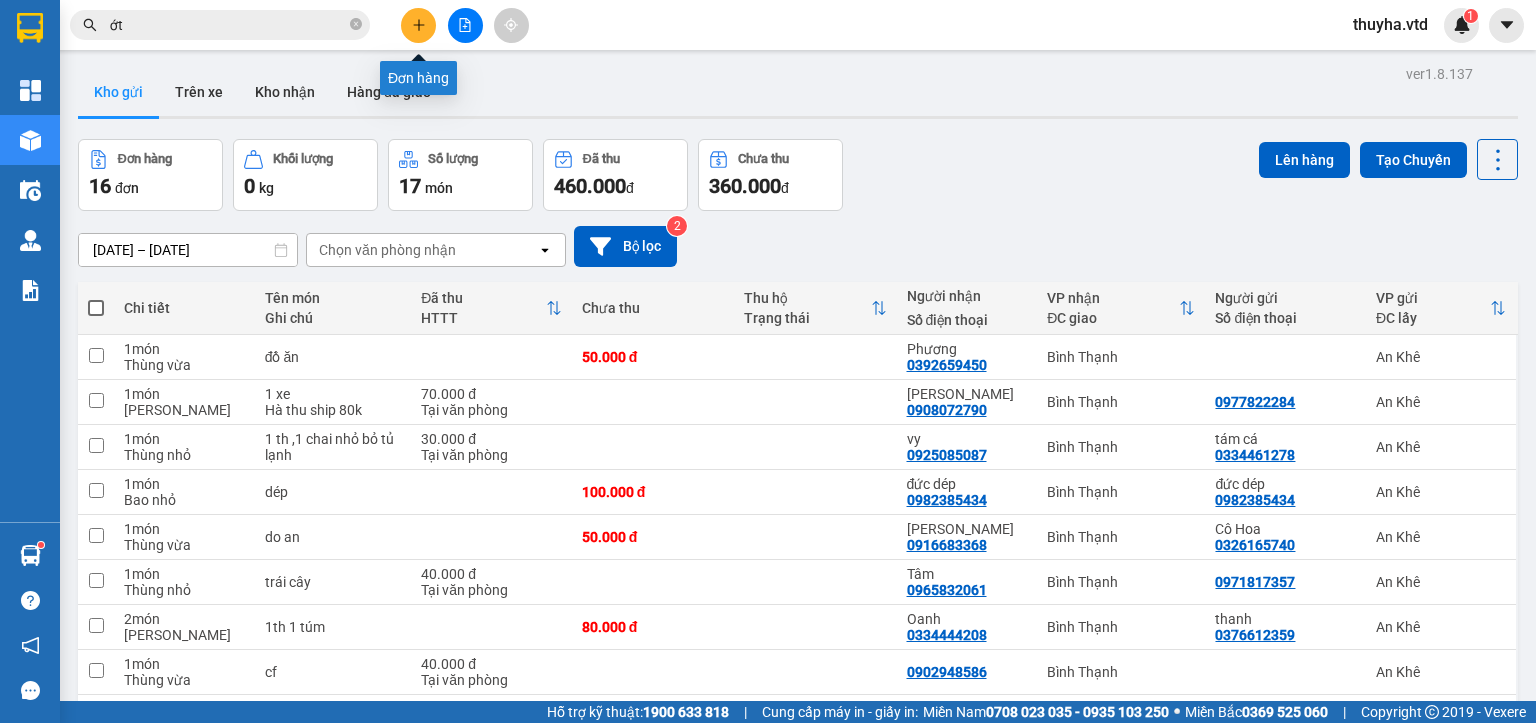 click 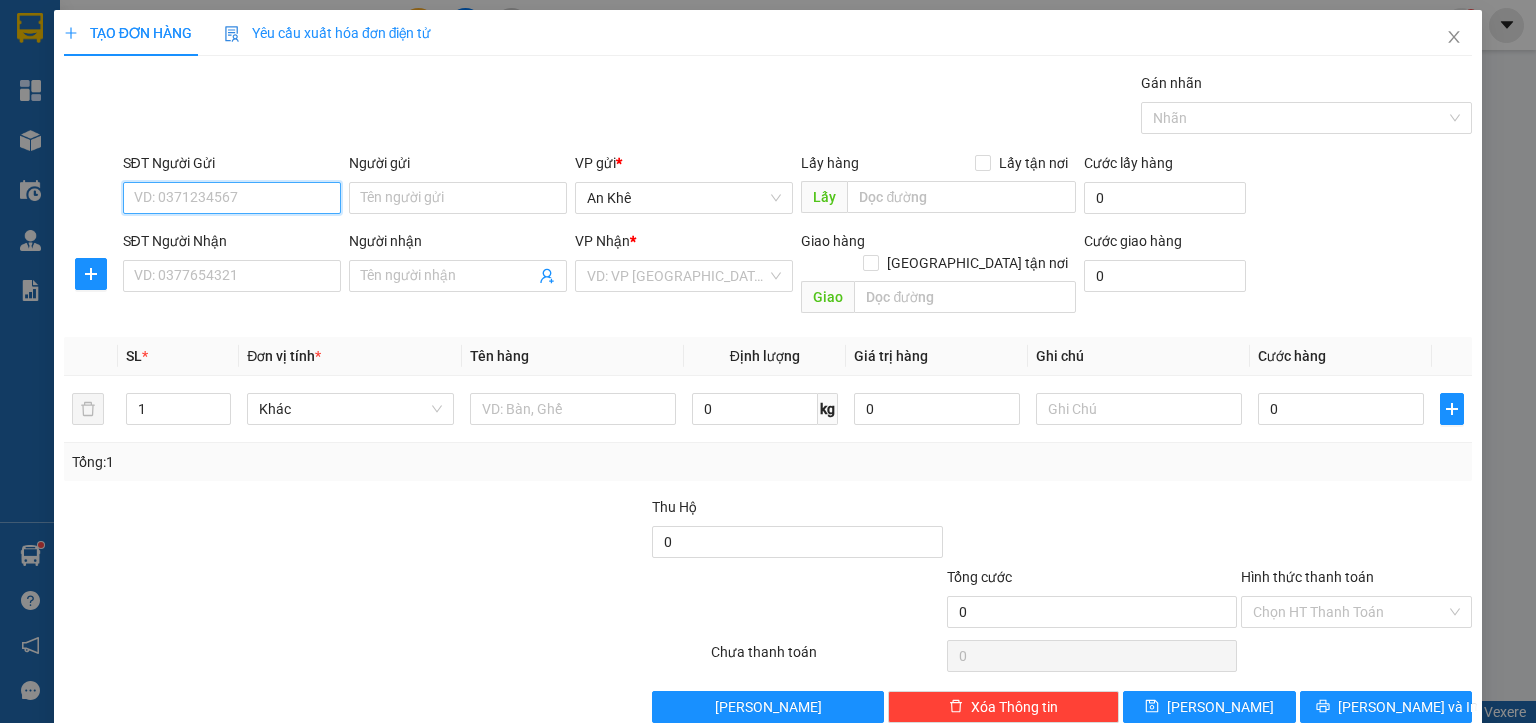paste on "0348243468" 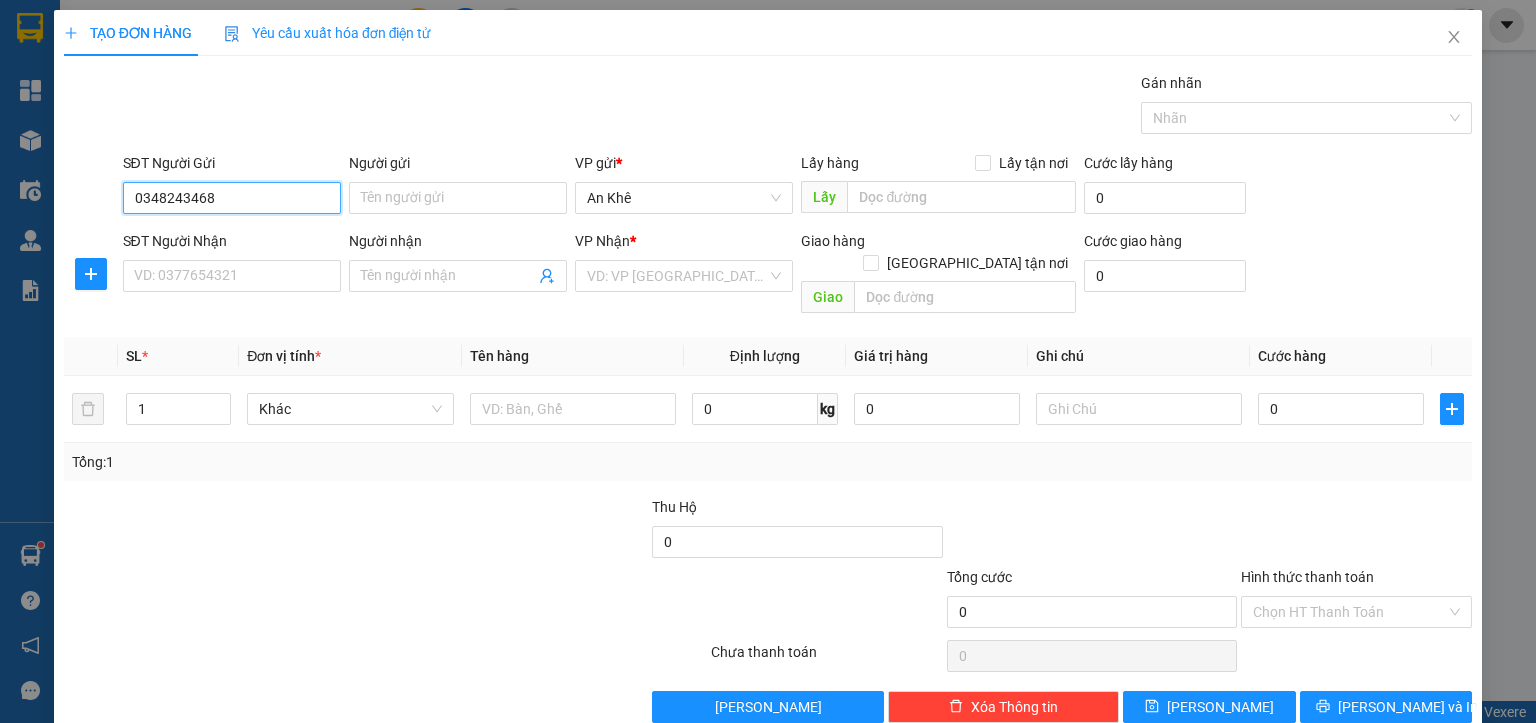 click on "0348243468" at bounding box center (232, 198) 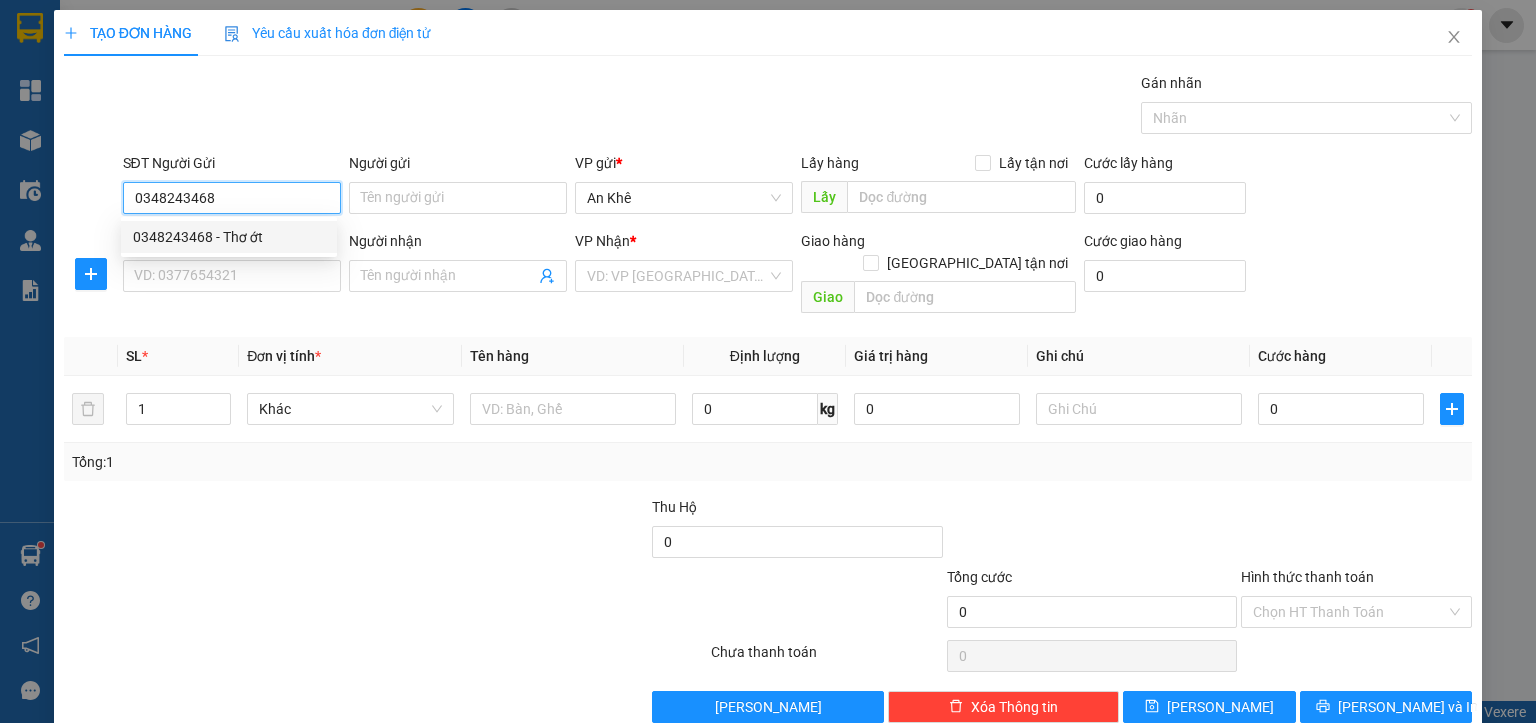 click on "0348243468 - Thơ ớt" at bounding box center [229, 237] 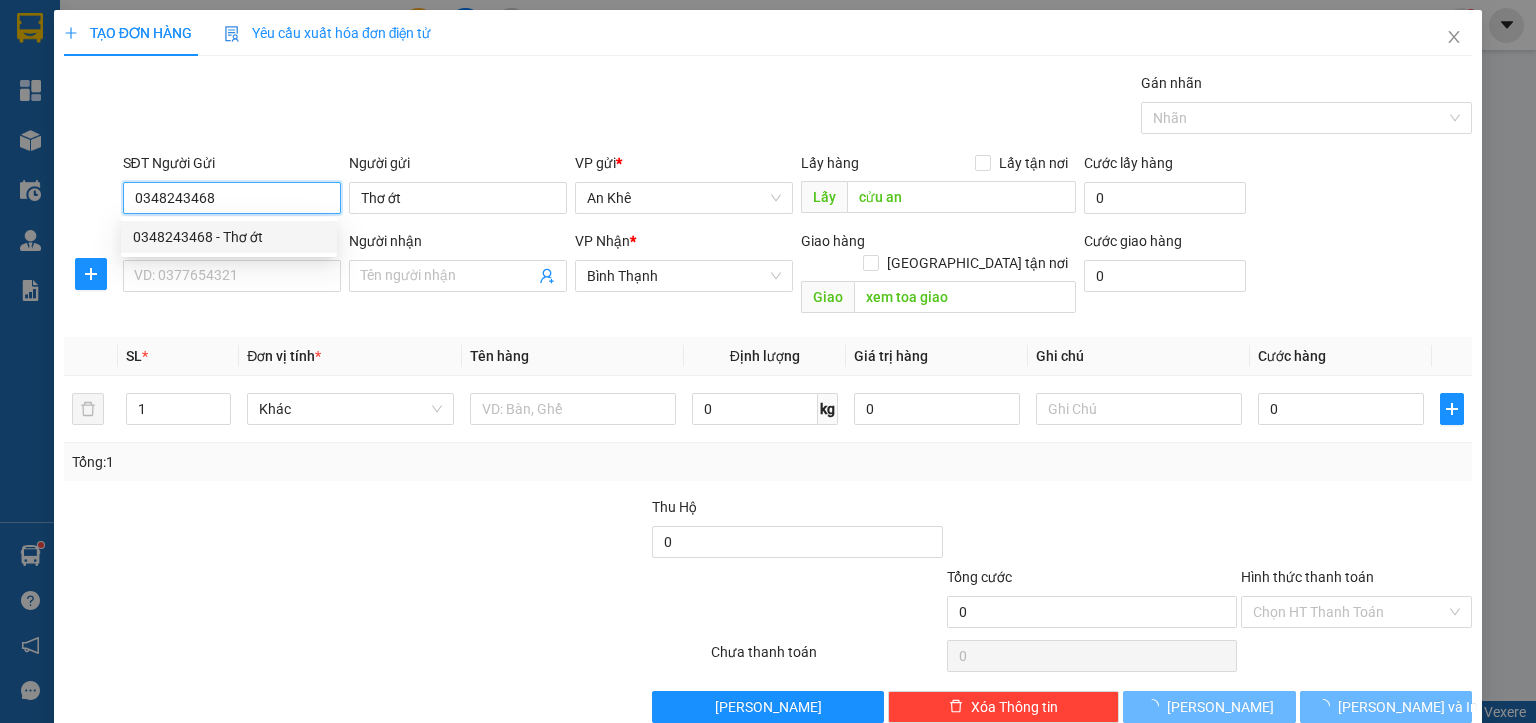 type on "Thơ ớt" 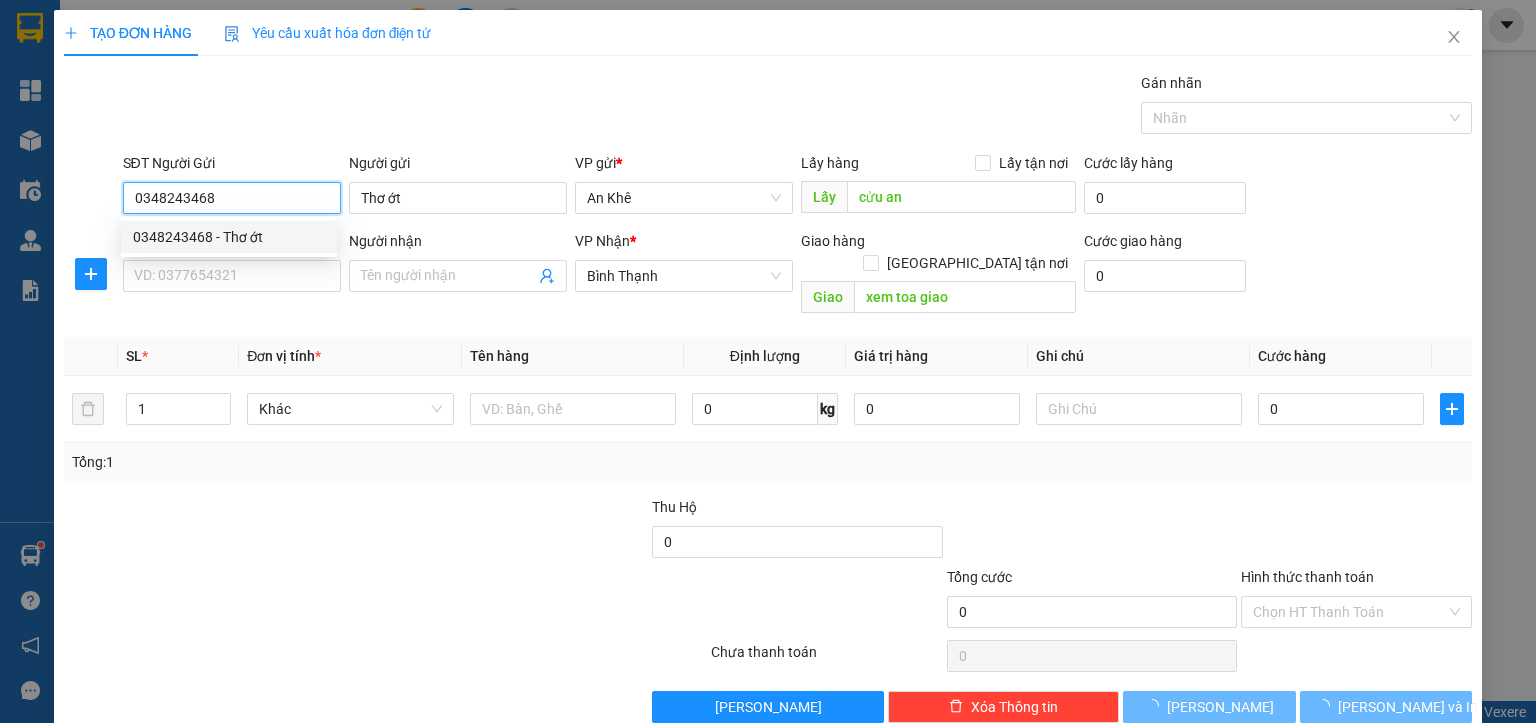 type on "cửu an" 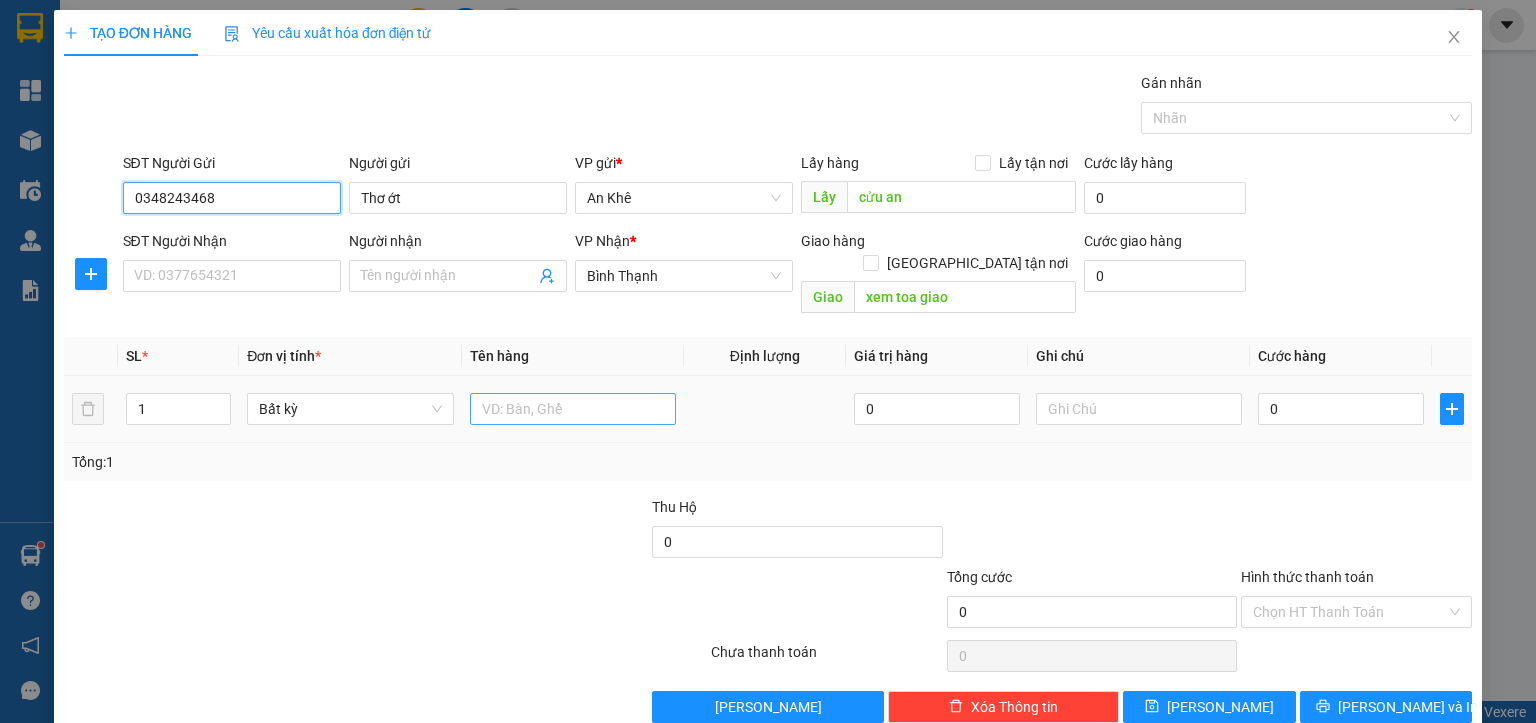 type on "0348243468" 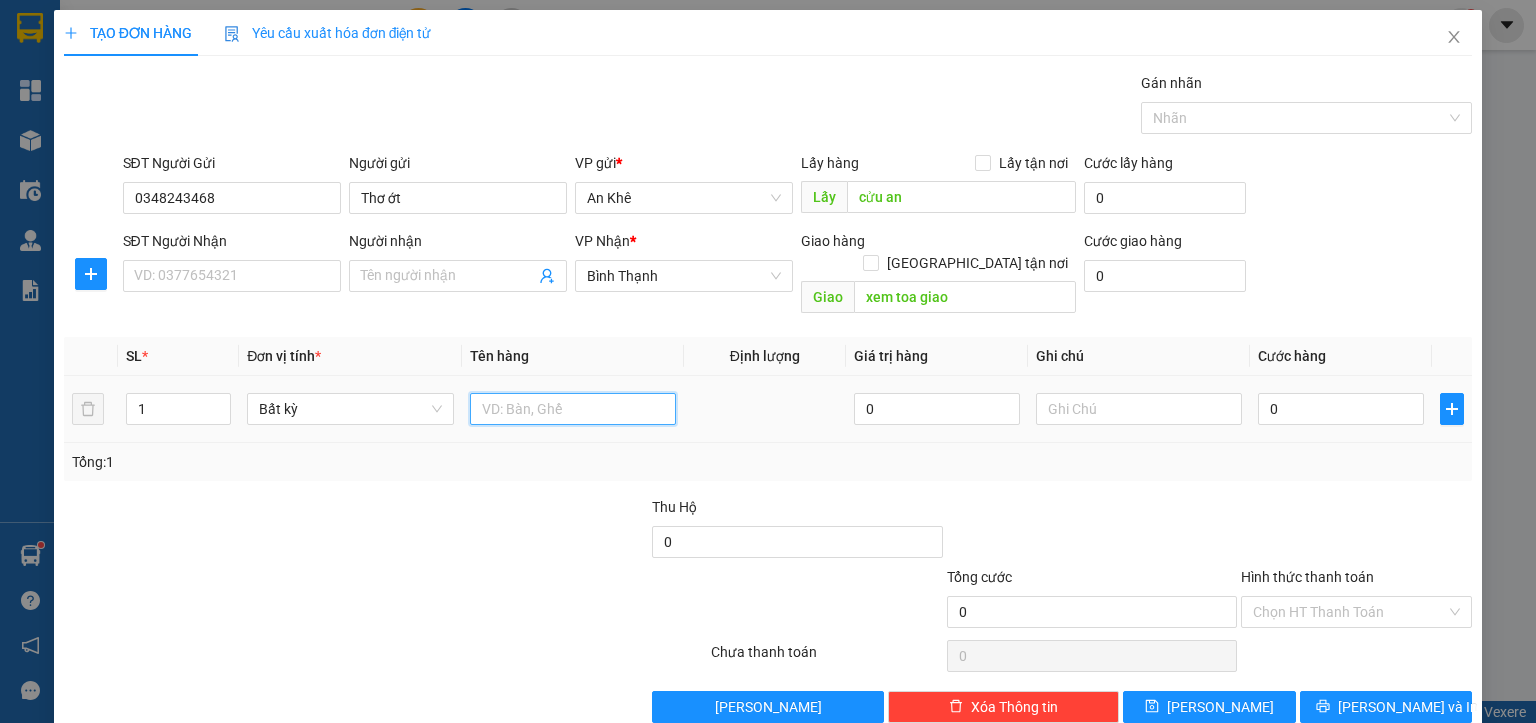 click at bounding box center [573, 409] 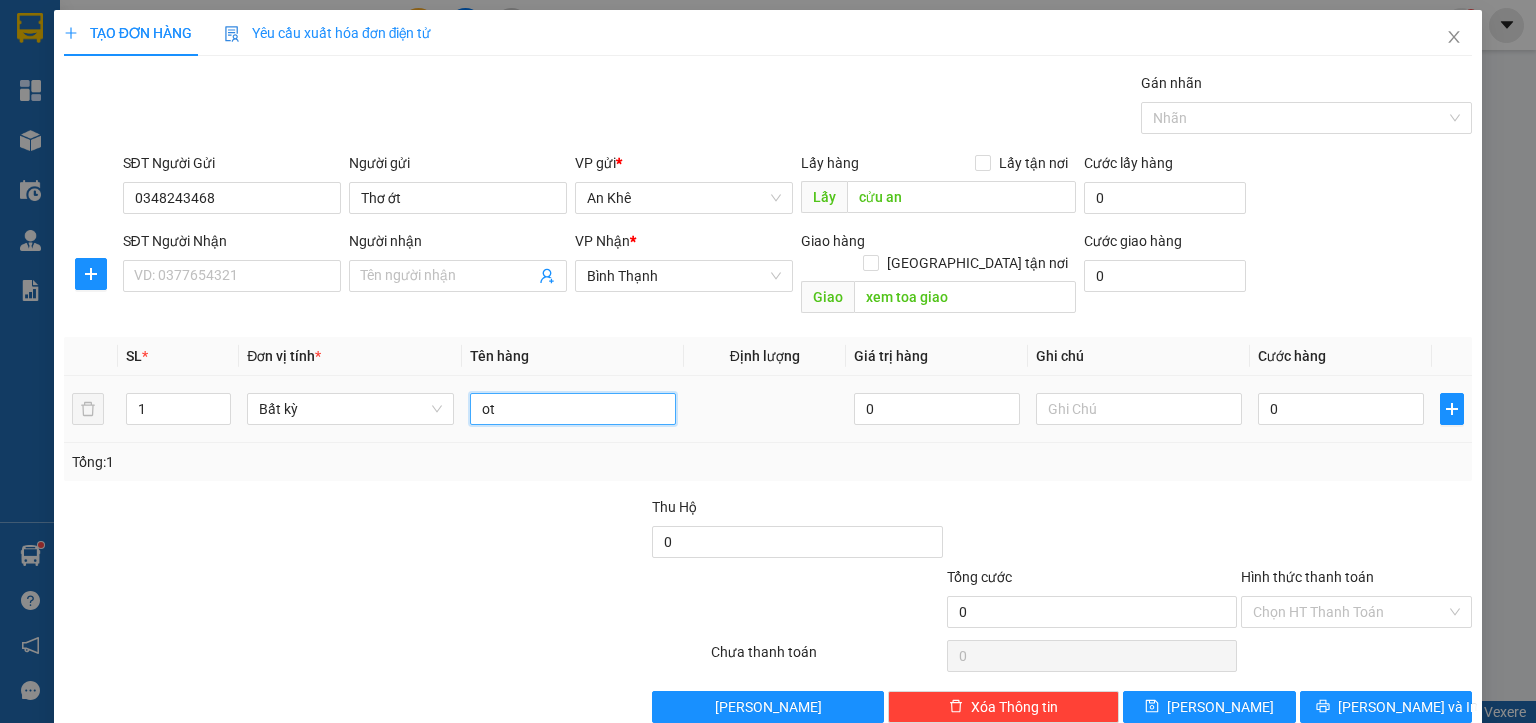 type on "o" 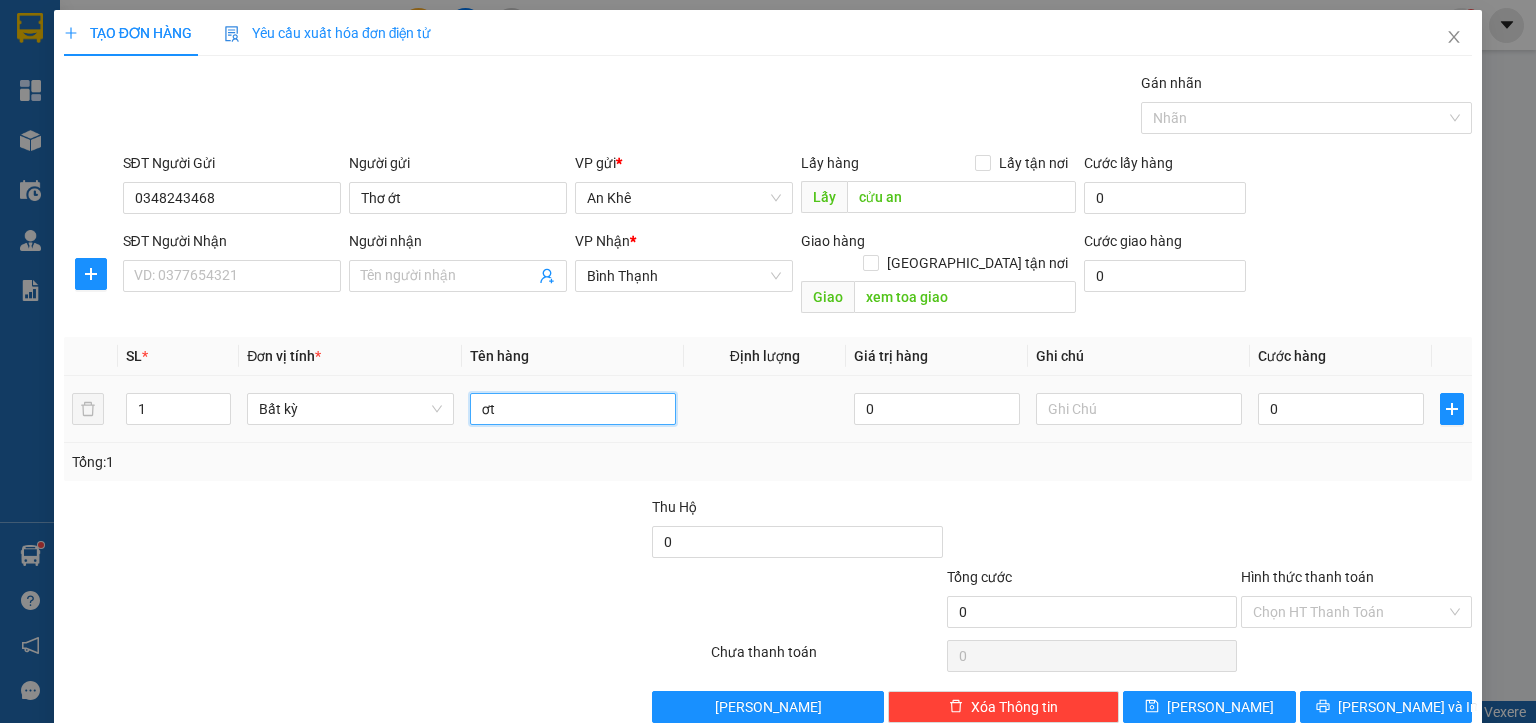 type on "ơ" 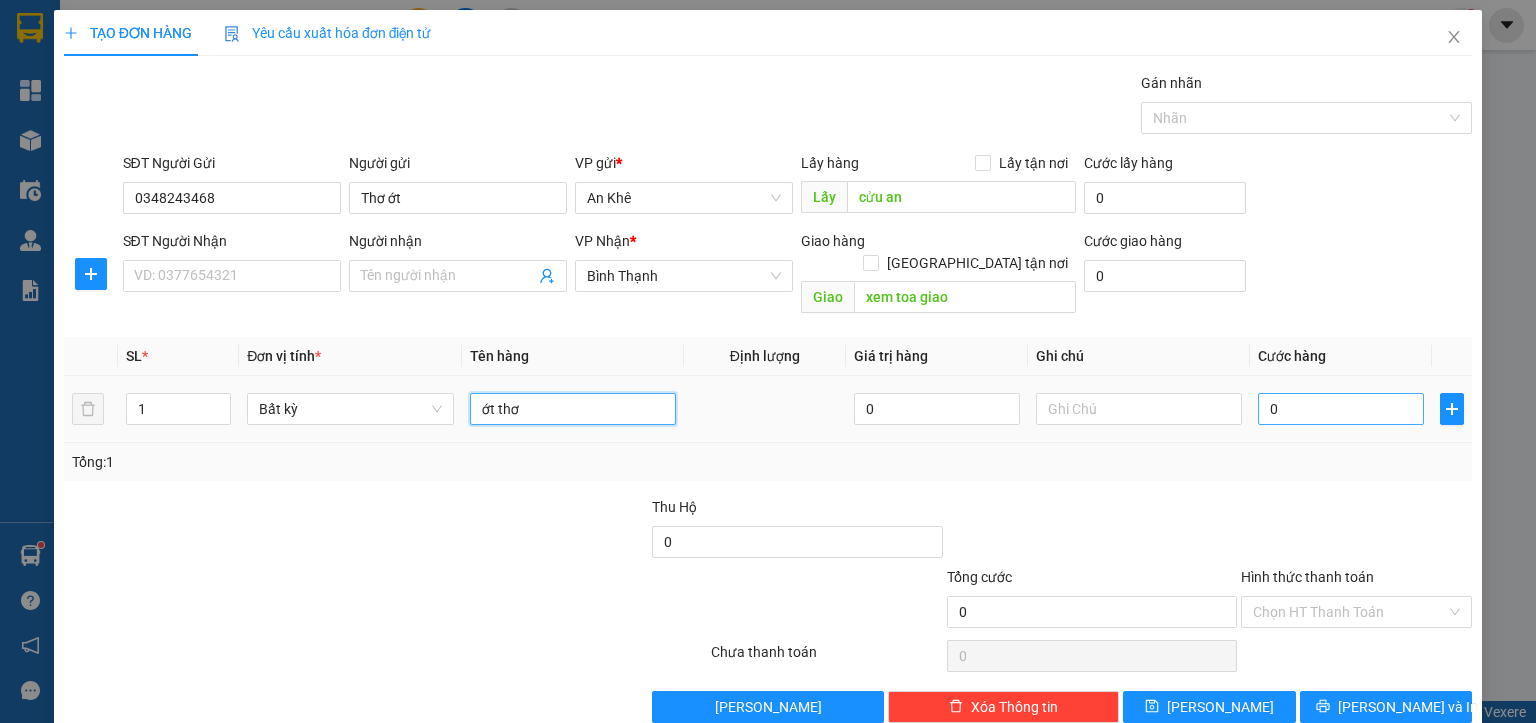 type on "ớt thơ" 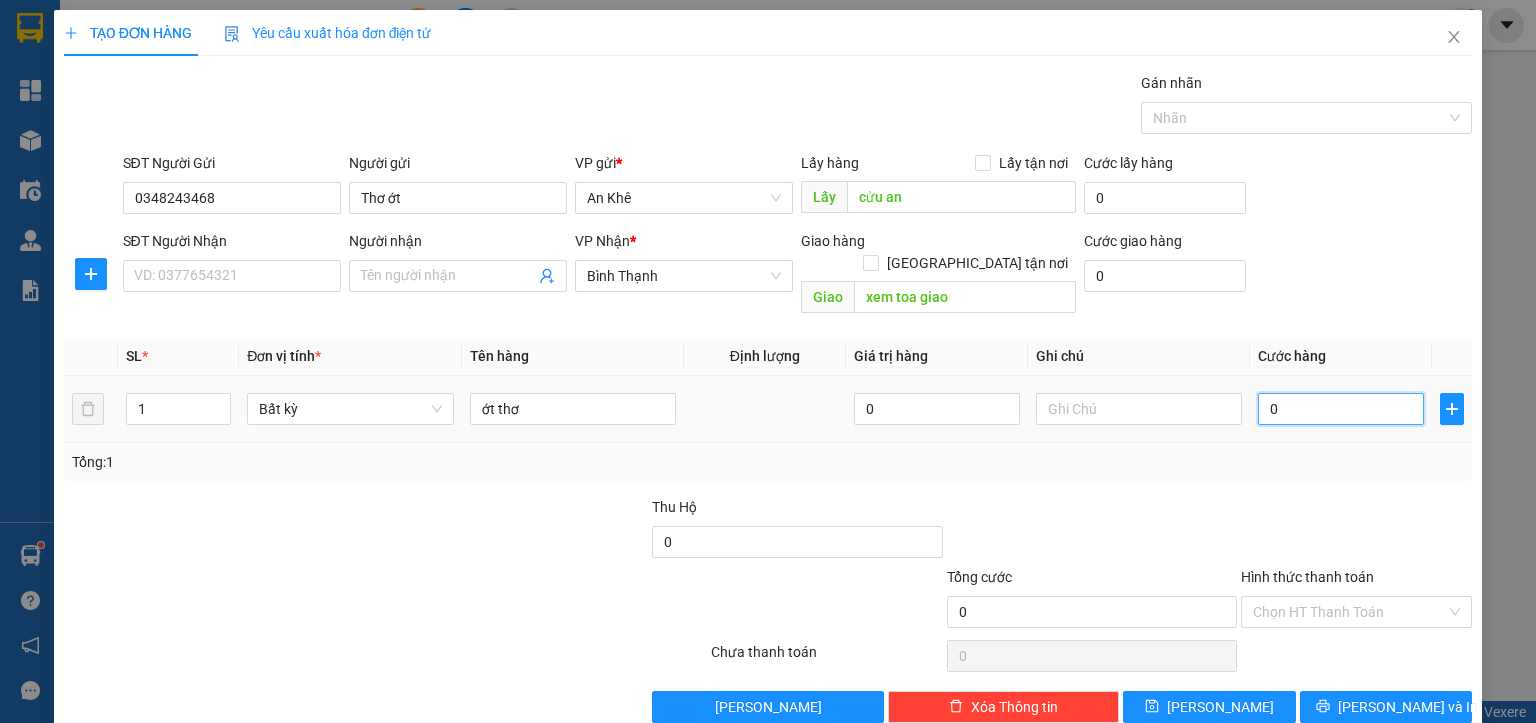 click on "0" at bounding box center [1341, 409] 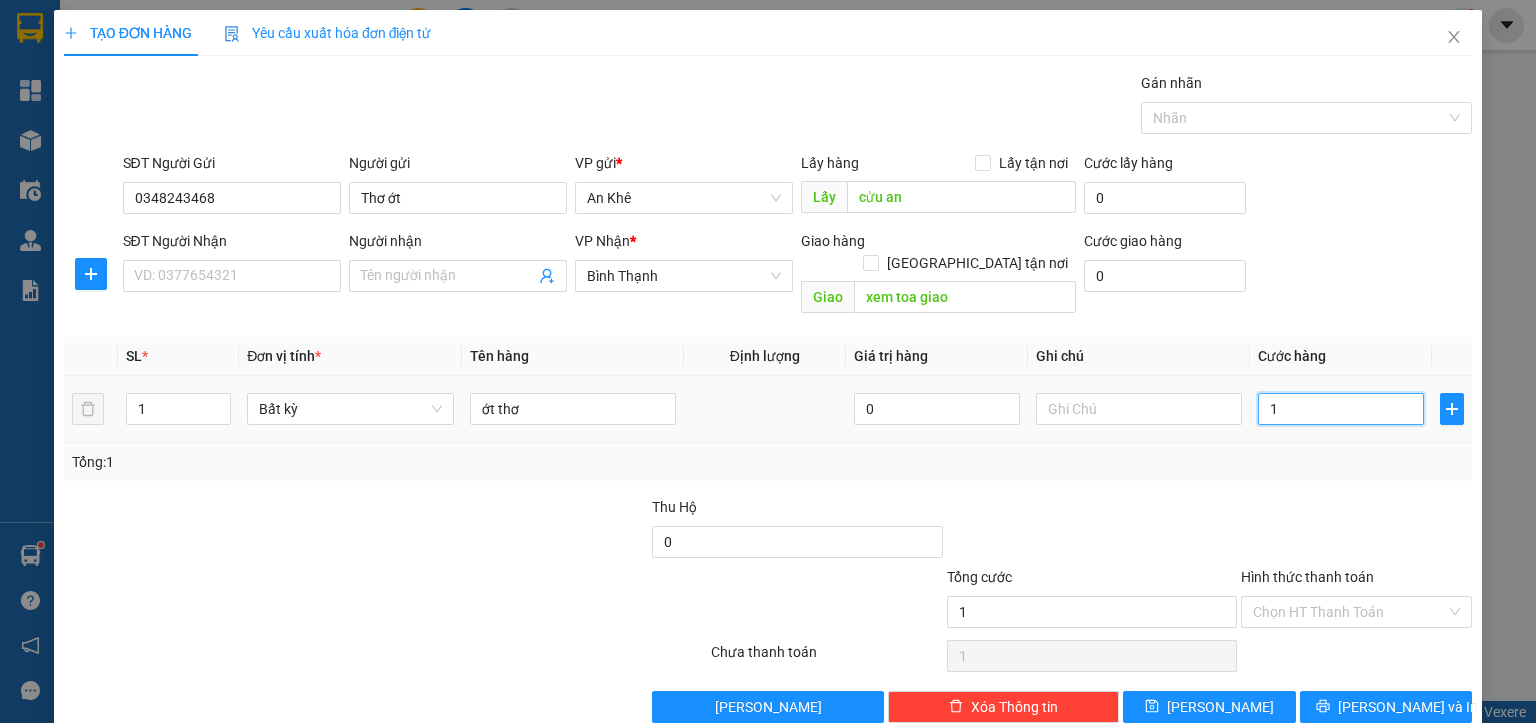 type on "10" 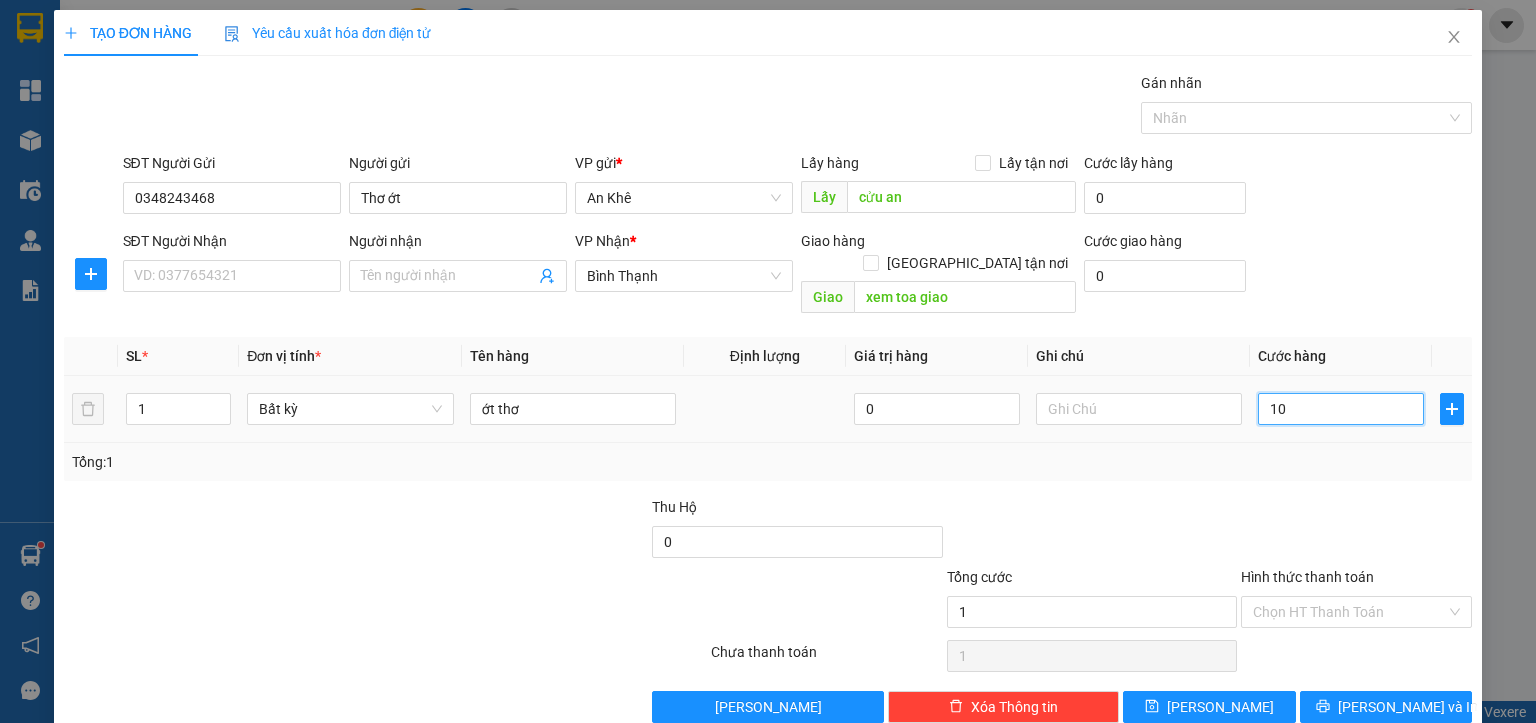 type on "10" 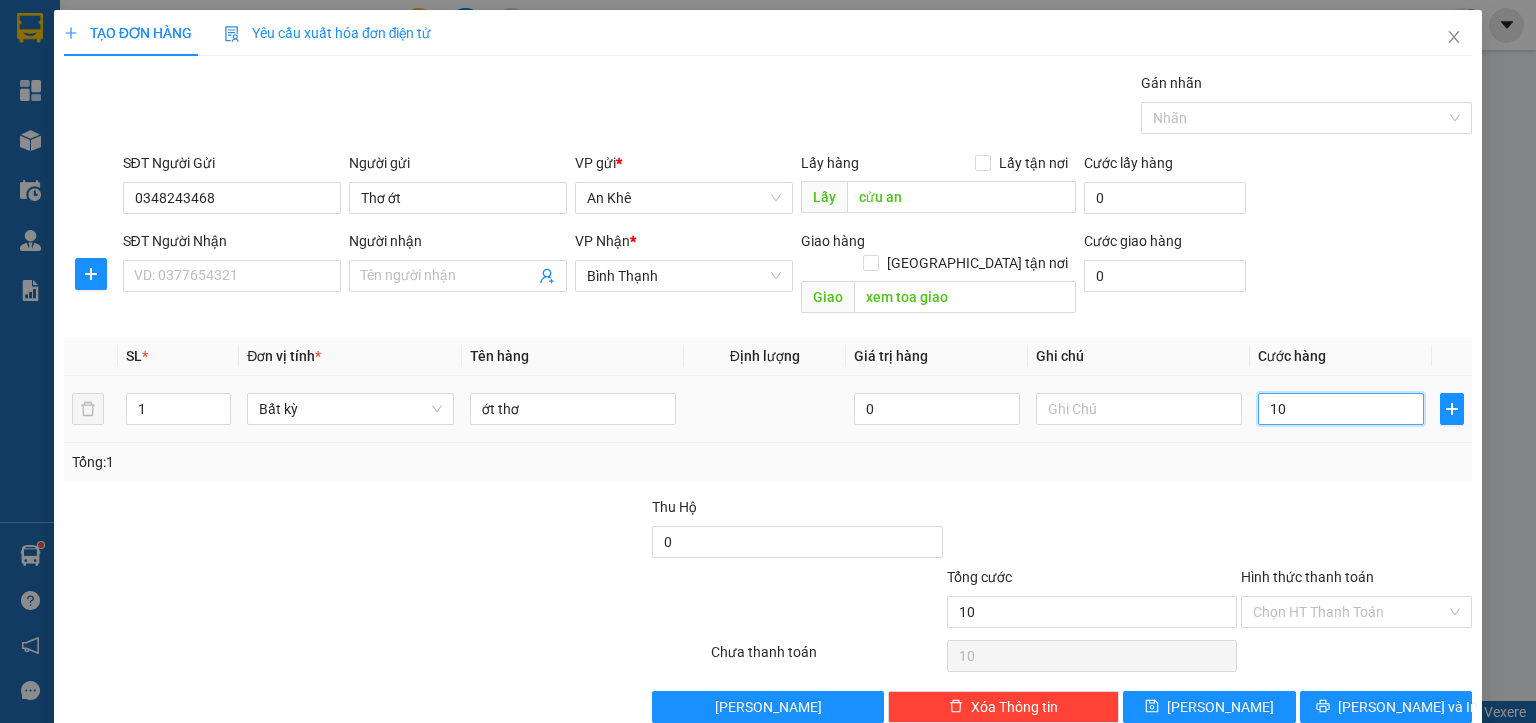 type on "100" 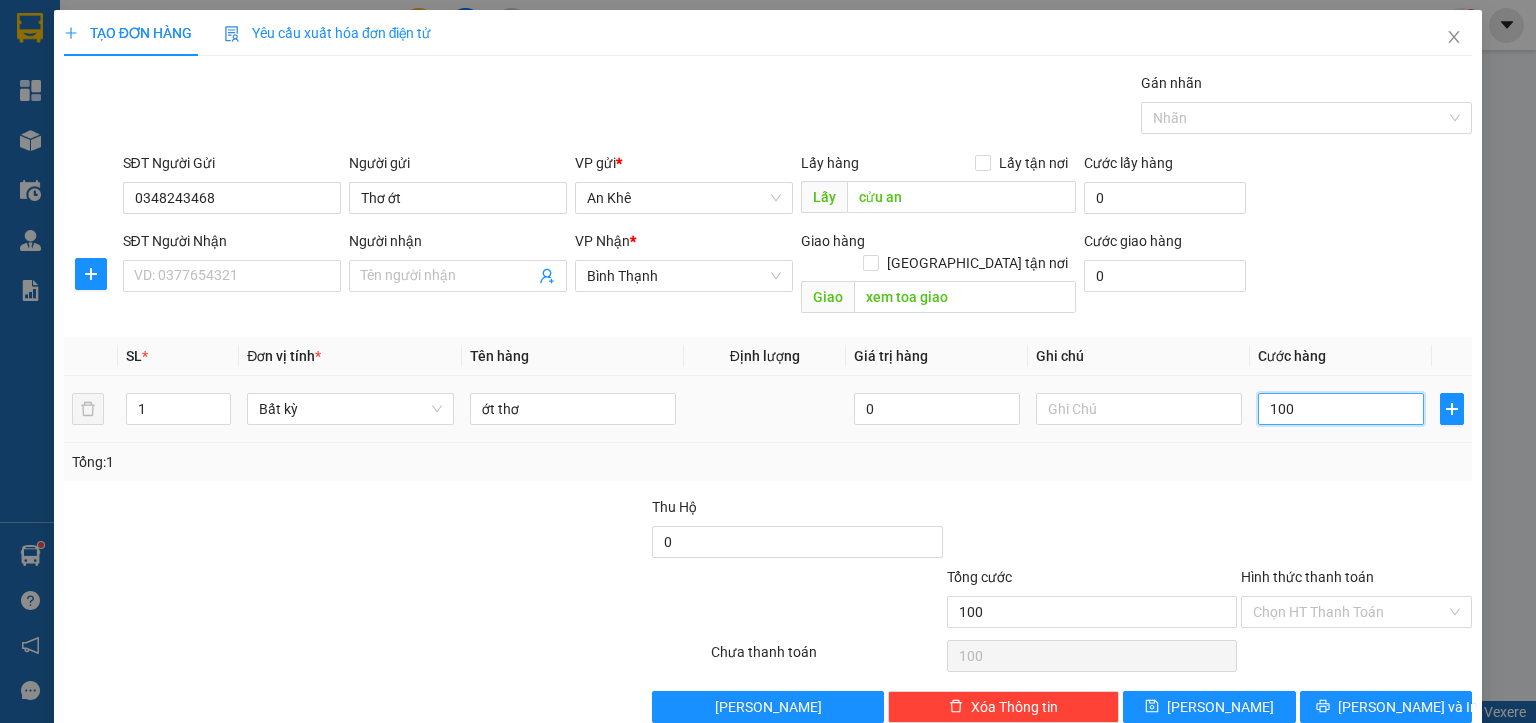 type on "1.000" 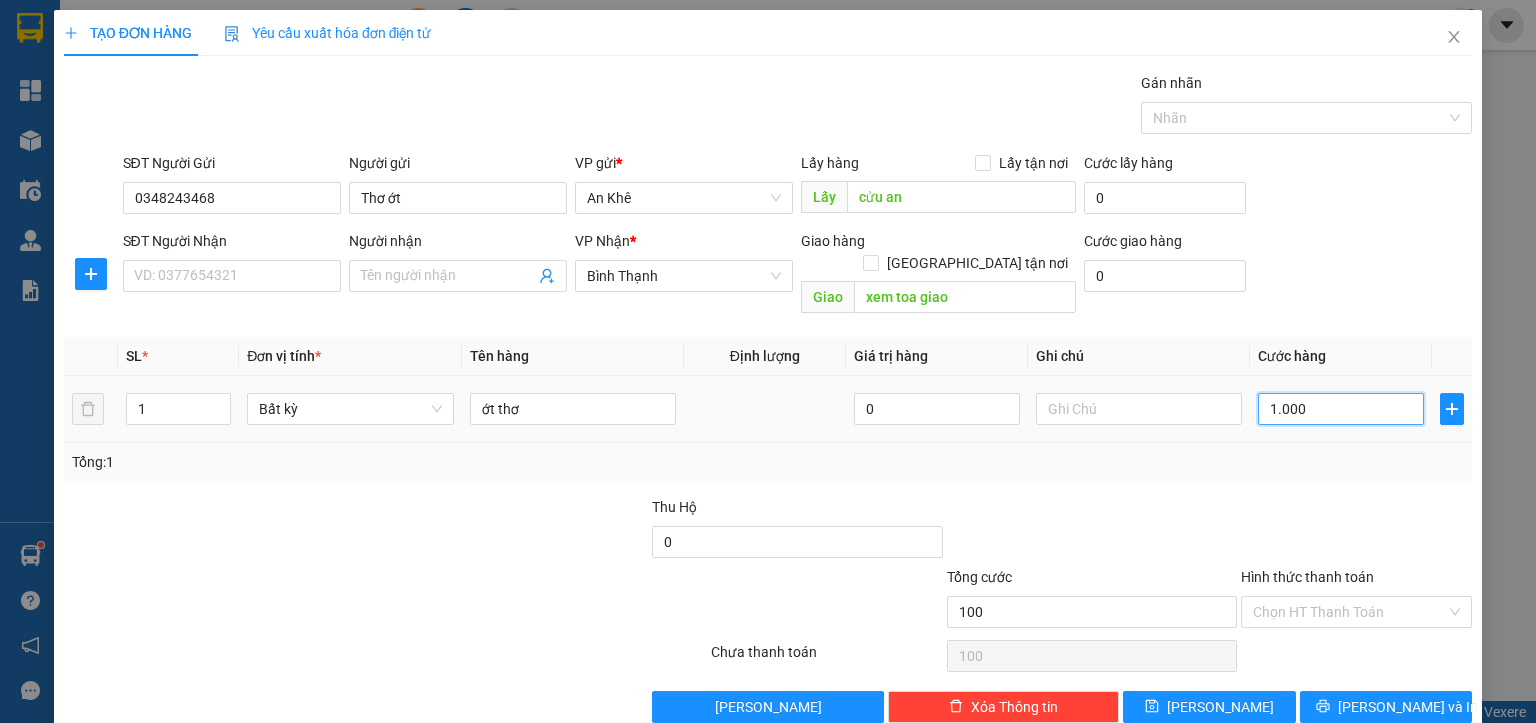 type on "1.000" 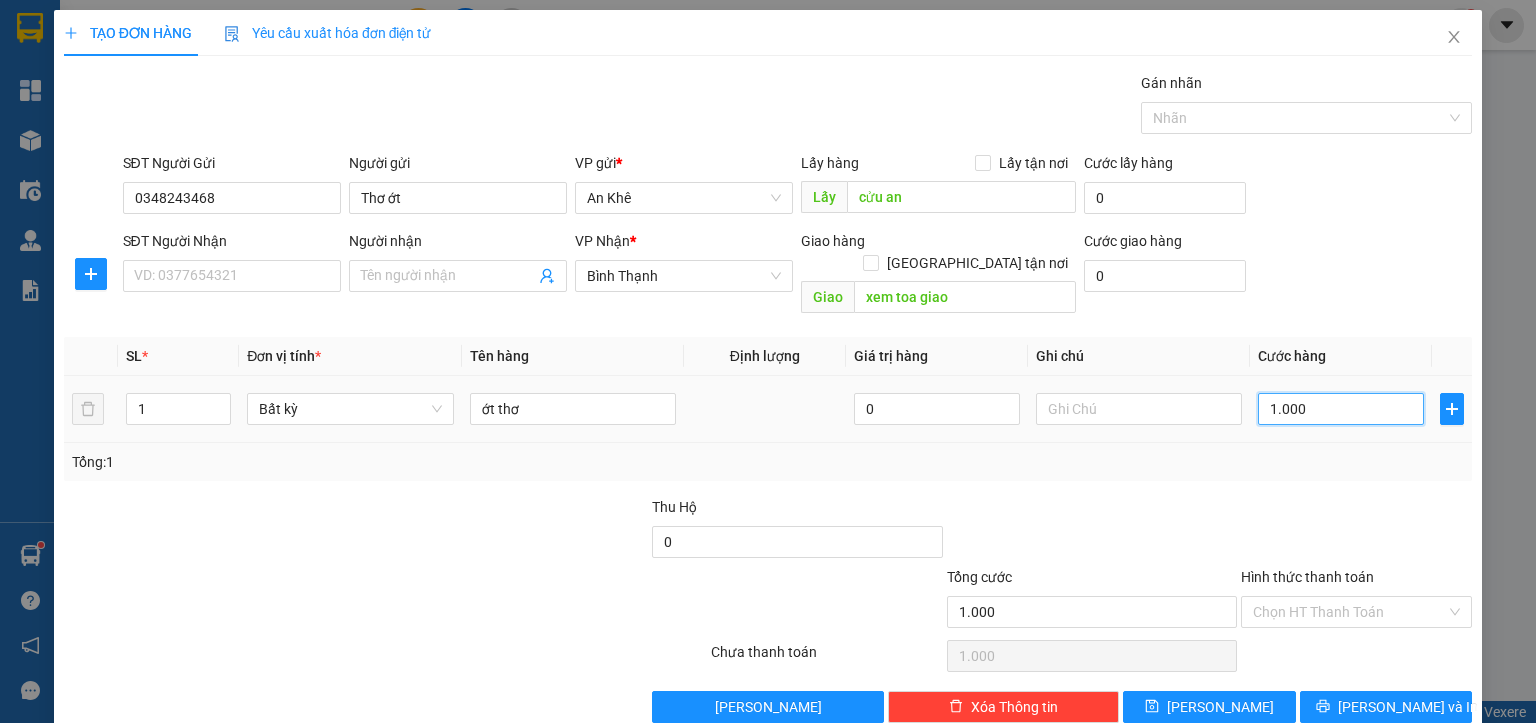 type on "10.000" 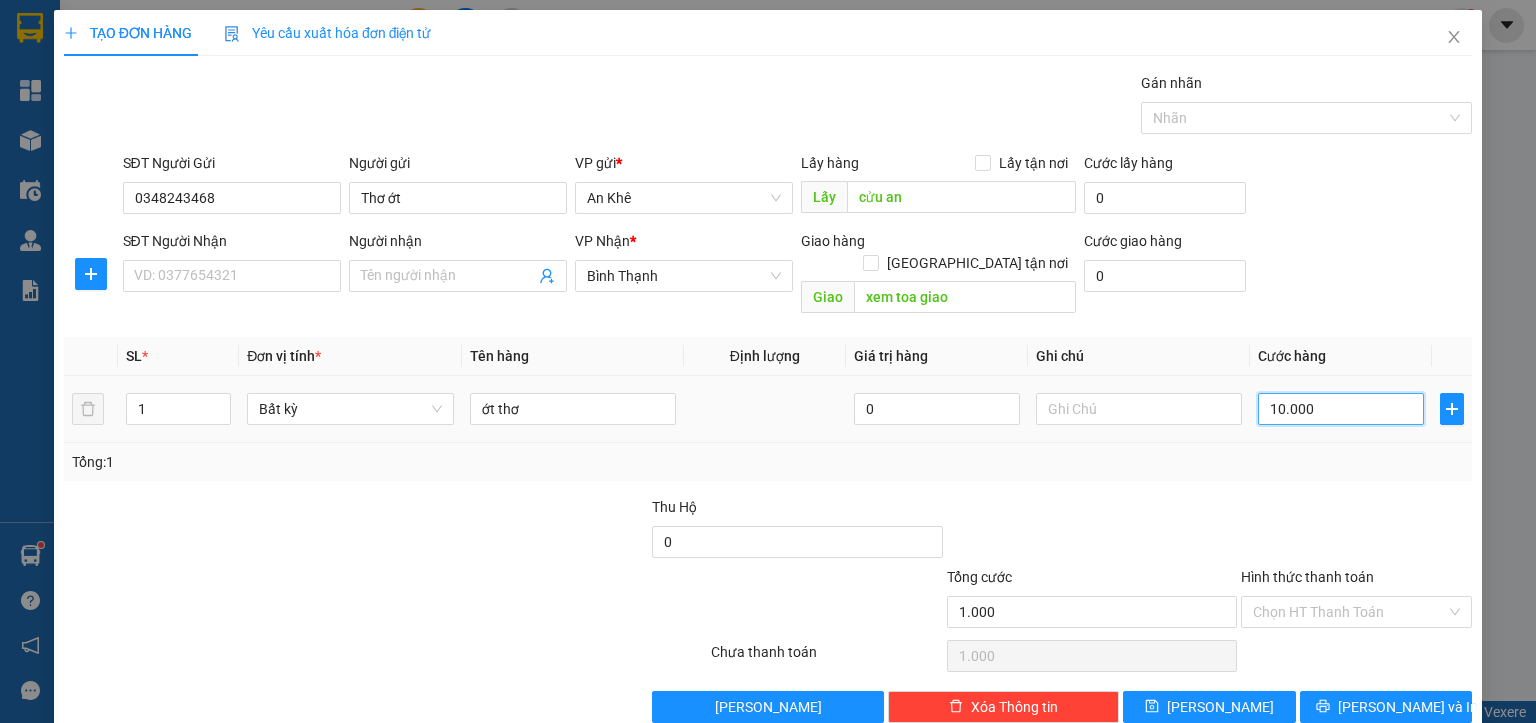 type on "10.000" 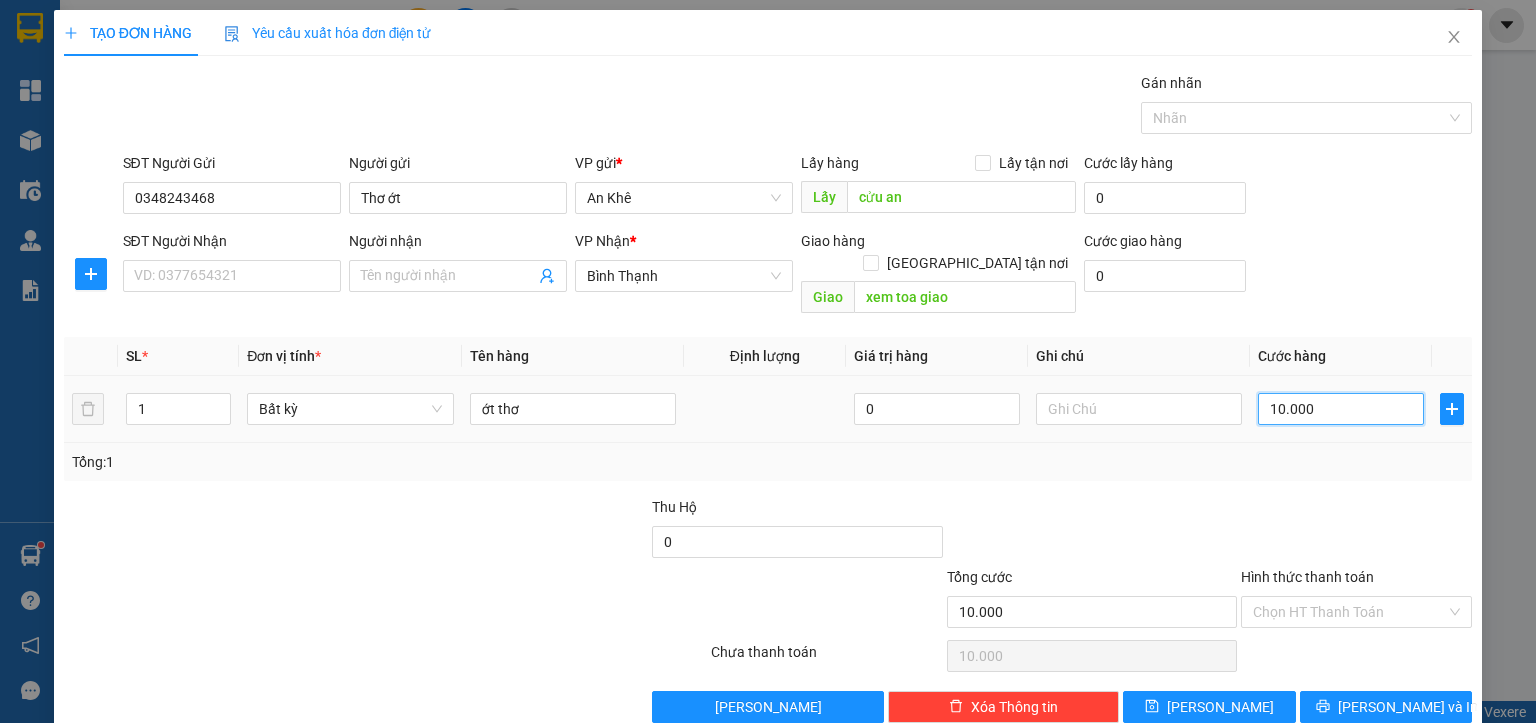 type on "100.000" 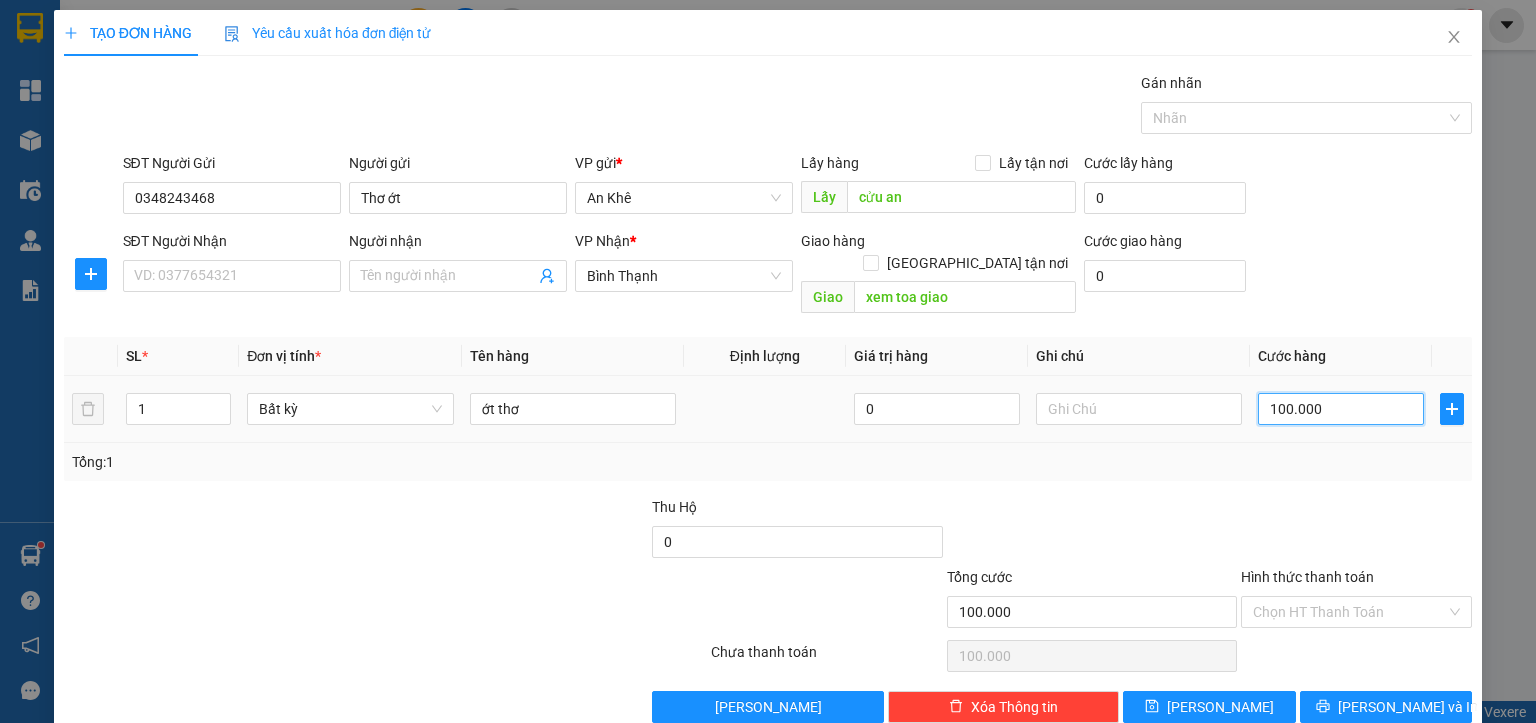 type on "1.000.000" 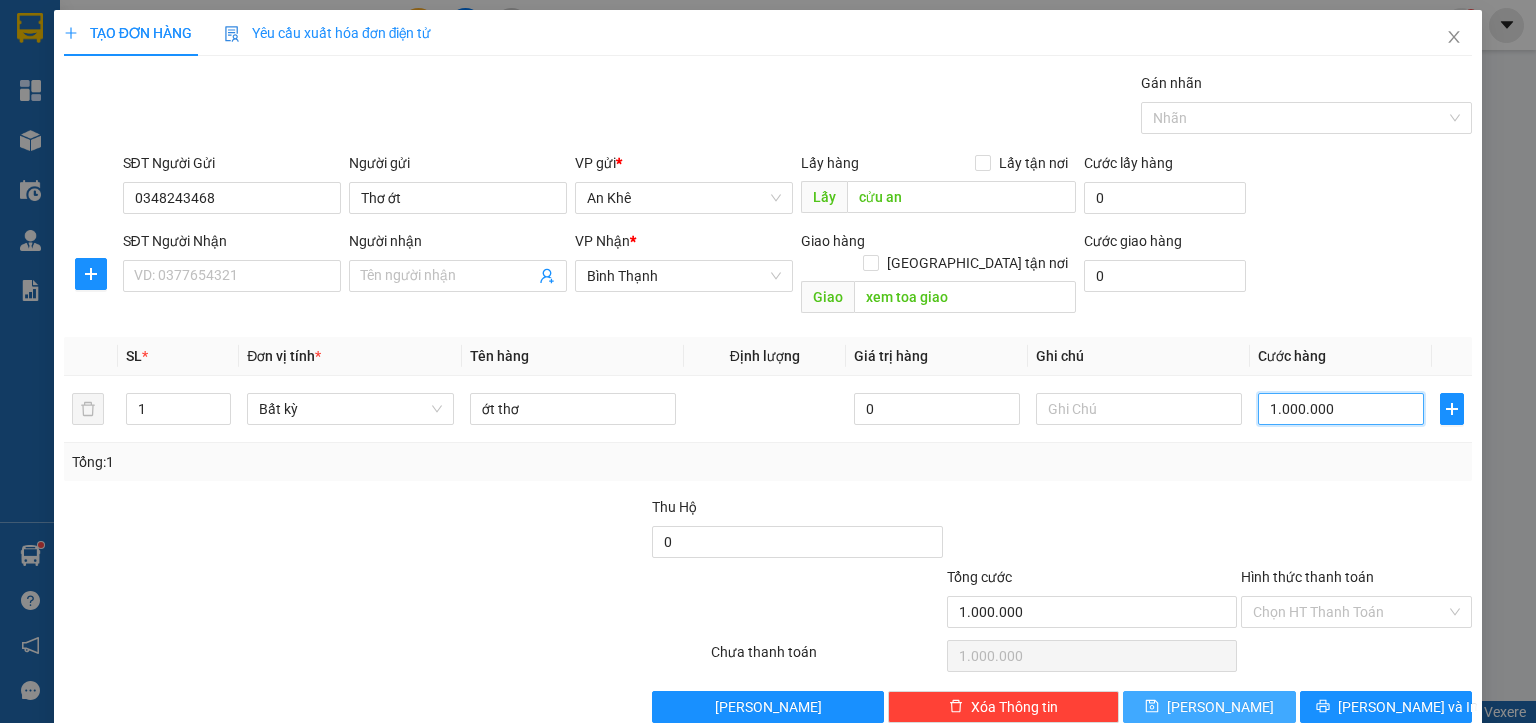 type on "1.000.000" 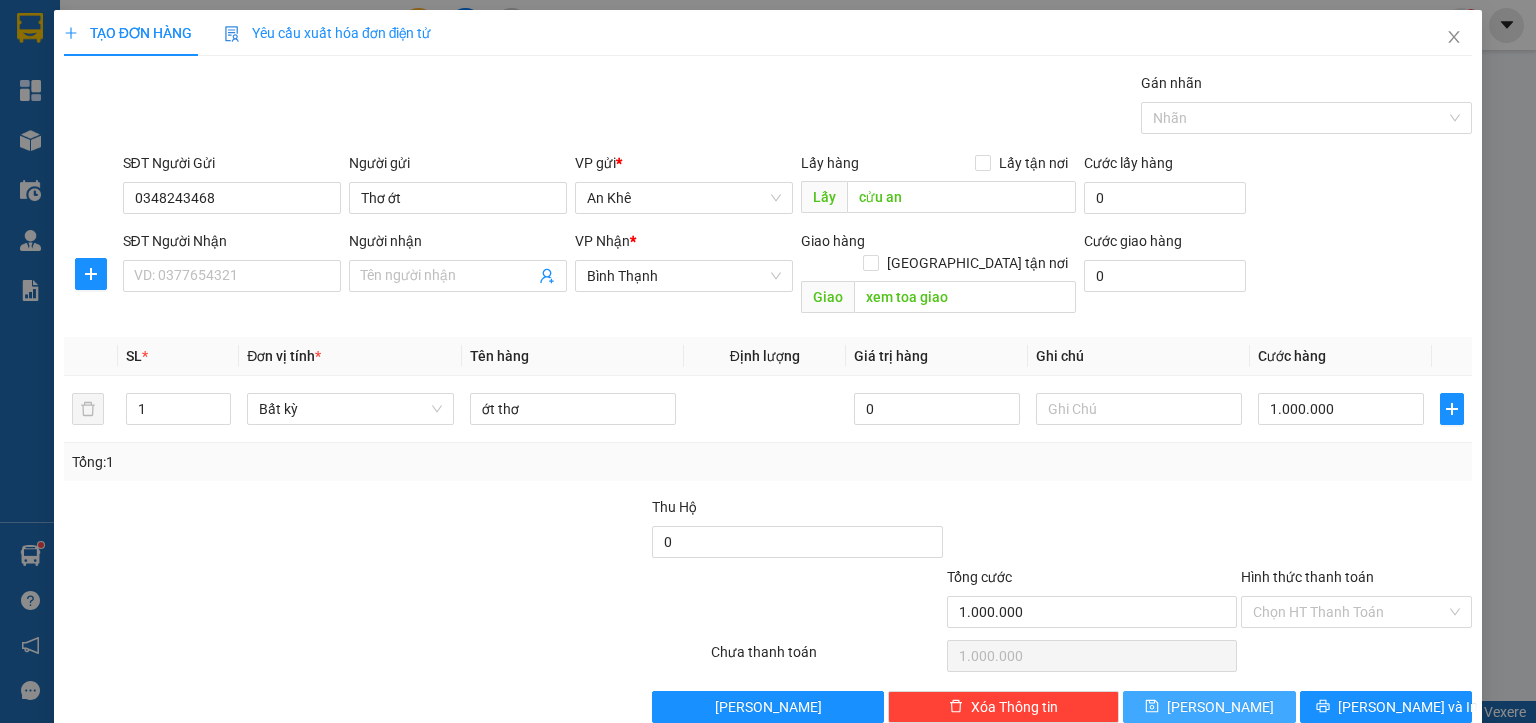 click on "[PERSON_NAME]" at bounding box center [1209, 707] 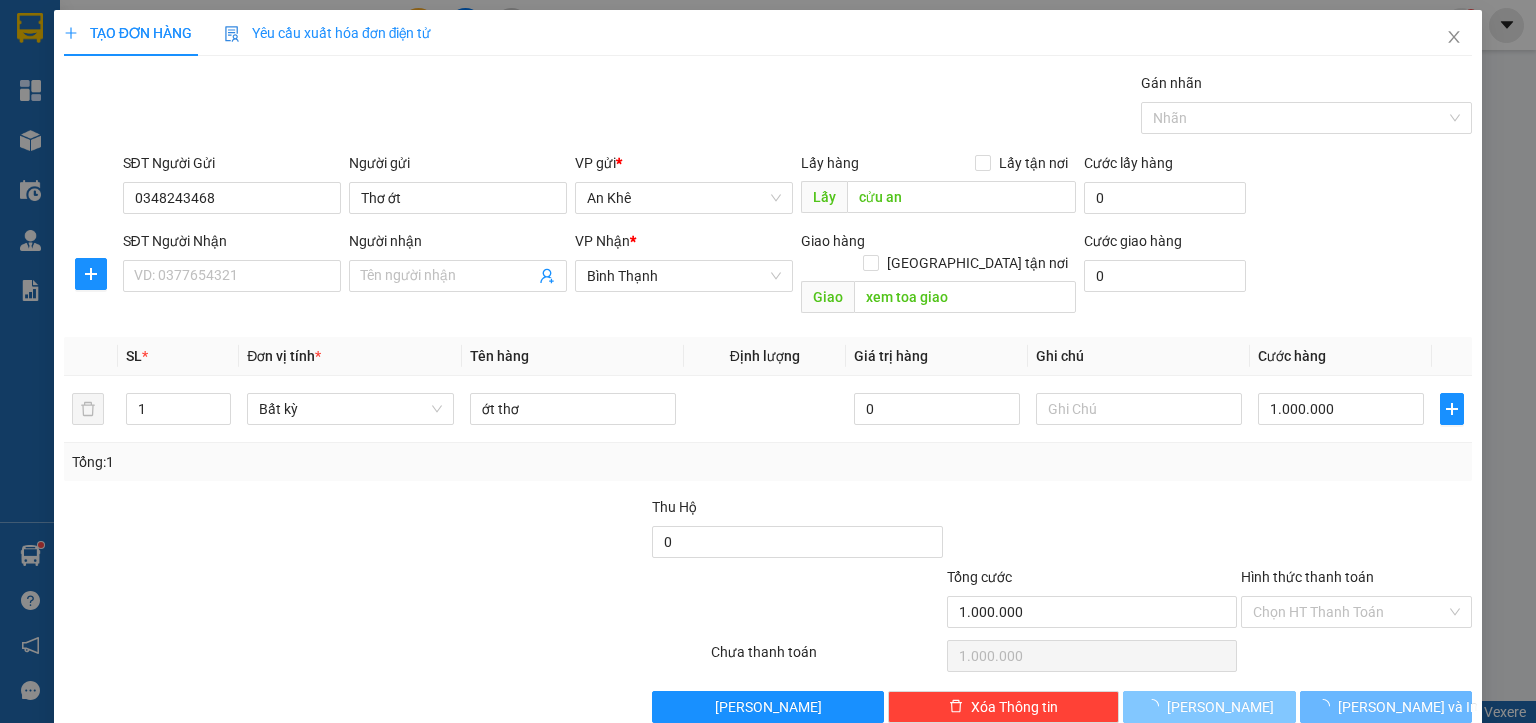 type 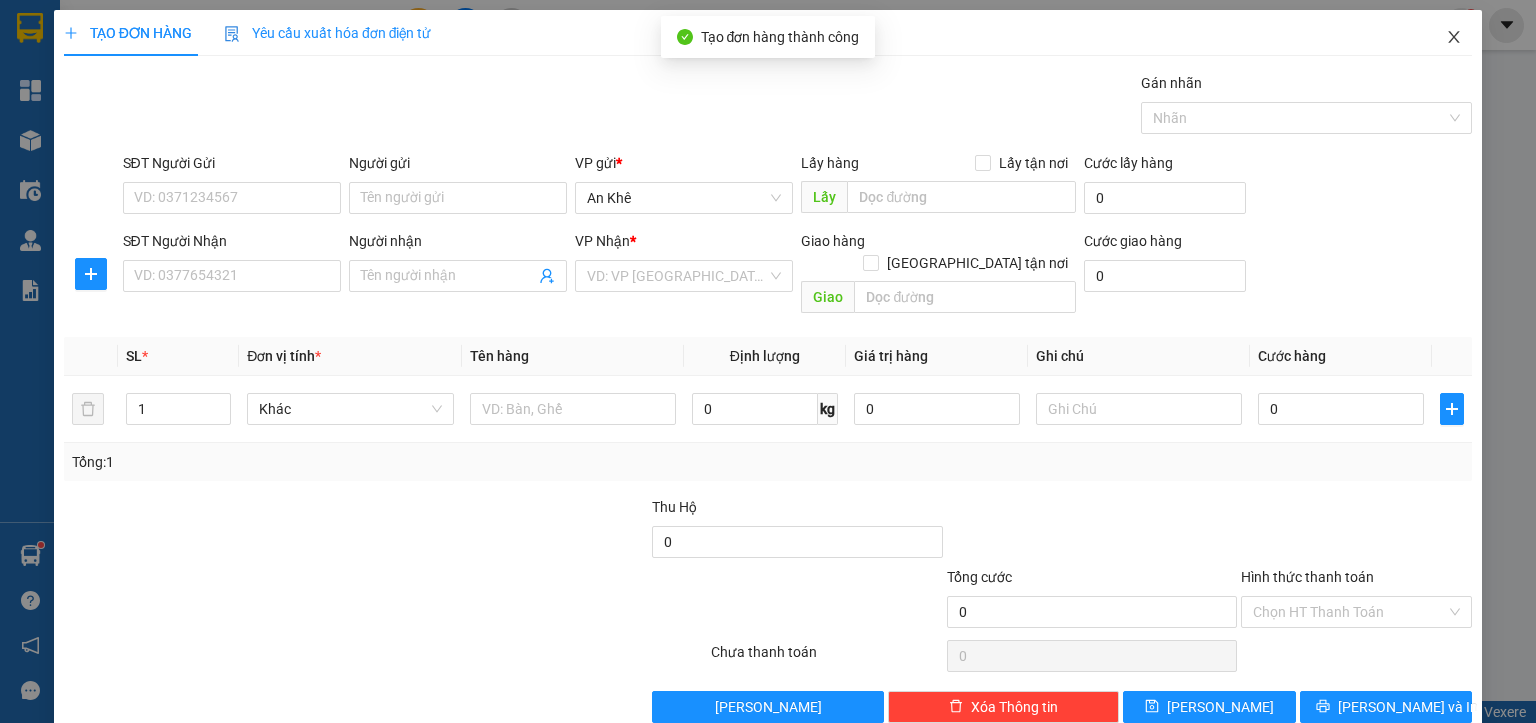 click 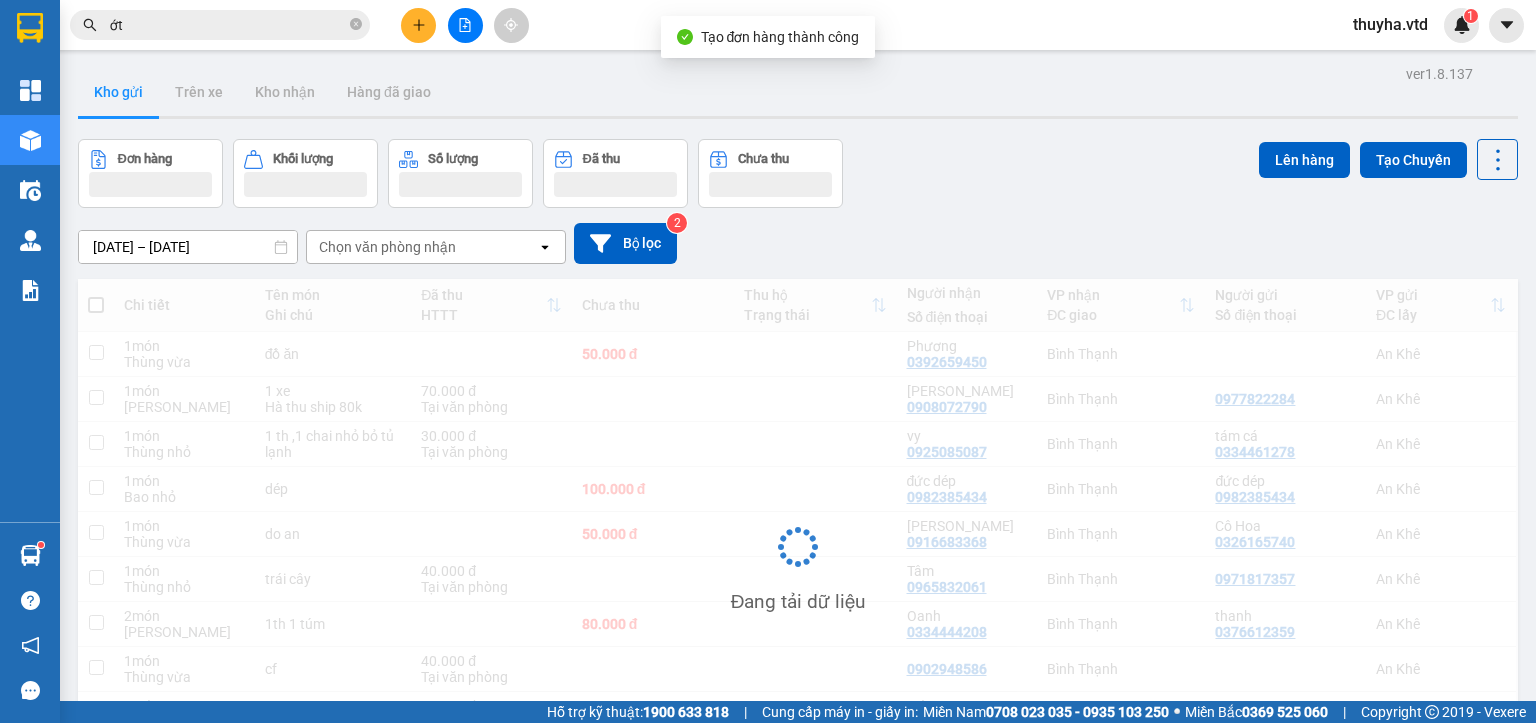 click on "ớt" at bounding box center (228, 25) 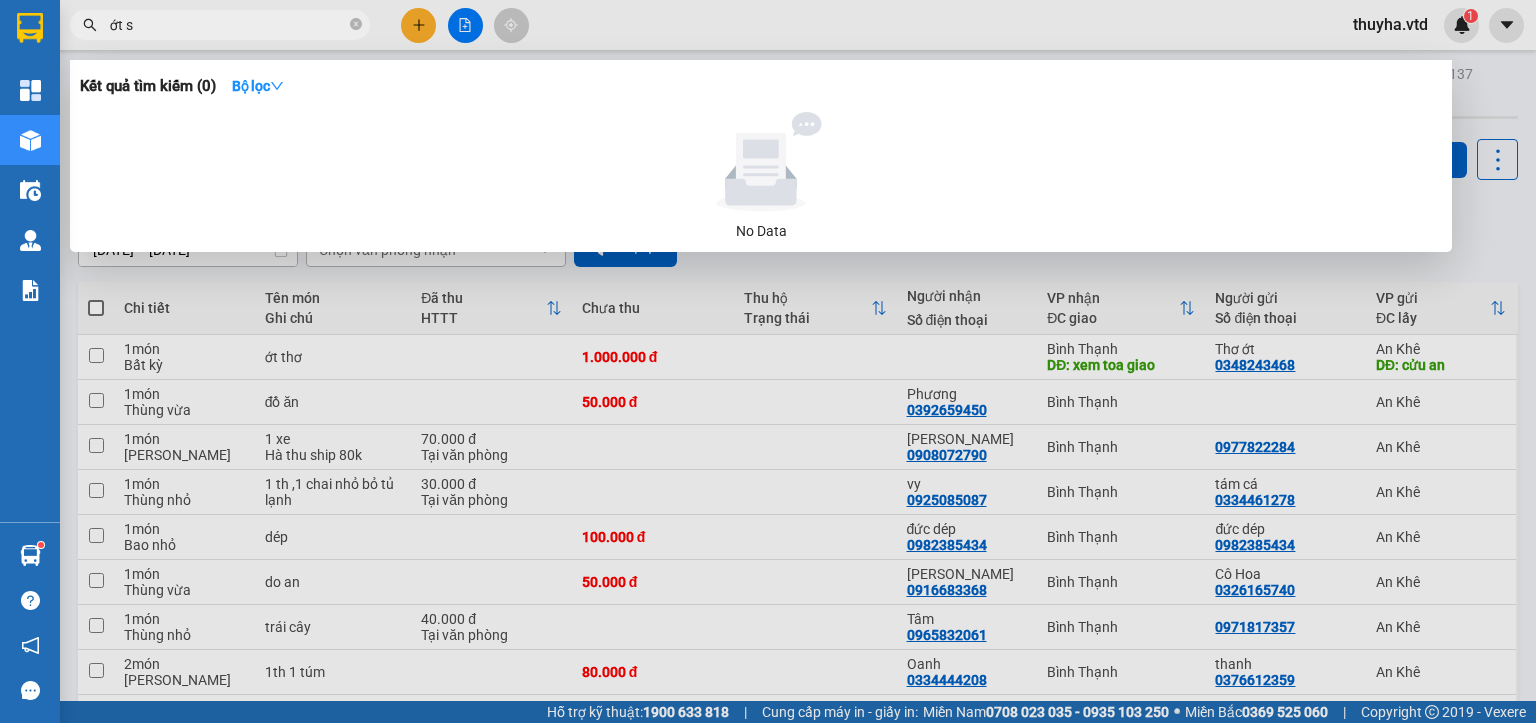 click on "ớt s" at bounding box center (228, 25) 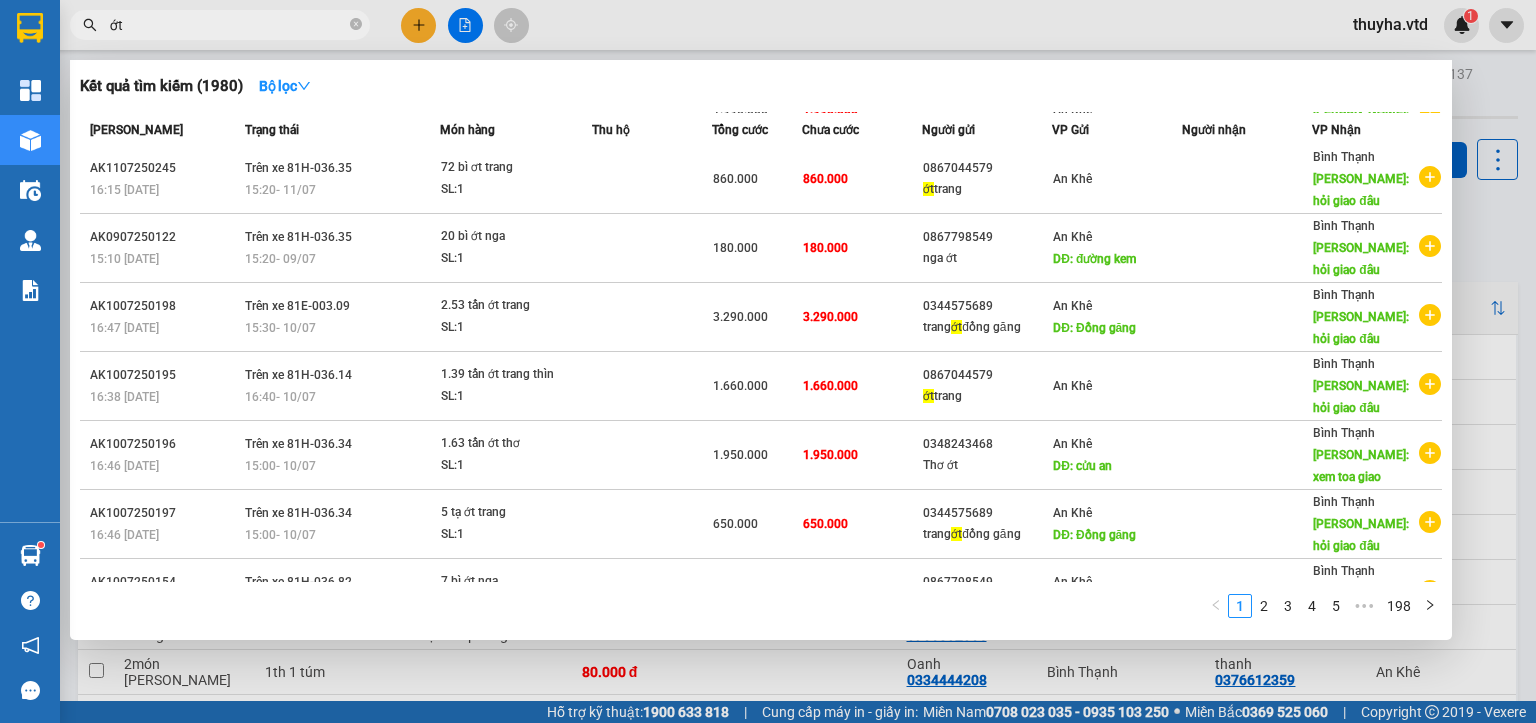 scroll, scrollTop: 247, scrollLeft: 0, axis: vertical 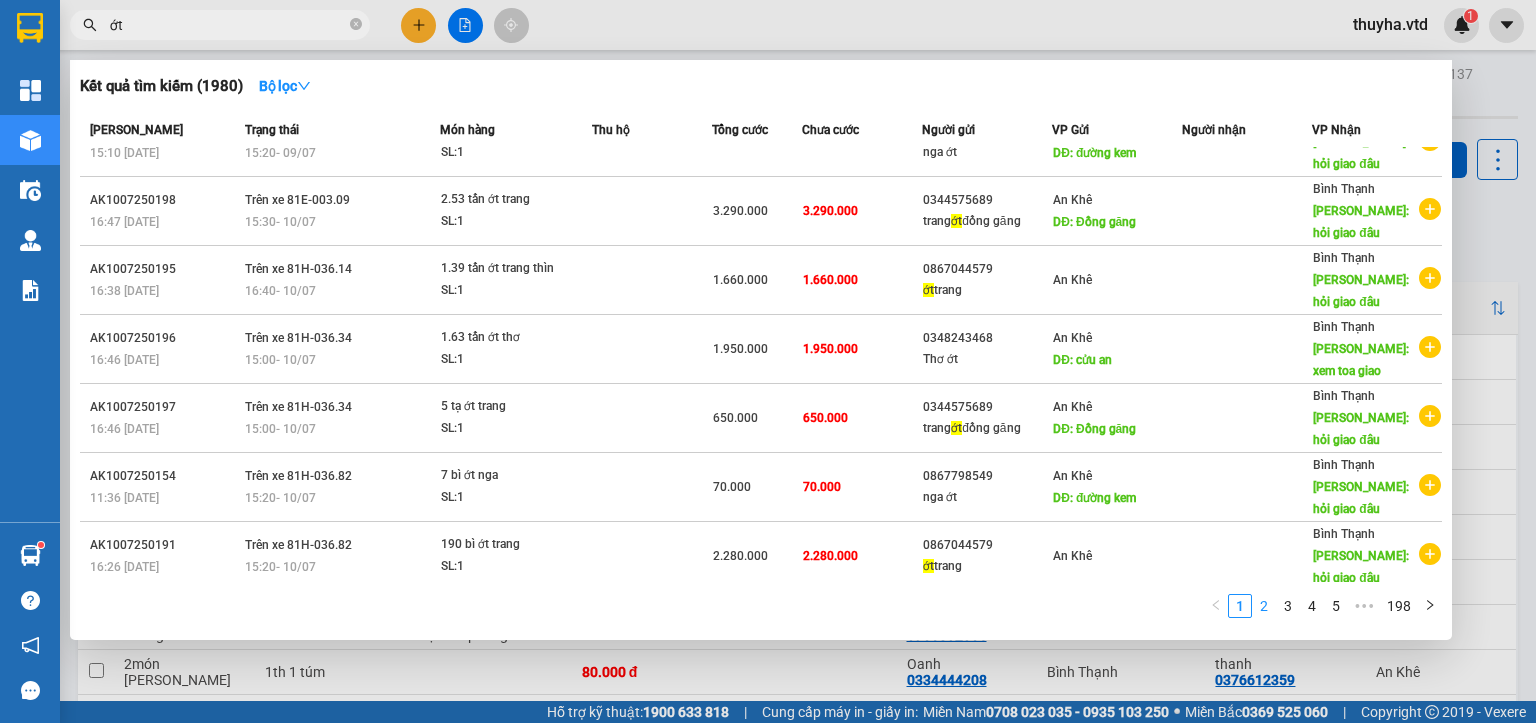 type on "ớt" 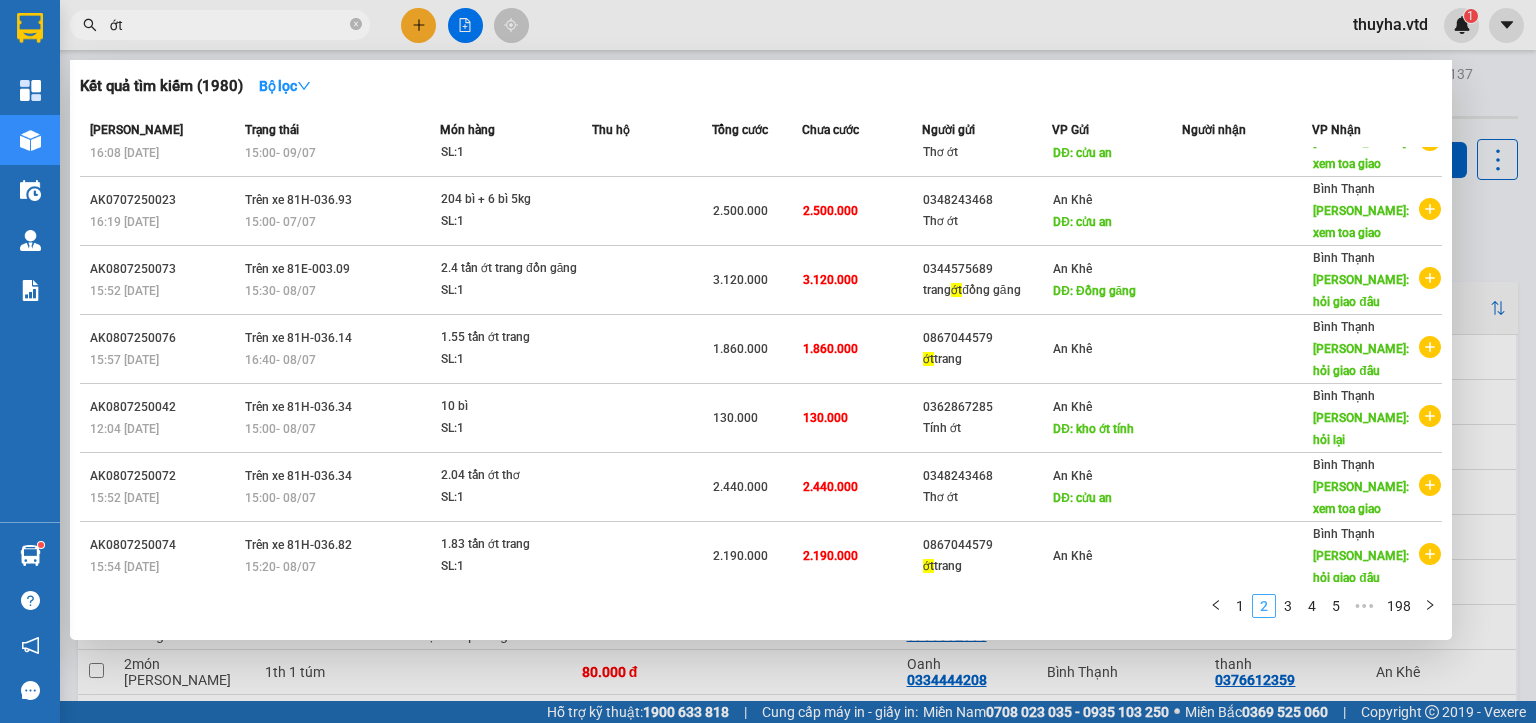 scroll, scrollTop: 225, scrollLeft: 0, axis: vertical 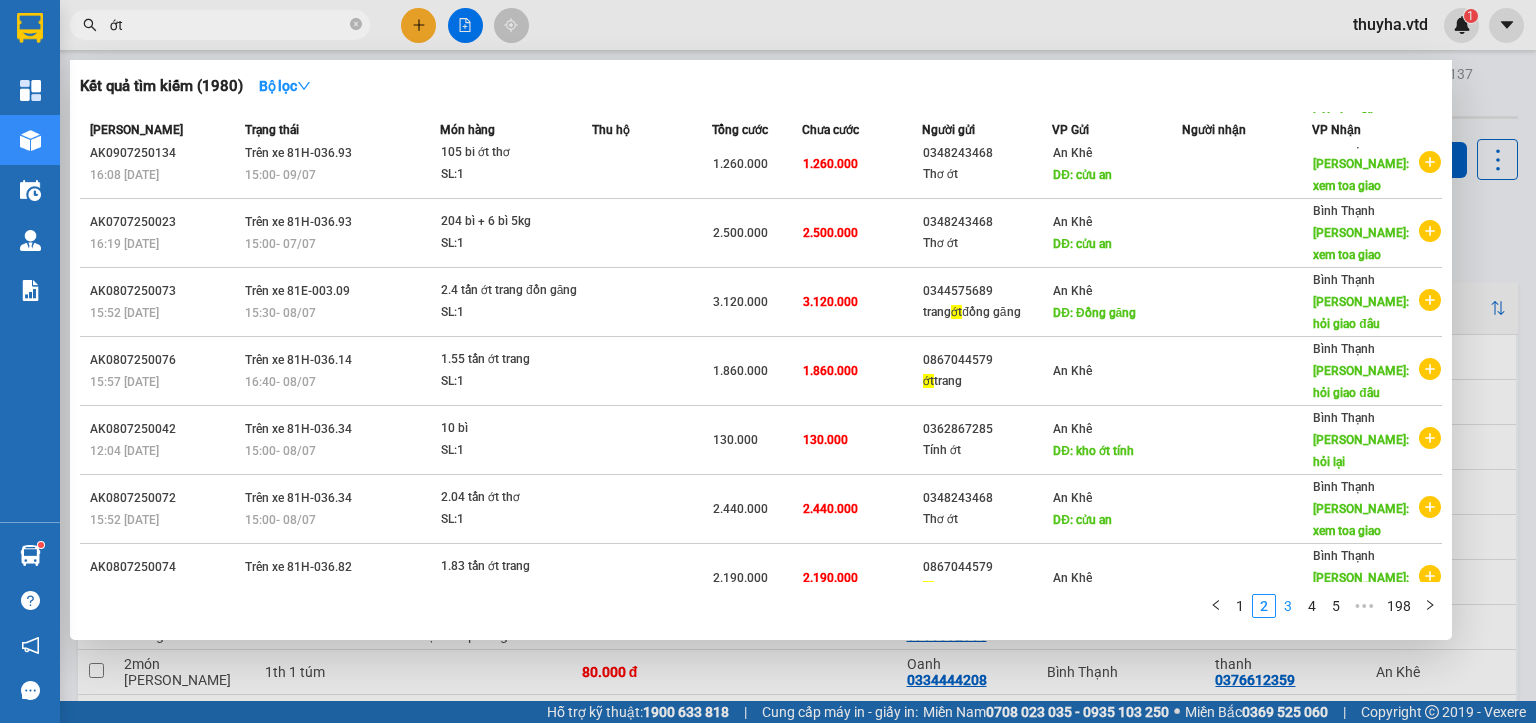 click on "3" at bounding box center (1288, 606) 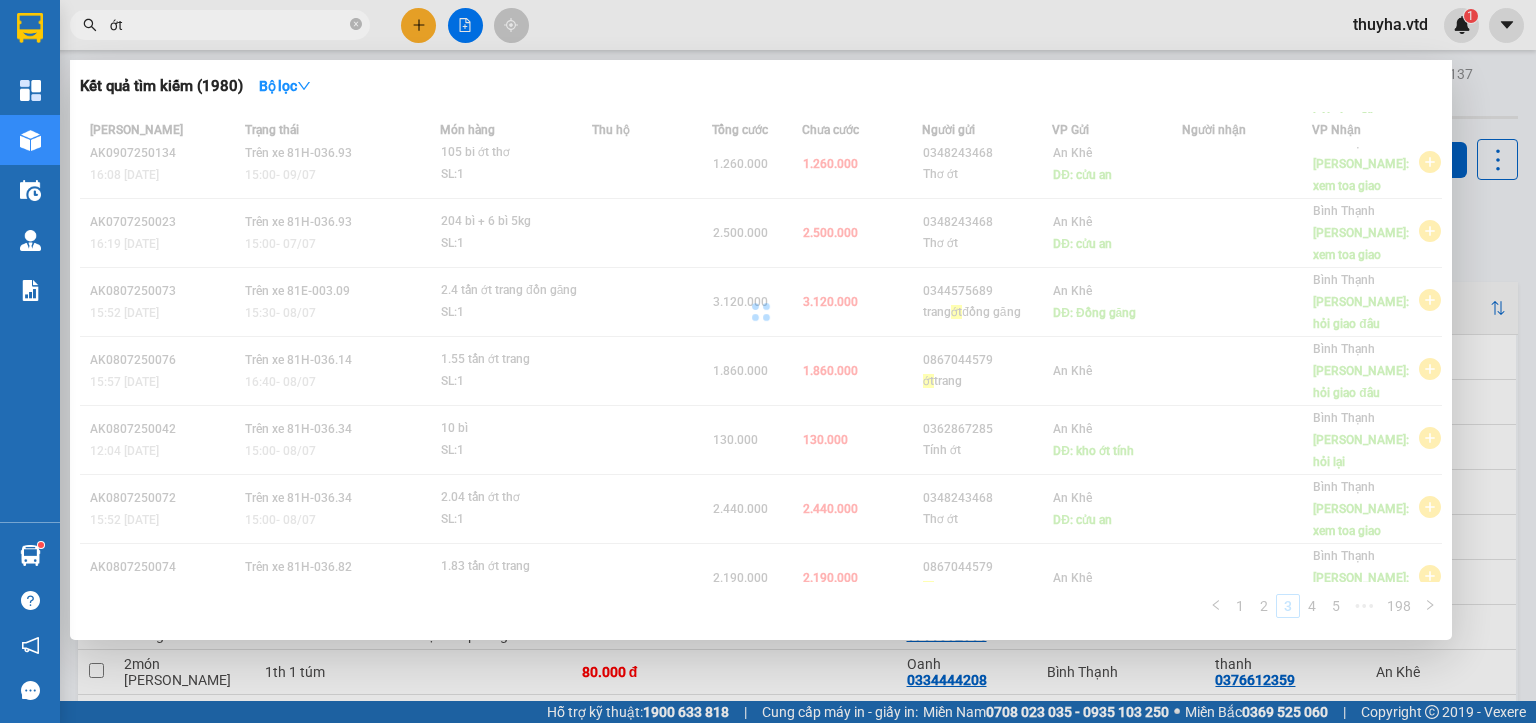 scroll, scrollTop: 247, scrollLeft: 0, axis: vertical 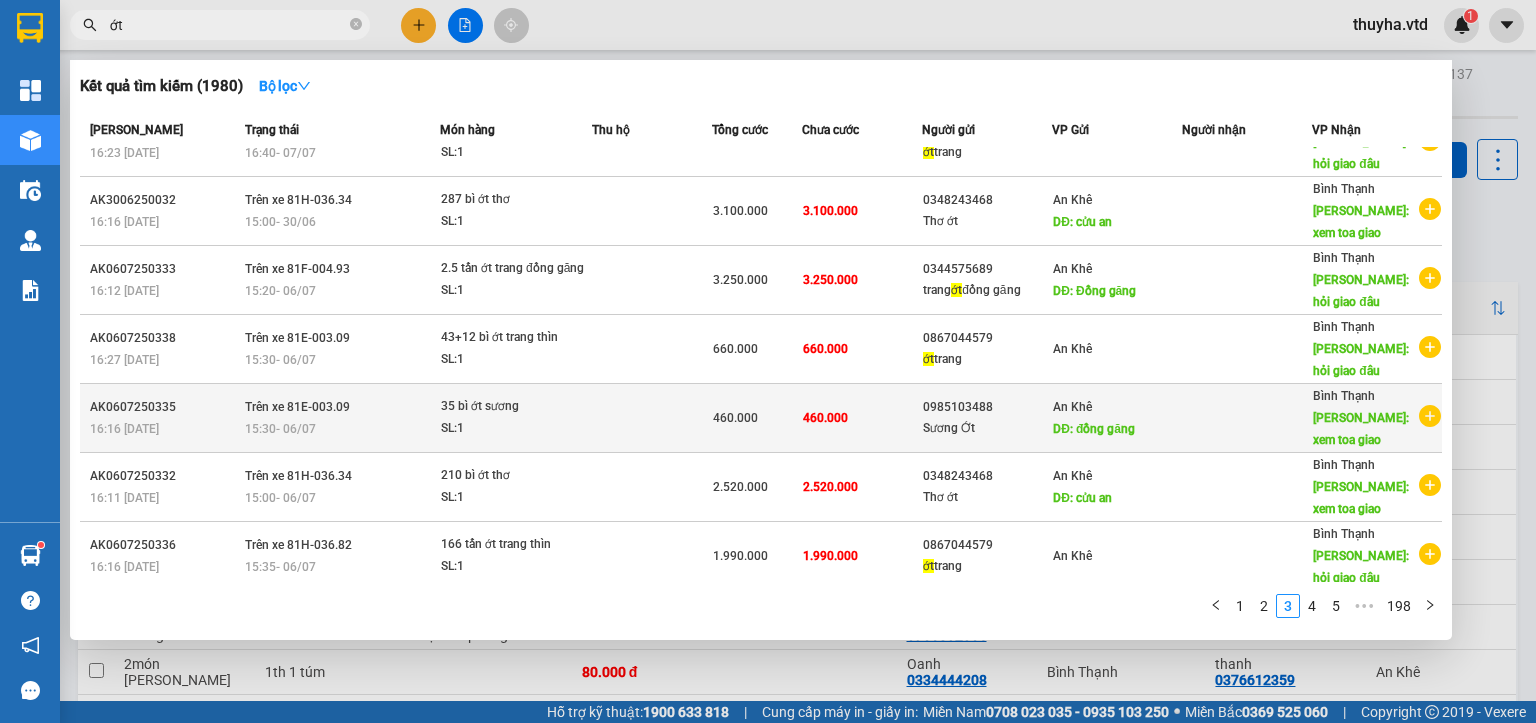click on "Sương Ớt" at bounding box center [987, 428] 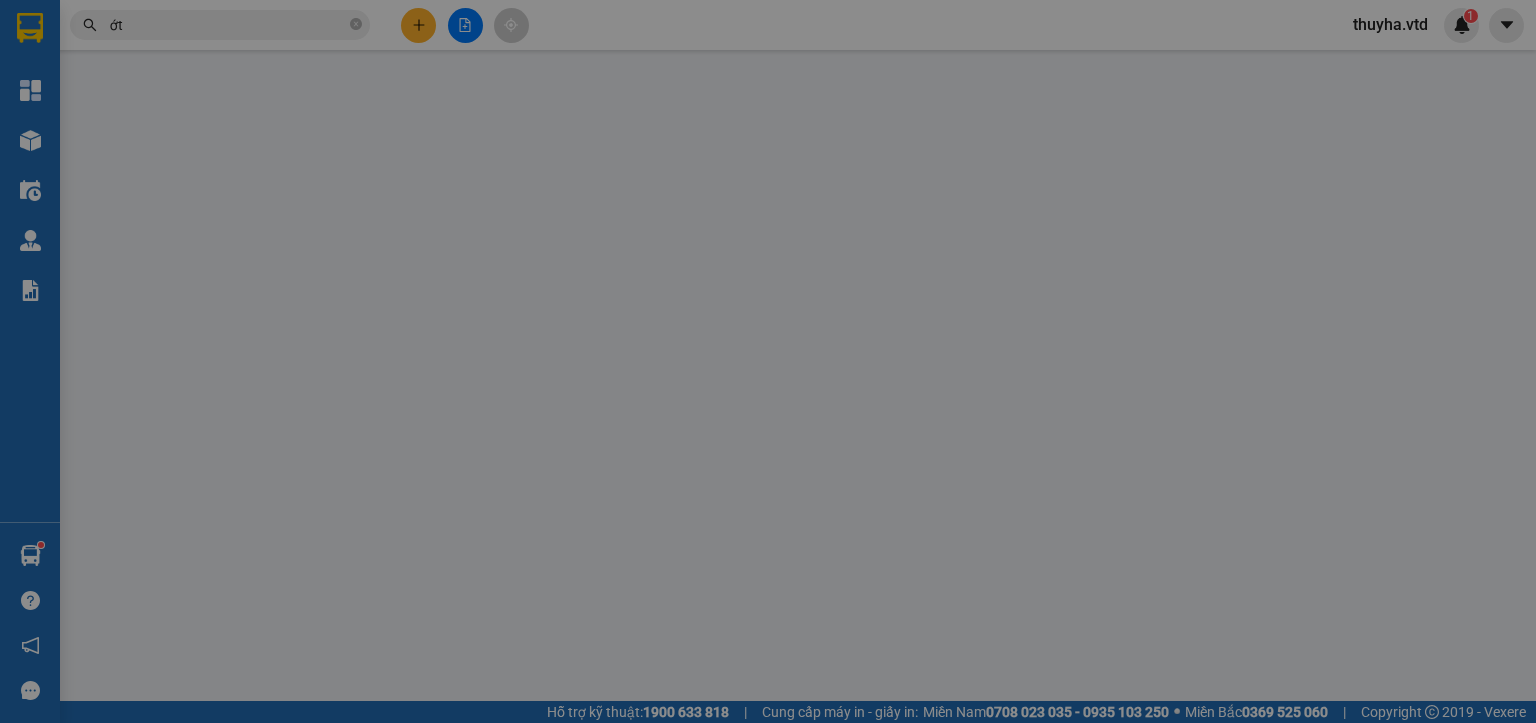 type on "0985103488" 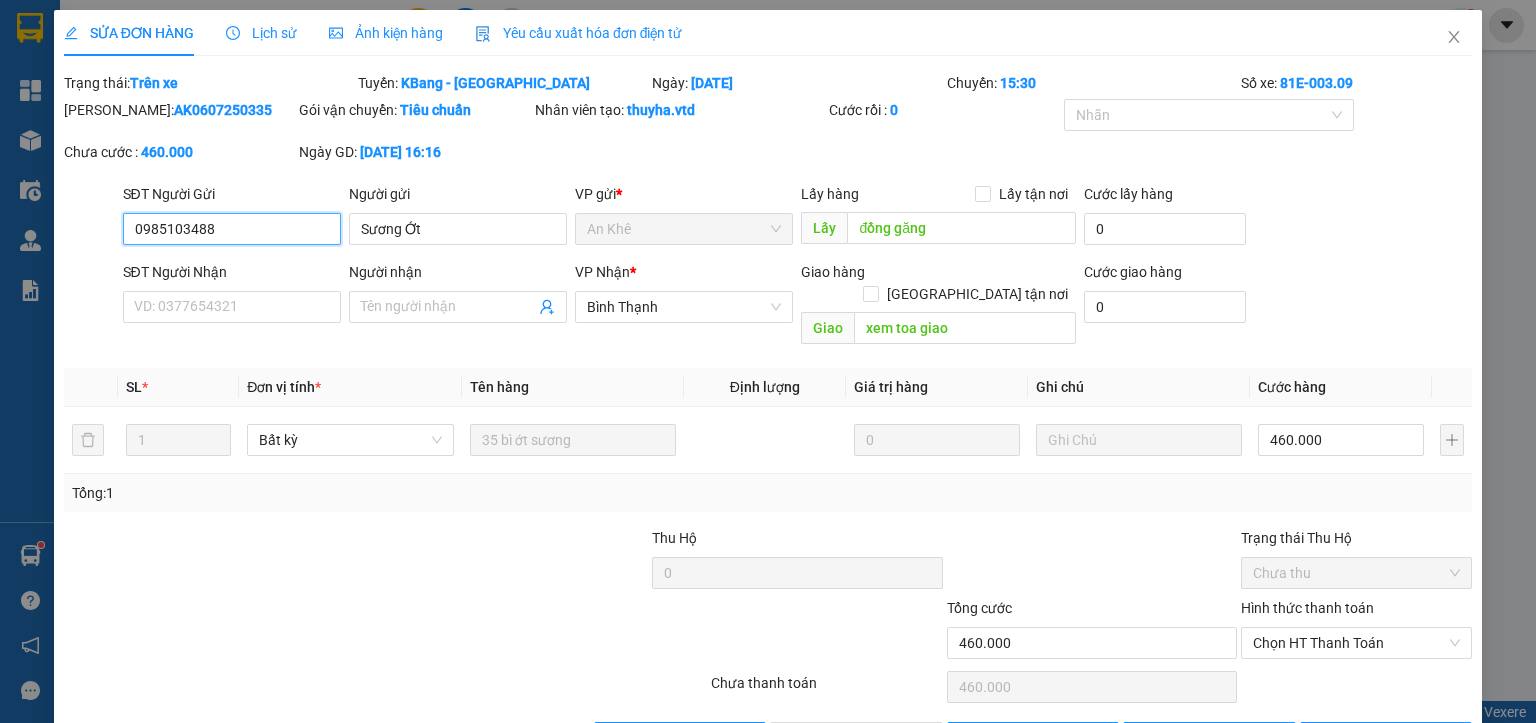 click on "0985103488" at bounding box center (232, 229) 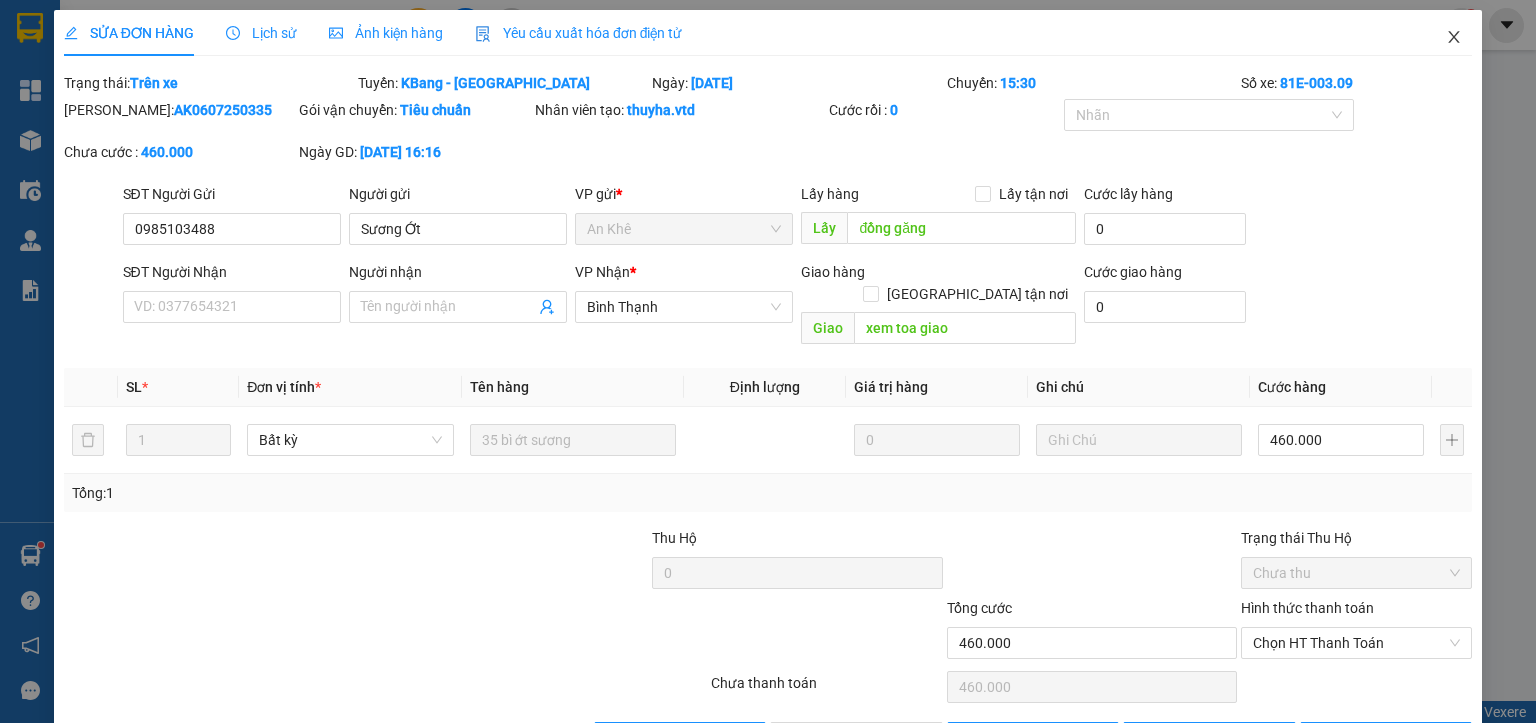 click 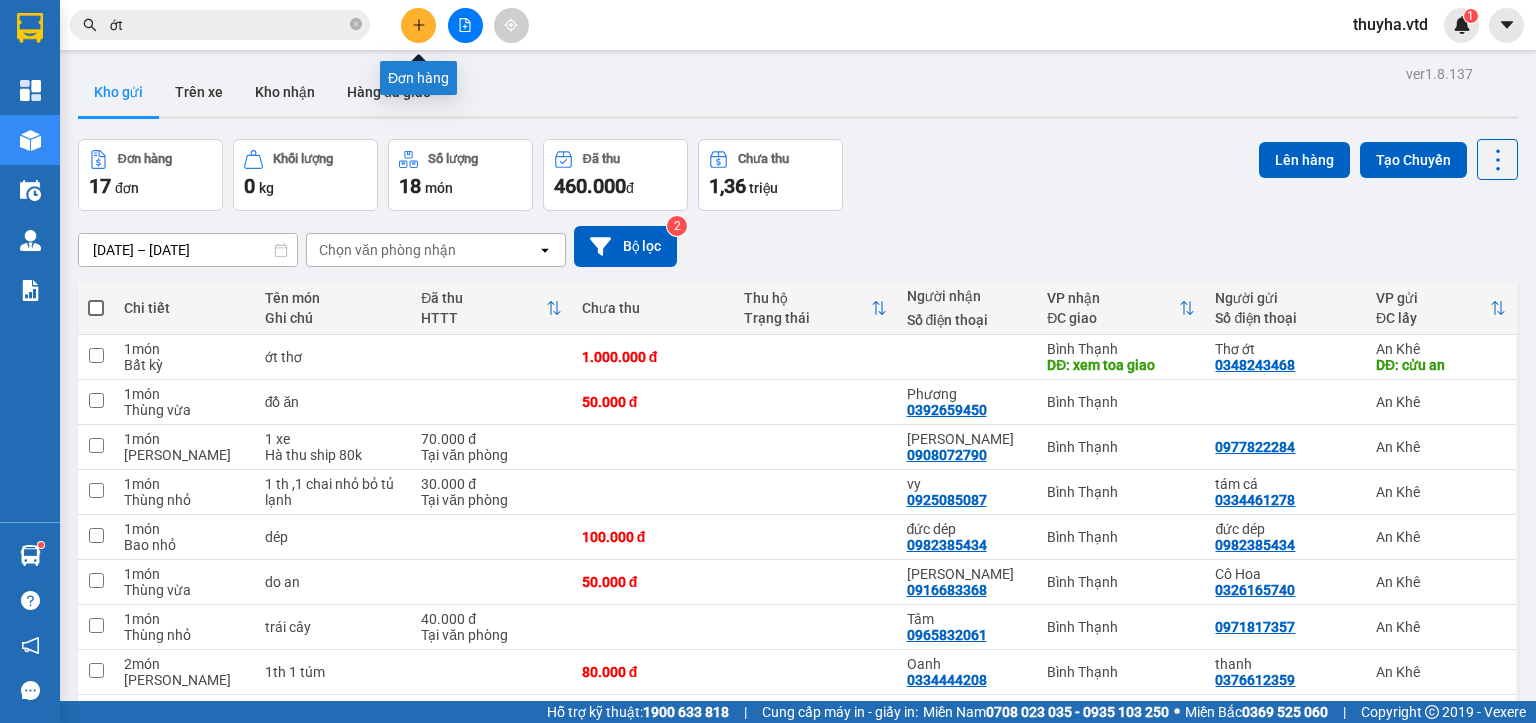 click at bounding box center (418, 25) 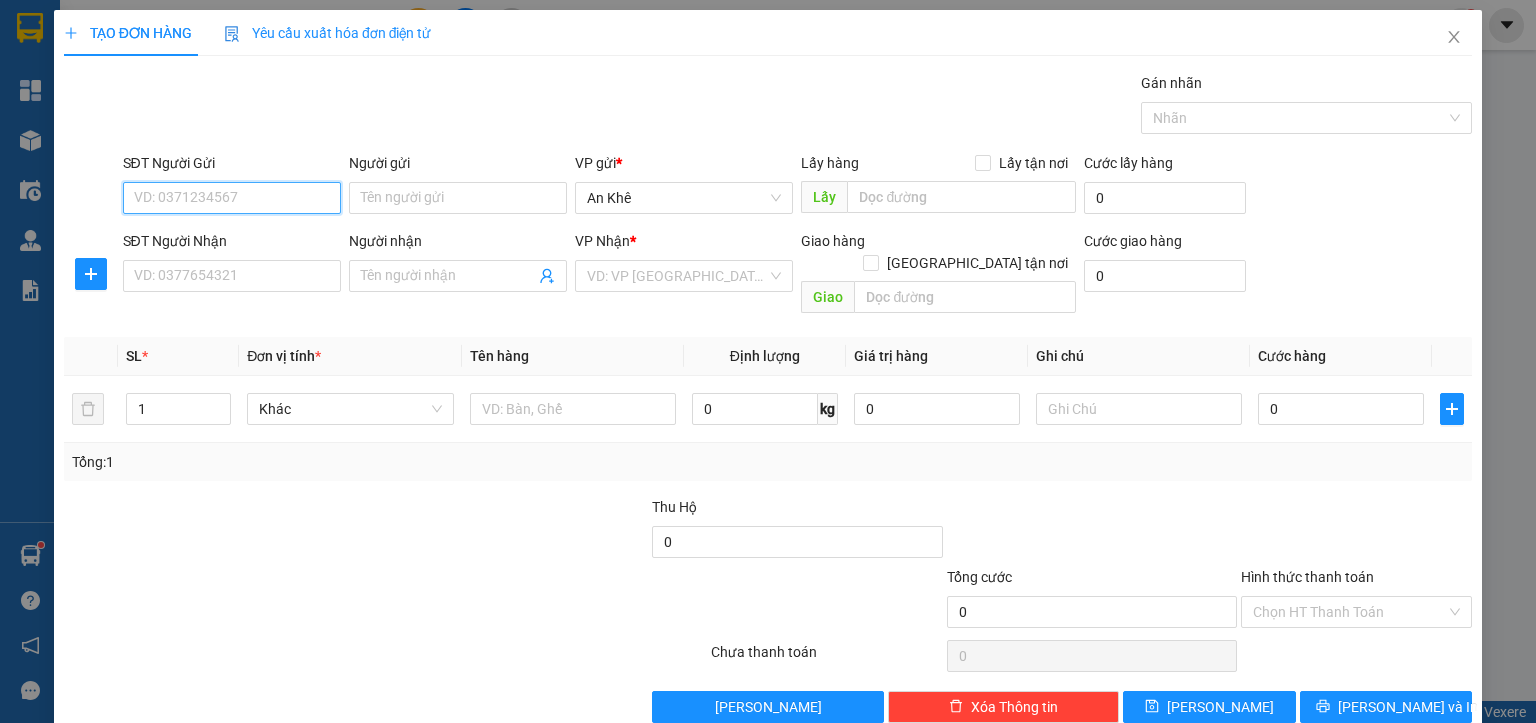 paste on "0985103488" 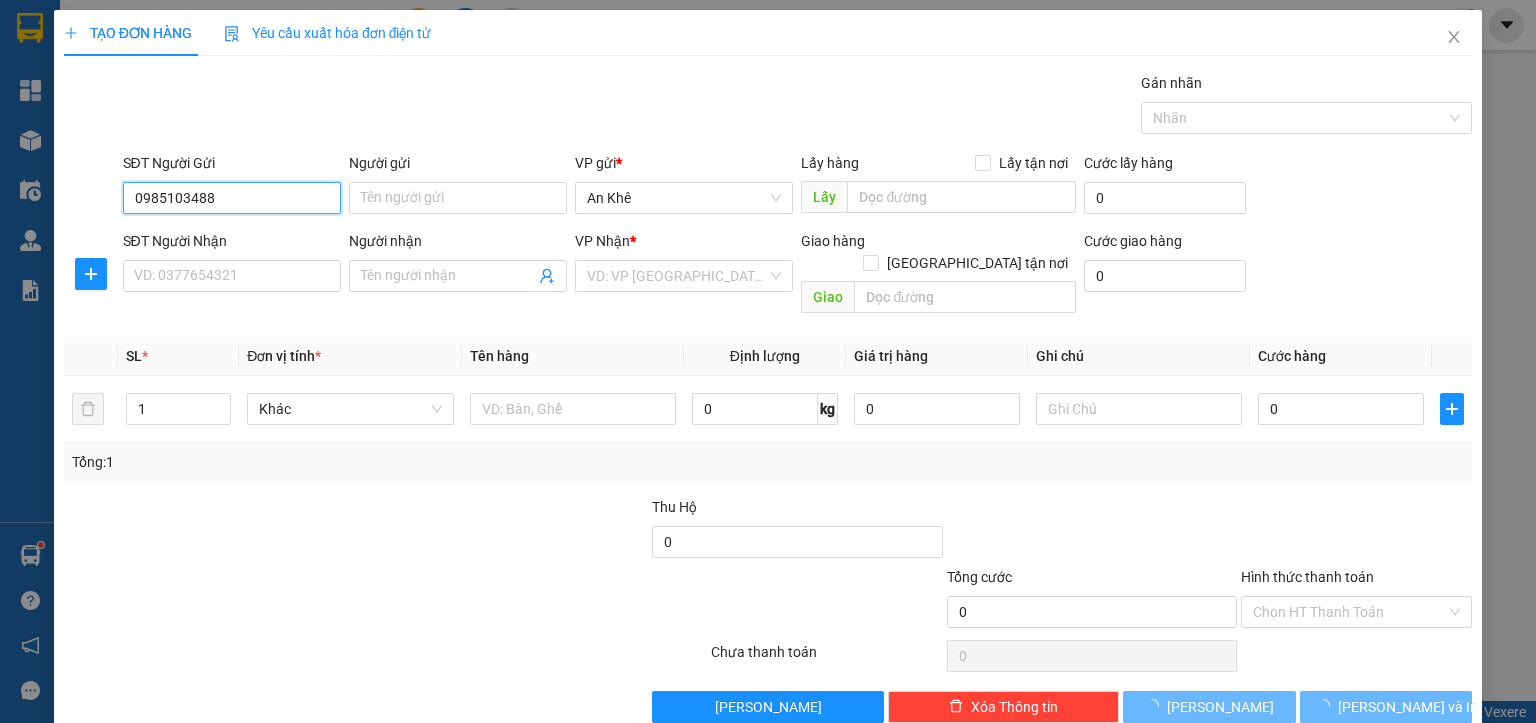 click on "0985103488" at bounding box center (232, 198) 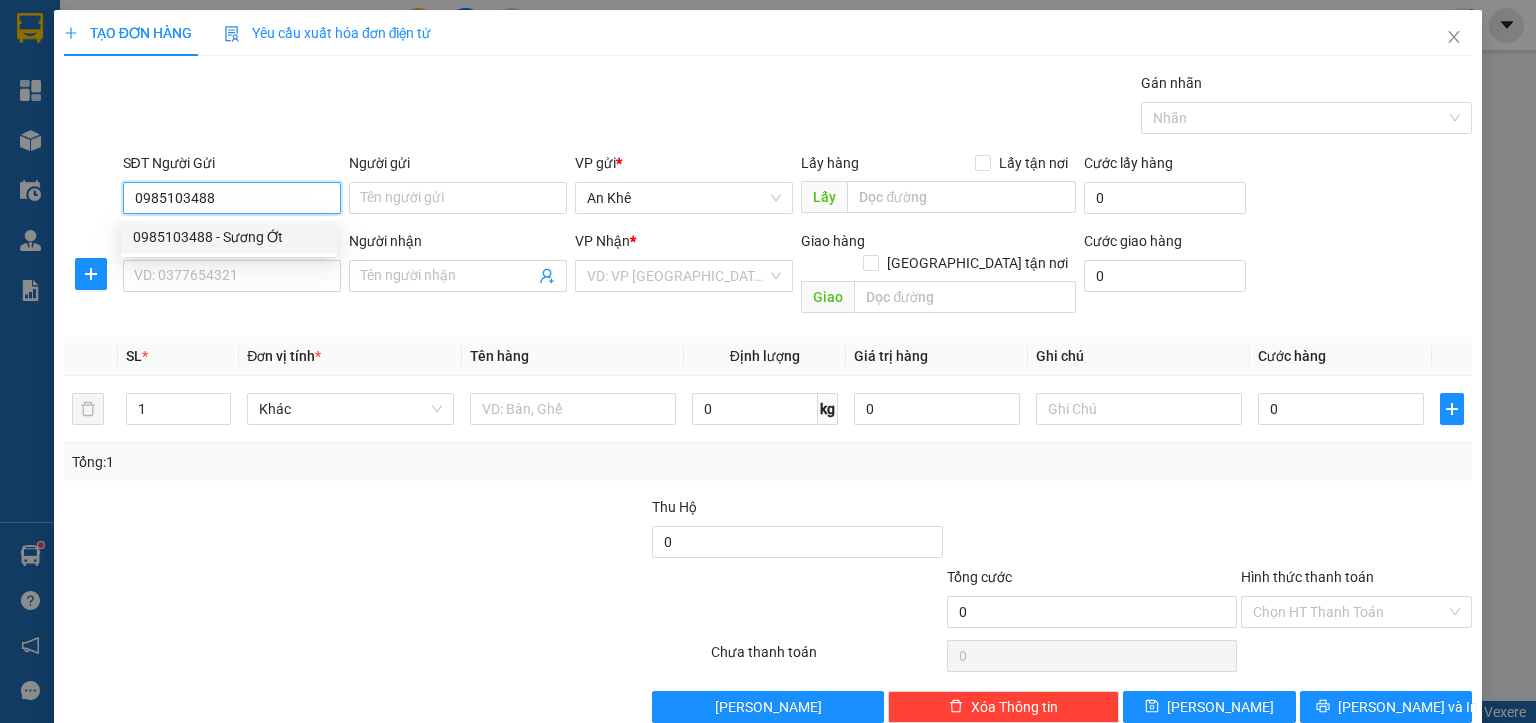 click on "0985103488 - Sương Ớt" at bounding box center [229, 237] 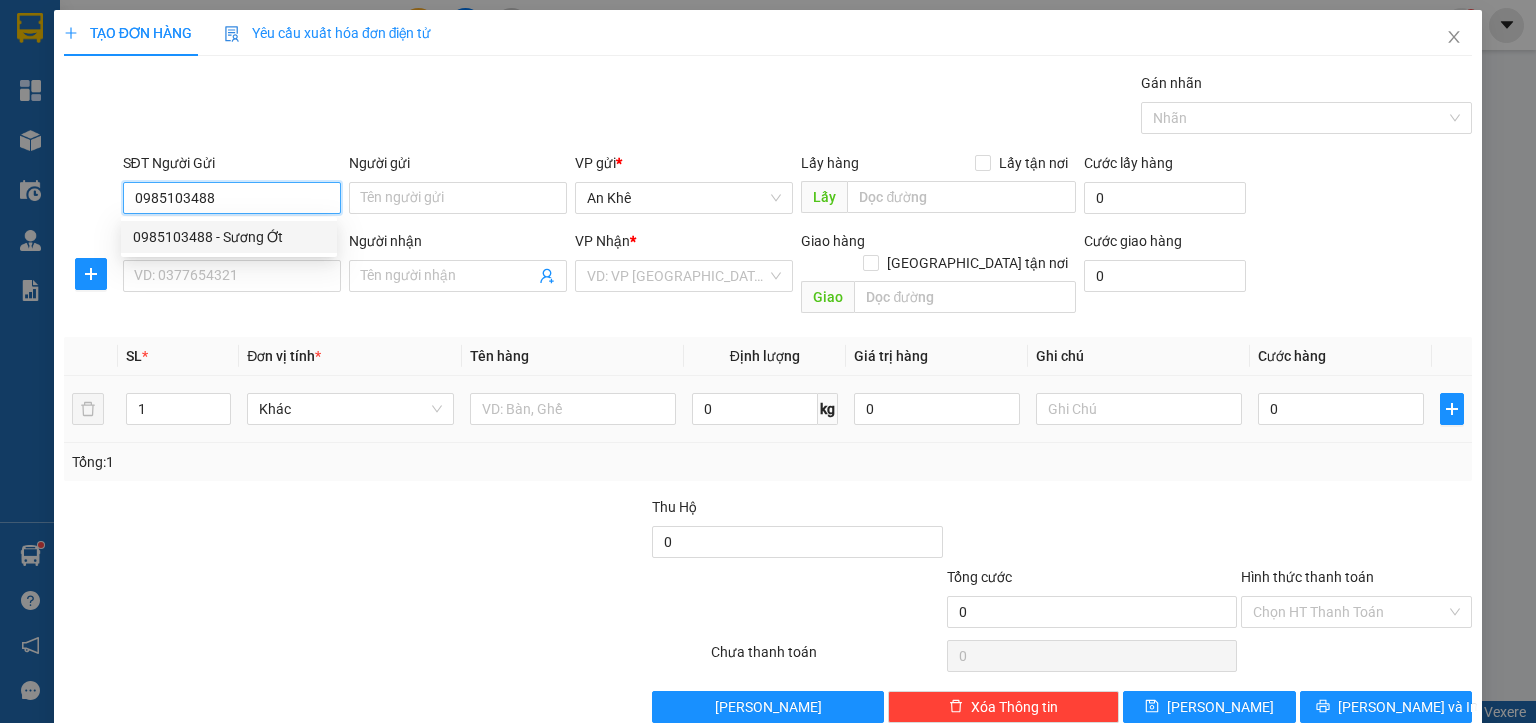type on "Sương Ớt" 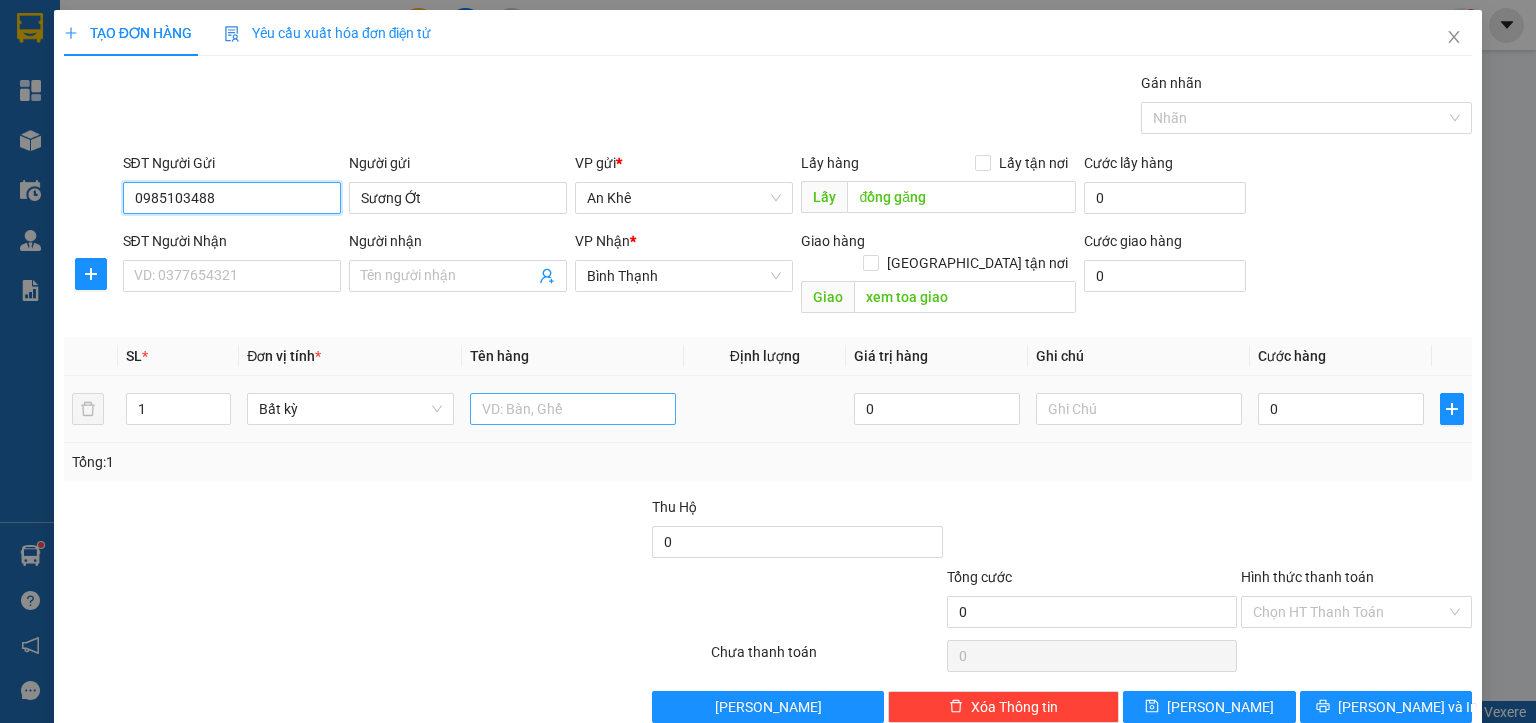 type on "0985103488" 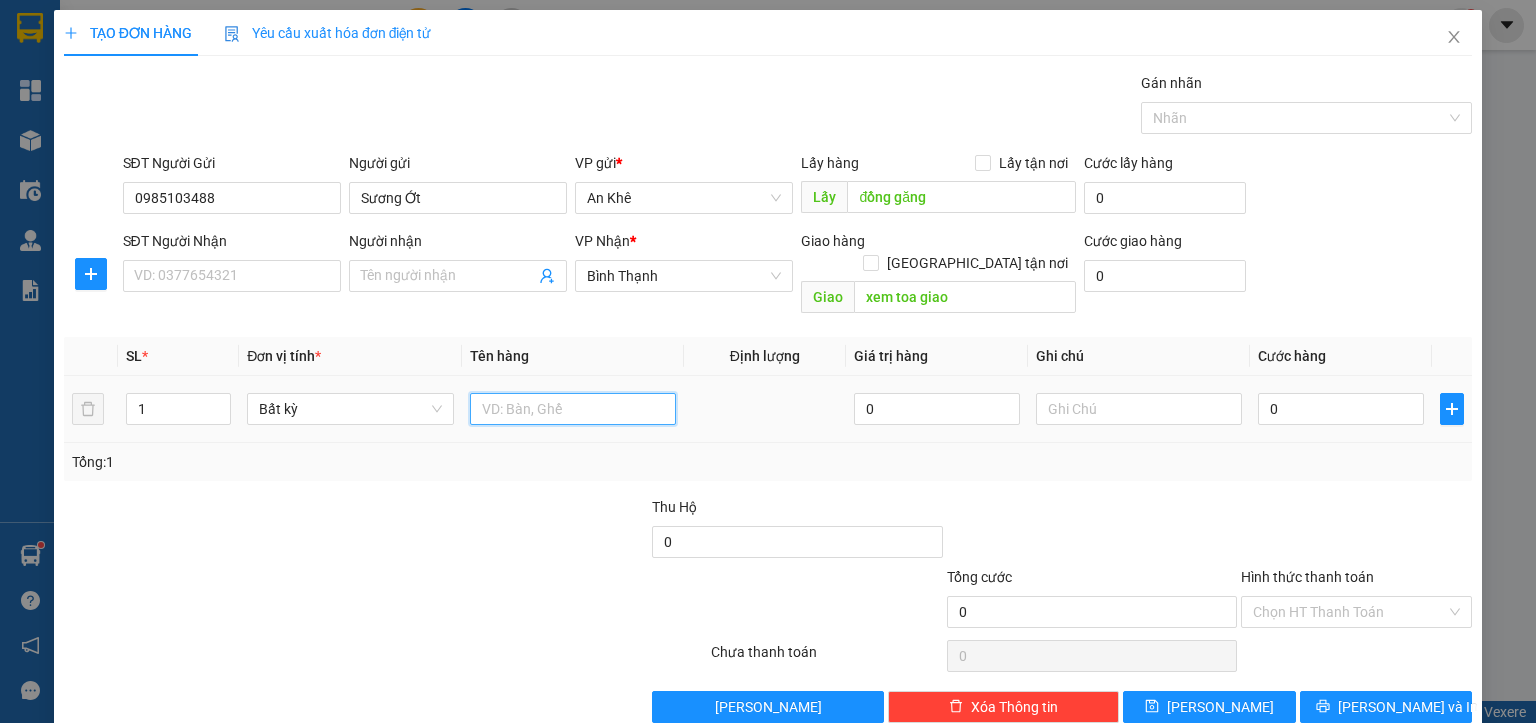 click at bounding box center (573, 409) 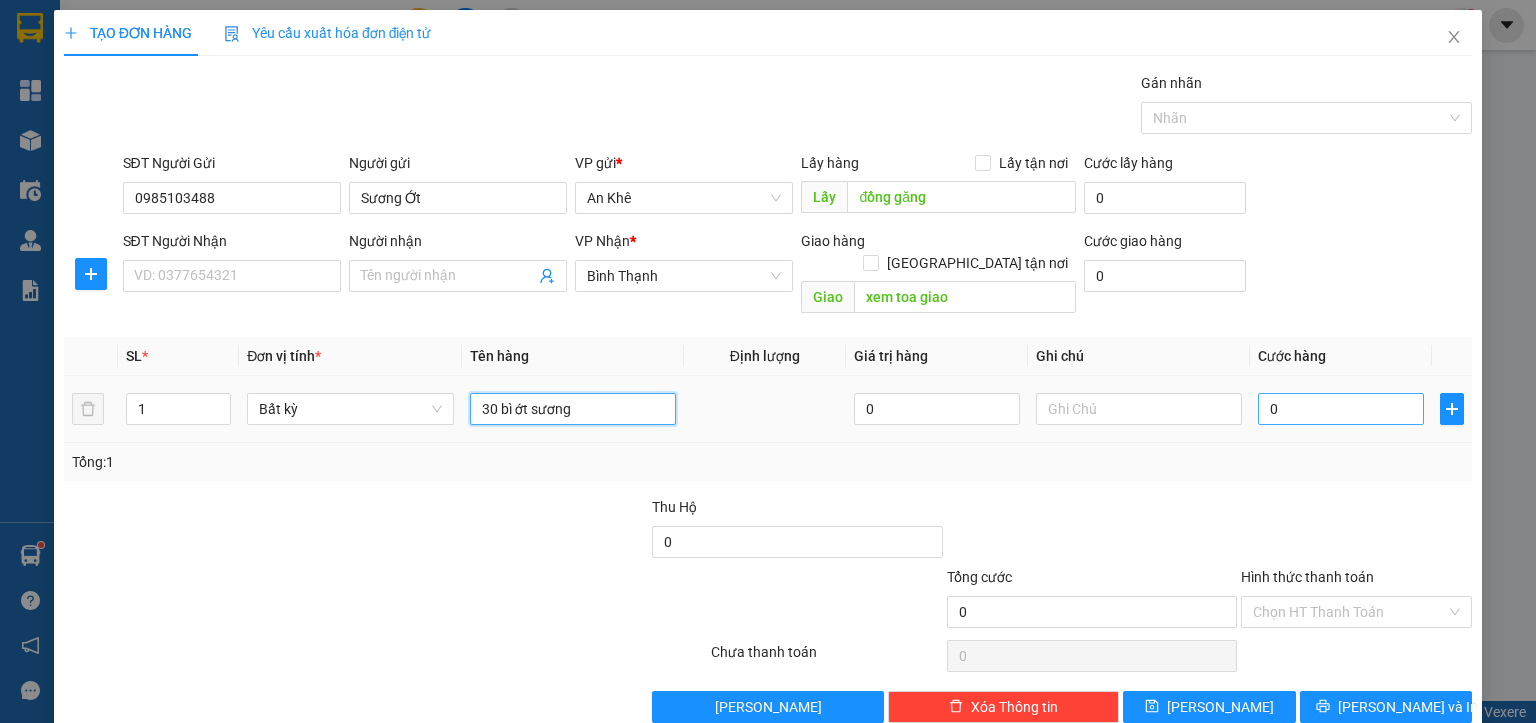type on "30 bì ớt sương" 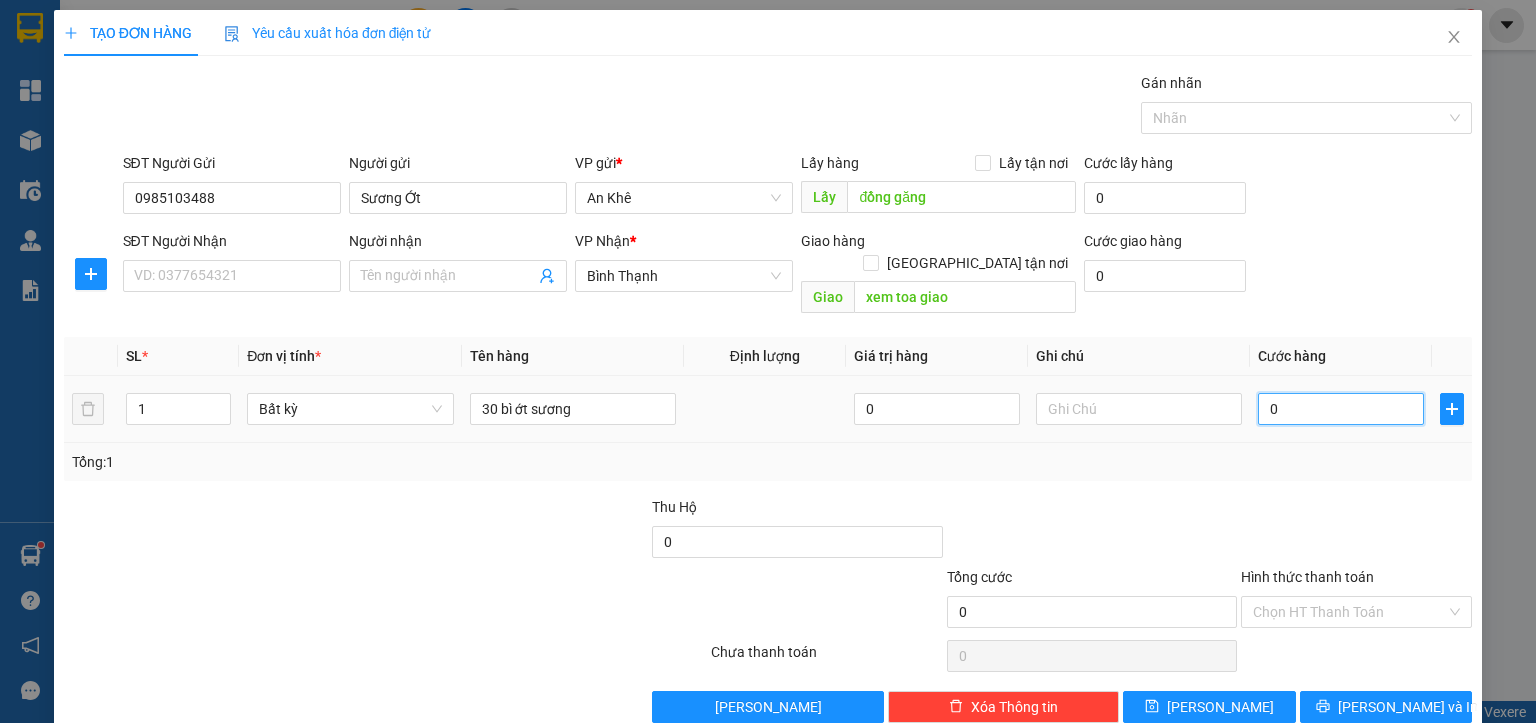 click on "0" at bounding box center [1341, 409] 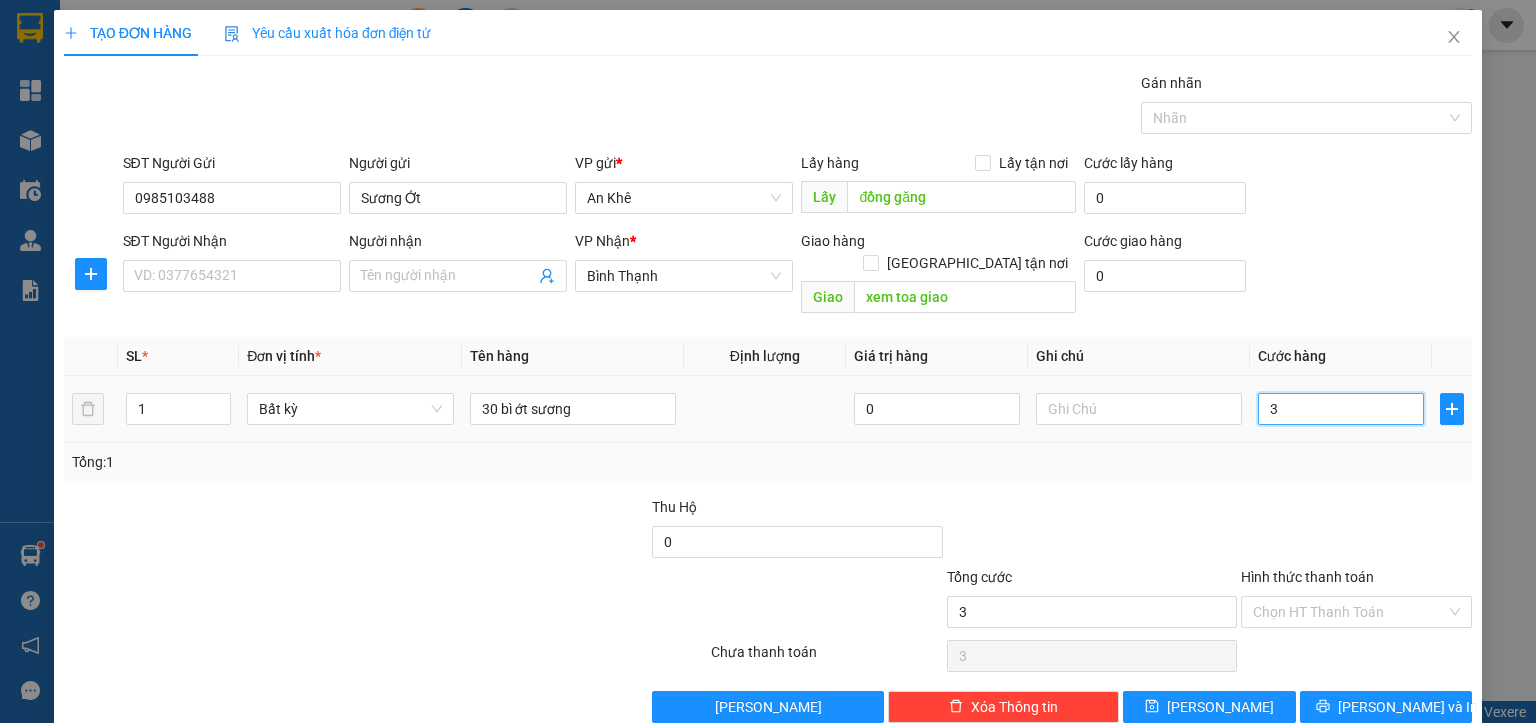 type on "39" 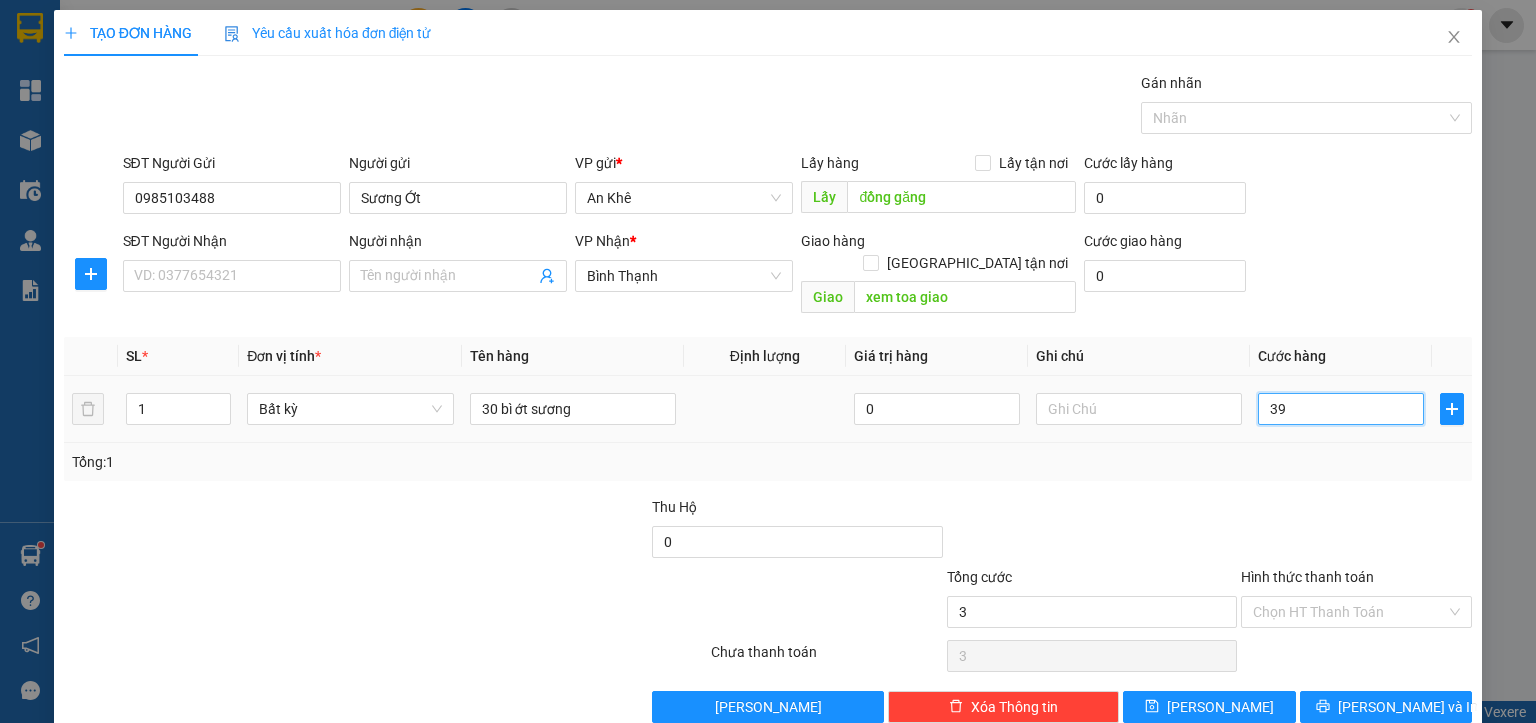 type on "39" 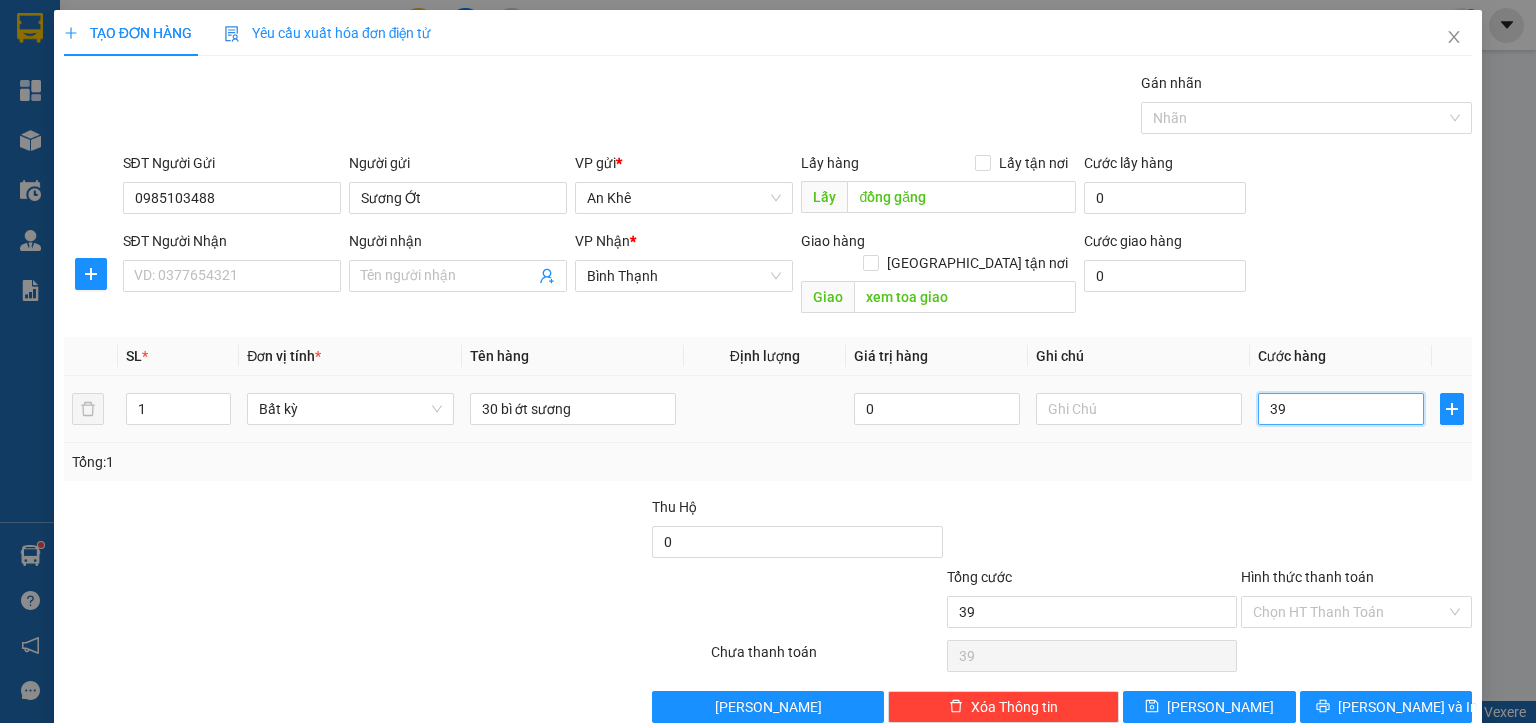 type on "390" 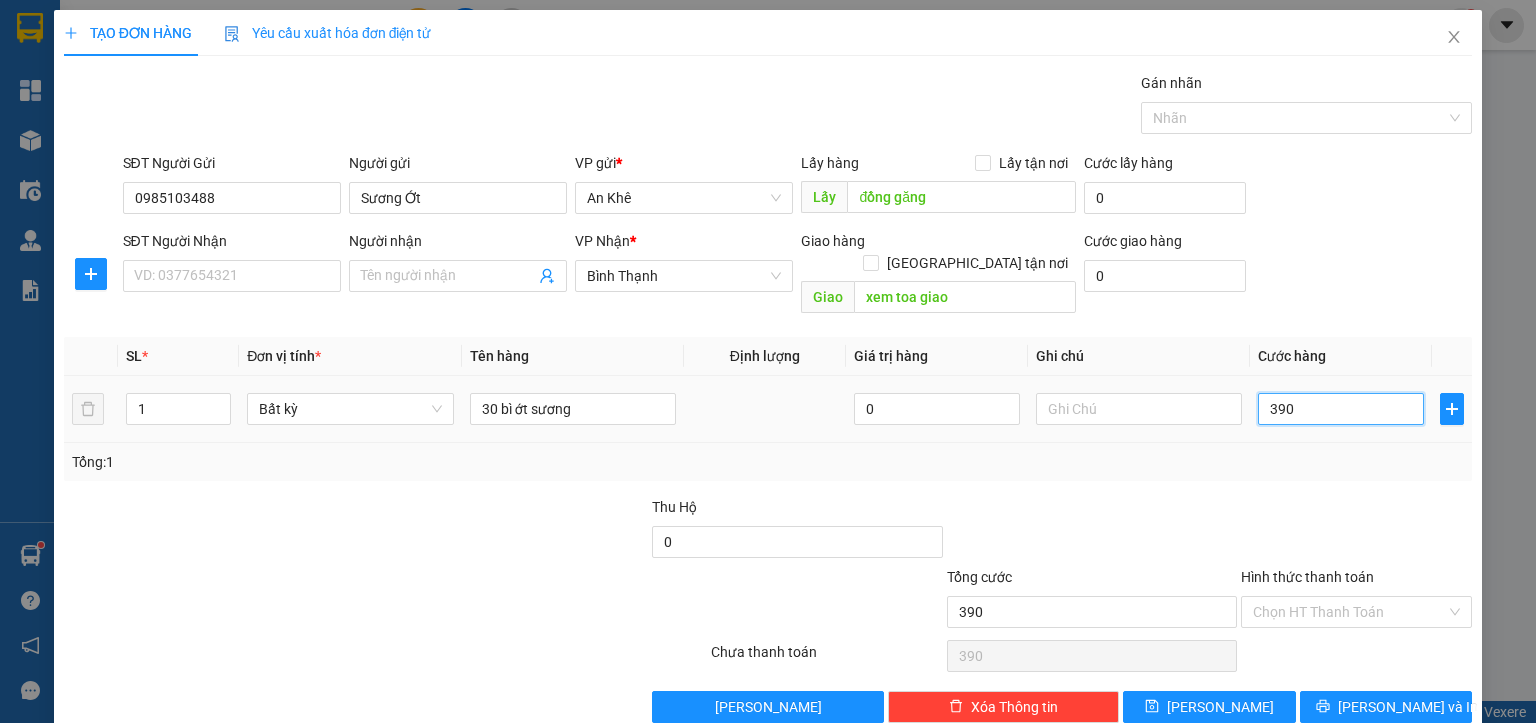type on "3.900" 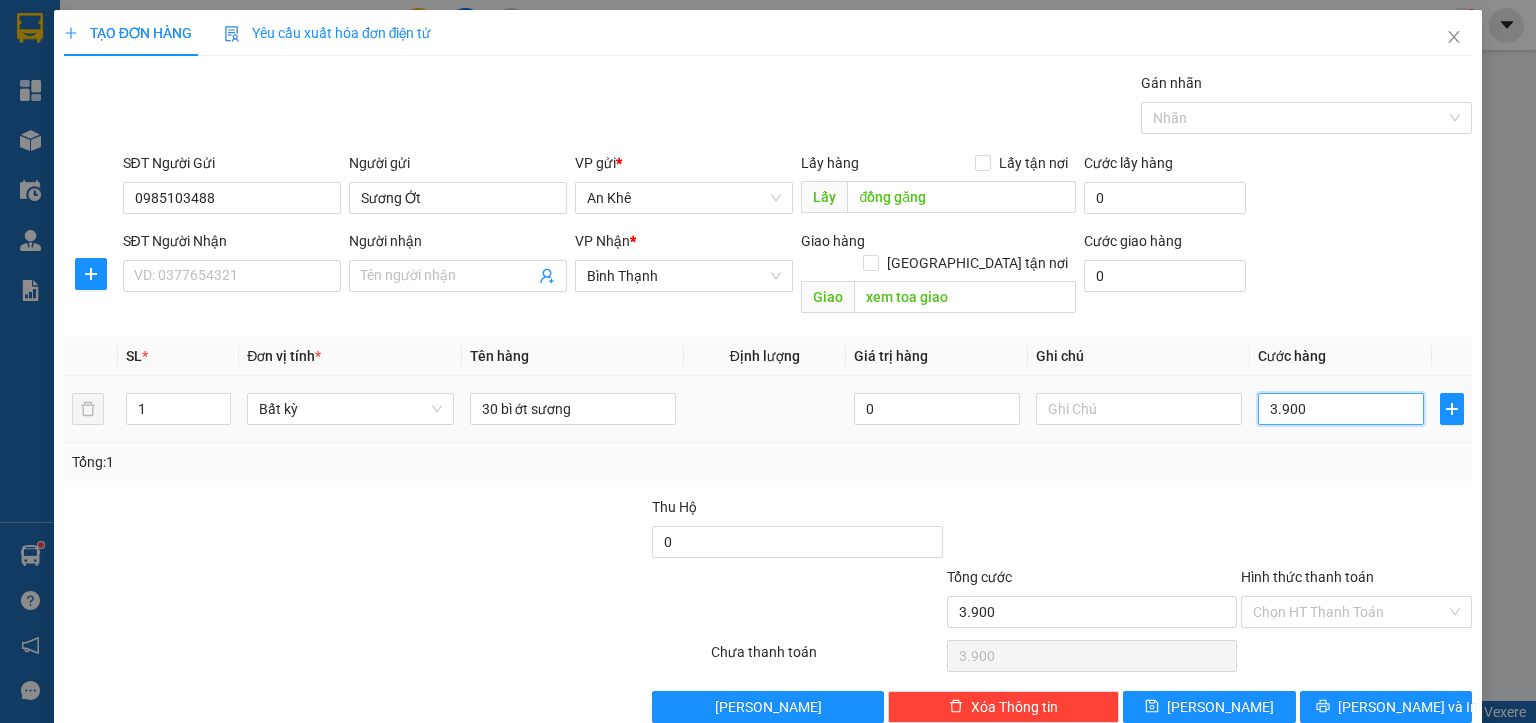 type on "39.000" 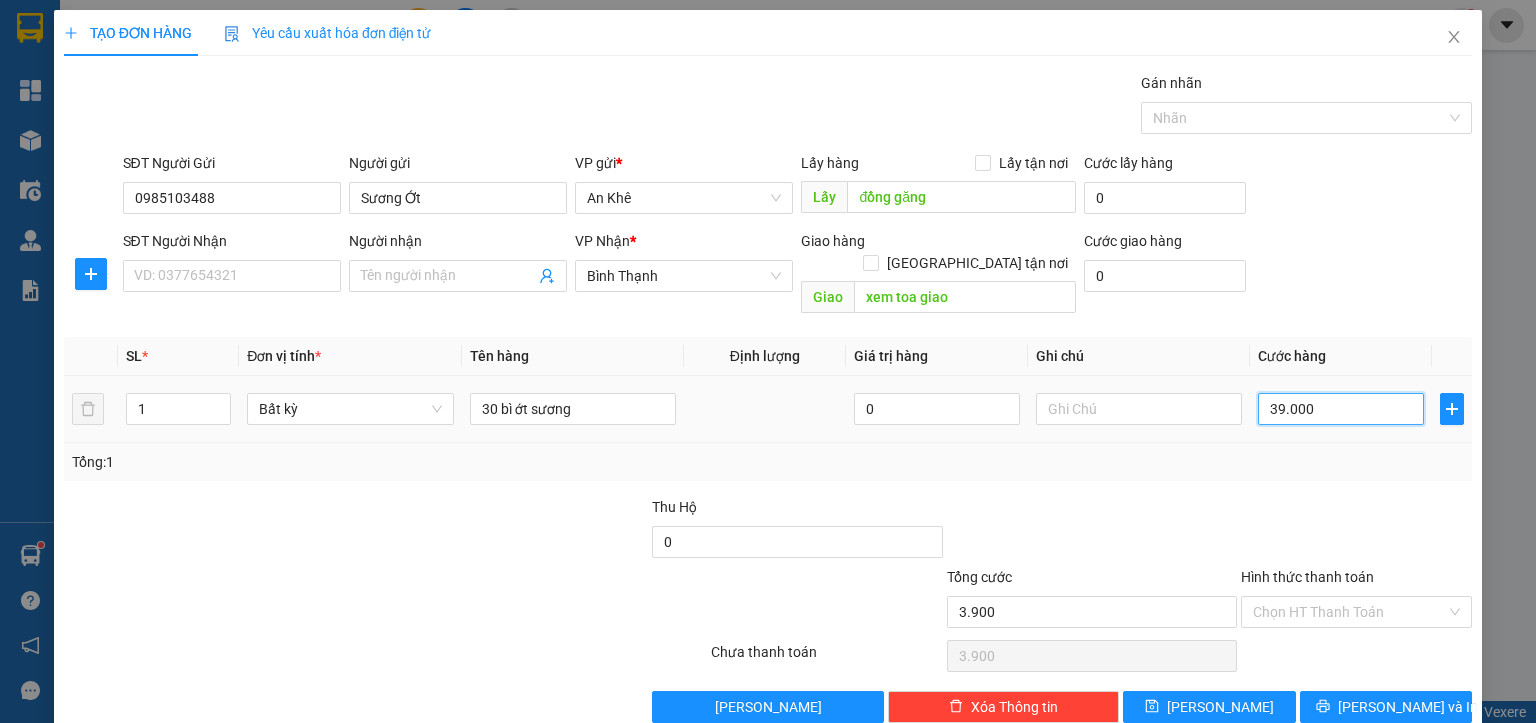 type on "39.000" 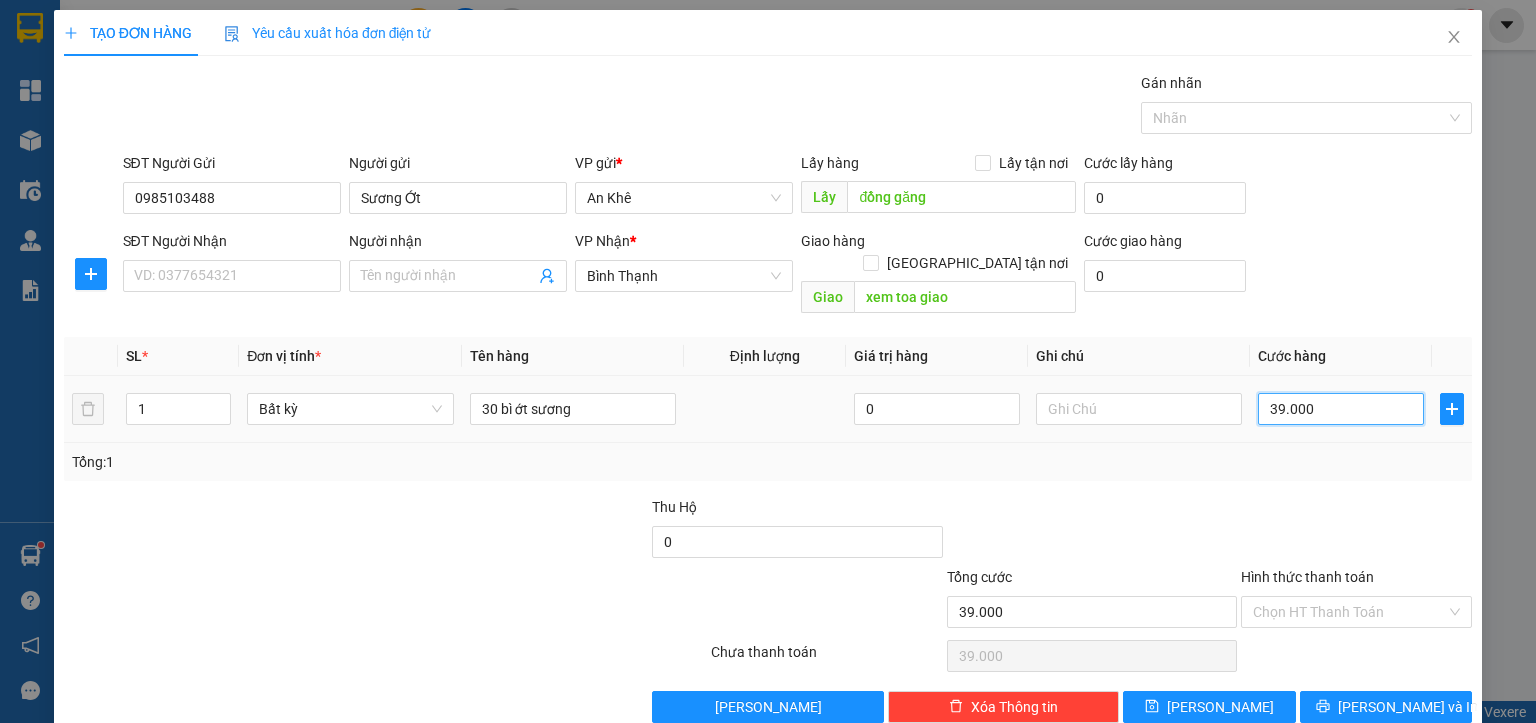 type on "390.000" 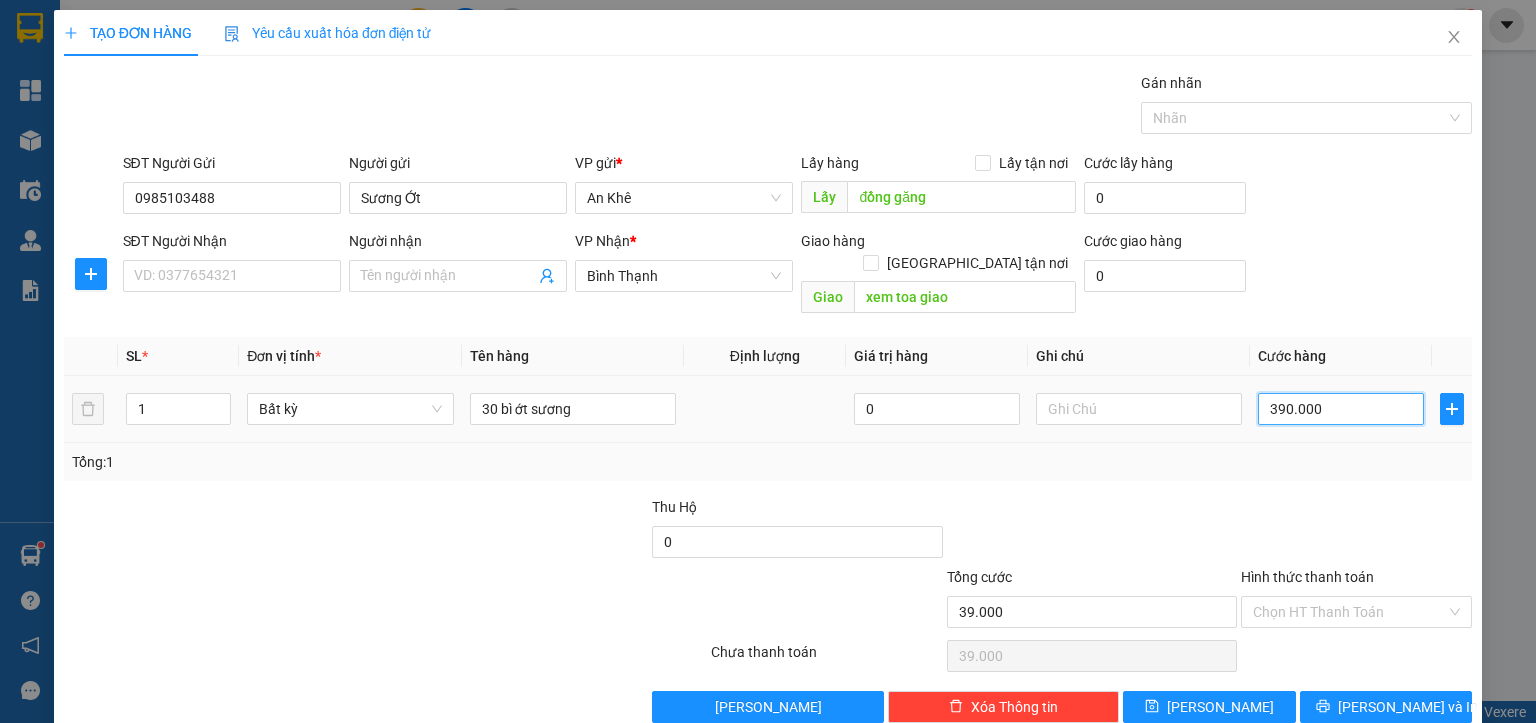 type on "390.000" 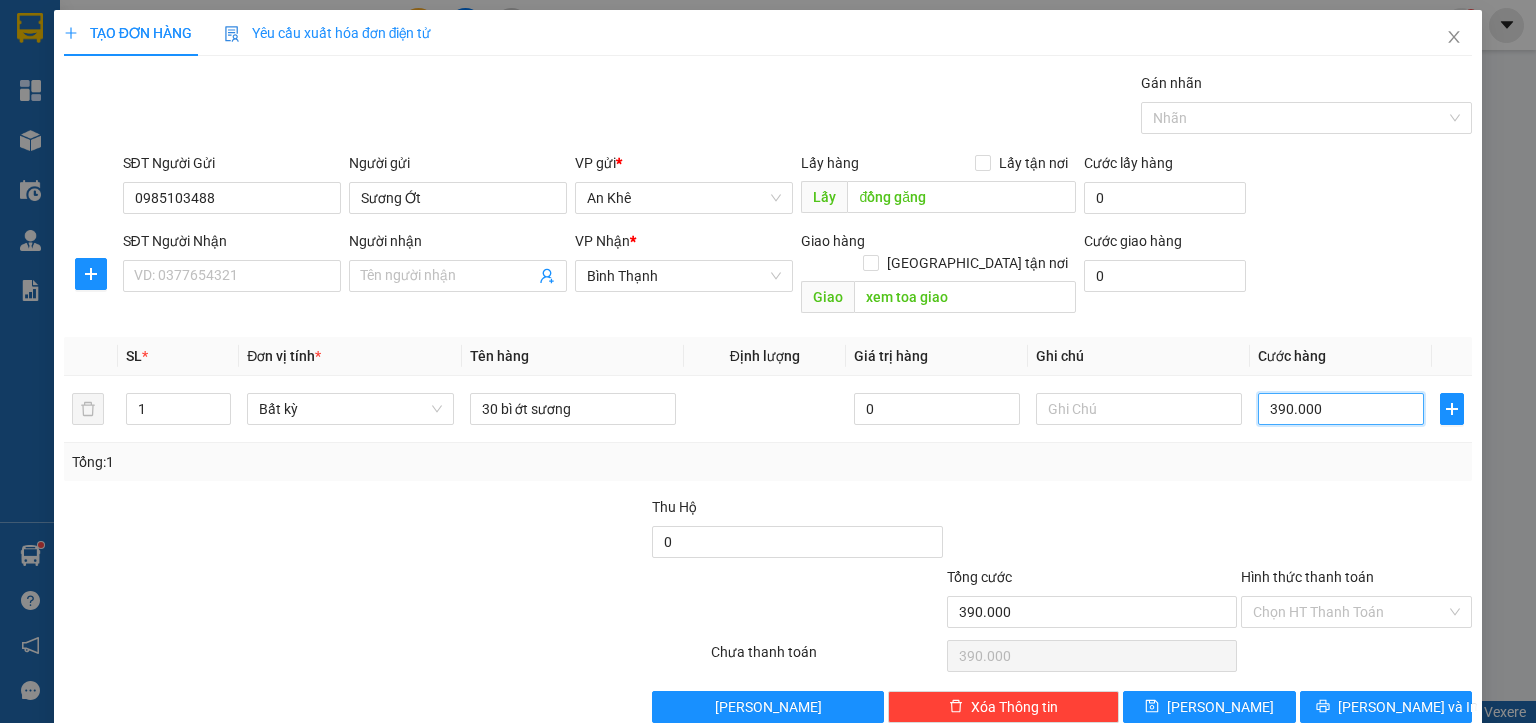 type on "390.000" 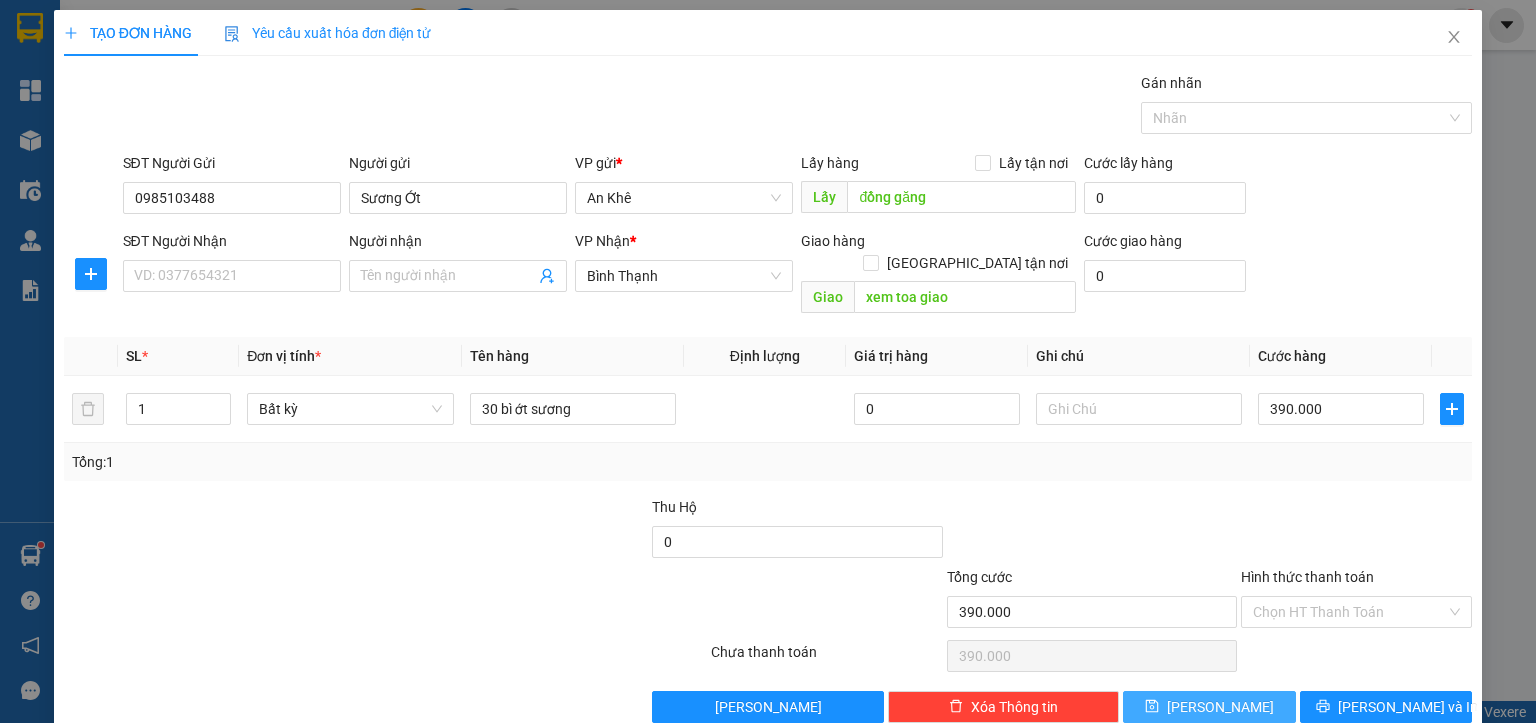 click on "[PERSON_NAME]" at bounding box center (1209, 707) 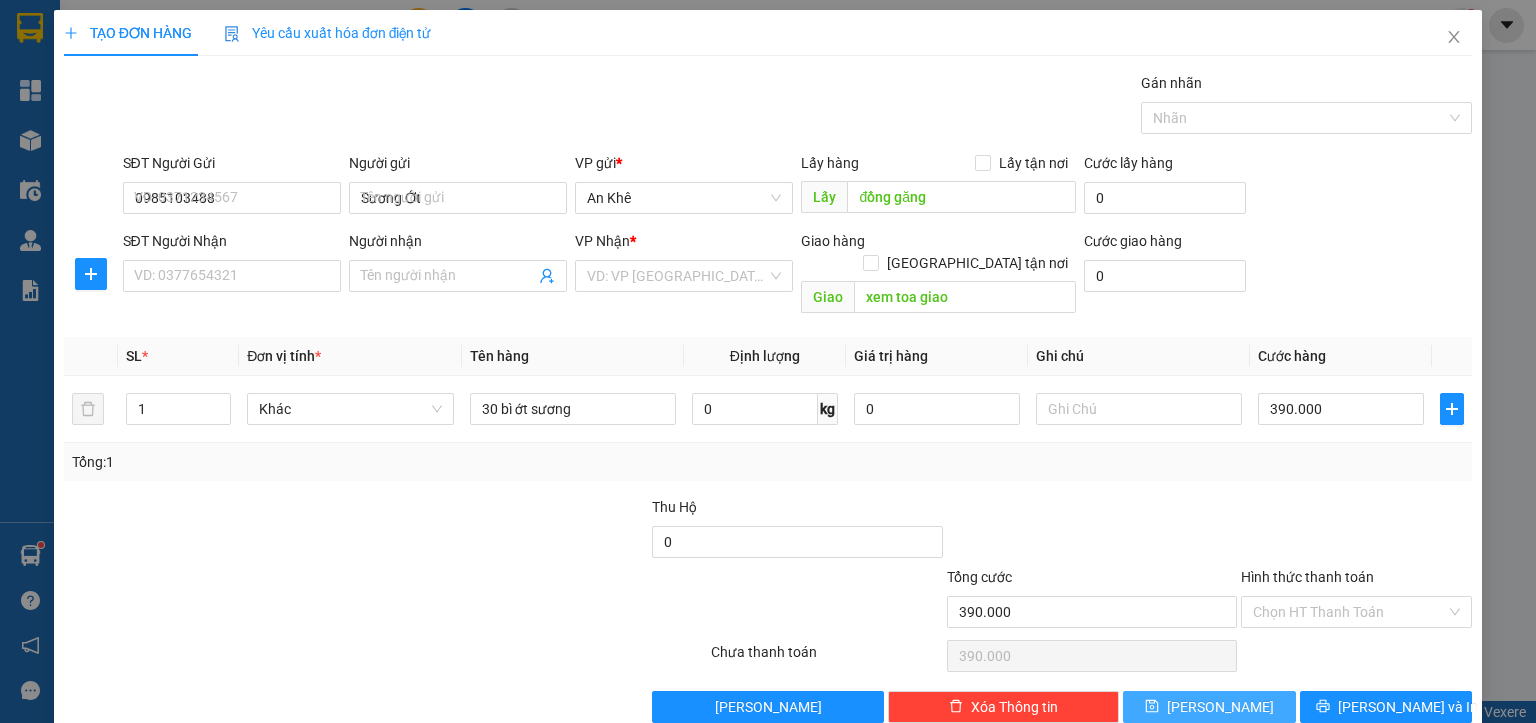 type 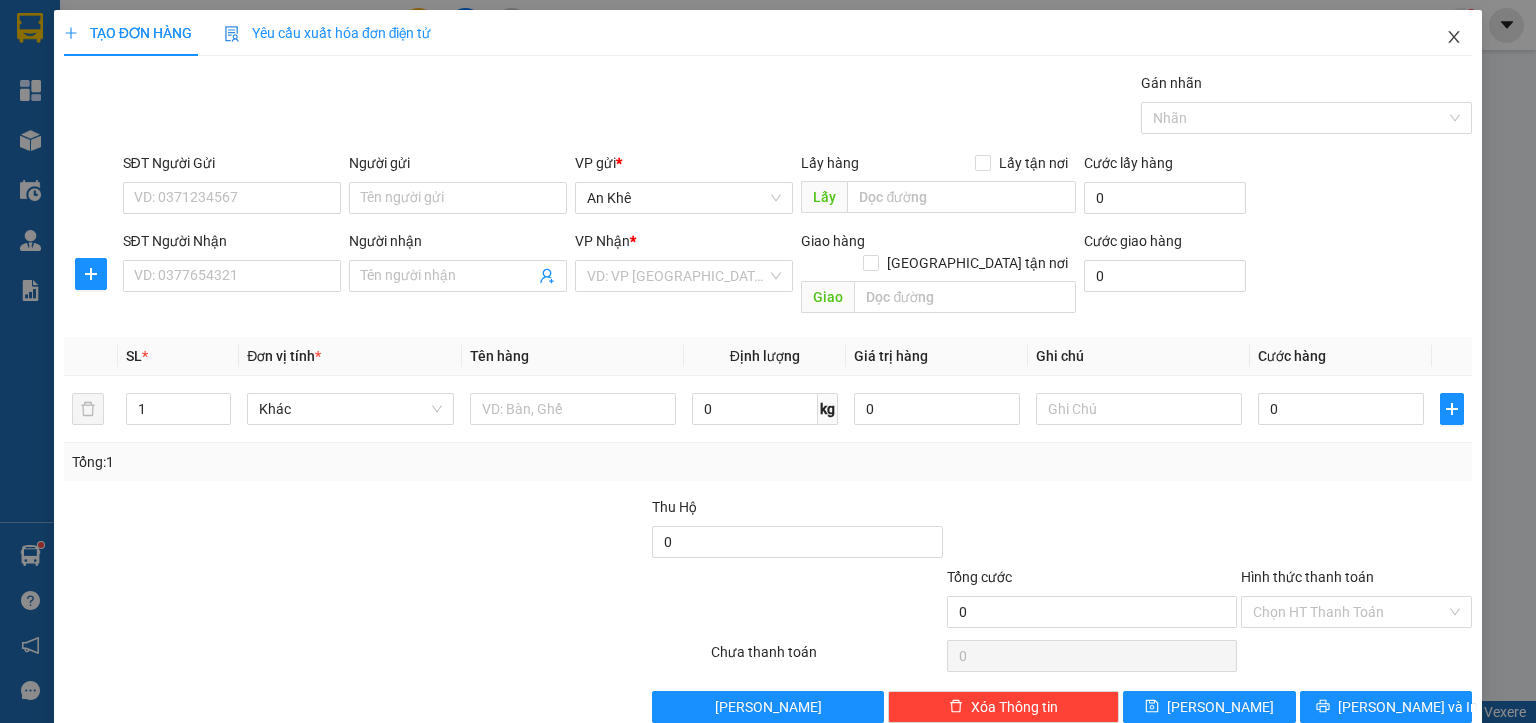 click 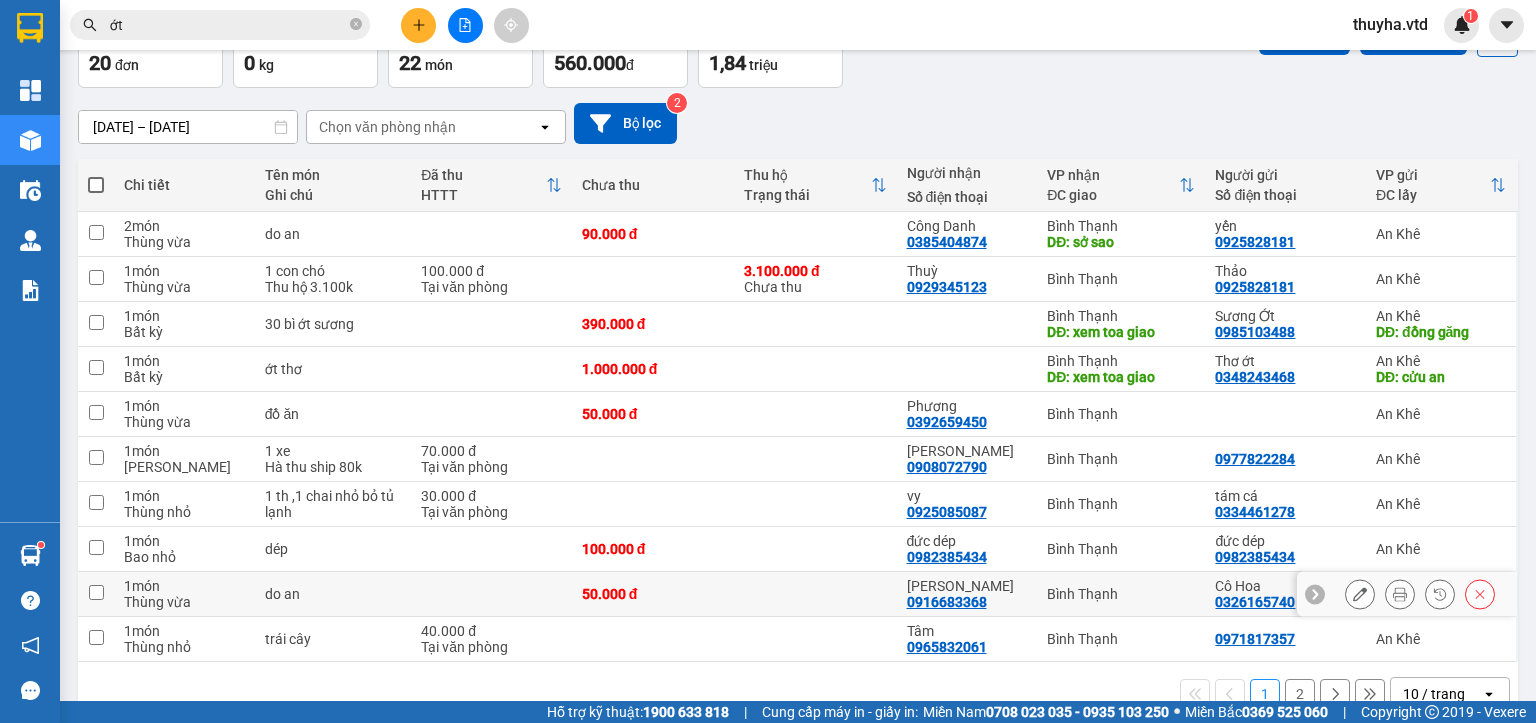 scroll, scrollTop: 162, scrollLeft: 0, axis: vertical 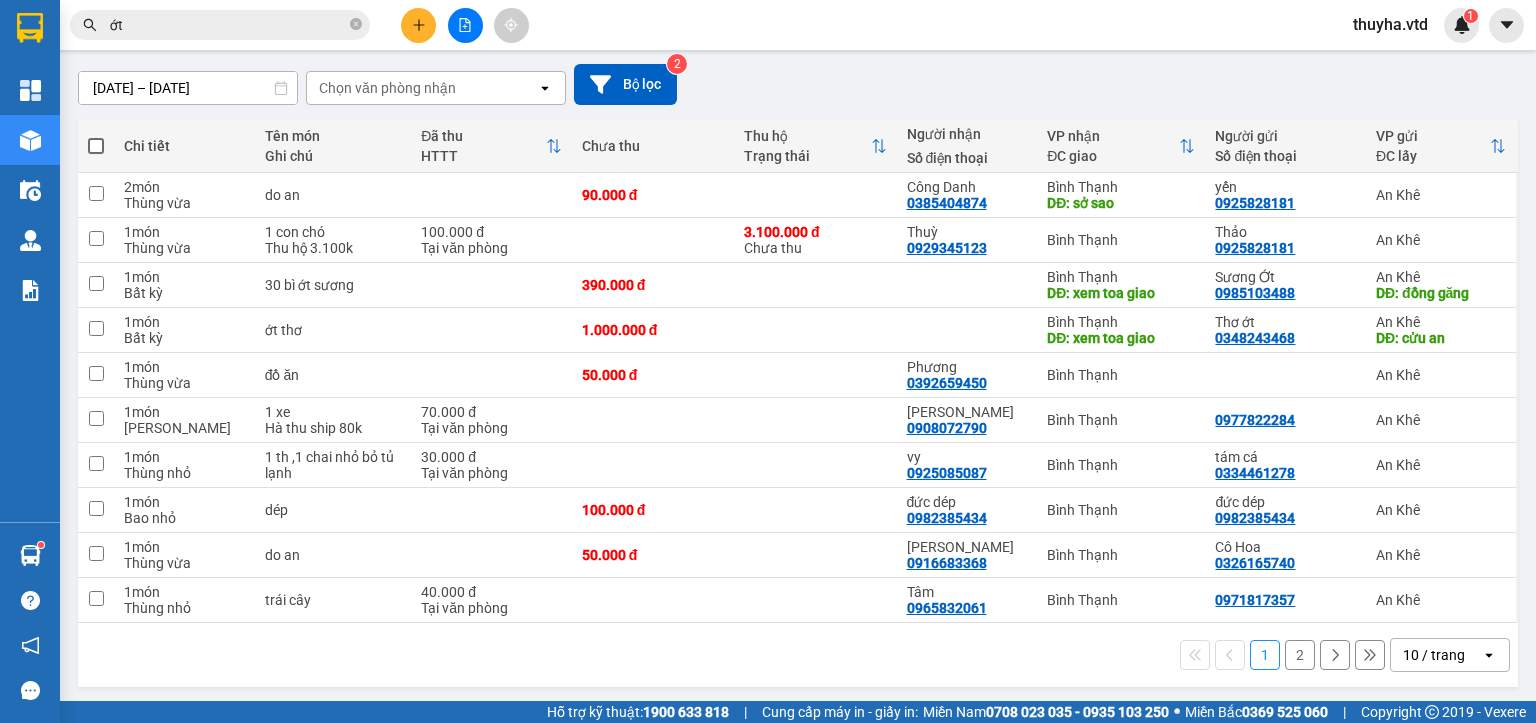 click on "2" at bounding box center (1300, 655) 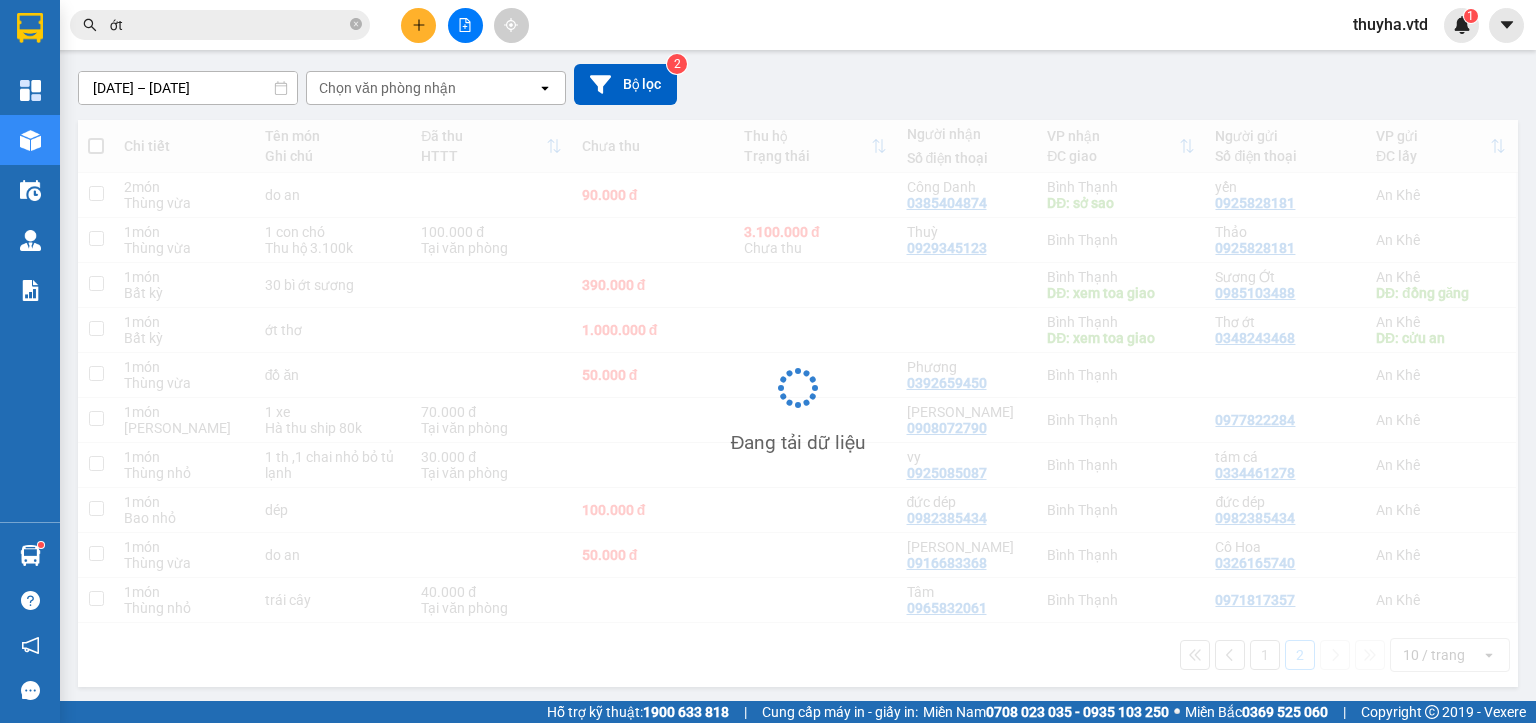 scroll, scrollTop: 162, scrollLeft: 0, axis: vertical 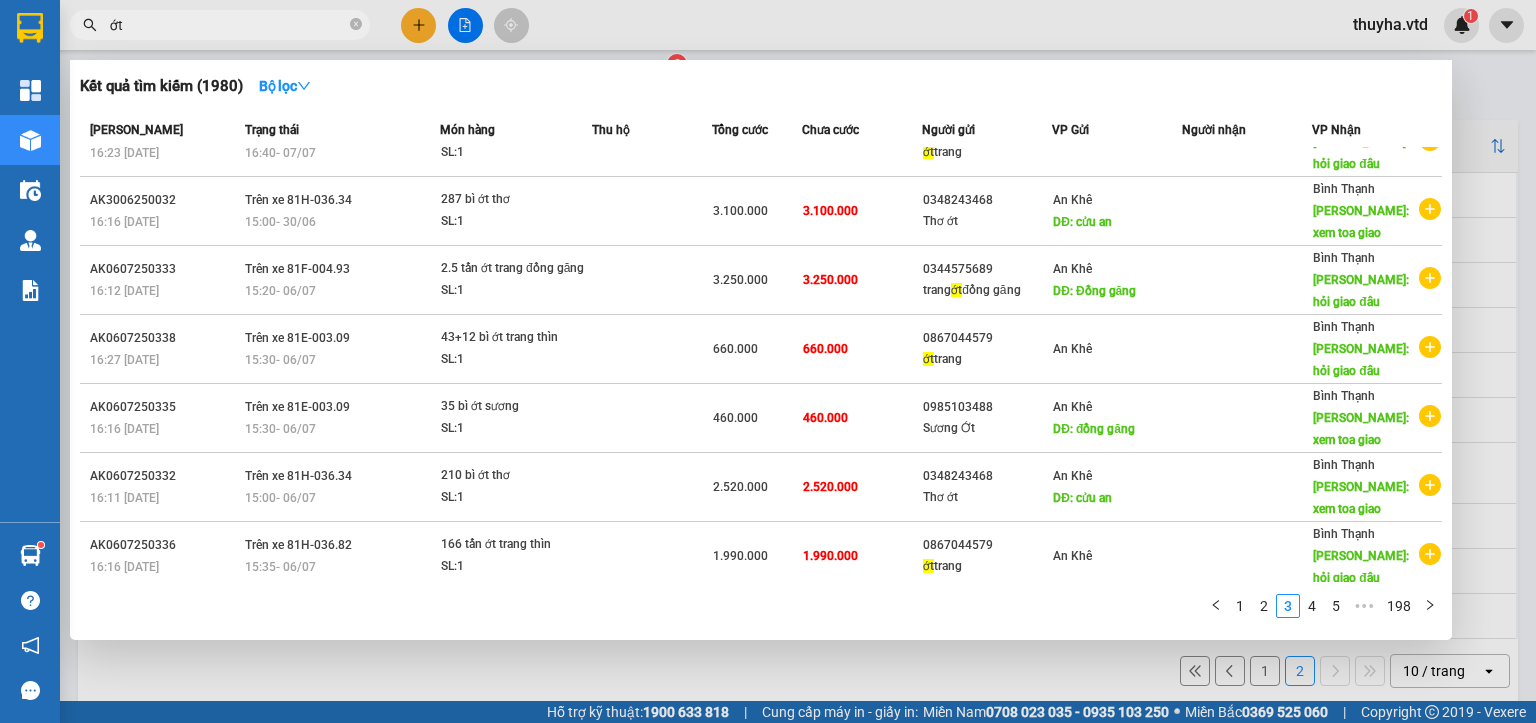 click on "ớt" at bounding box center [228, 25] 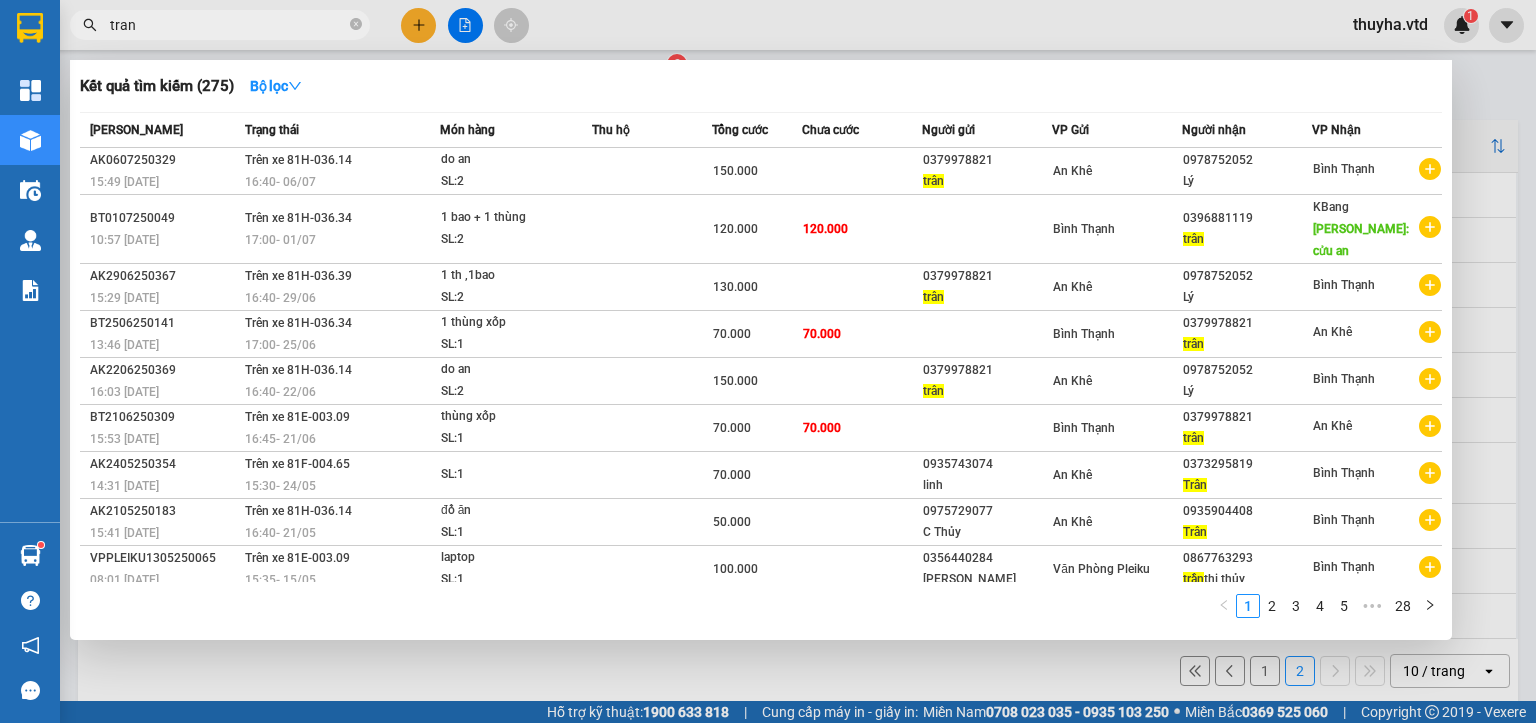 click on "tran" at bounding box center (228, 25) 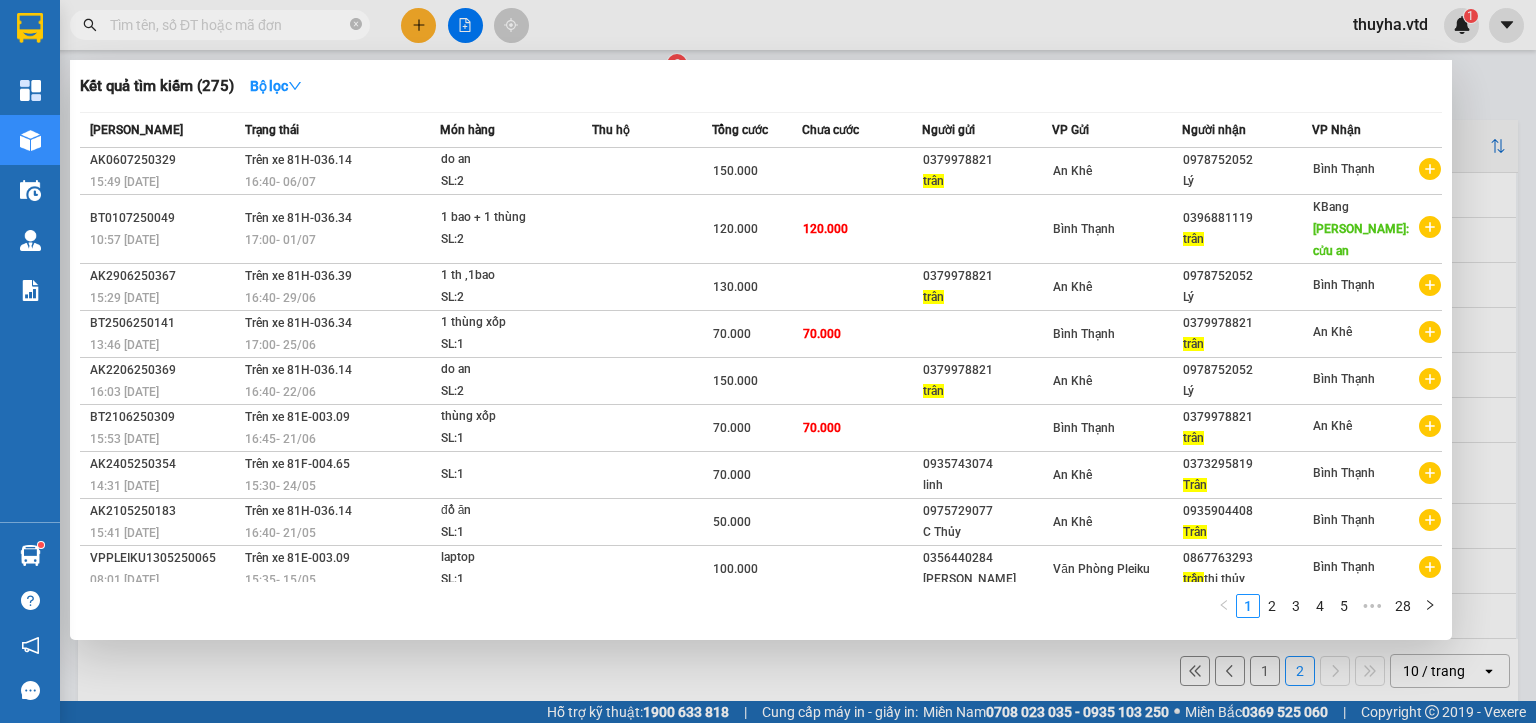 type on "ơ" 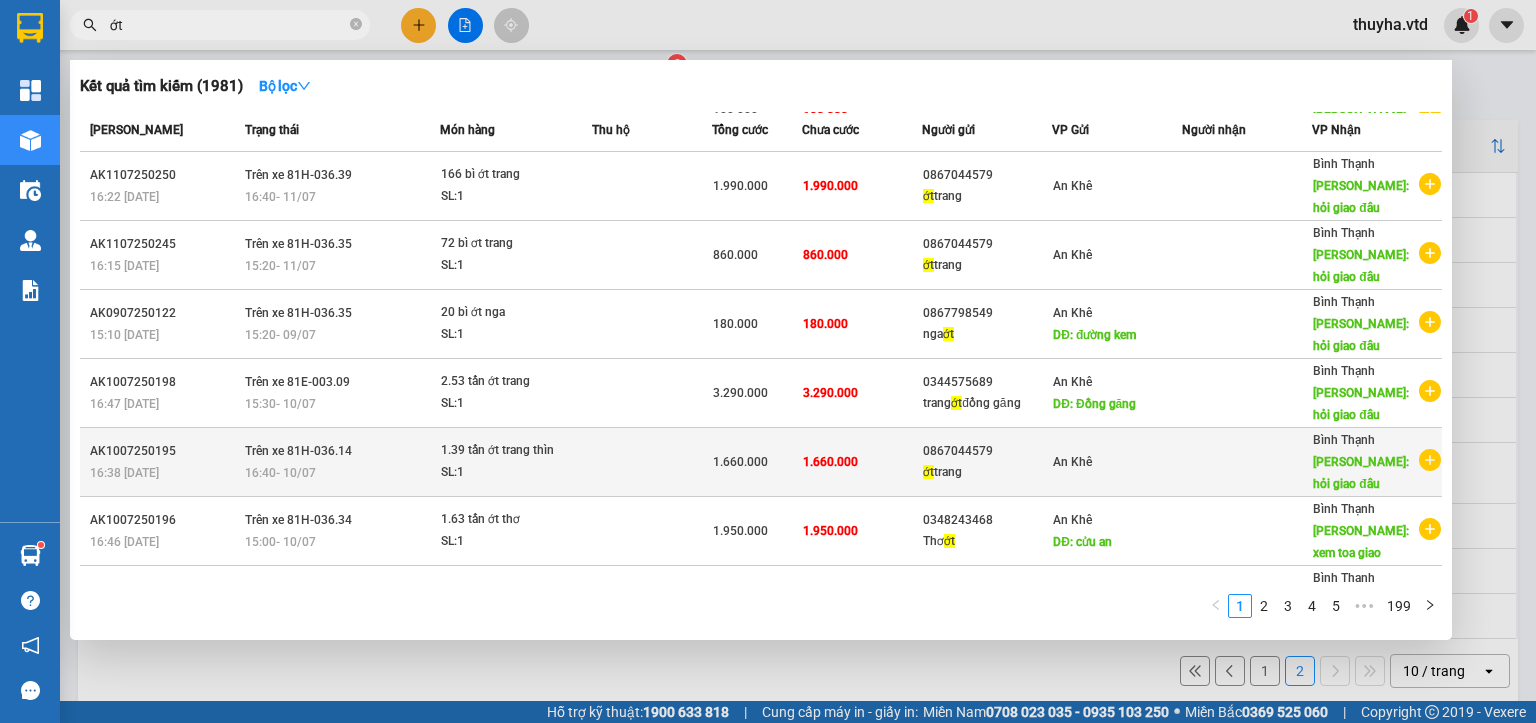 scroll, scrollTop: 100, scrollLeft: 0, axis: vertical 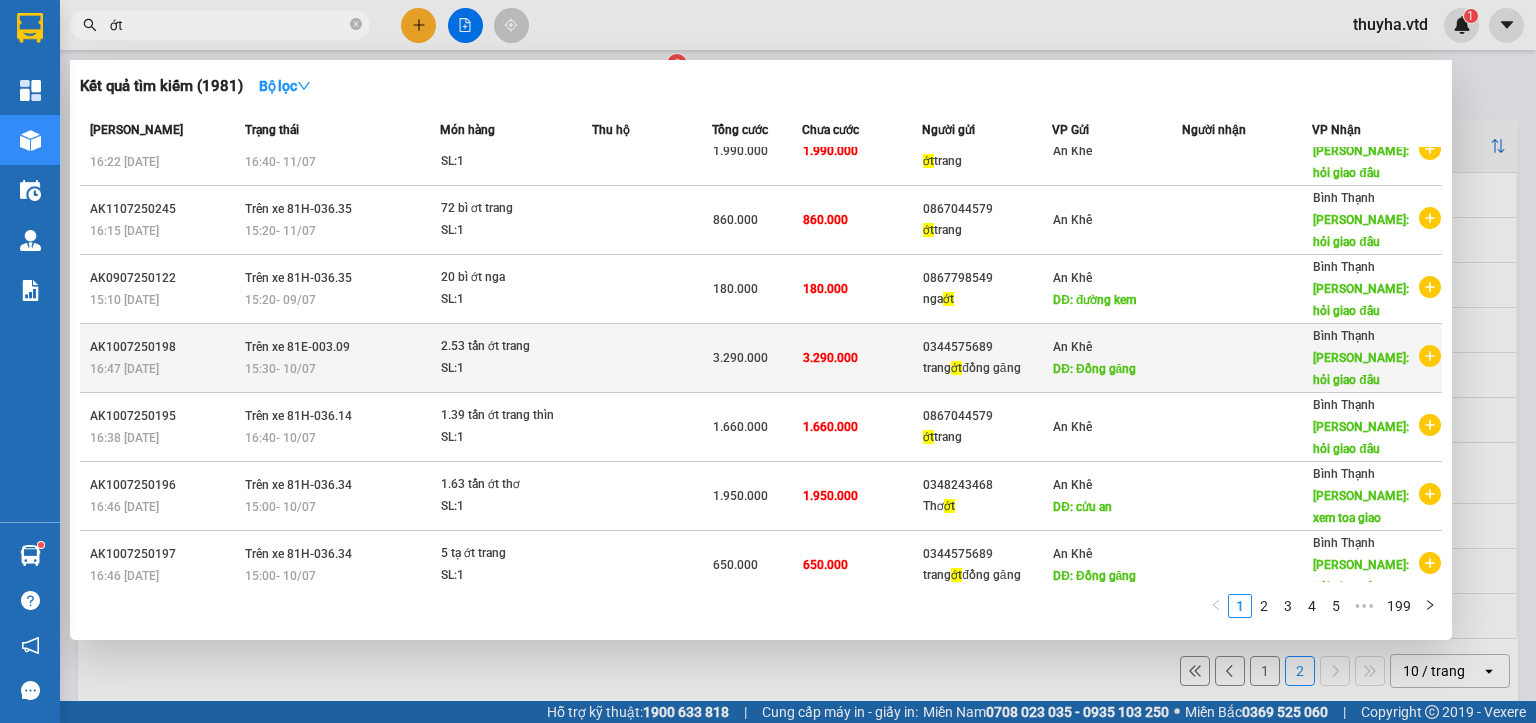 type on "ớt" 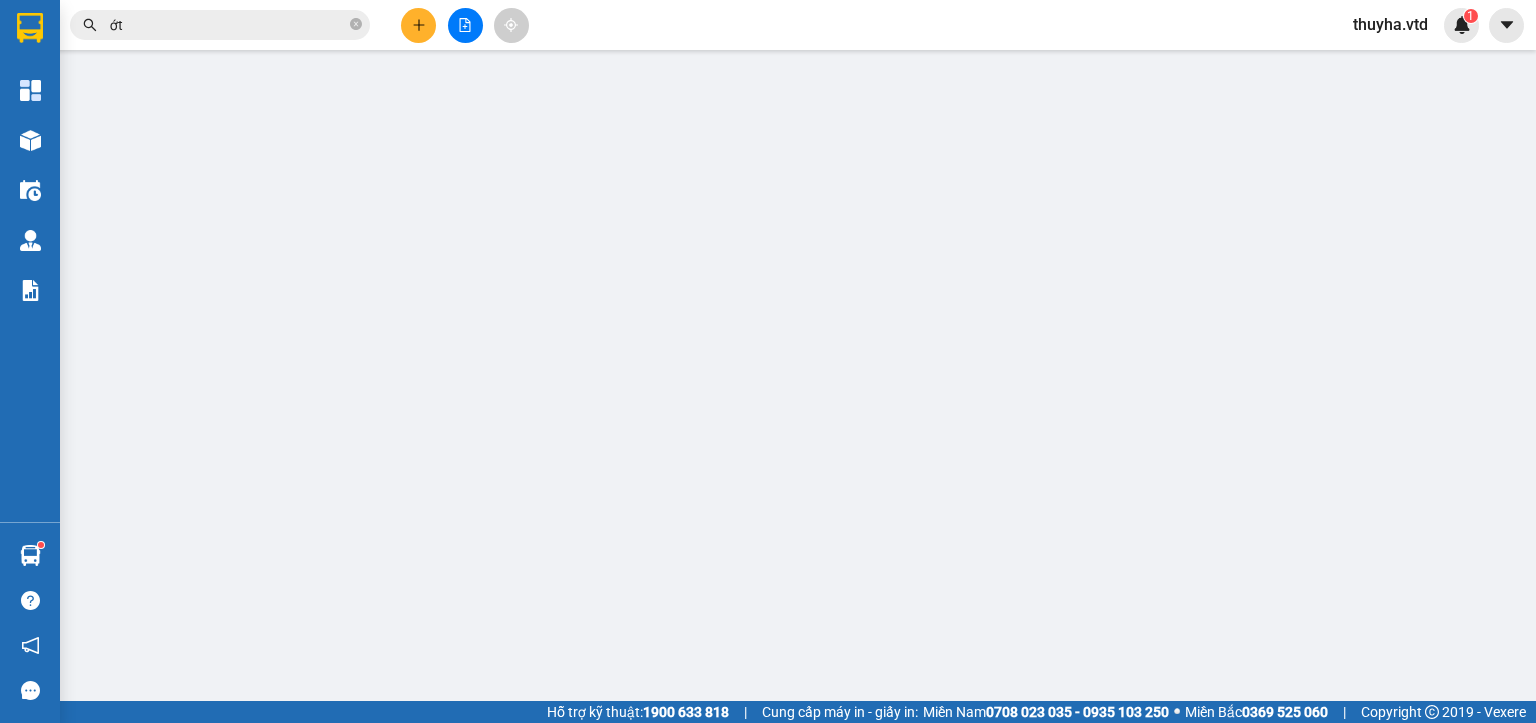 scroll, scrollTop: 0, scrollLeft: 0, axis: both 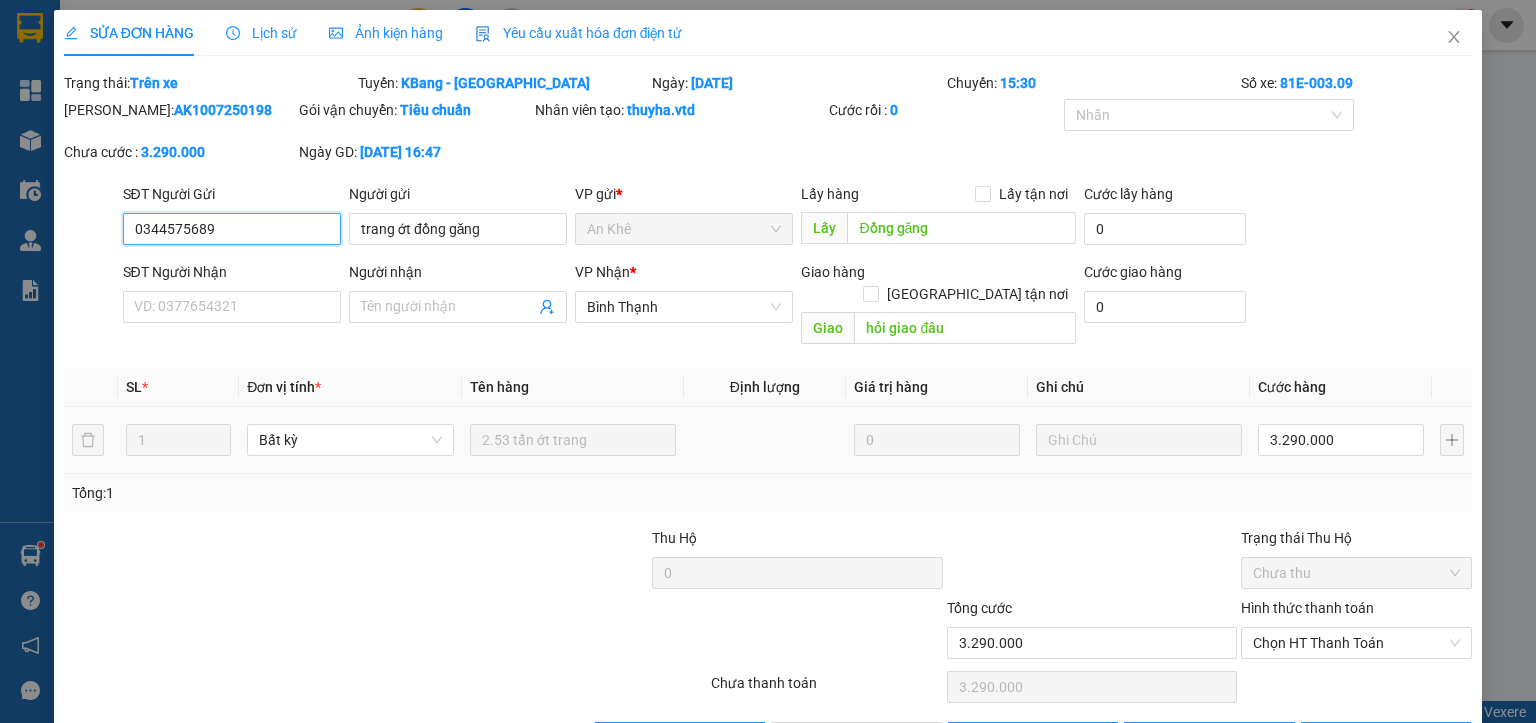 click on "0344575689" at bounding box center [232, 229] 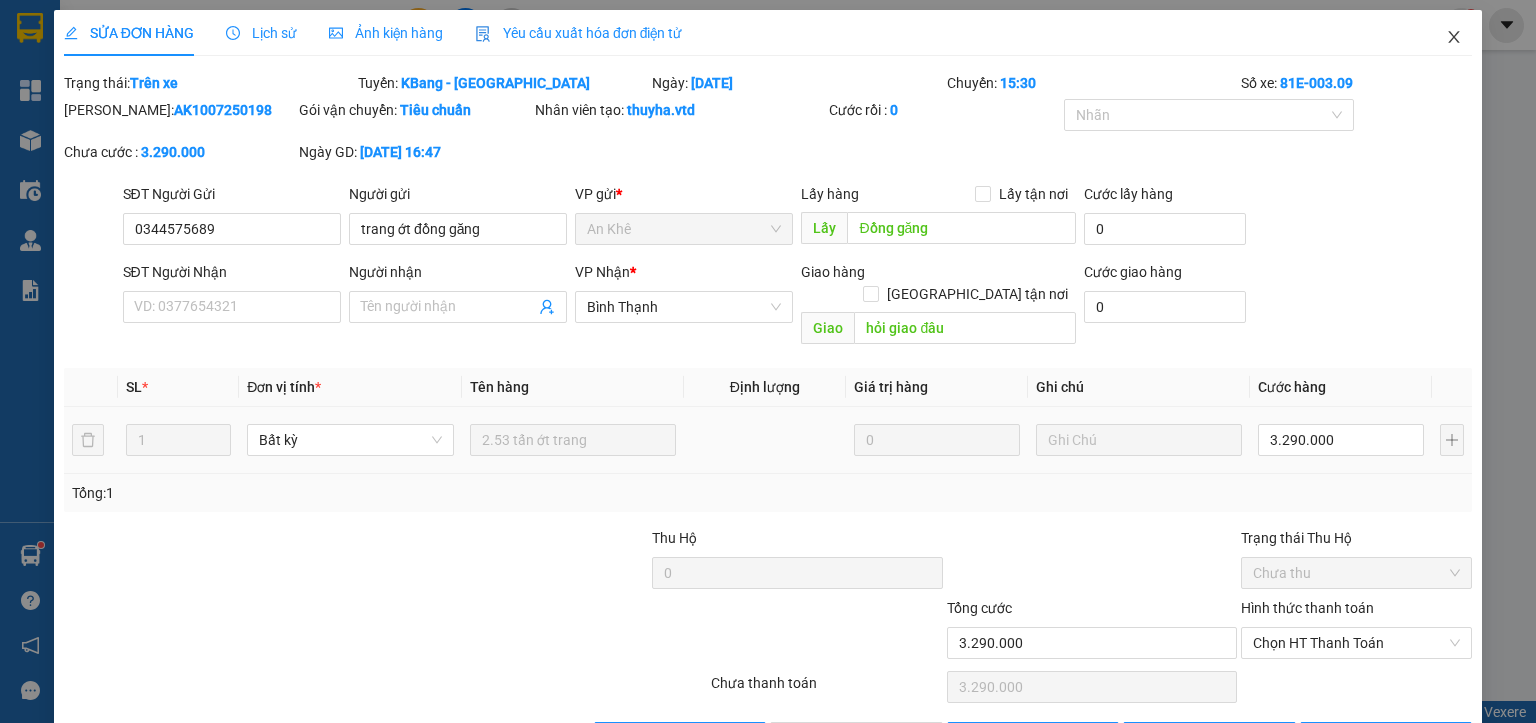 click 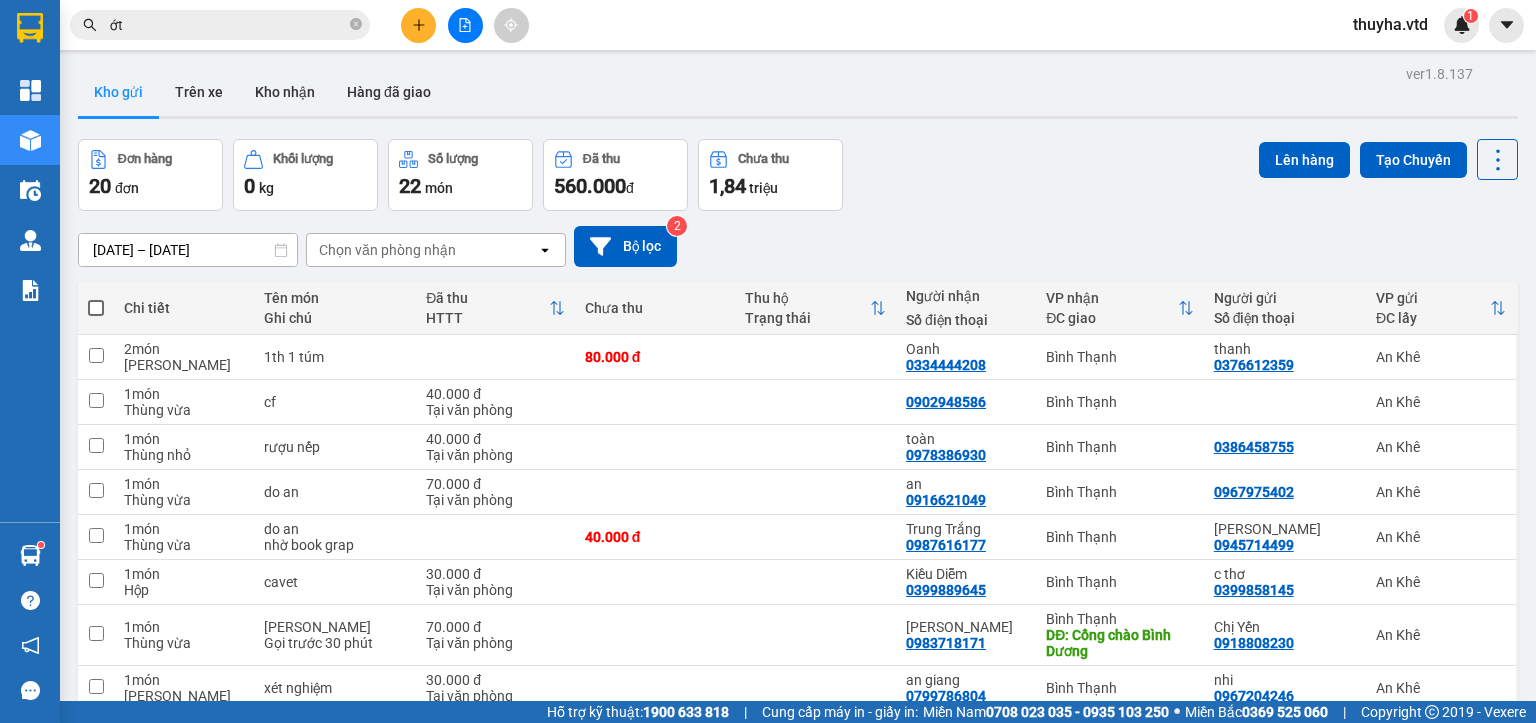click on "ớt" at bounding box center (228, 25) 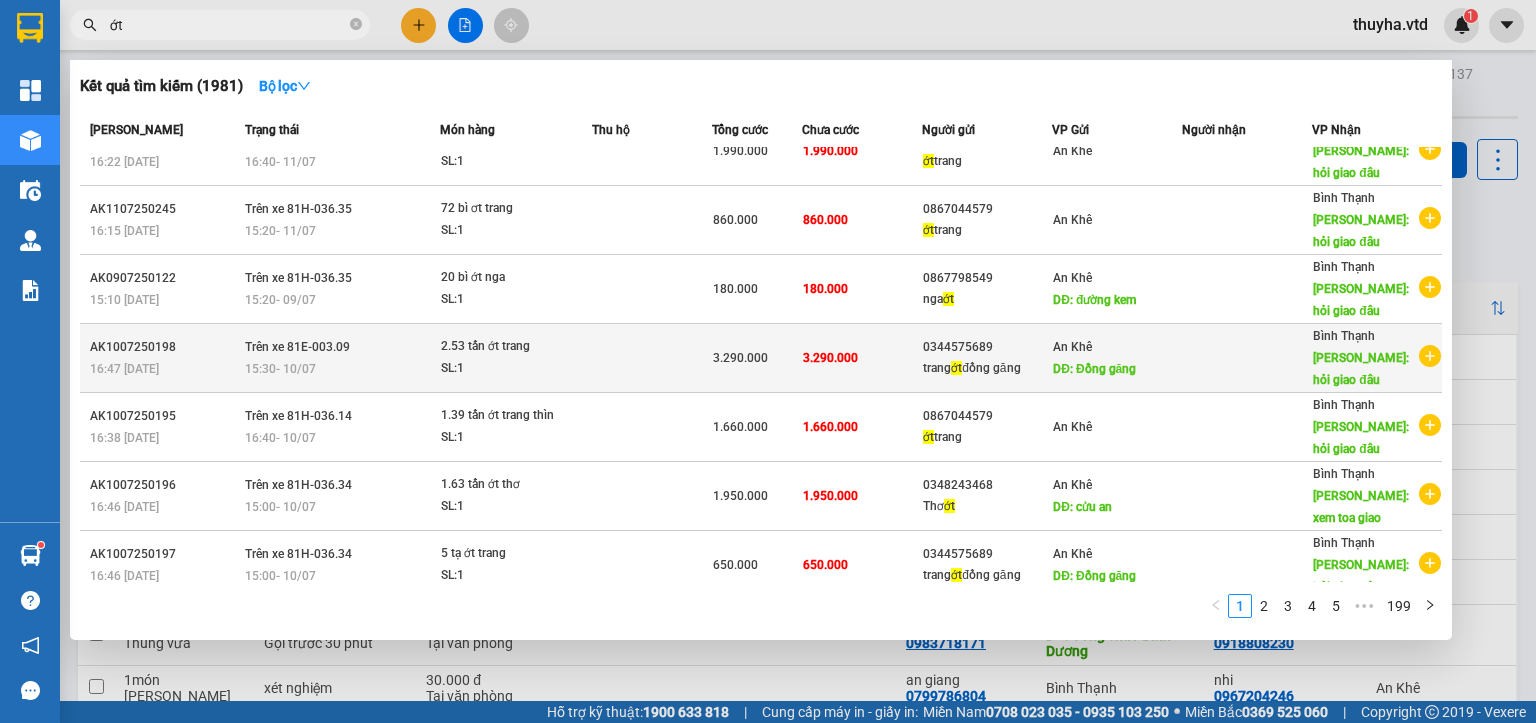 click on "trang  ớt  đồng găng" at bounding box center [987, 368] 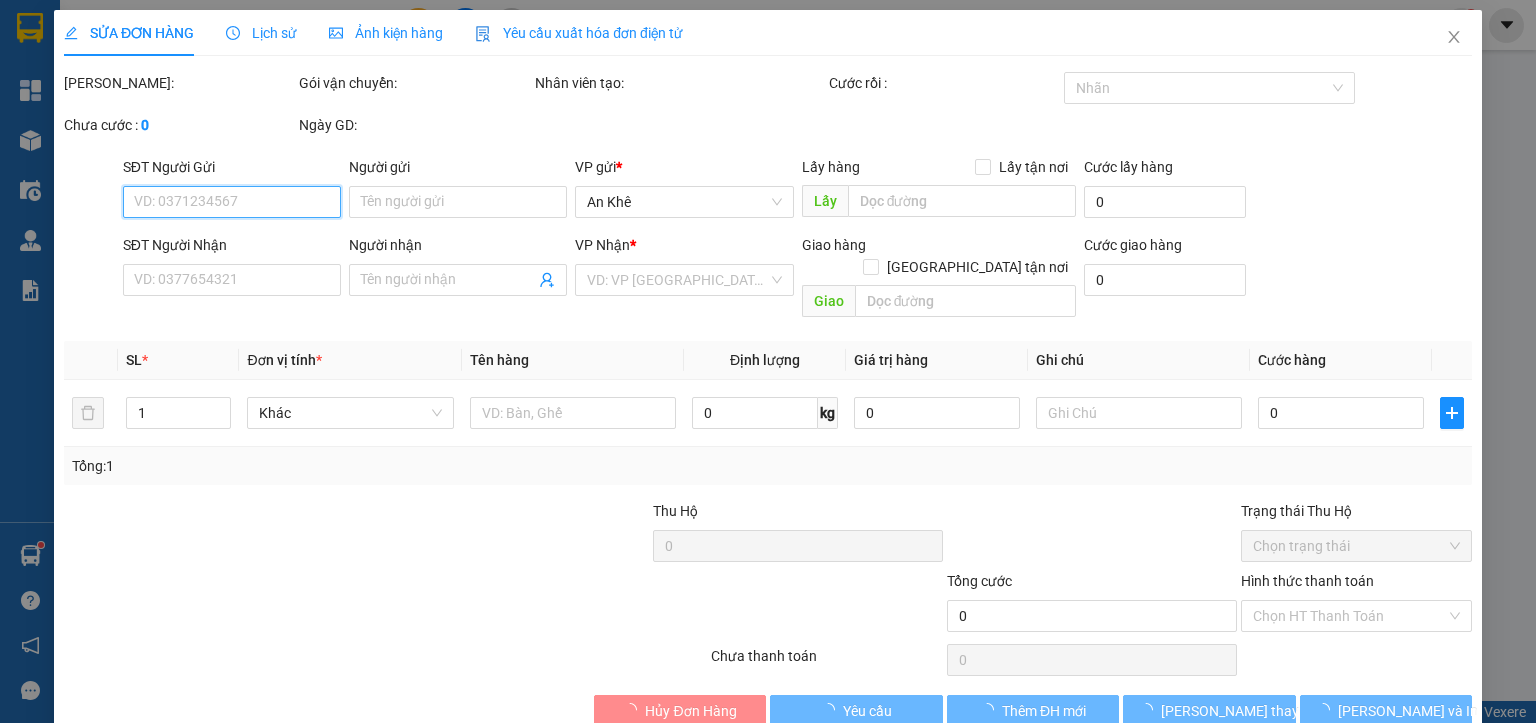 type on "0344575689" 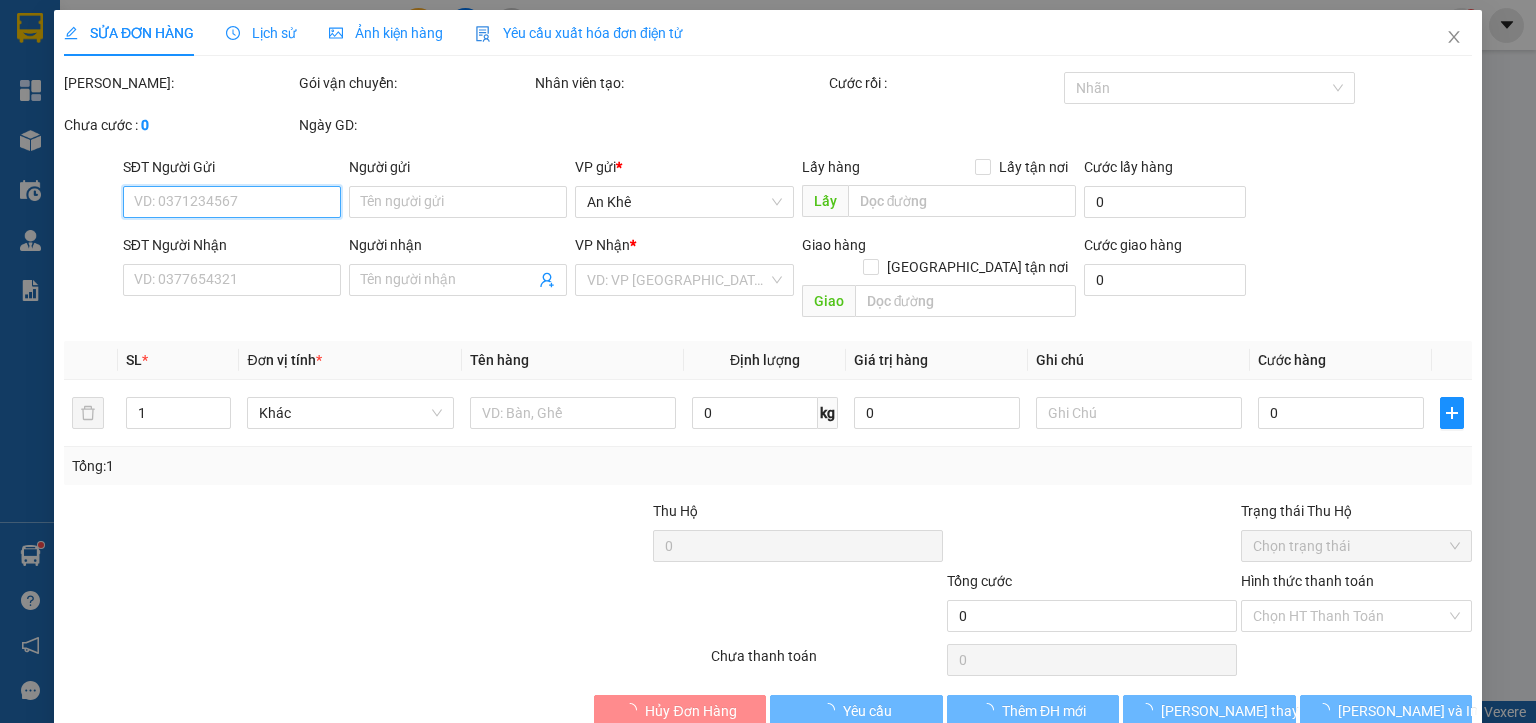 type on "trang ớt đồng găng" 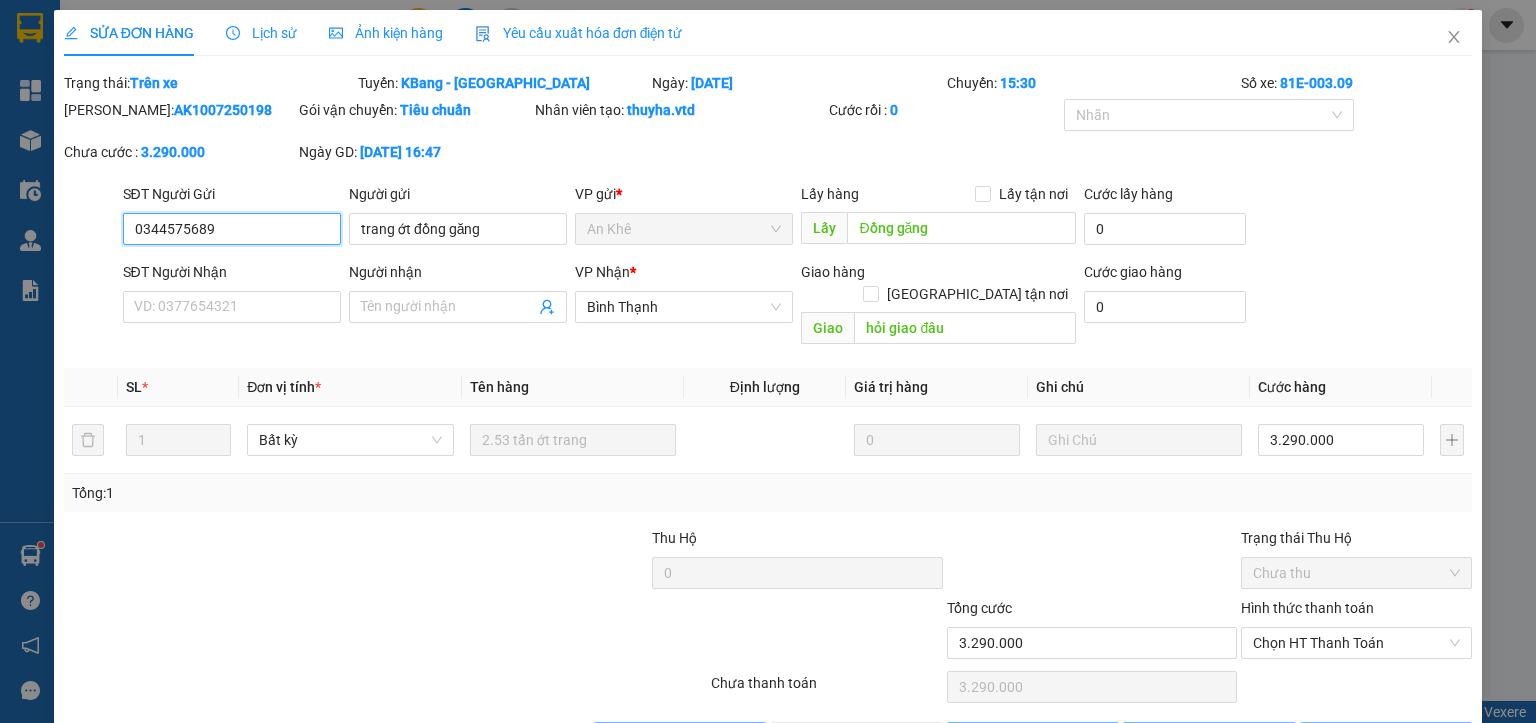 click on "0344575689" at bounding box center [232, 229] 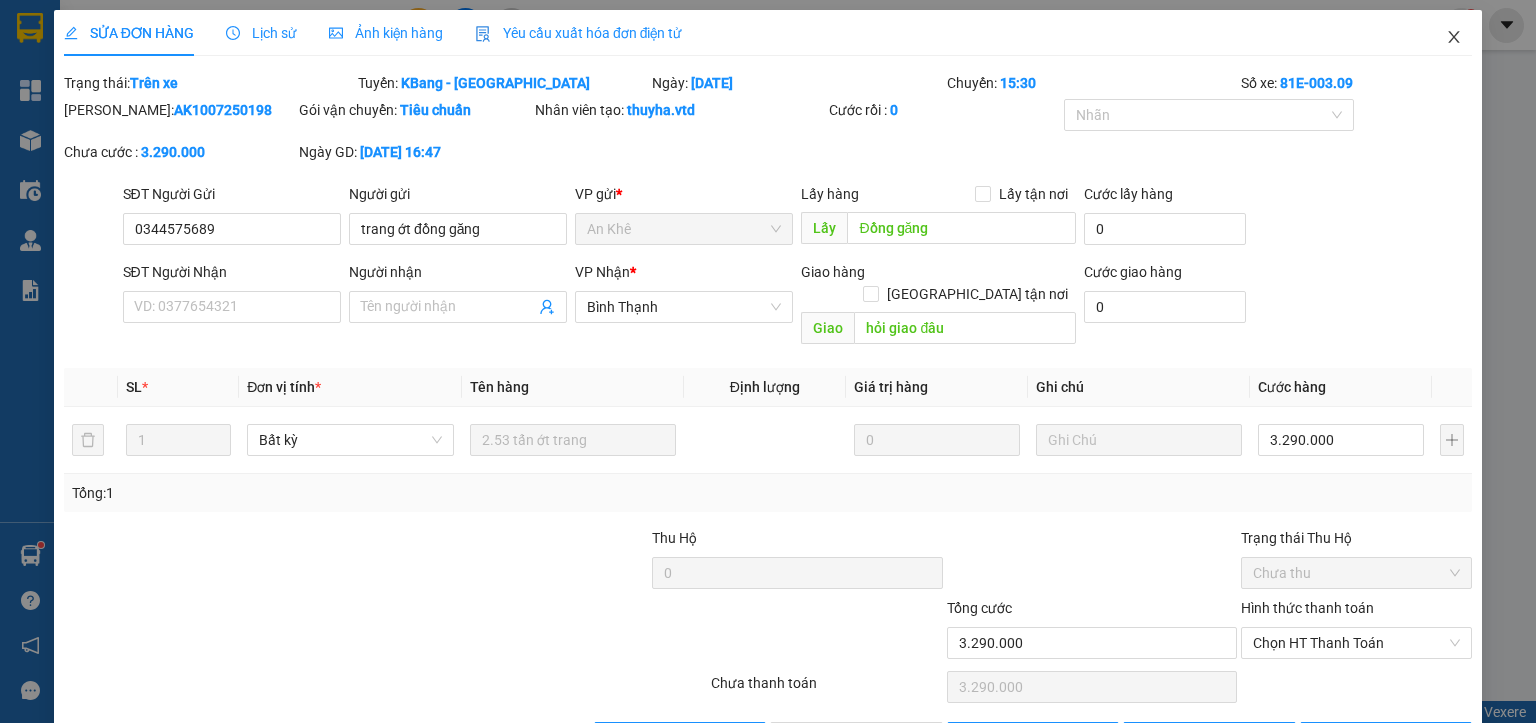 click at bounding box center (1454, 38) 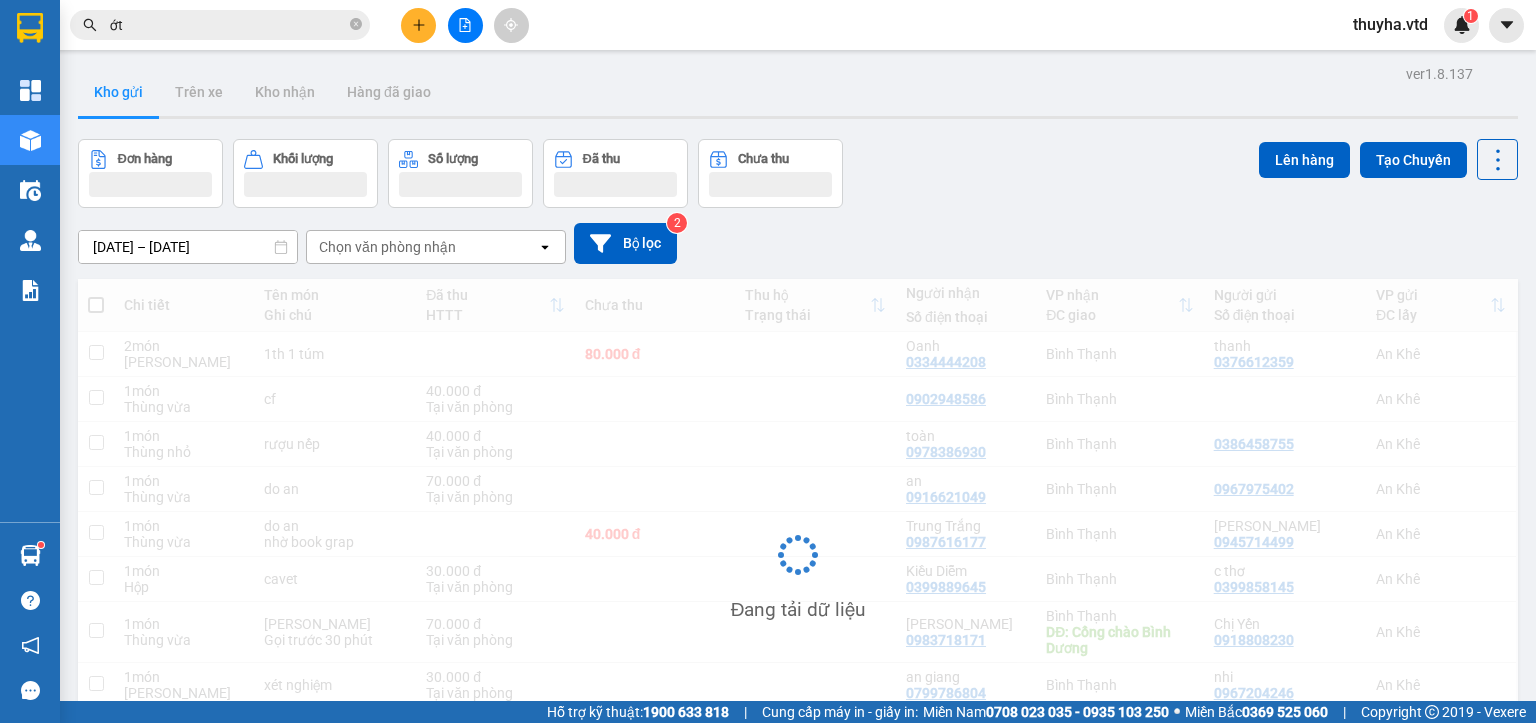click 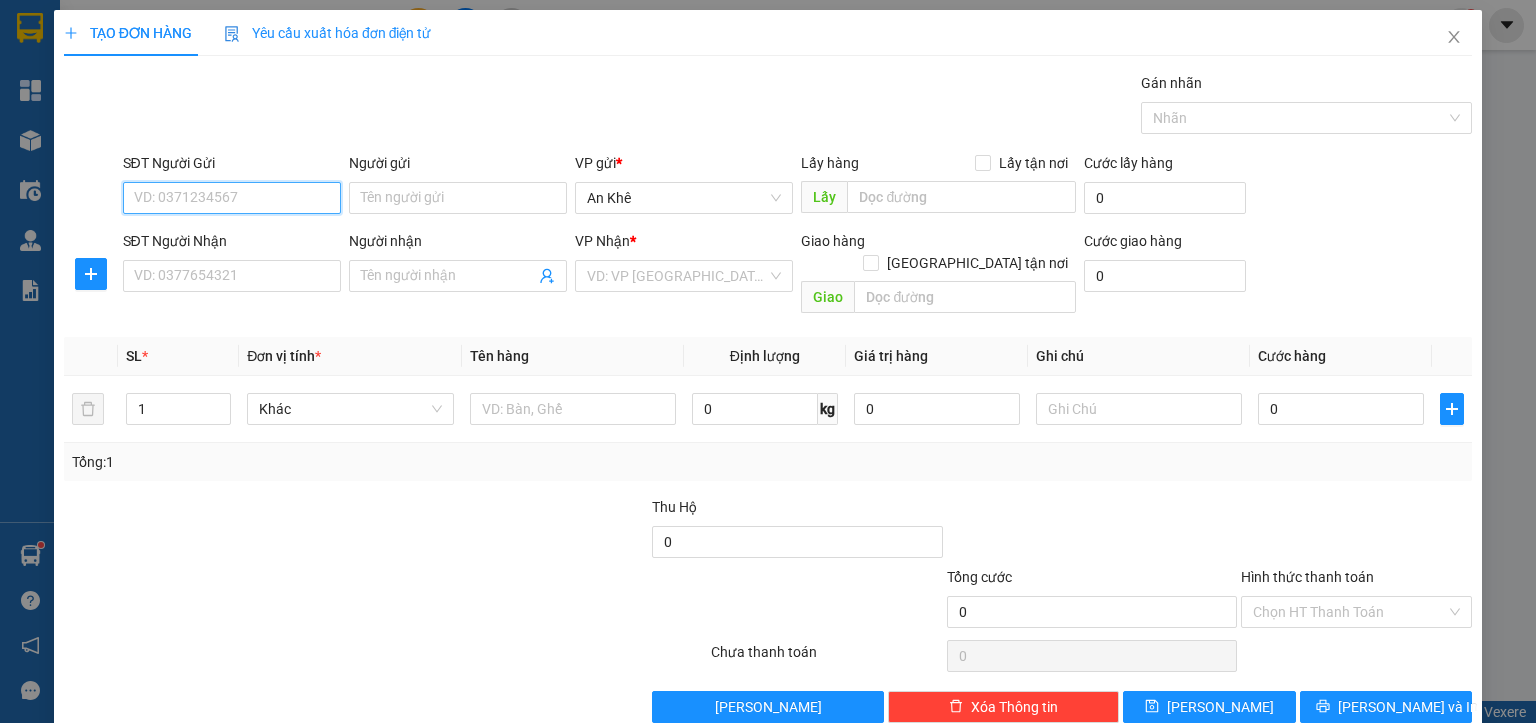 drag, startPoint x: 152, startPoint y: 203, endPoint x: 162, endPoint y: 206, distance: 10.440307 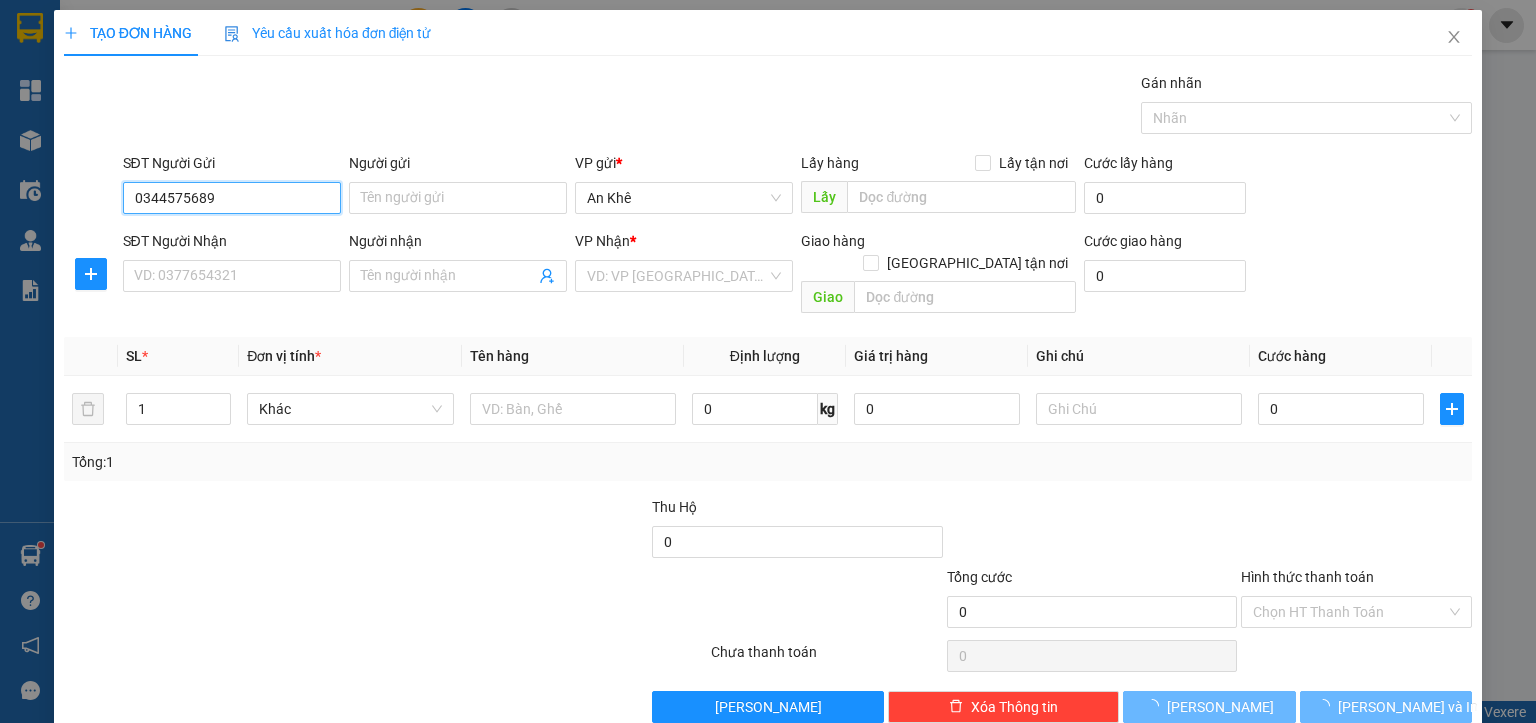 click on "0344575689" at bounding box center [232, 198] 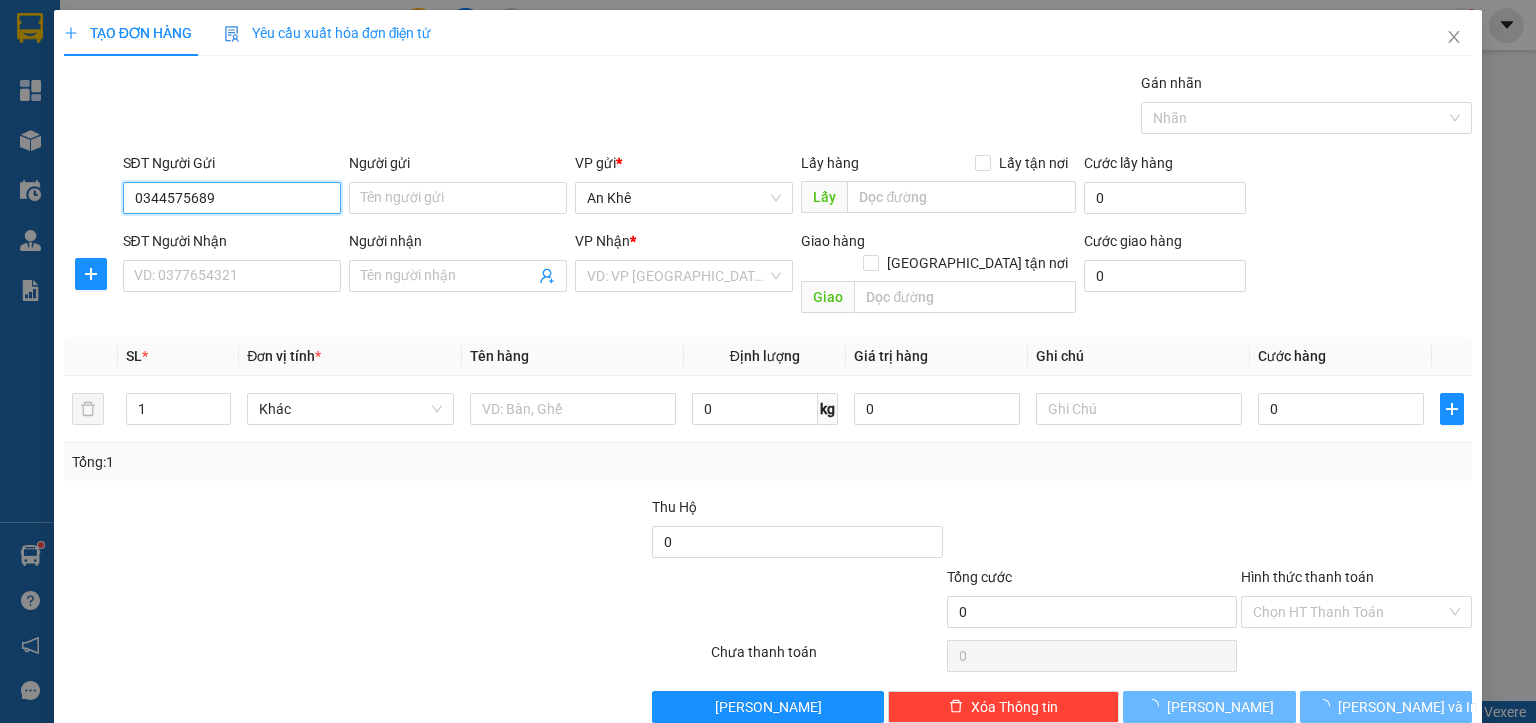 click on "0344575689" at bounding box center [232, 198] 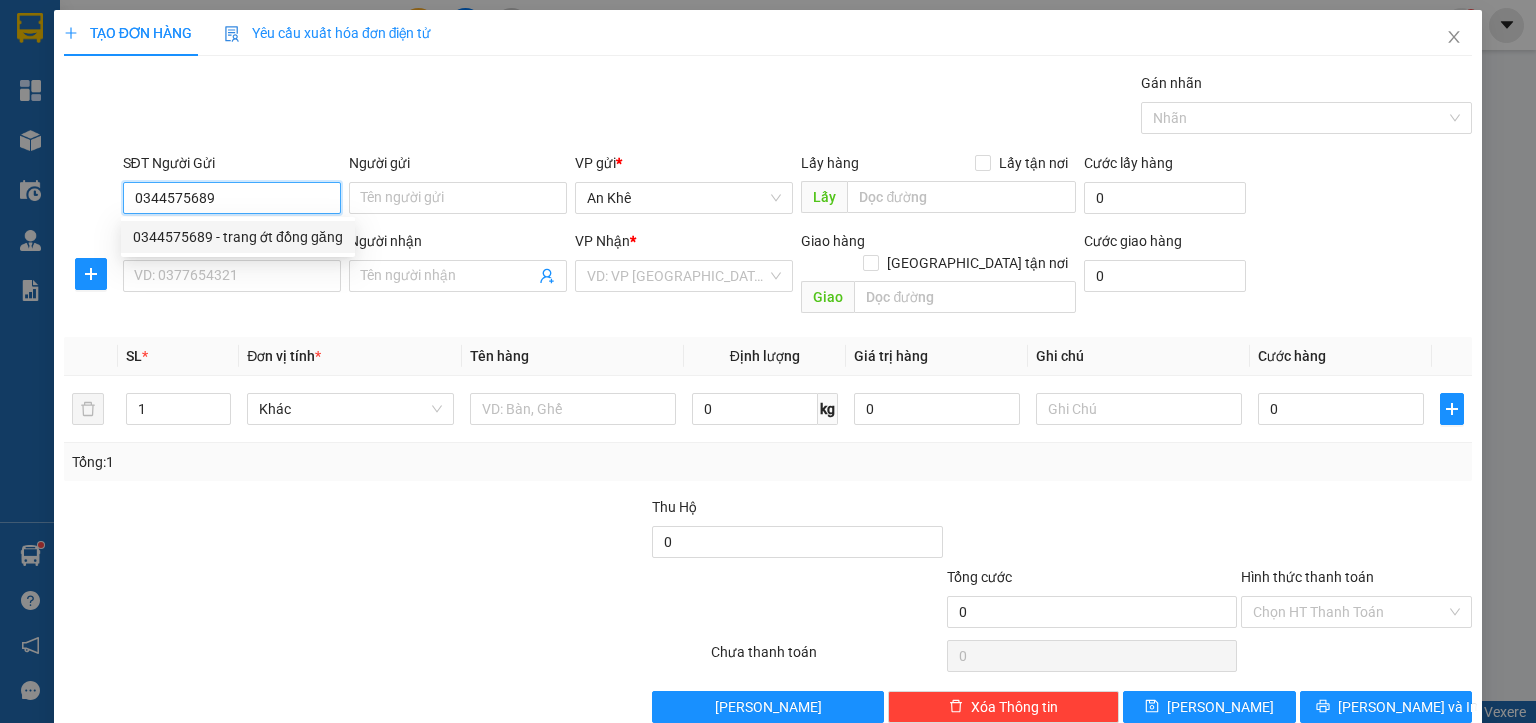 click on "0344575689" at bounding box center (232, 198) 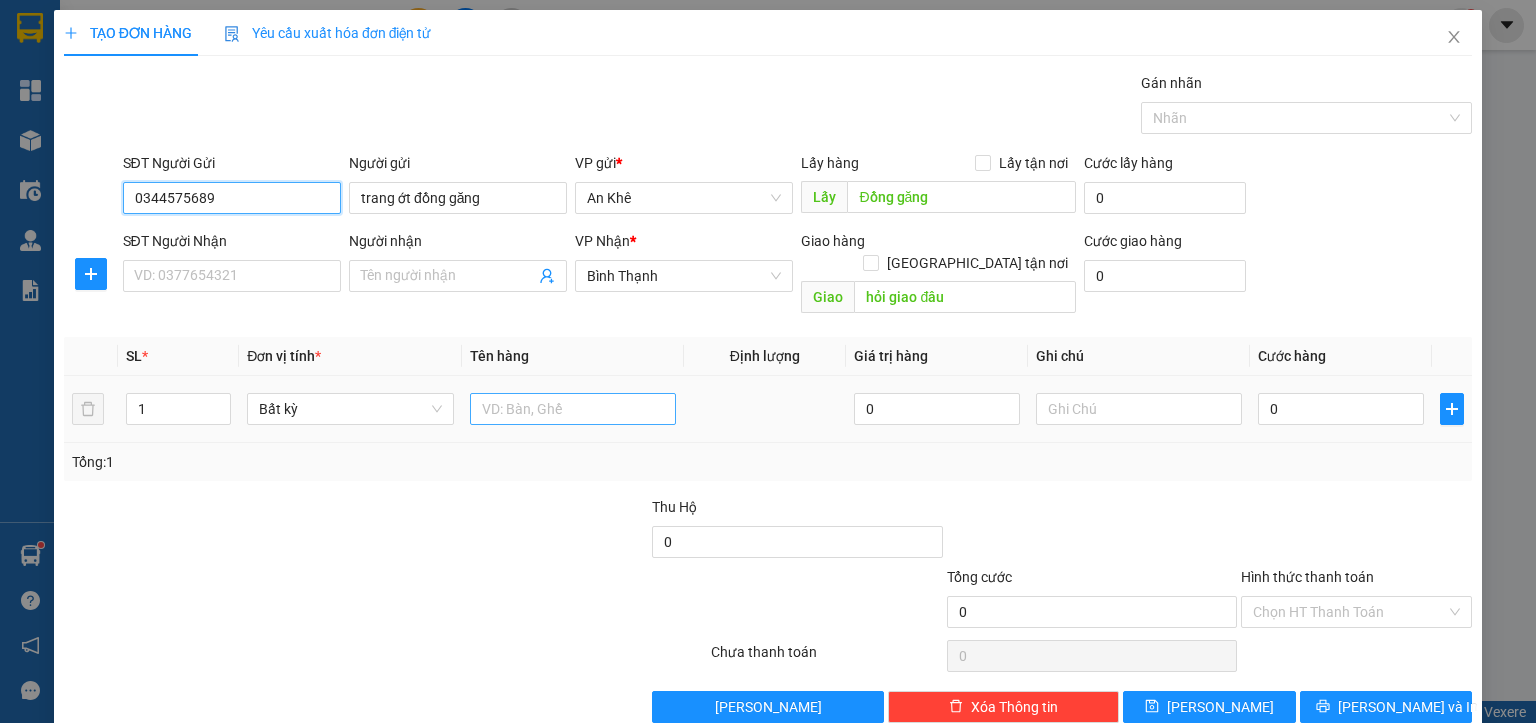 type on "0344575689" 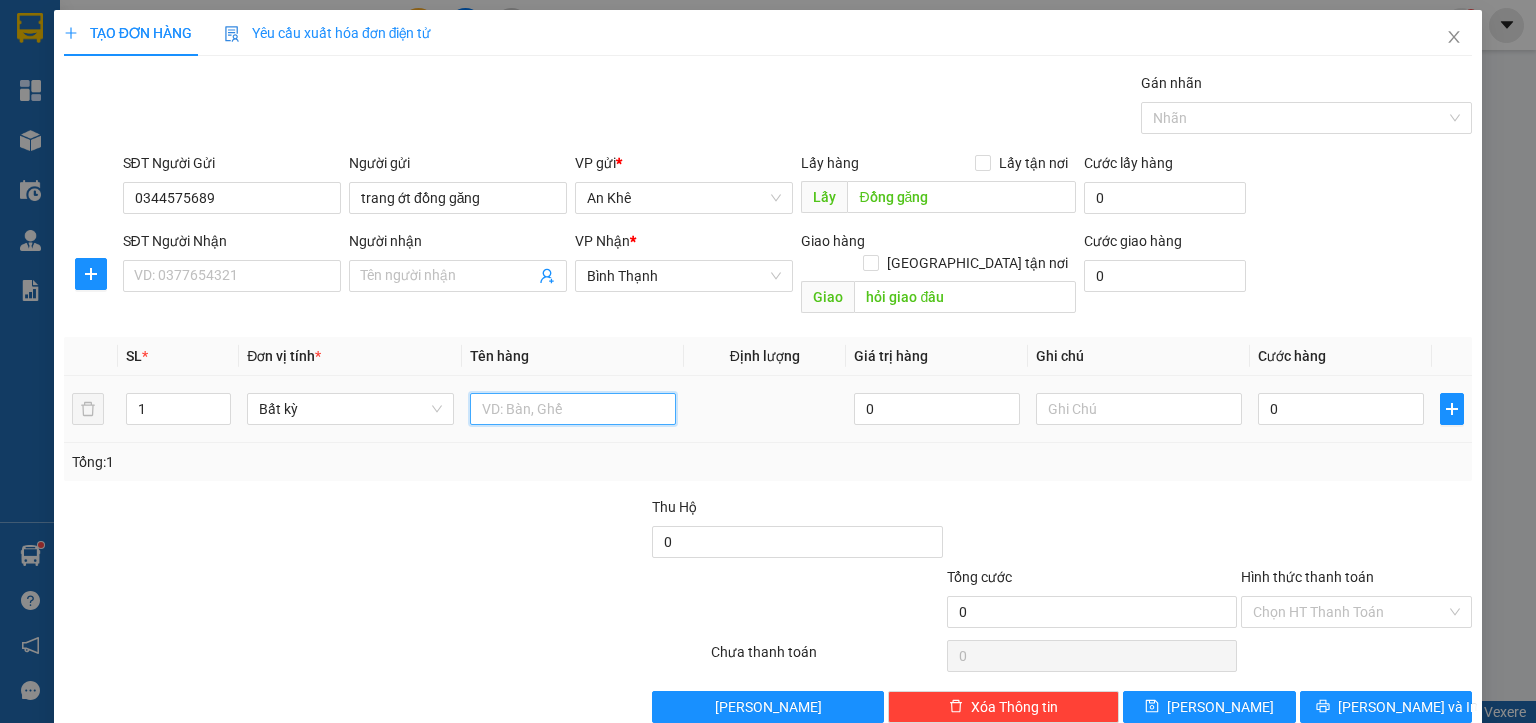 click at bounding box center [573, 409] 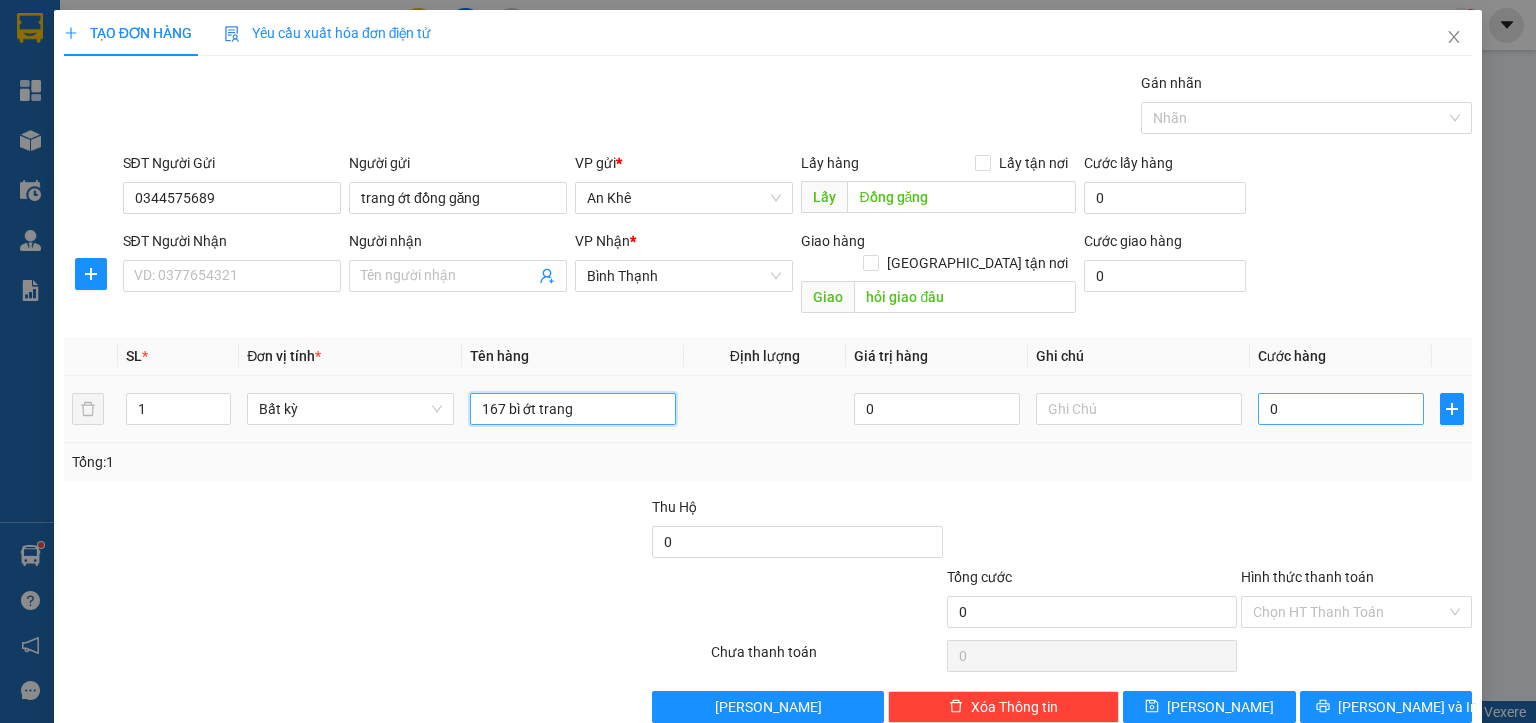 type on "167 bì ớt trang" 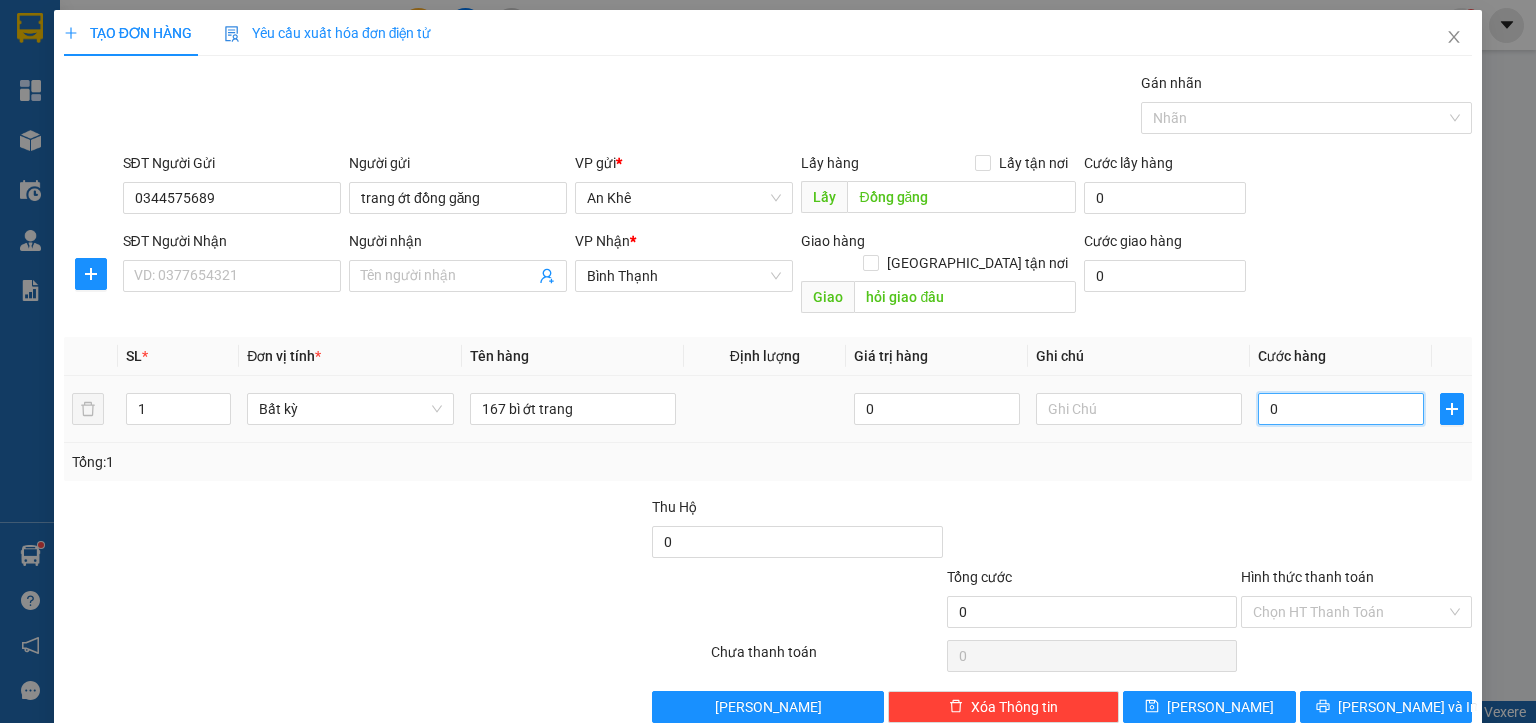 click on "0" at bounding box center (1341, 409) 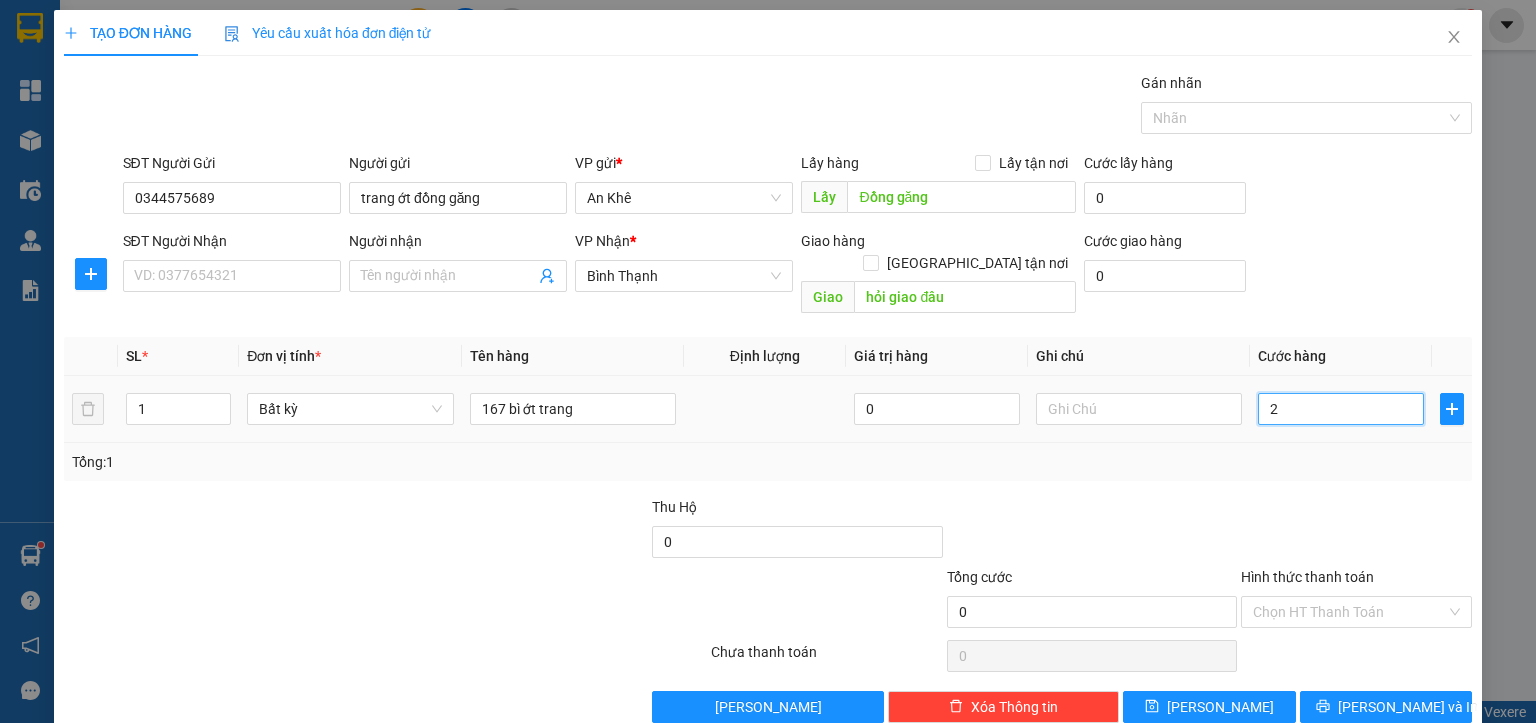 type on "2" 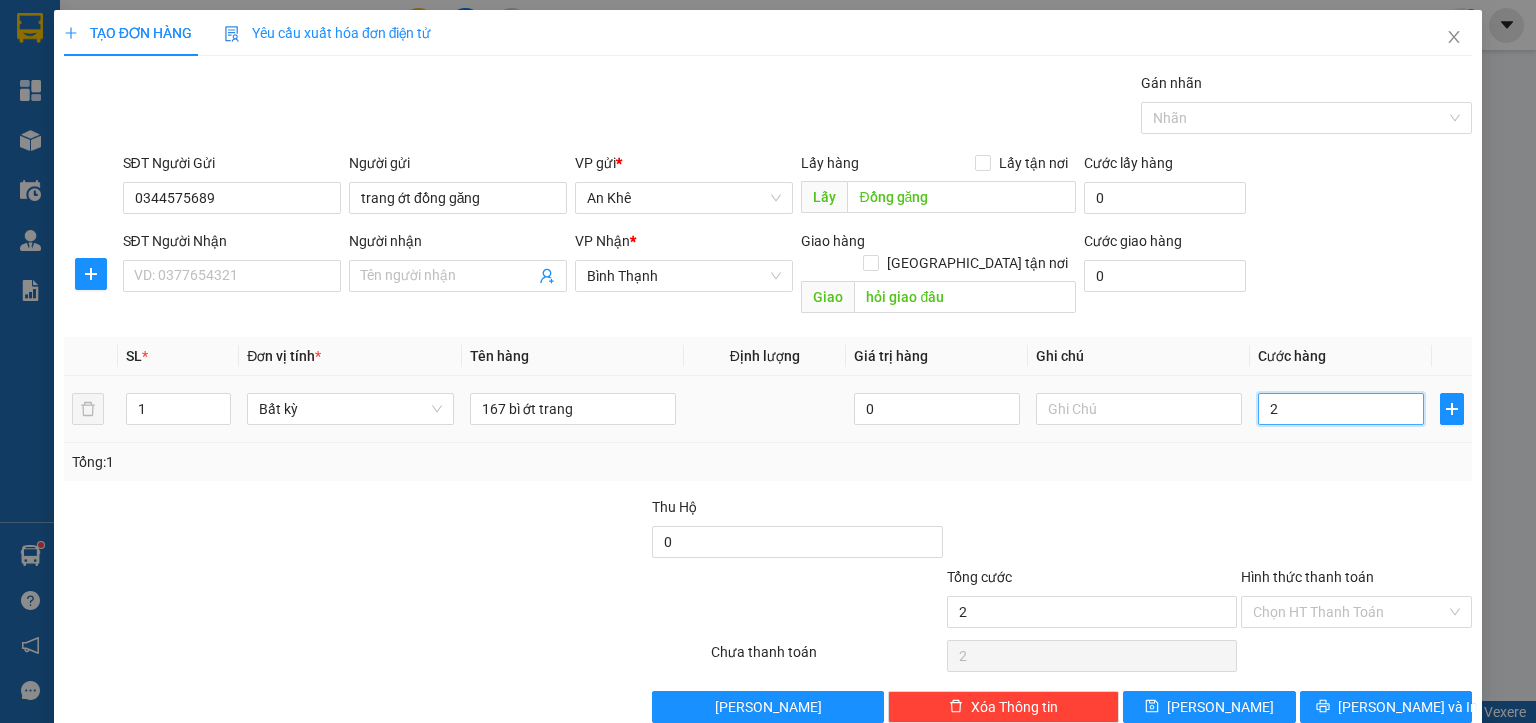 type on "21" 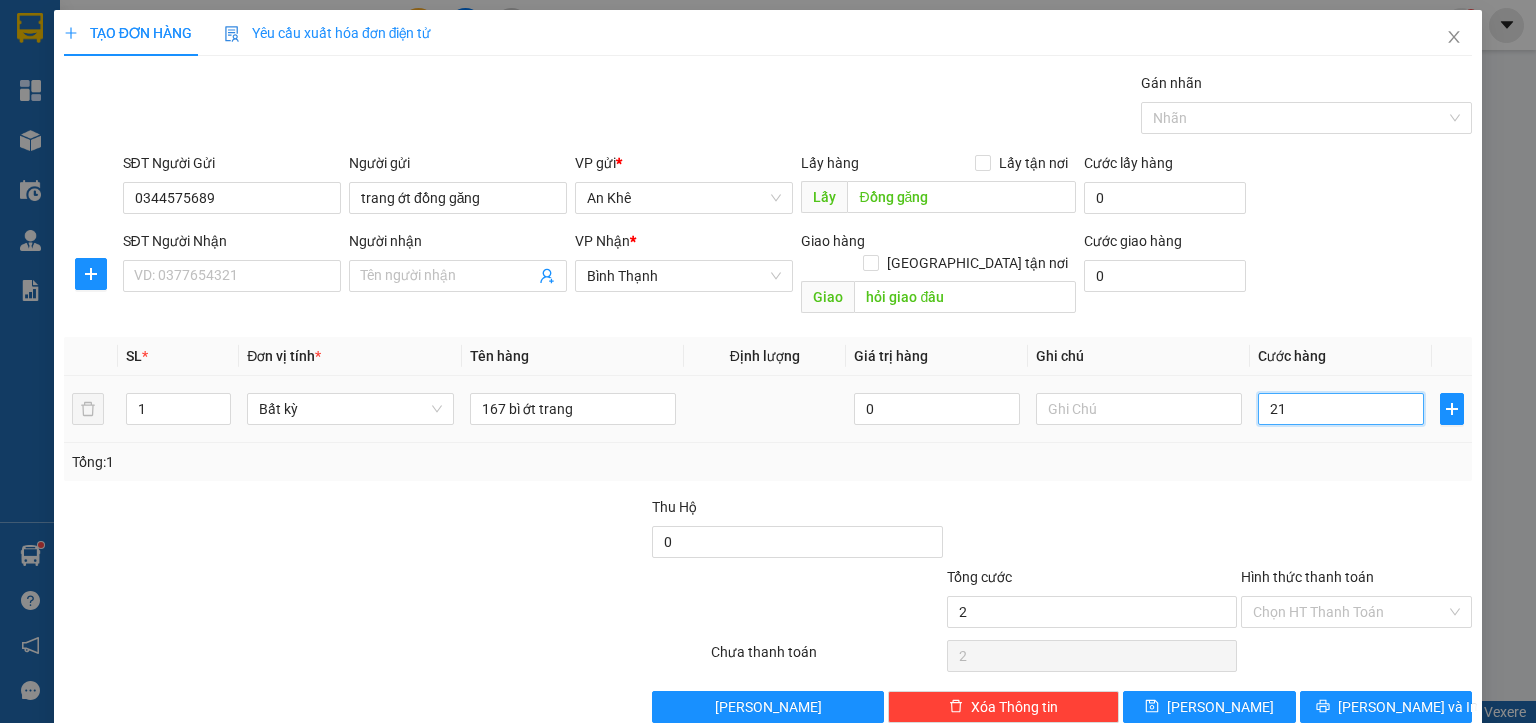 type on "21" 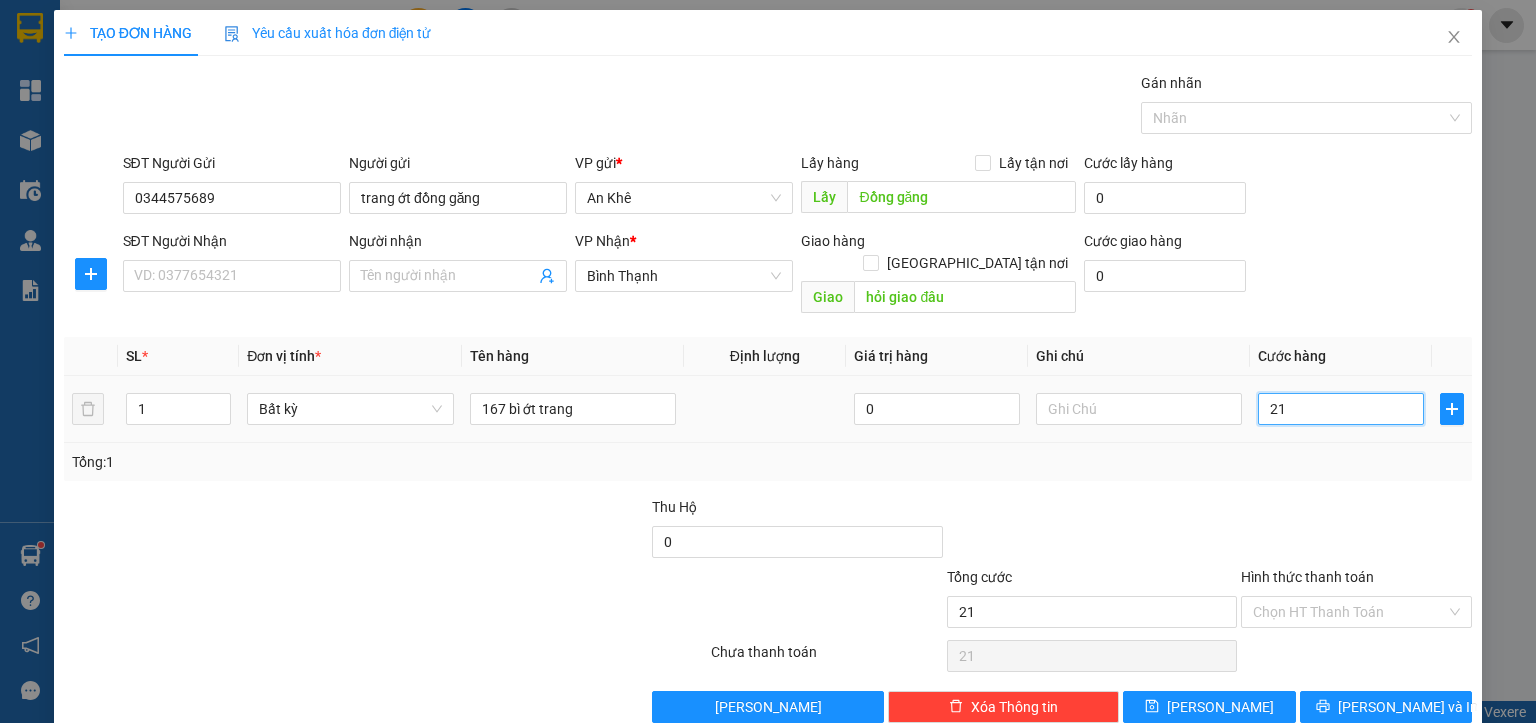 type on "217" 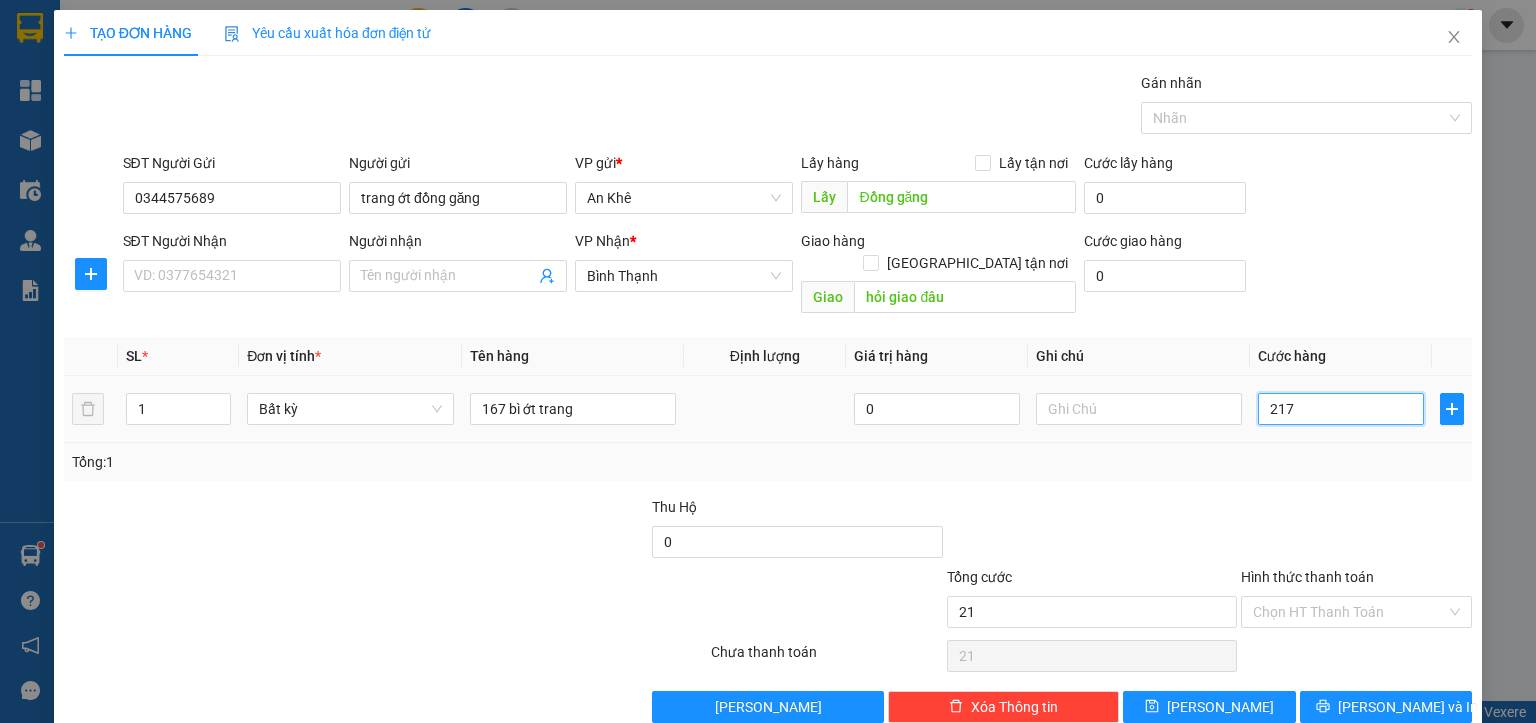 type on "217" 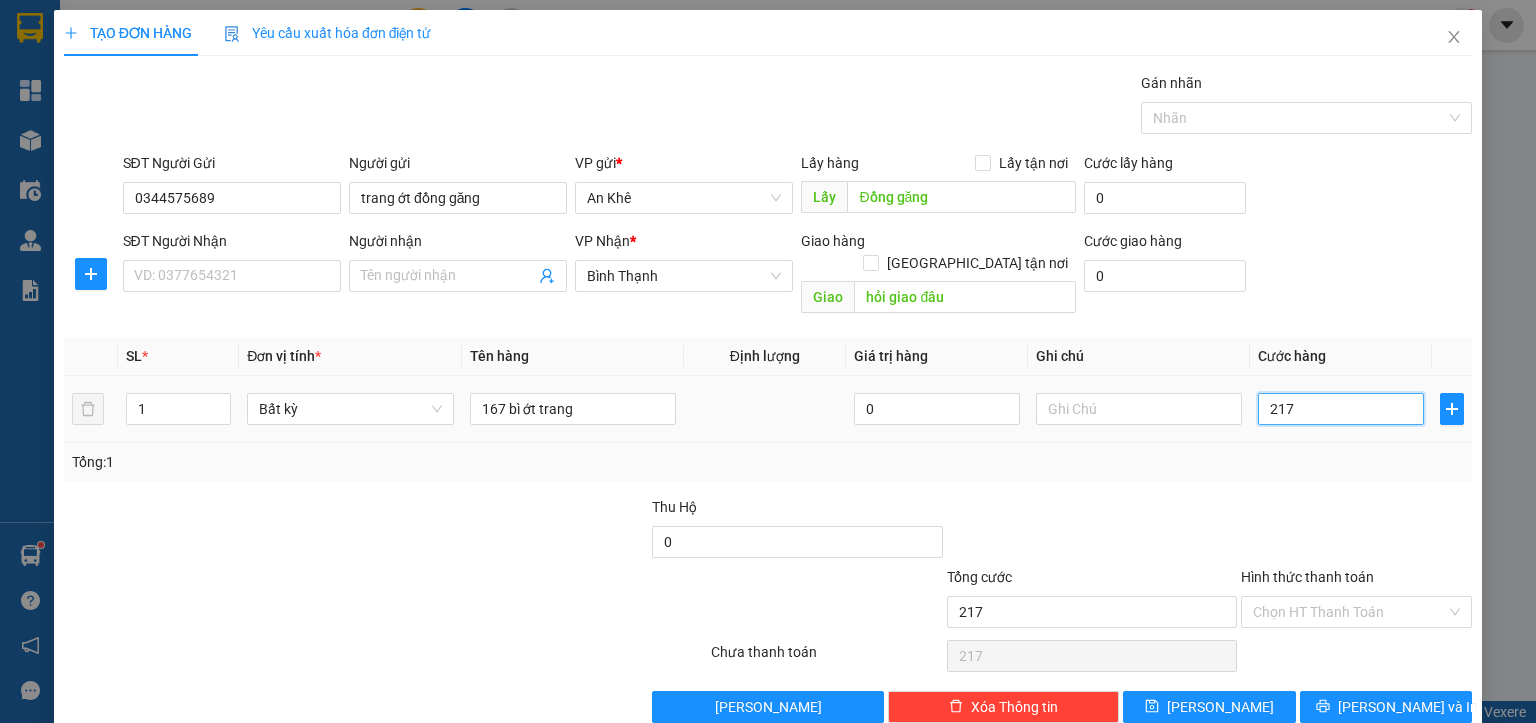 type on "2.170" 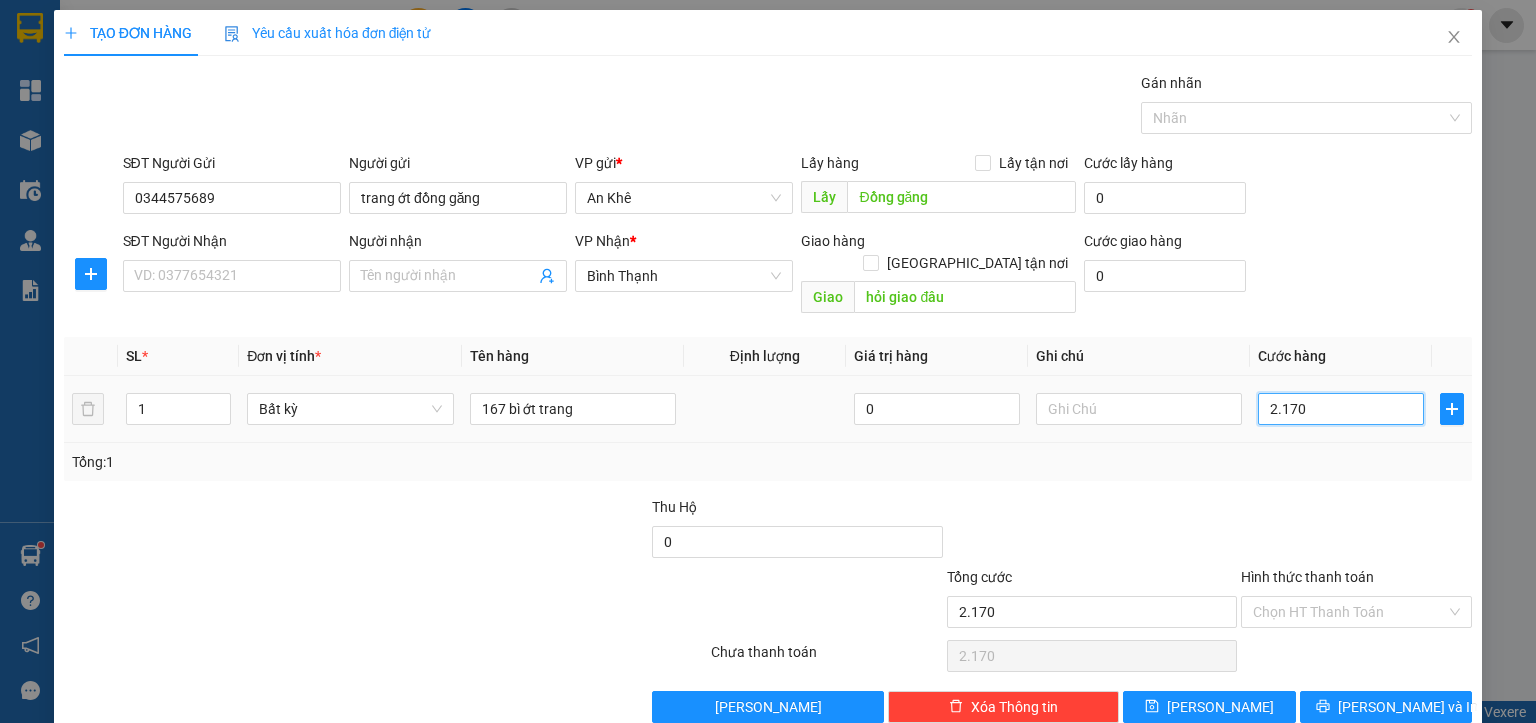 type on "21.700" 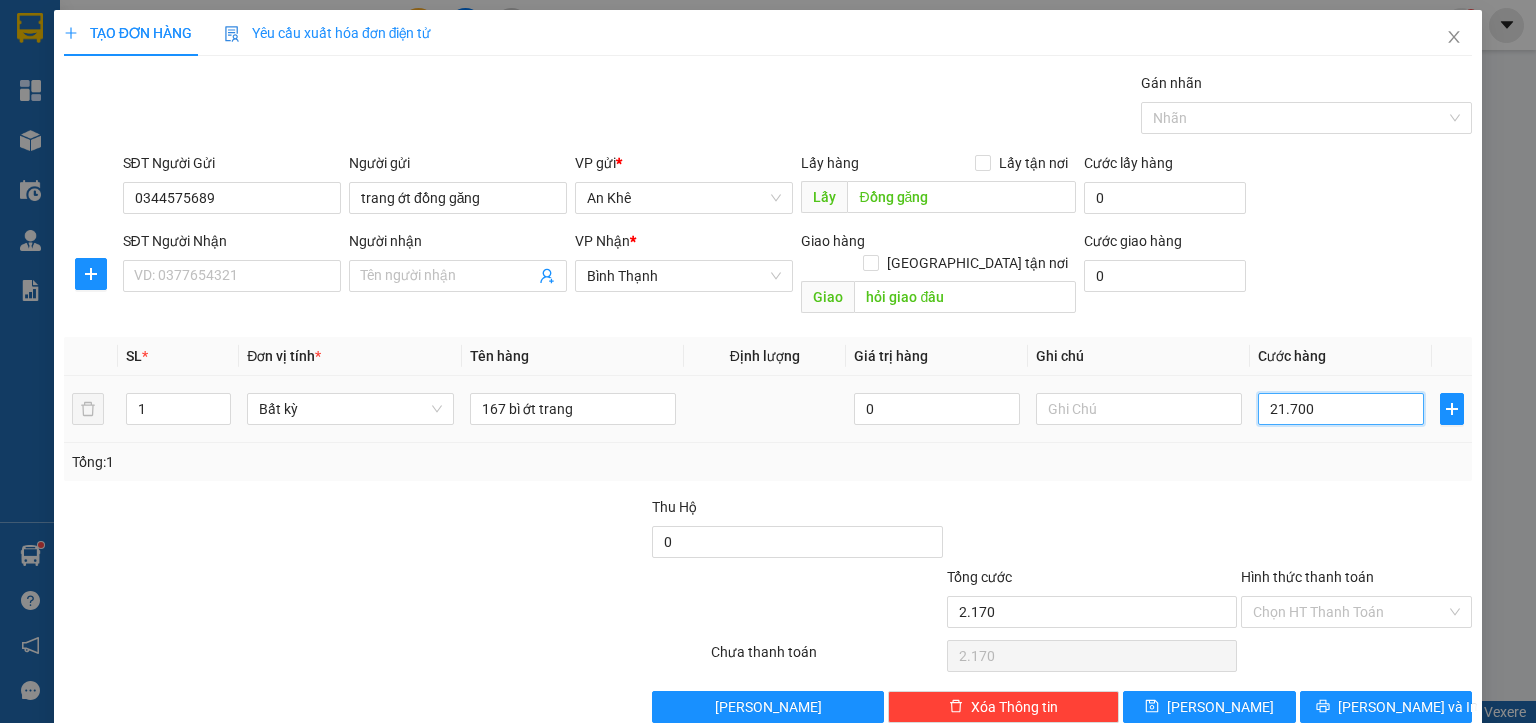 type on "21.700" 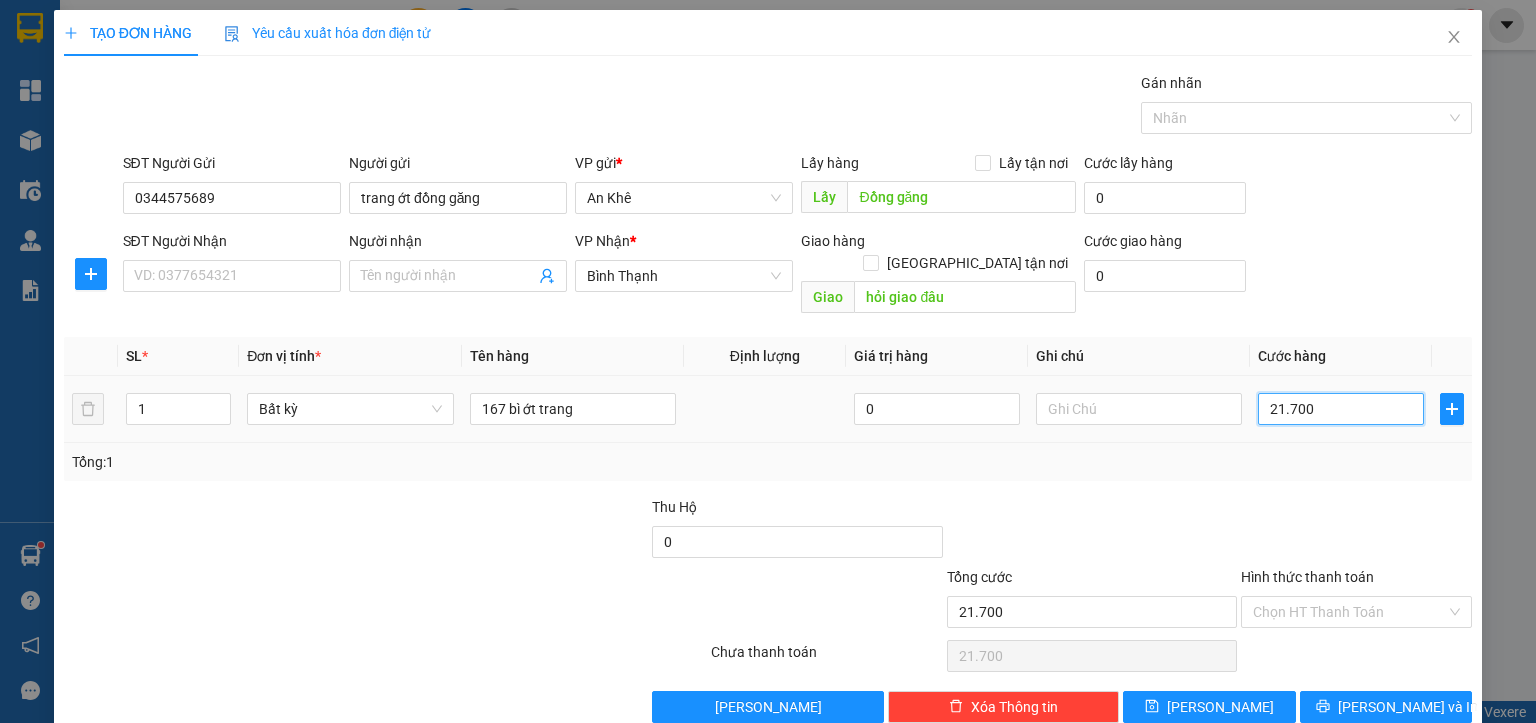 type on "217.000" 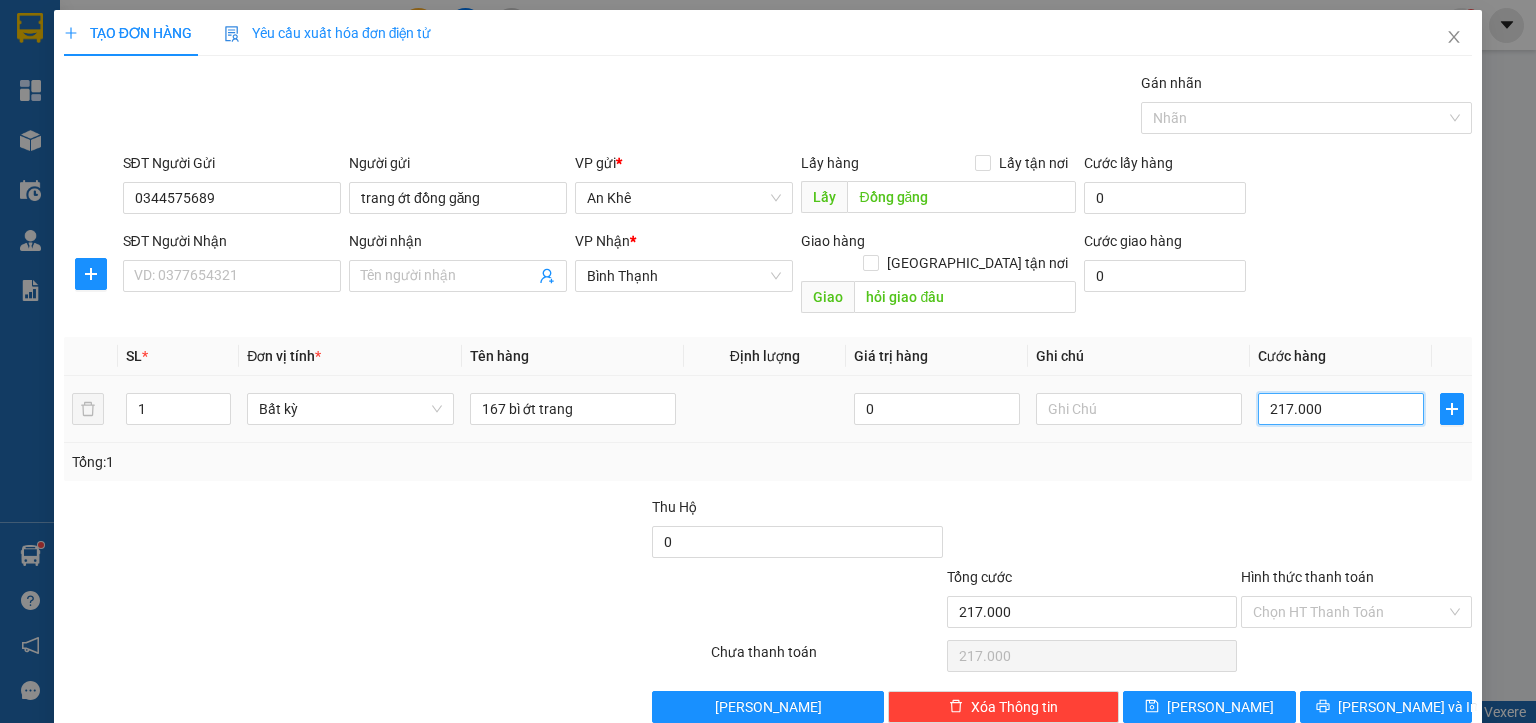 type on "2.170.000" 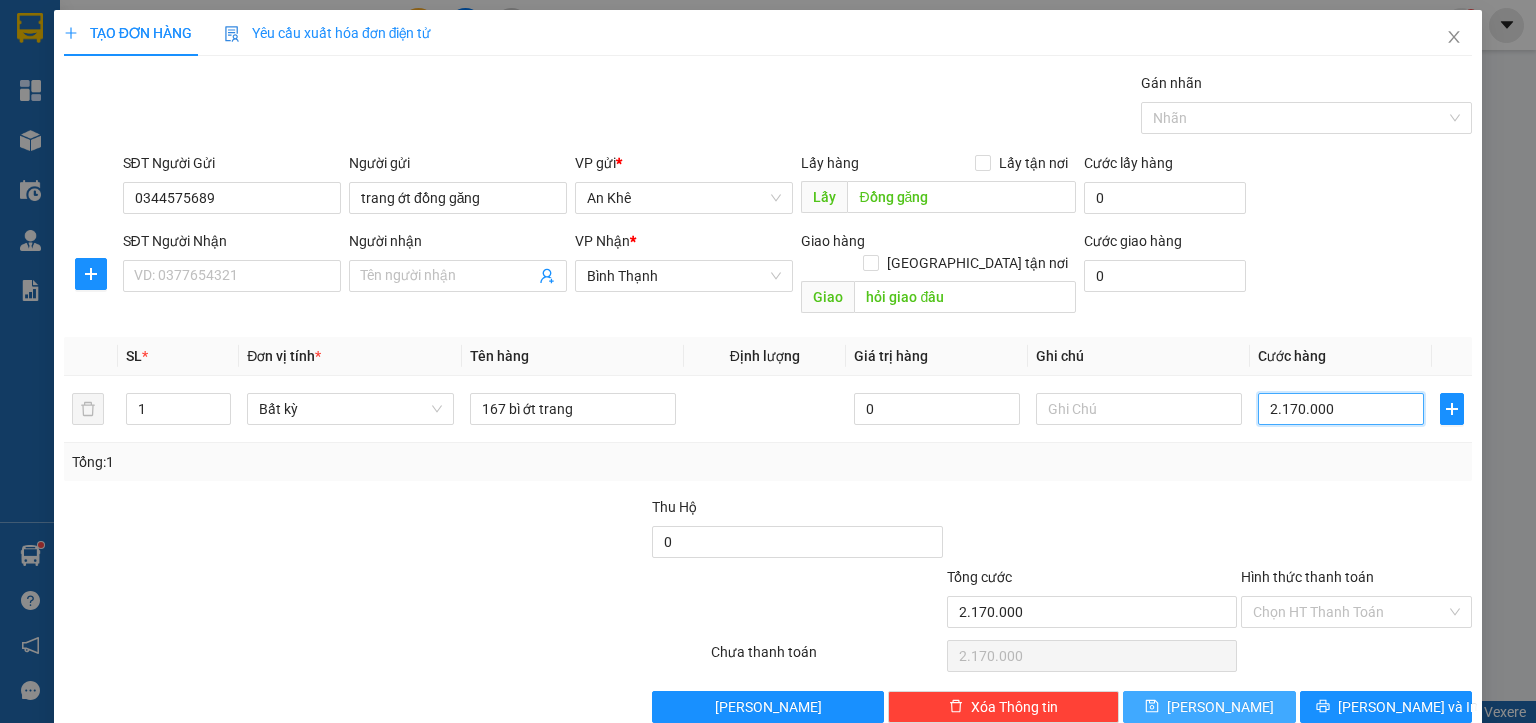type on "2.170.000" 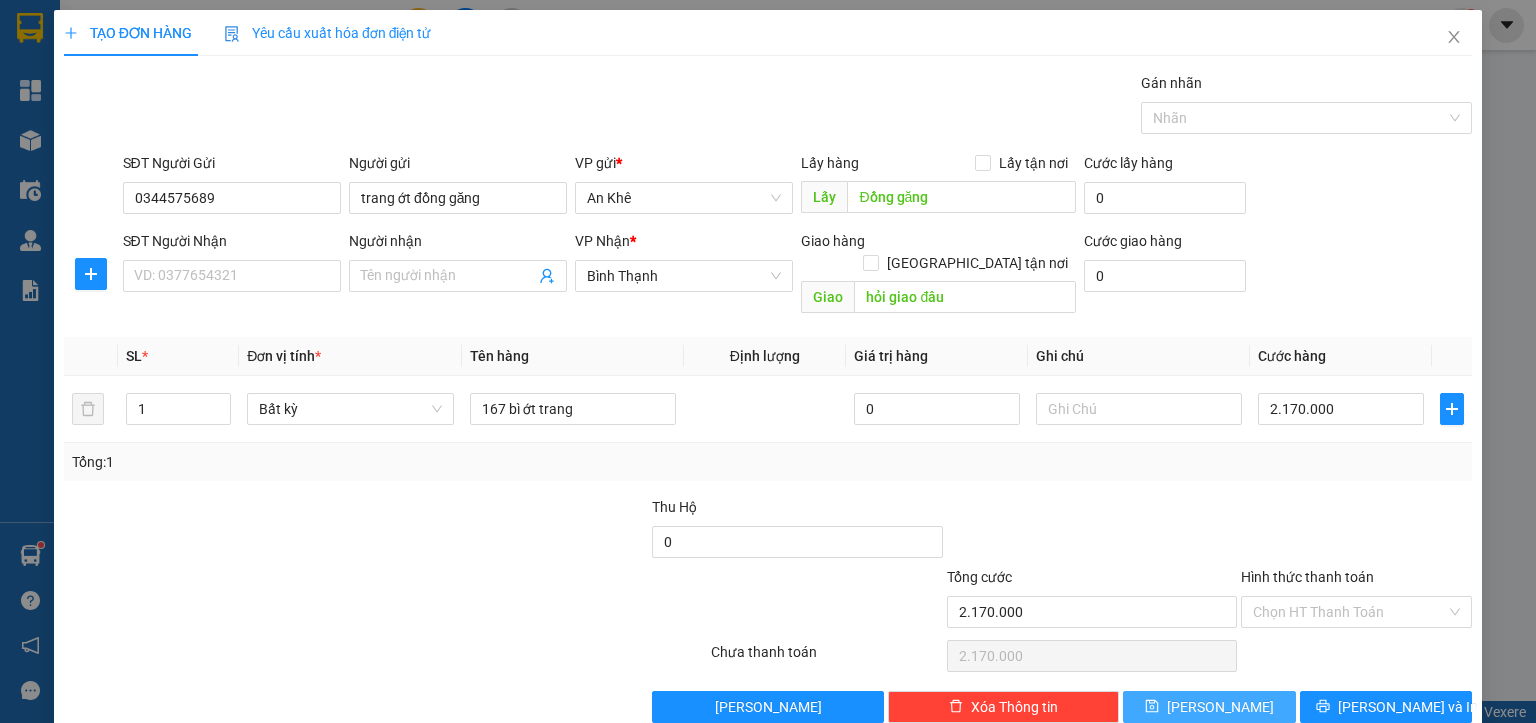 click on "[PERSON_NAME]" at bounding box center [1209, 707] 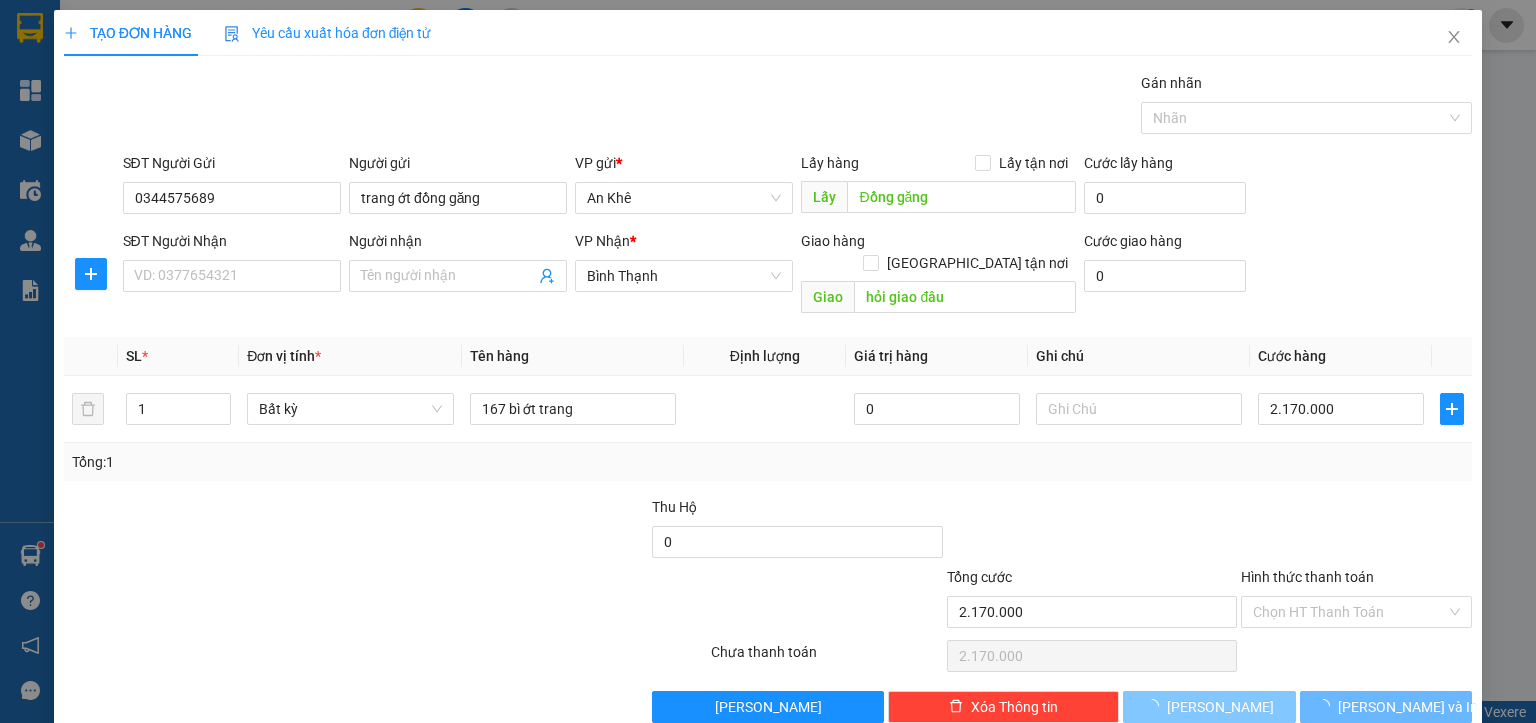 type 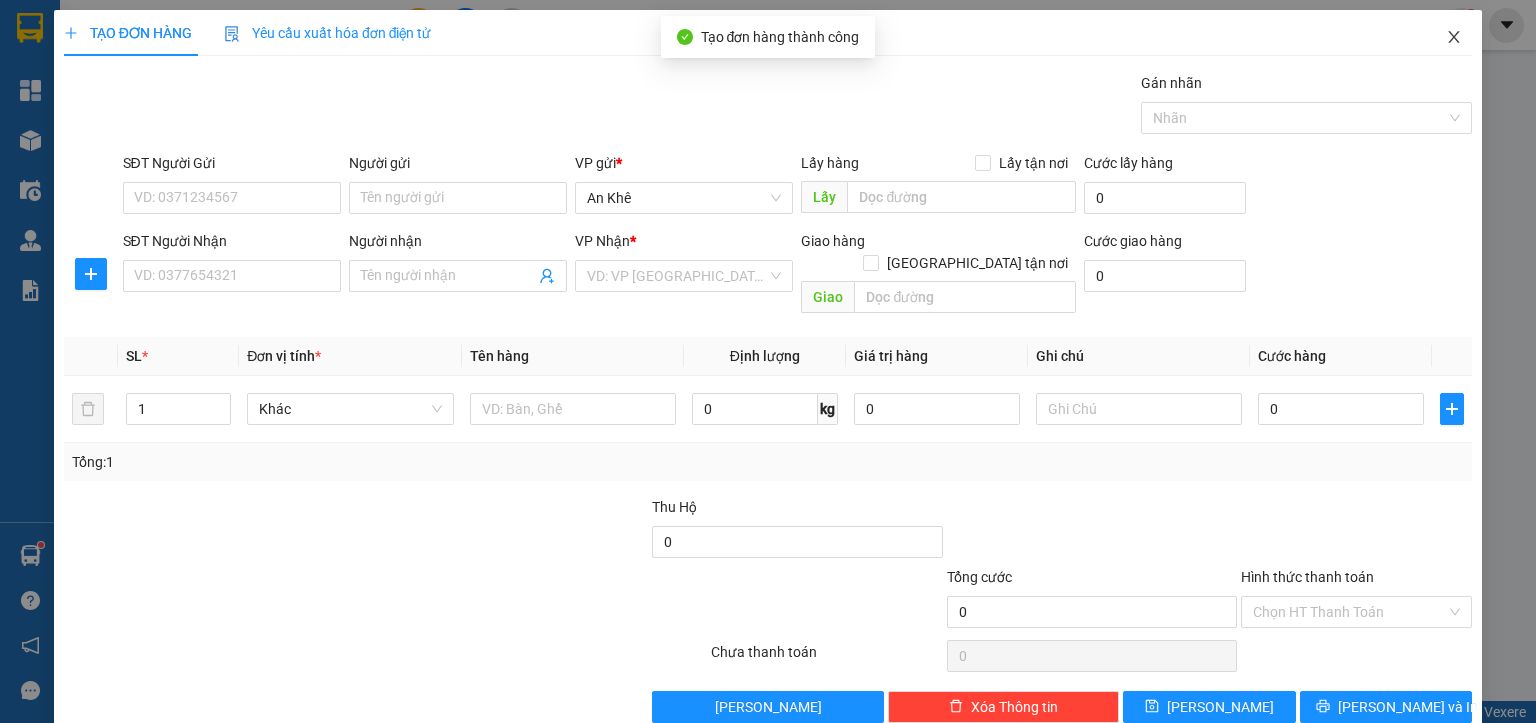 click 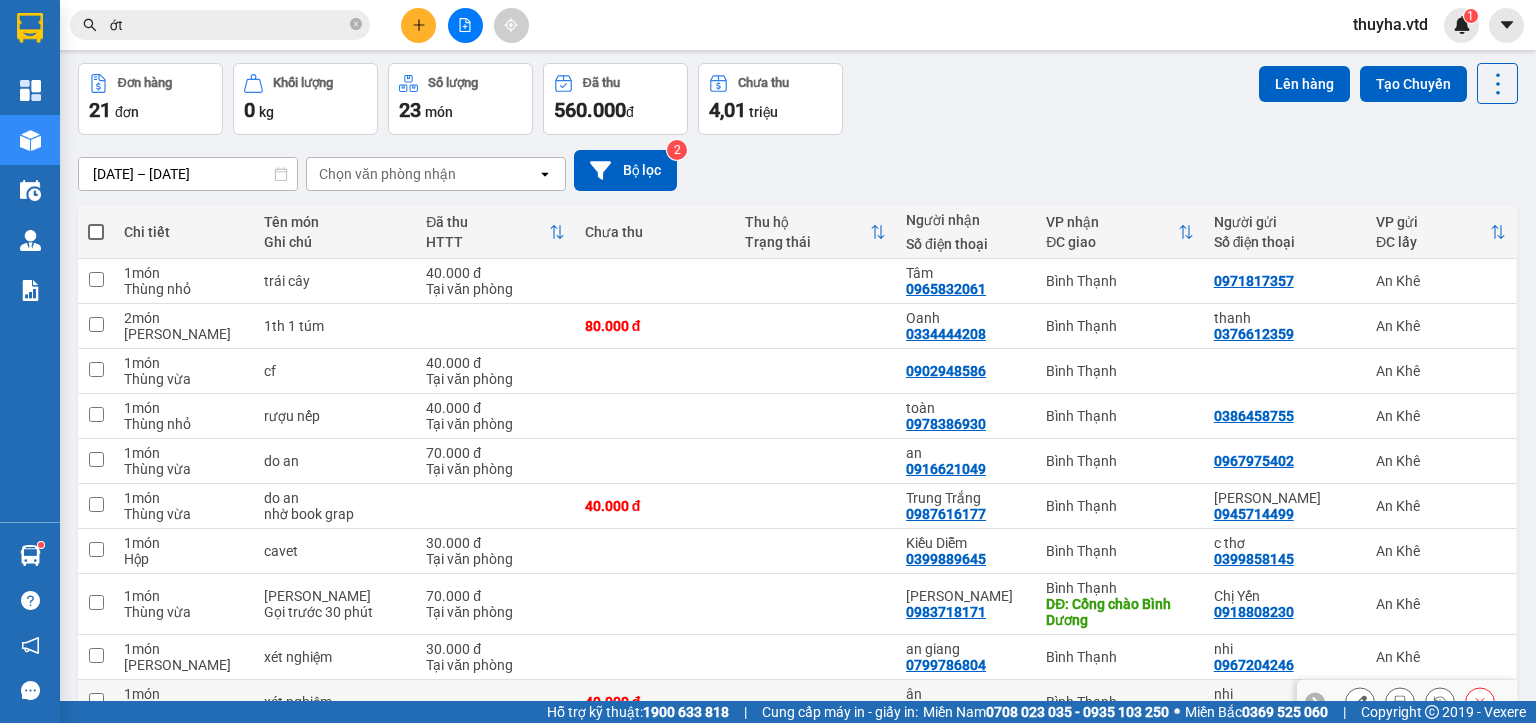 scroll, scrollTop: 178, scrollLeft: 0, axis: vertical 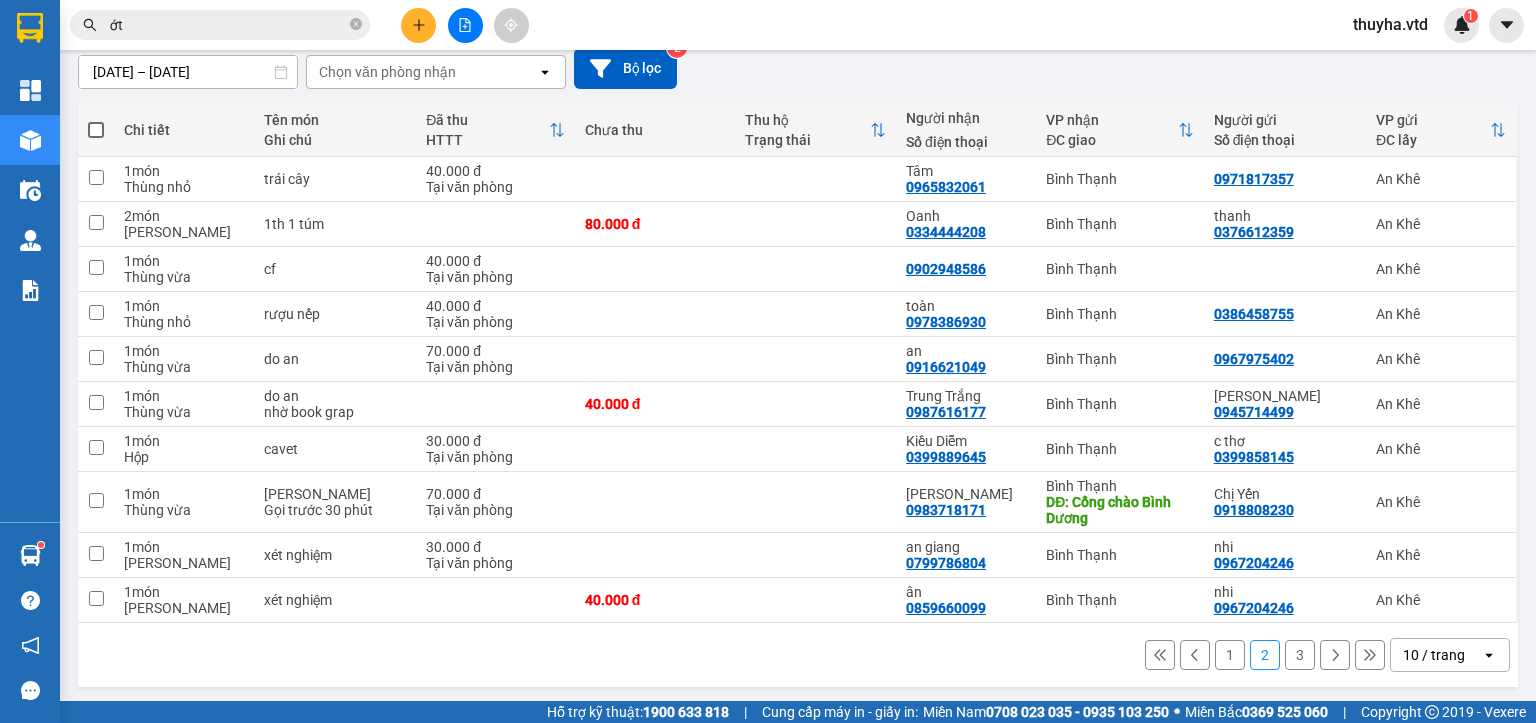 click on "1" at bounding box center (1230, 655) 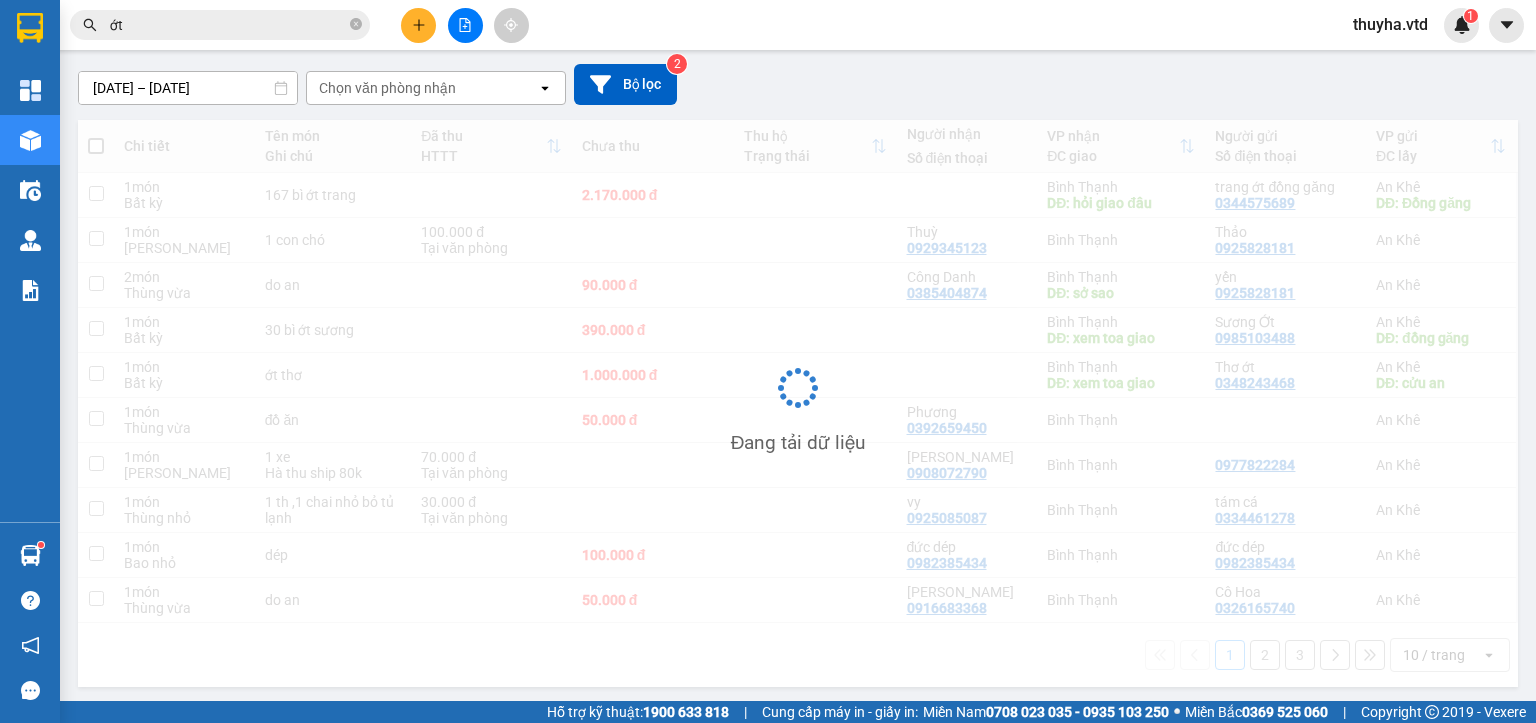 scroll, scrollTop: 162, scrollLeft: 0, axis: vertical 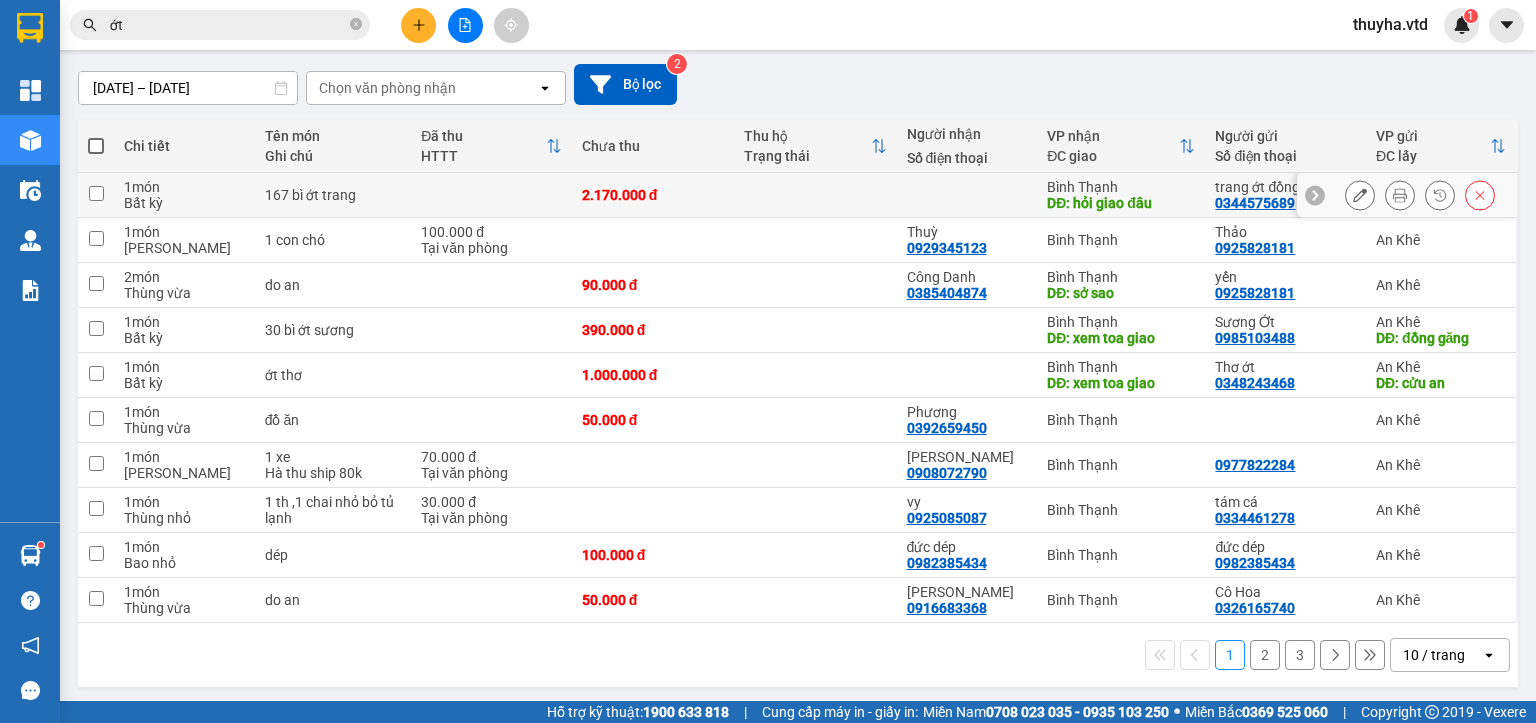 click at bounding box center (96, 193) 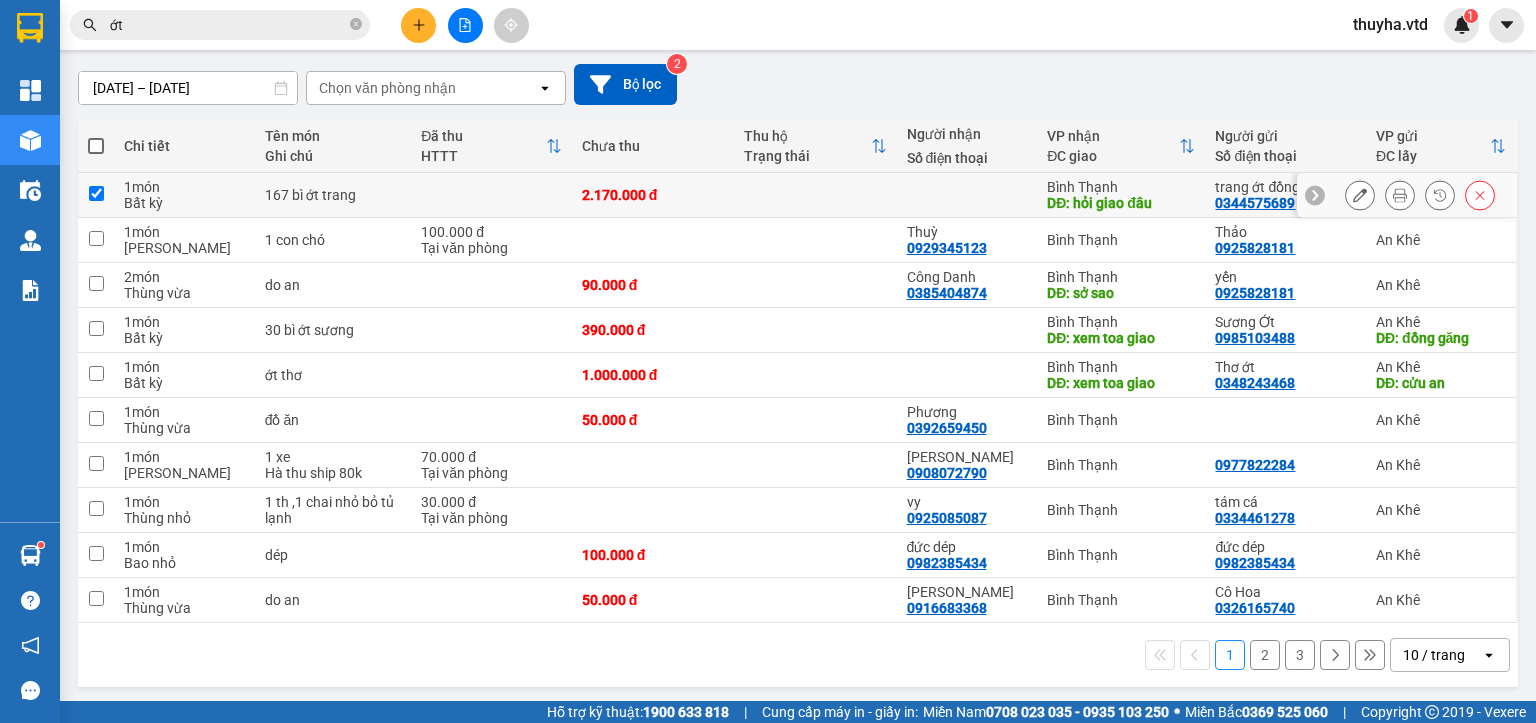 checkbox on "true" 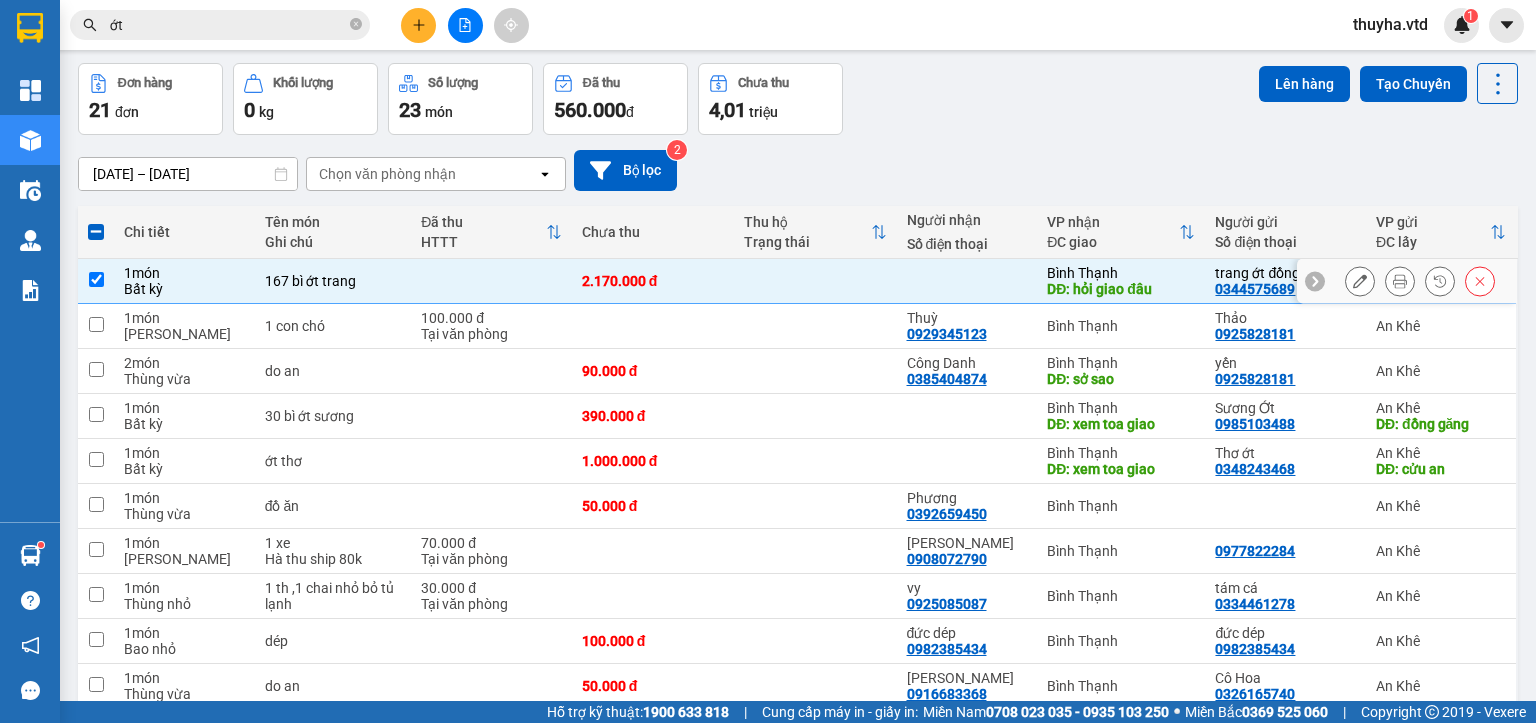 scroll, scrollTop: 0, scrollLeft: 0, axis: both 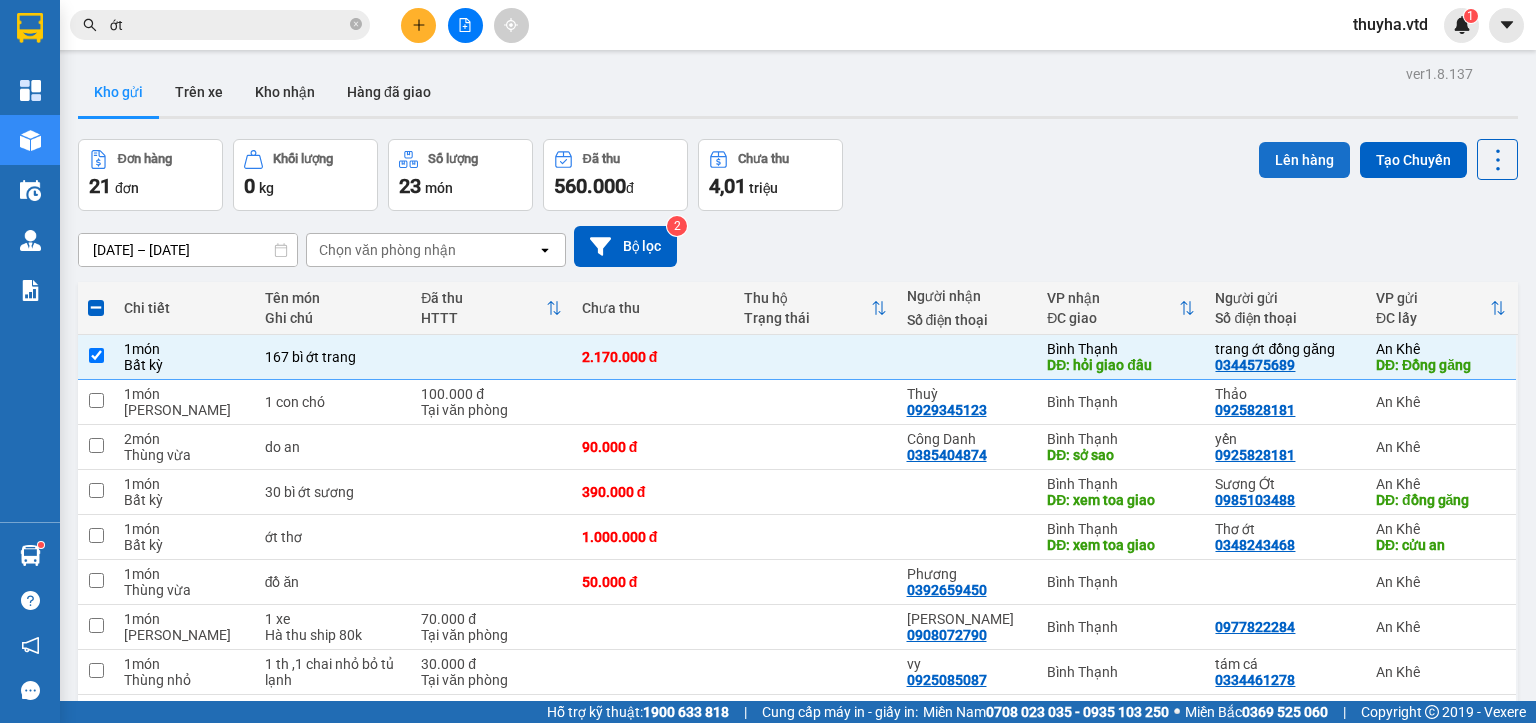 click on "Lên hàng" at bounding box center [1304, 160] 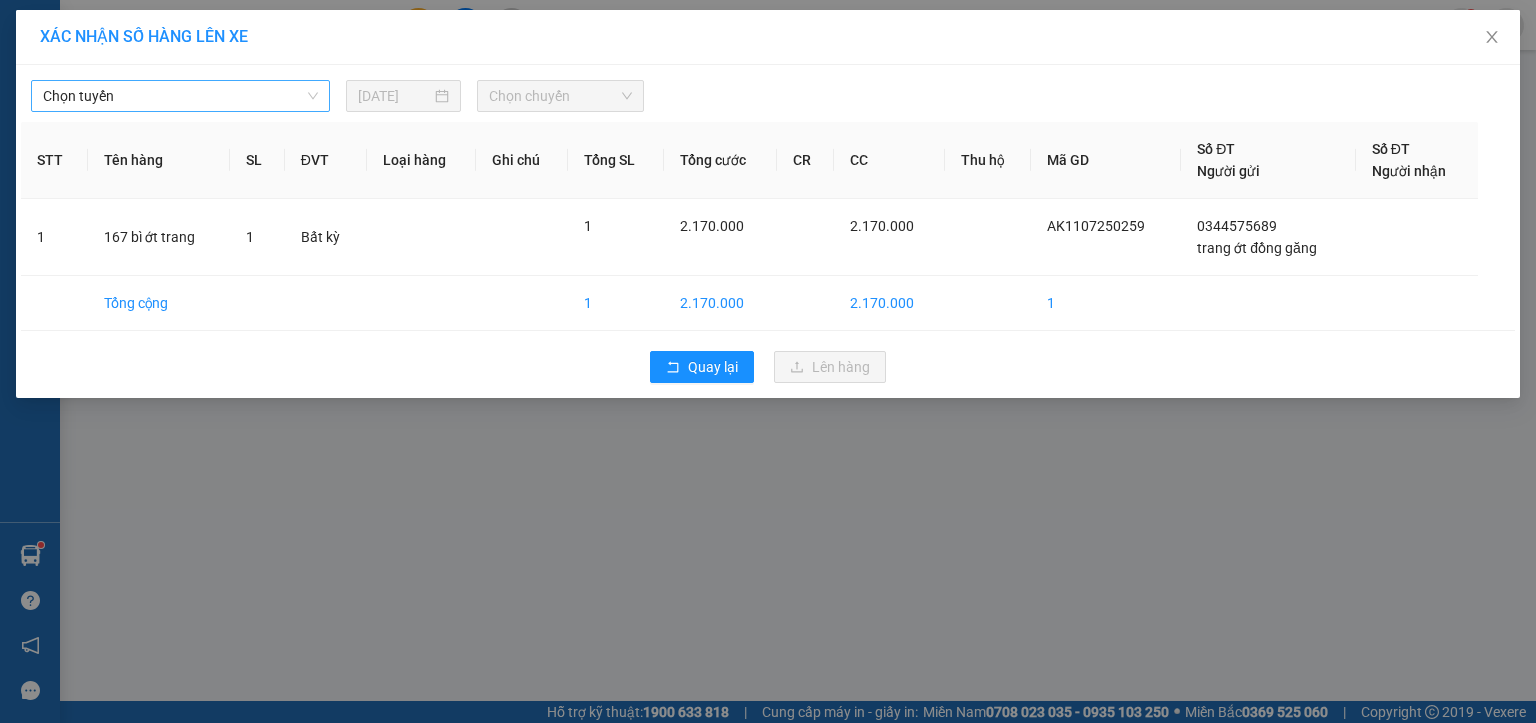 click on "Chọn tuyến" at bounding box center [180, 96] 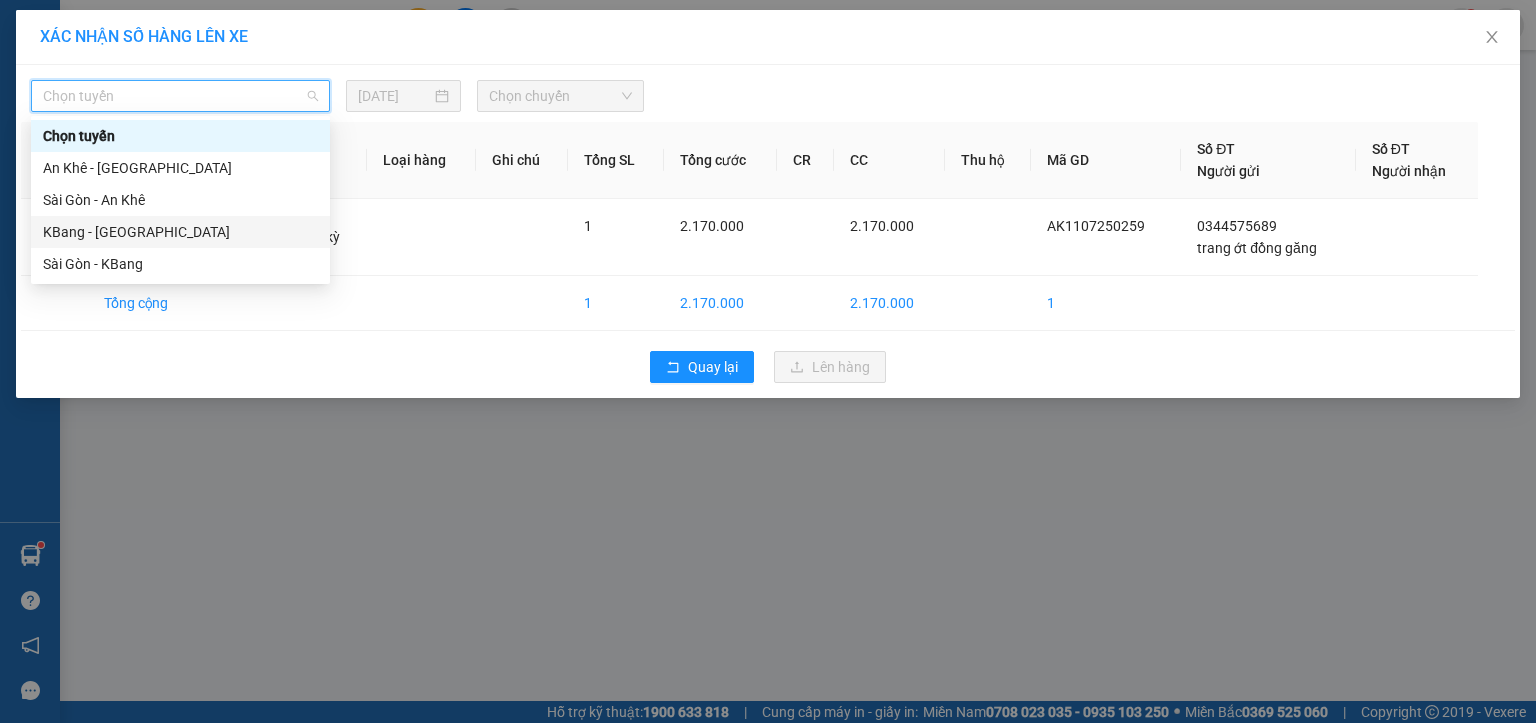 click on "KBang - [GEOGRAPHIC_DATA]" at bounding box center (180, 232) 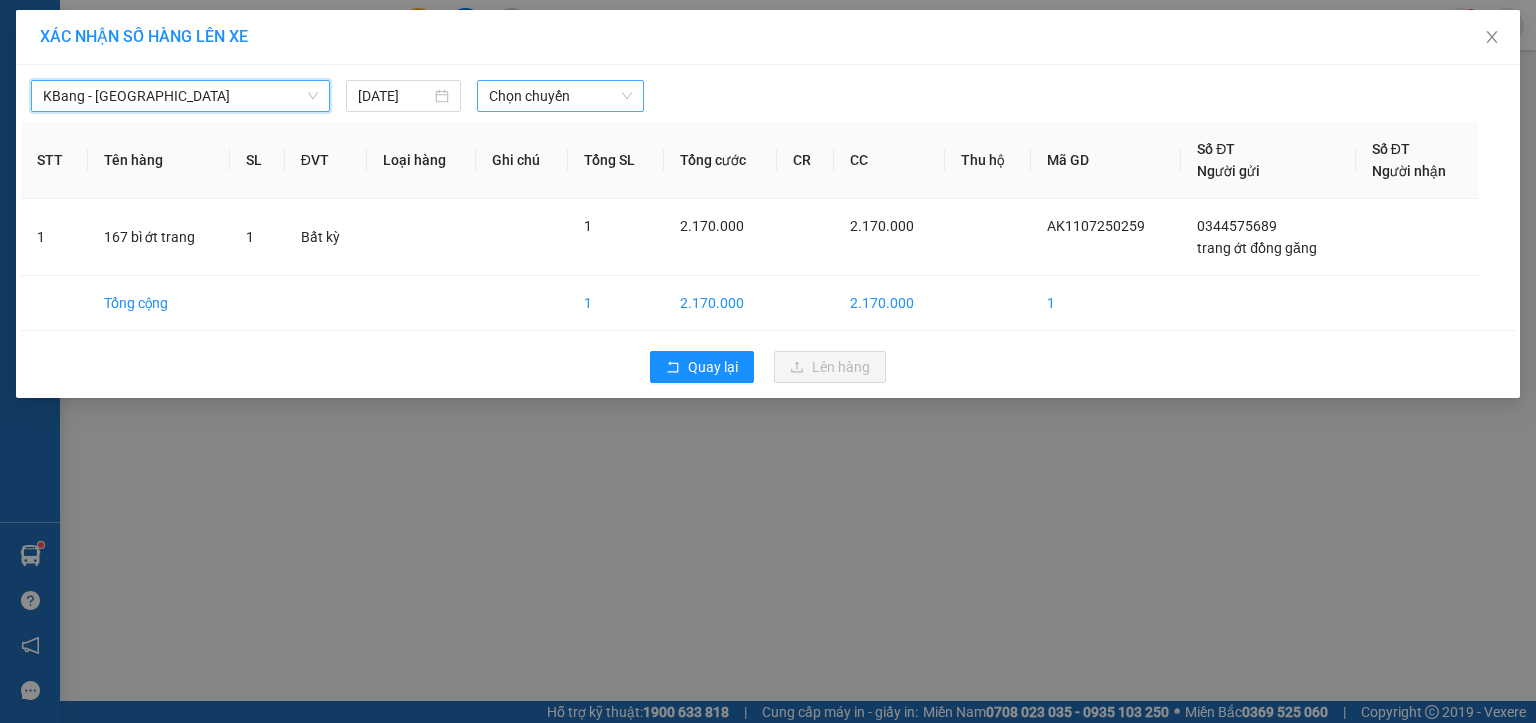 click on "Chọn chuyến" at bounding box center (561, 96) 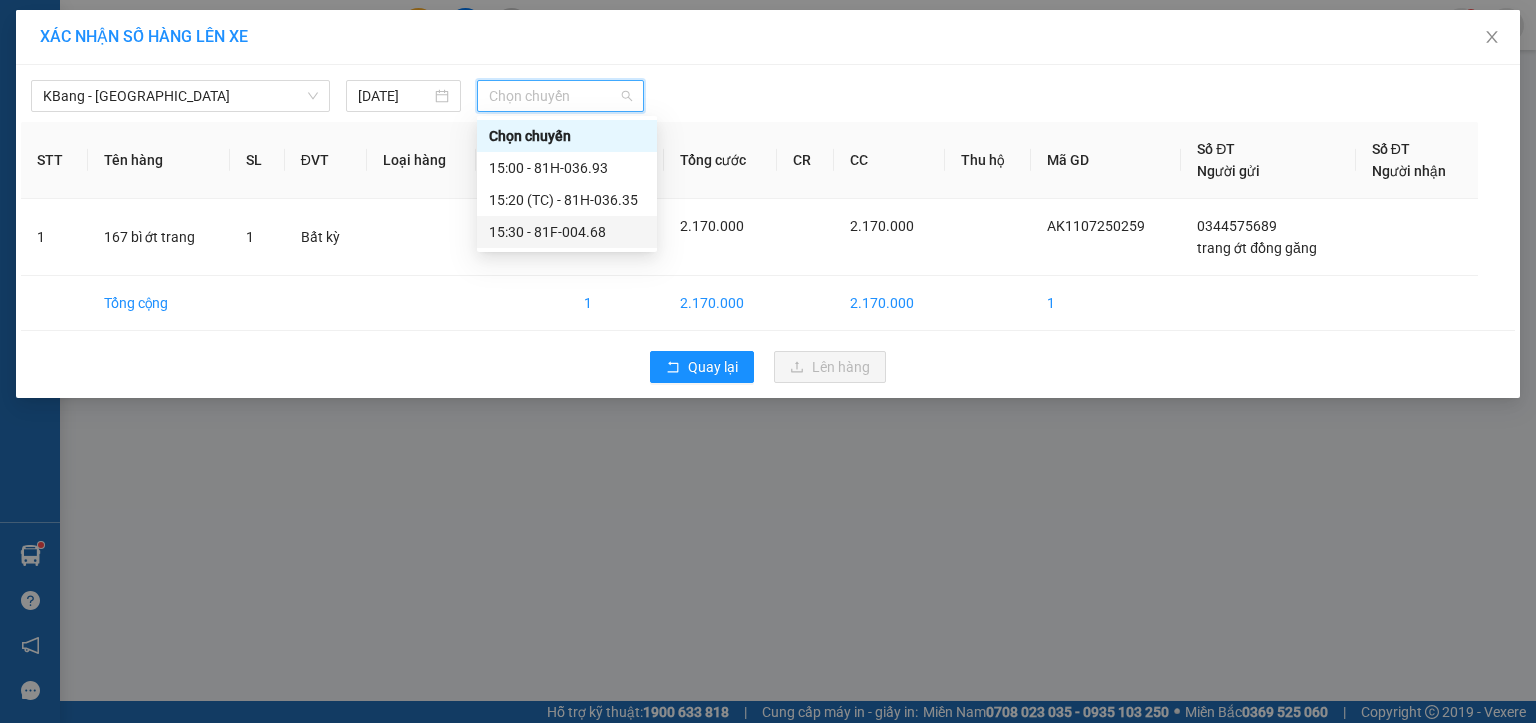 click on "15:30     - 81F-004.68" at bounding box center [567, 232] 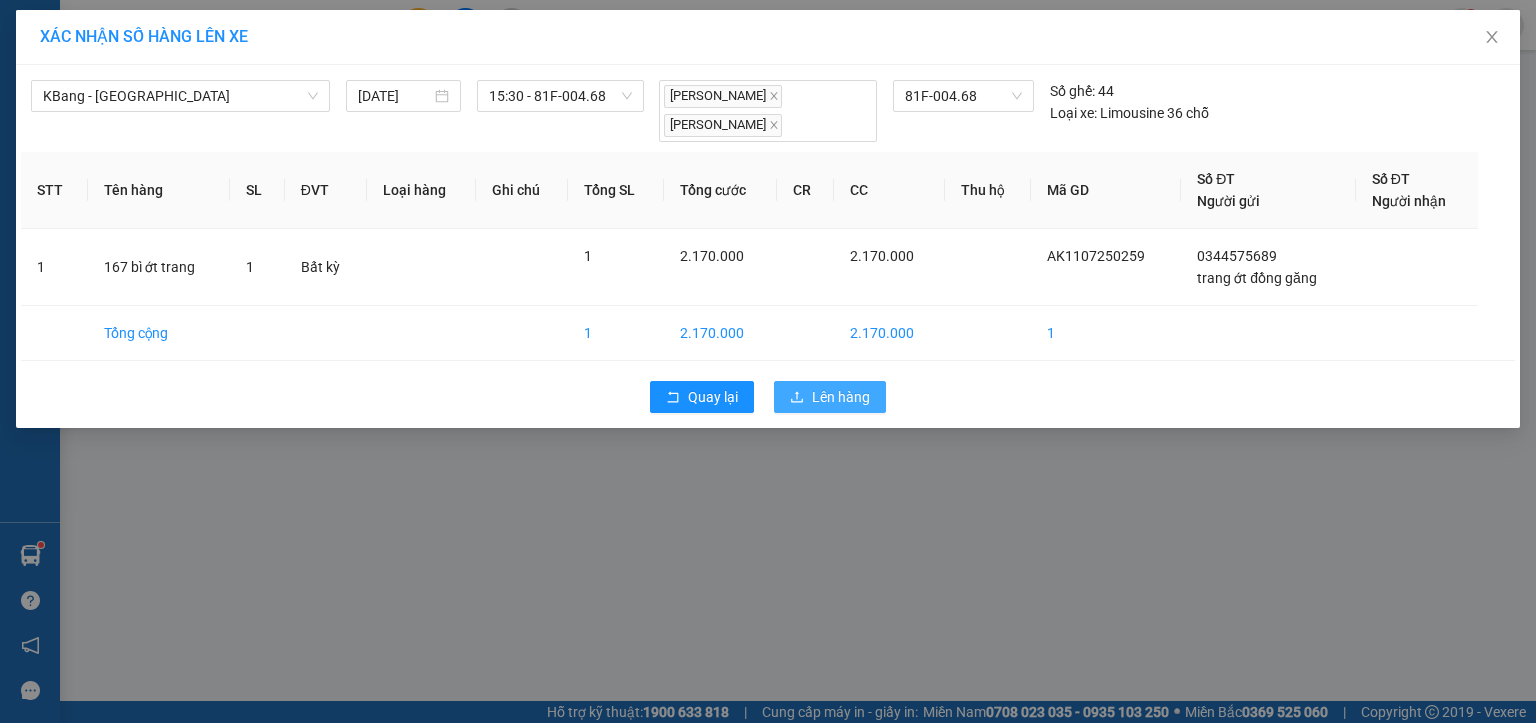 click on "Lên hàng" at bounding box center (841, 397) 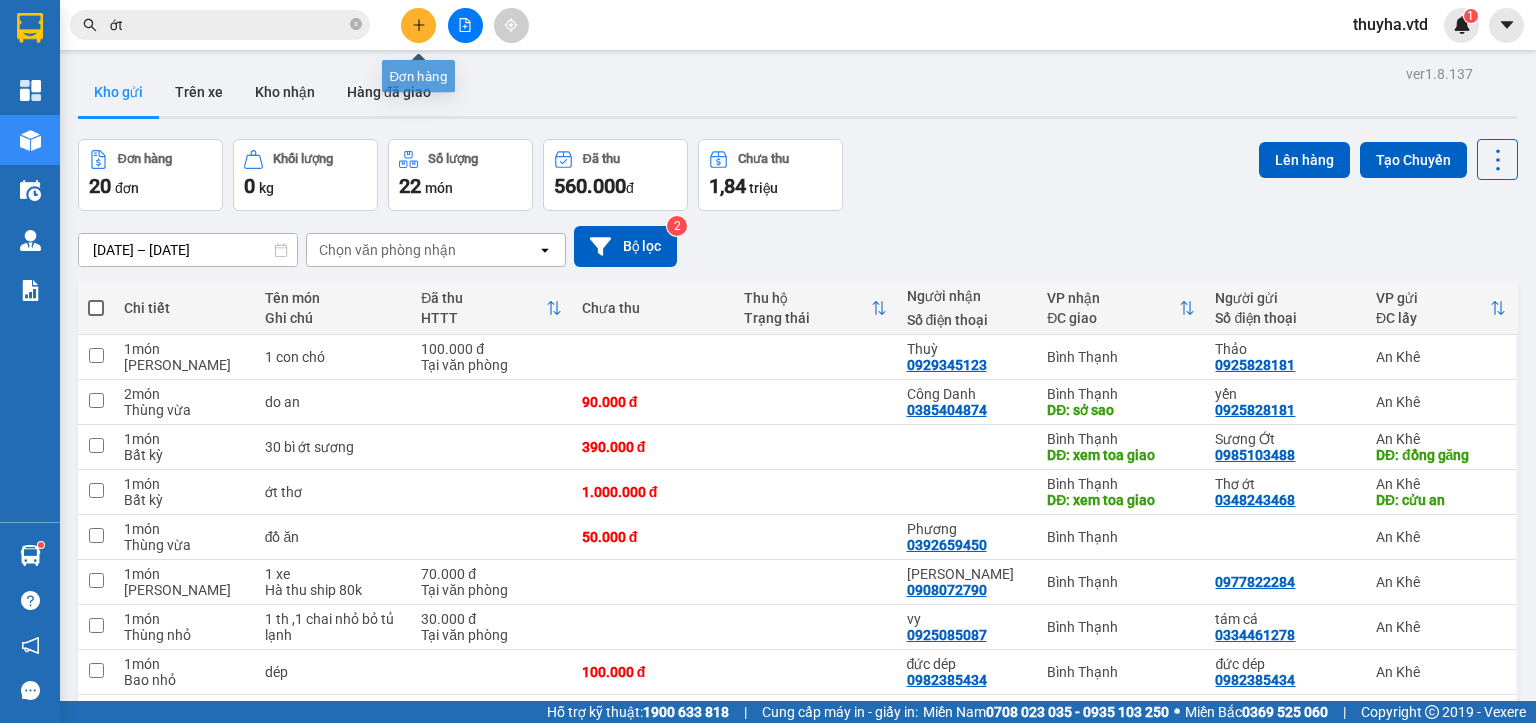 click 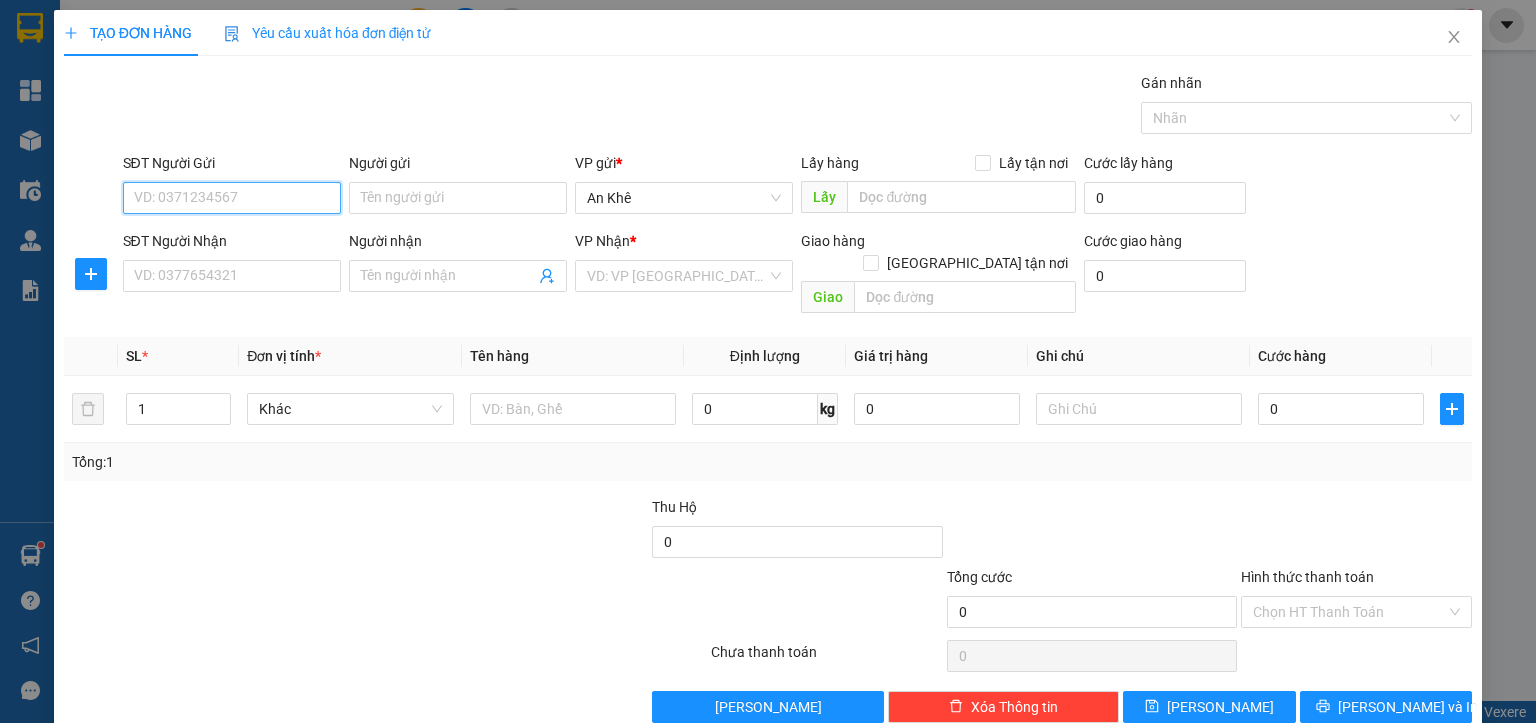 paste on "0399920569" 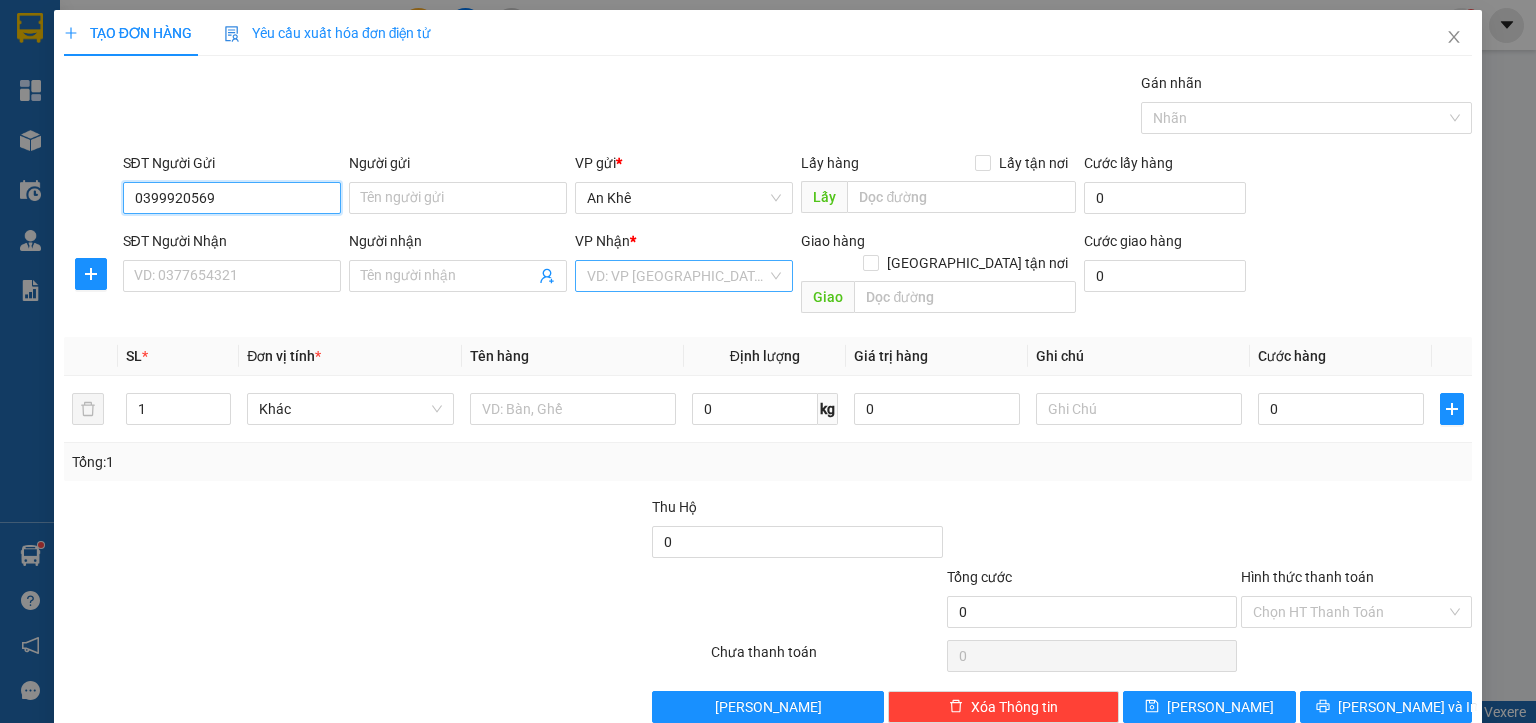 type on "0399920569" 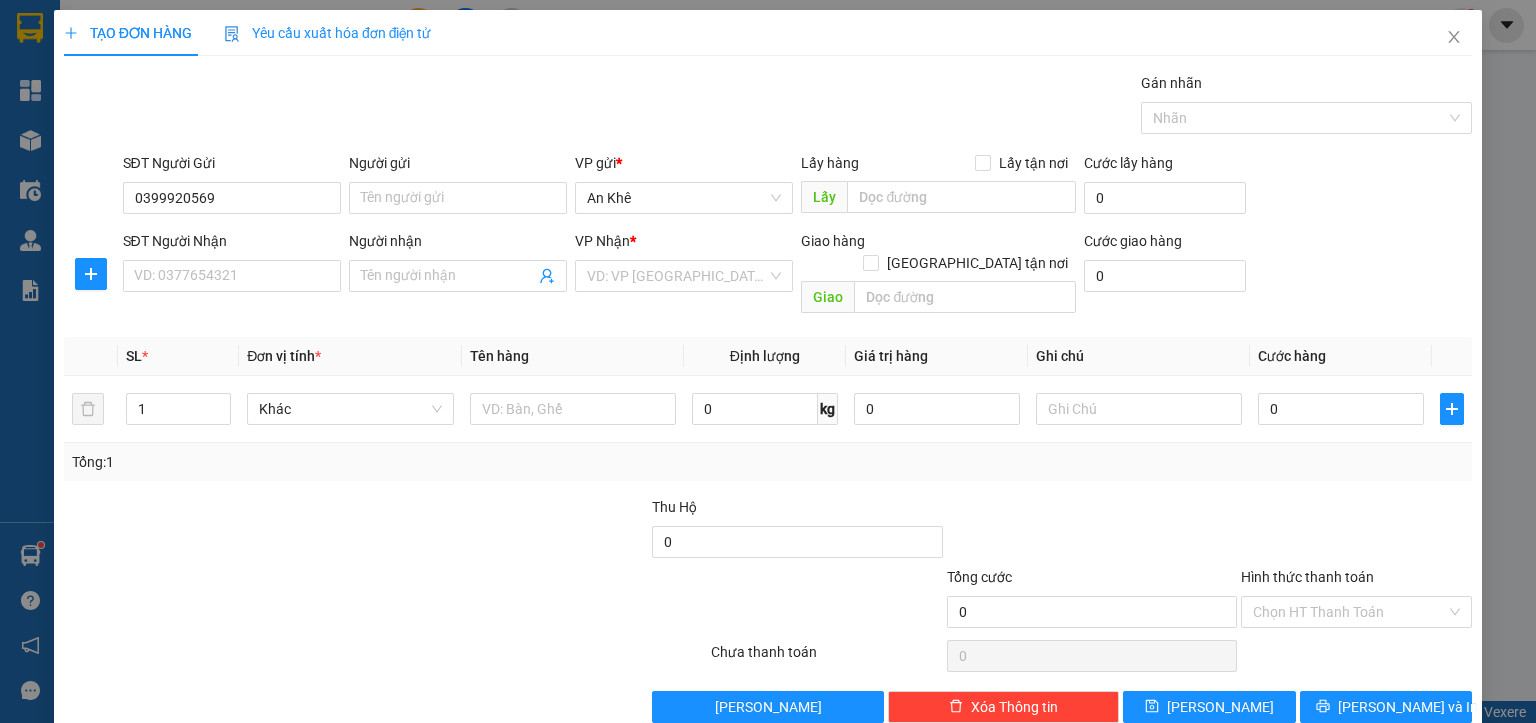 drag, startPoint x: 636, startPoint y: 270, endPoint x: 636, endPoint y: 294, distance: 24 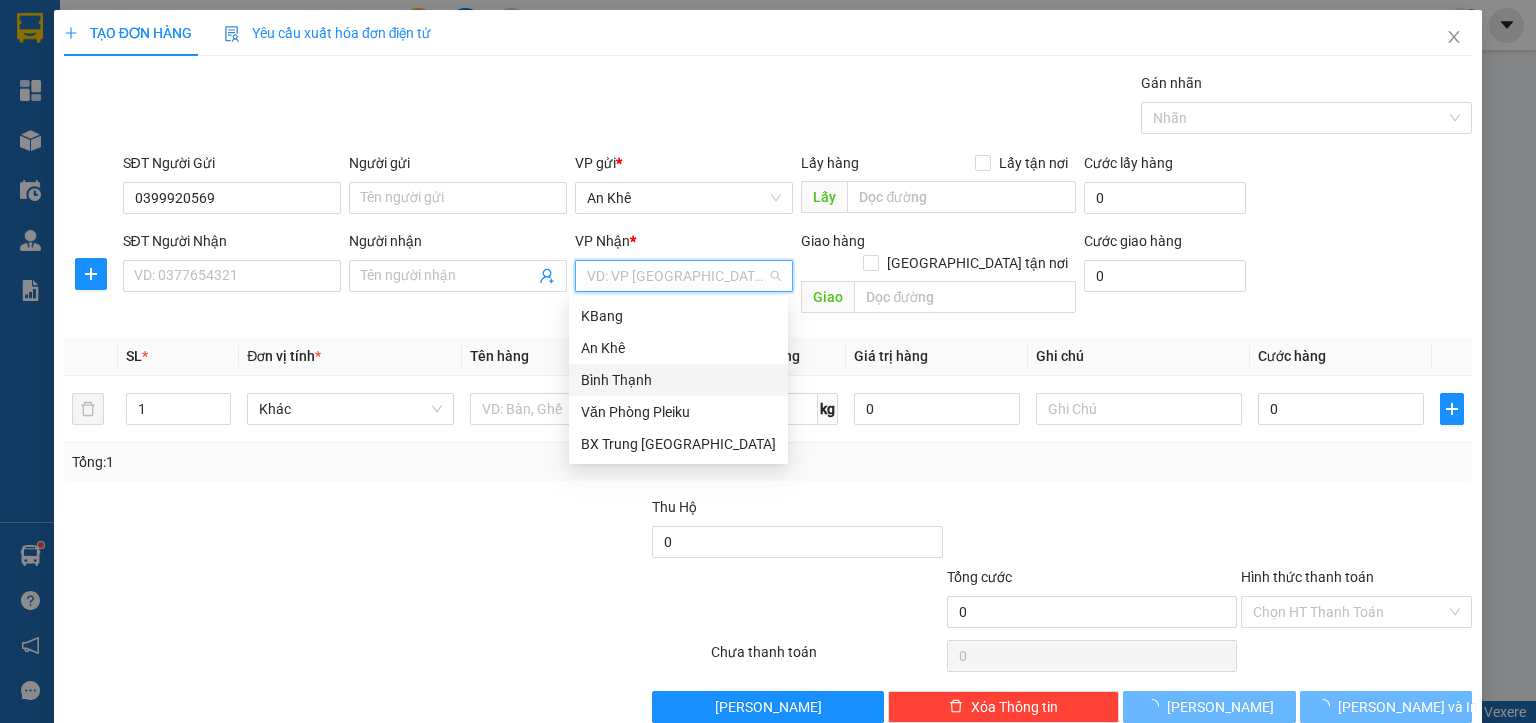 click on "Bình Thạnh" at bounding box center [678, 380] 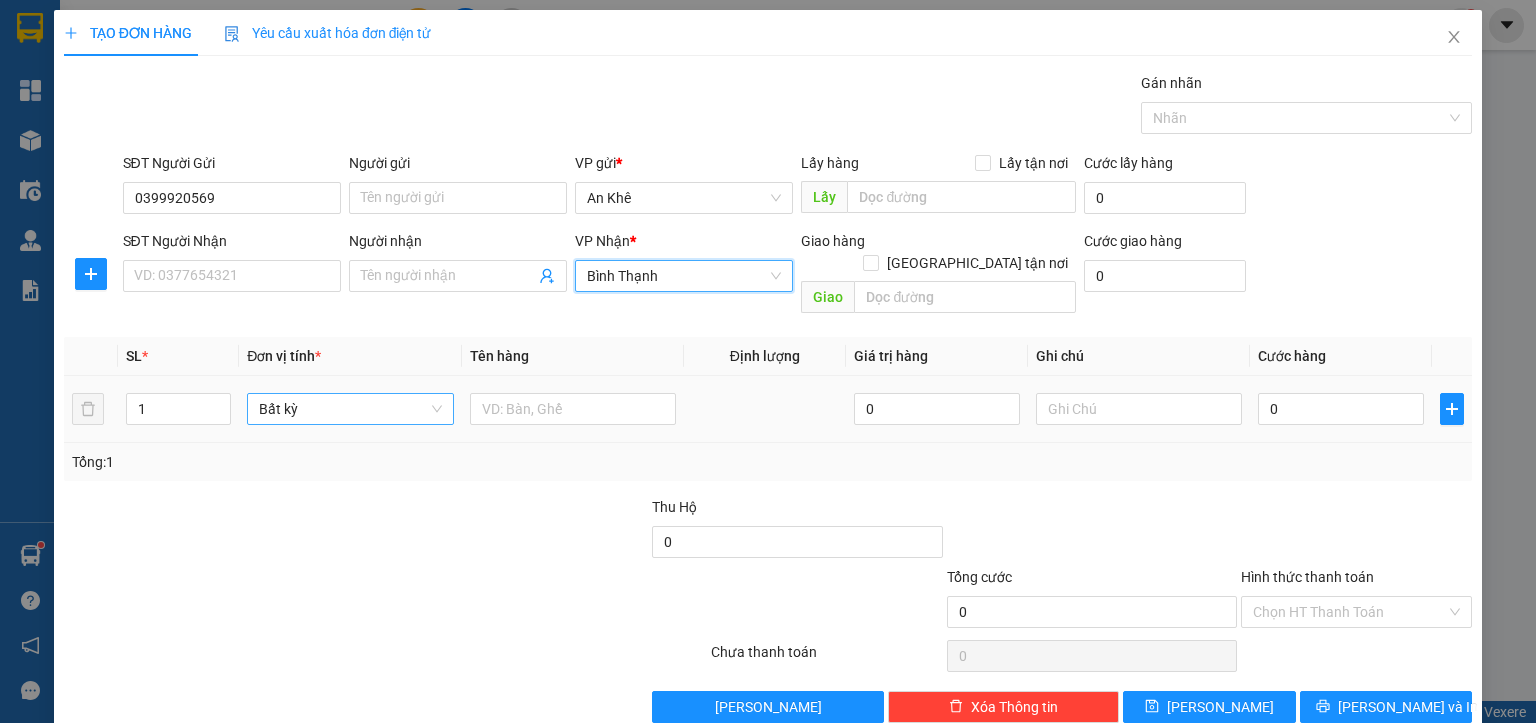 click on "Bất kỳ" at bounding box center [350, 409] 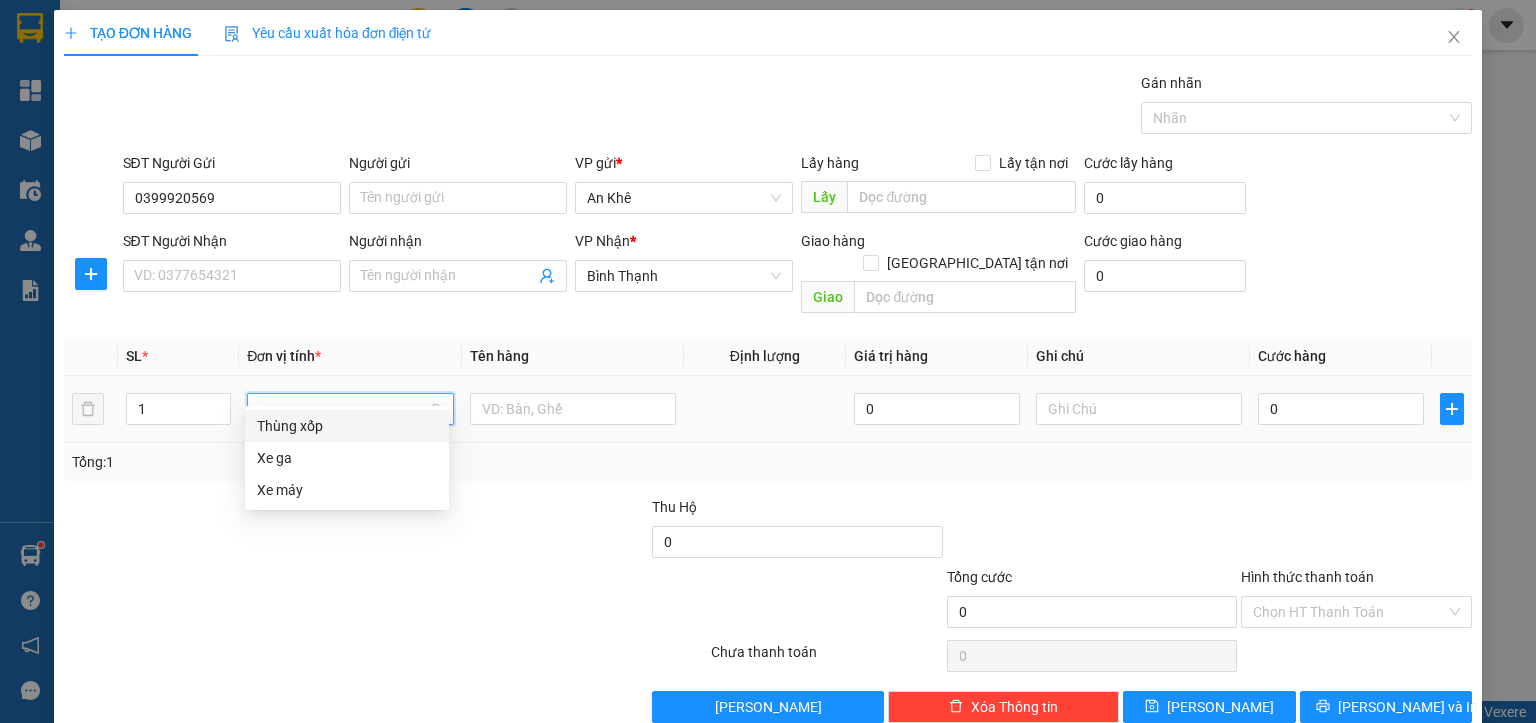 type on "xe" 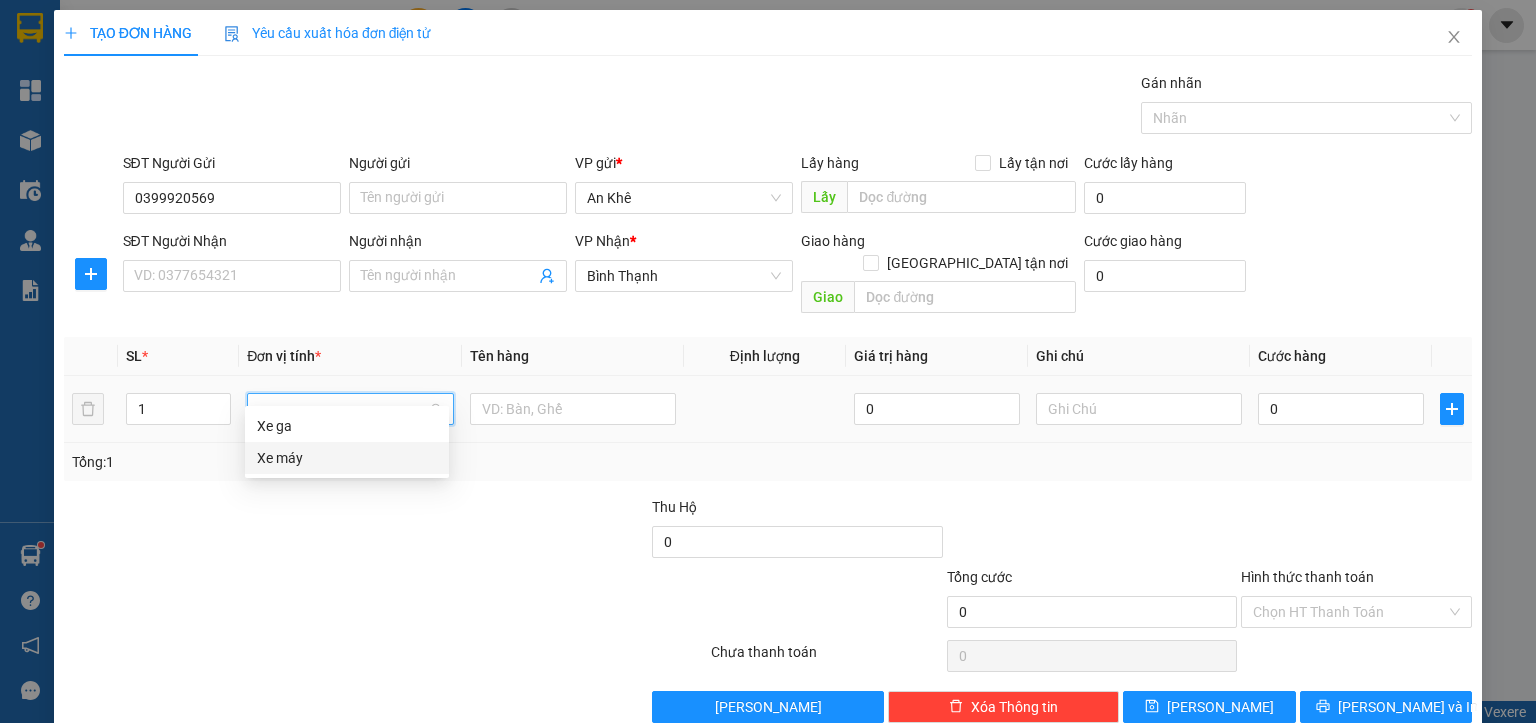 click on "Xe máy" at bounding box center (347, 458) 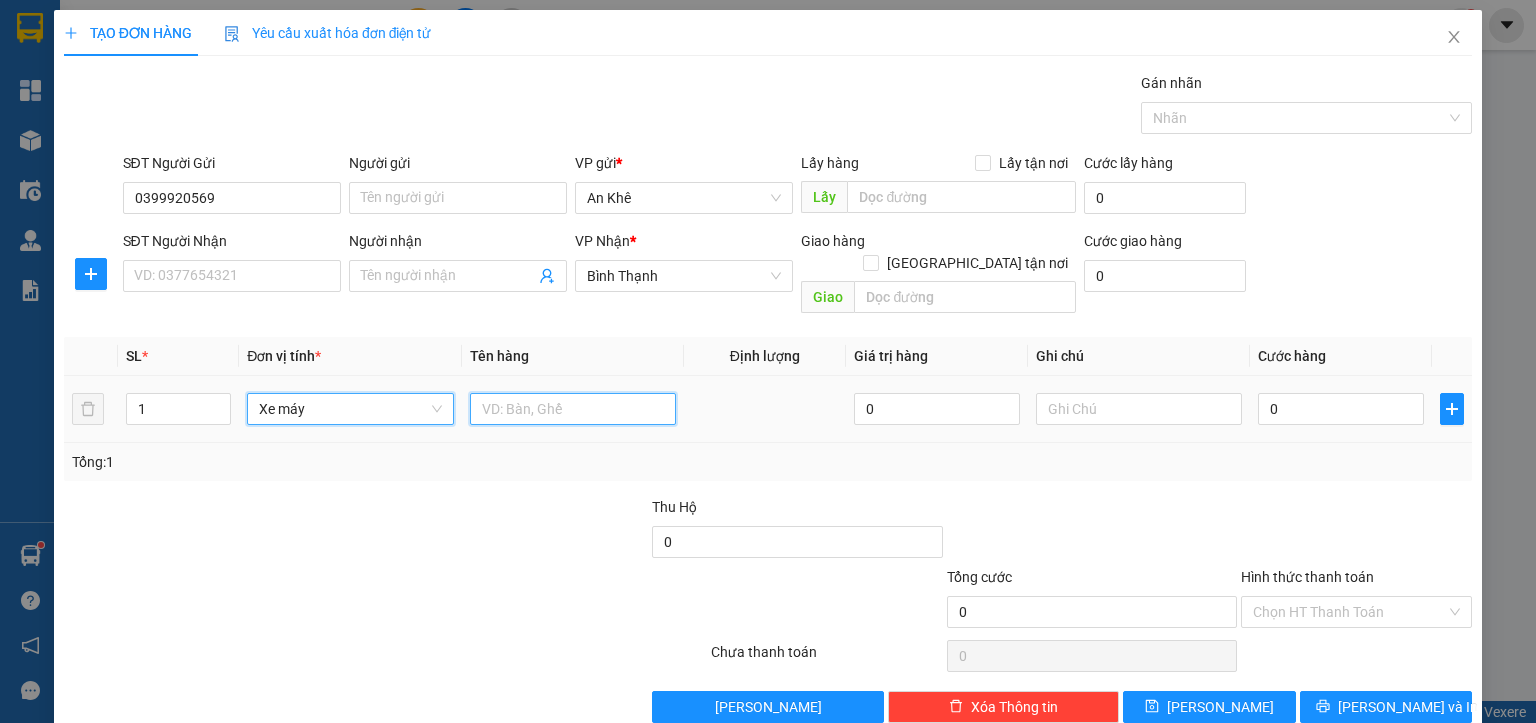 click at bounding box center [573, 409] 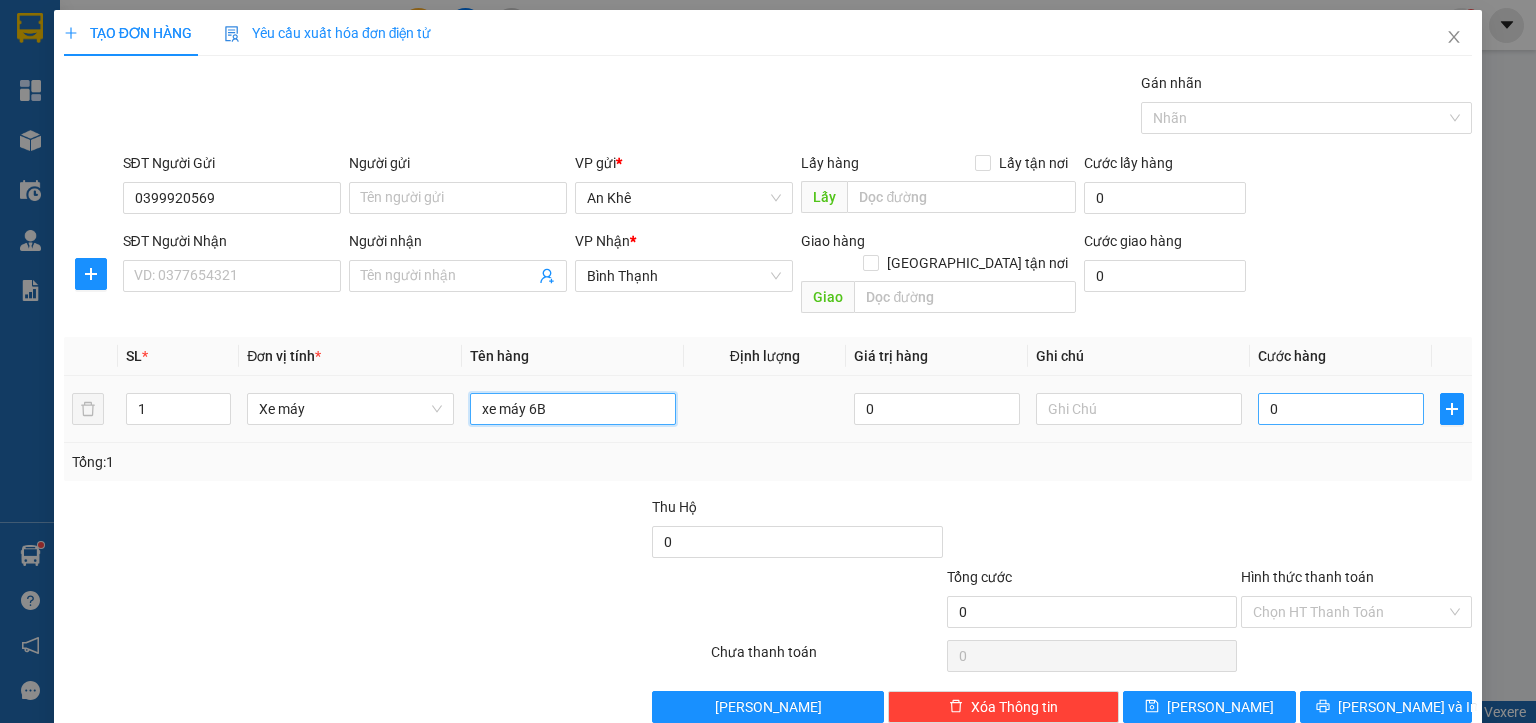 type on "xe máy 6B" 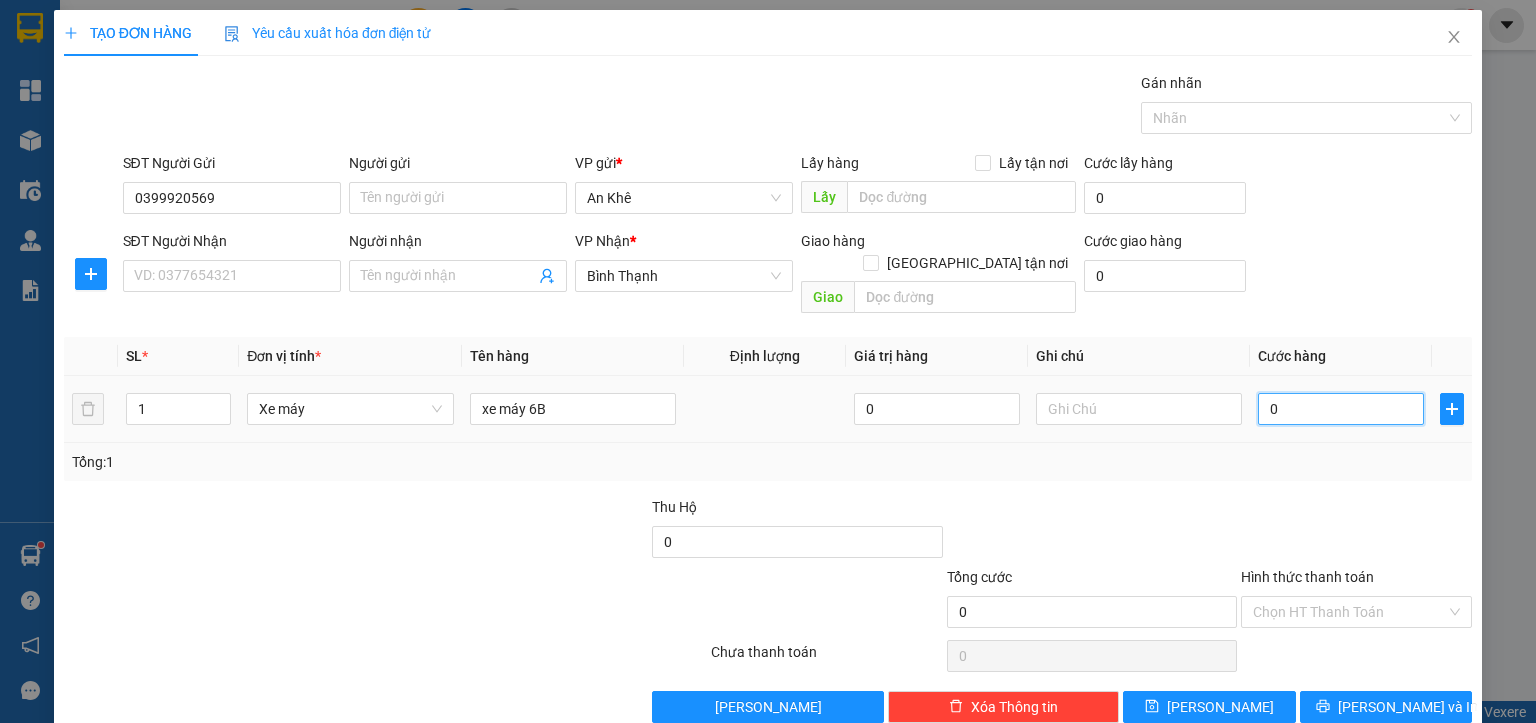click on "0" at bounding box center [1341, 409] 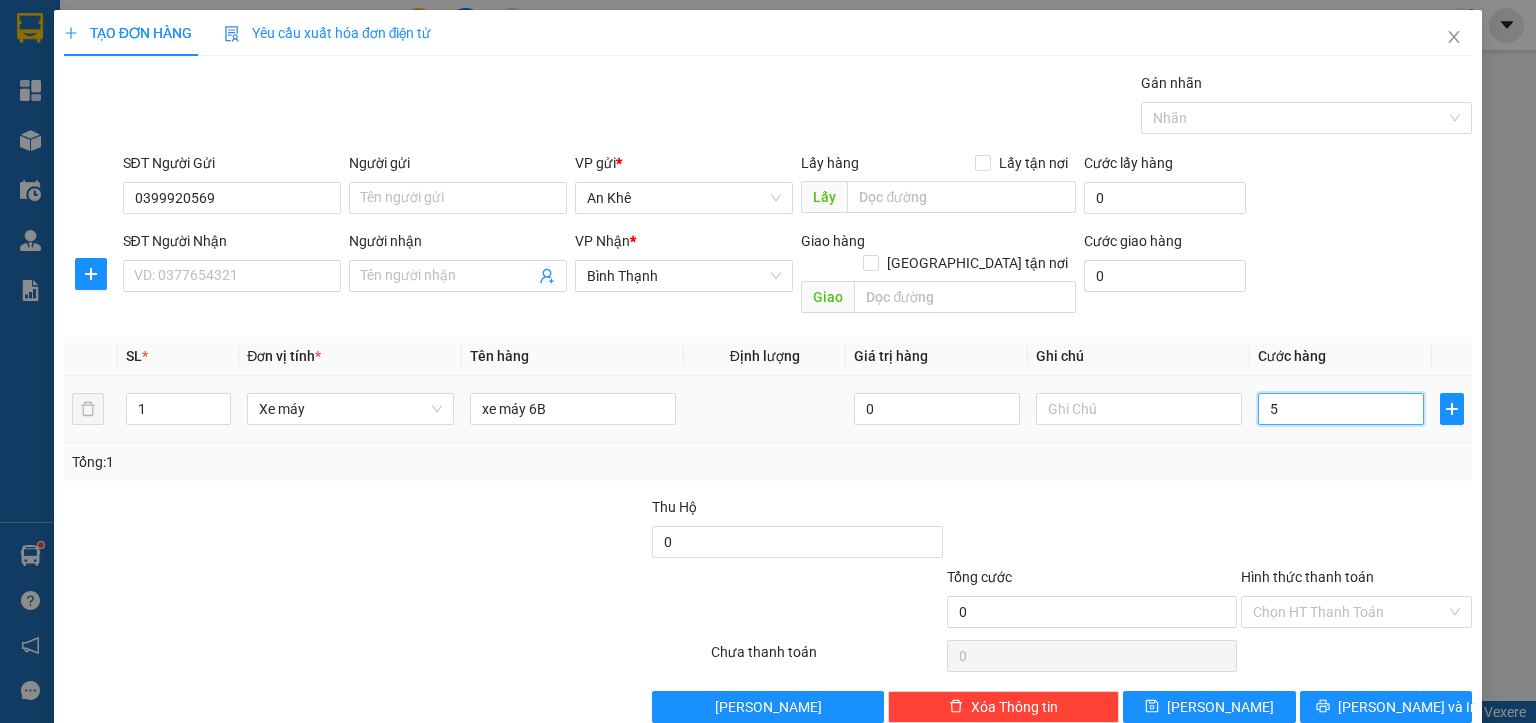 type on "5" 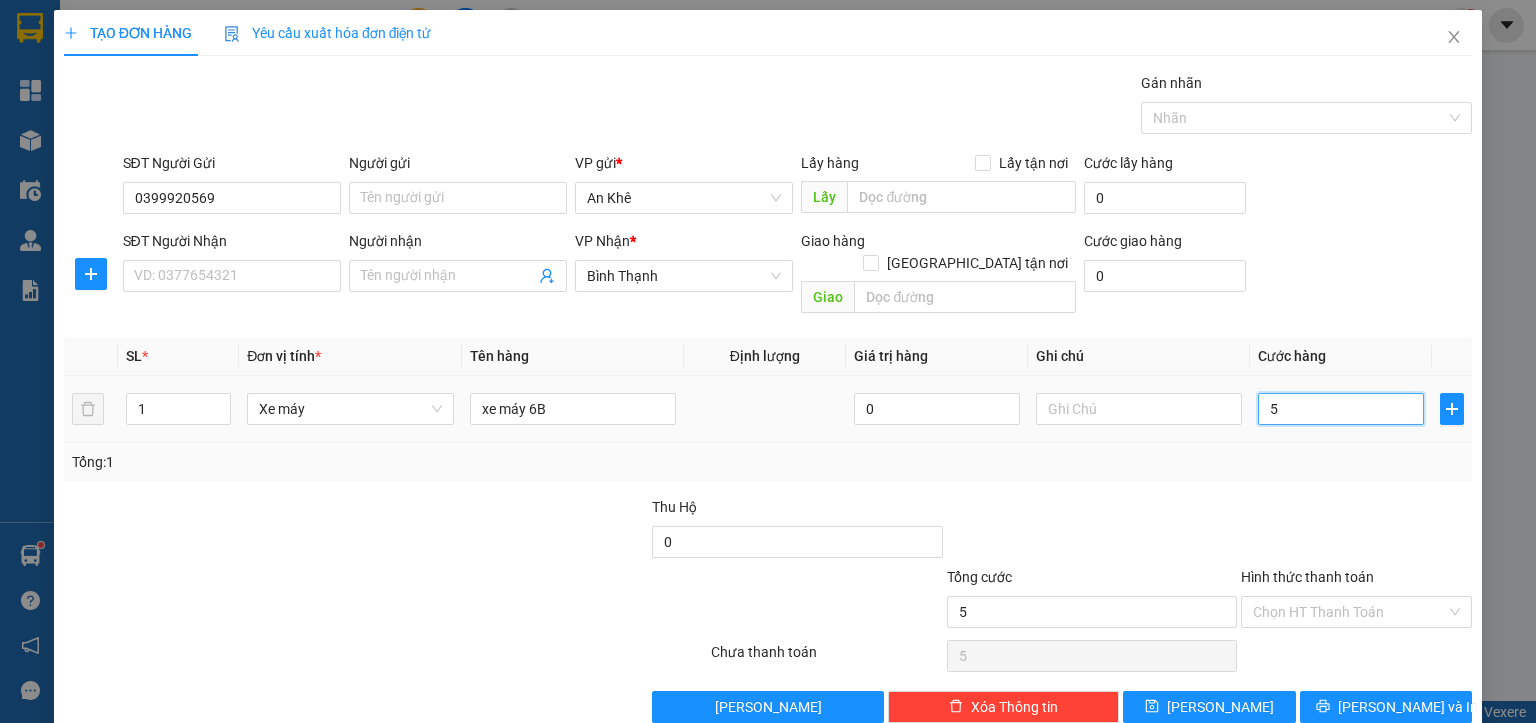 type on "50" 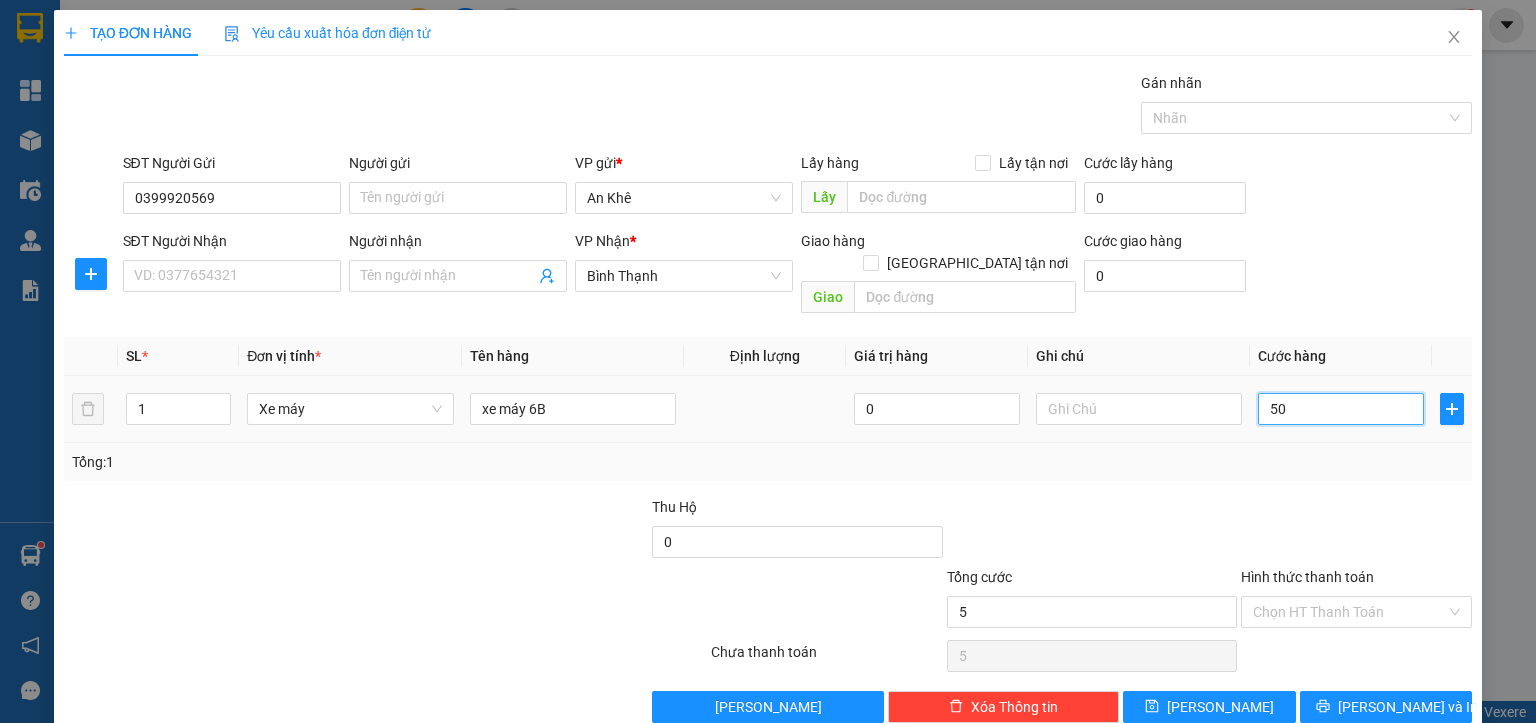 type on "50" 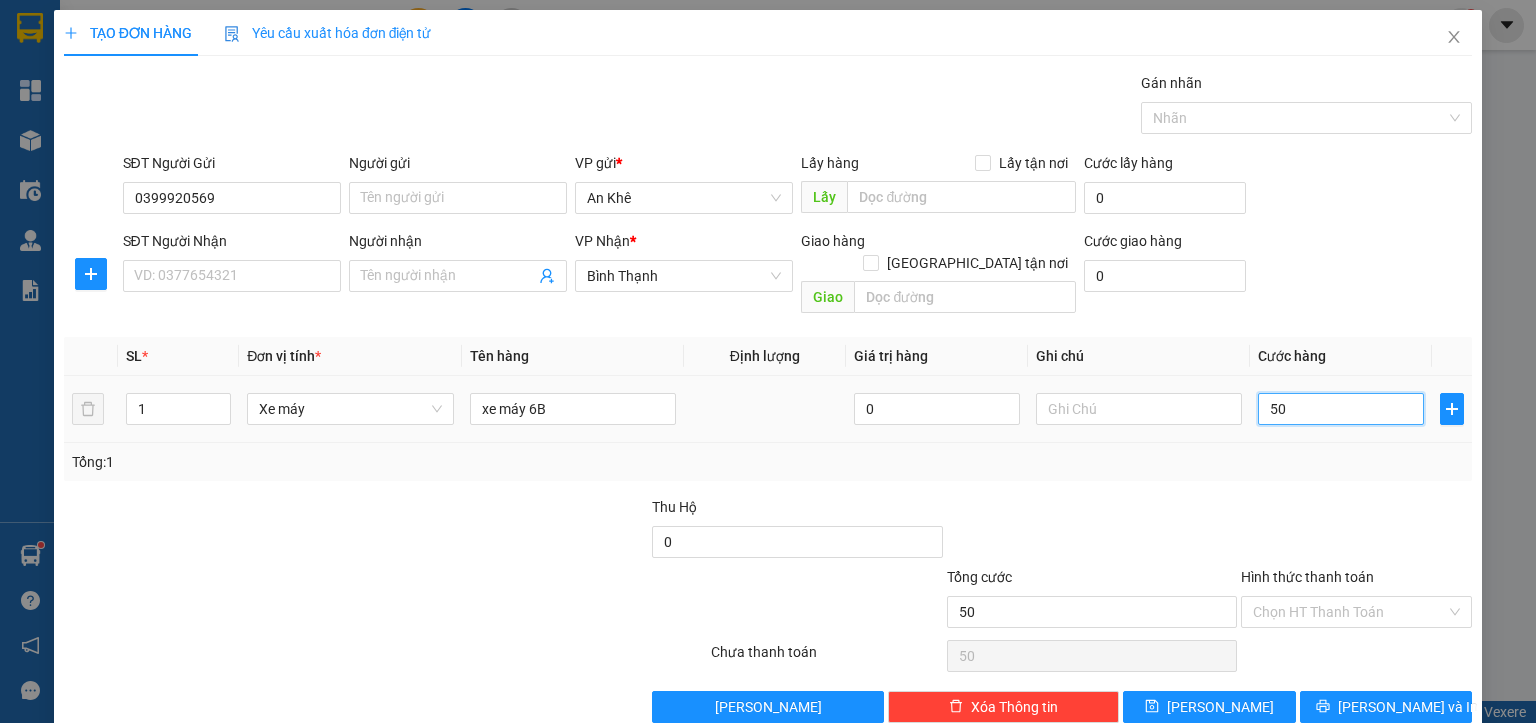 type on "500" 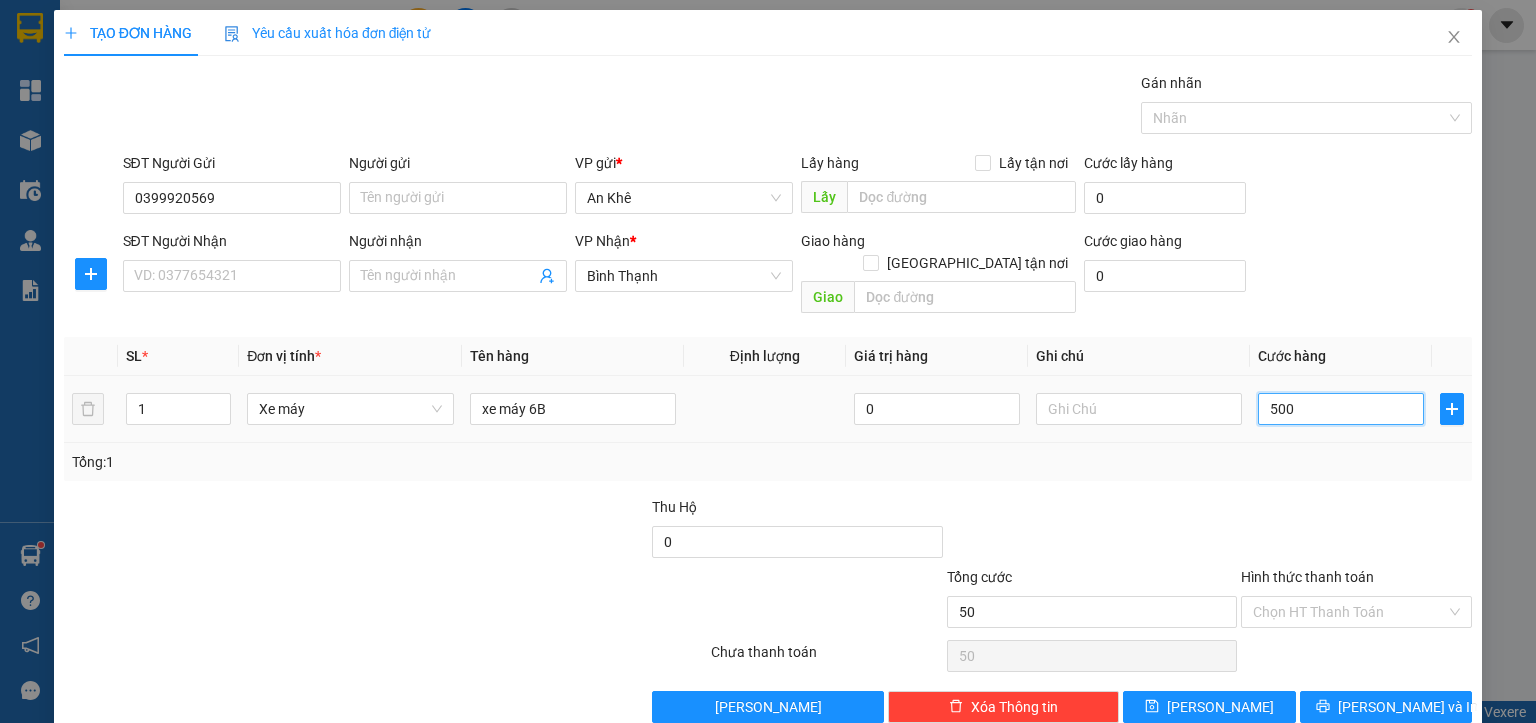 type on "500" 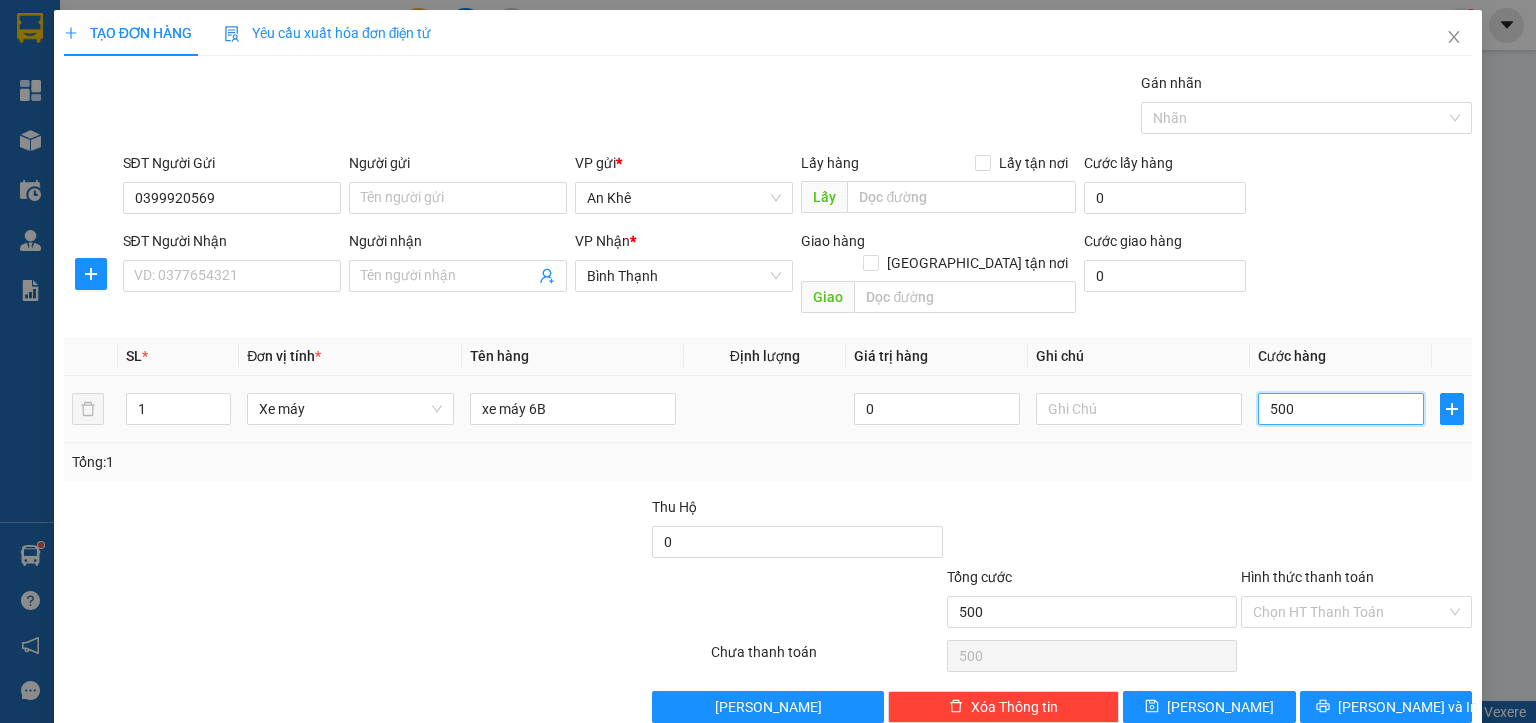 type on "5.000" 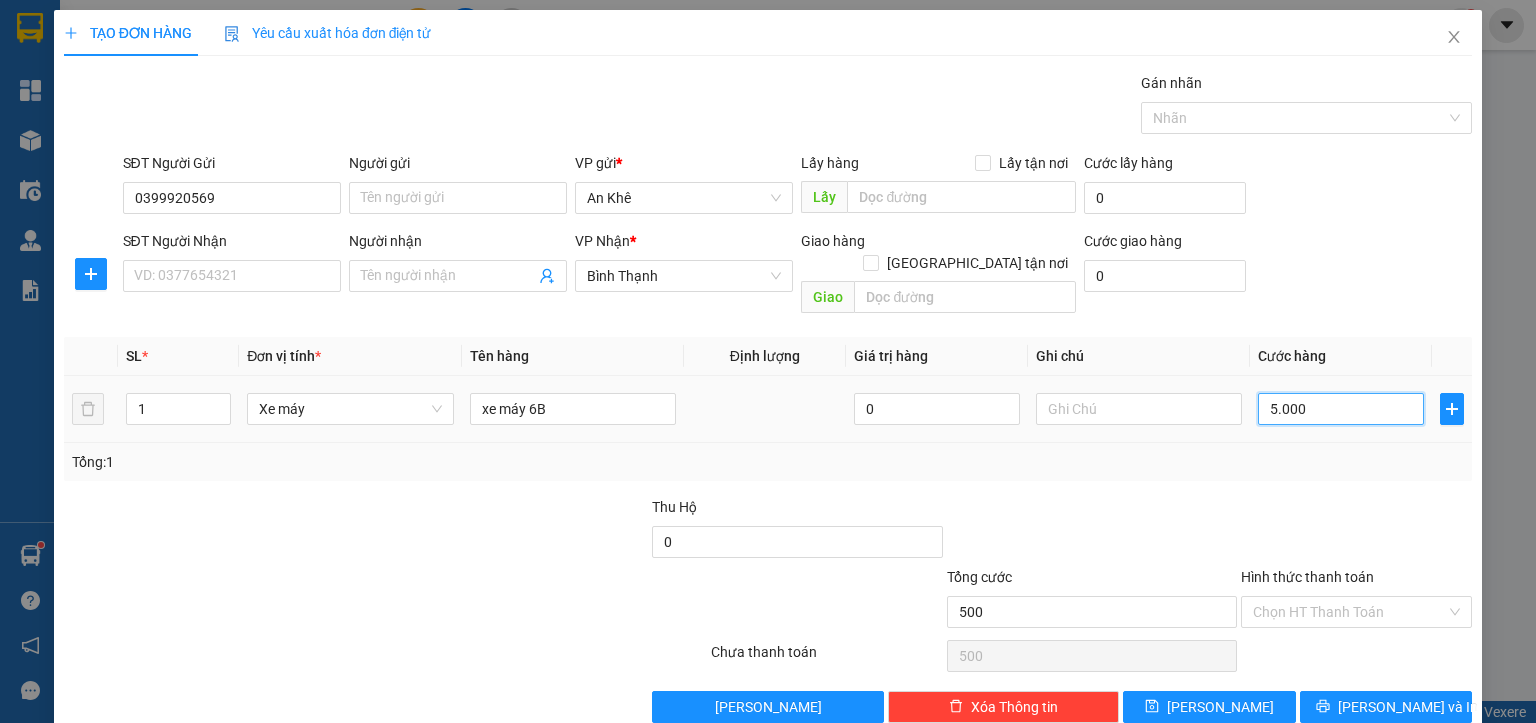 type on "5.000" 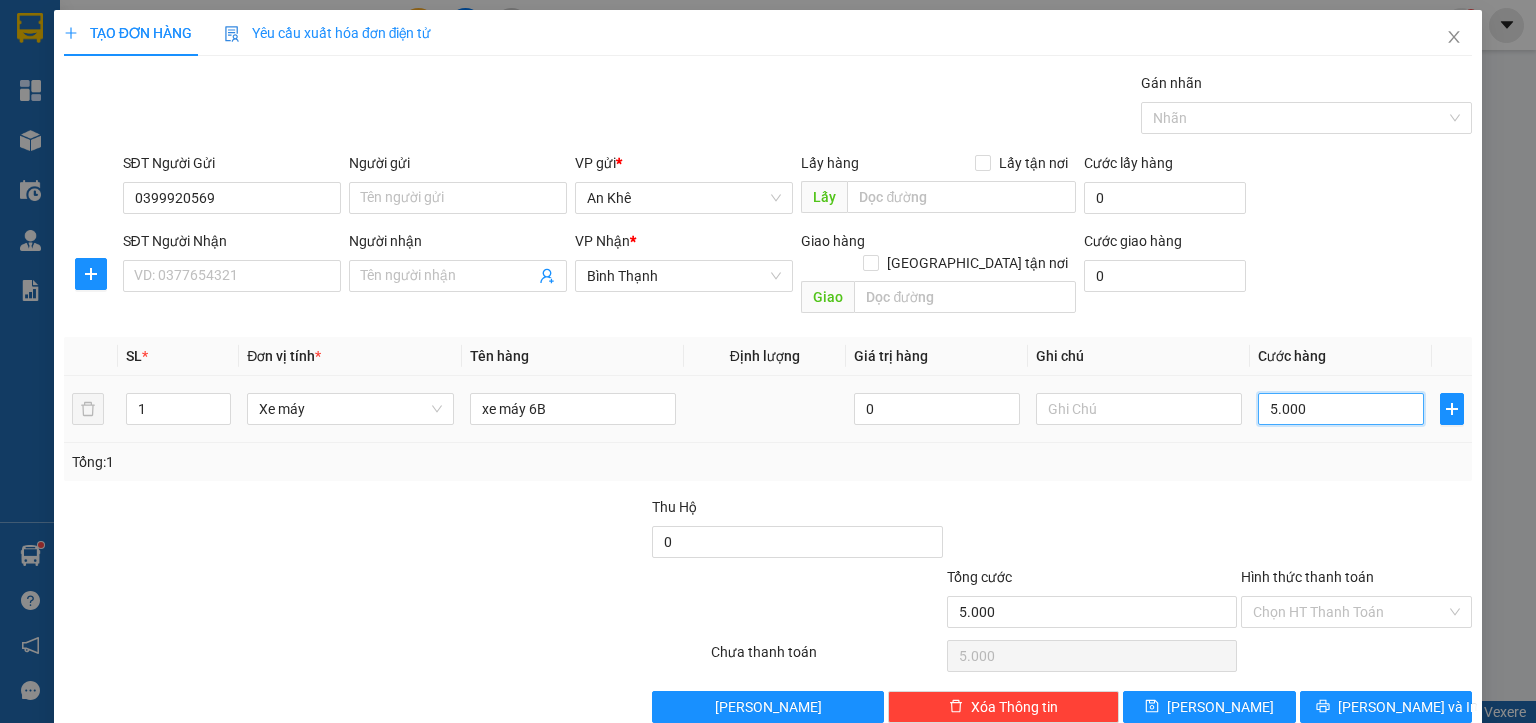 type on "50.000" 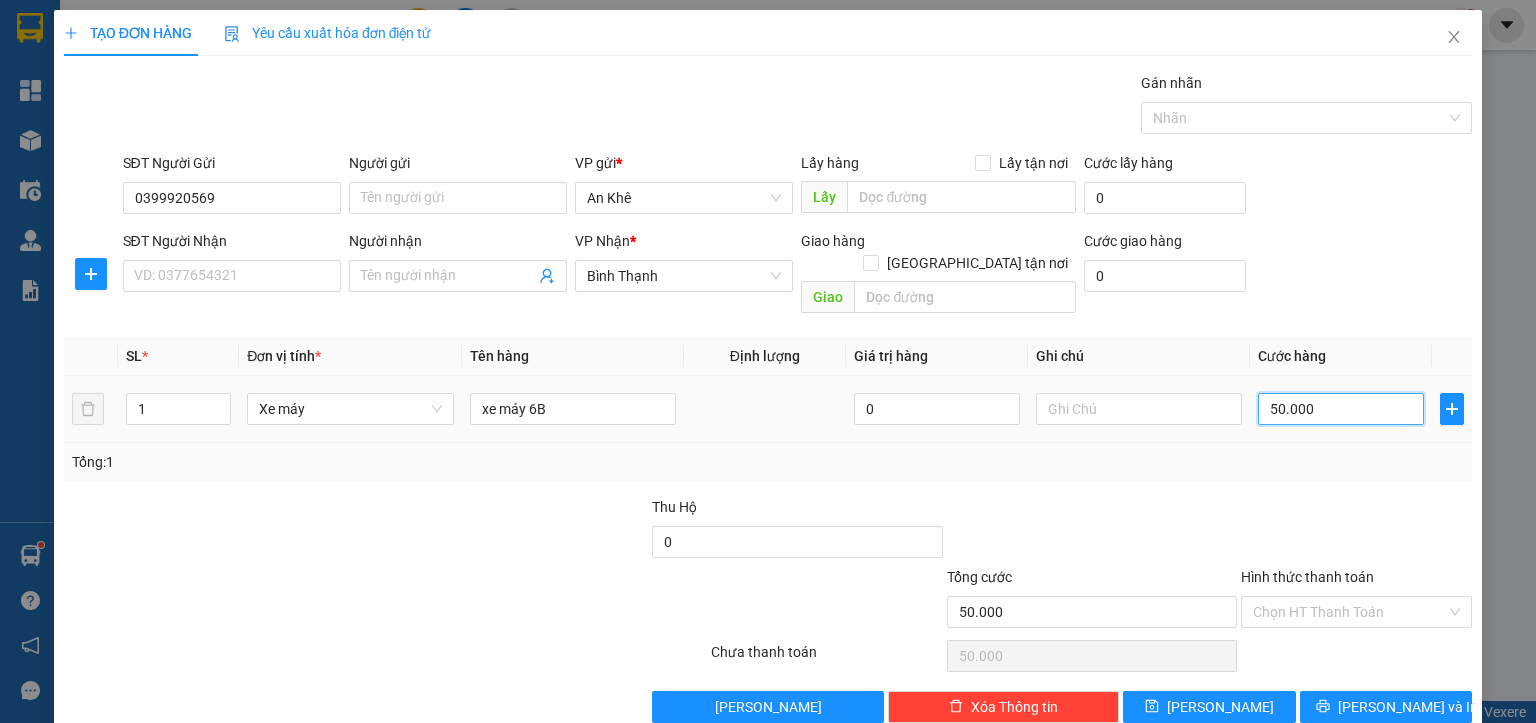 type on "500.000" 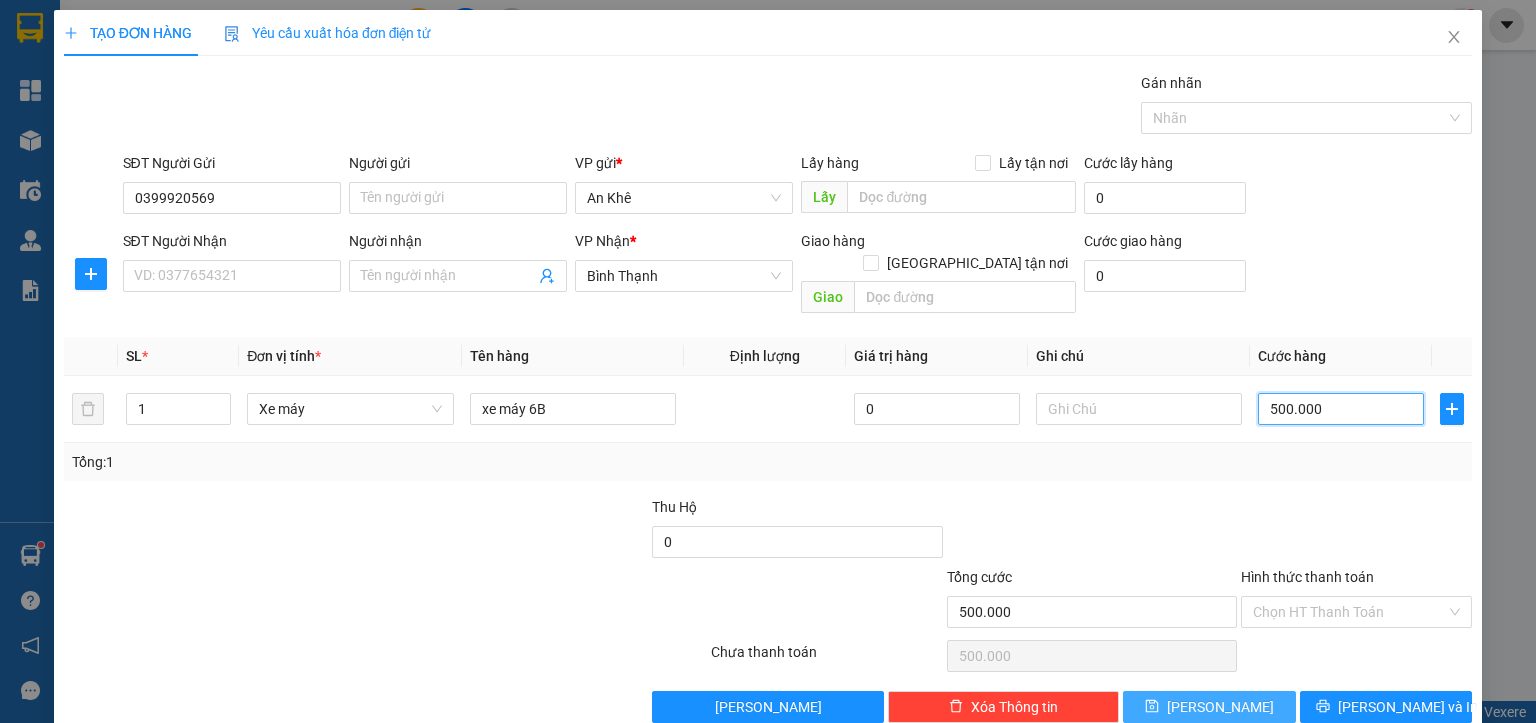 type on "500.000" 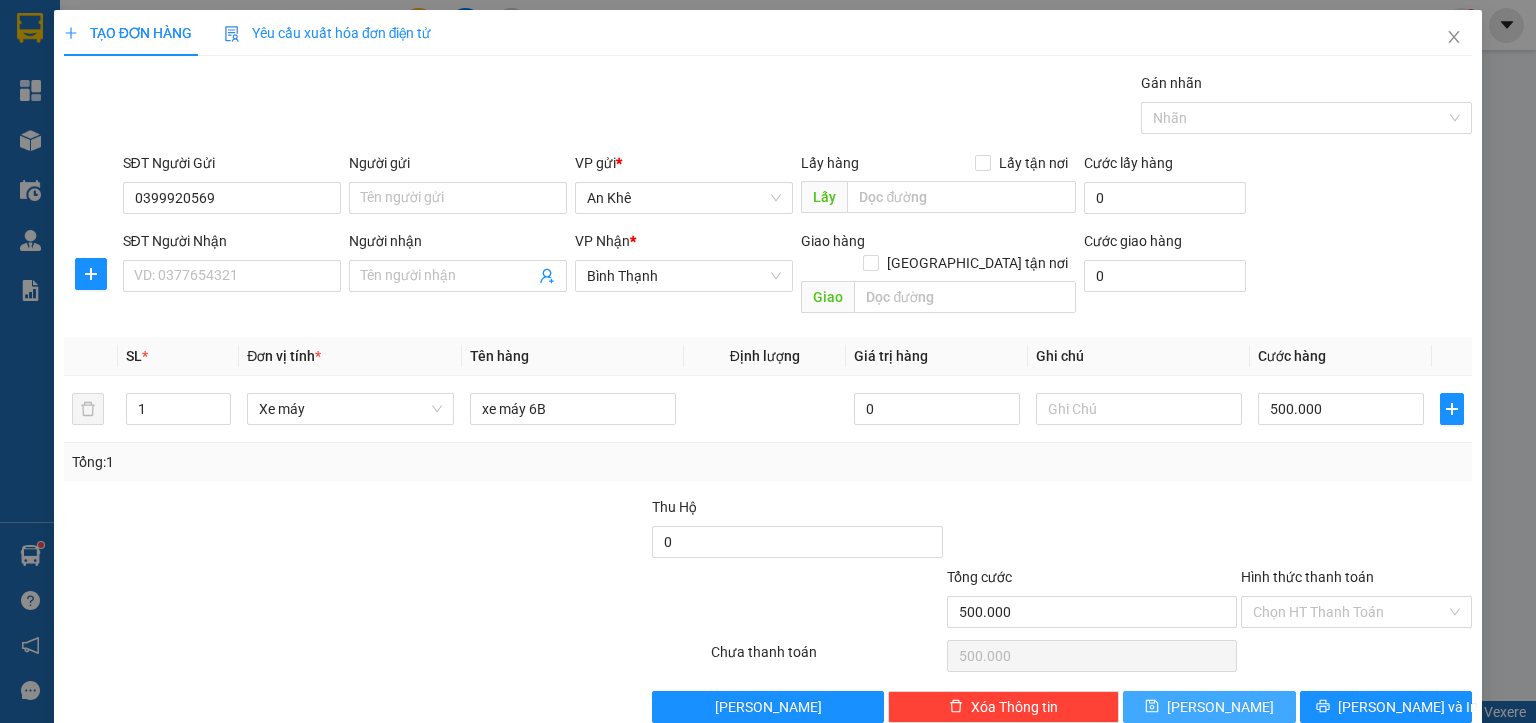 click on "[PERSON_NAME]" at bounding box center [1209, 707] 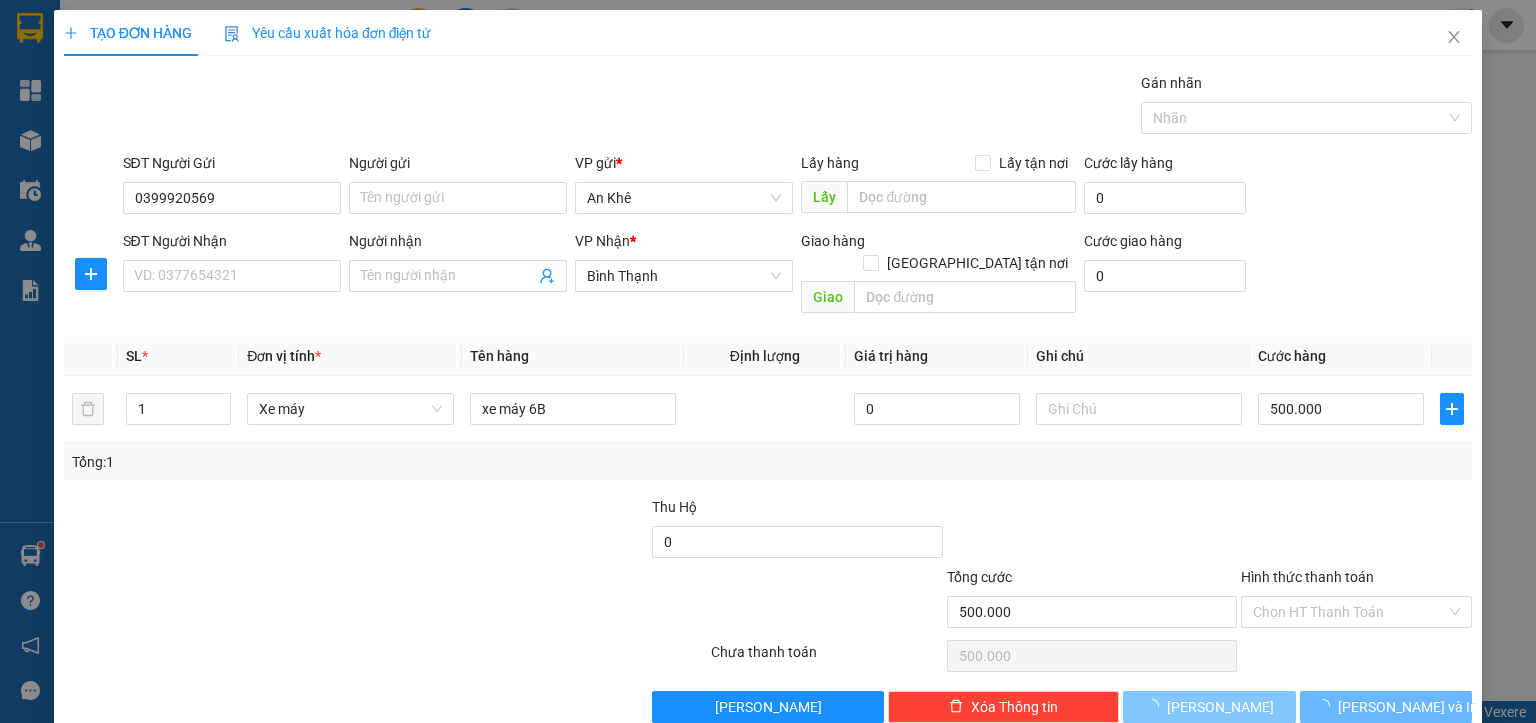 type 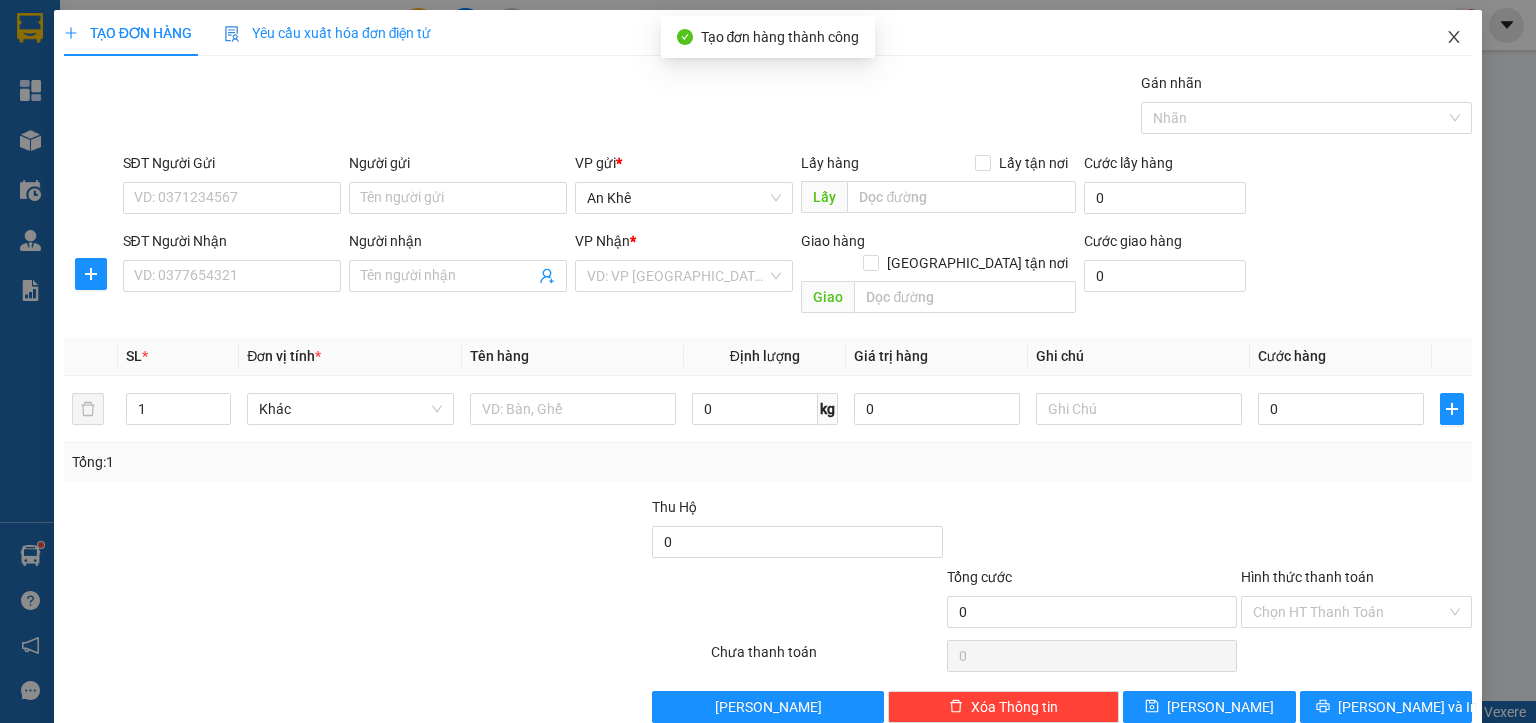drag, startPoint x: 1438, startPoint y: 32, endPoint x: 61, endPoint y: 162, distance: 1383.1229 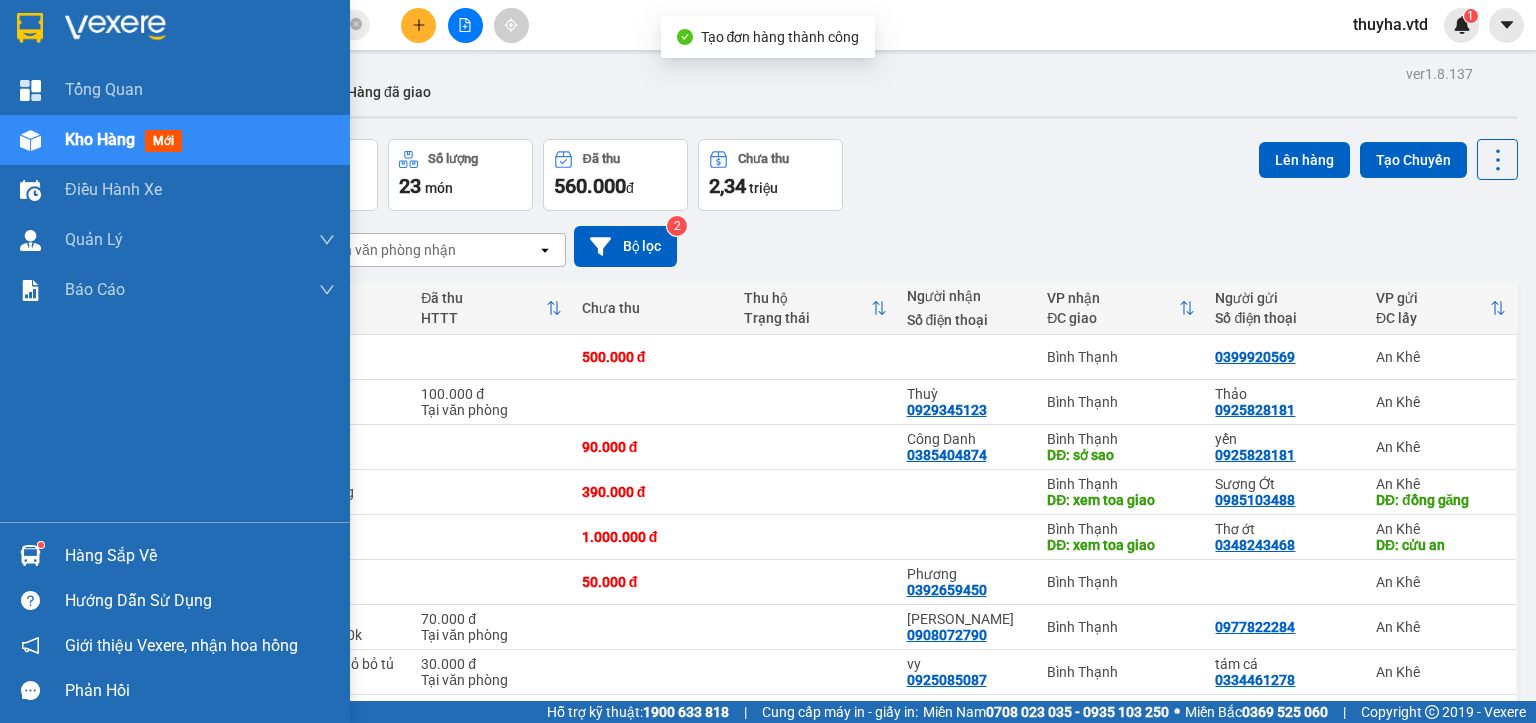 click on "Kho hàng mới" at bounding box center [175, 140] 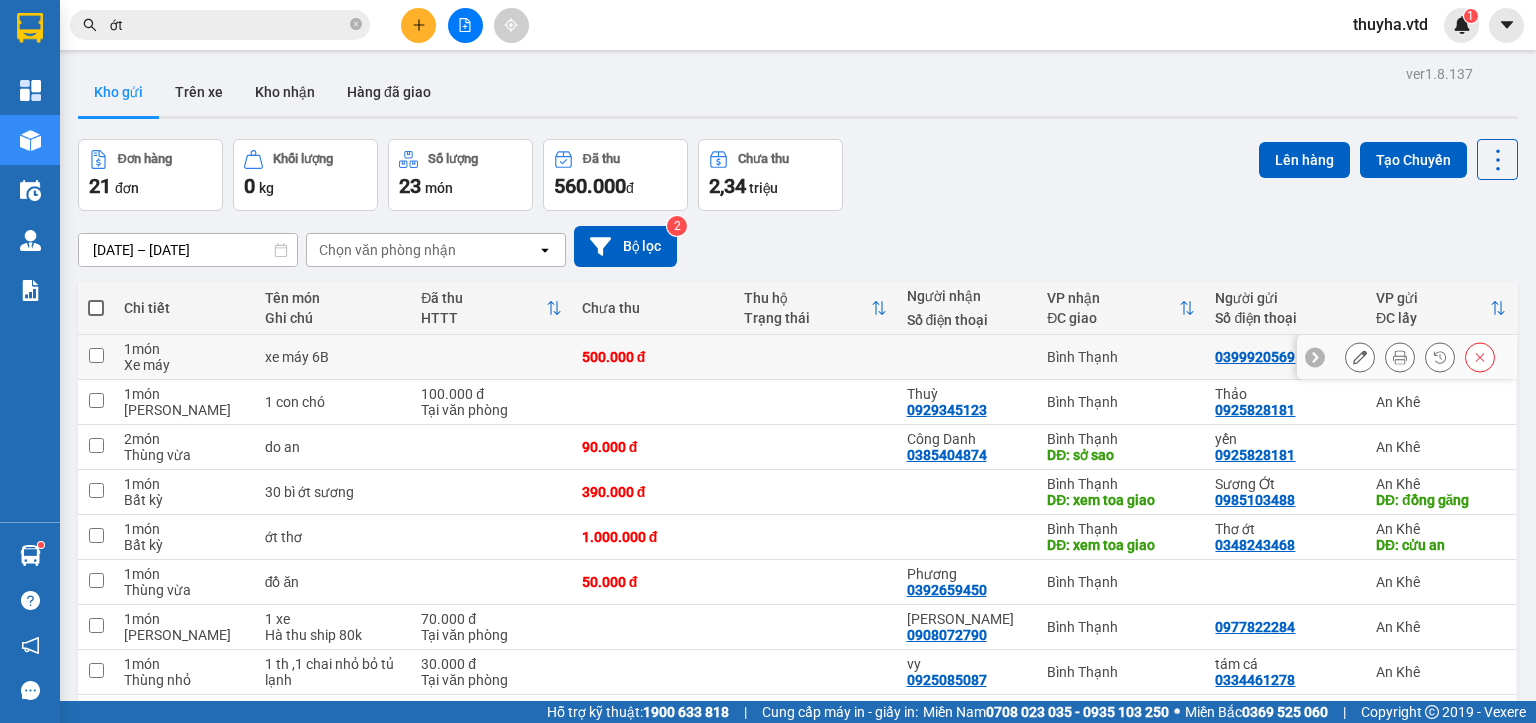 click at bounding box center [96, 355] 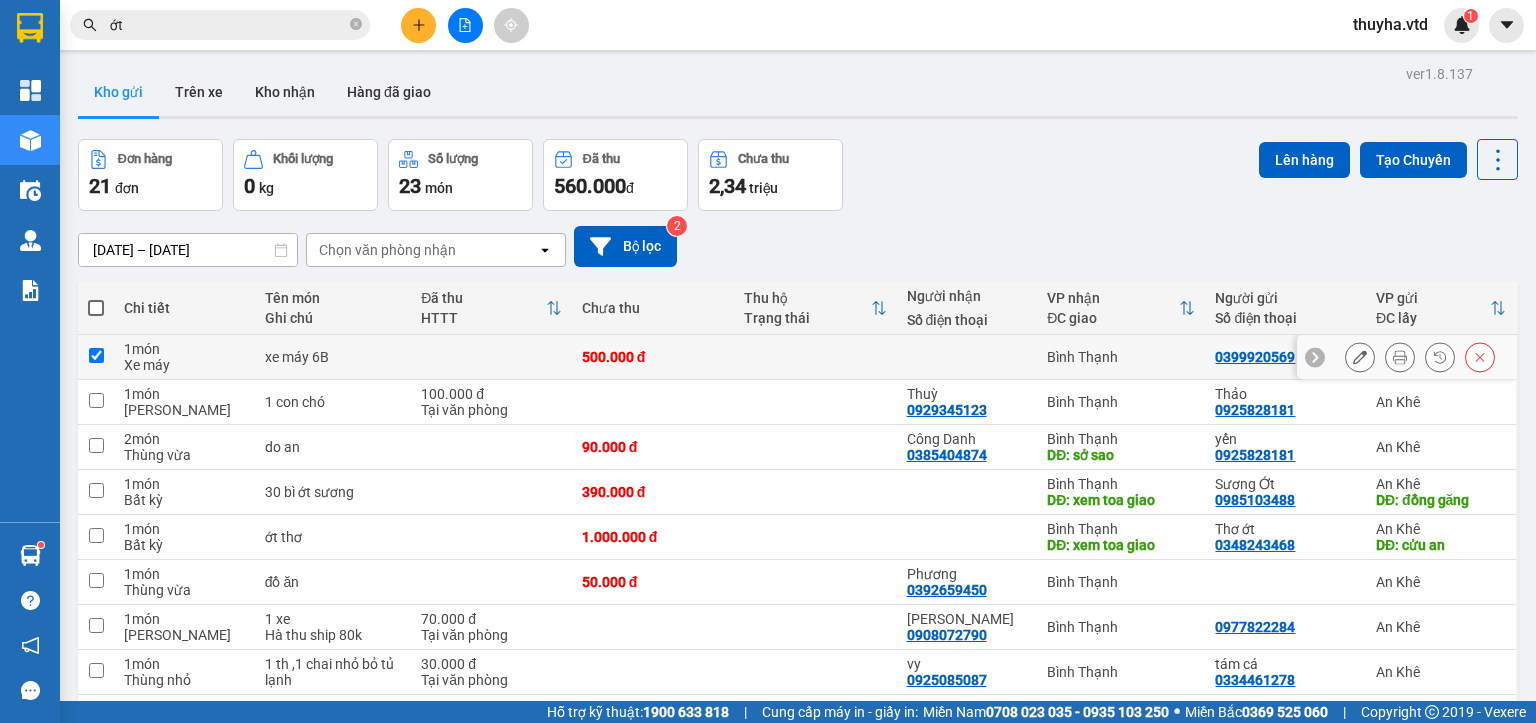 checkbox on "true" 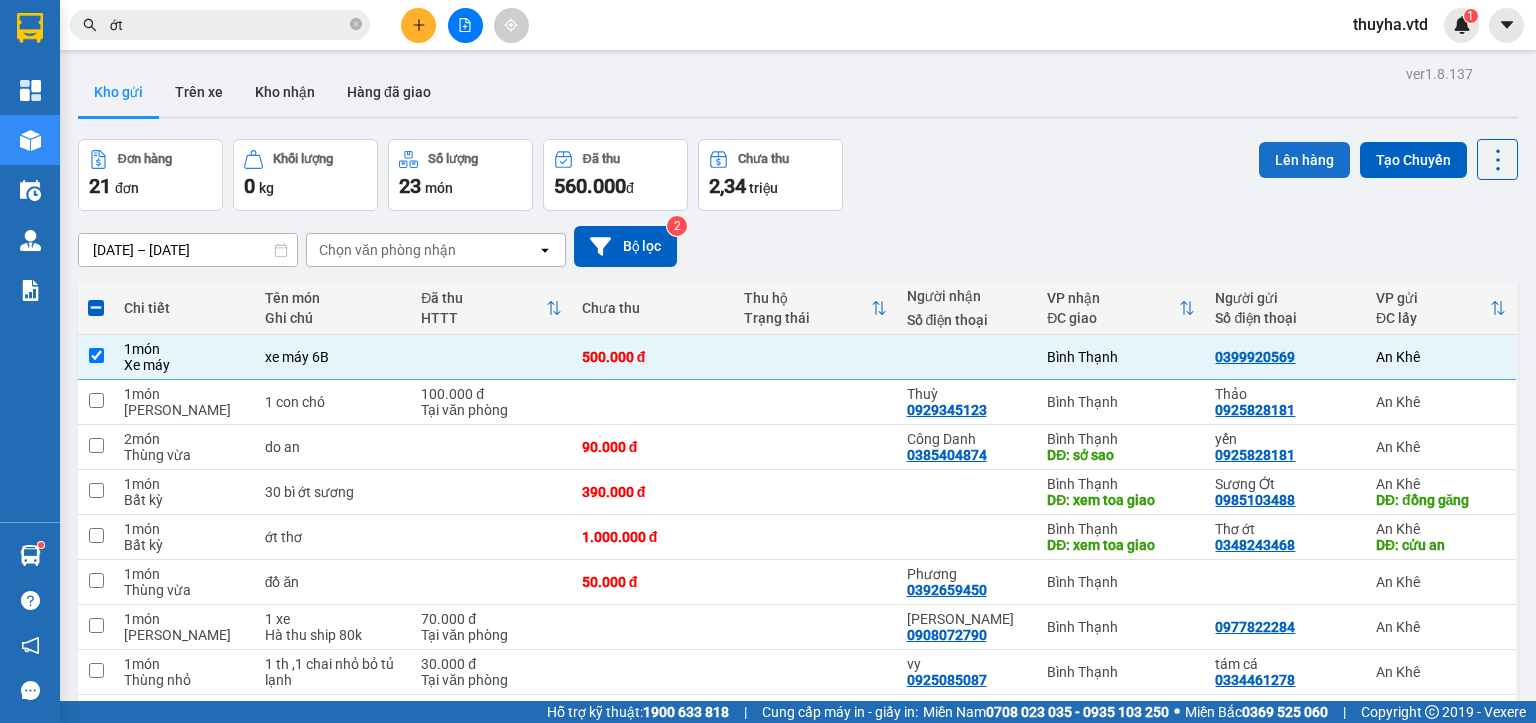 click on "Lên hàng" at bounding box center [1304, 160] 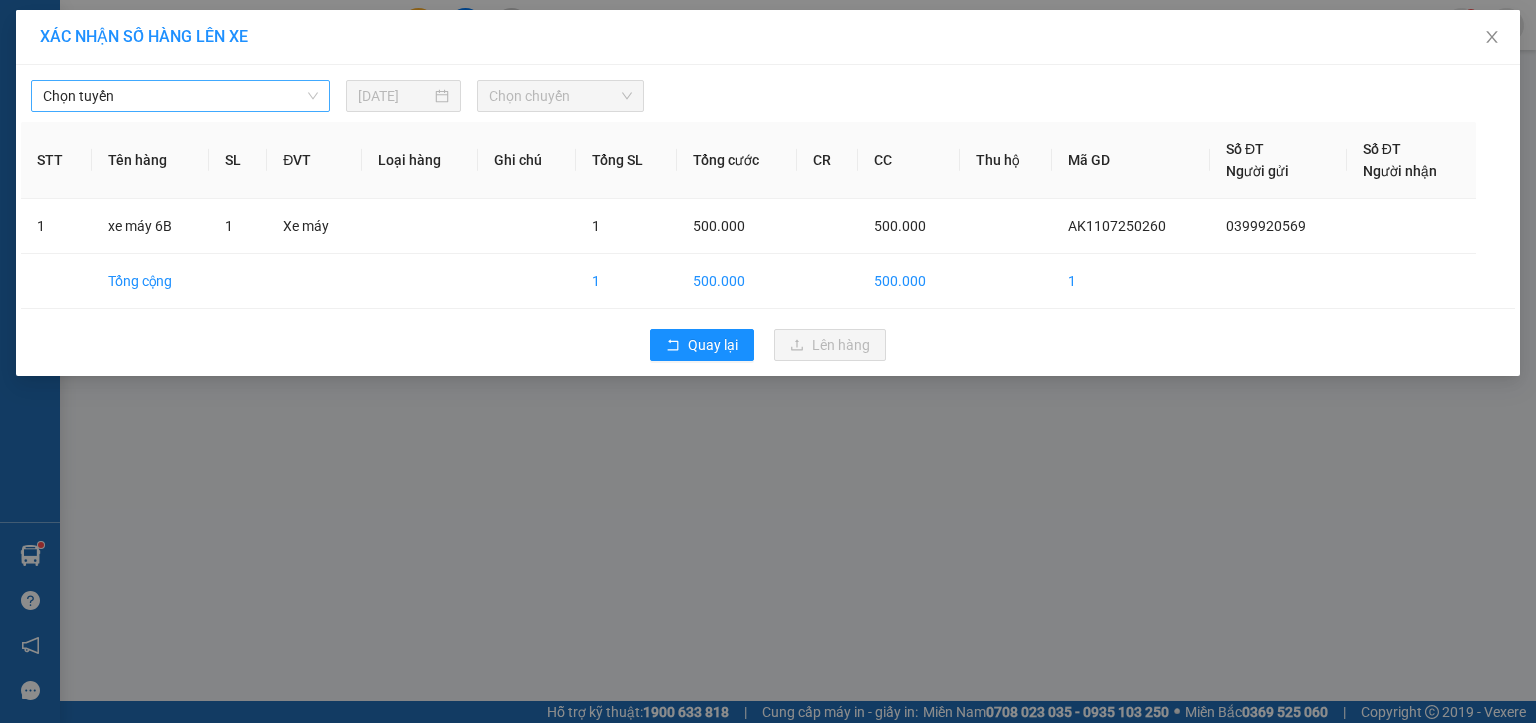 click on "Chọn tuyến" at bounding box center (180, 96) 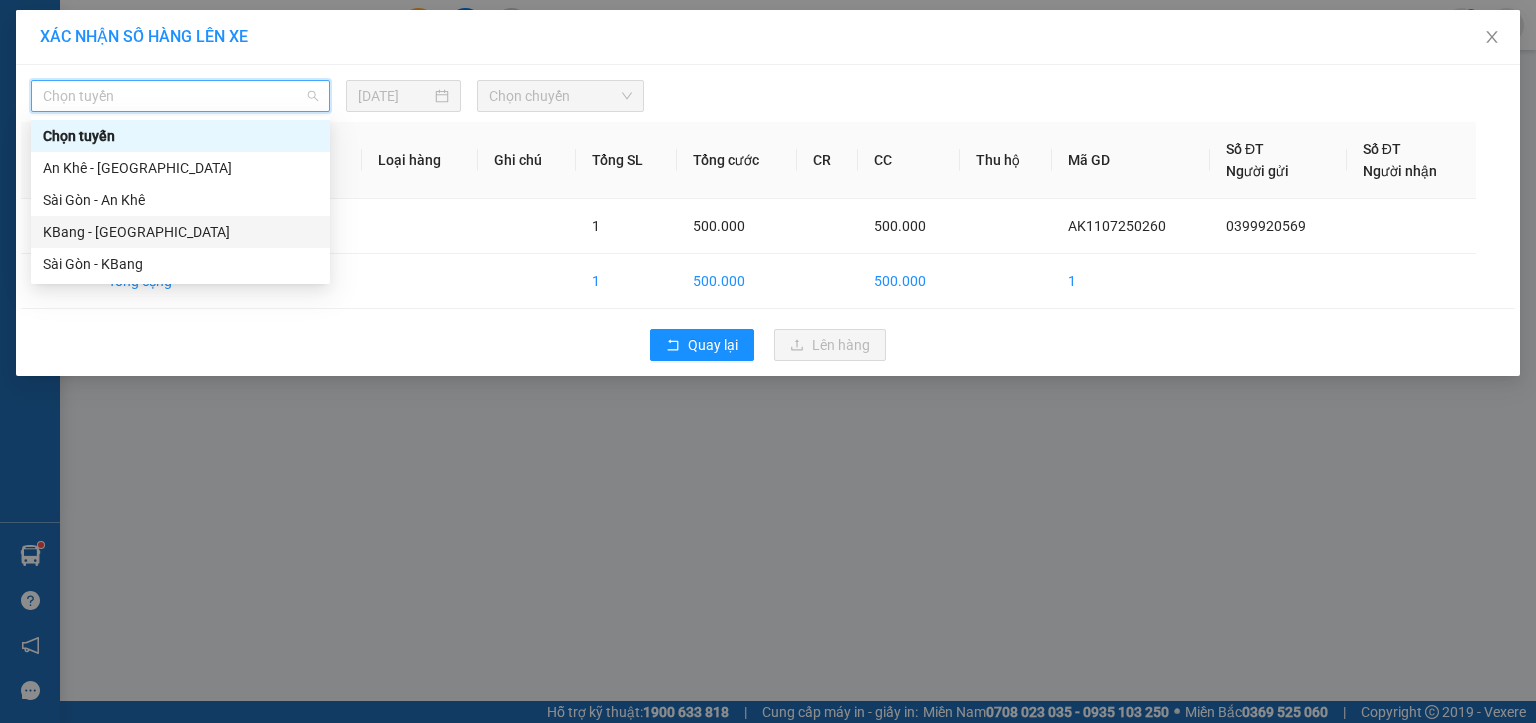 click on "KBang - [GEOGRAPHIC_DATA]" at bounding box center (180, 232) 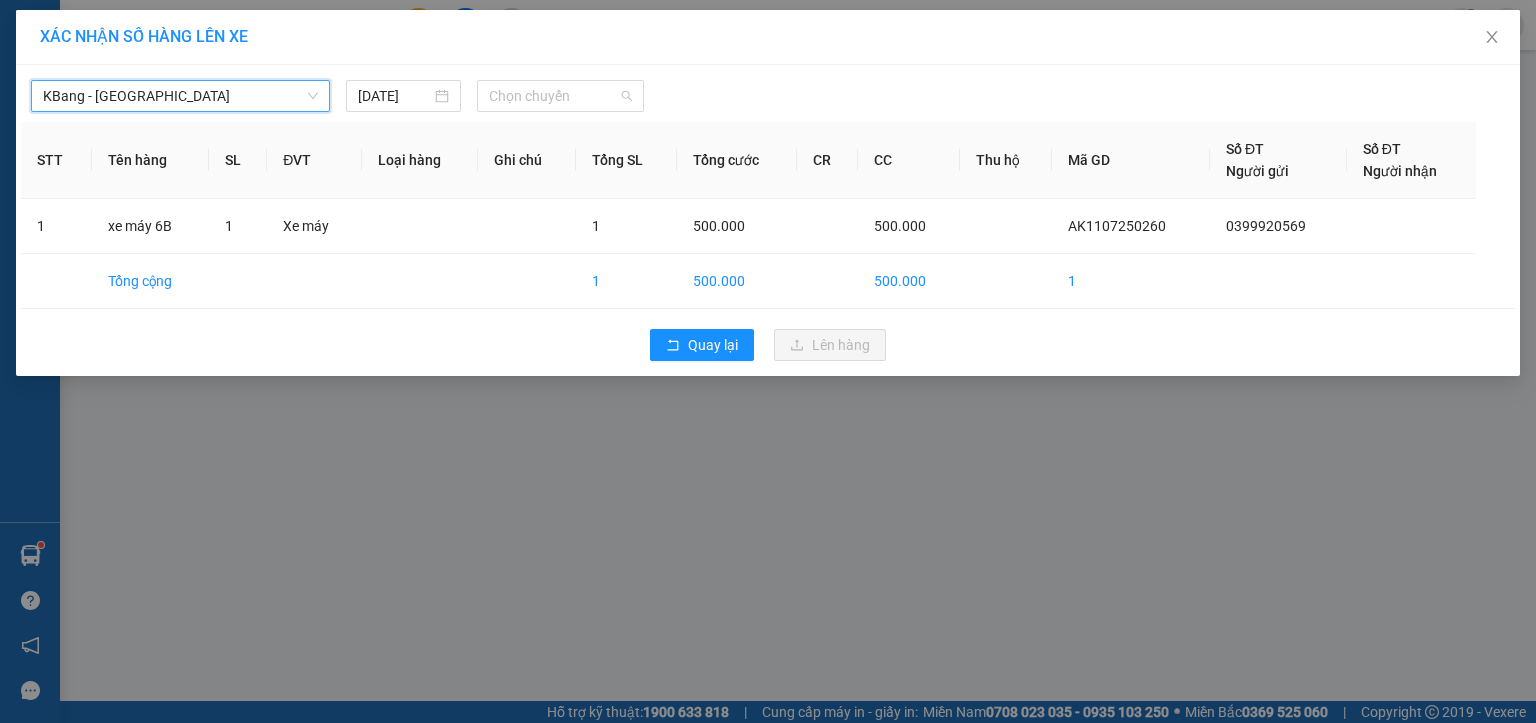 drag, startPoint x: 549, startPoint y: 86, endPoint x: 592, endPoint y: 144, distance: 72.20111 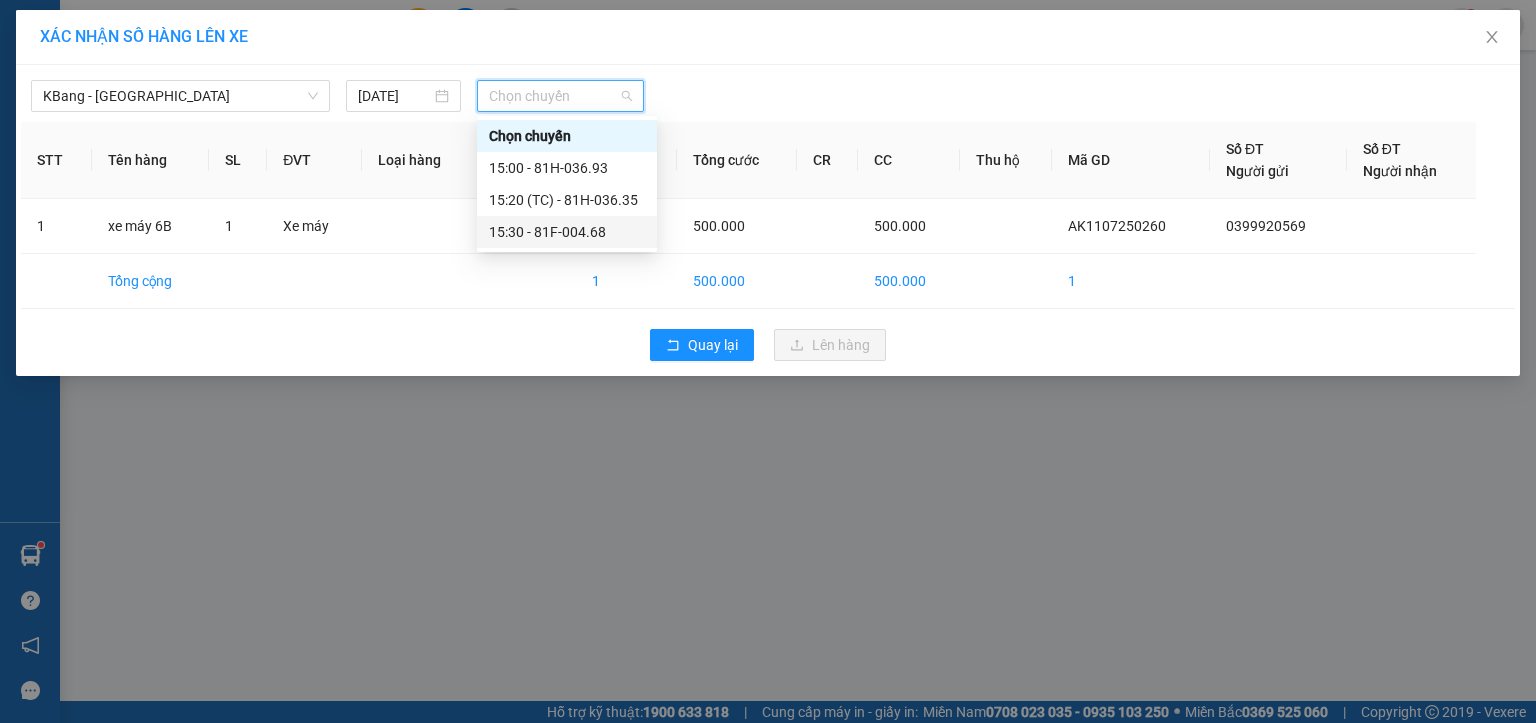 click on "15:30     - 81F-004.68" at bounding box center (567, 232) 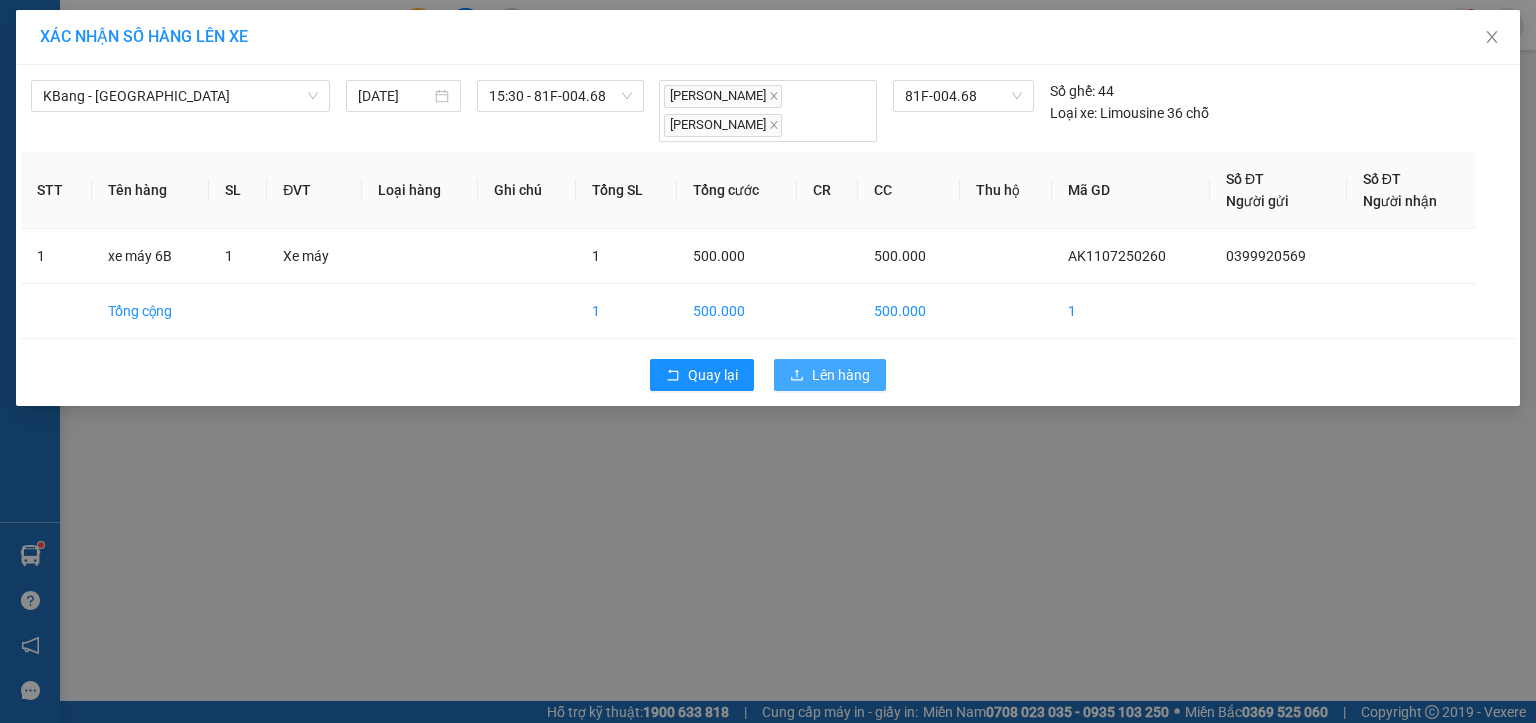 click on "Lên hàng" at bounding box center [841, 375] 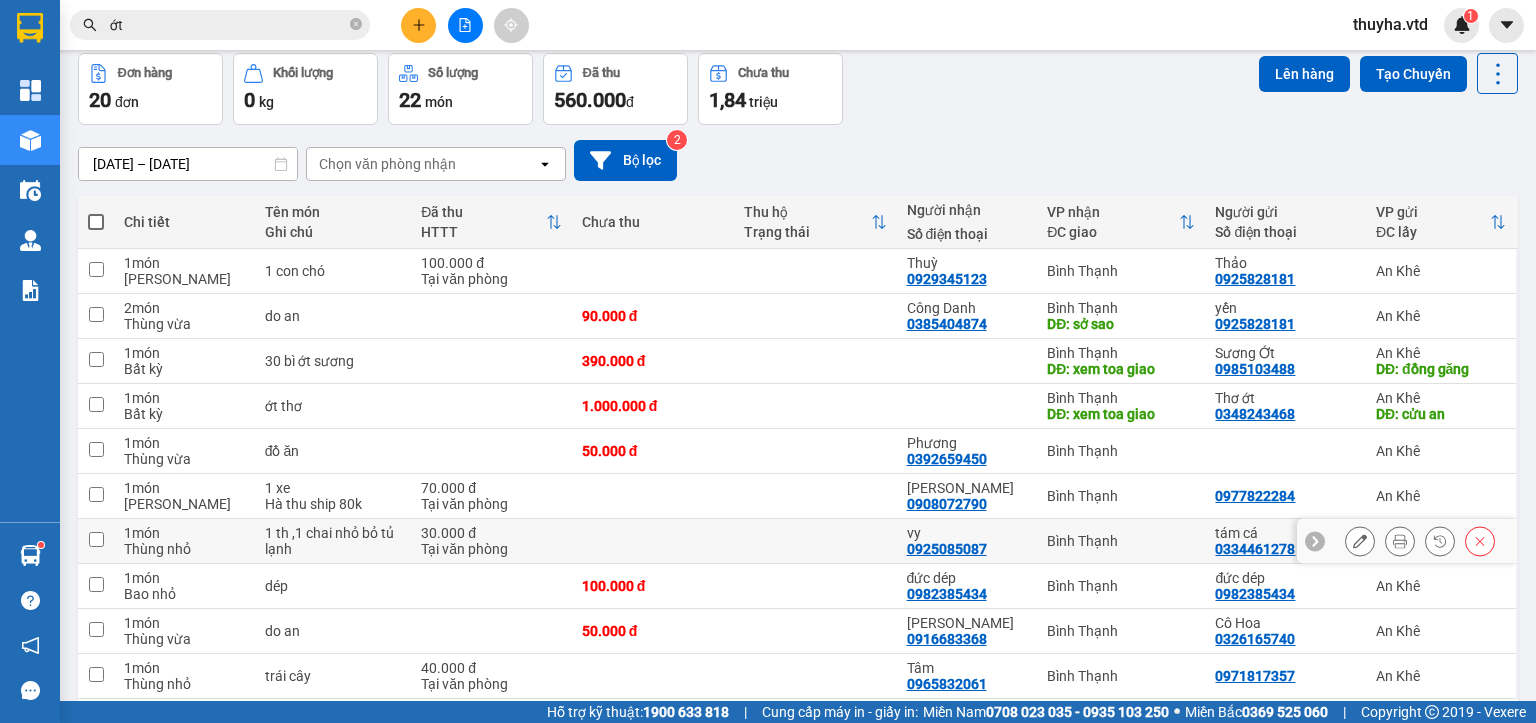 scroll, scrollTop: 162, scrollLeft: 0, axis: vertical 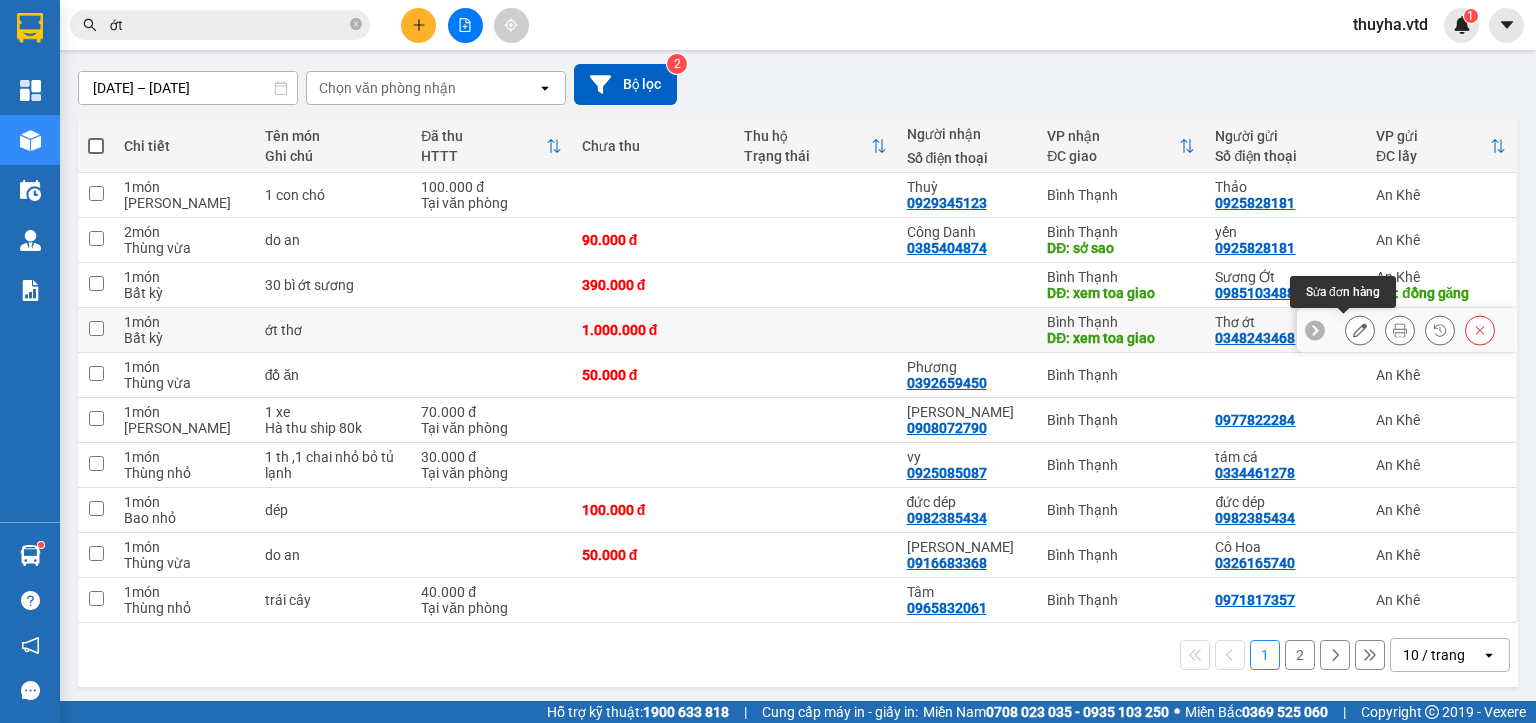 click 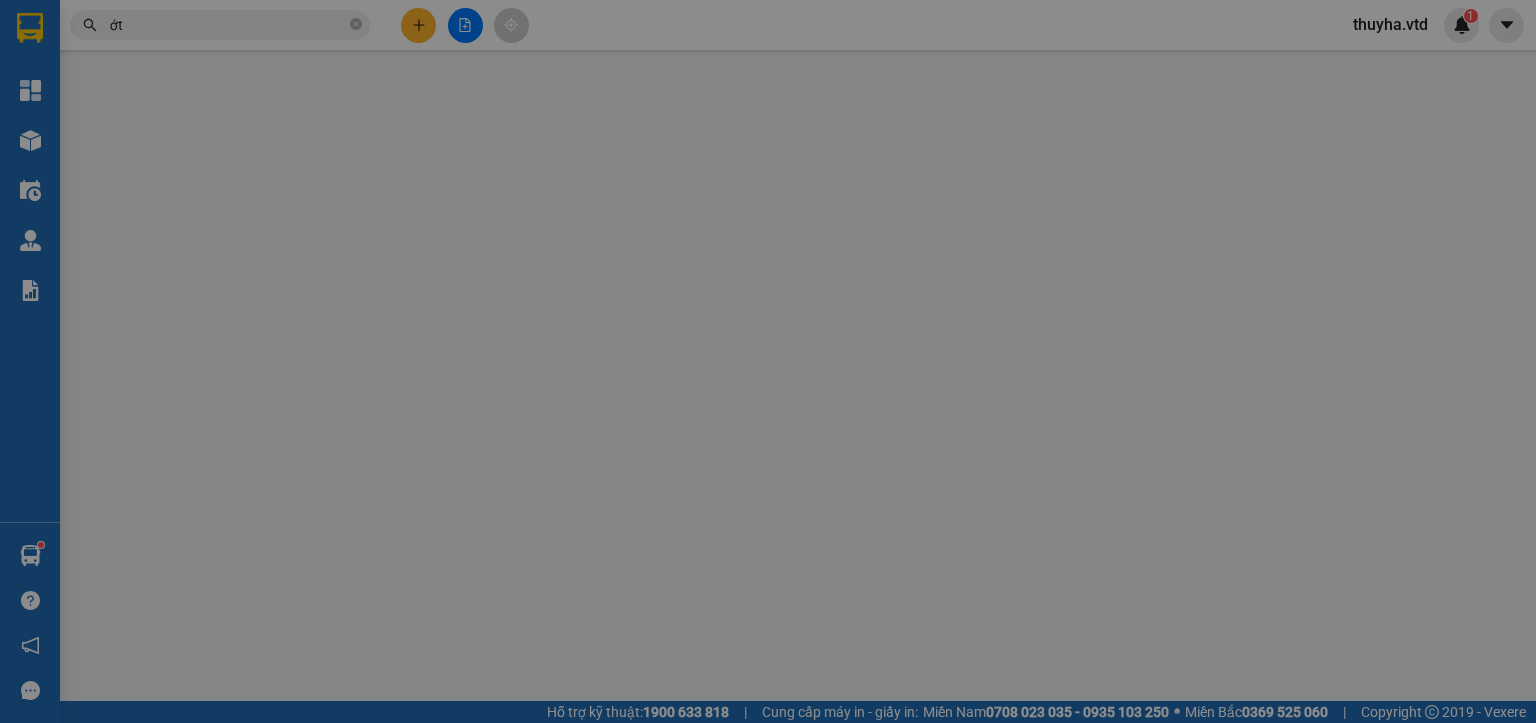 scroll, scrollTop: 0, scrollLeft: 0, axis: both 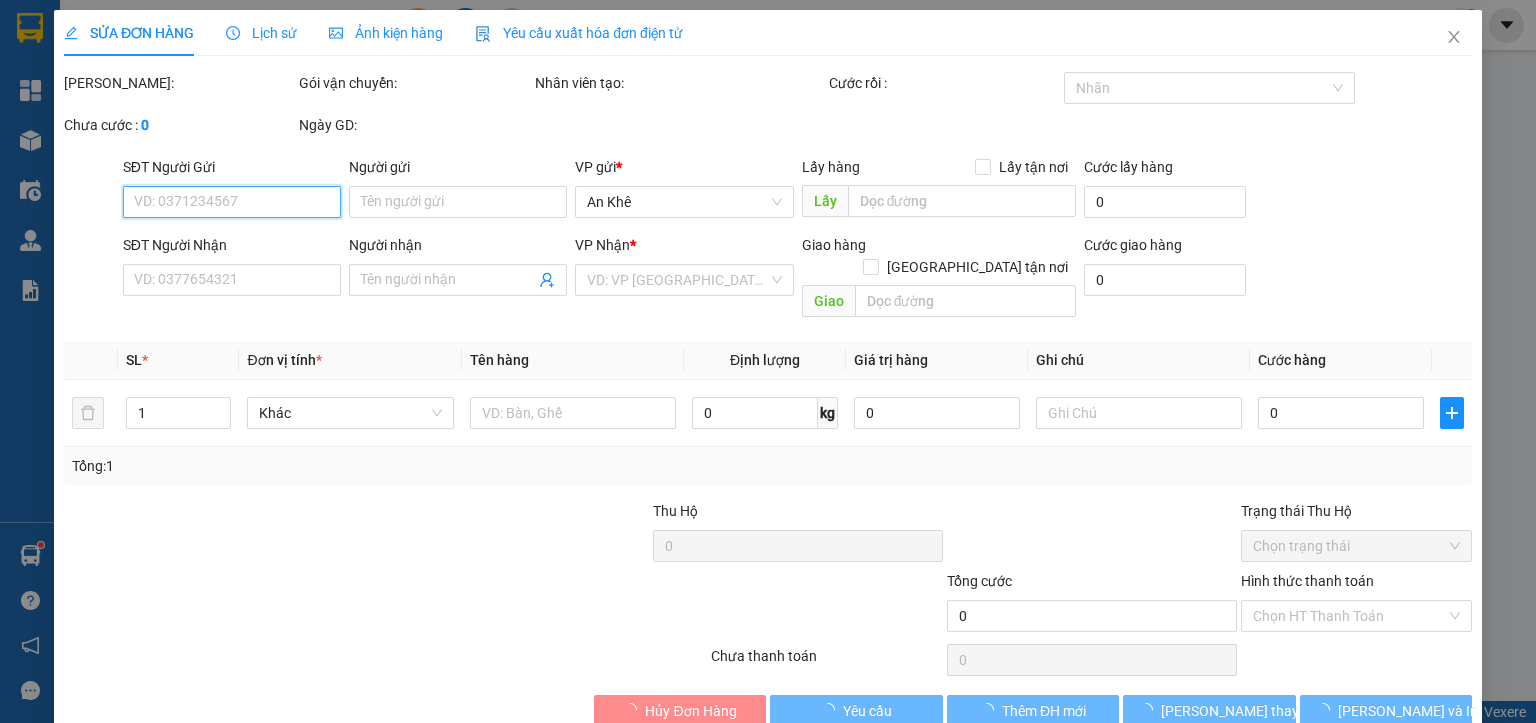 type on "0348243468" 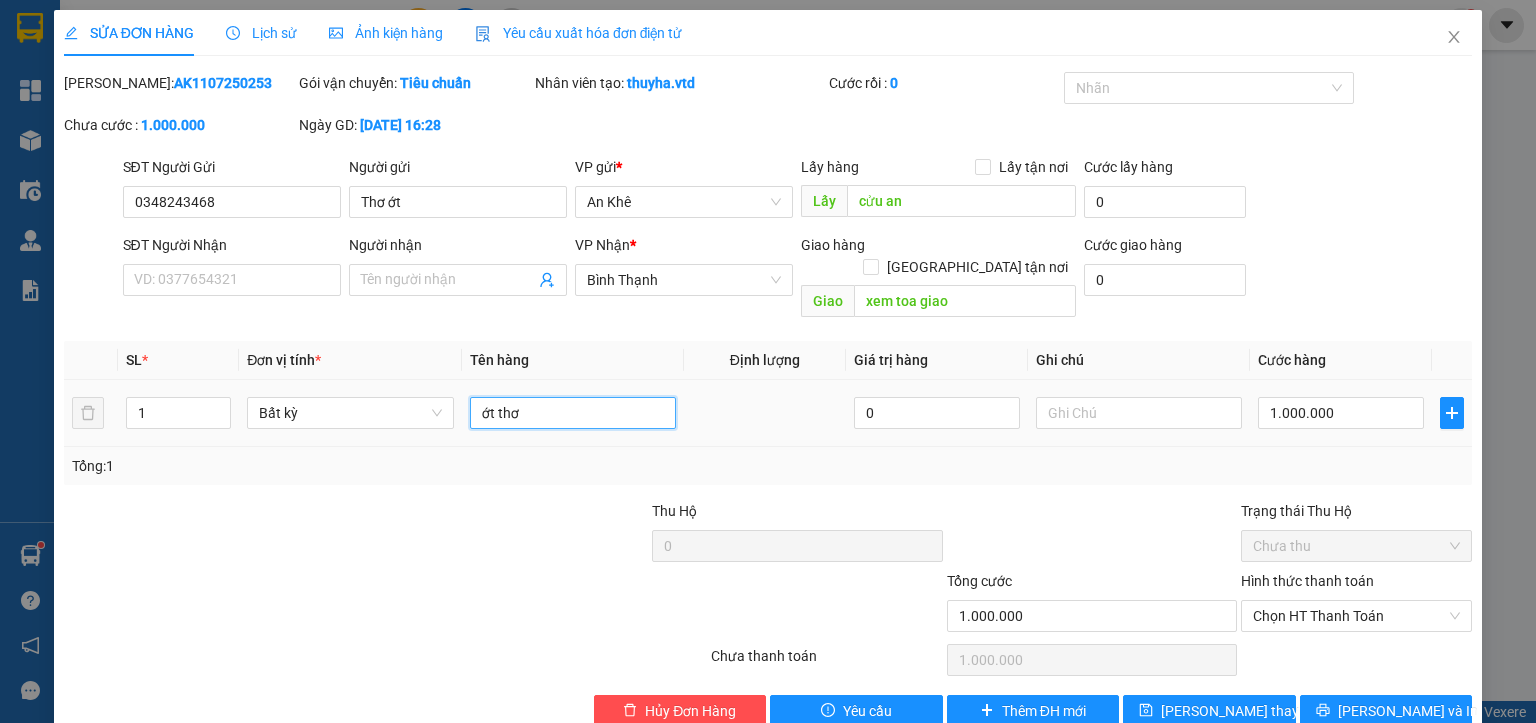 click on "ớt thơ" at bounding box center [573, 413] 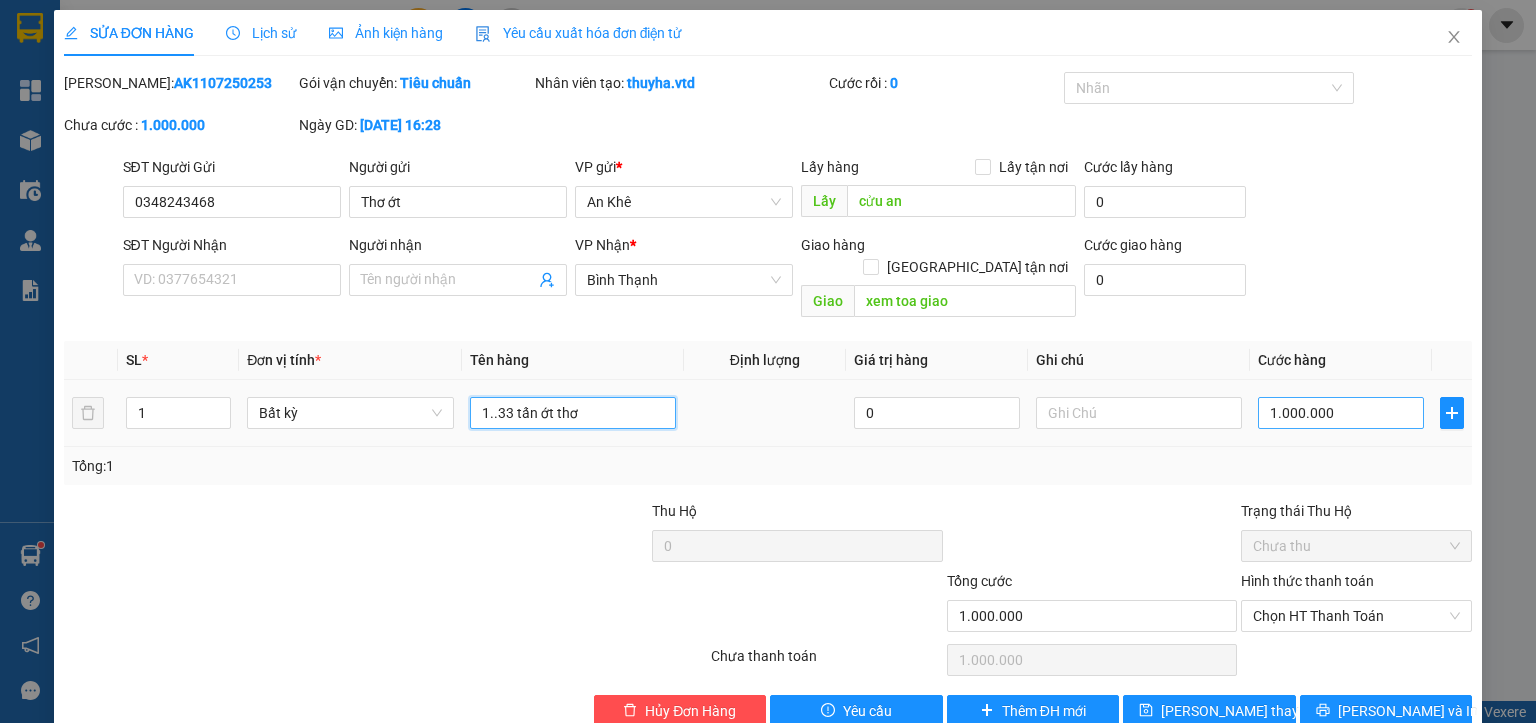 type on "1..33 tấn ớt thơ" 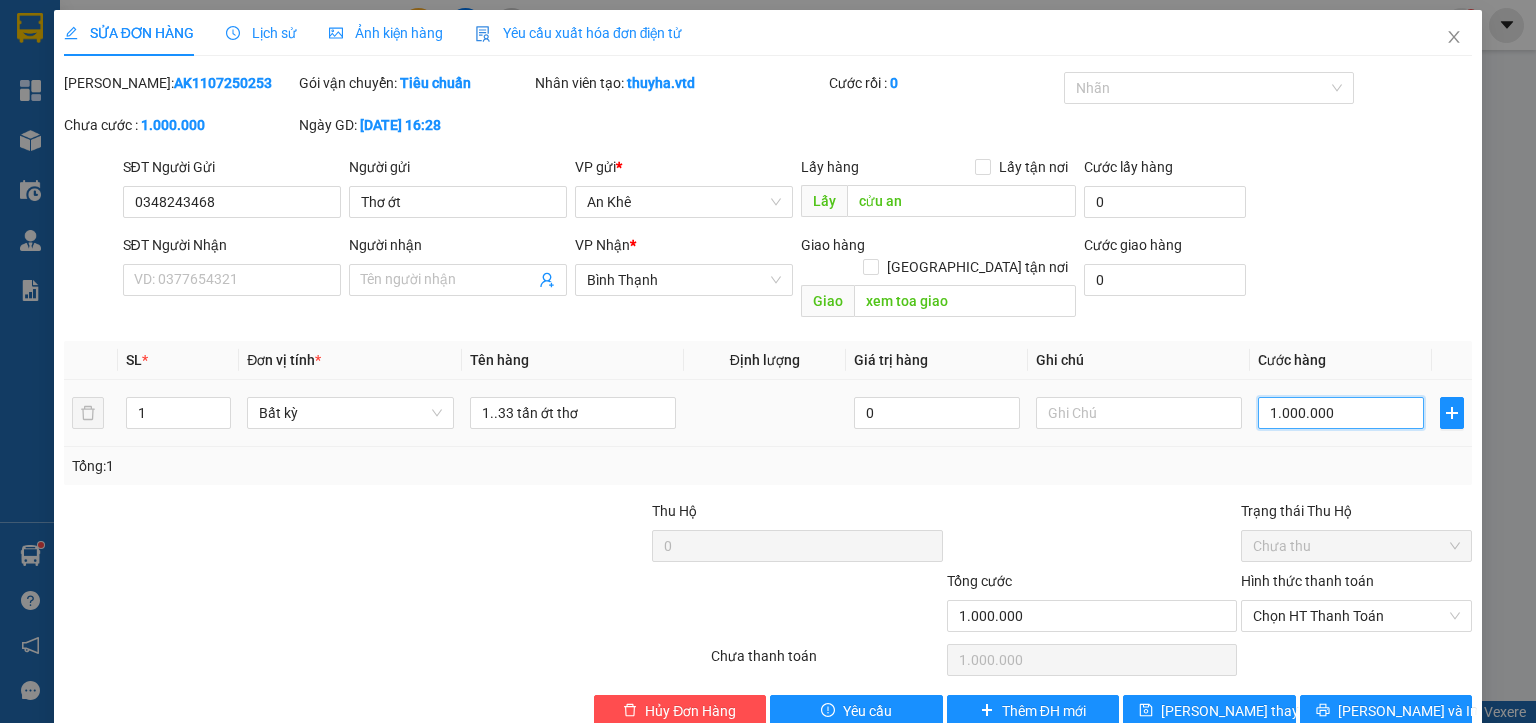 click on "1.000.000" at bounding box center [1341, 413] 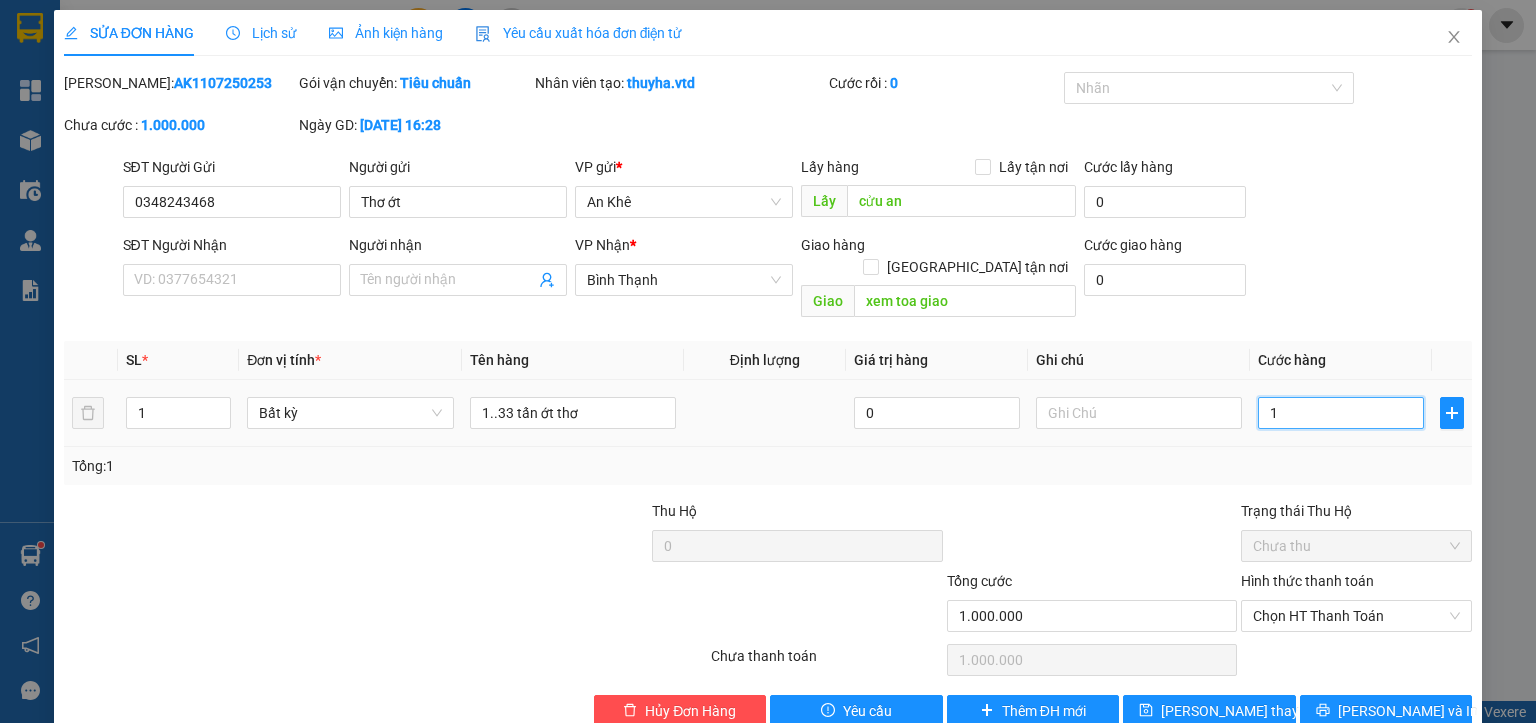 type on "1" 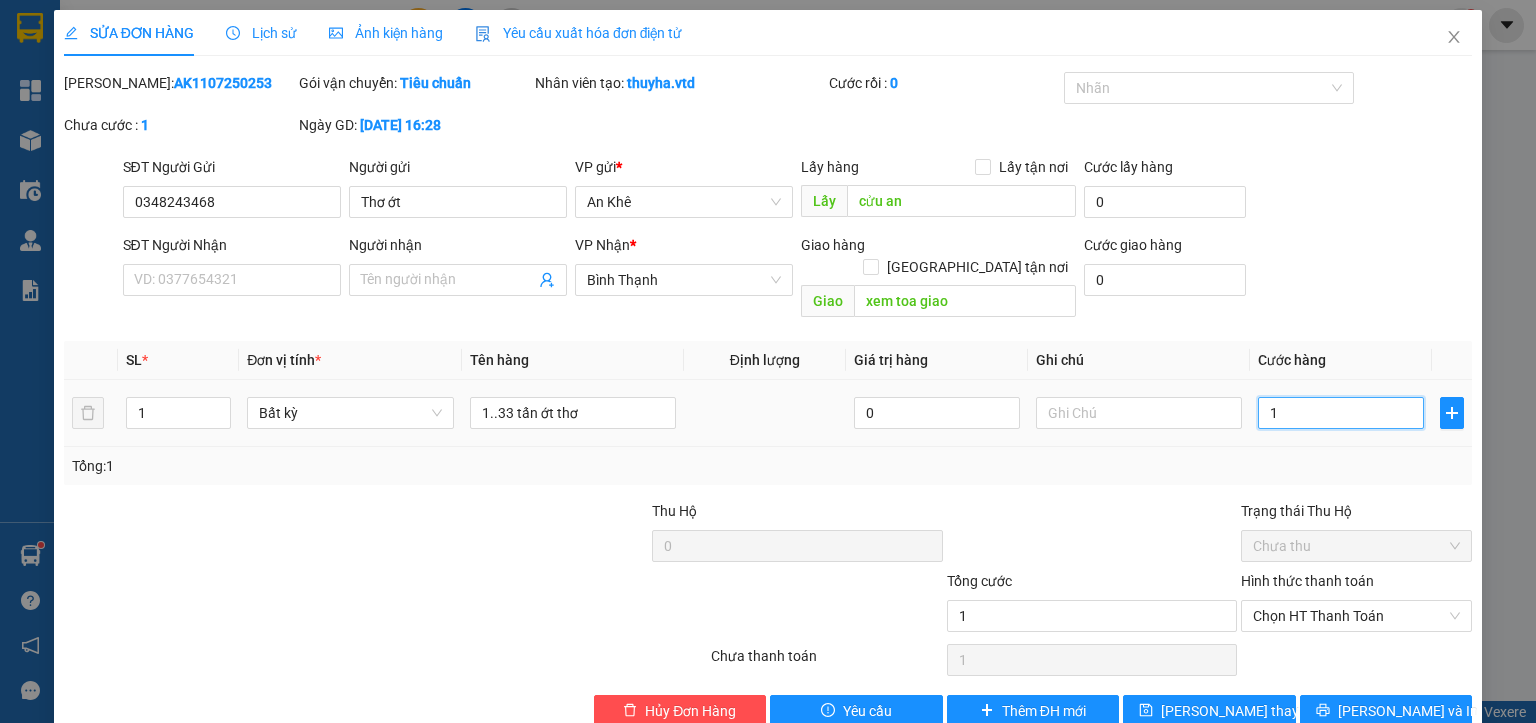 type on "15" 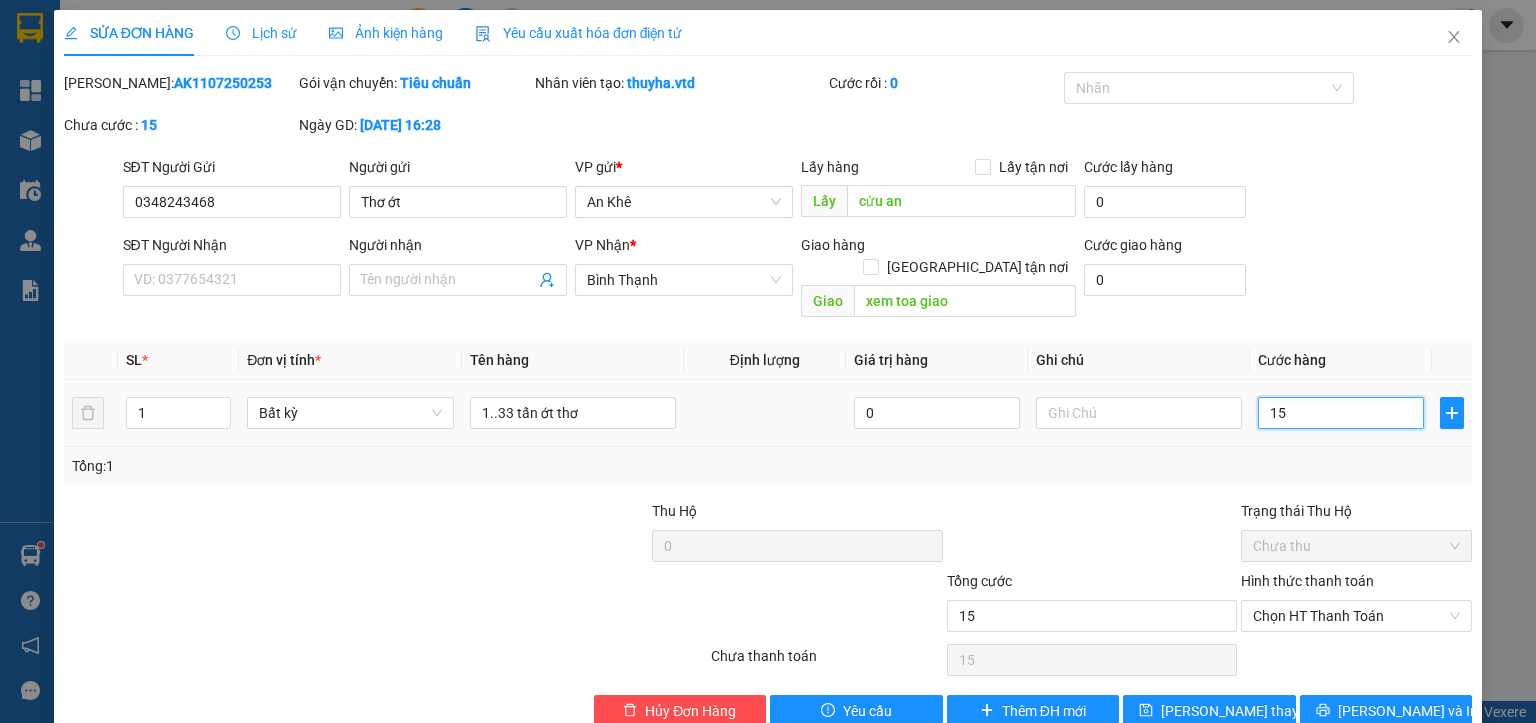 type on "1" 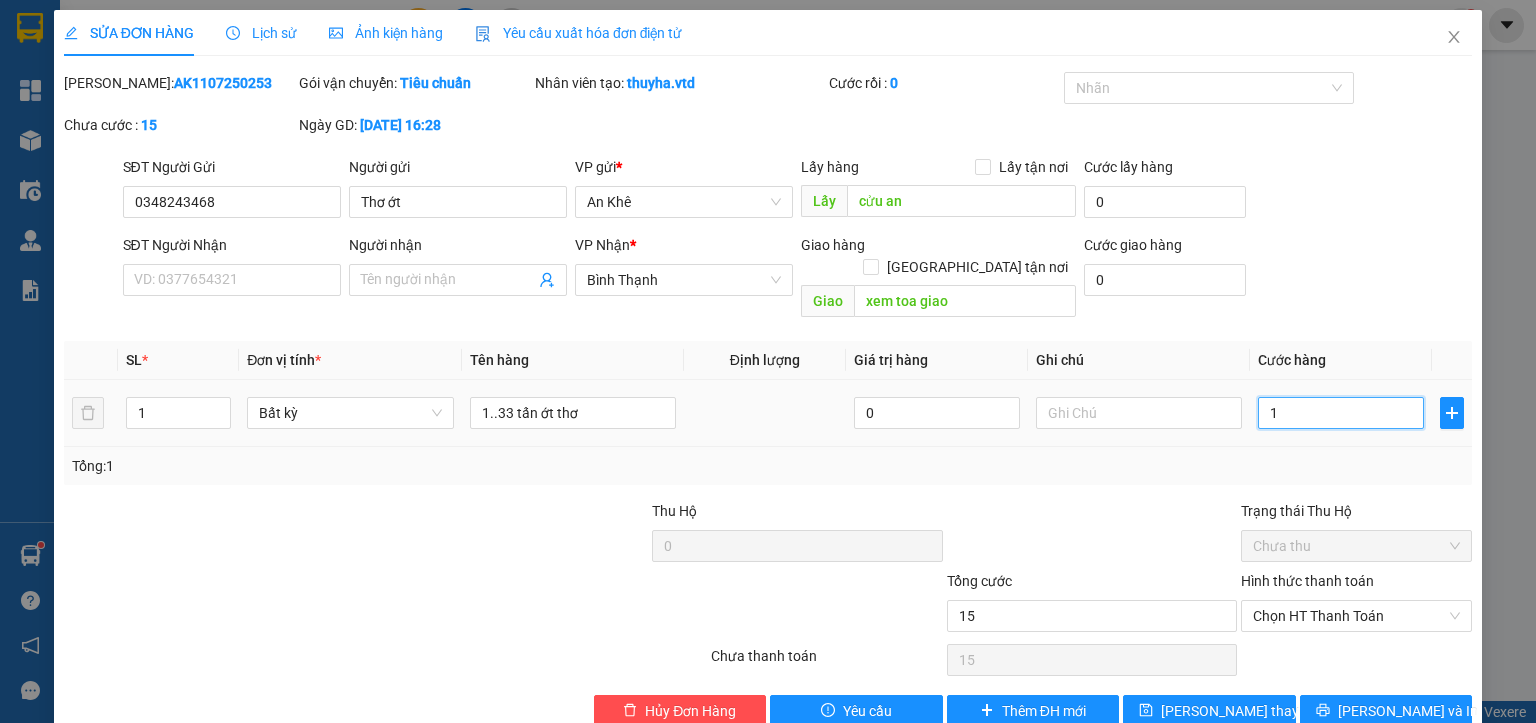 type on "1" 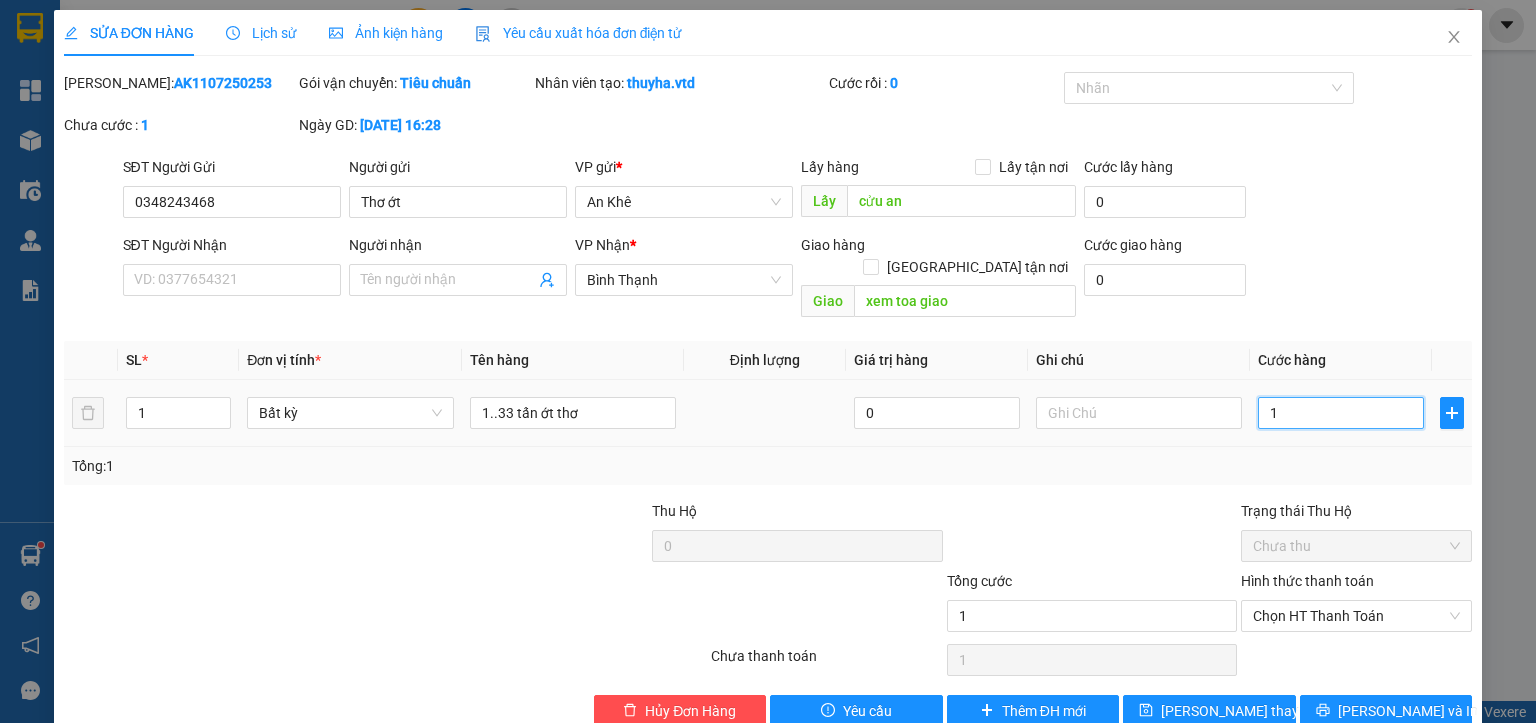 type on "16" 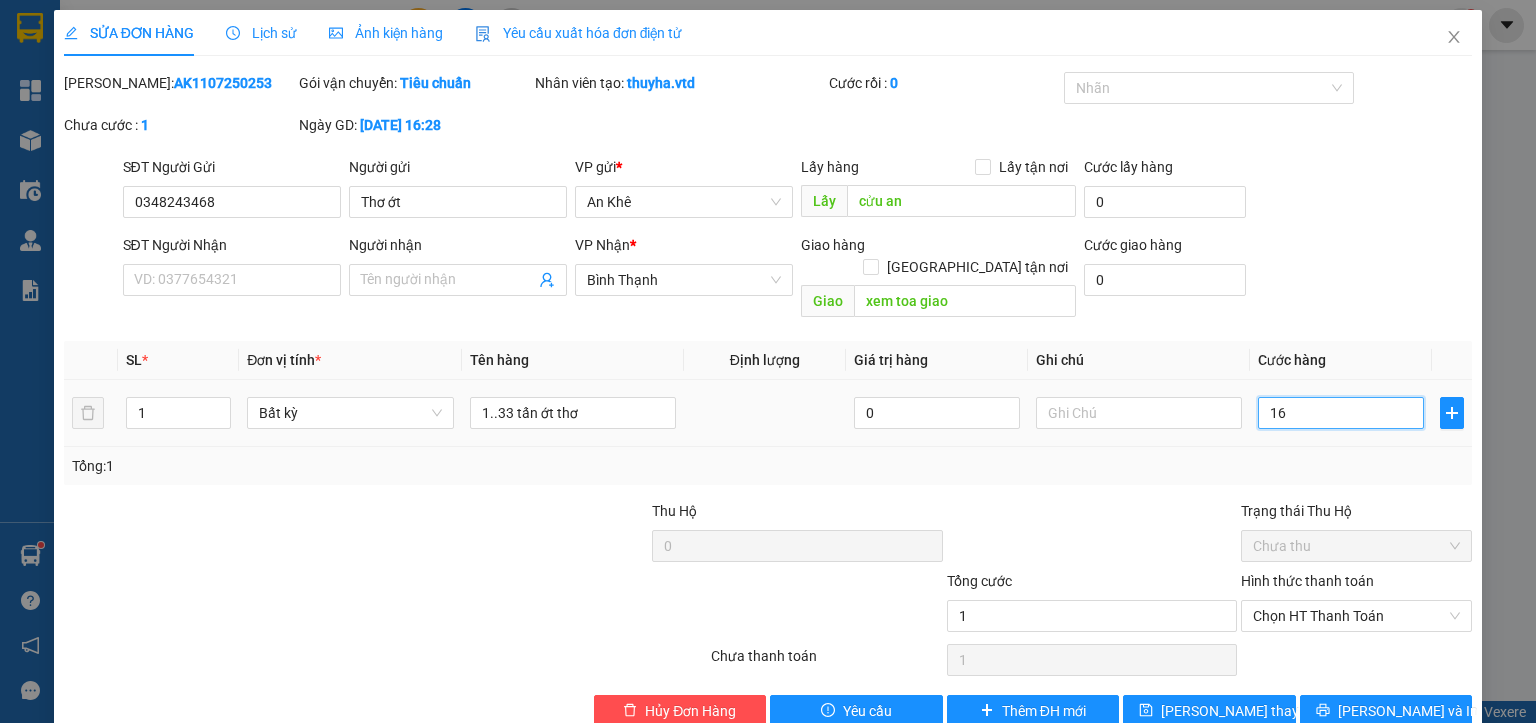 type on "16" 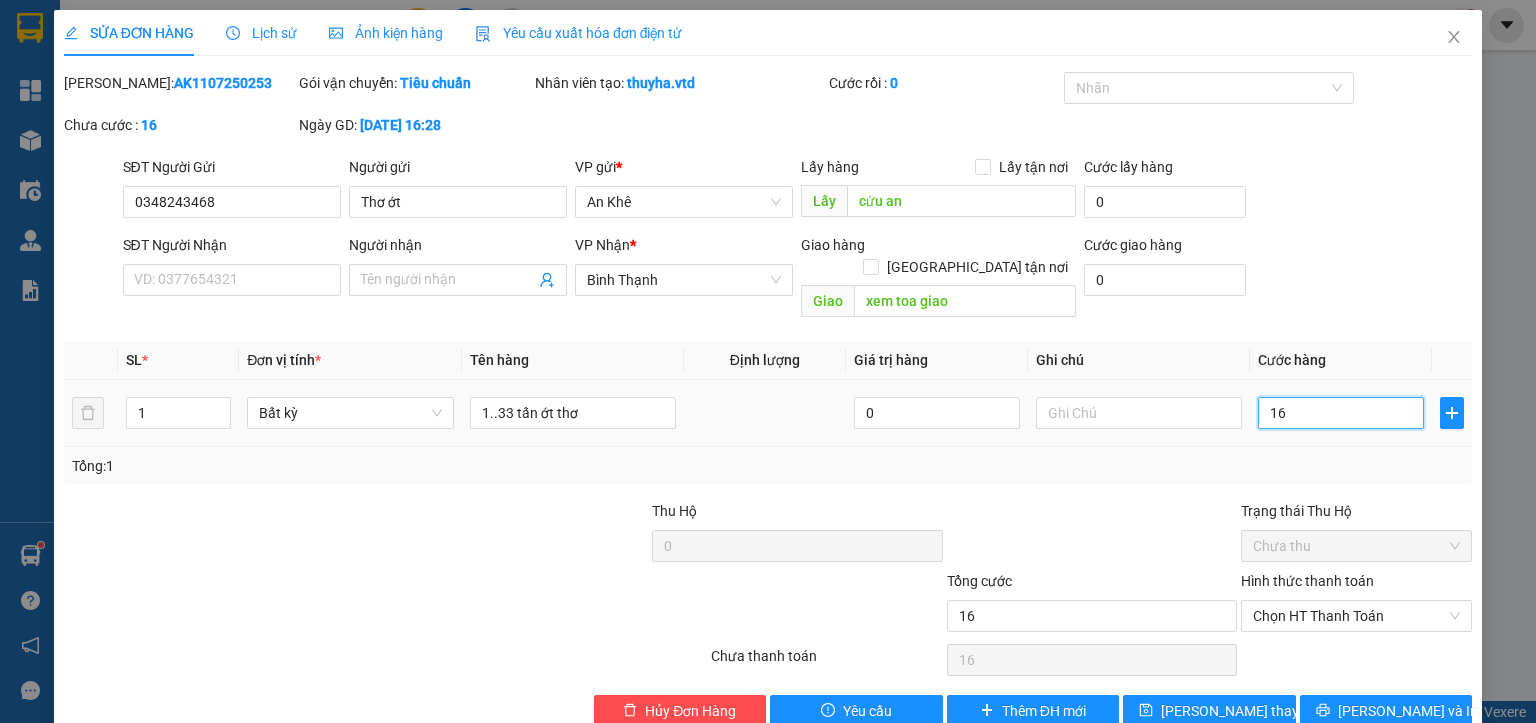 type on "160" 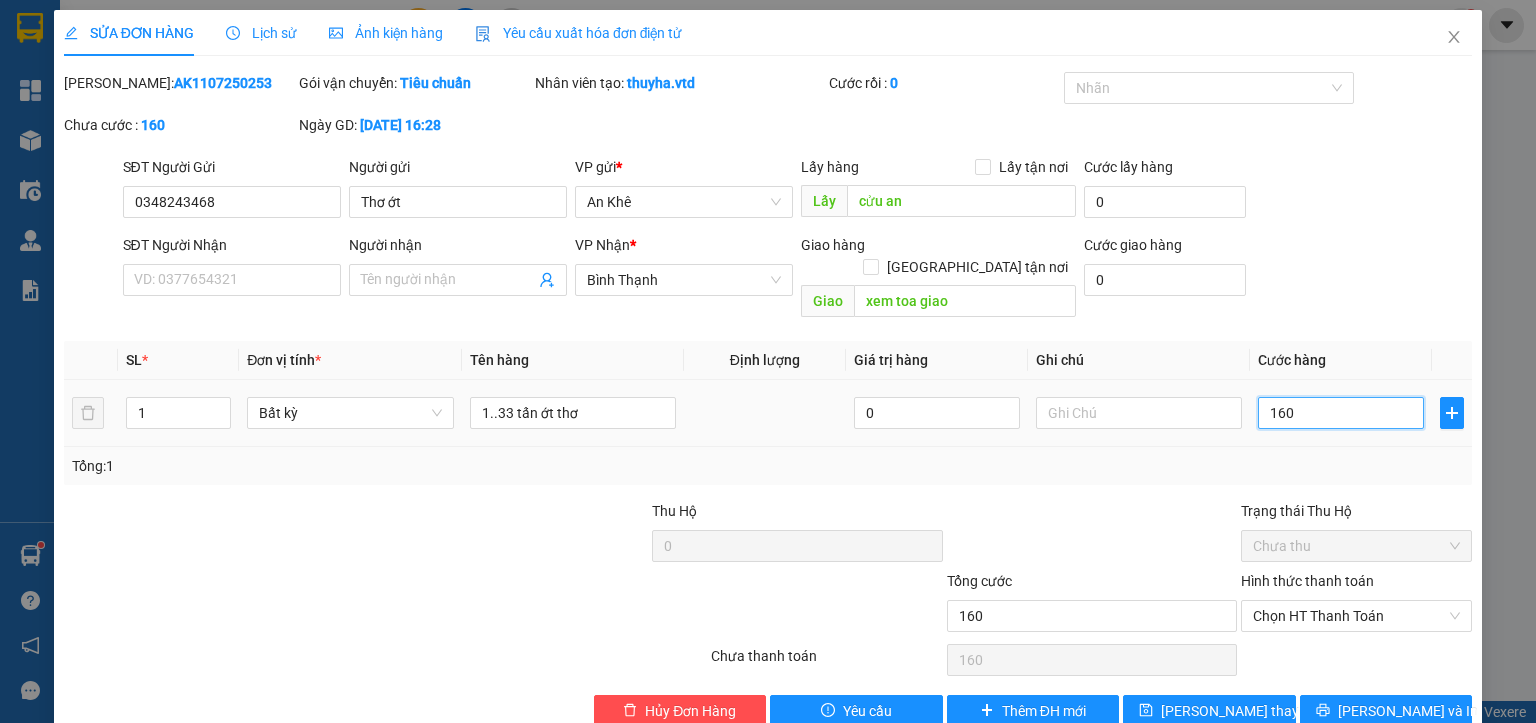 type on "1.600" 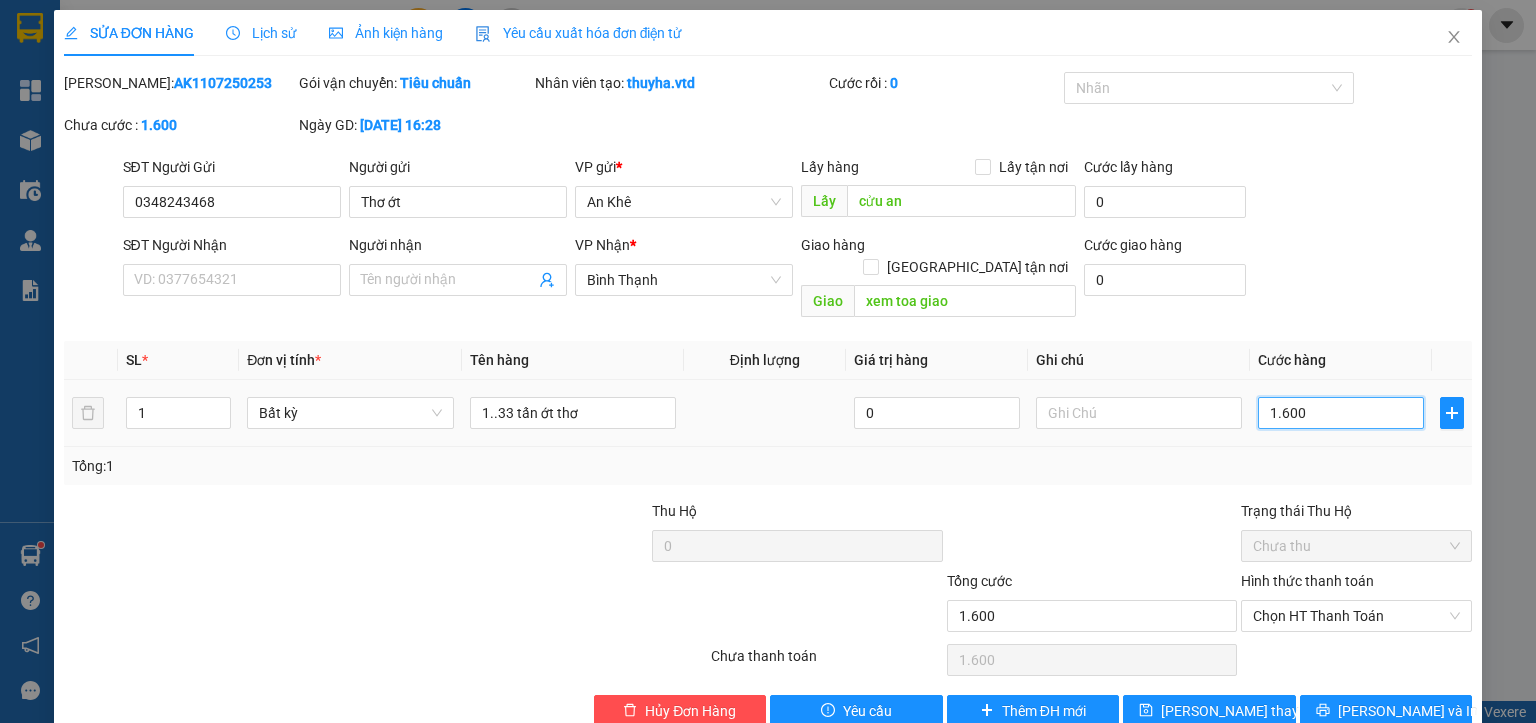 type on "16.000" 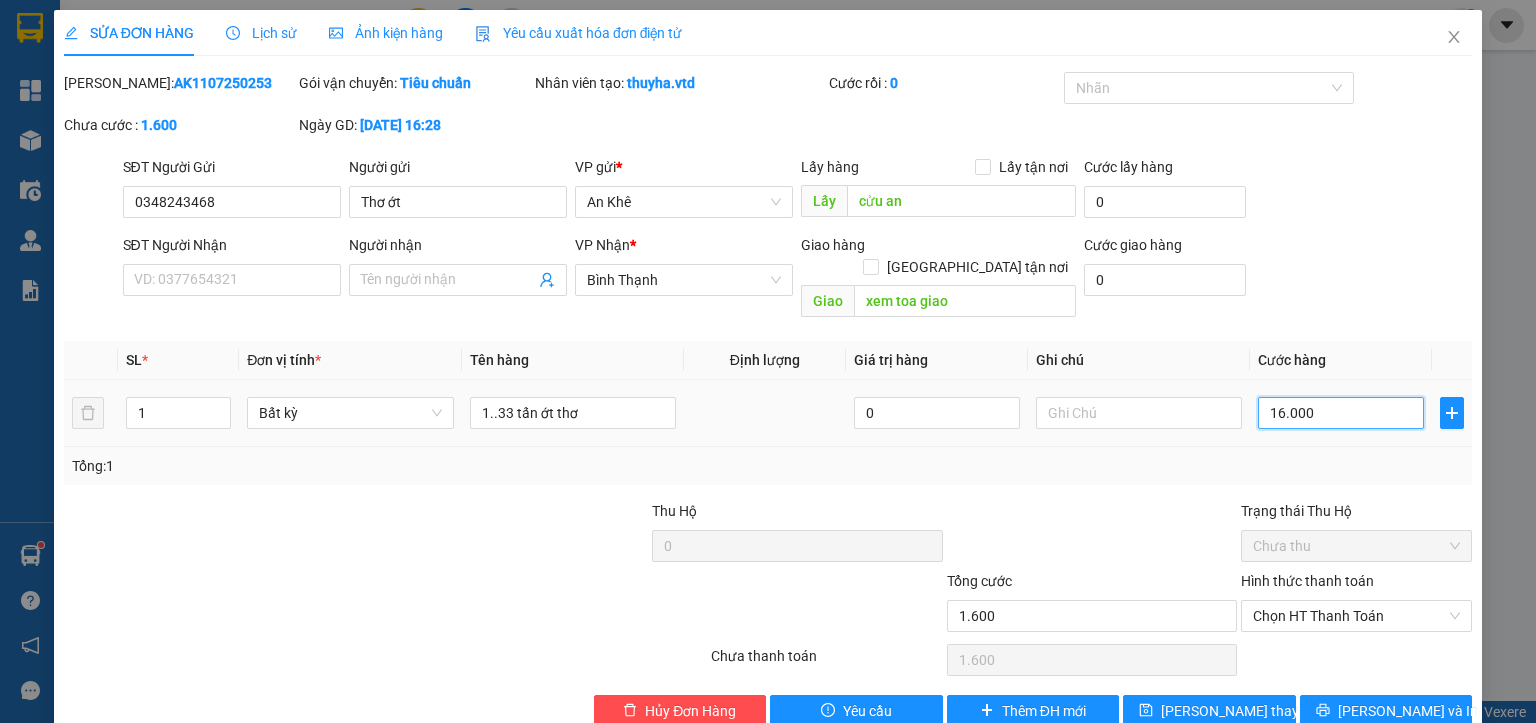 type on "16.000" 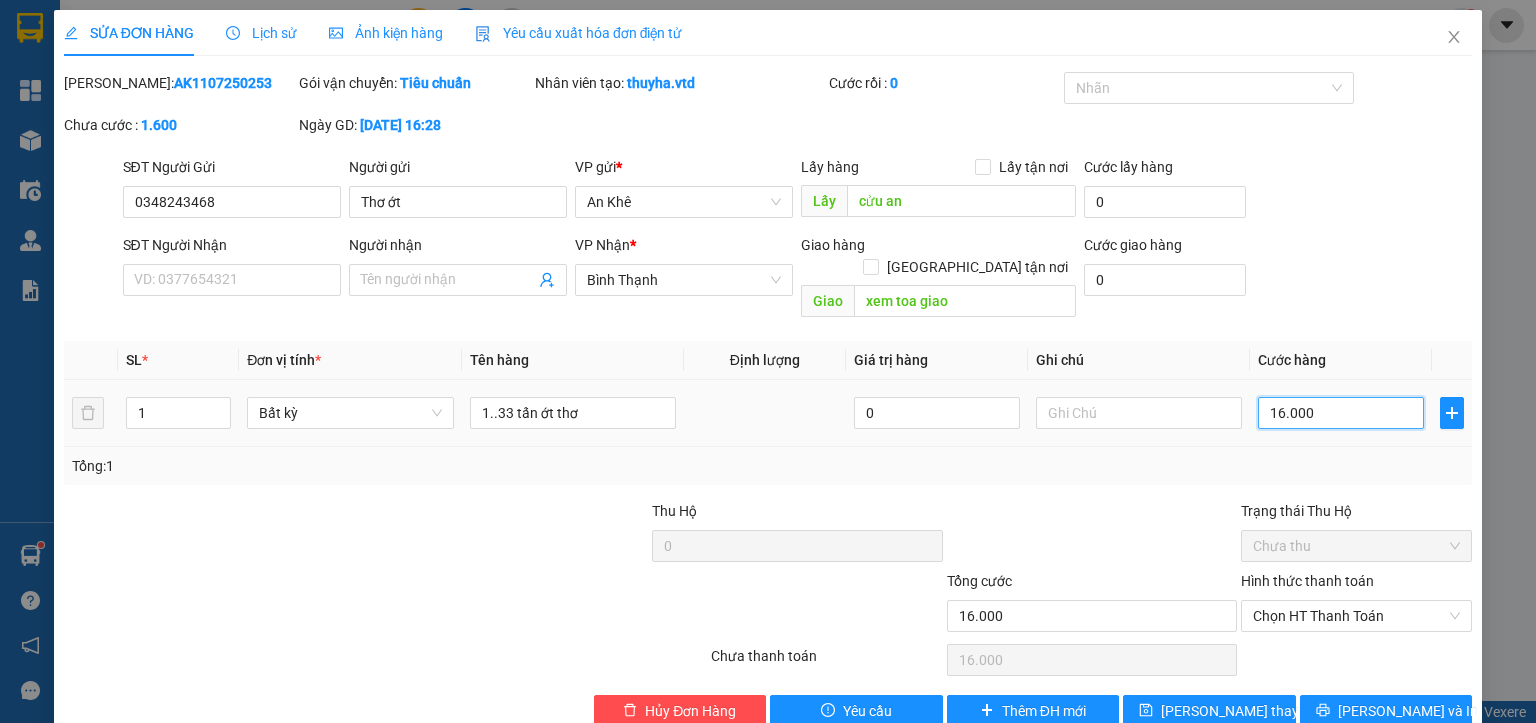 type on "160.000" 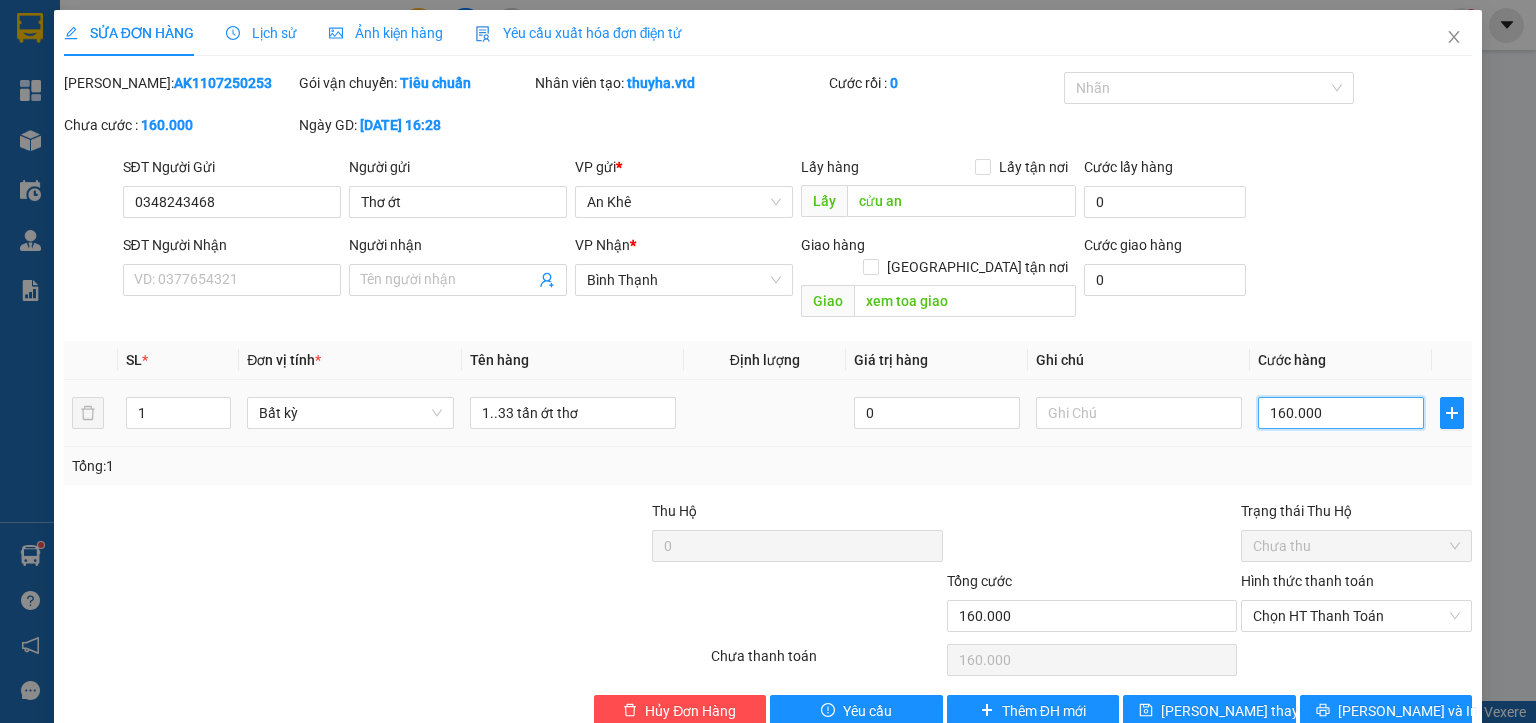 type on "1.600.000" 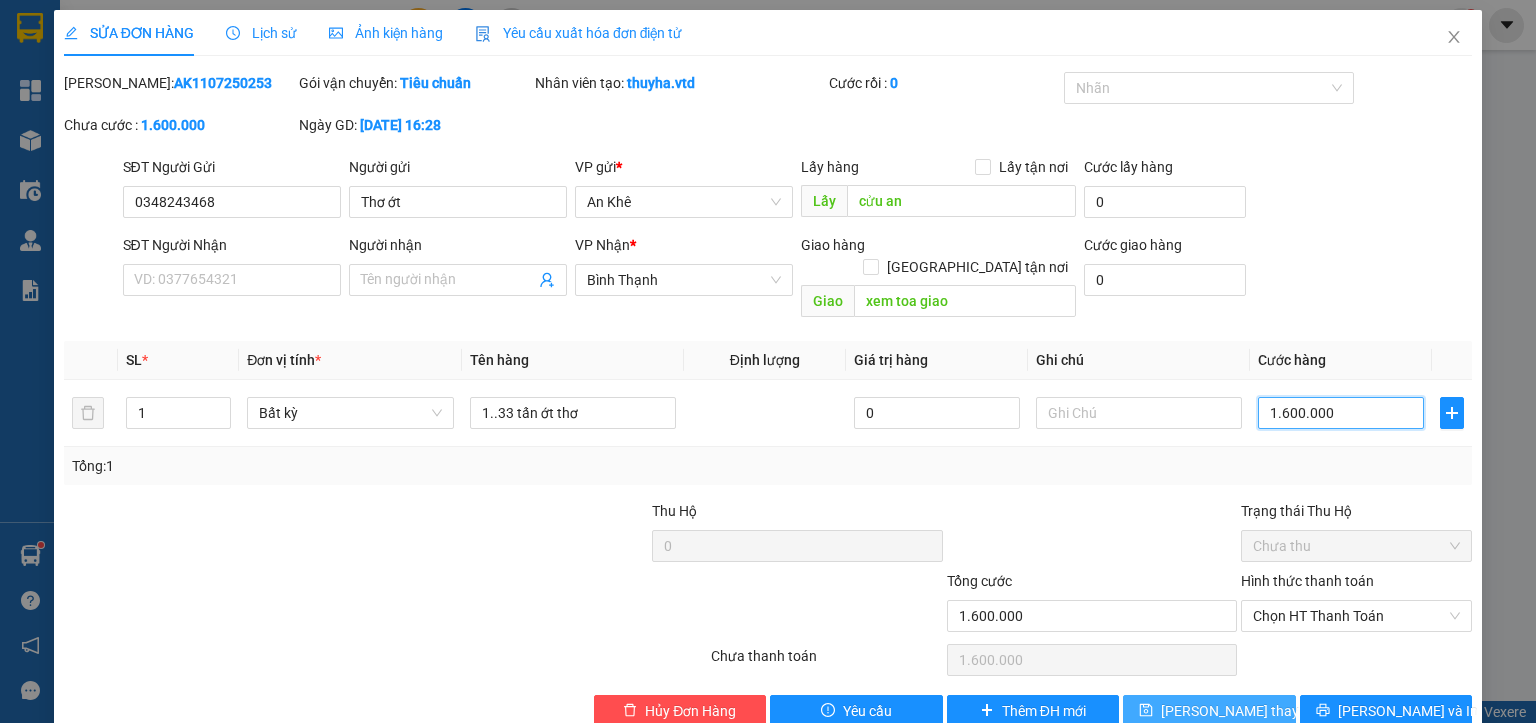 type 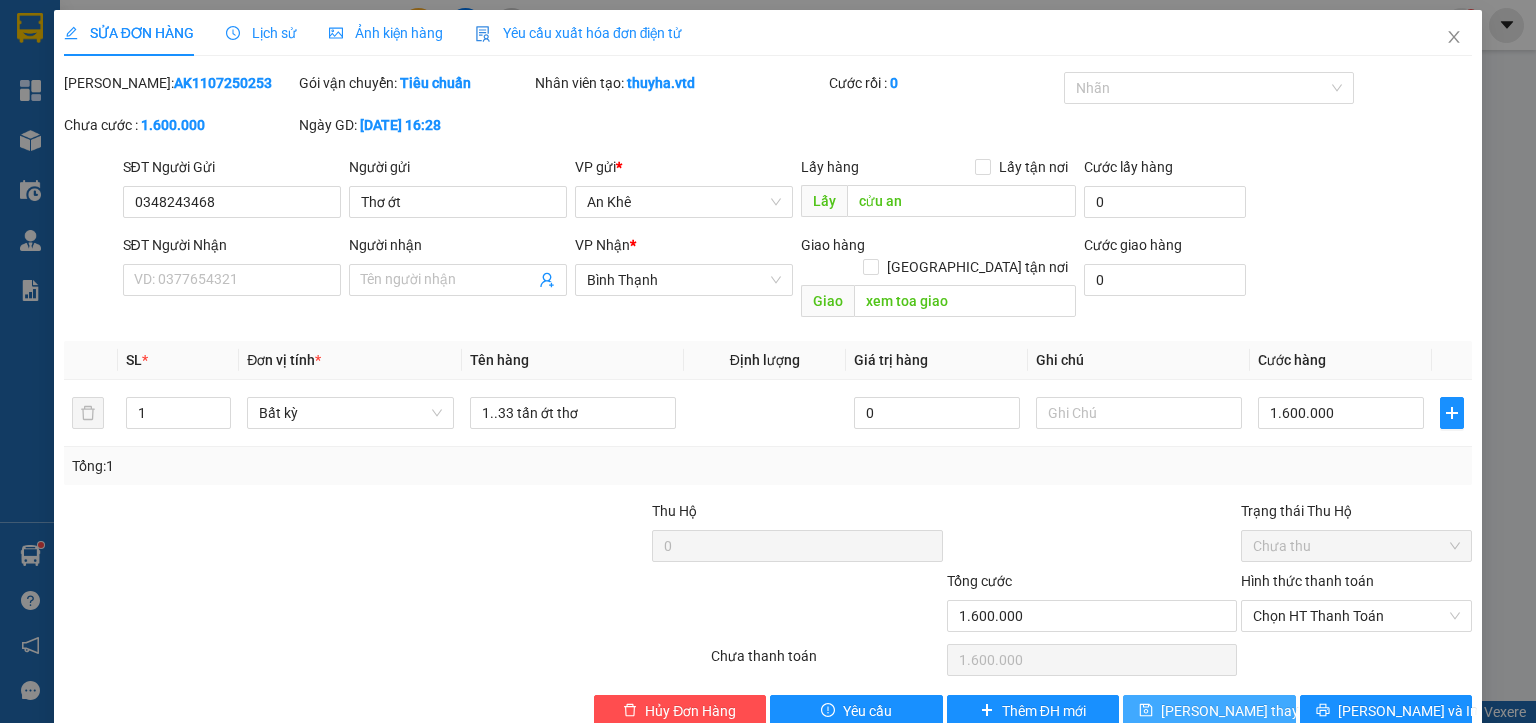 click on "[PERSON_NAME] thay đổi" at bounding box center (1241, 711) 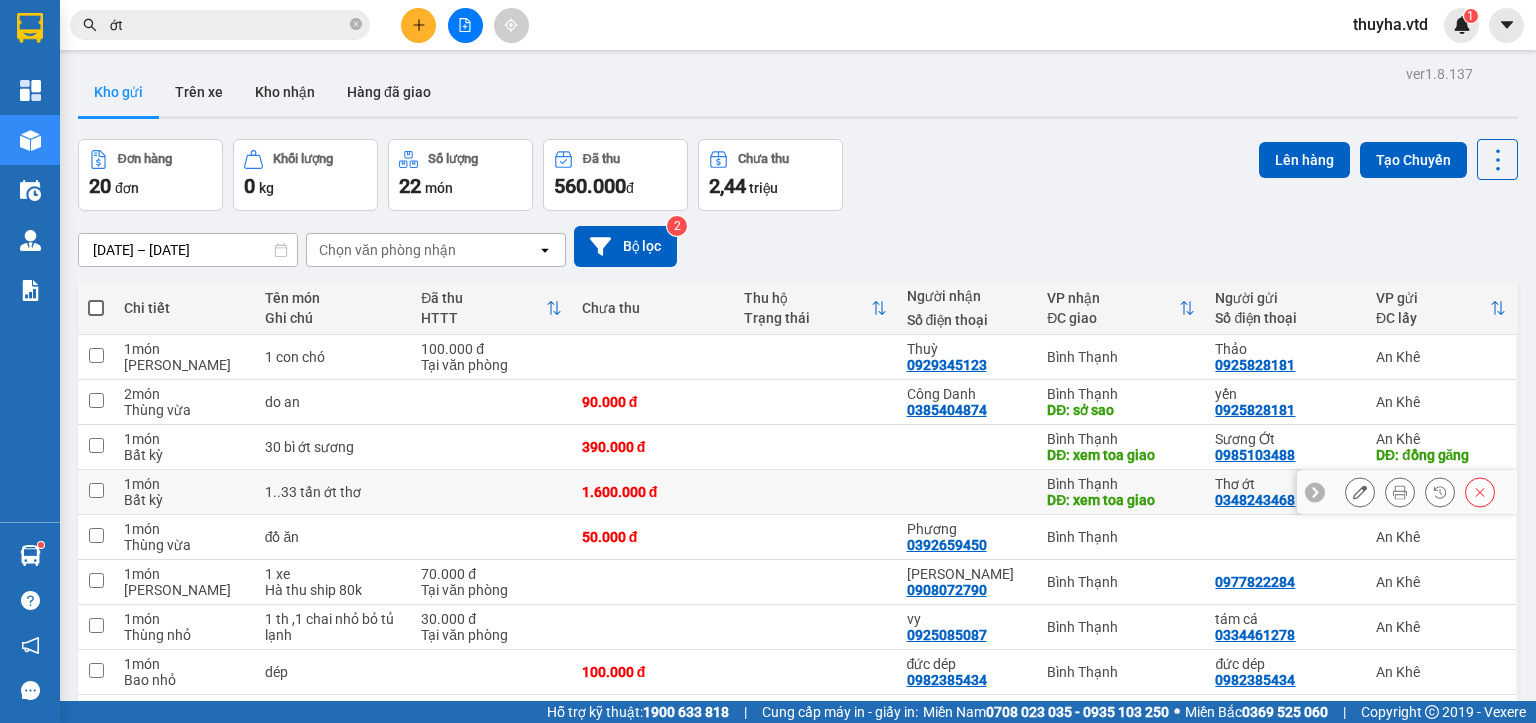 click at bounding box center [96, 490] 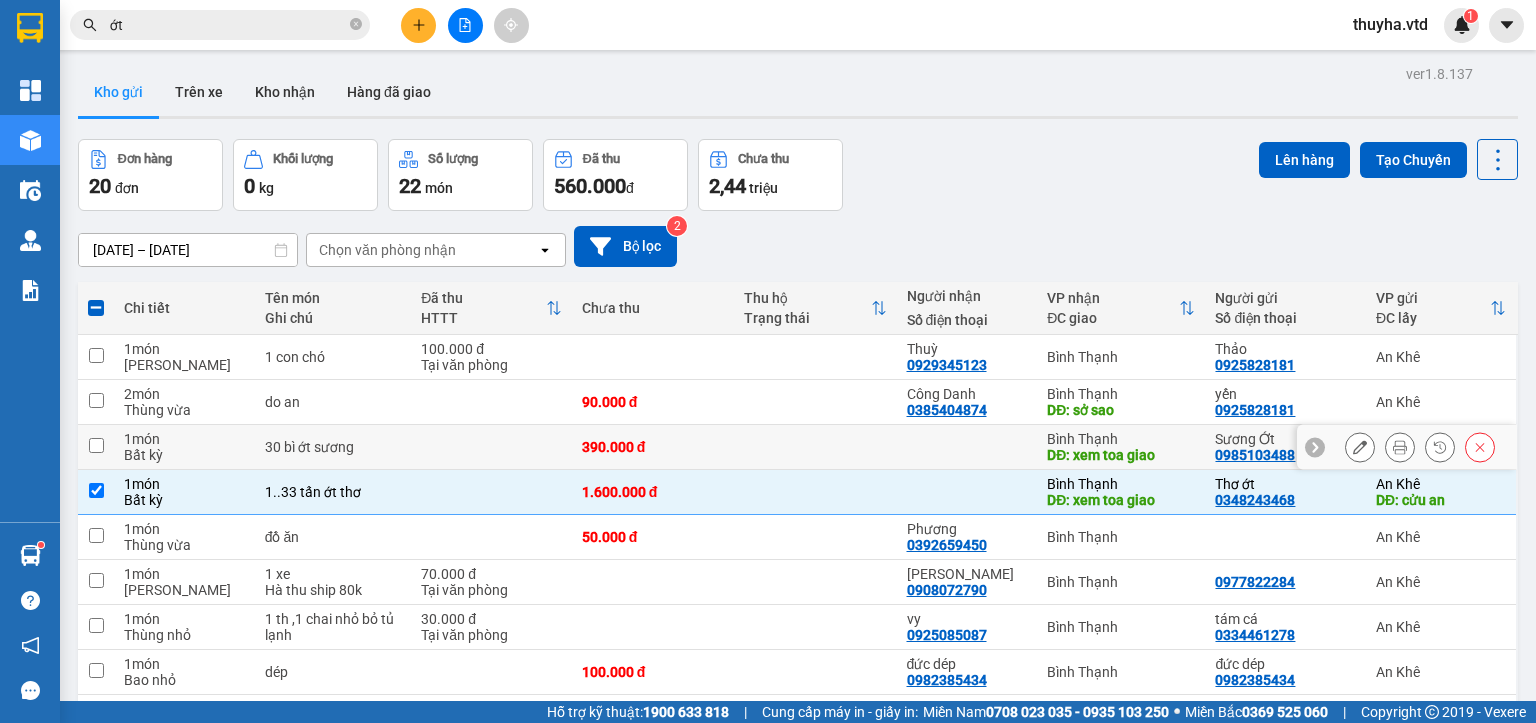 click at bounding box center (96, 445) 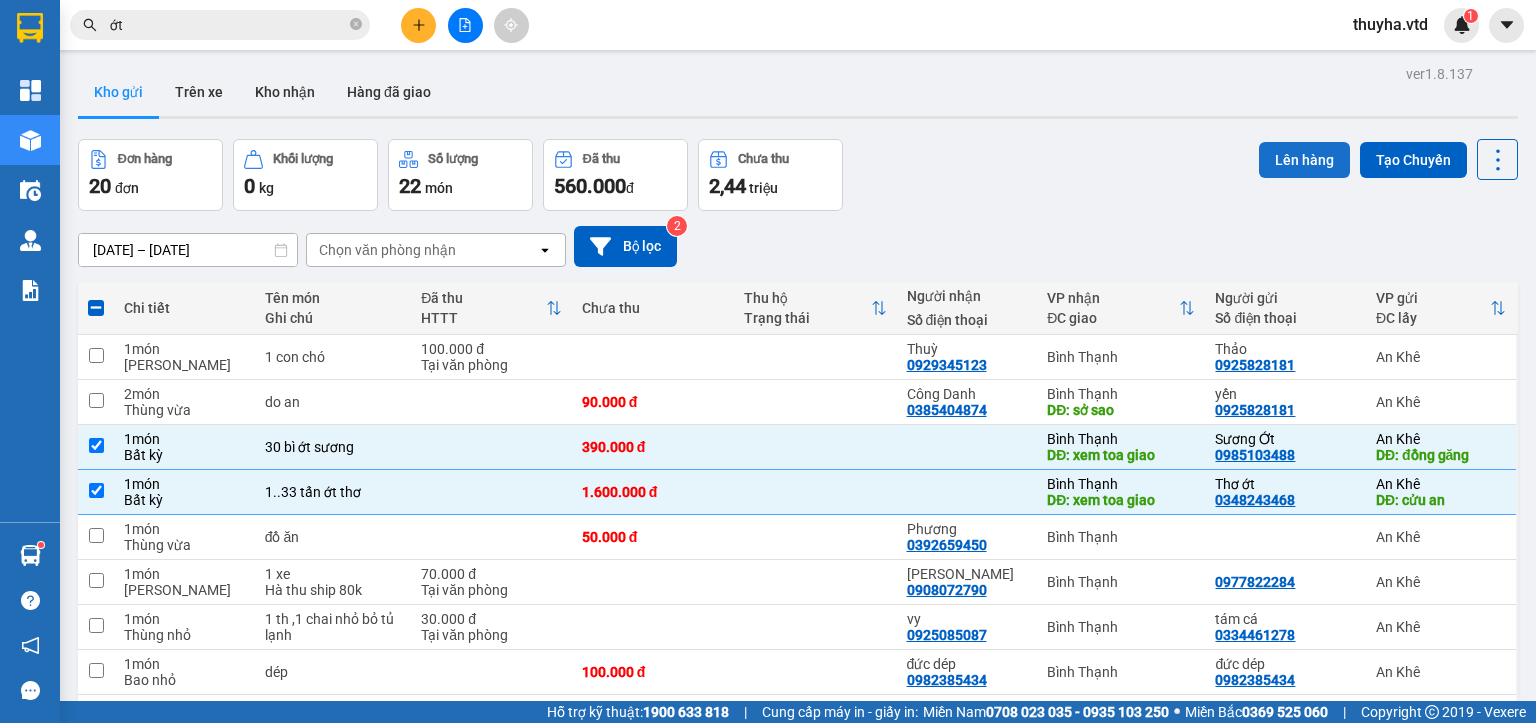 click on "Lên hàng" at bounding box center (1304, 160) 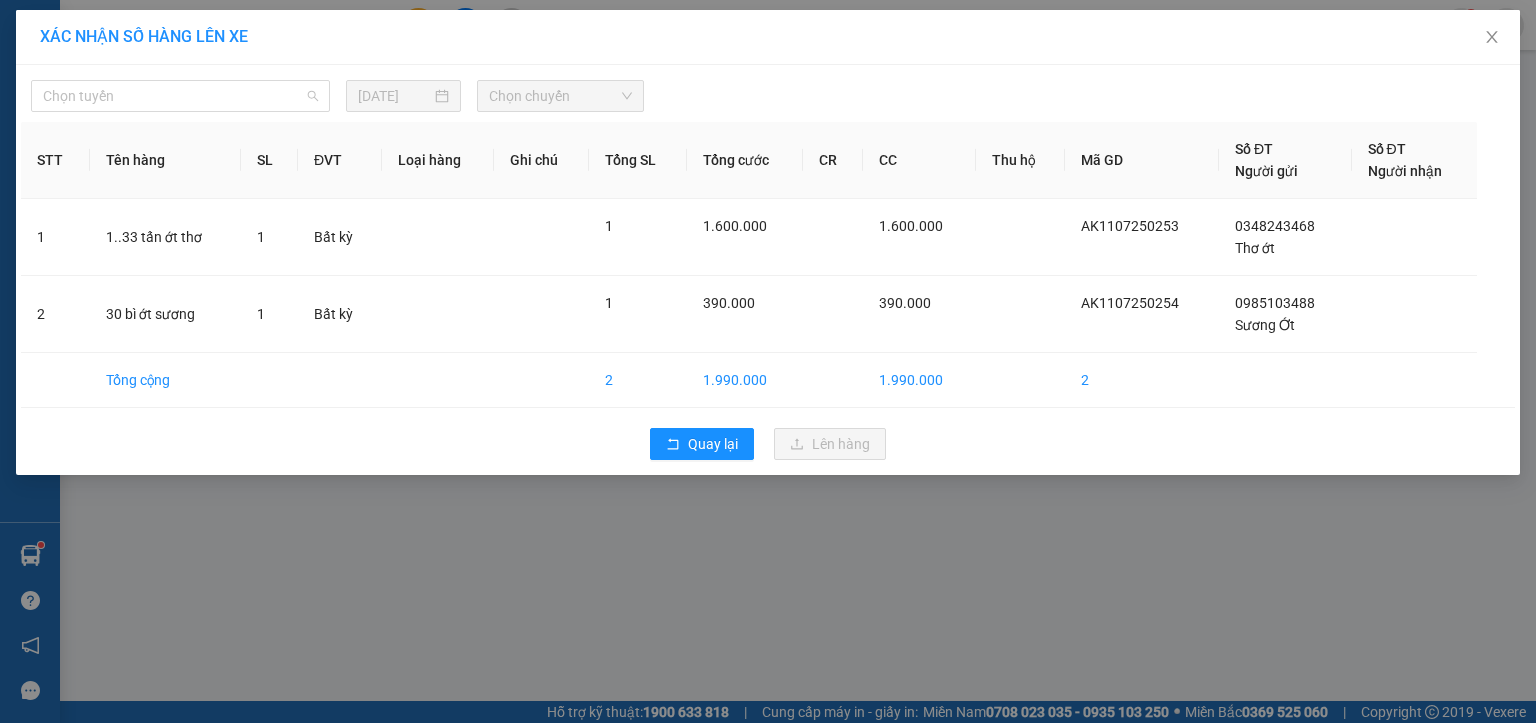 drag, startPoint x: 65, startPoint y: 94, endPoint x: 68, endPoint y: 206, distance: 112.04017 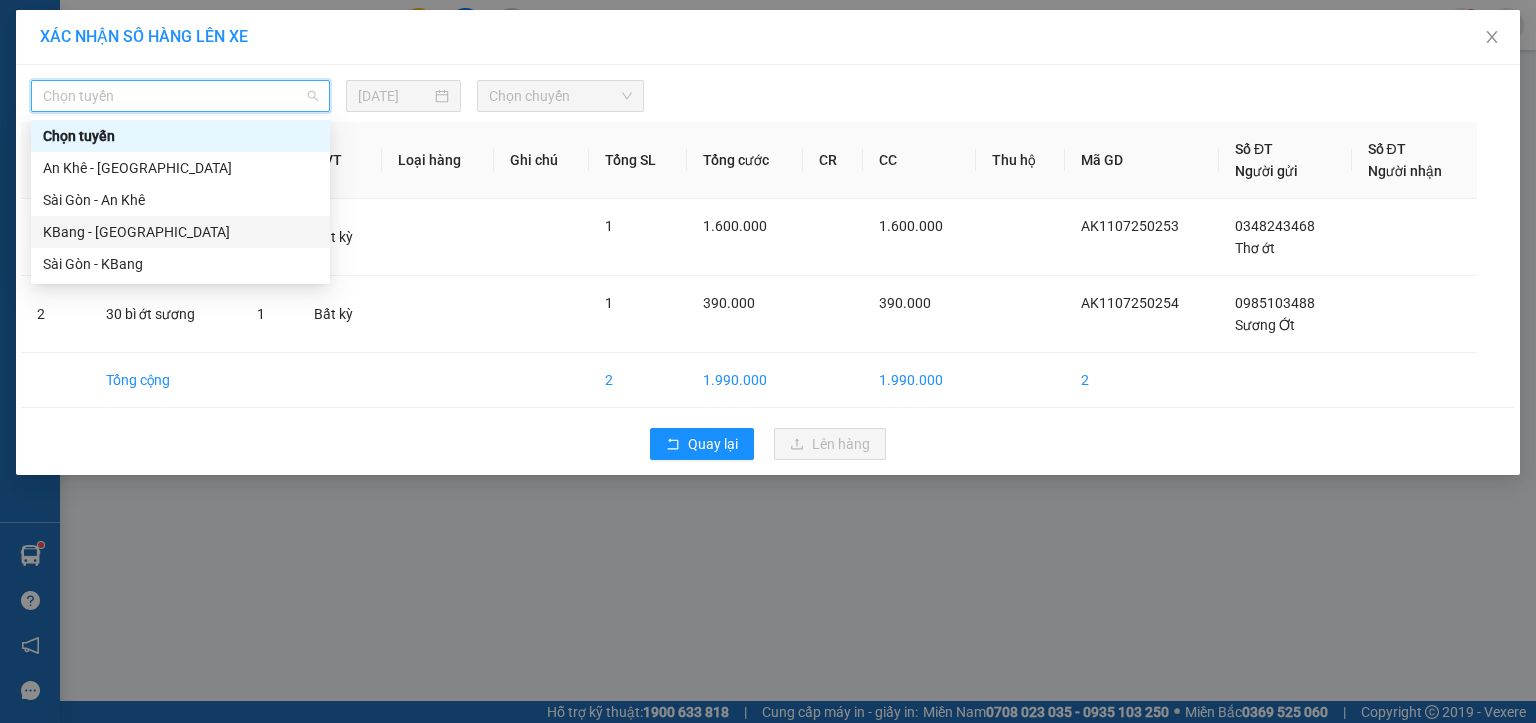 click on "KBang - [GEOGRAPHIC_DATA]" at bounding box center [180, 232] 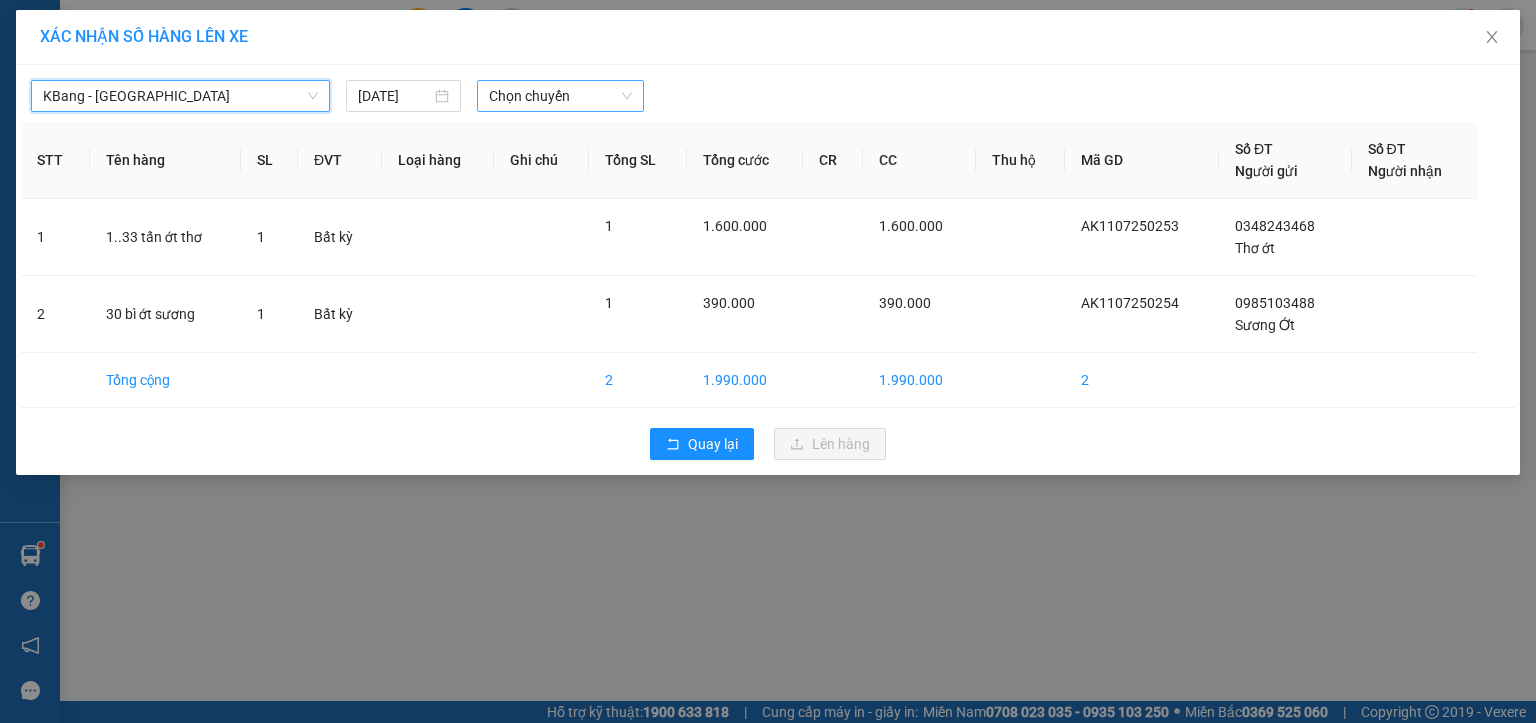 click on "Chọn chuyến" at bounding box center [561, 96] 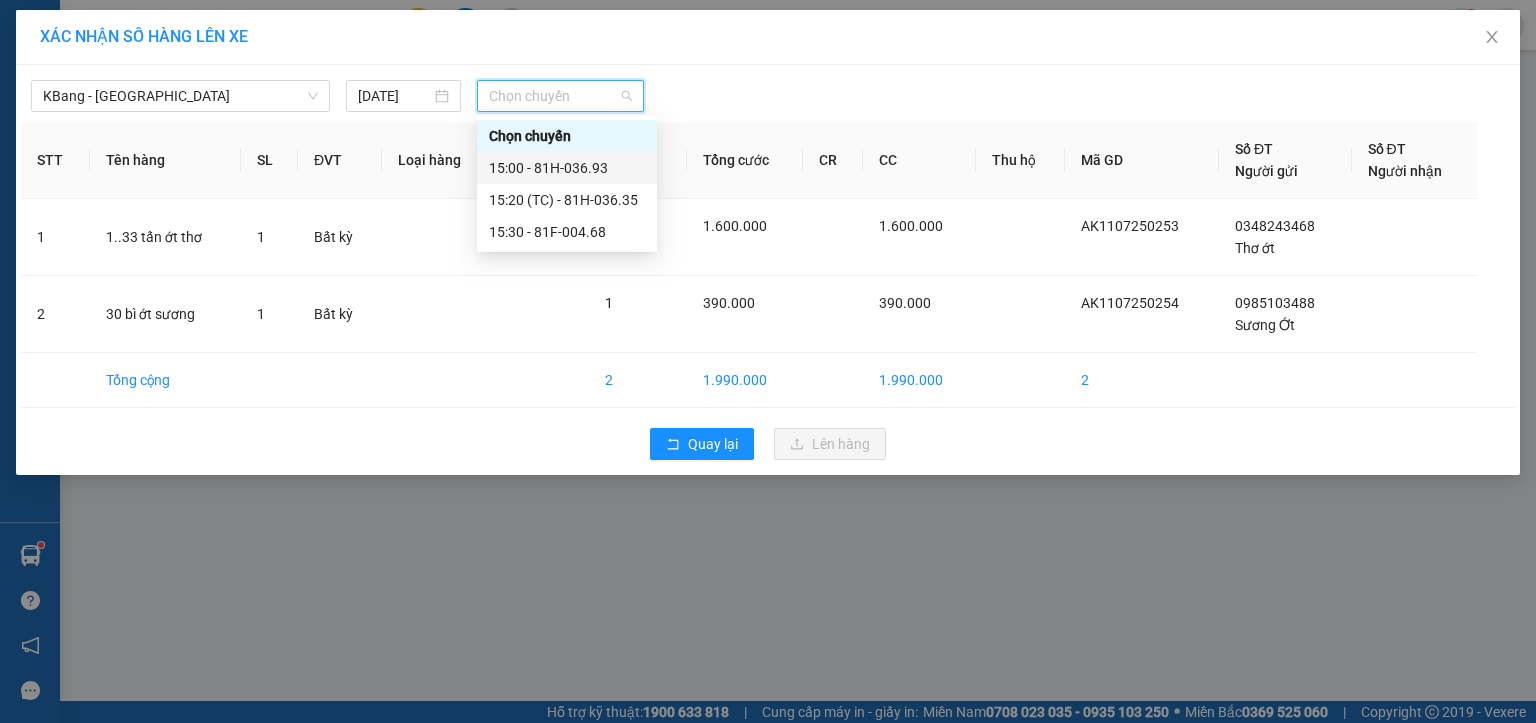 click on "15:00     - 81H-036.93" at bounding box center (567, 168) 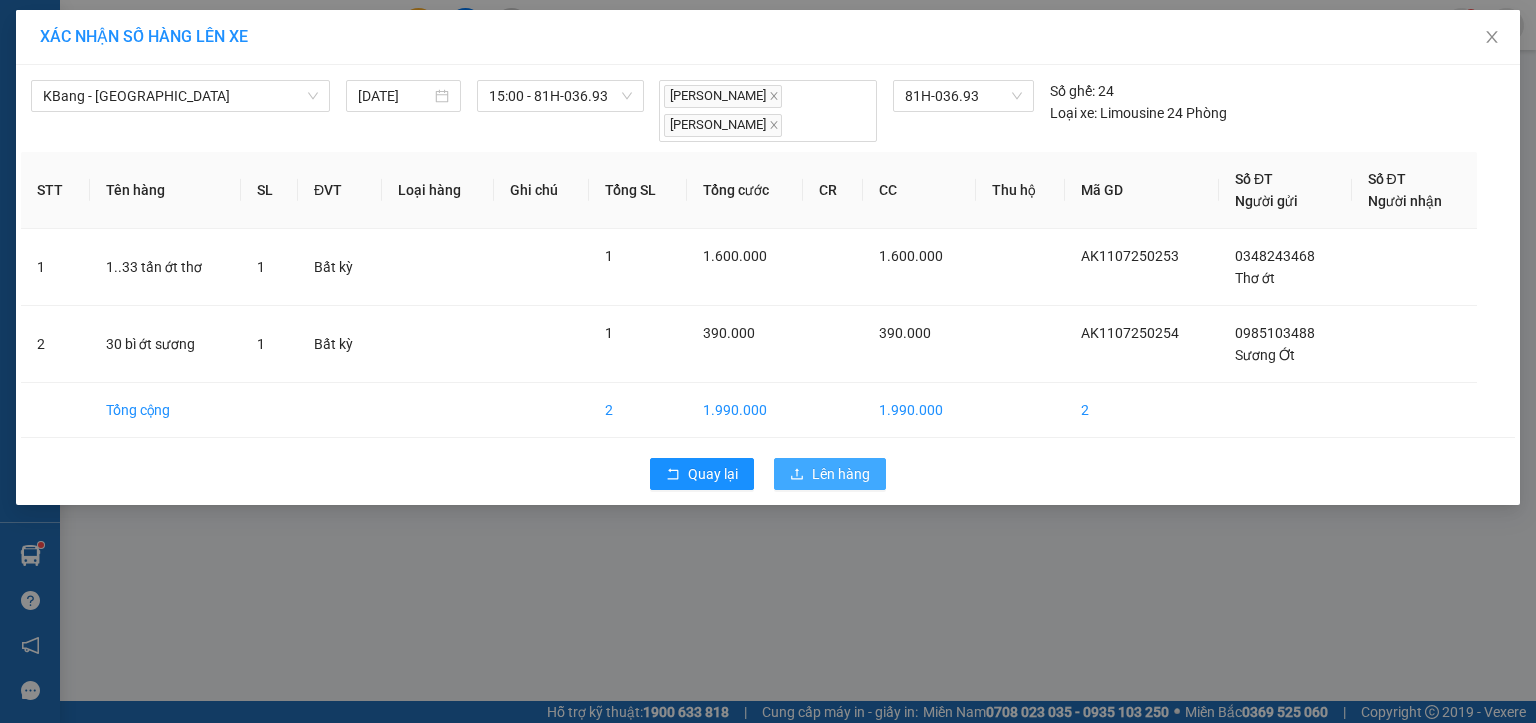 click on "Lên hàng" at bounding box center (830, 474) 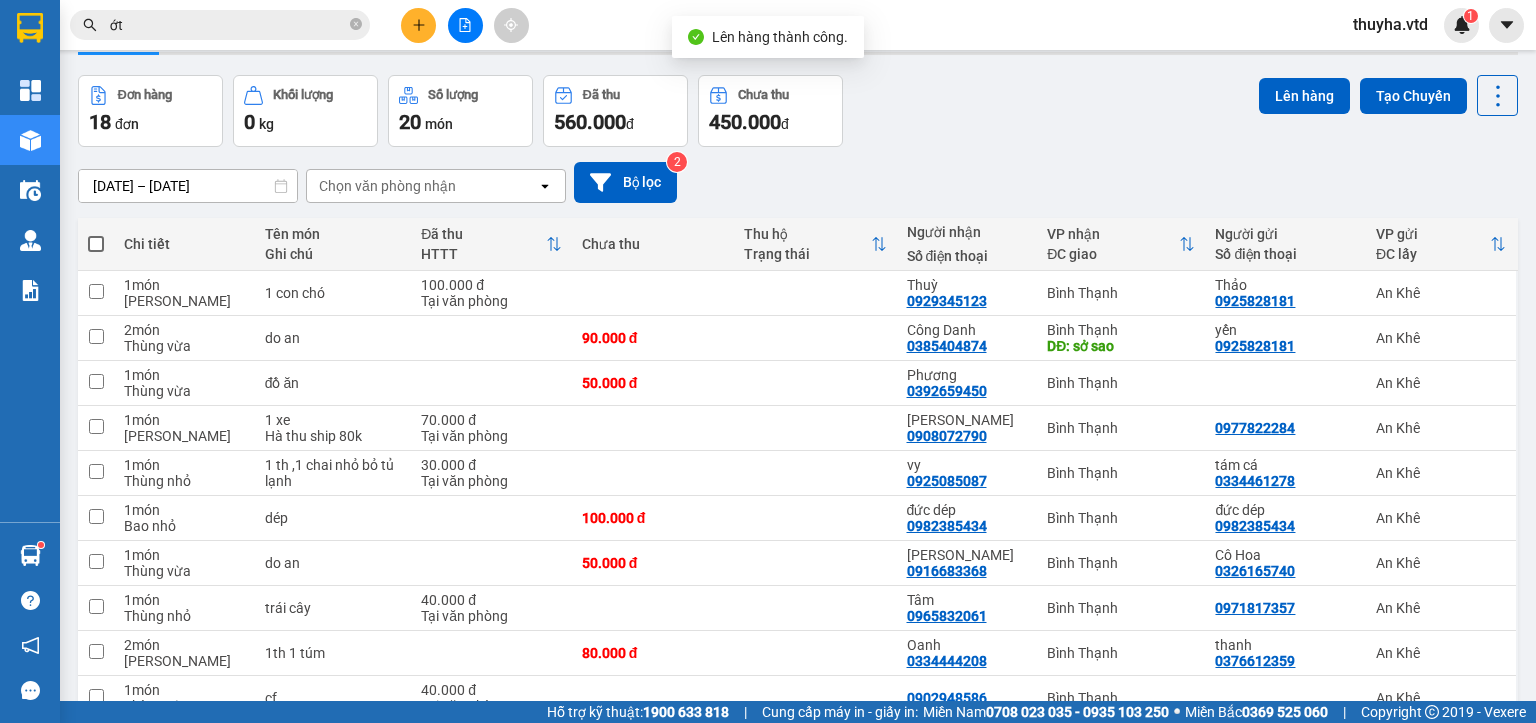 scroll, scrollTop: 162, scrollLeft: 0, axis: vertical 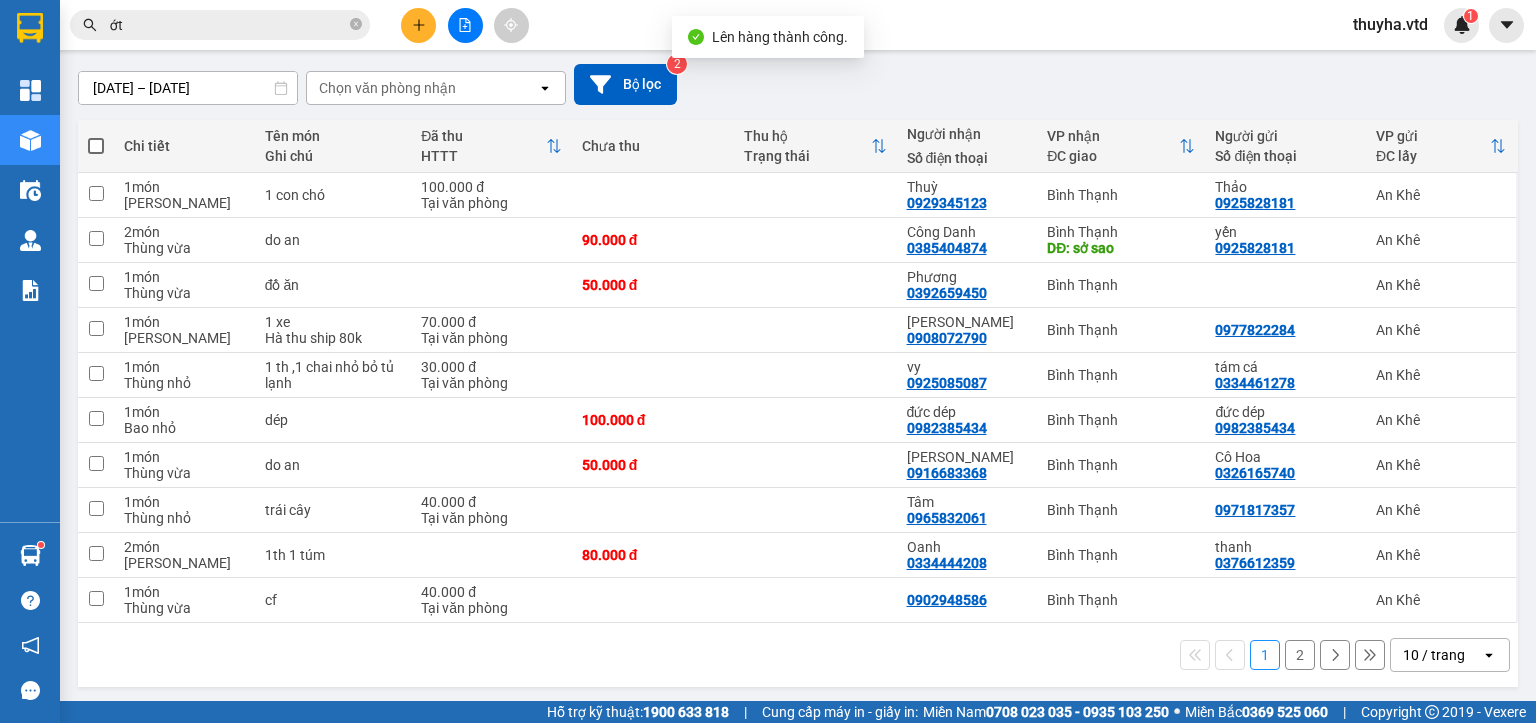 click on "2" at bounding box center (1300, 655) 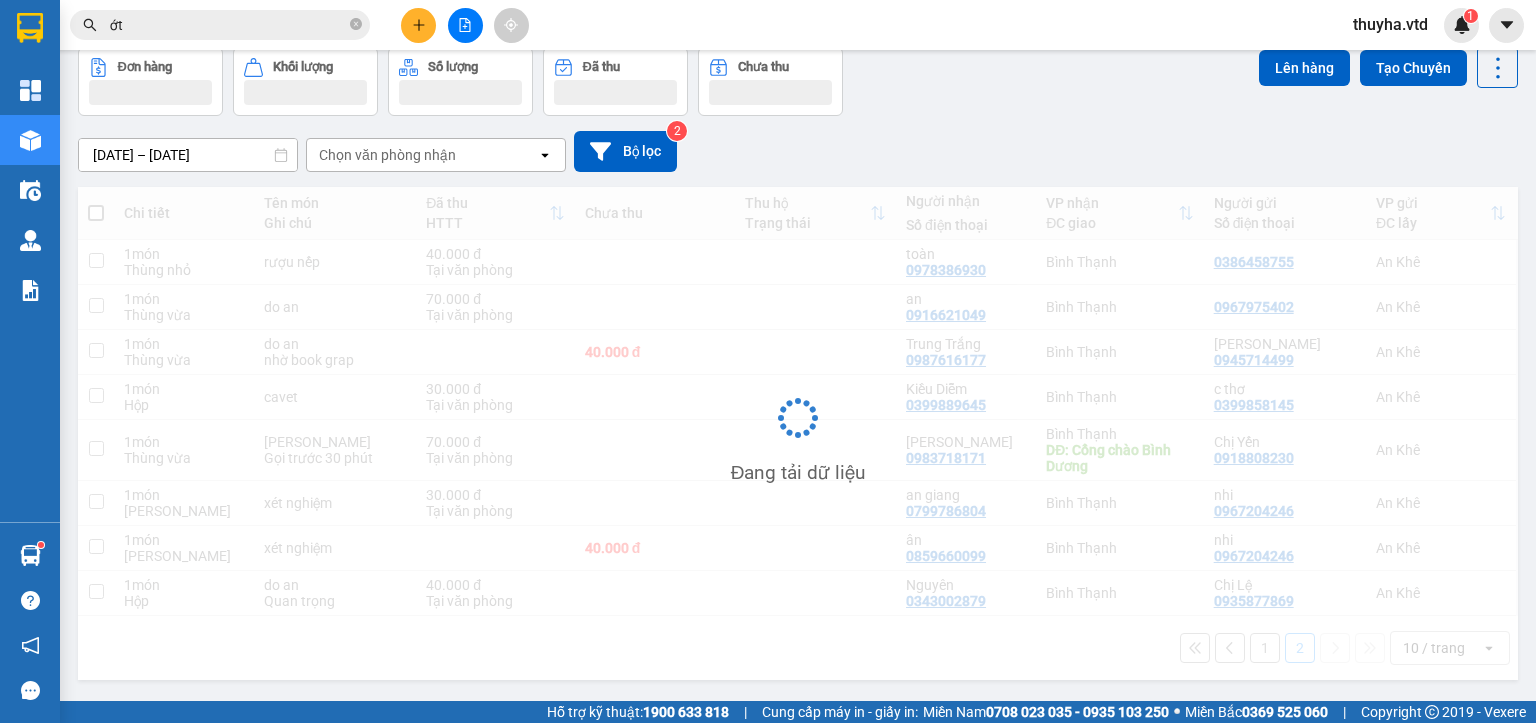 scroll, scrollTop: 92, scrollLeft: 0, axis: vertical 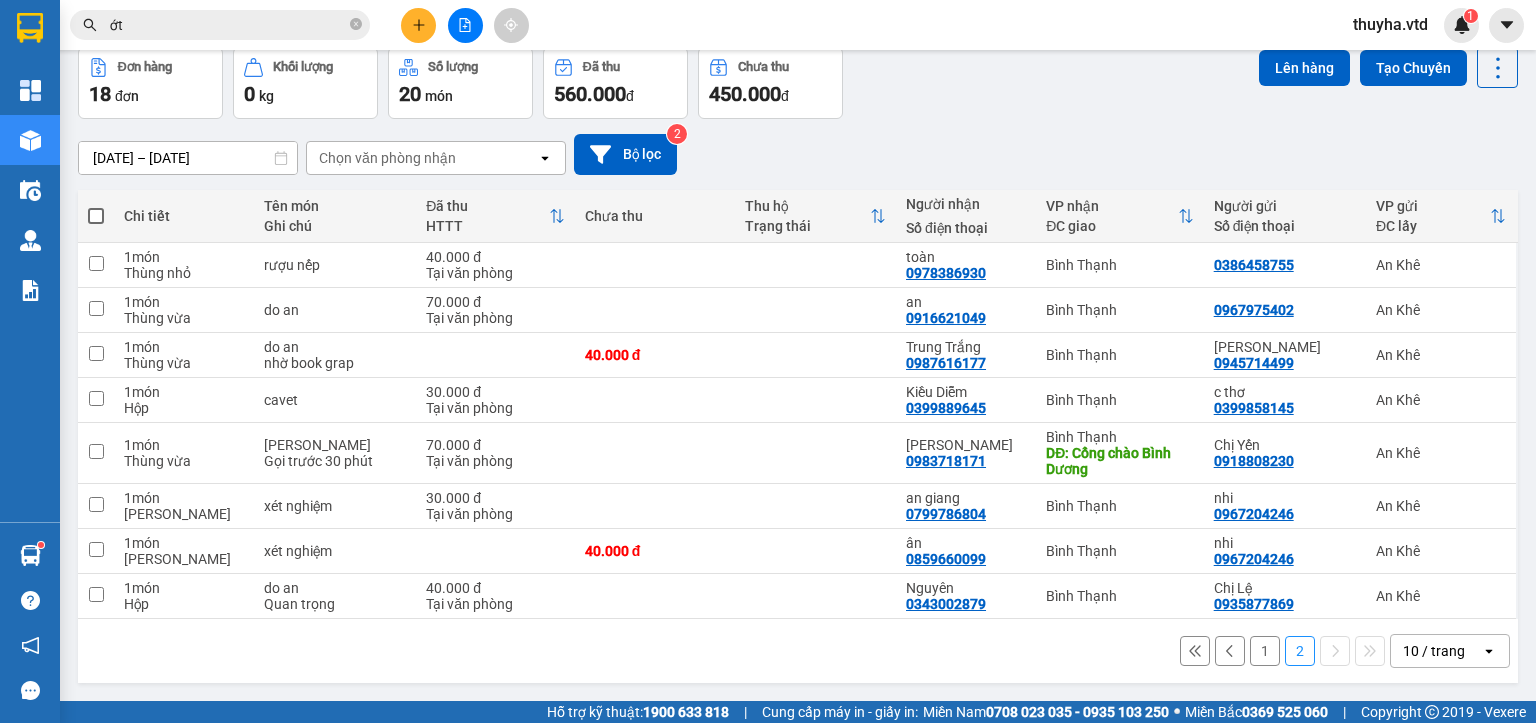 click at bounding box center [96, 216] 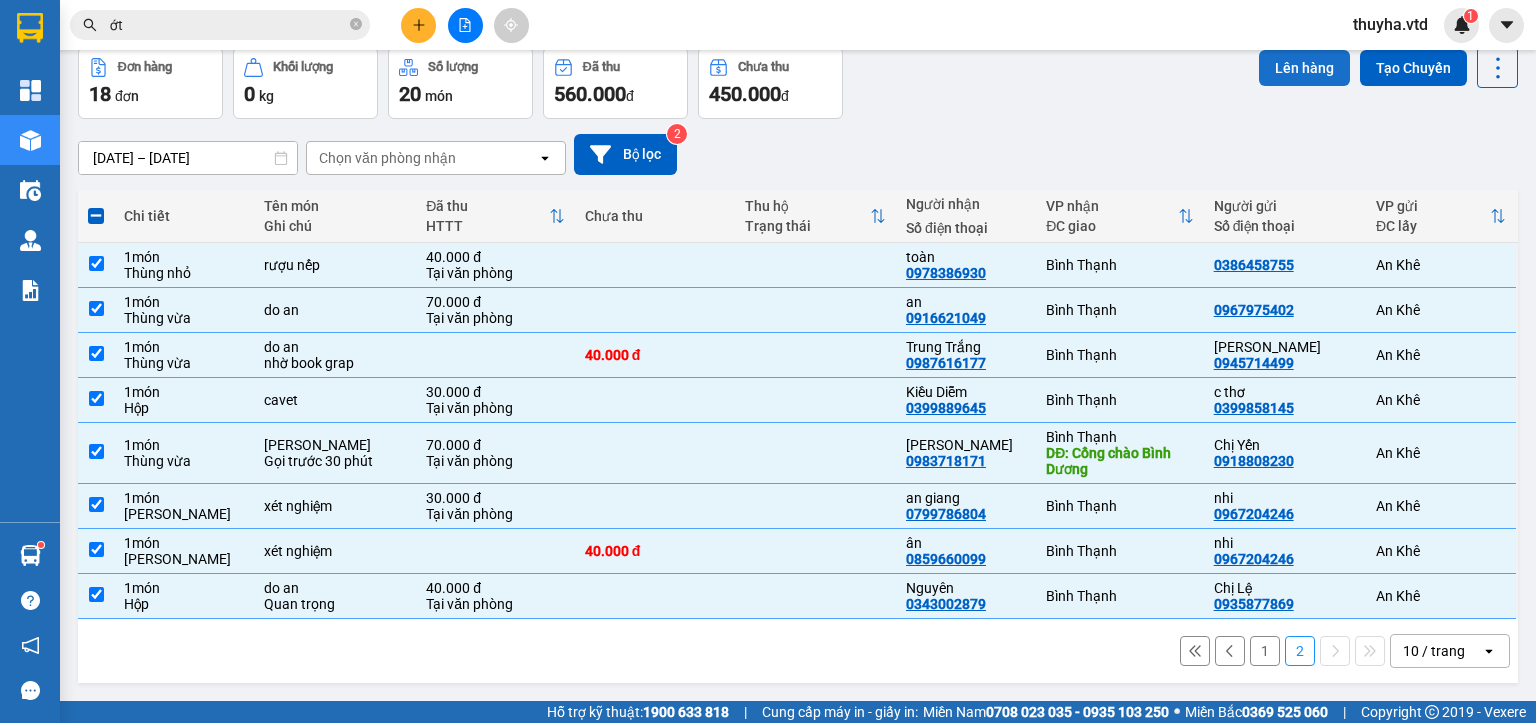 click on "Lên hàng" at bounding box center (1304, 68) 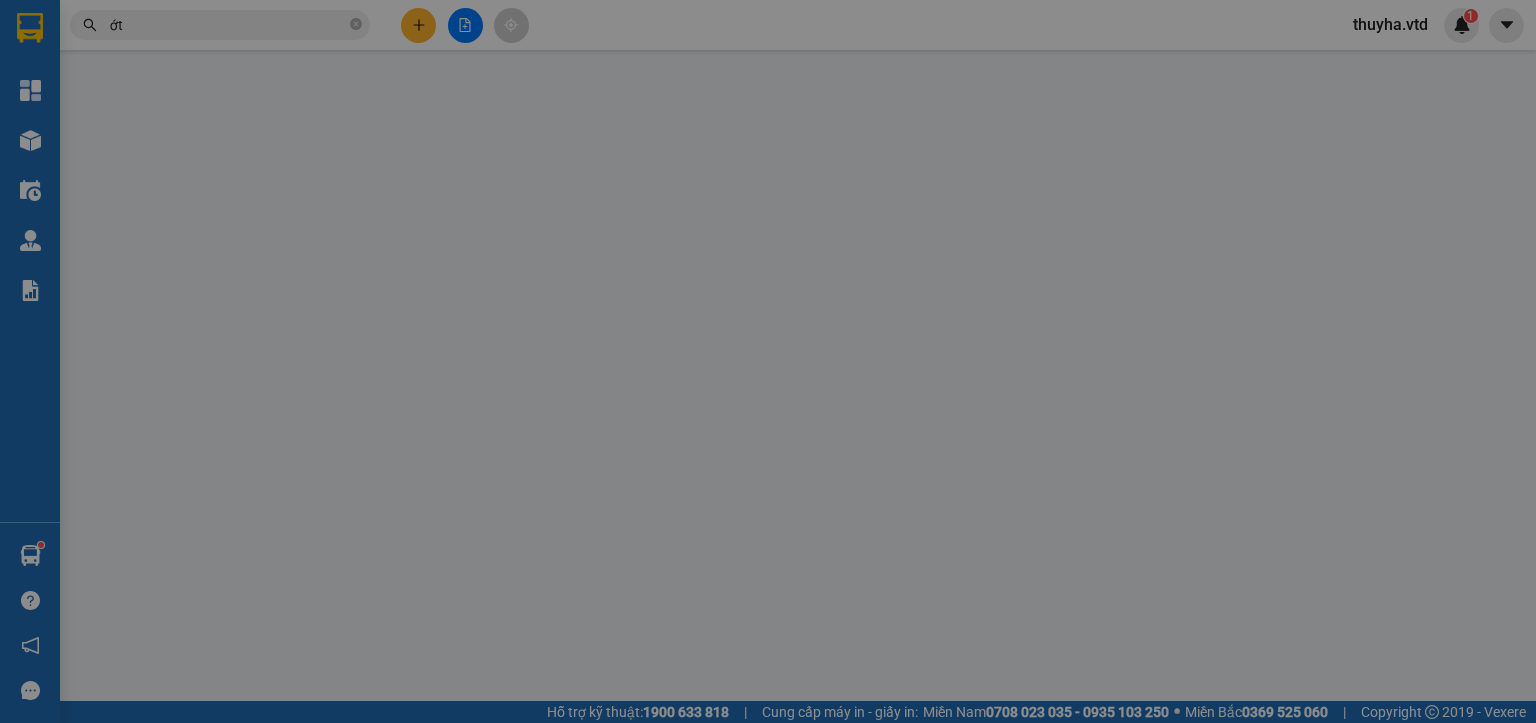 scroll, scrollTop: 0, scrollLeft: 0, axis: both 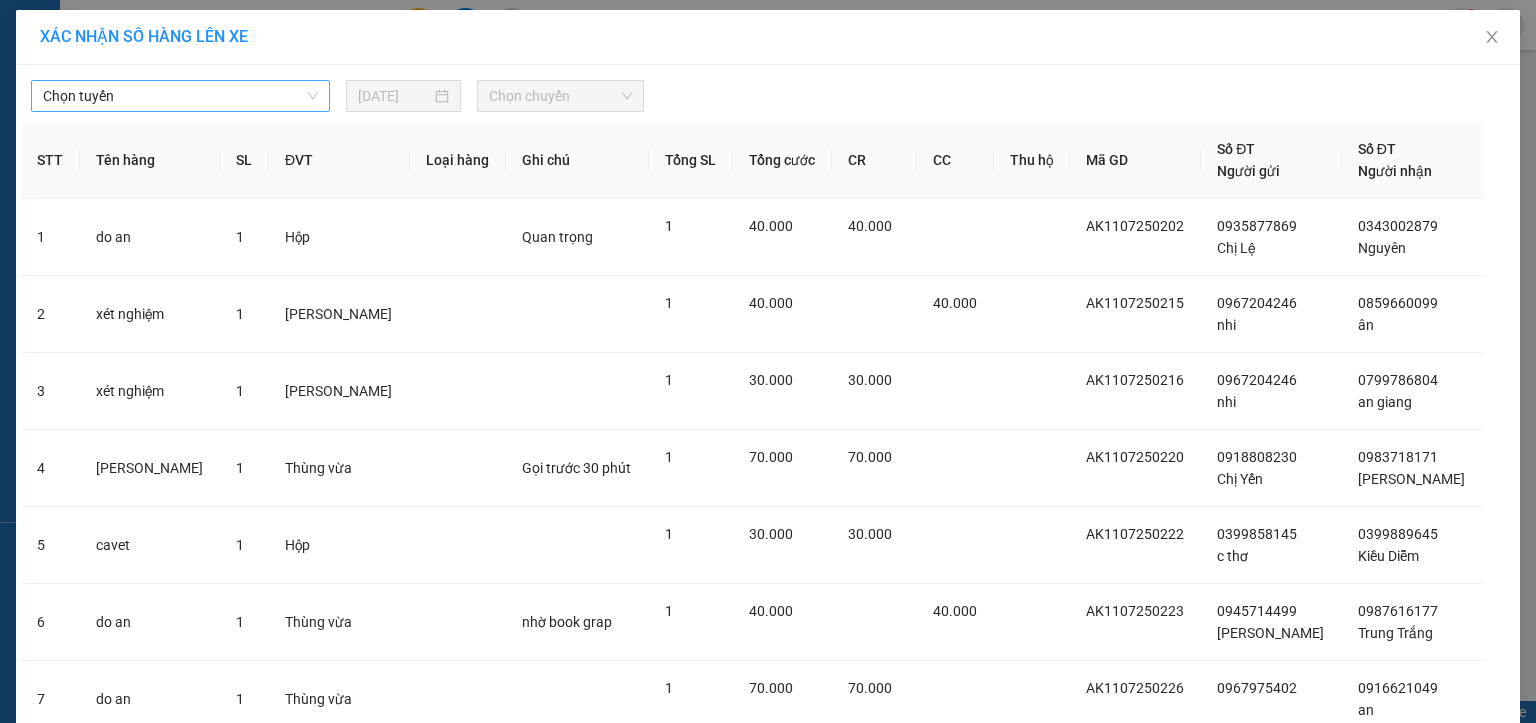 click on "Chọn tuyến" at bounding box center (180, 96) 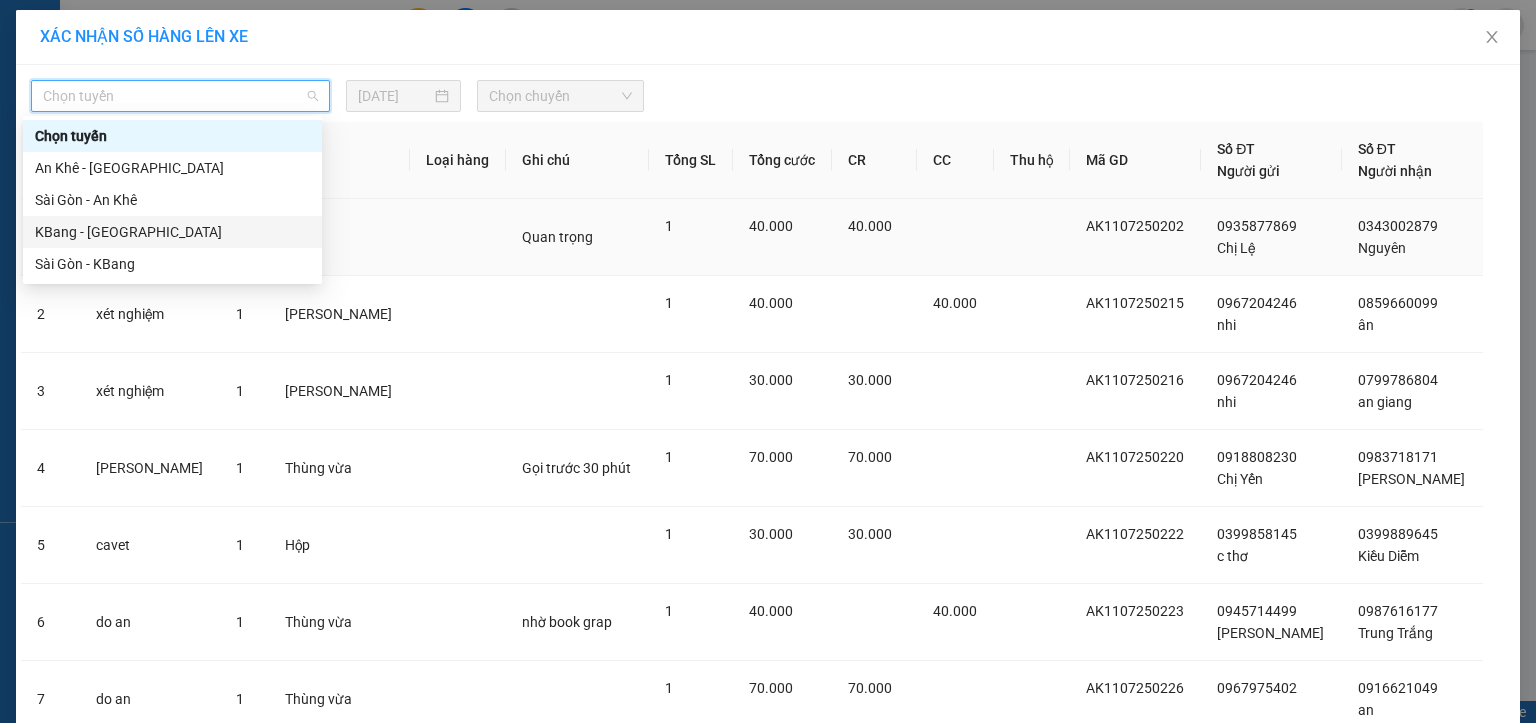 drag, startPoint x: 96, startPoint y: 237, endPoint x: 206, endPoint y: 222, distance: 111.01801 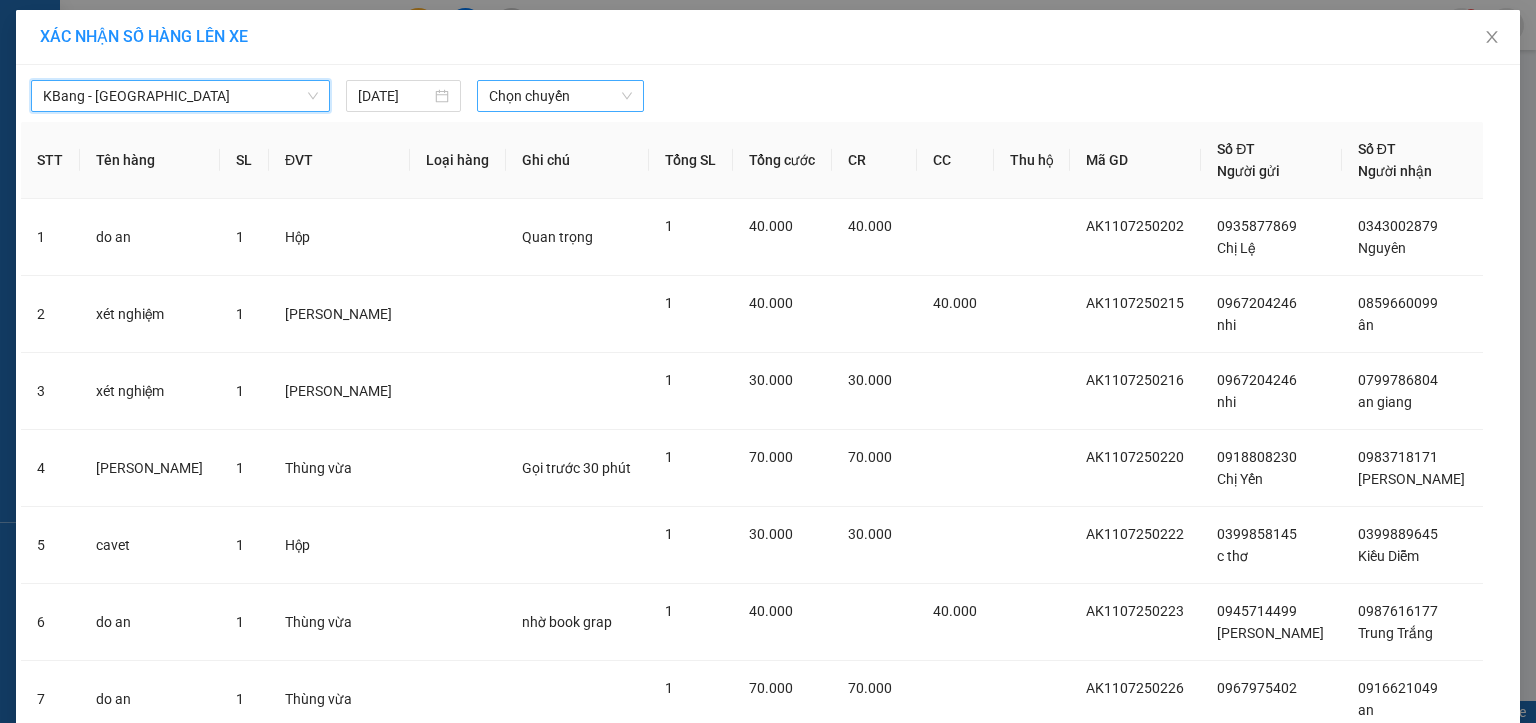 click on "Chọn chuyến" at bounding box center (561, 96) 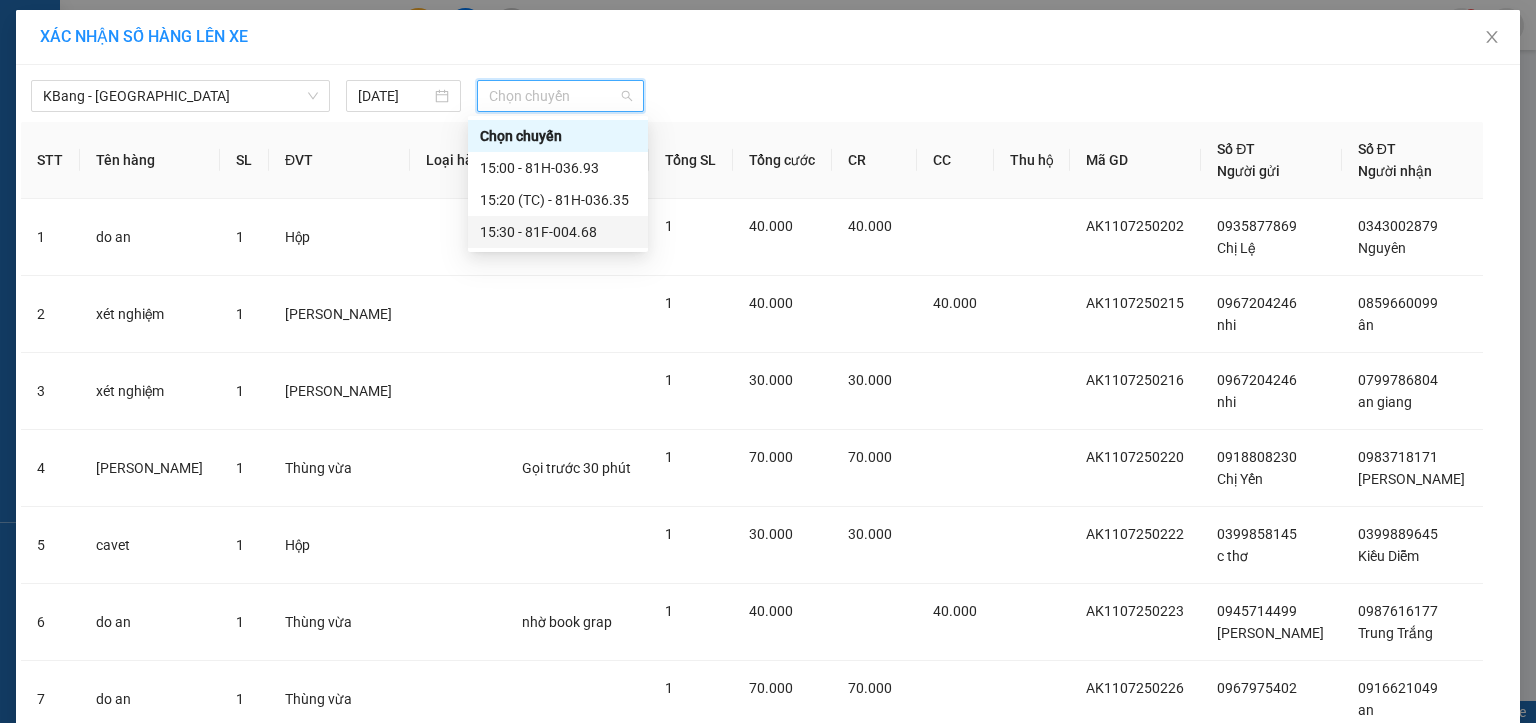 click on "15:30     - 81F-004.68" at bounding box center (558, 232) 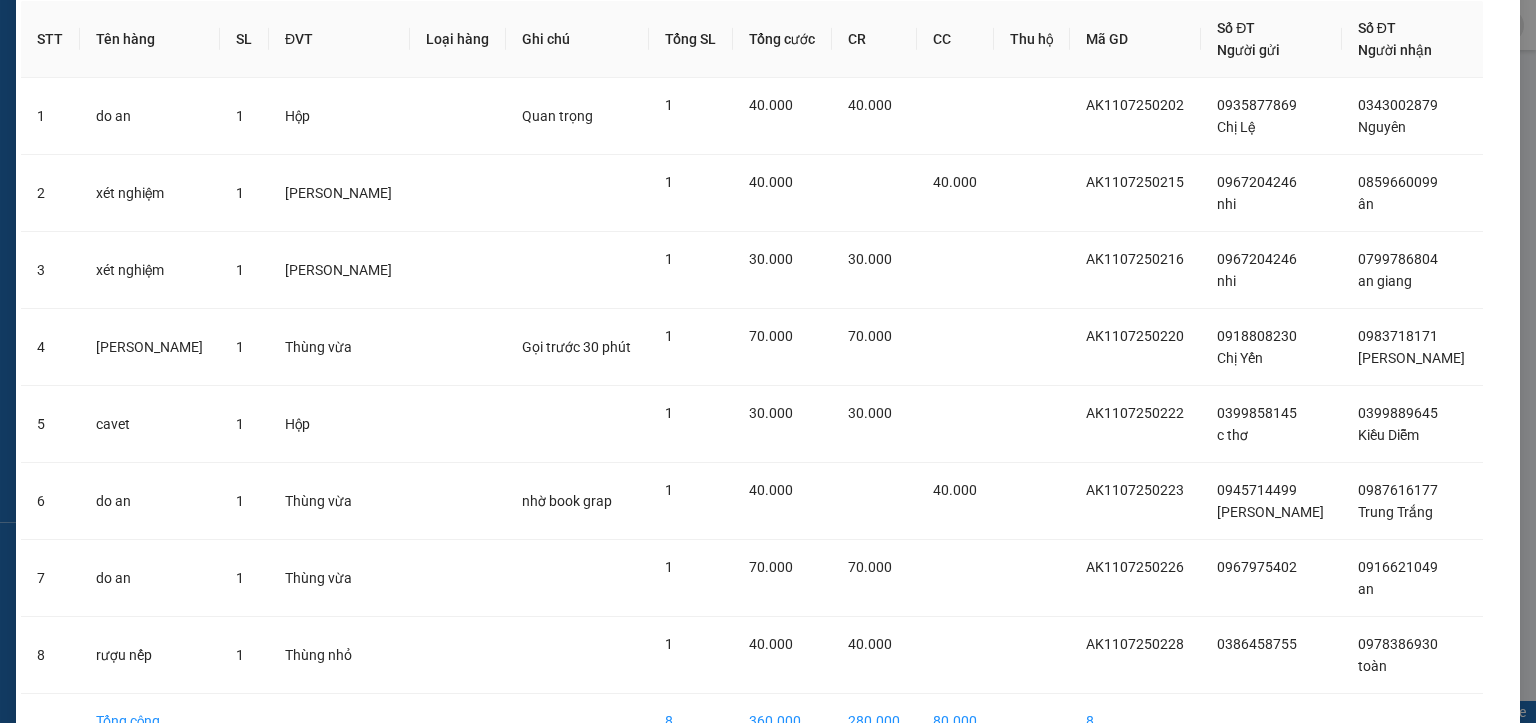 scroll, scrollTop: 264, scrollLeft: 0, axis: vertical 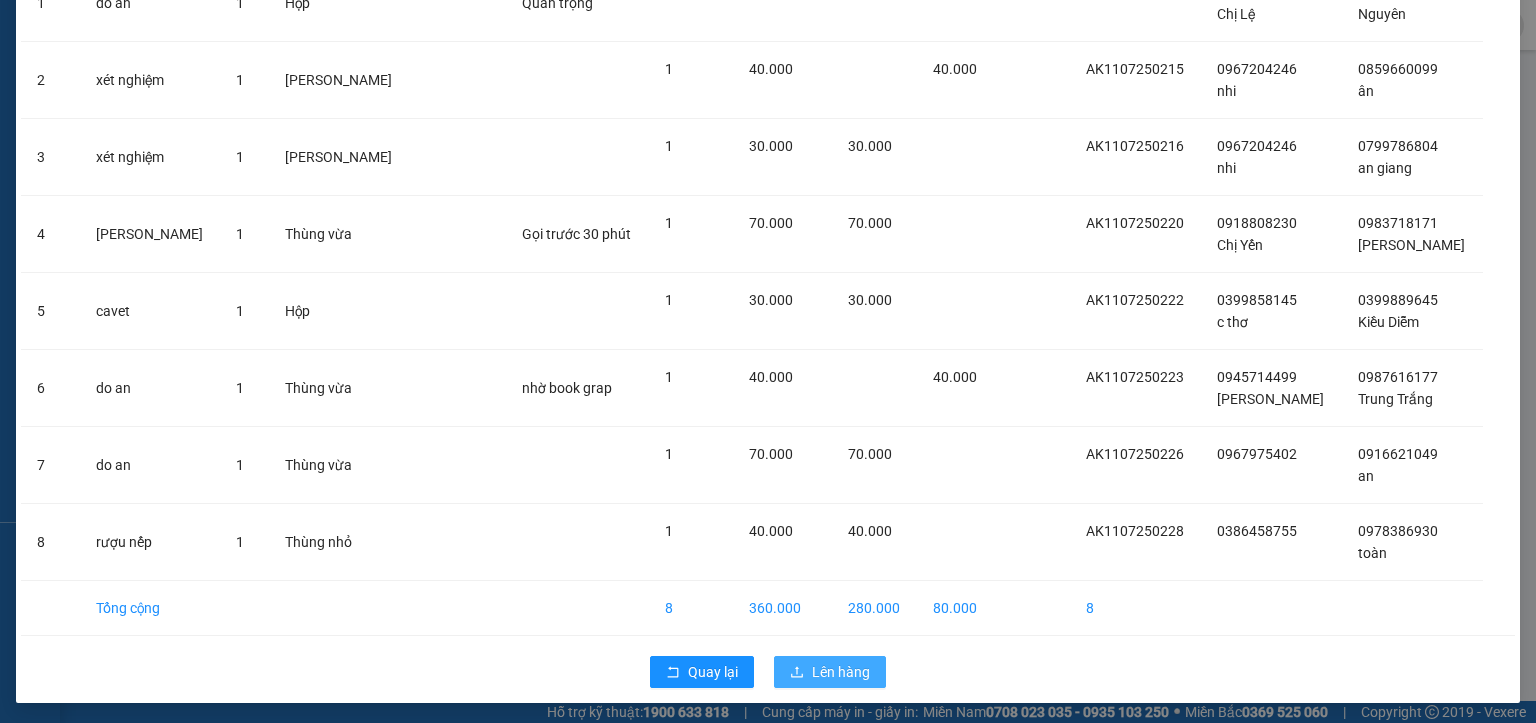 click on "Lên hàng" at bounding box center (841, 672) 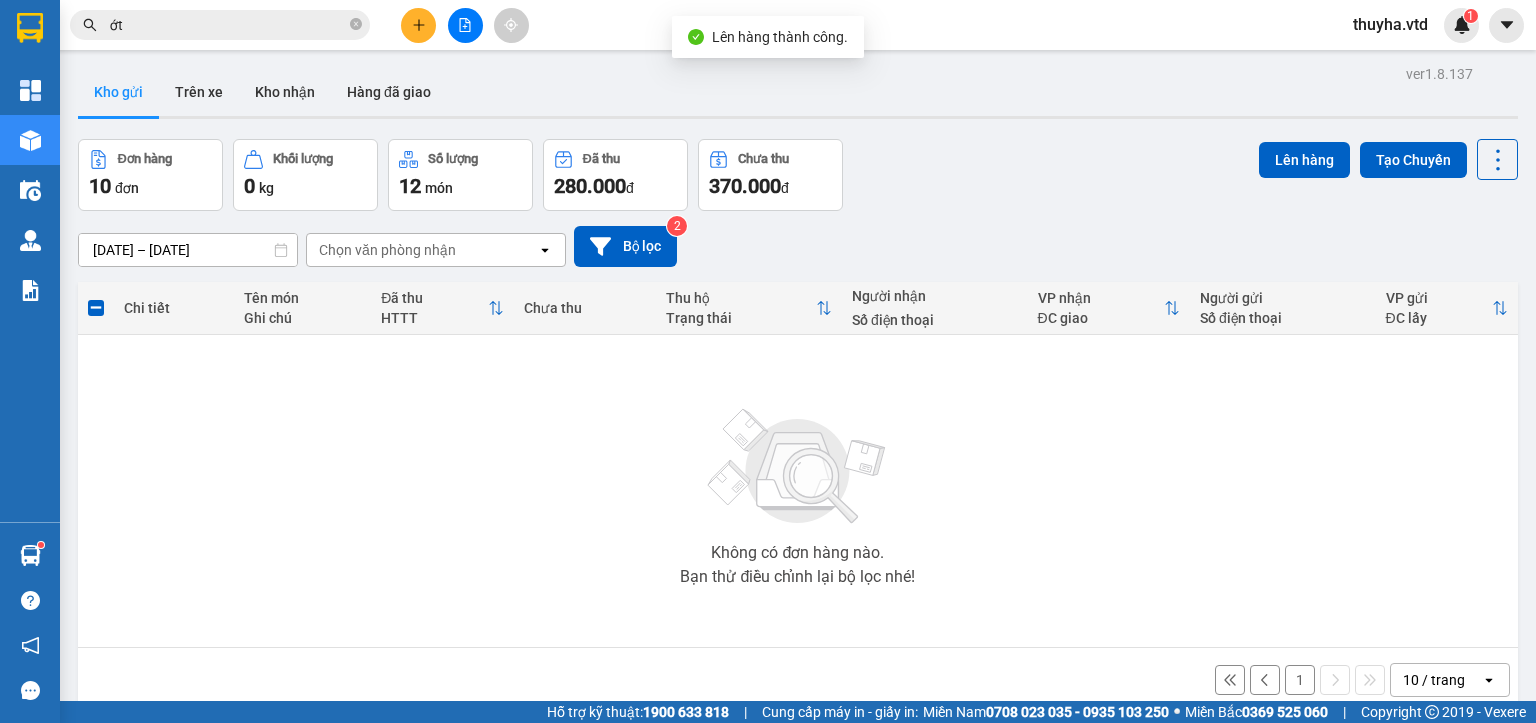 click on "1" at bounding box center (1300, 680) 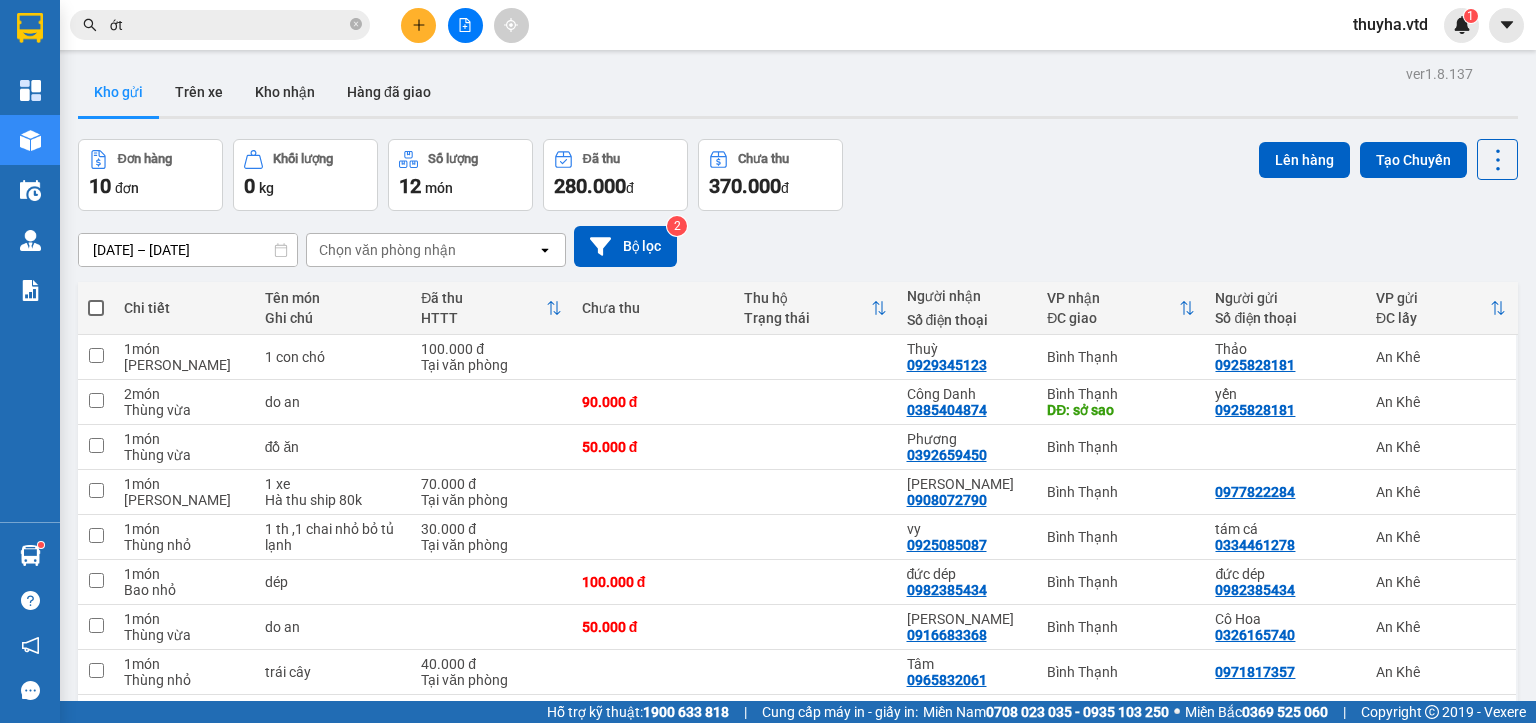 scroll, scrollTop: 162, scrollLeft: 0, axis: vertical 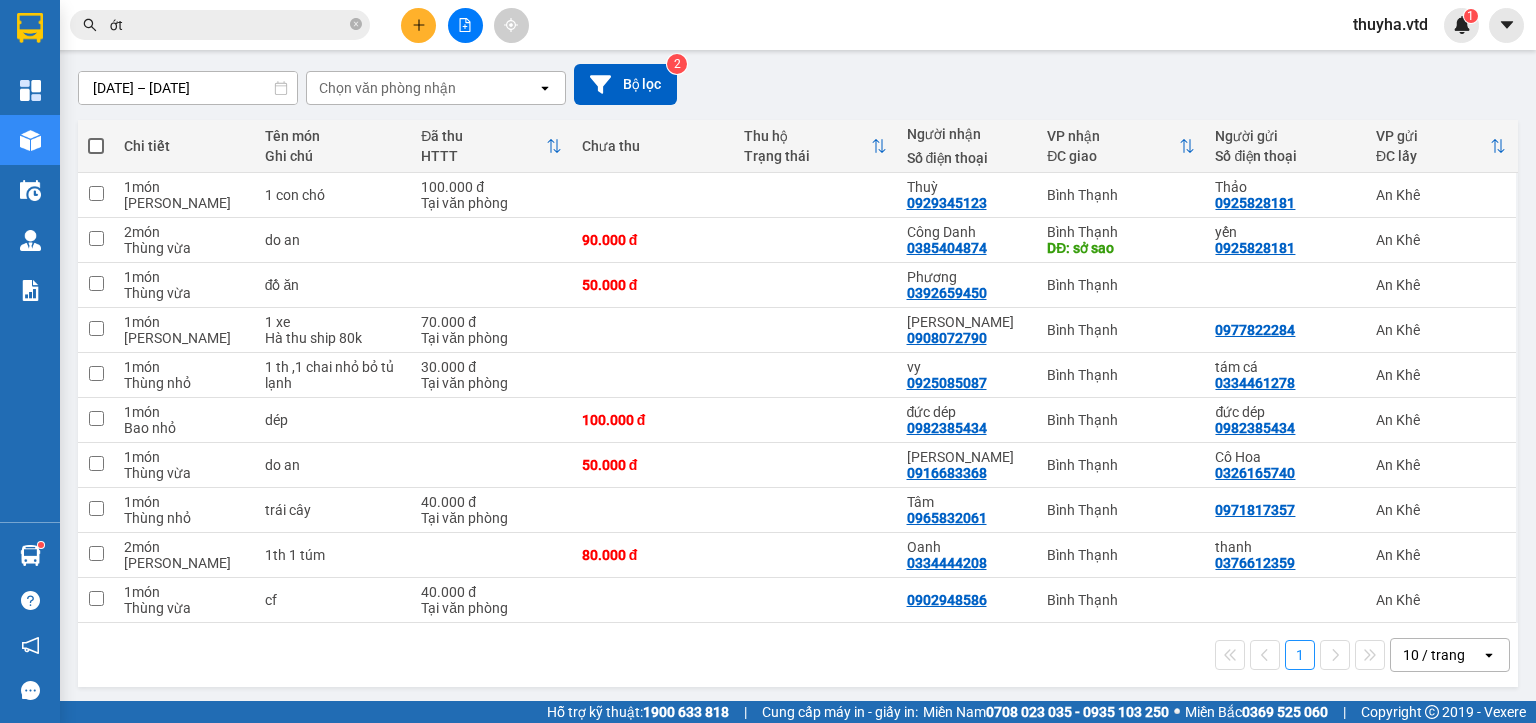 click at bounding box center [96, 146] 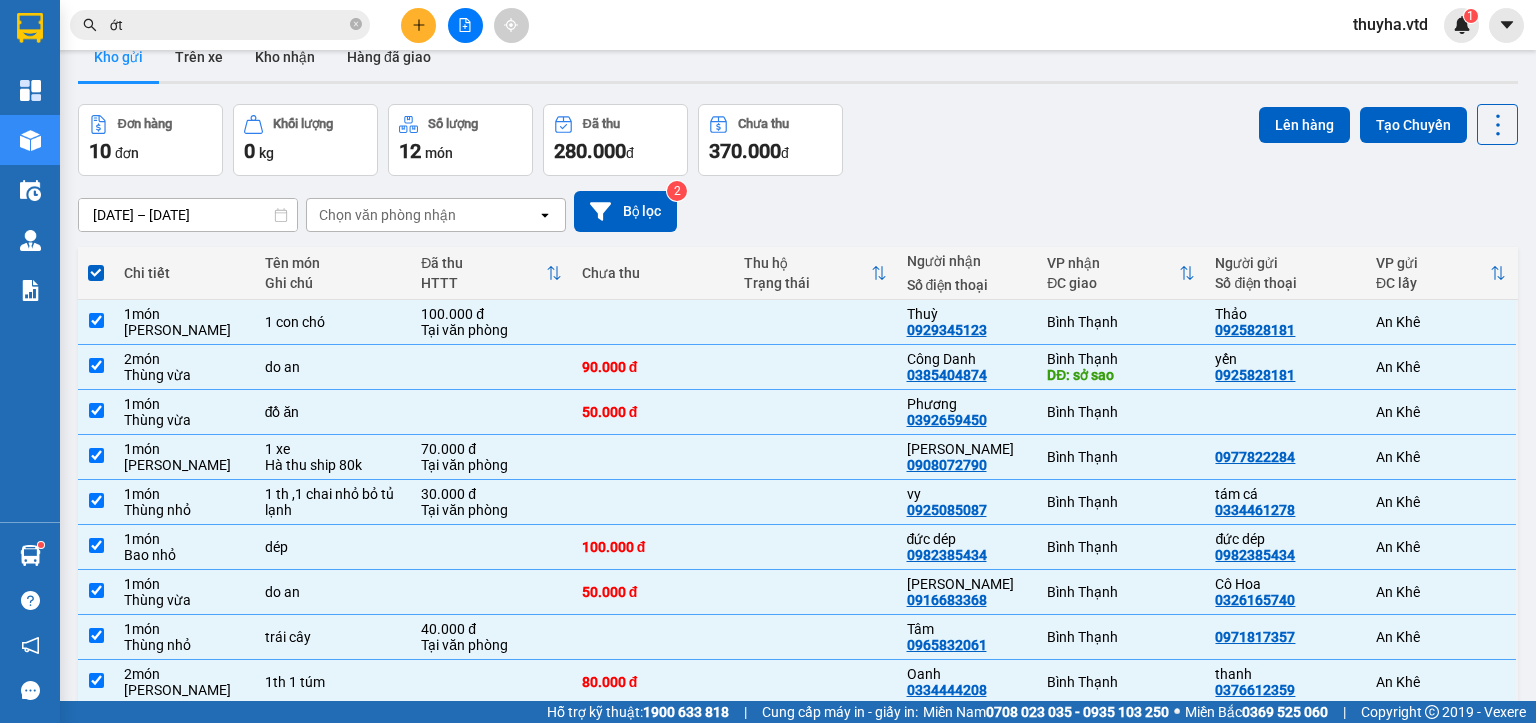 scroll, scrollTop: 0, scrollLeft: 0, axis: both 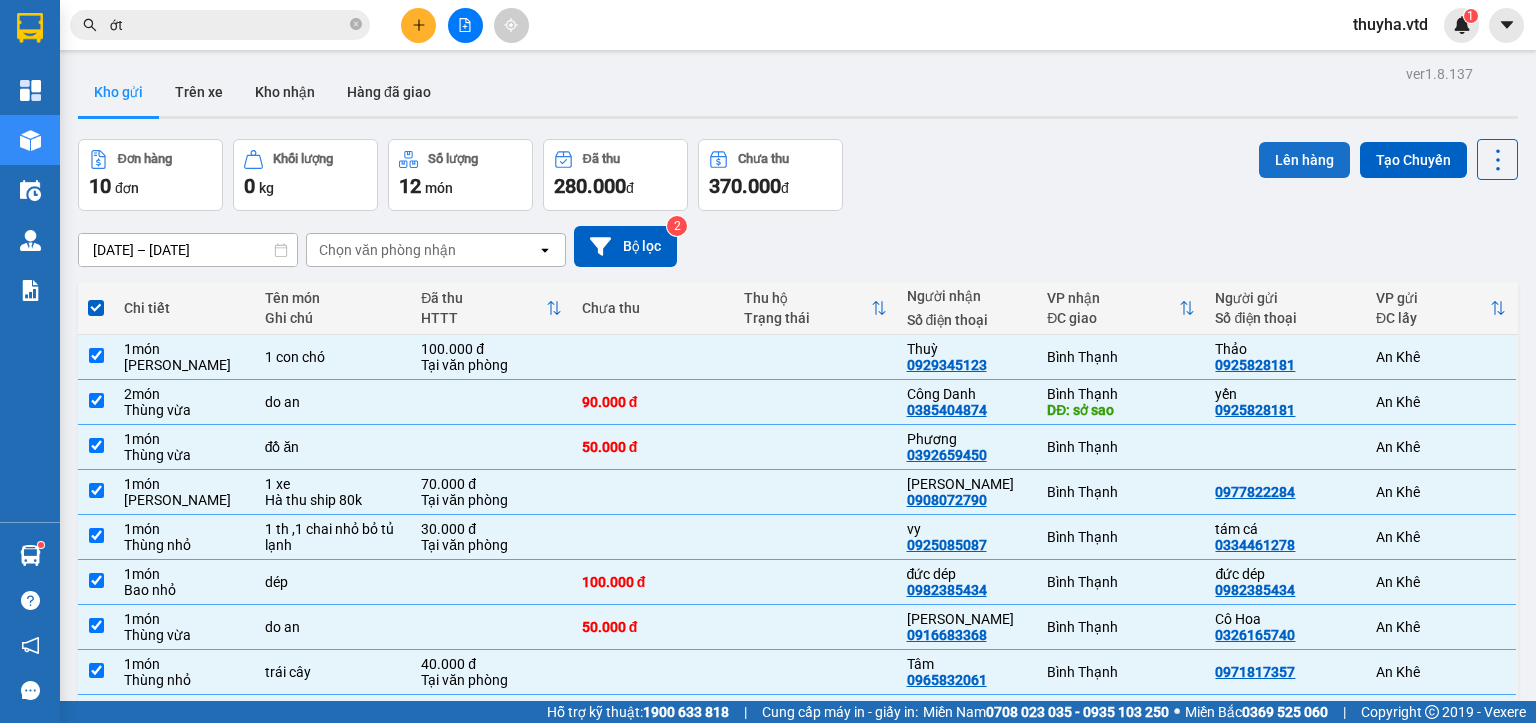 click on "Lên hàng" at bounding box center (1304, 160) 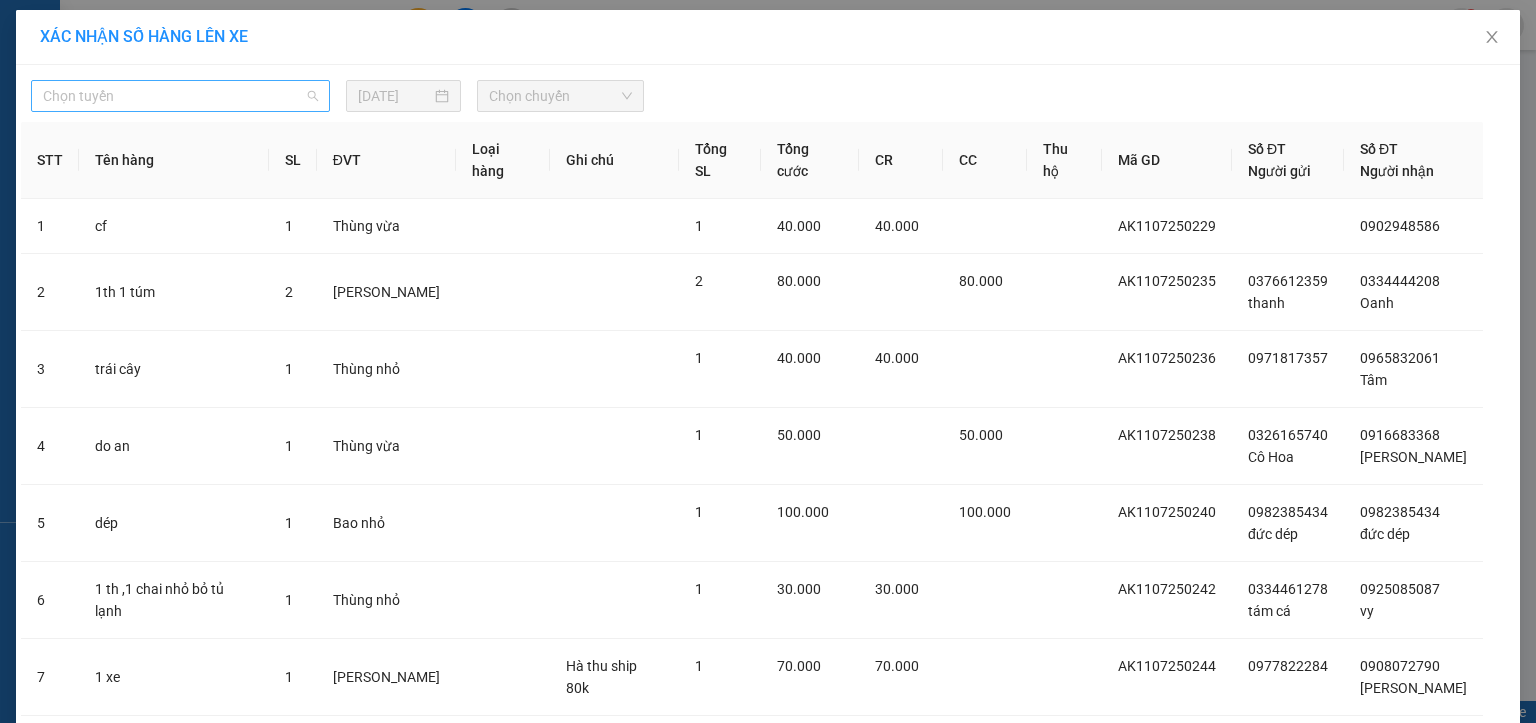 click on "Chọn tuyến" at bounding box center [180, 96] 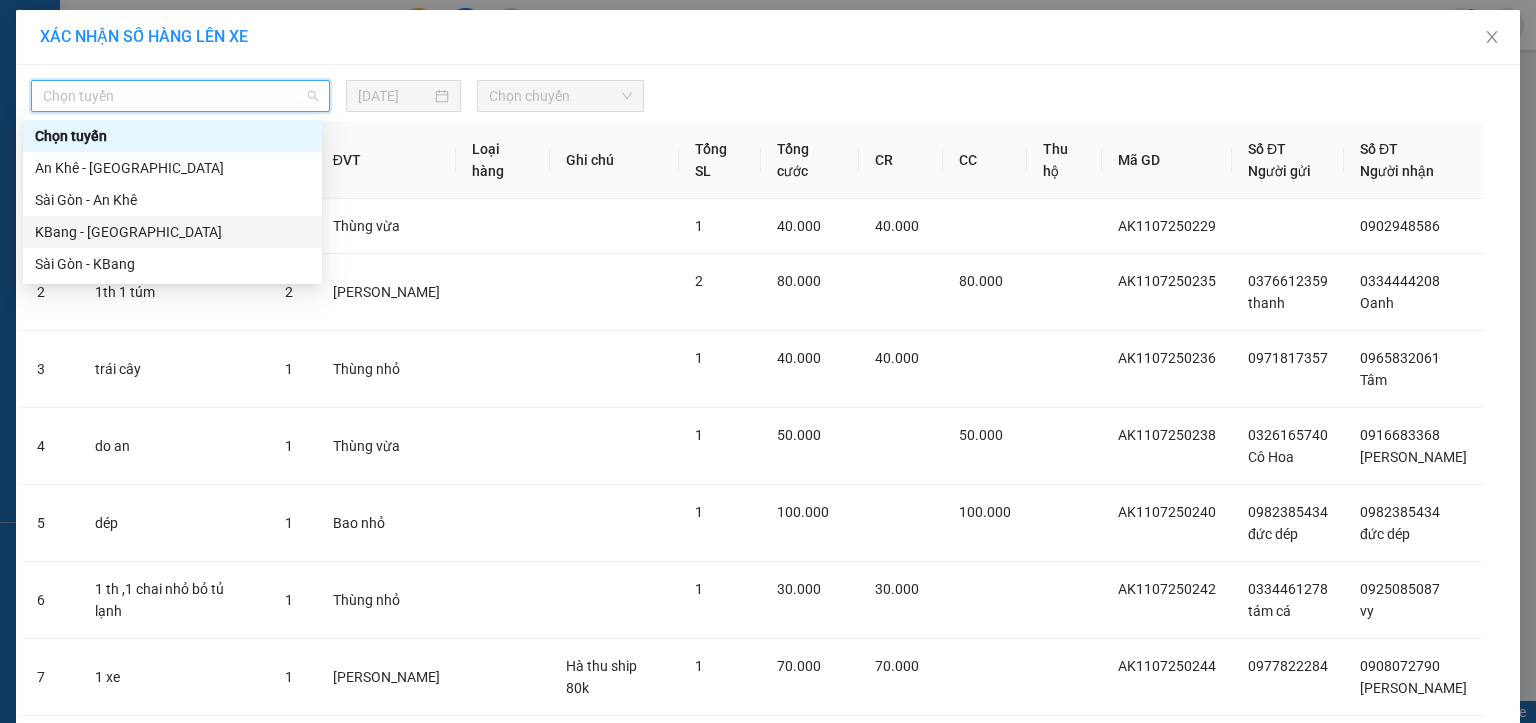 click on "KBang - [GEOGRAPHIC_DATA]" at bounding box center (172, 232) 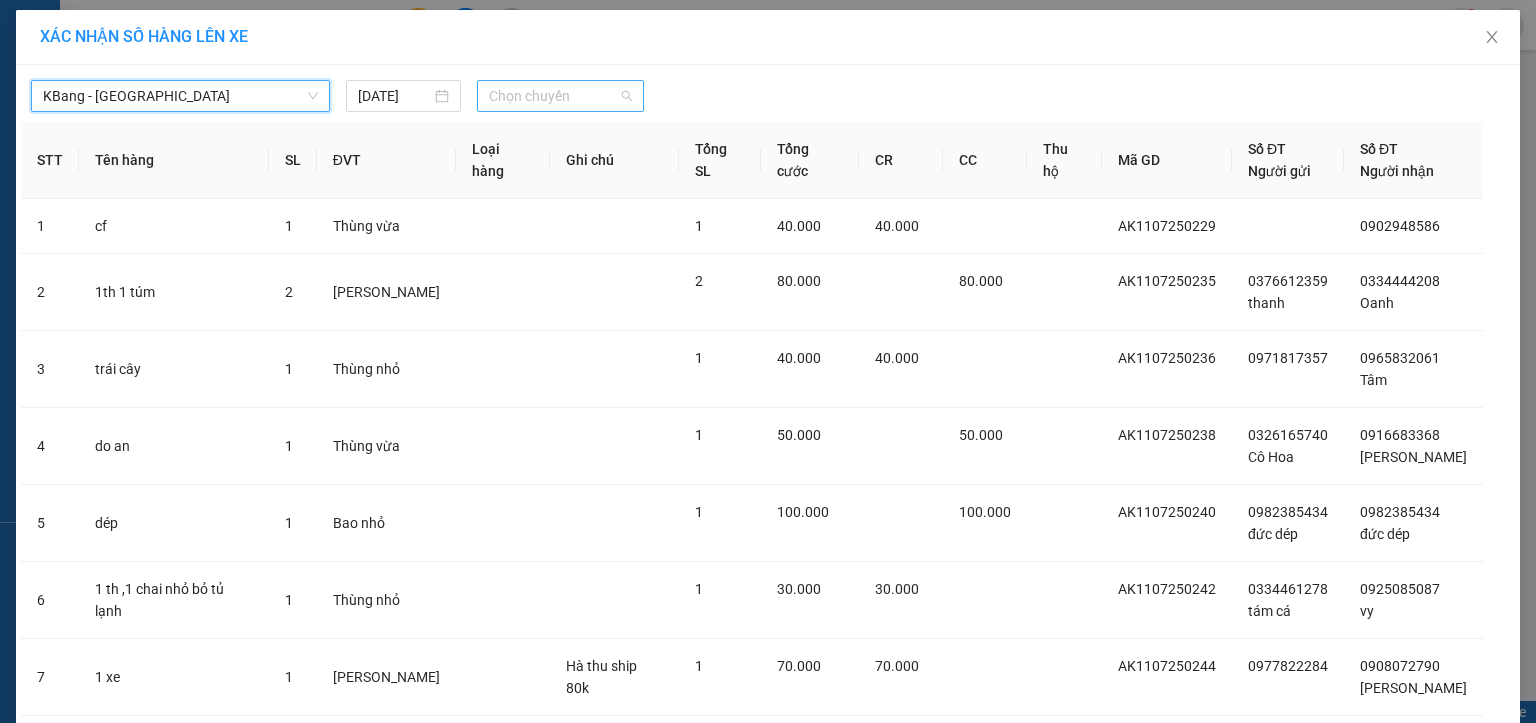 click on "Chọn chuyến" at bounding box center (561, 96) 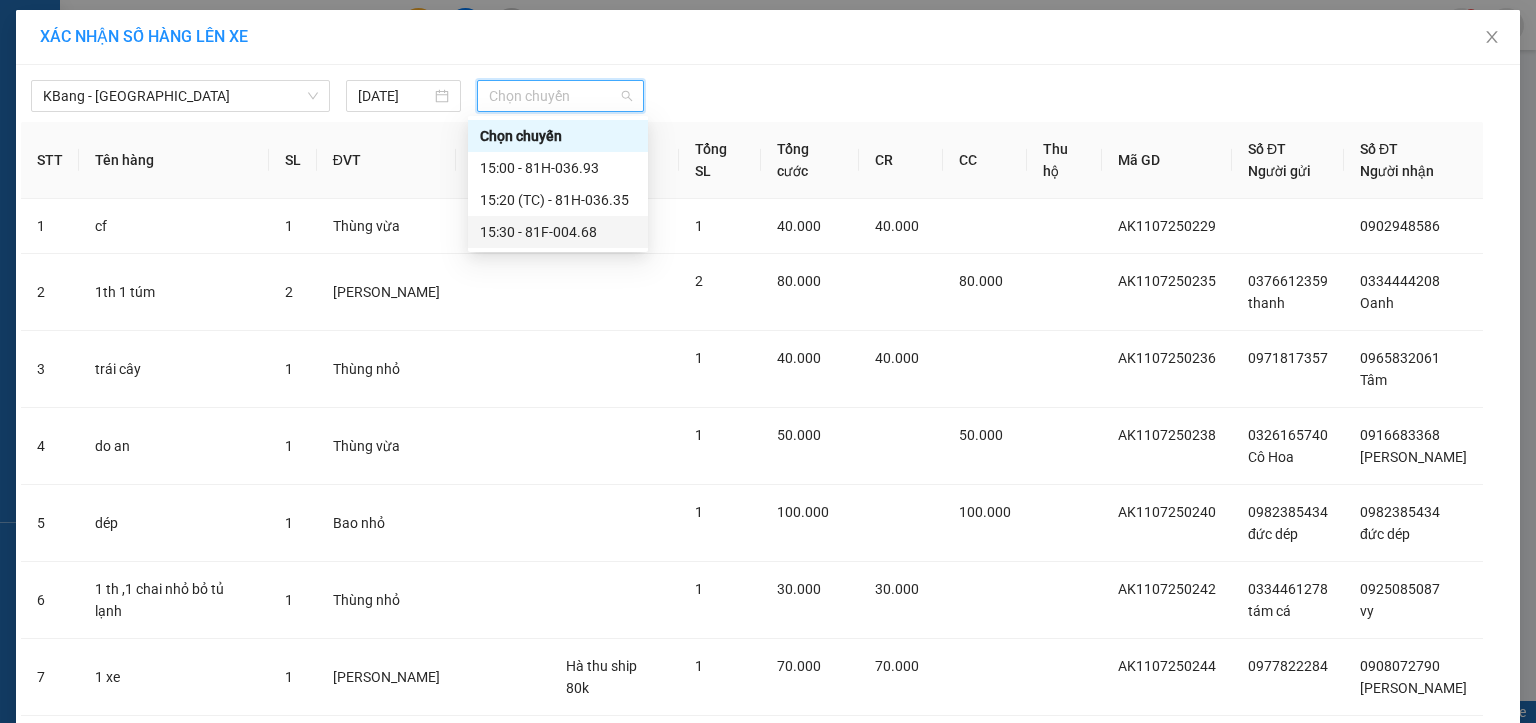 click on "15:30     - 81F-004.68" at bounding box center (558, 232) 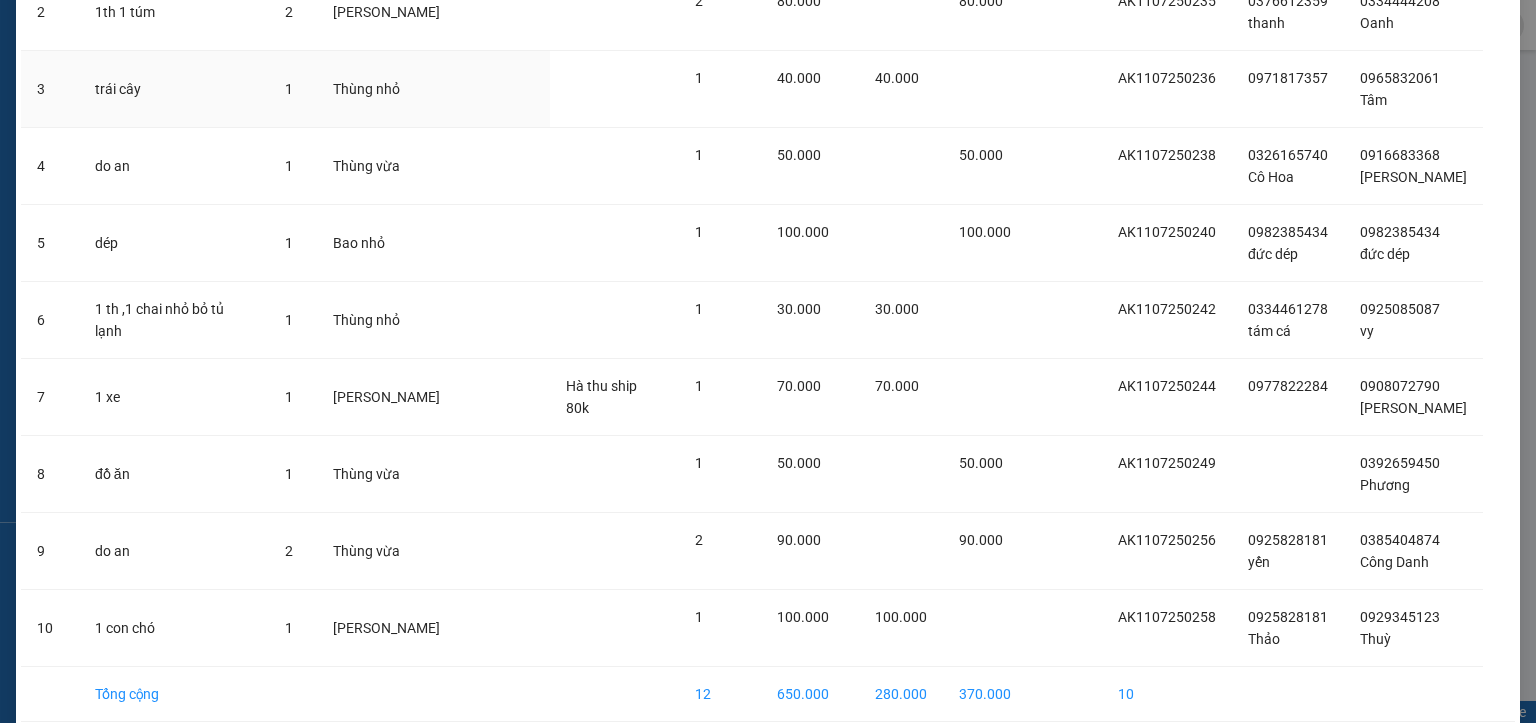 scroll, scrollTop: 396, scrollLeft: 0, axis: vertical 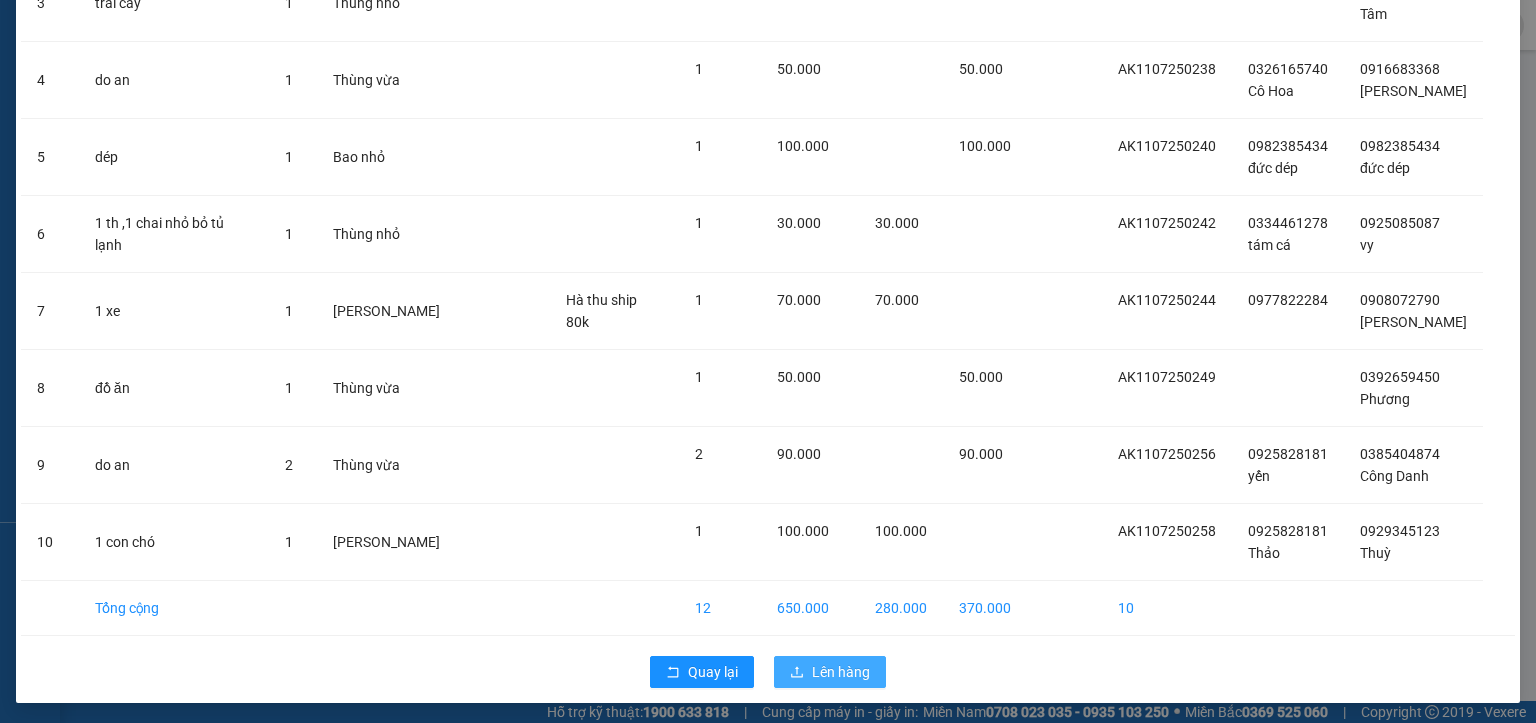 click on "Lên hàng" at bounding box center [841, 672] 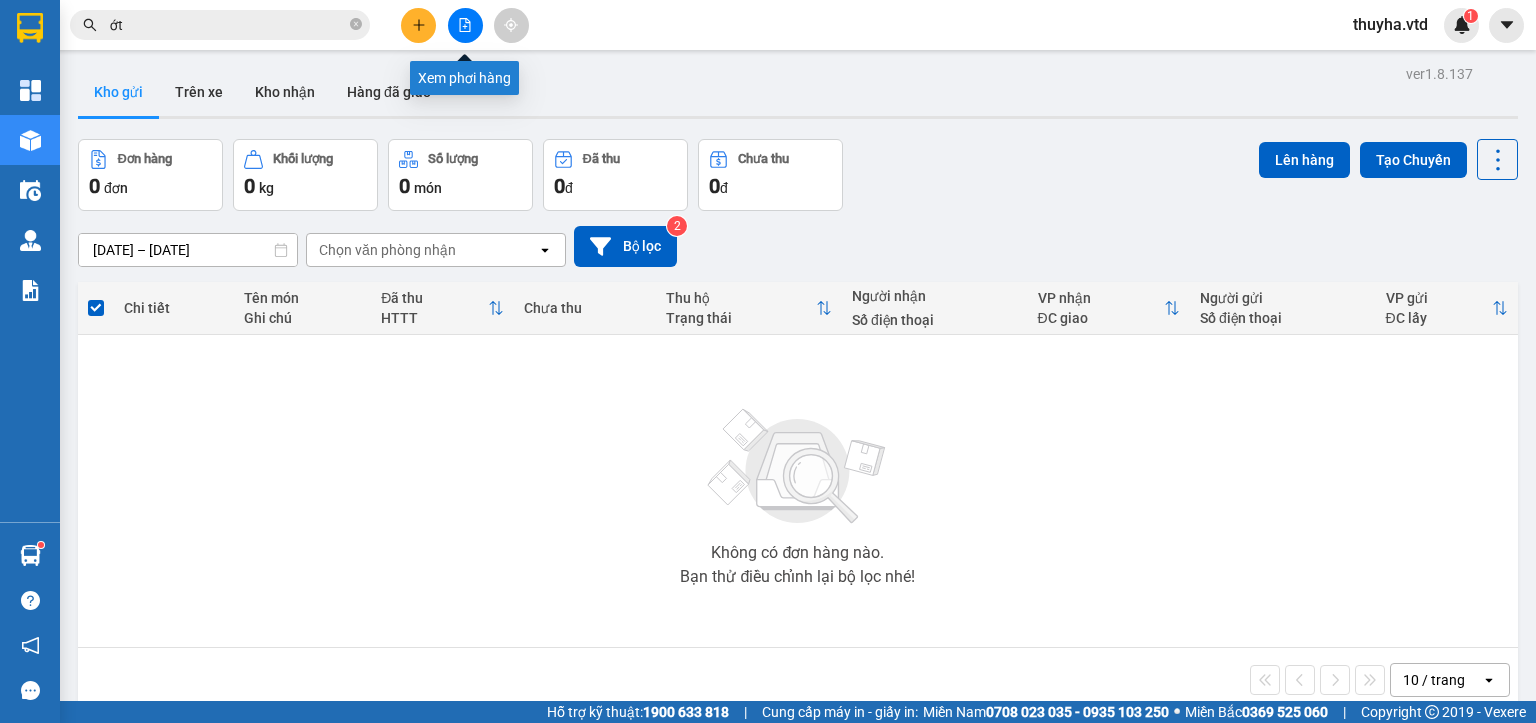 click 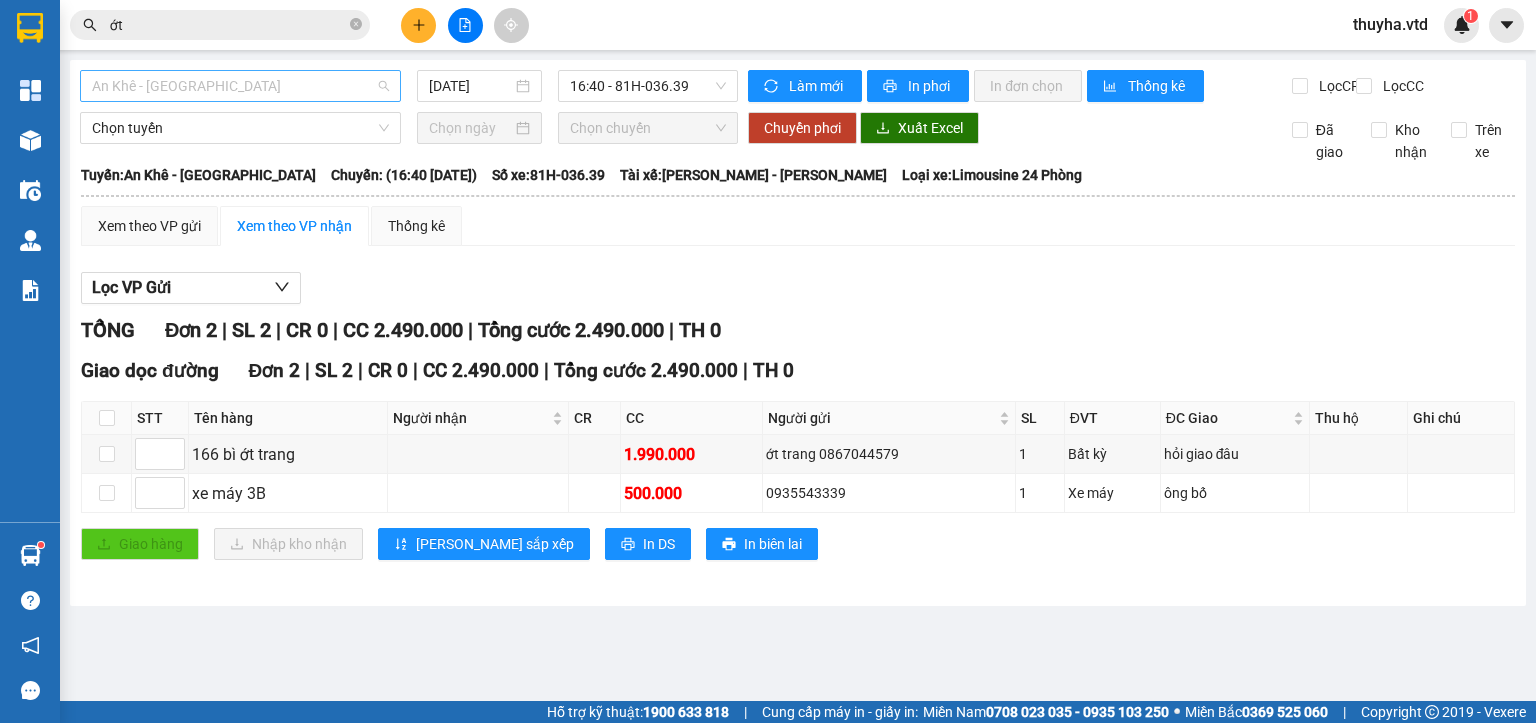 click on "An Khê - [GEOGRAPHIC_DATA]" at bounding box center [240, 86] 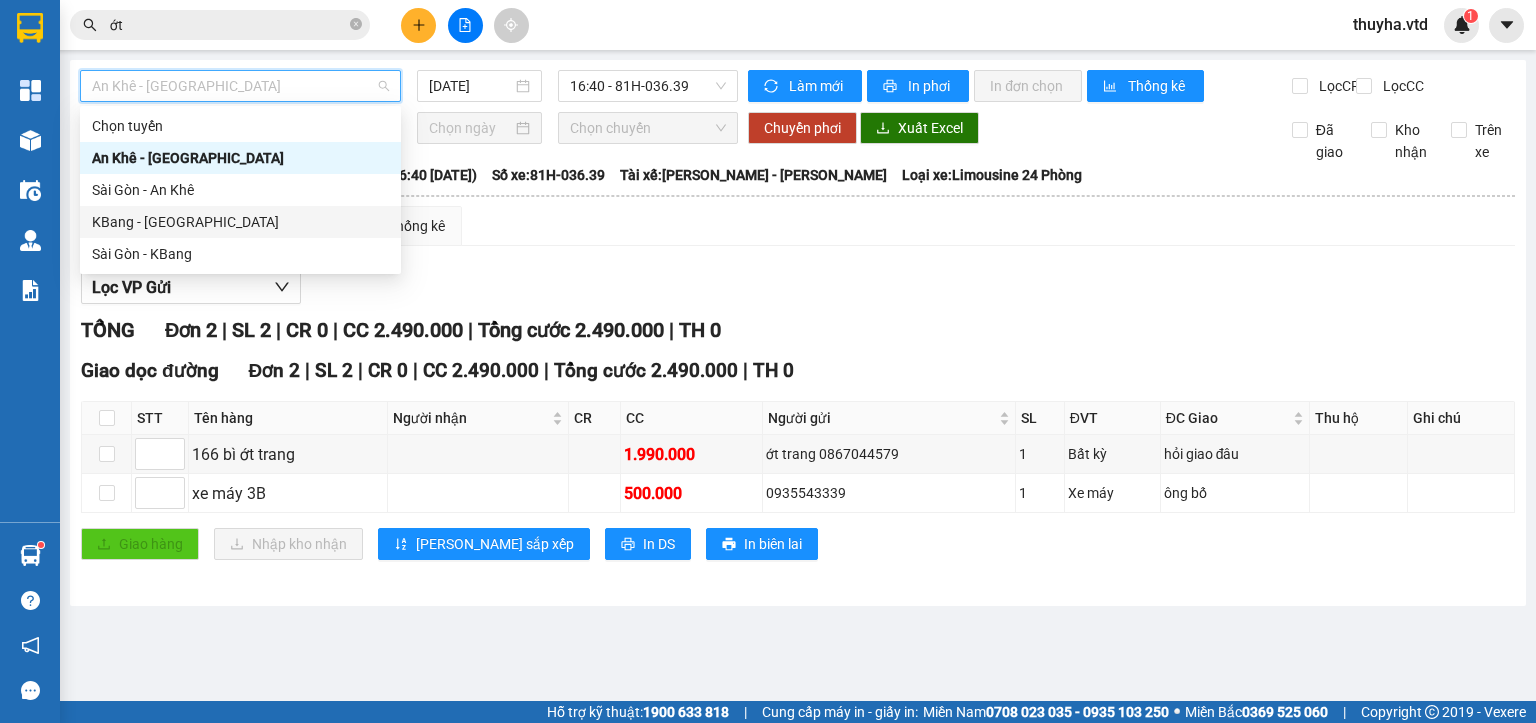 click on "KBang - [GEOGRAPHIC_DATA]" at bounding box center [240, 222] 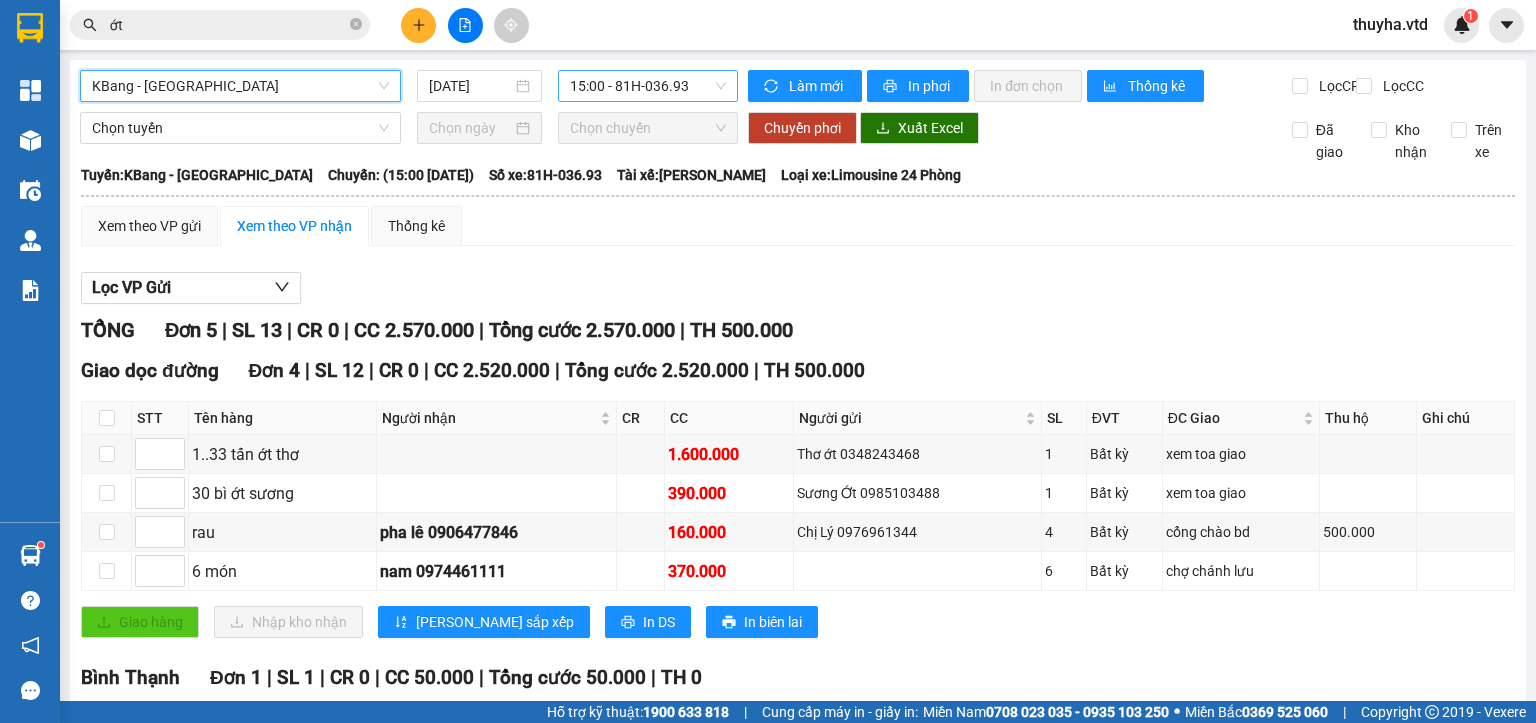click on "15:00     - 81H-036.93" at bounding box center (648, 86) 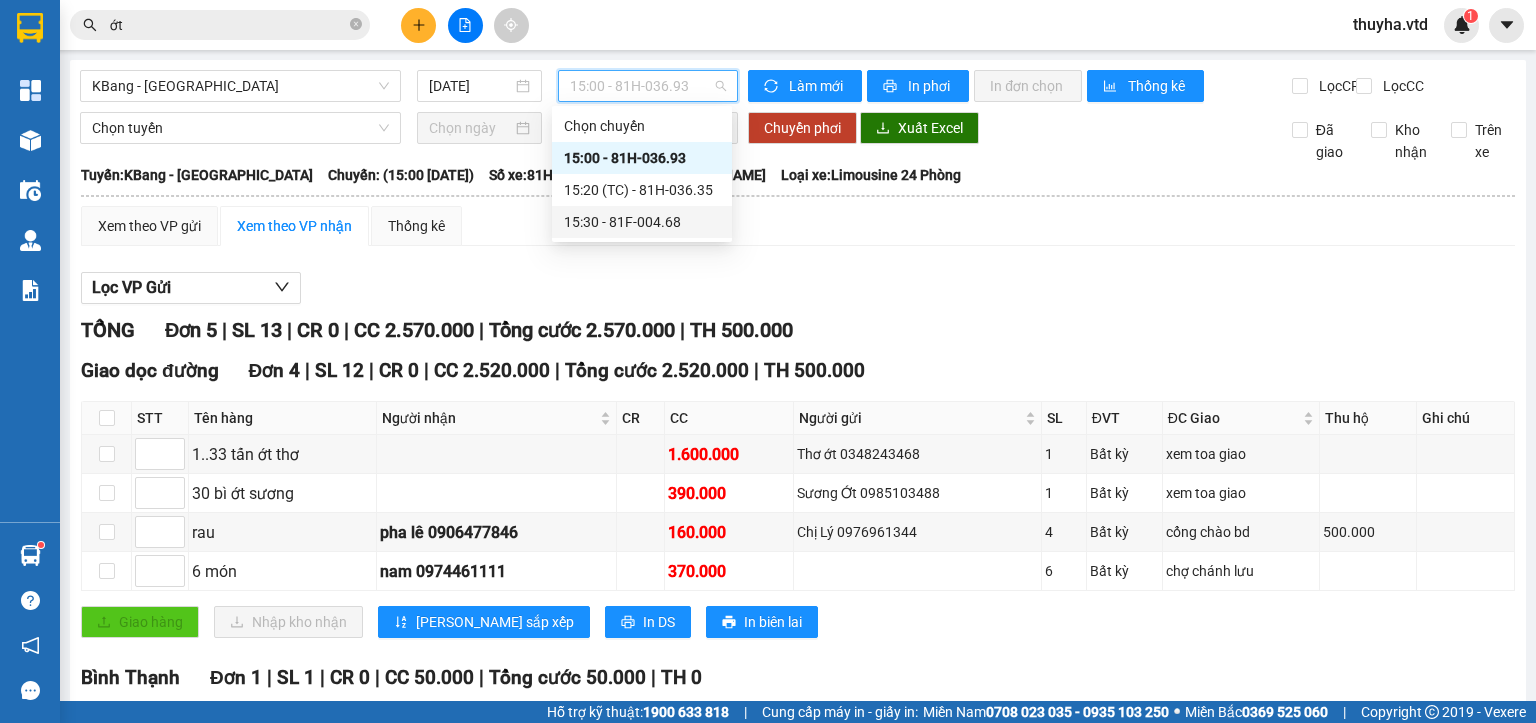 click on "15:30     - 81F-004.68" at bounding box center (642, 222) 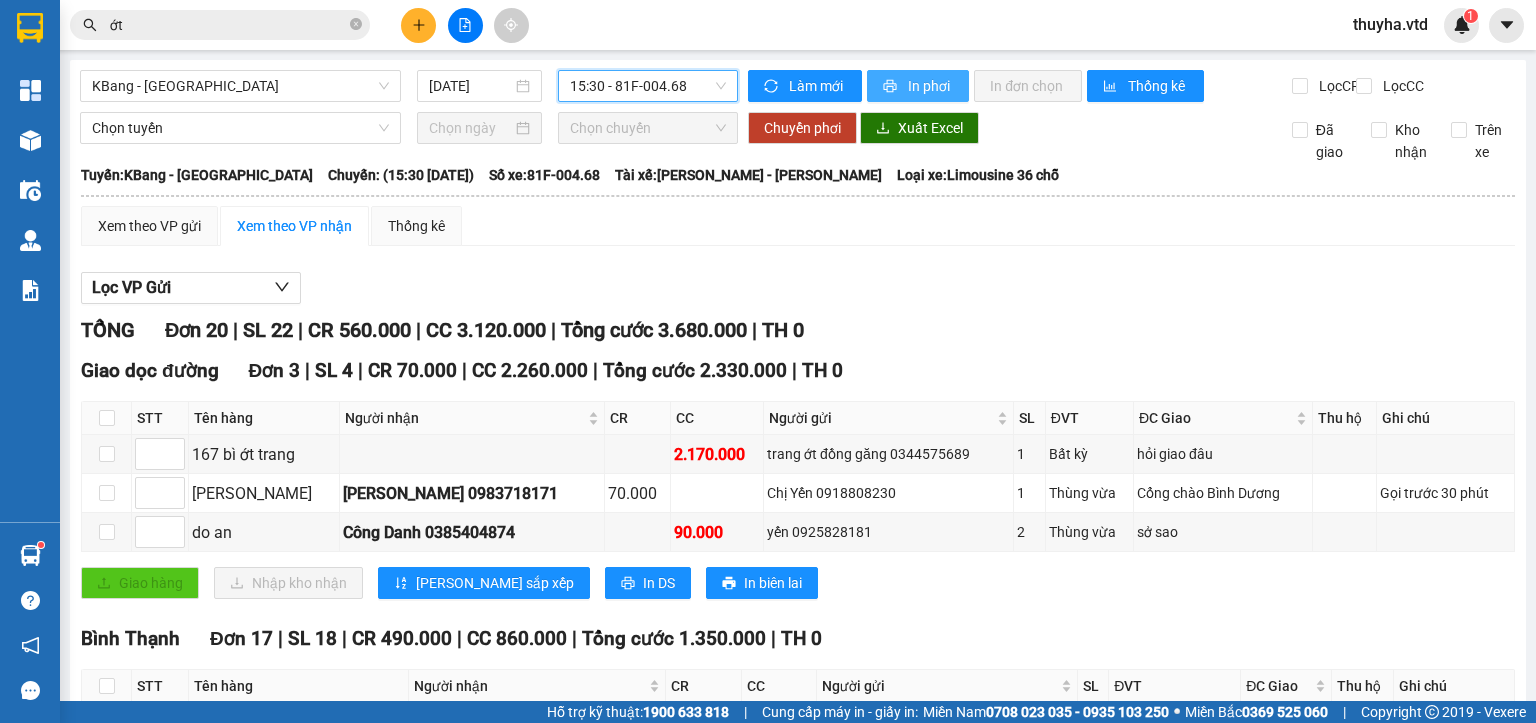 click on "In phơi" at bounding box center (930, 86) 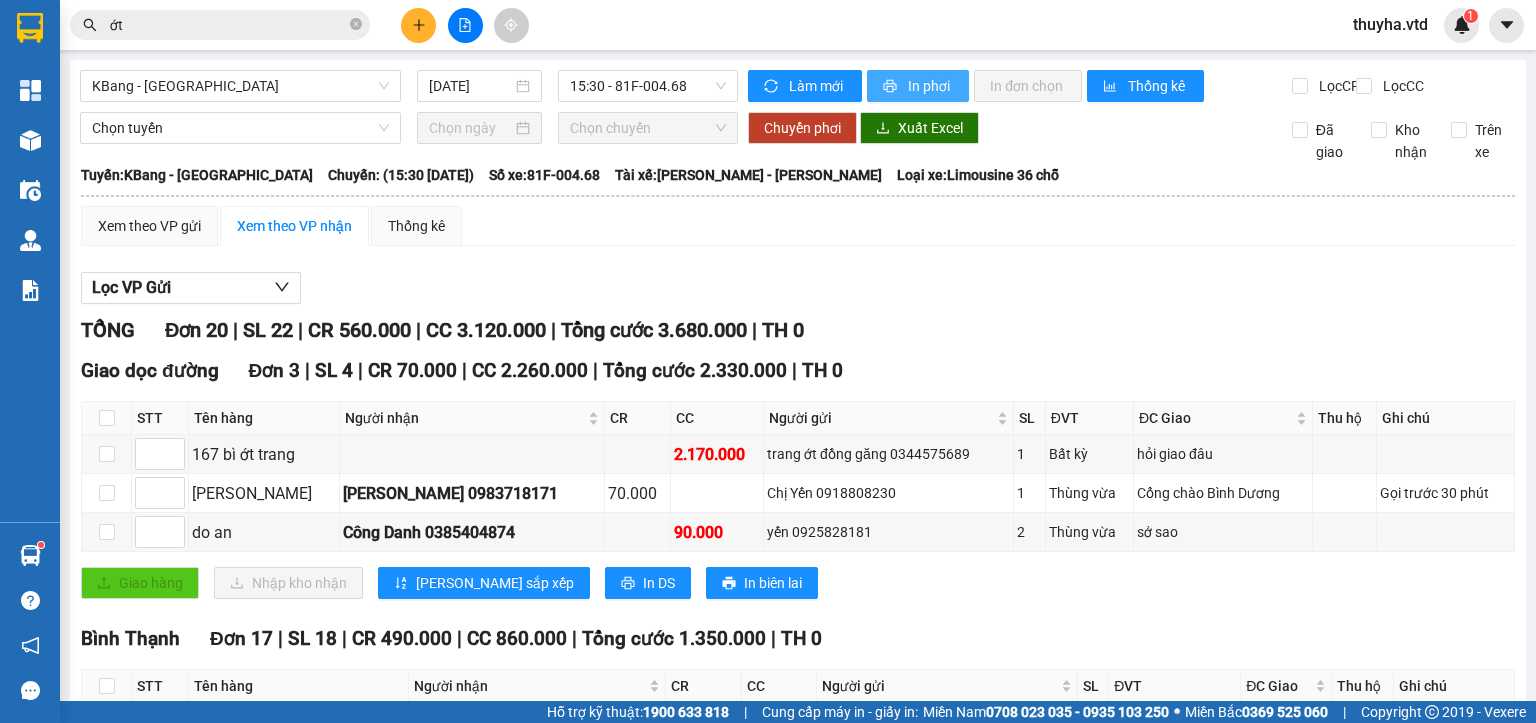 scroll, scrollTop: 0, scrollLeft: 0, axis: both 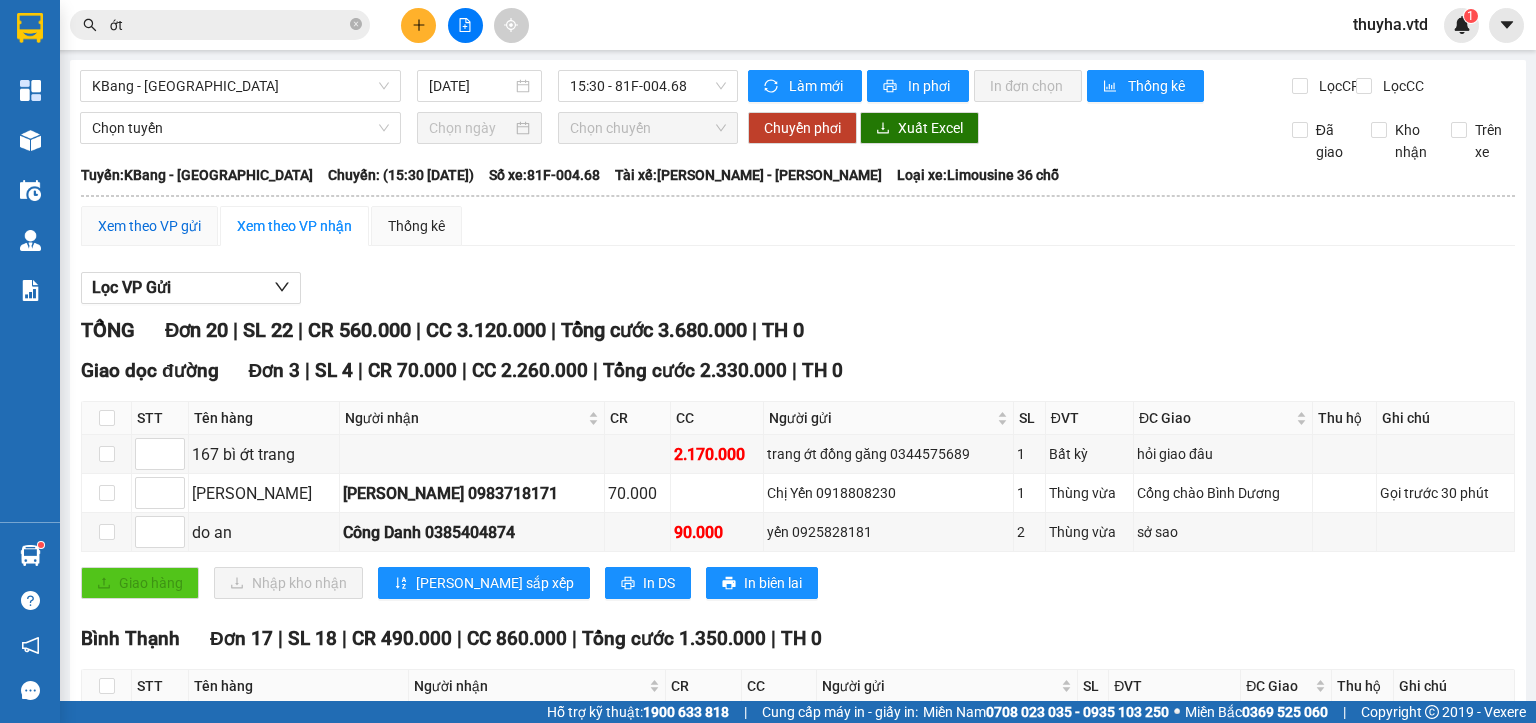 click on "Xem theo VP gửi" at bounding box center (149, 226) 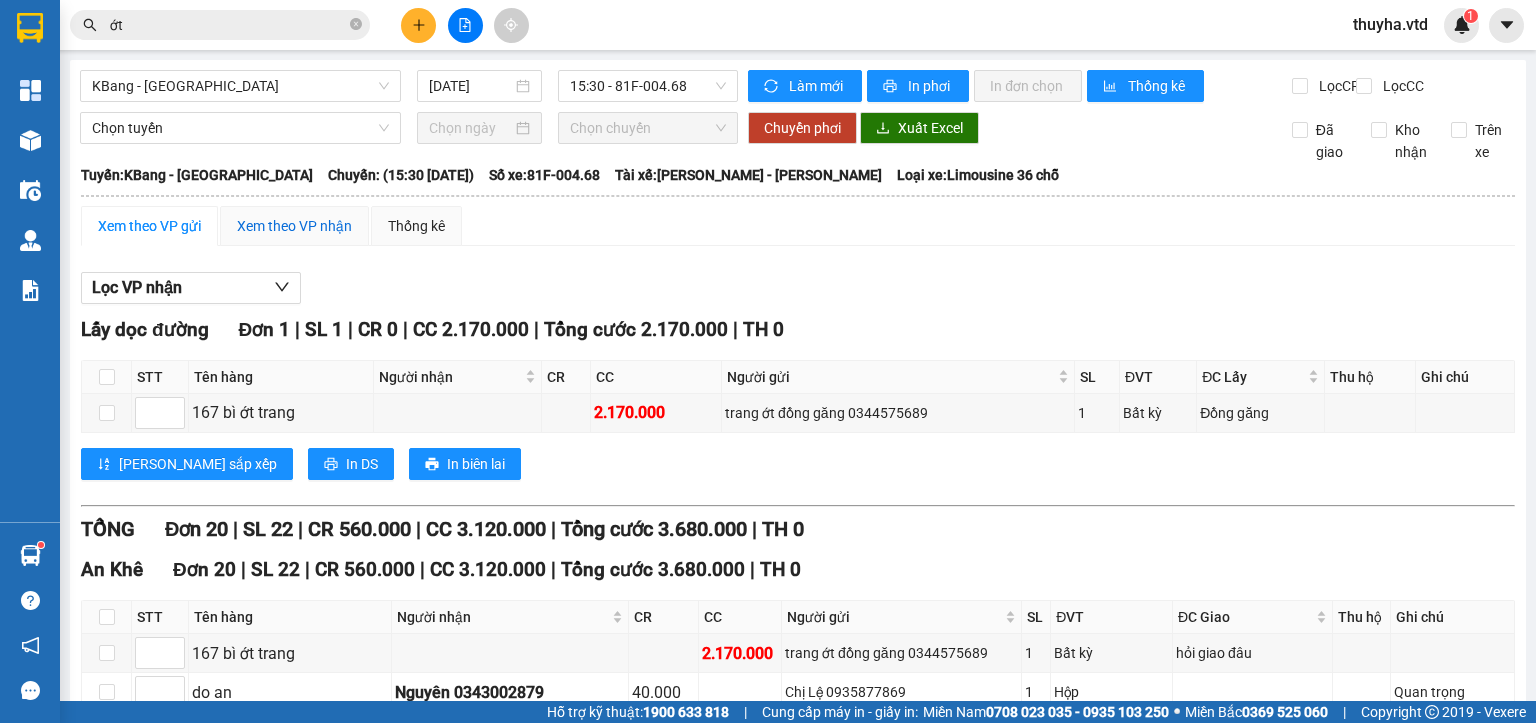 click on "Xem theo VP nhận" at bounding box center [294, 226] 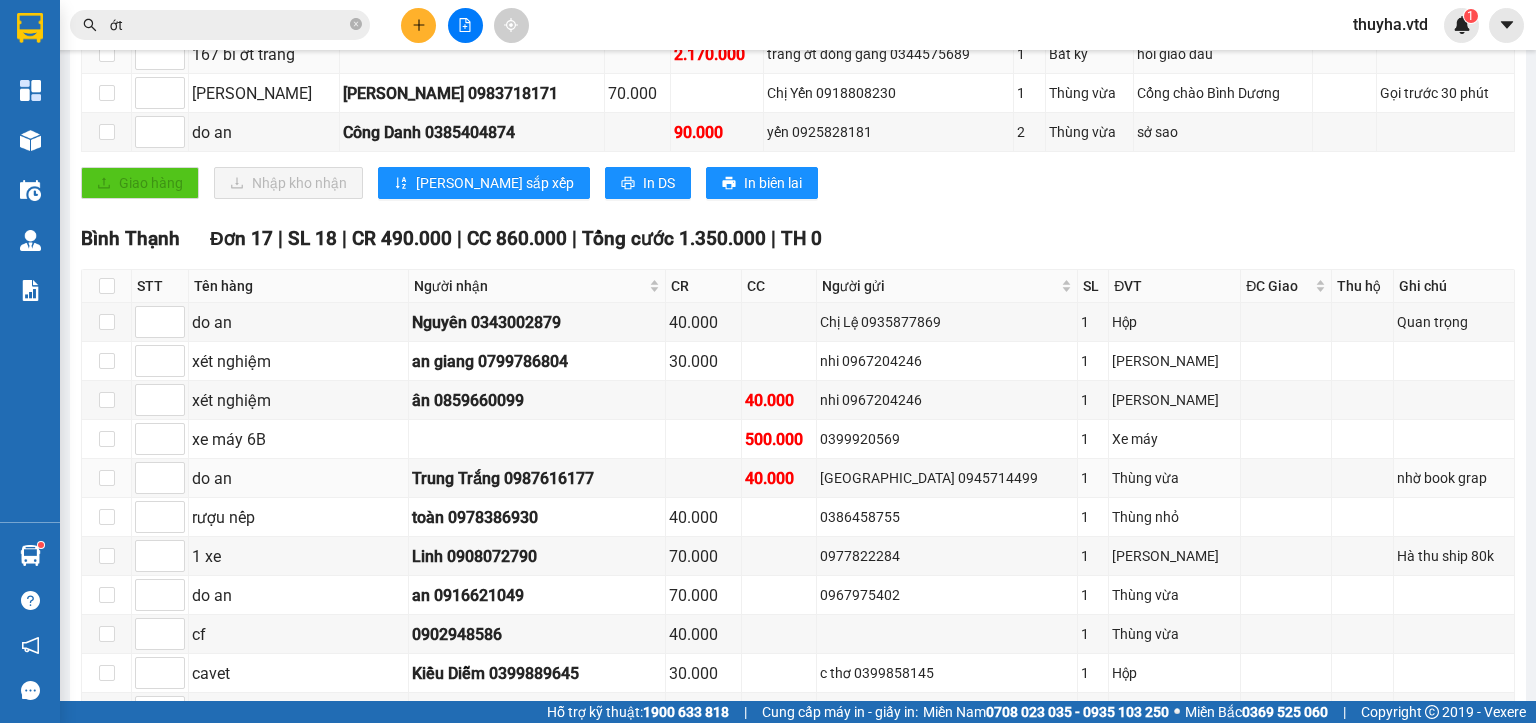 scroll, scrollTop: 0, scrollLeft: 0, axis: both 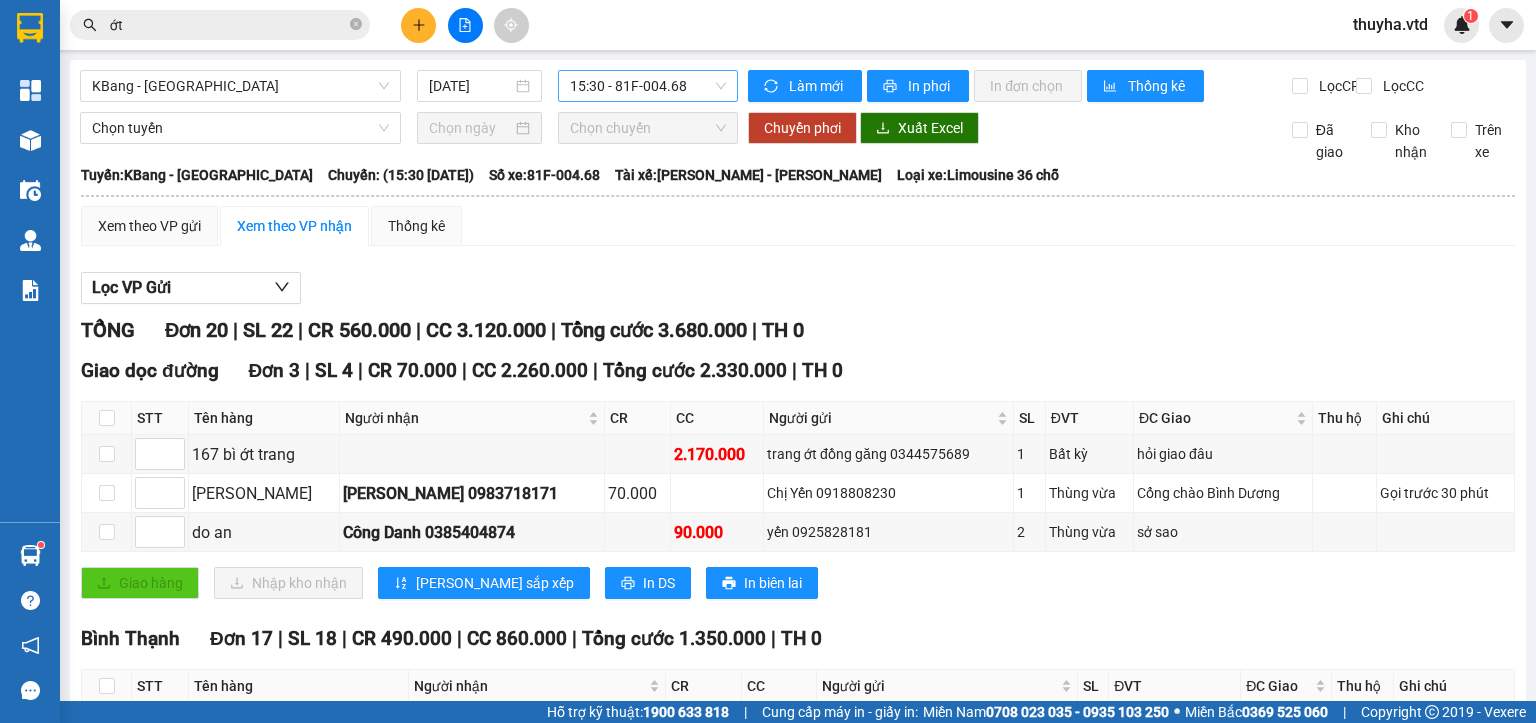 click on "15:30     - 81F-004.68" at bounding box center [648, 86] 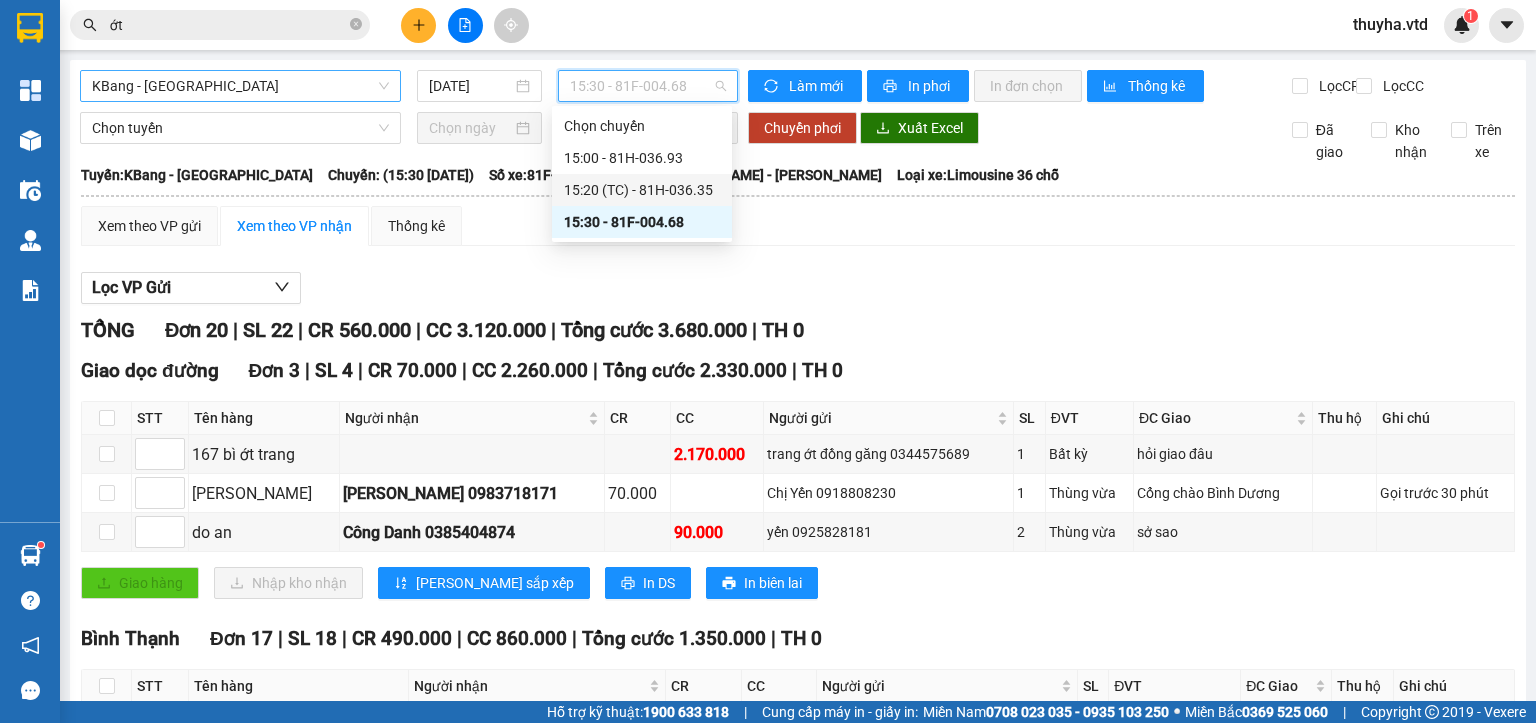 click on "KBang - [GEOGRAPHIC_DATA]" at bounding box center (240, 86) 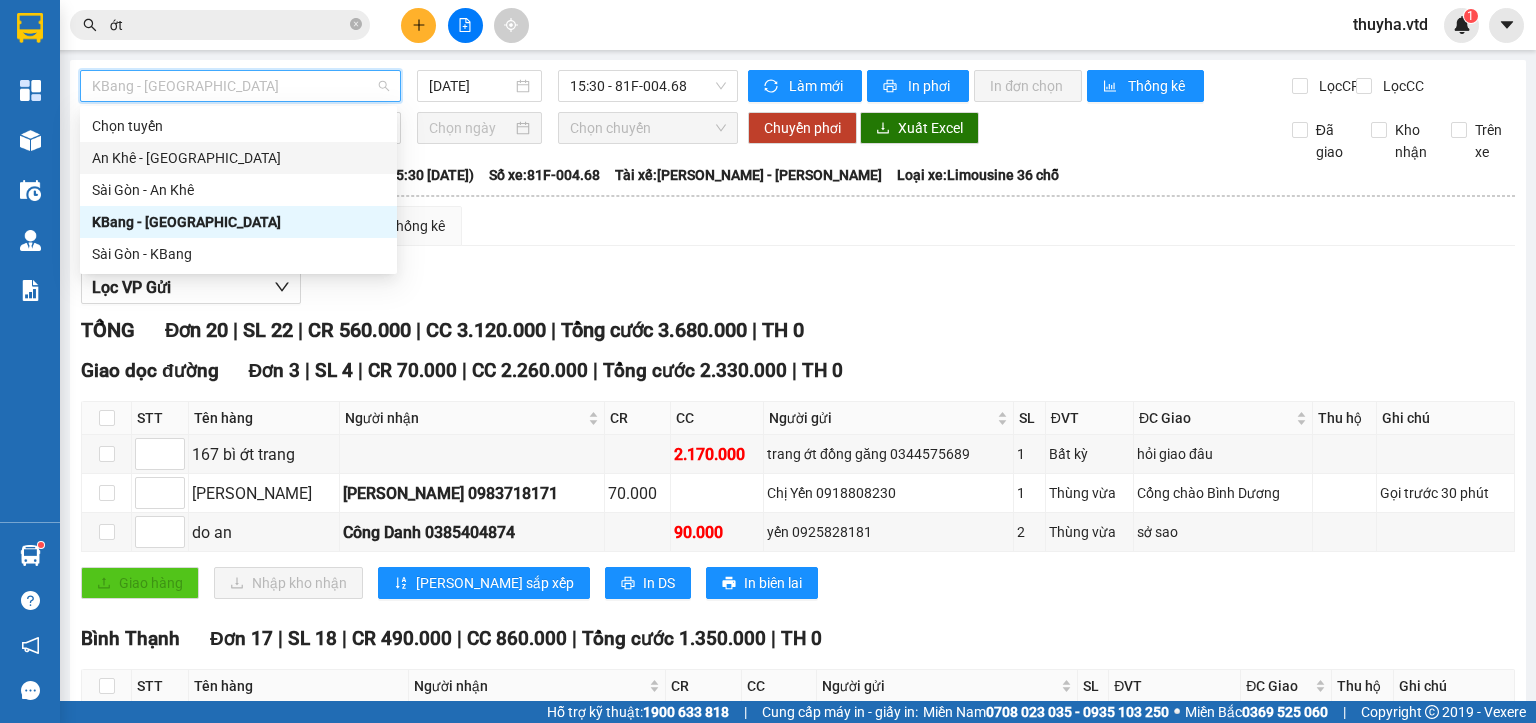 click on "An Khê - [GEOGRAPHIC_DATA]" at bounding box center [238, 158] 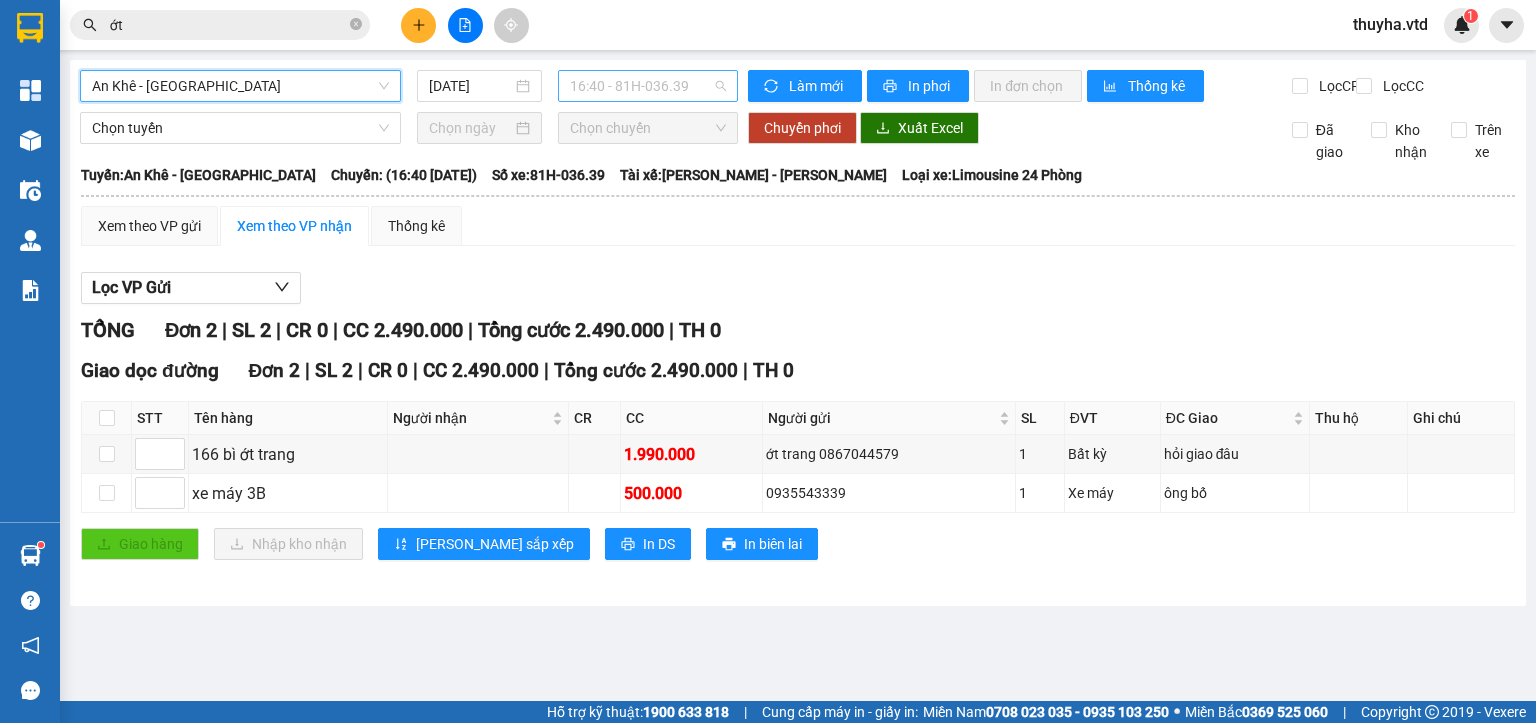 click on "16:40     - 81H-036.39" at bounding box center [648, 86] 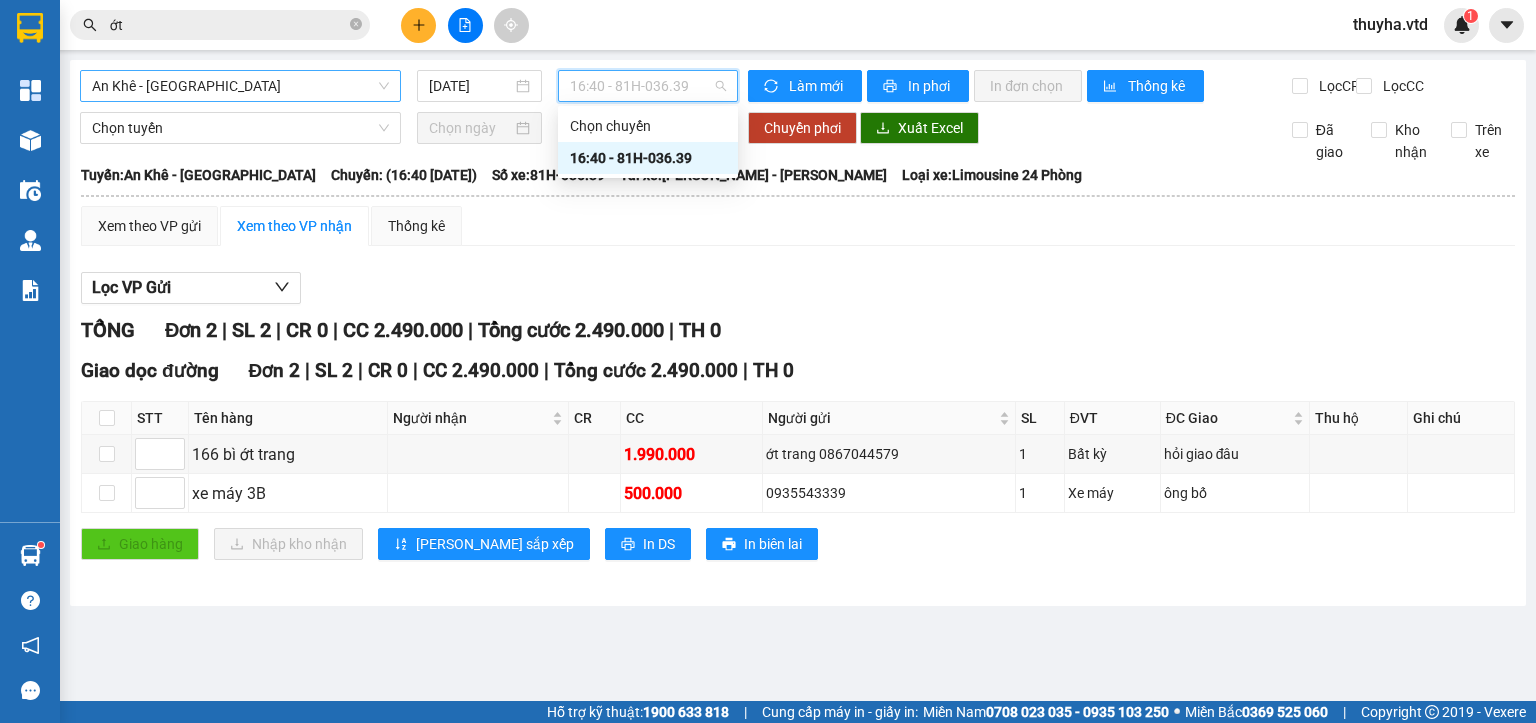 click on "An Khê - [GEOGRAPHIC_DATA]" at bounding box center [240, 86] 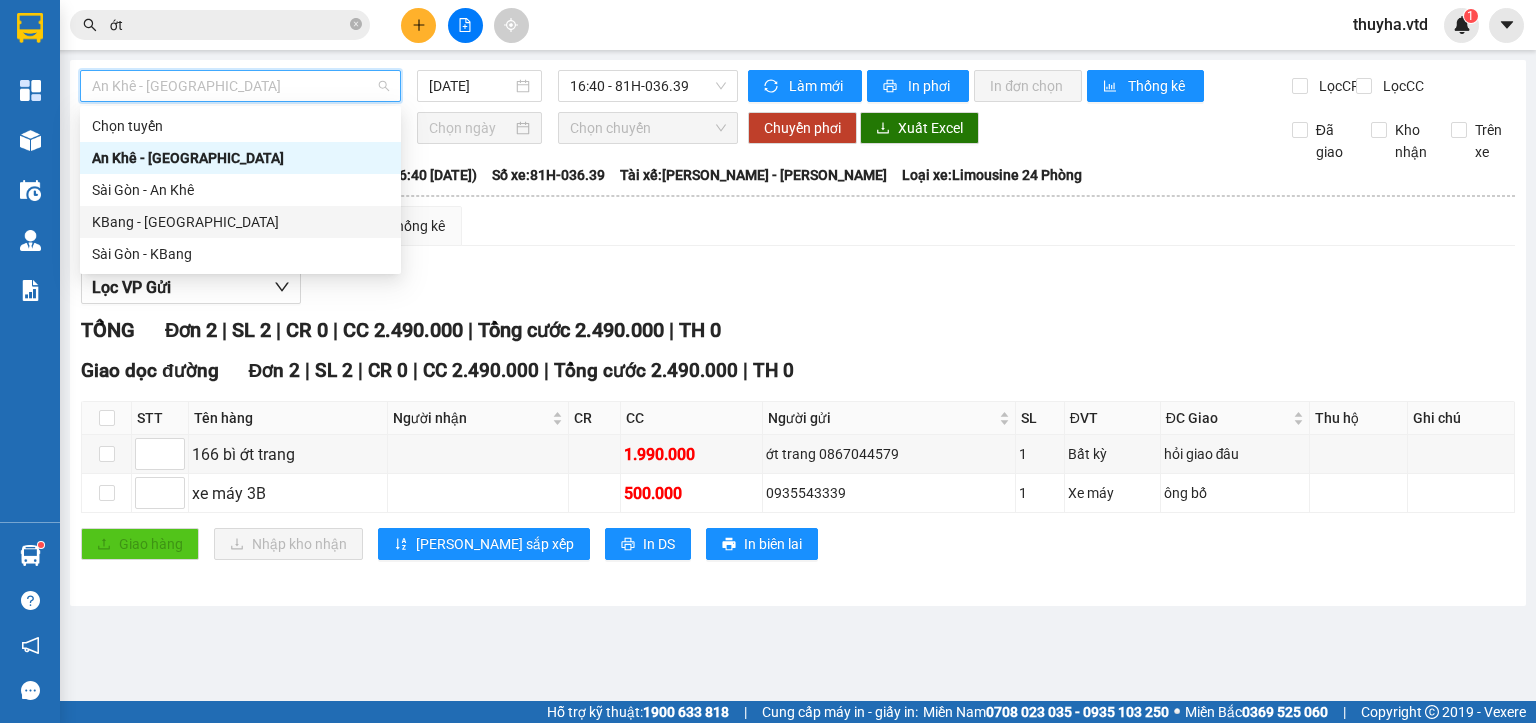 click on "KBang - [GEOGRAPHIC_DATA]" at bounding box center [240, 222] 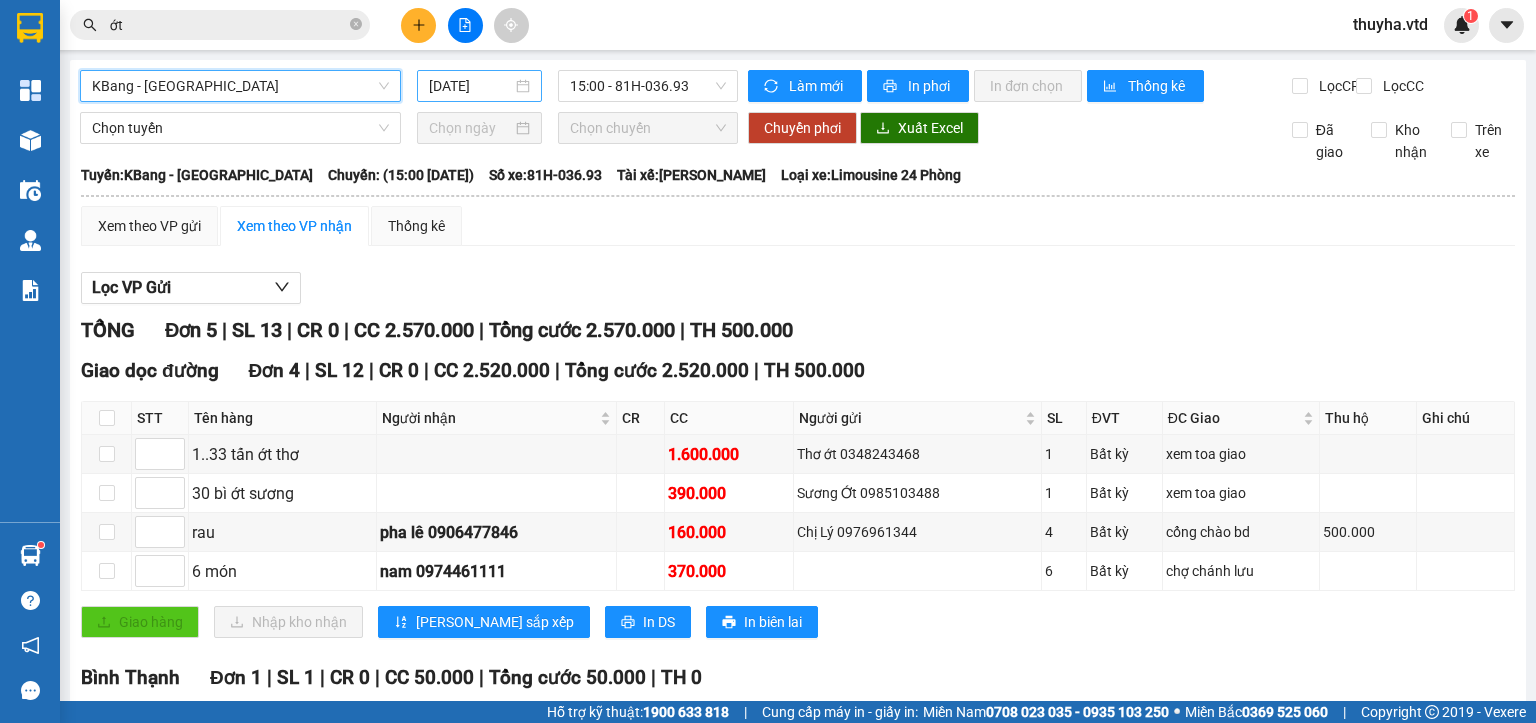 click on "[DATE]" at bounding box center (470, 86) 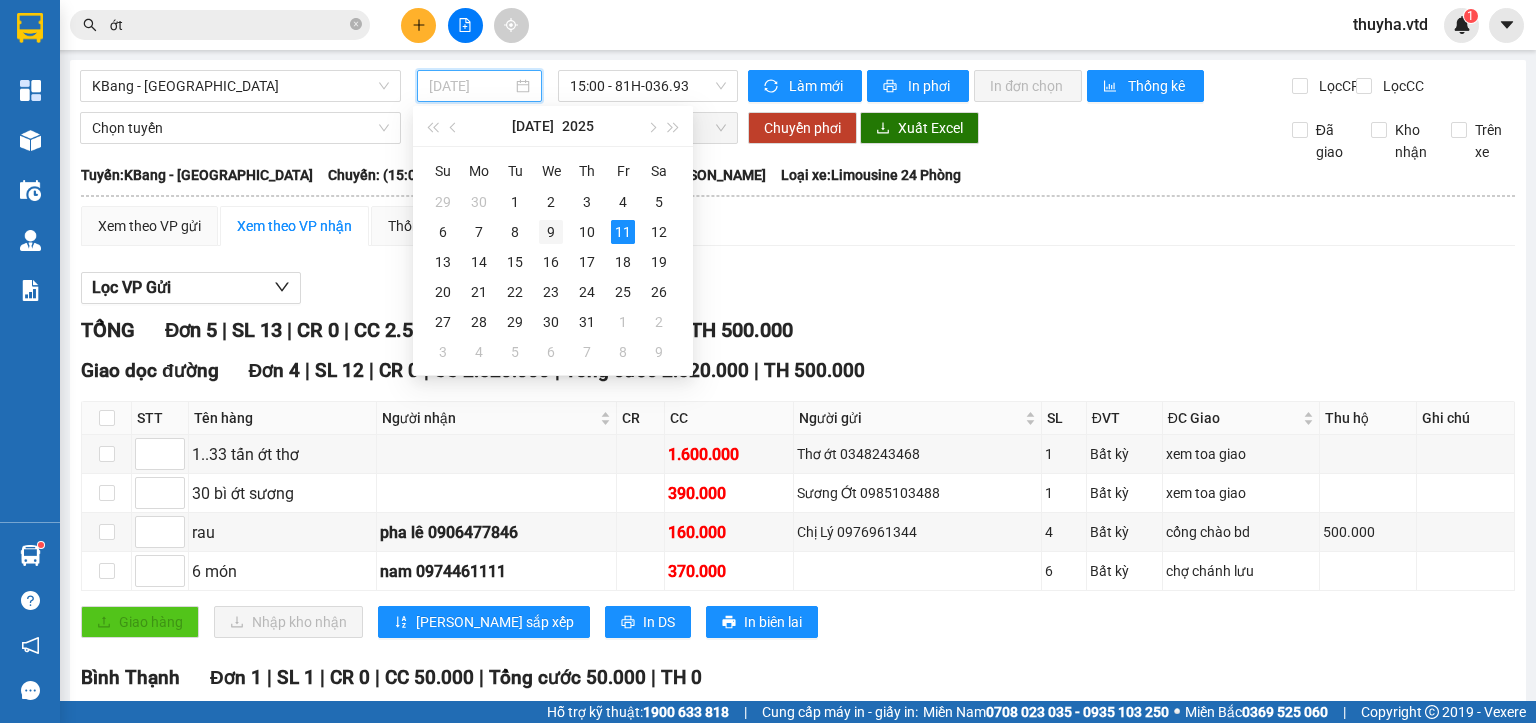 click on "9" at bounding box center [551, 232] 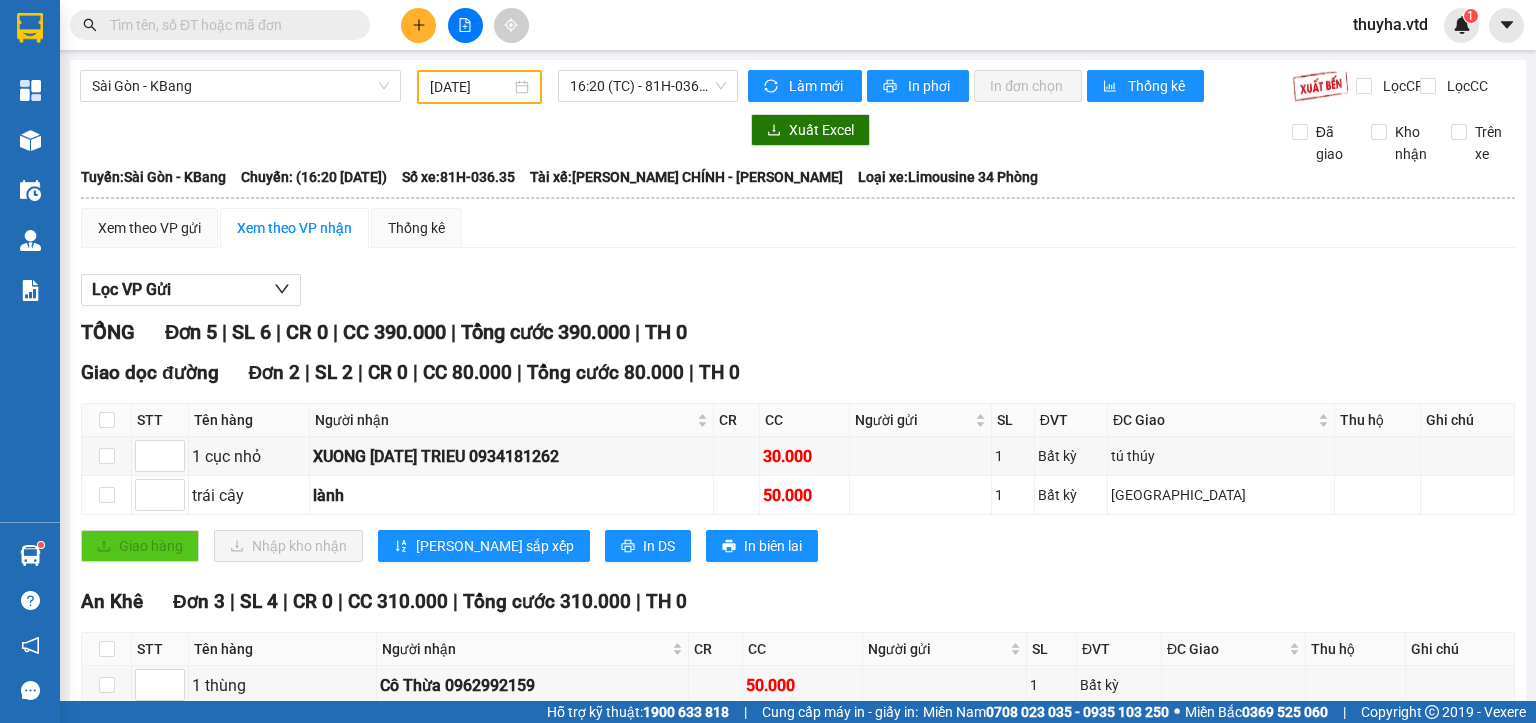 scroll, scrollTop: 0, scrollLeft: 0, axis: both 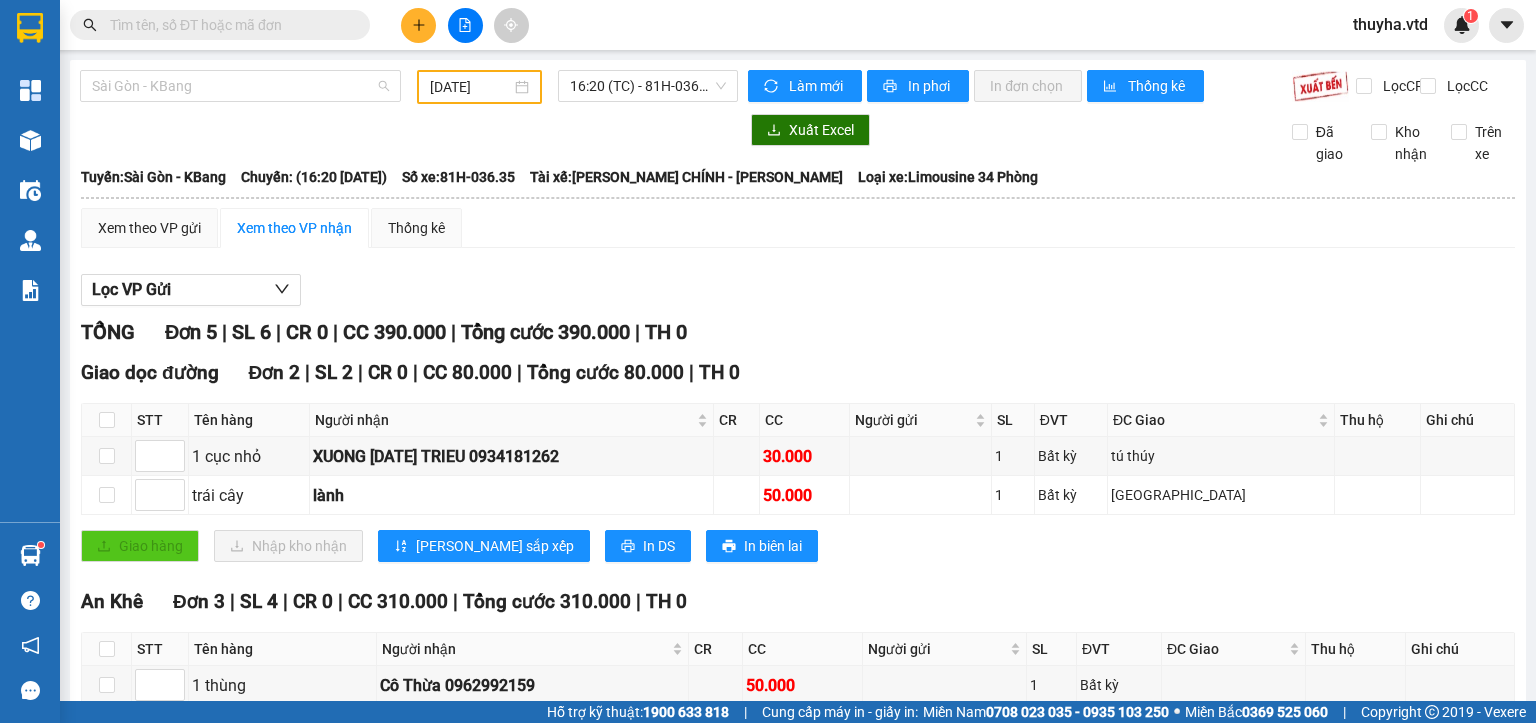 drag, startPoint x: 140, startPoint y: 91, endPoint x: 145, endPoint y: 174, distance: 83.15047 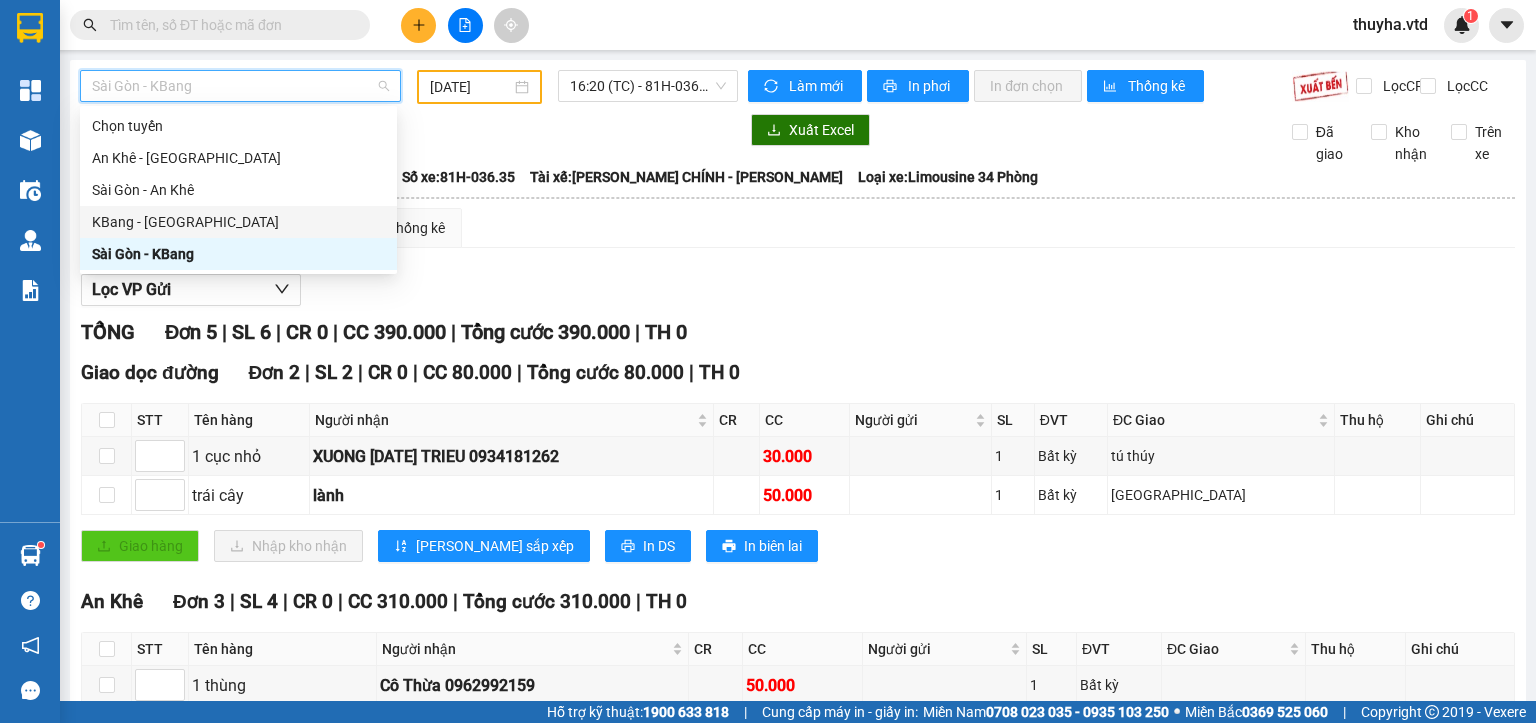 click on "KBang - [GEOGRAPHIC_DATA]" at bounding box center [238, 222] 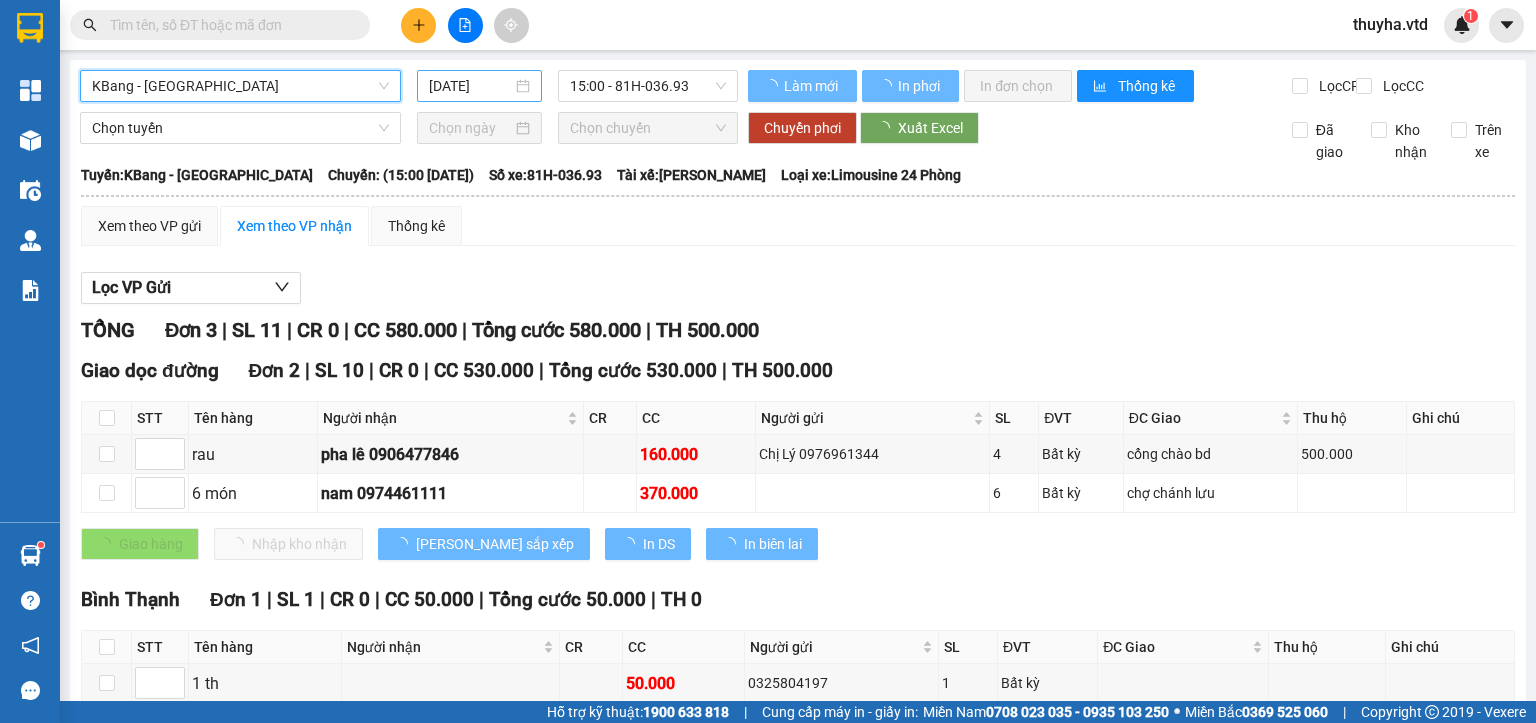 click on "[DATE]" at bounding box center [470, 86] 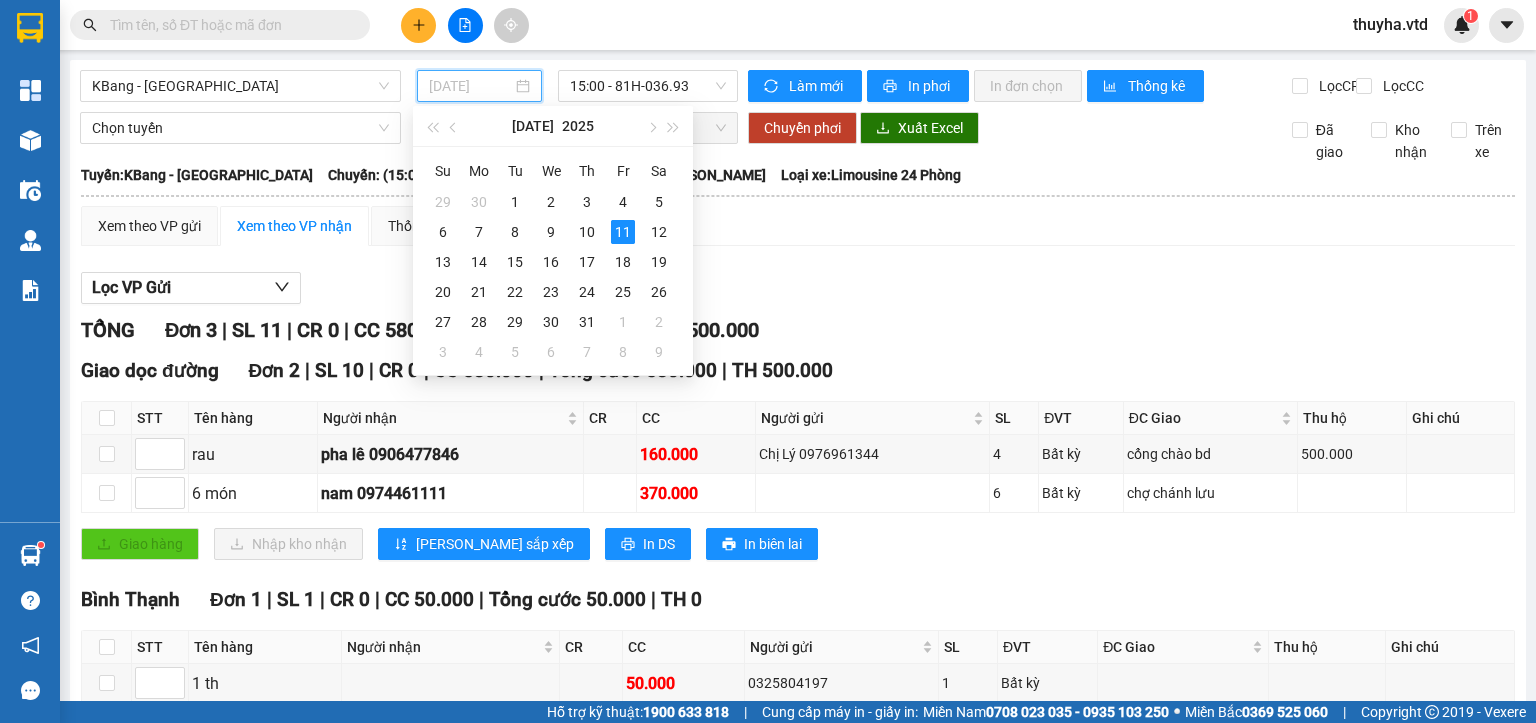 type on "[DATE]" 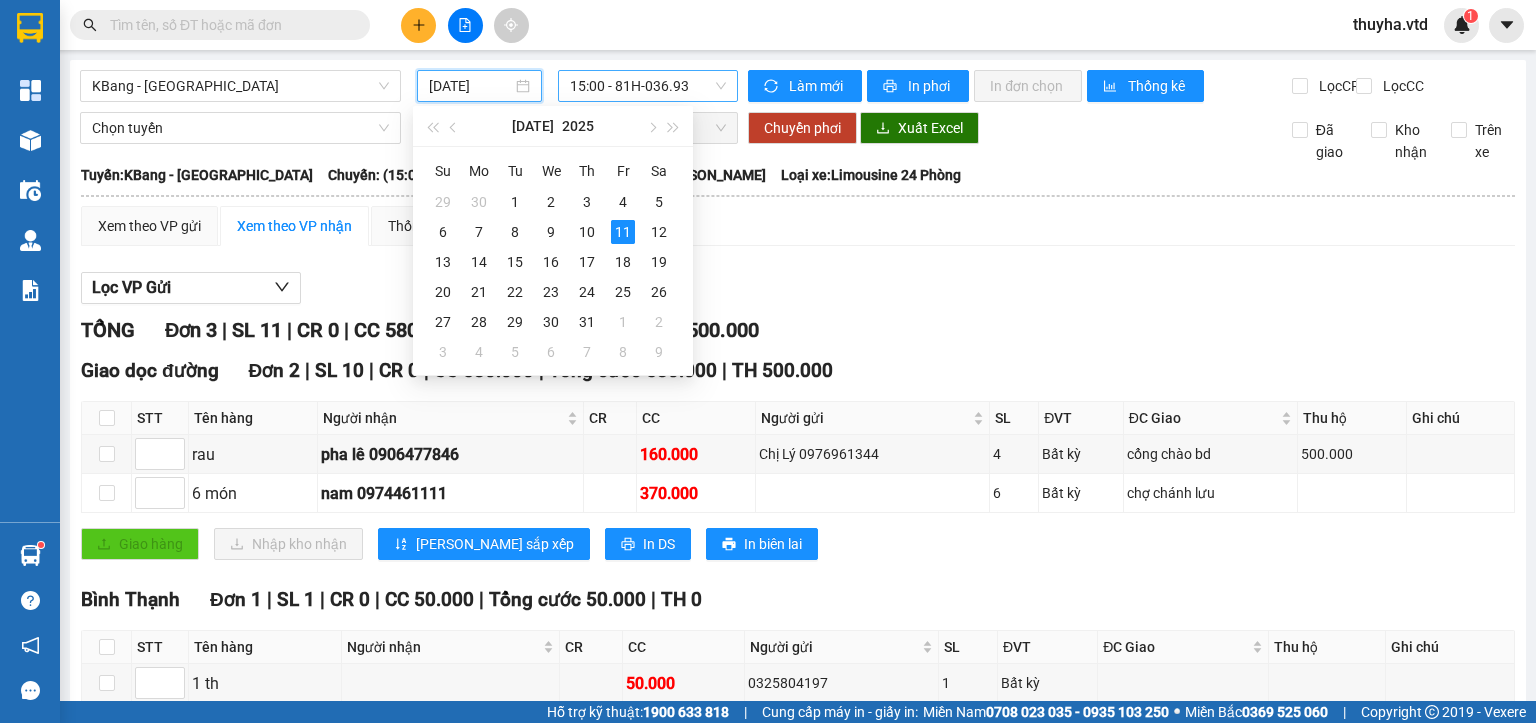 click on "15:00     - 81H-036.93" at bounding box center [648, 86] 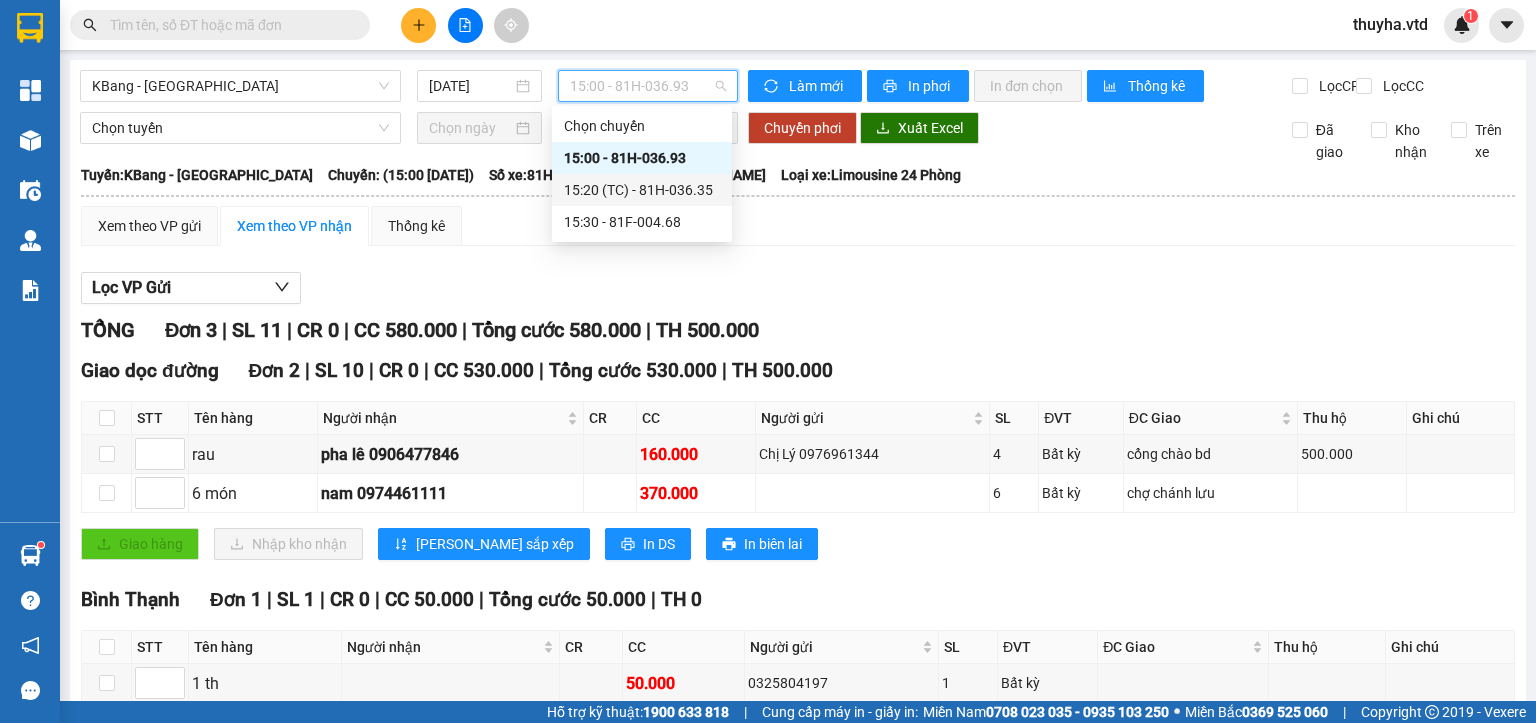 click on "15:20   (TC)   - 81H-036.35" at bounding box center (642, 190) 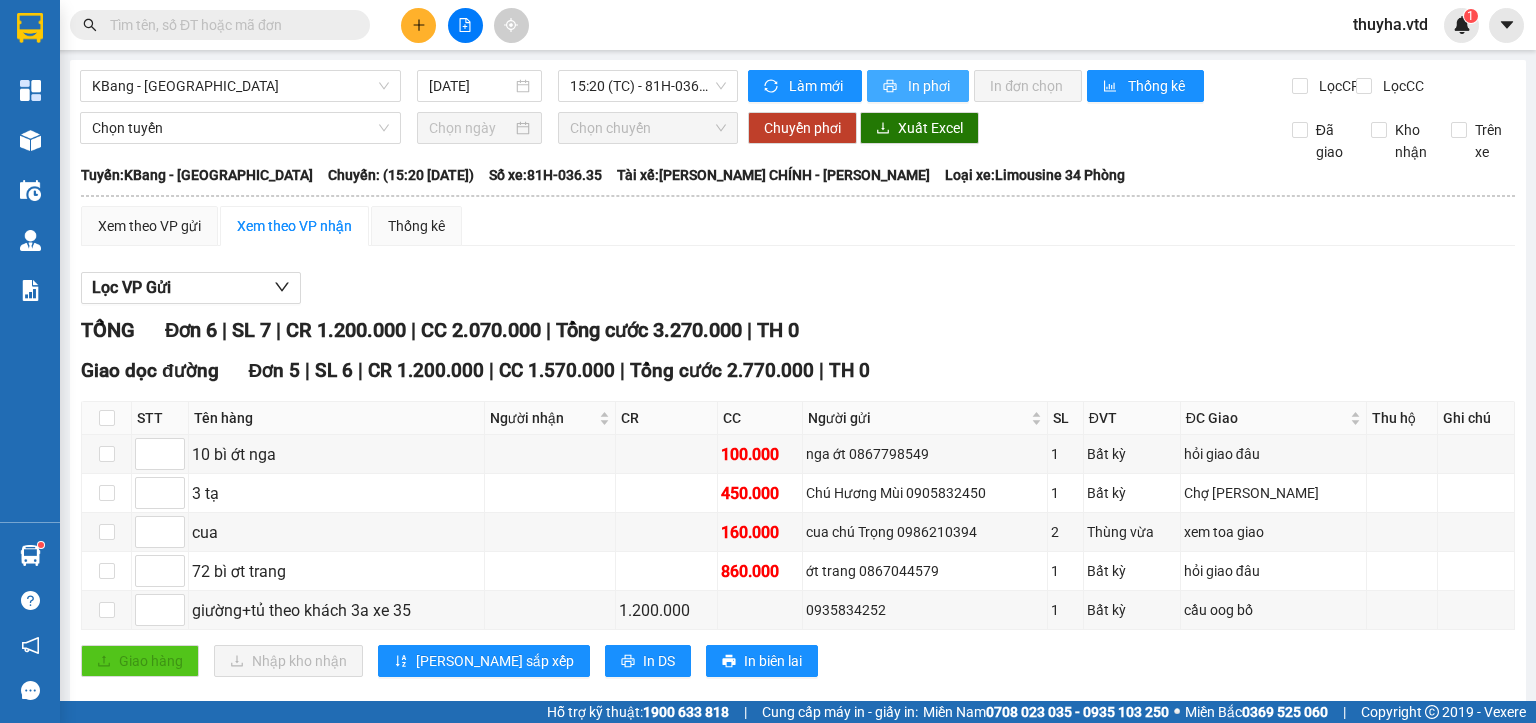 click on "In phơi" at bounding box center [930, 86] 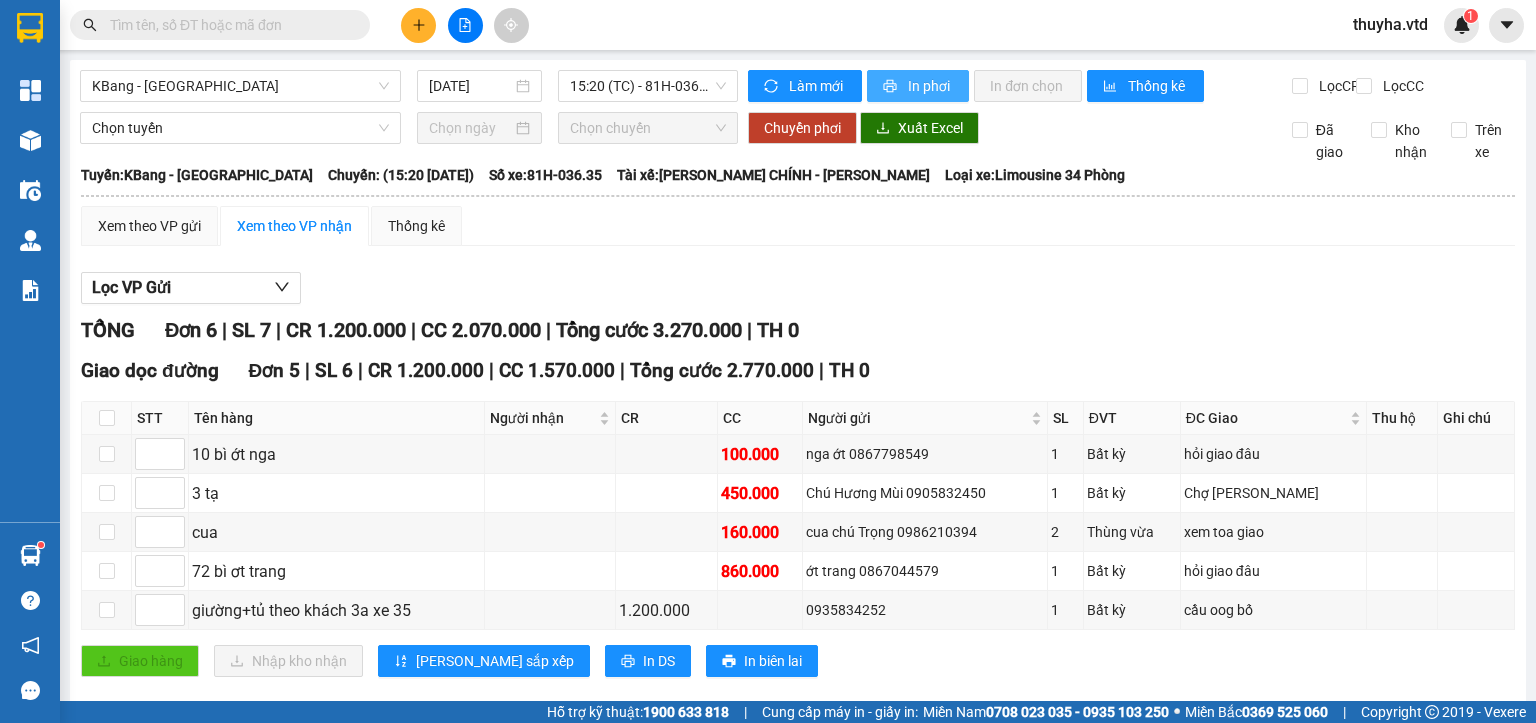 scroll, scrollTop: 0, scrollLeft: 0, axis: both 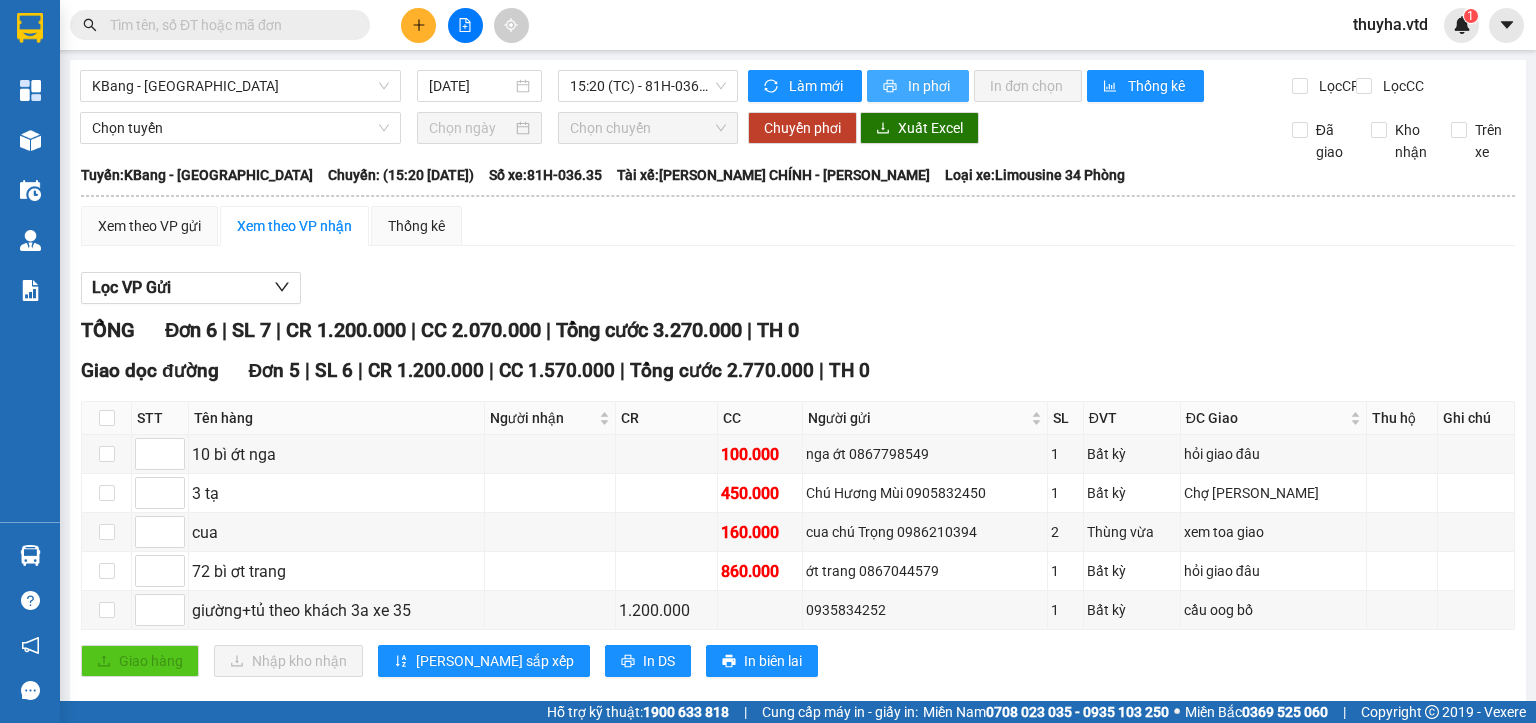 click on "In phơi" at bounding box center (930, 86) 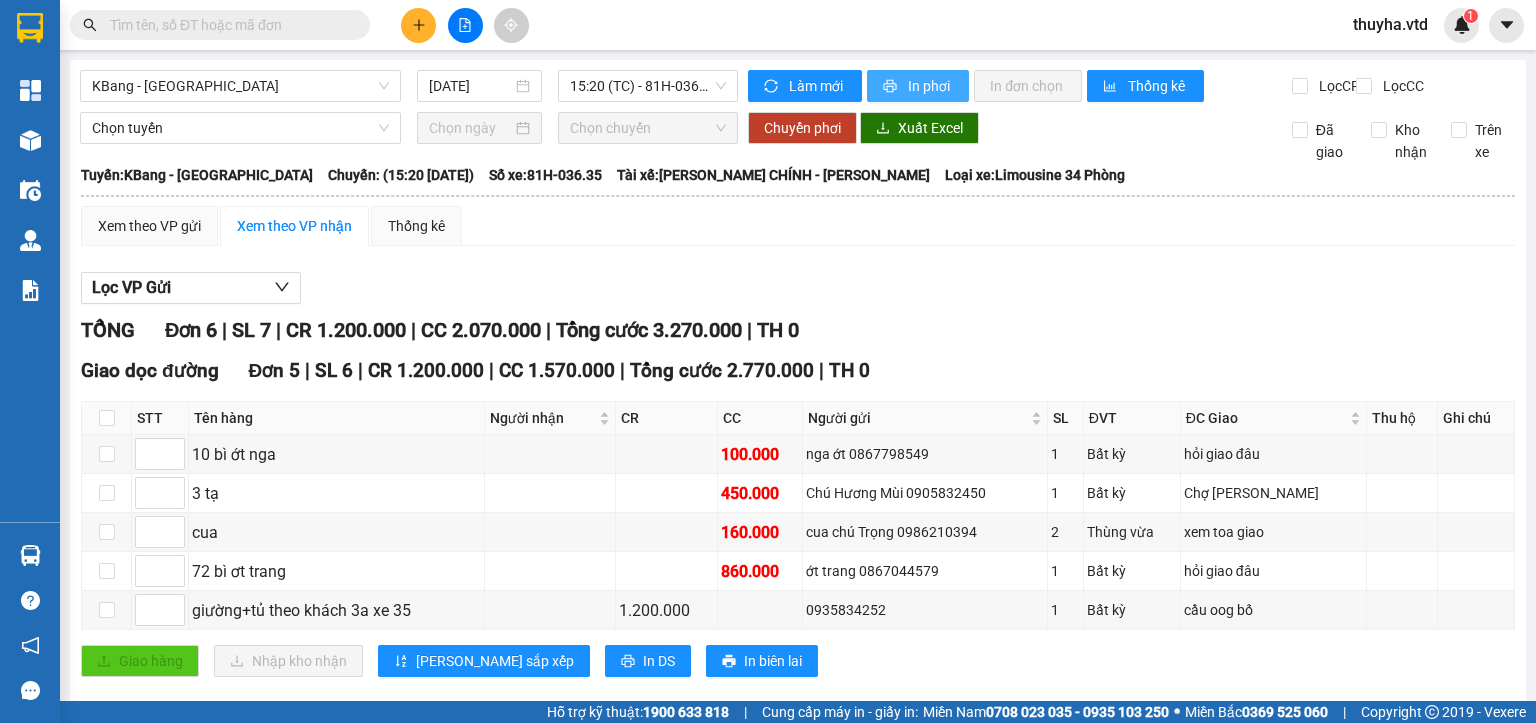 scroll, scrollTop: 0, scrollLeft: 0, axis: both 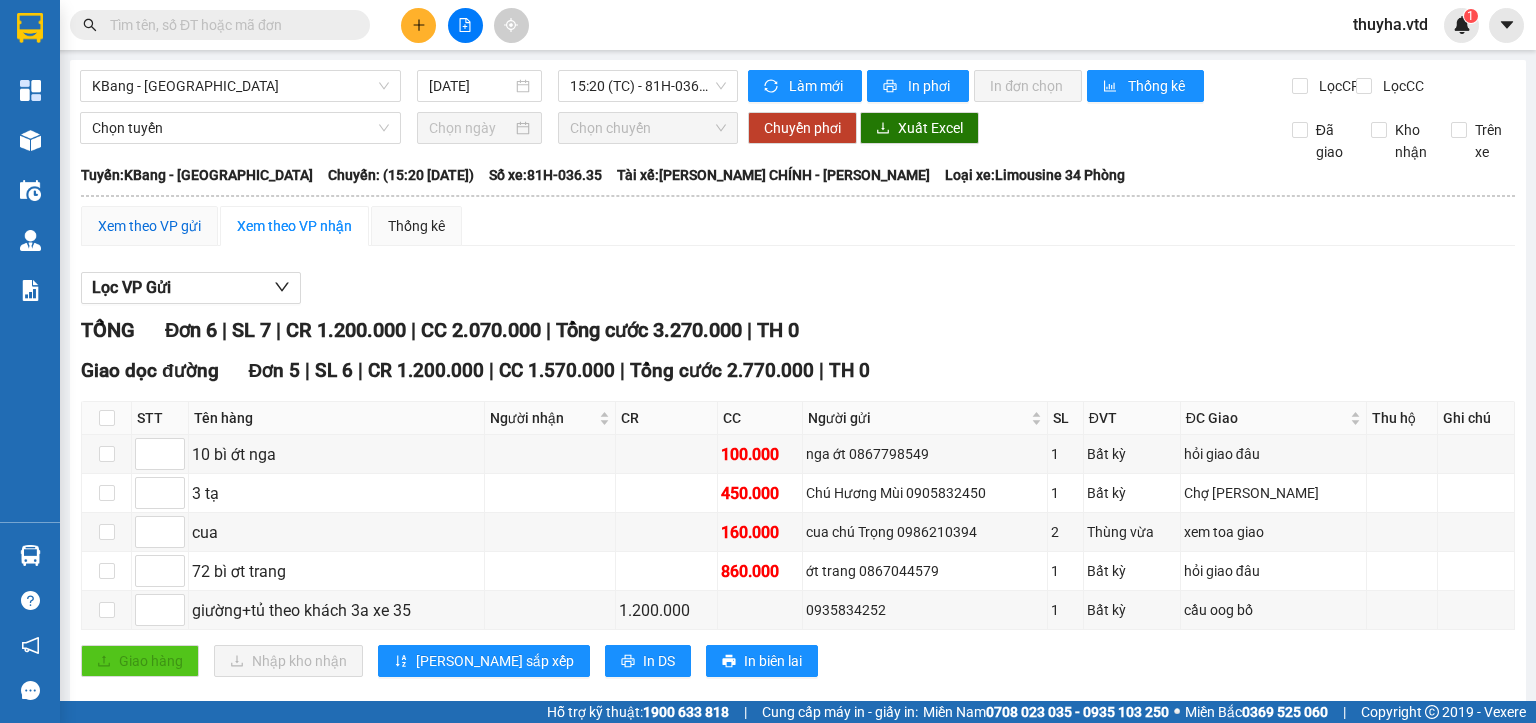 click on "Xem theo VP gửi" at bounding box center (149, 226) 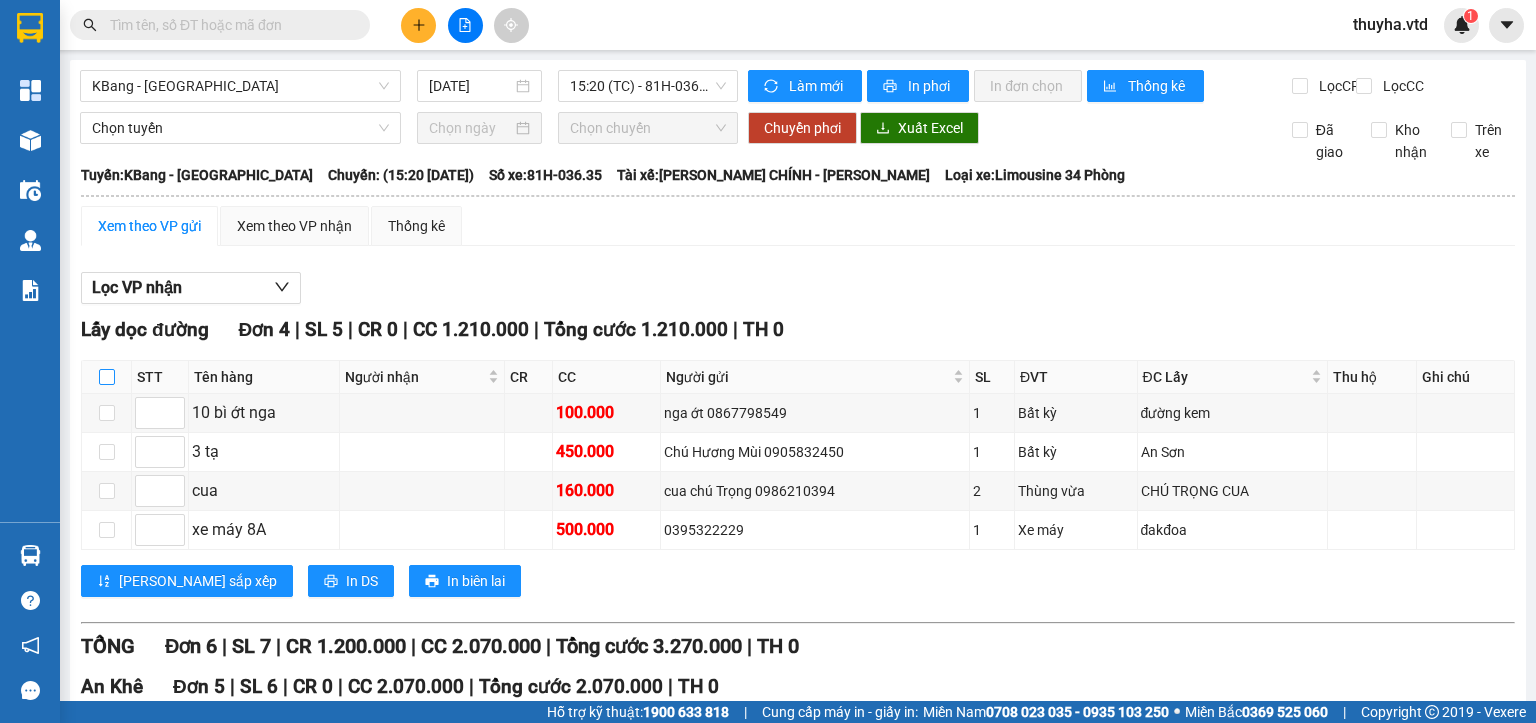 click at bounding box center (107, 377) 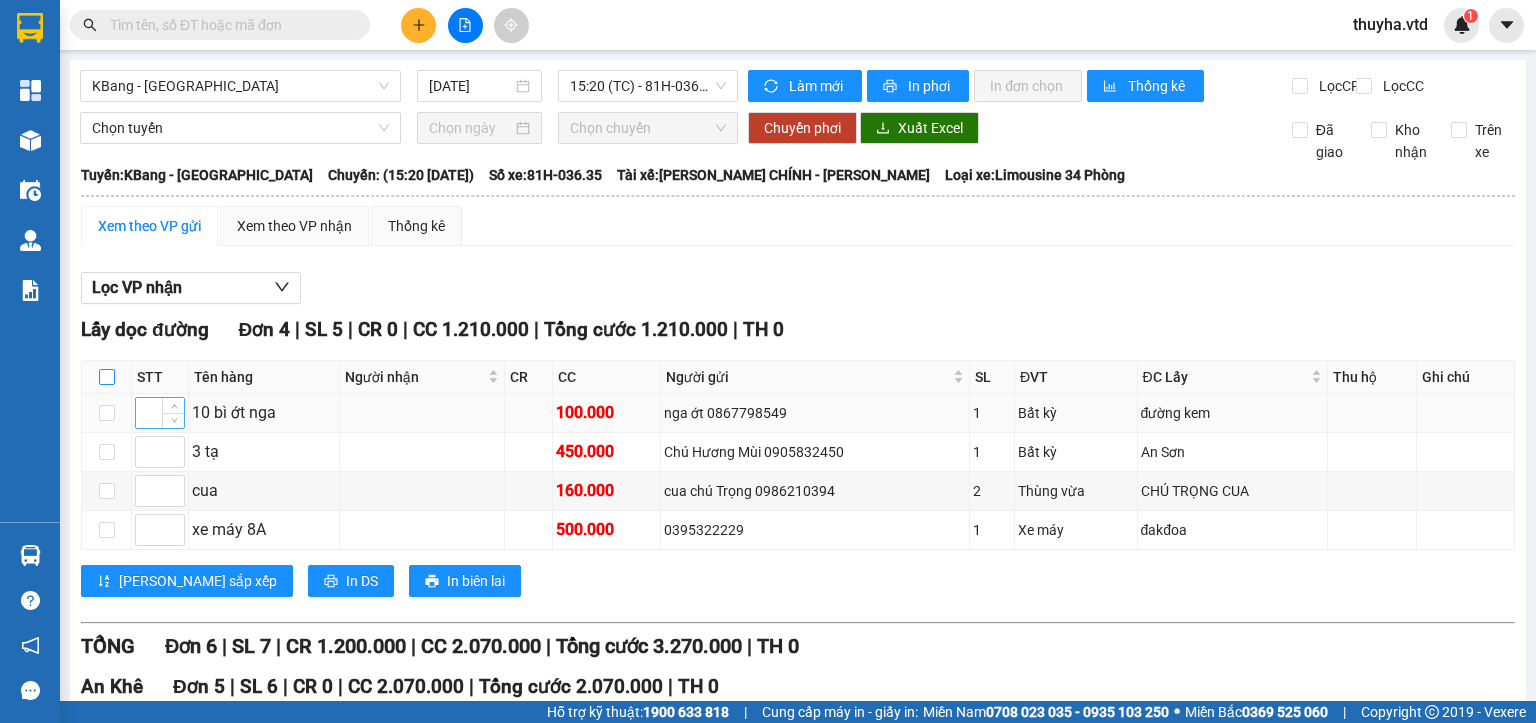 checkbox on "true" 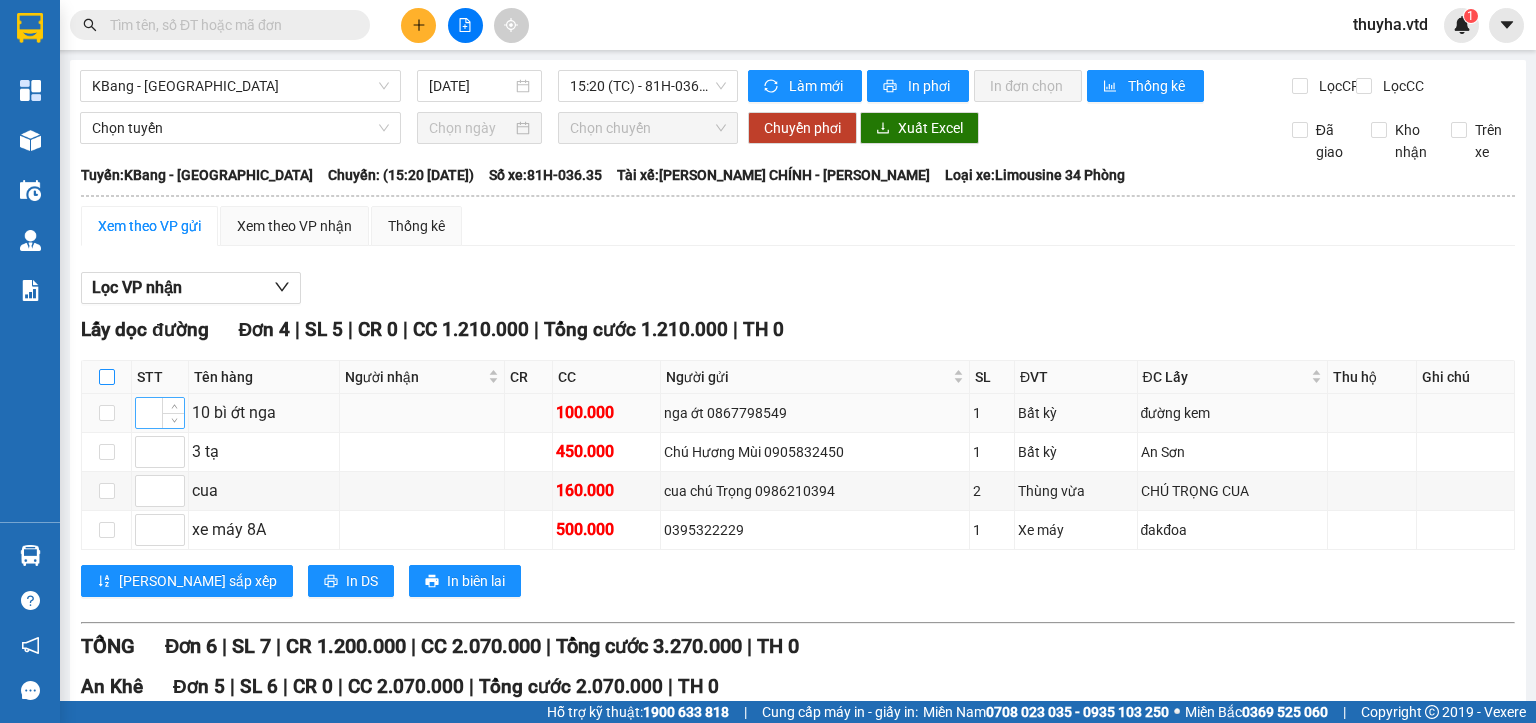 checkbox on "true" 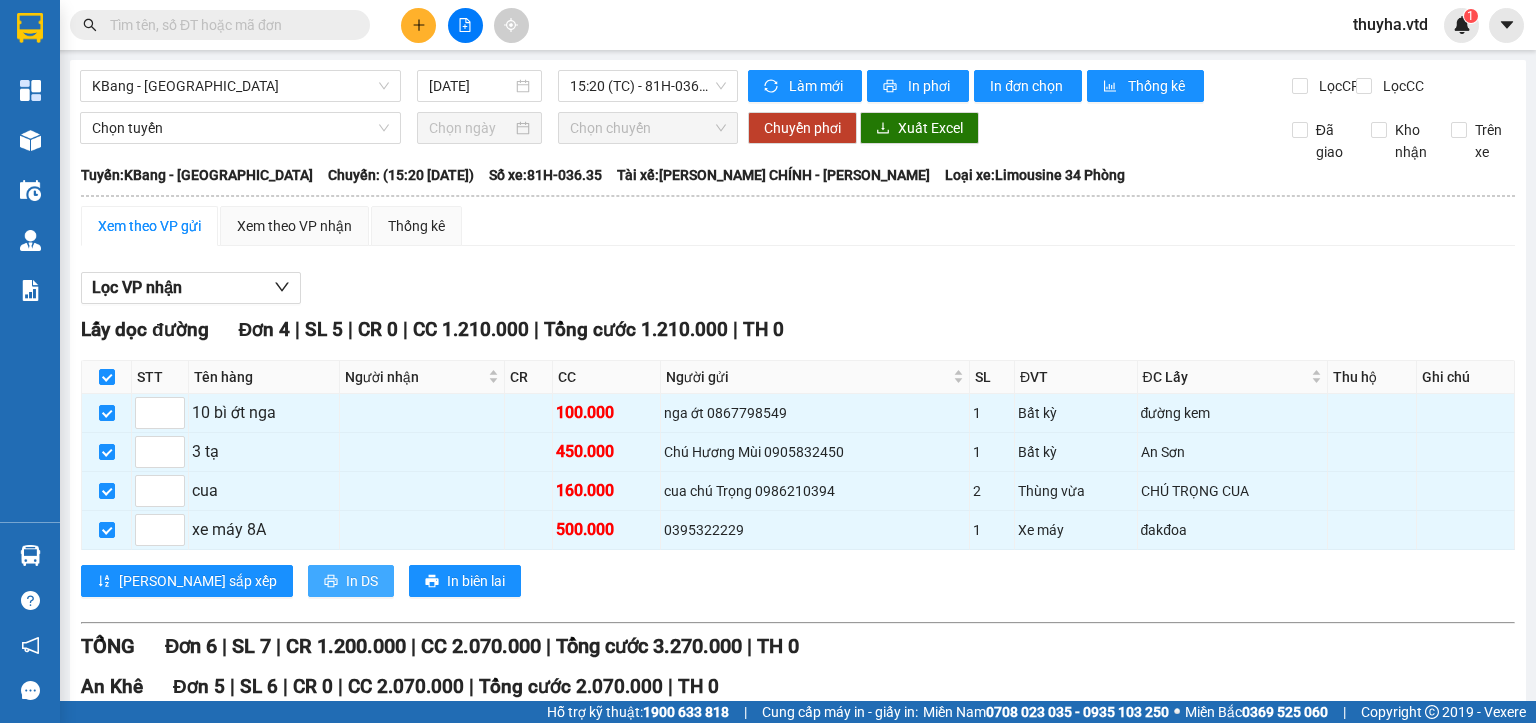 click on "In DS" at bounding box center (362, 581) 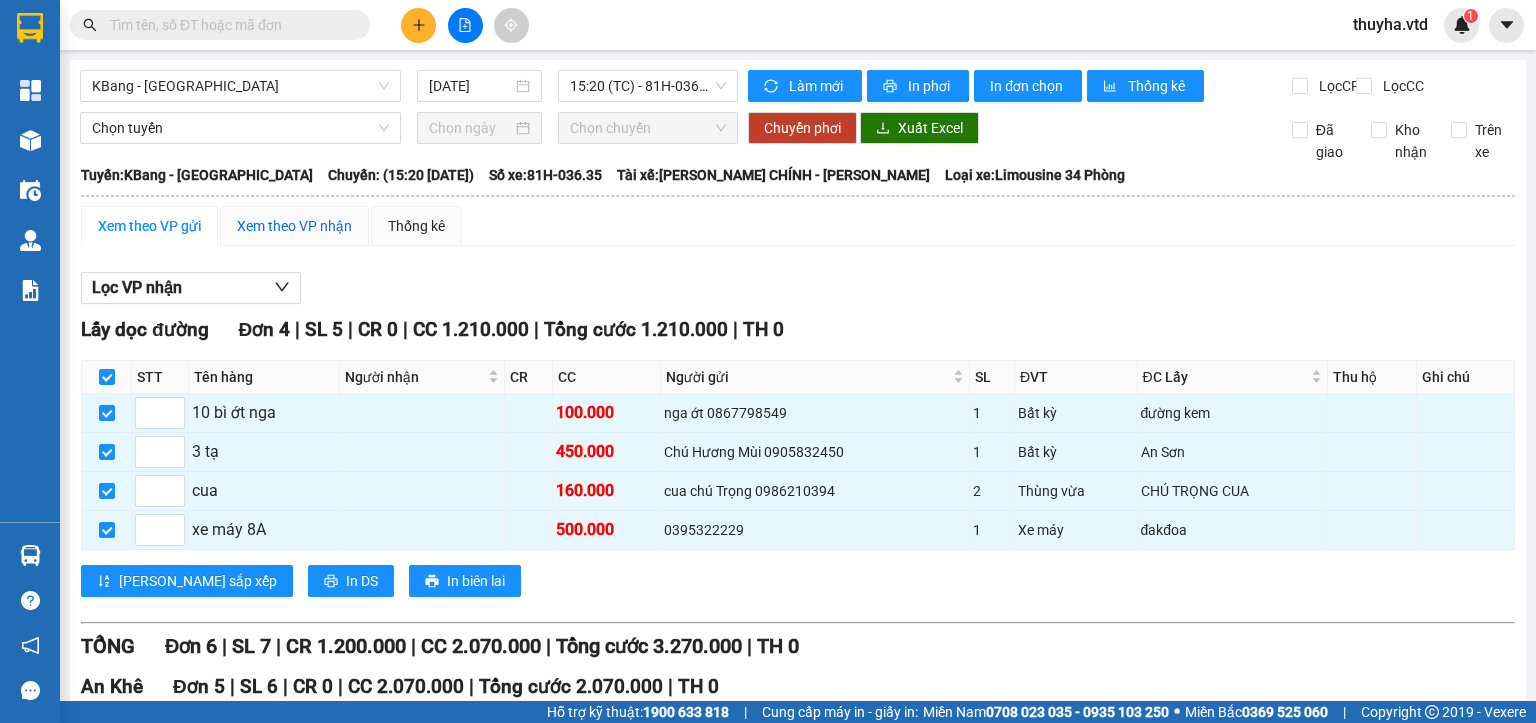 click on "Xem theo VP nhận" at bounding box center [294, 226] 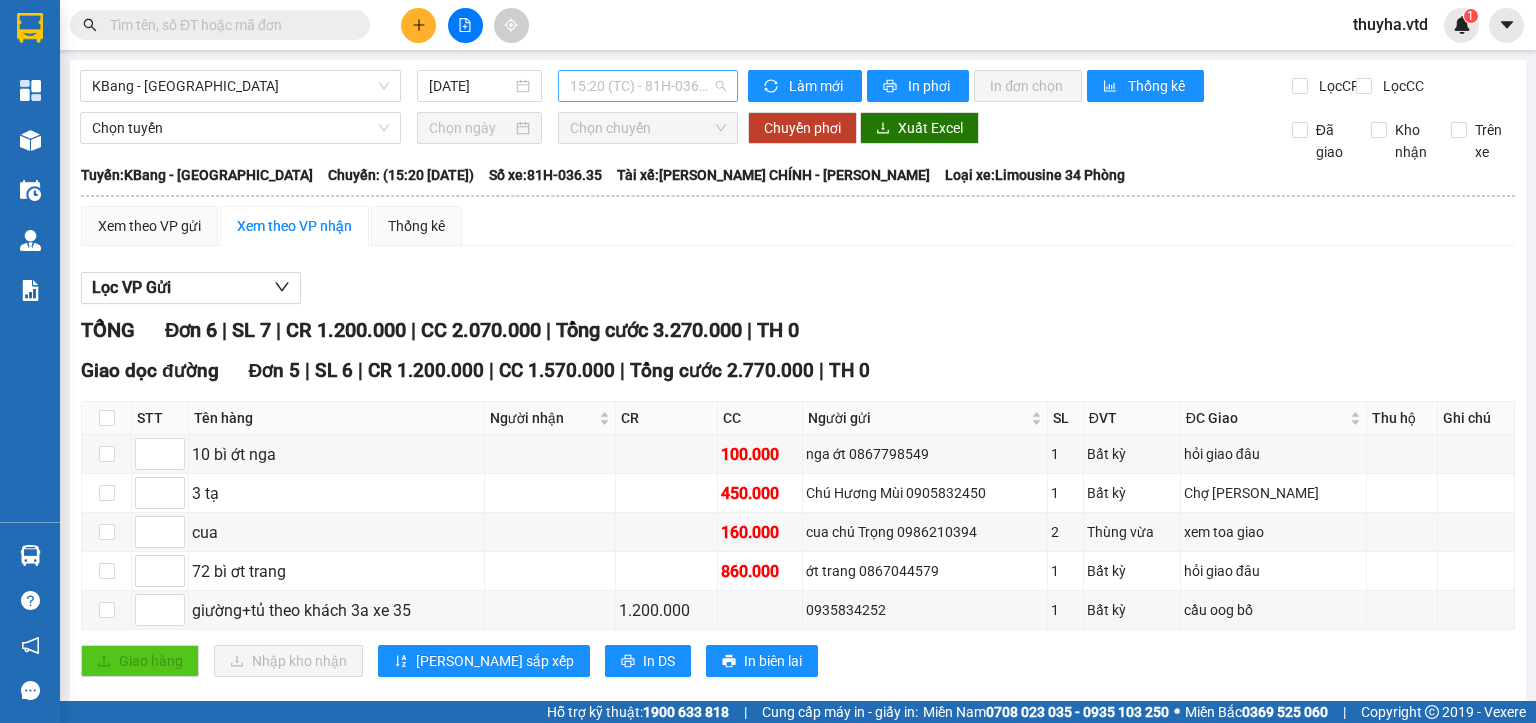 click on "15:20   (TC)   - 81H-036.35" at bounding box center [648, 86] 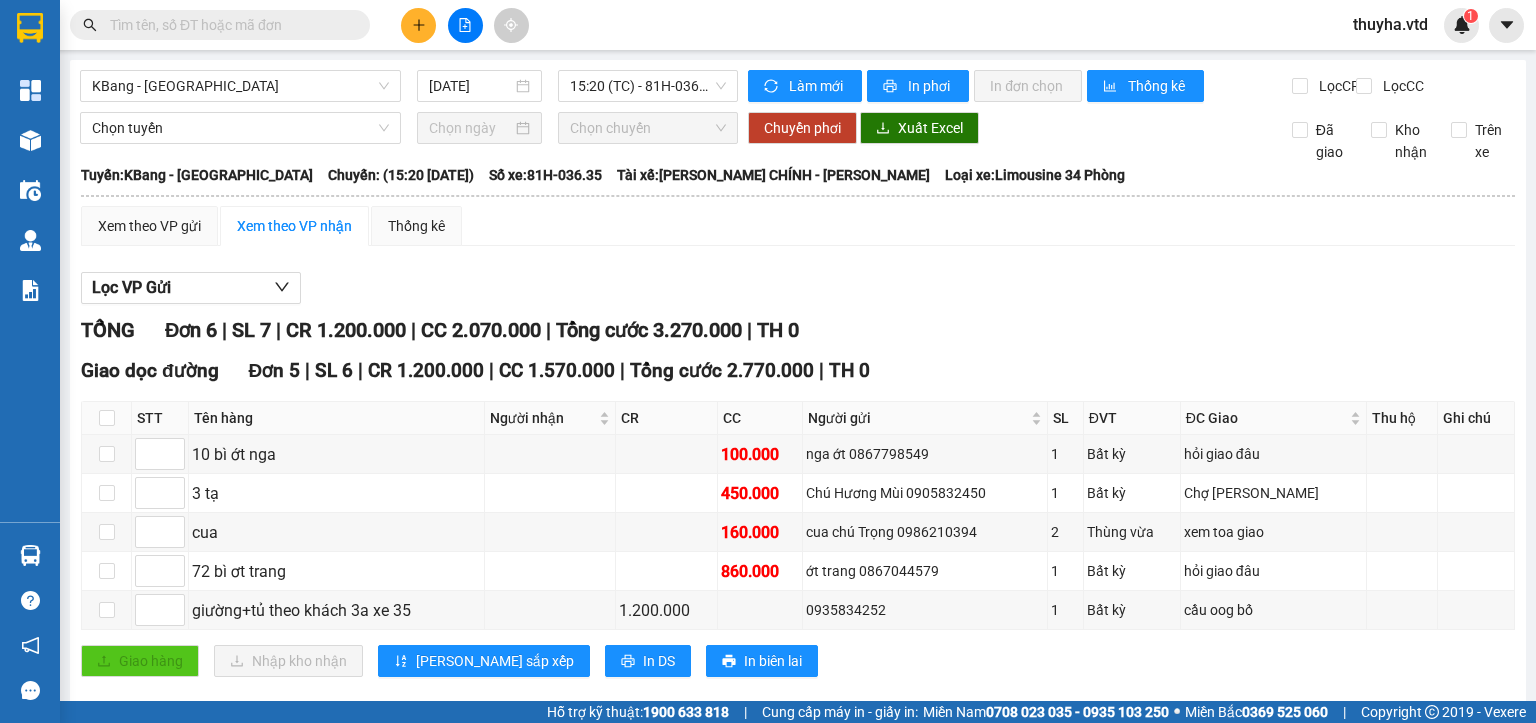 click on "Lọc VP Gửi" at bounding box center [798, 288] 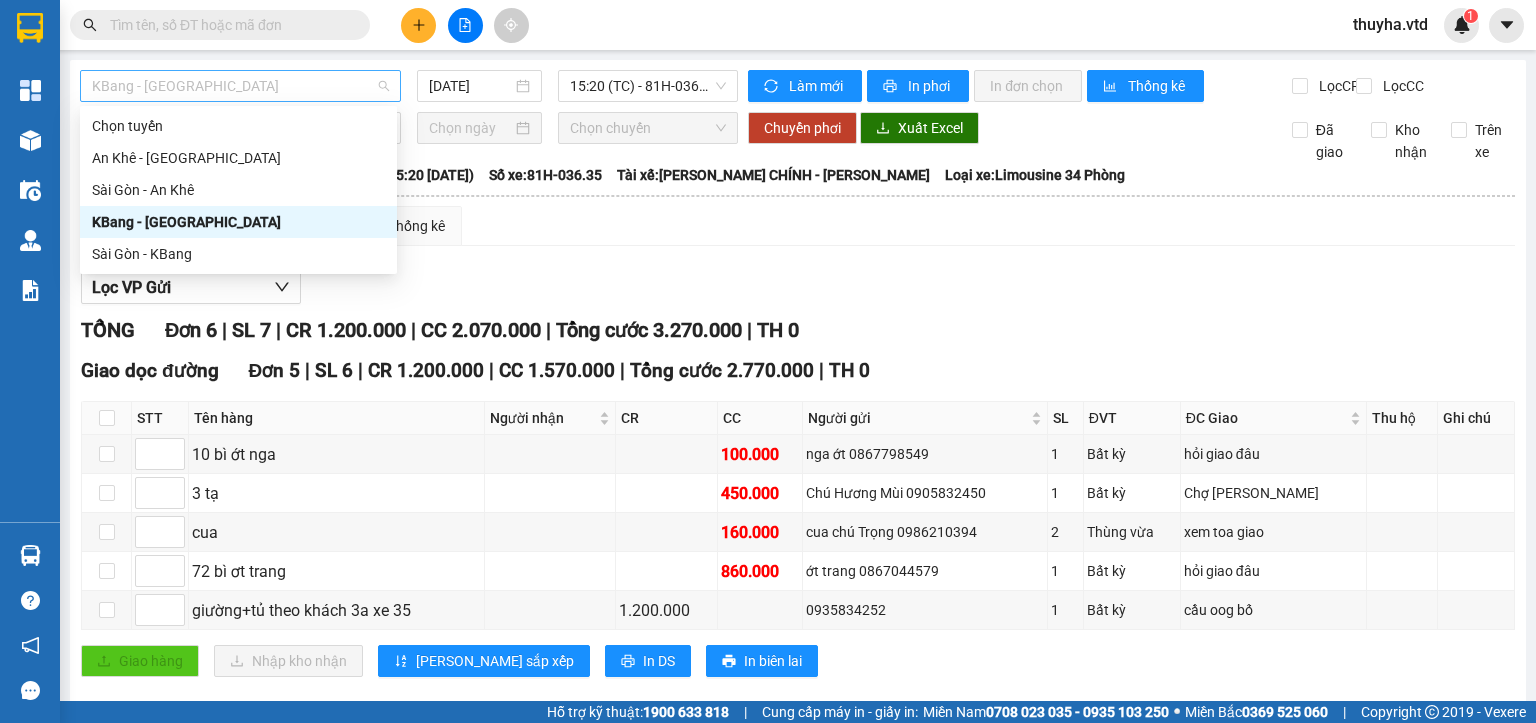 click on "KBang - [GEOGRAPHIC_DATA]" at bounding box center (240, 86) 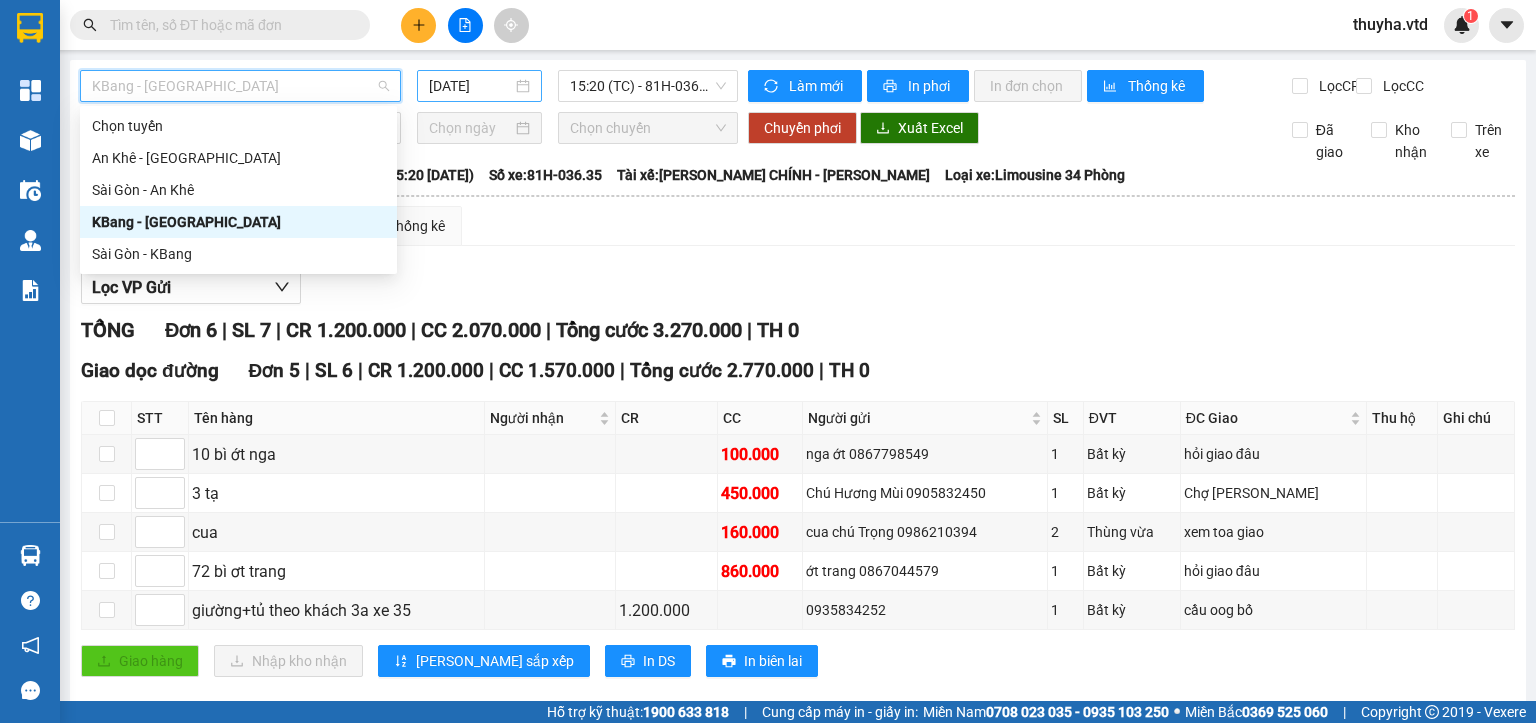 click on "[DATE]" at bounding box center [470, 86] 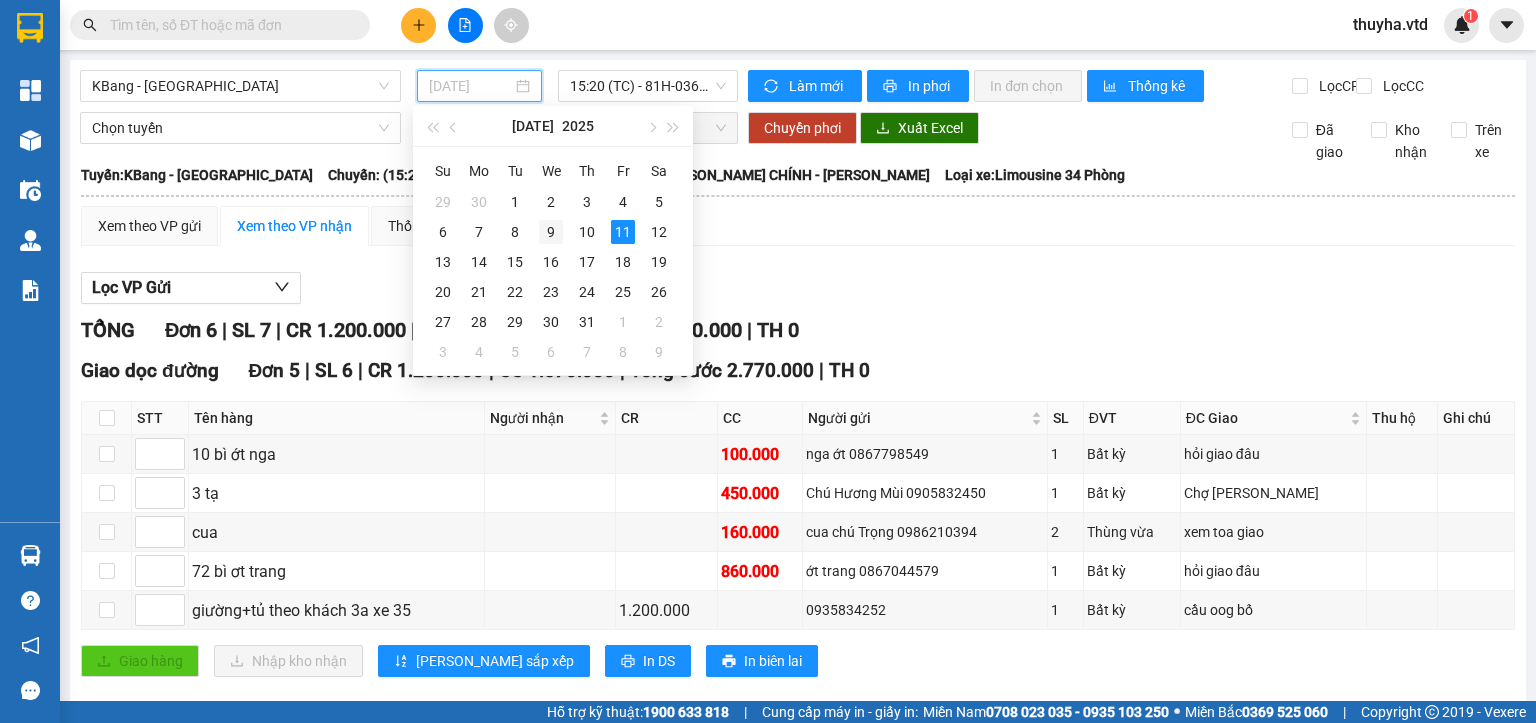 click on "9" at bounding box center [551, 232] 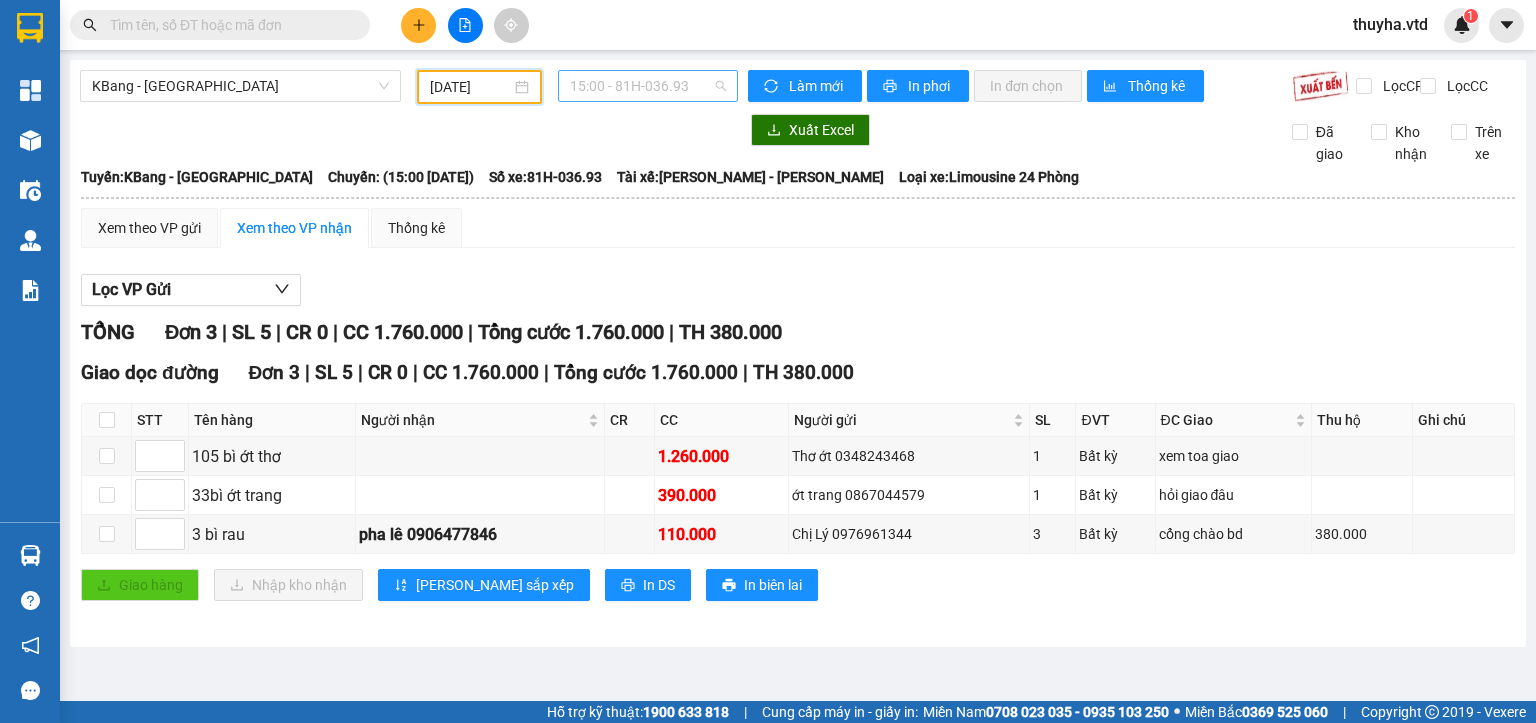 click on "15:00     - 81H-036.93" at bounding box center [648, 86] 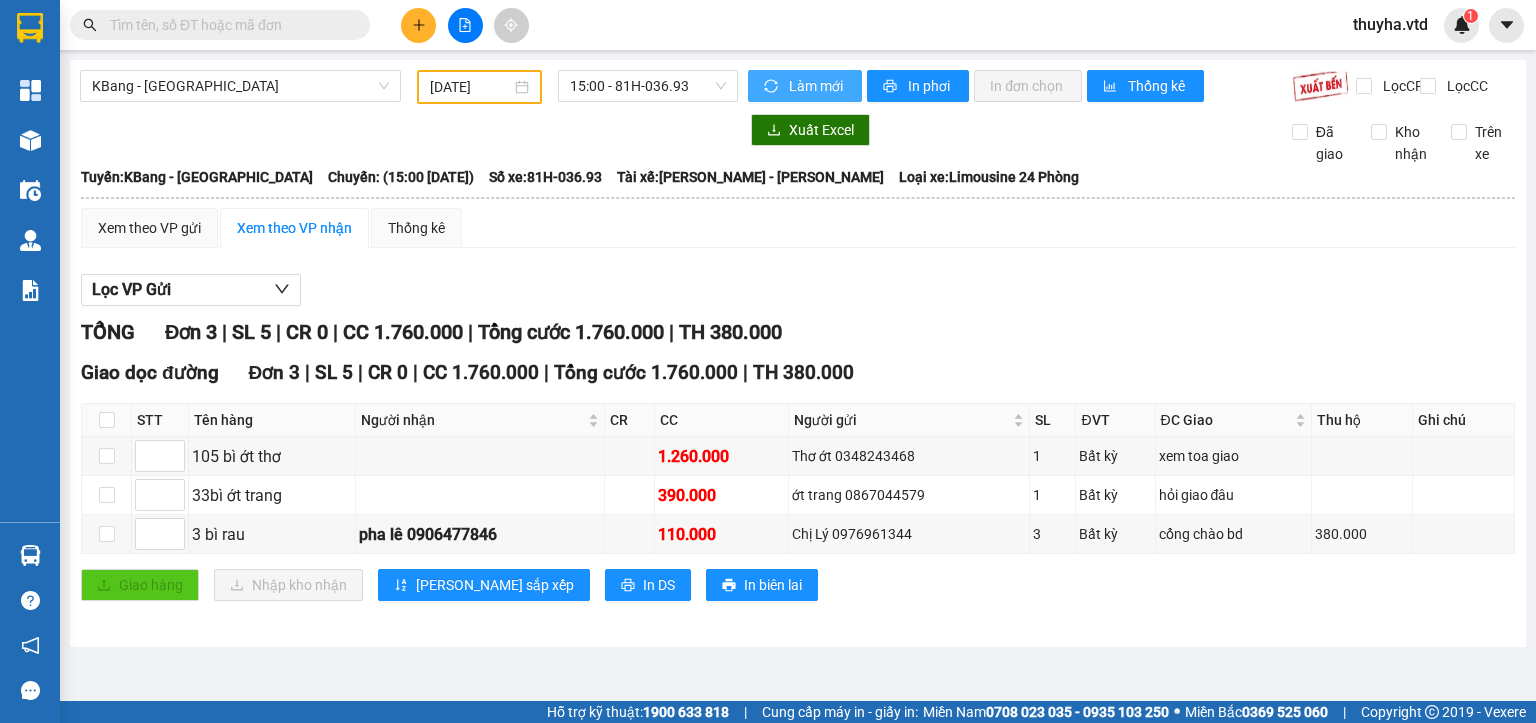 click on "Làm mới" at bounding box center [817, 86] 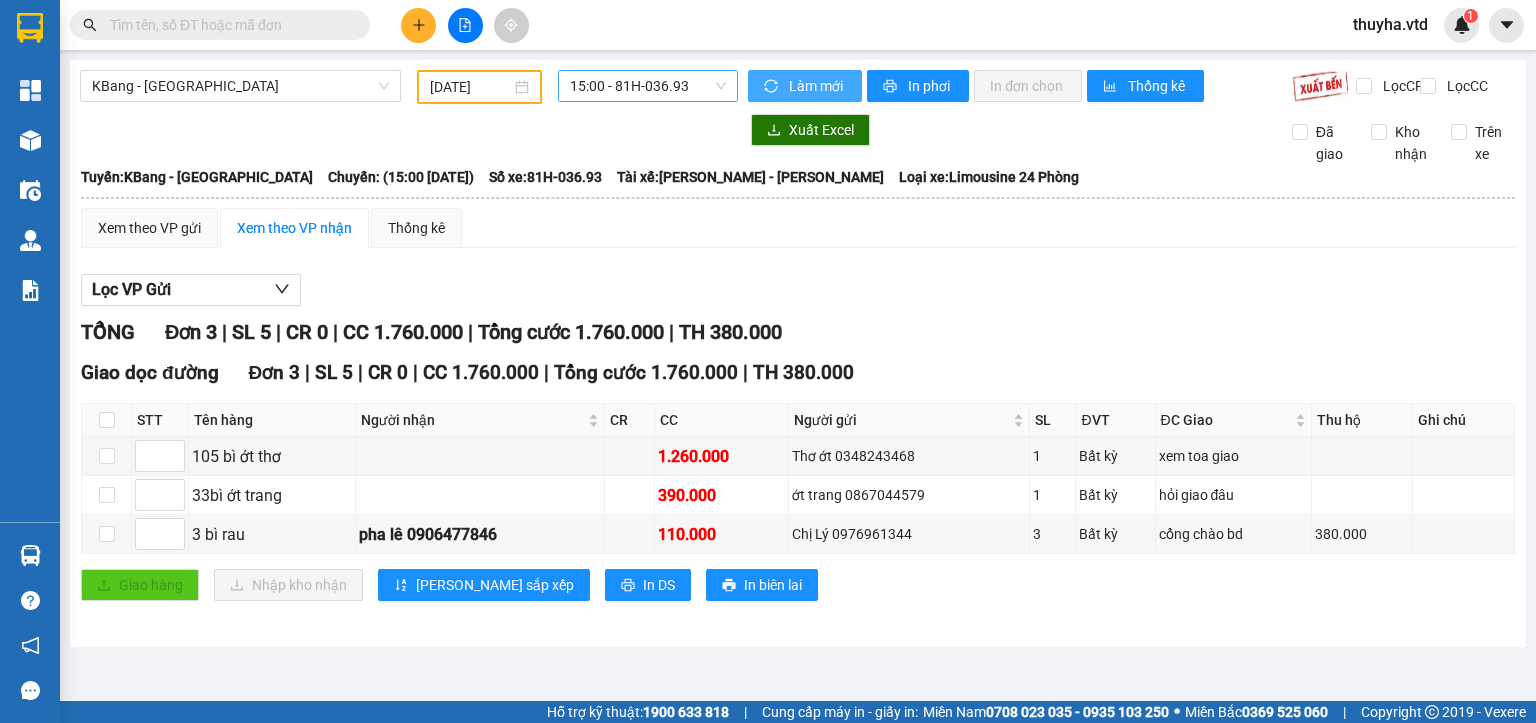 click on "15:00     - 81H-036.93" at bounding box center [648, 86] 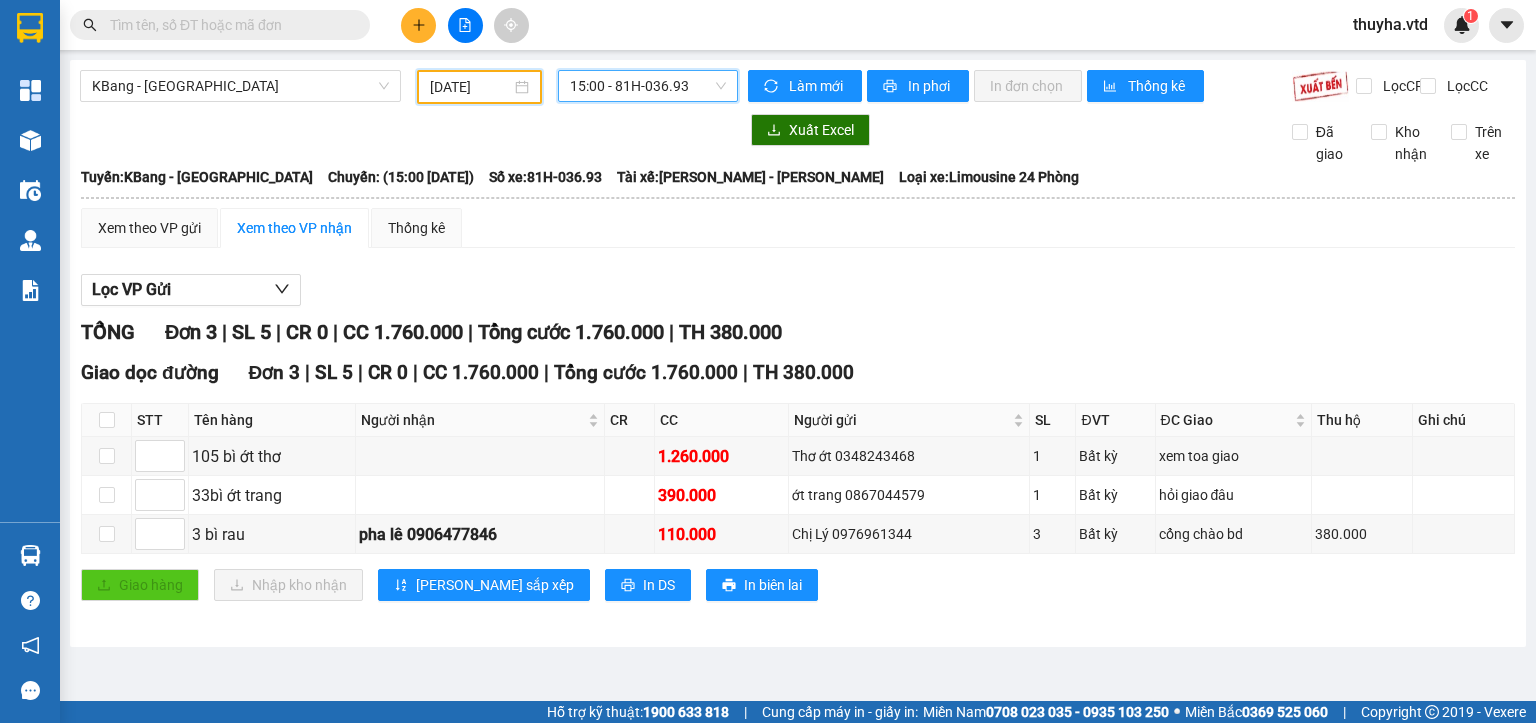 click on "[DATE]" at bounding box center (470, 87) 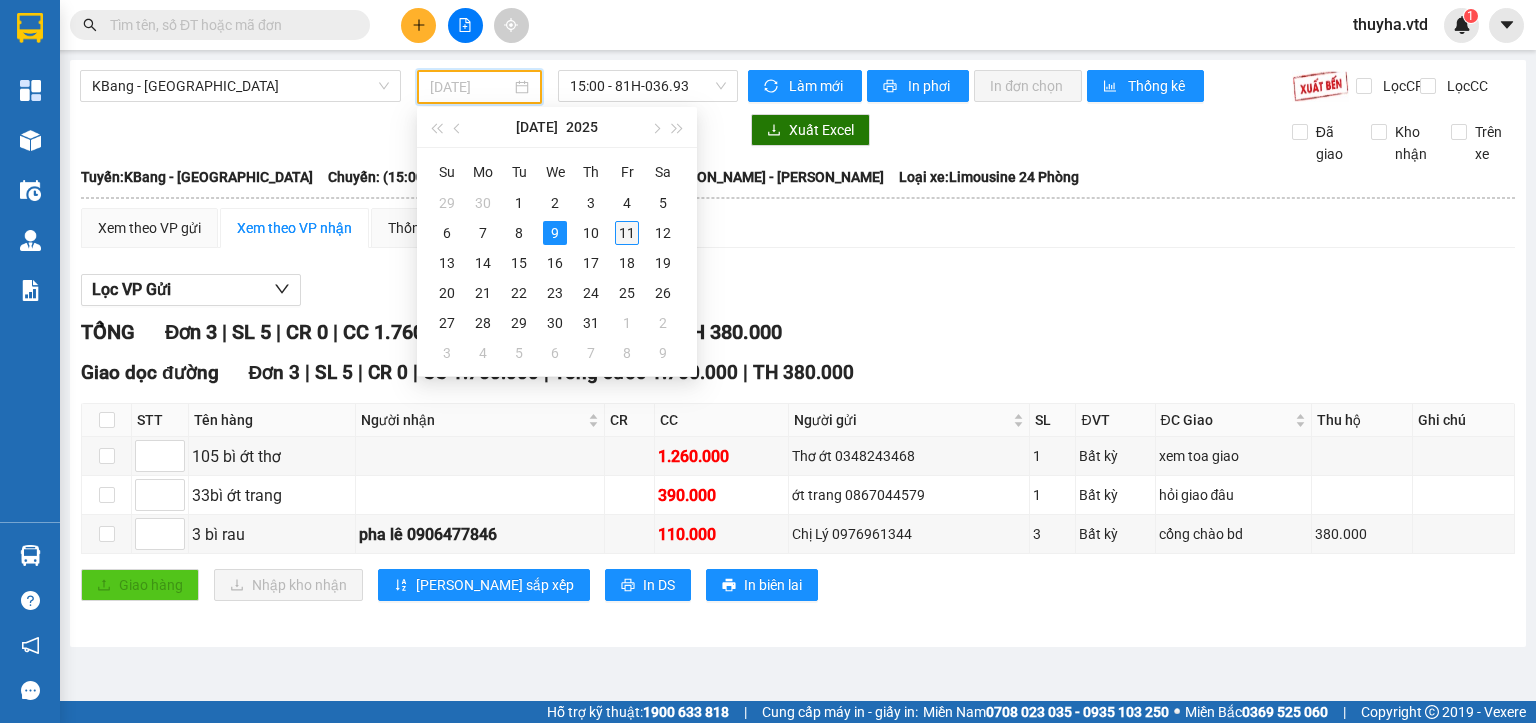 click on "11" at bounding box center [627, 233] 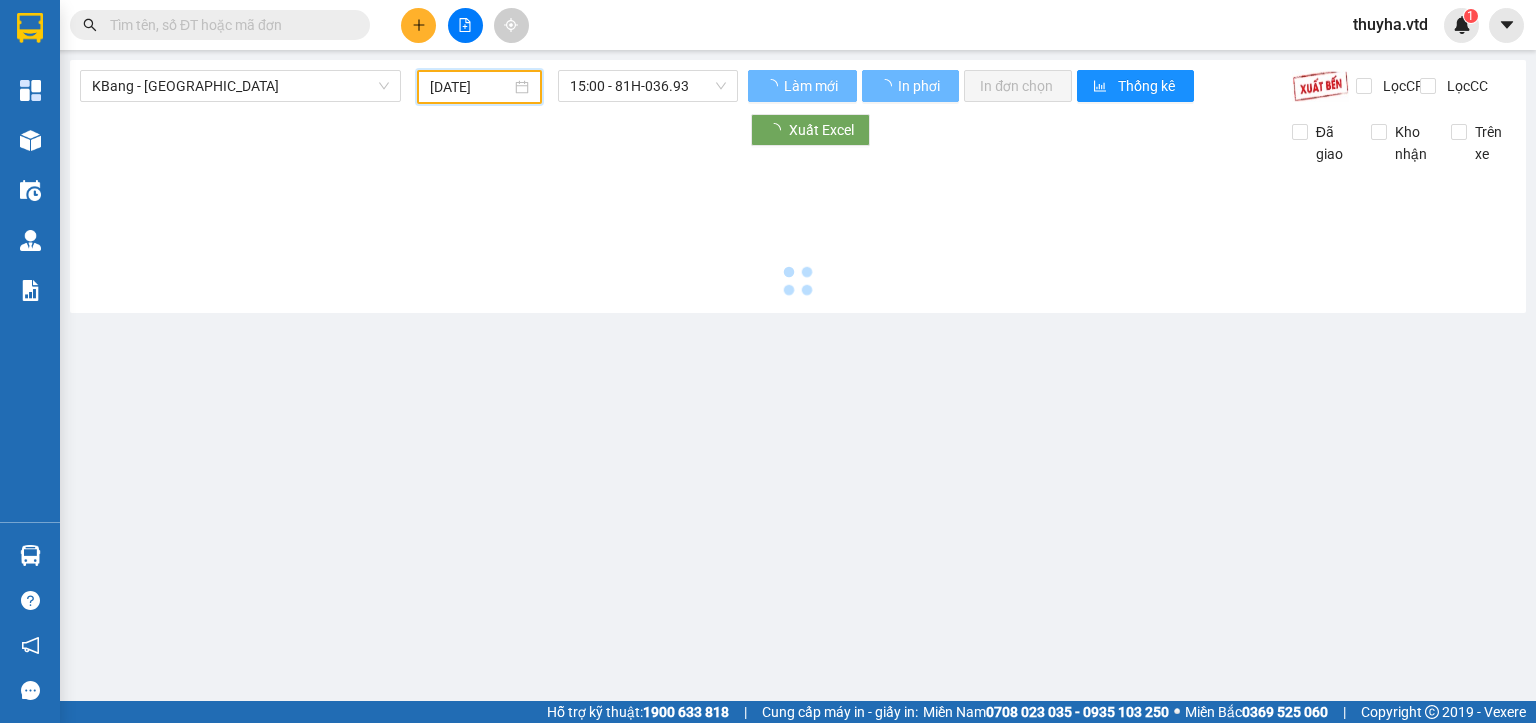 type on "[DATE]" 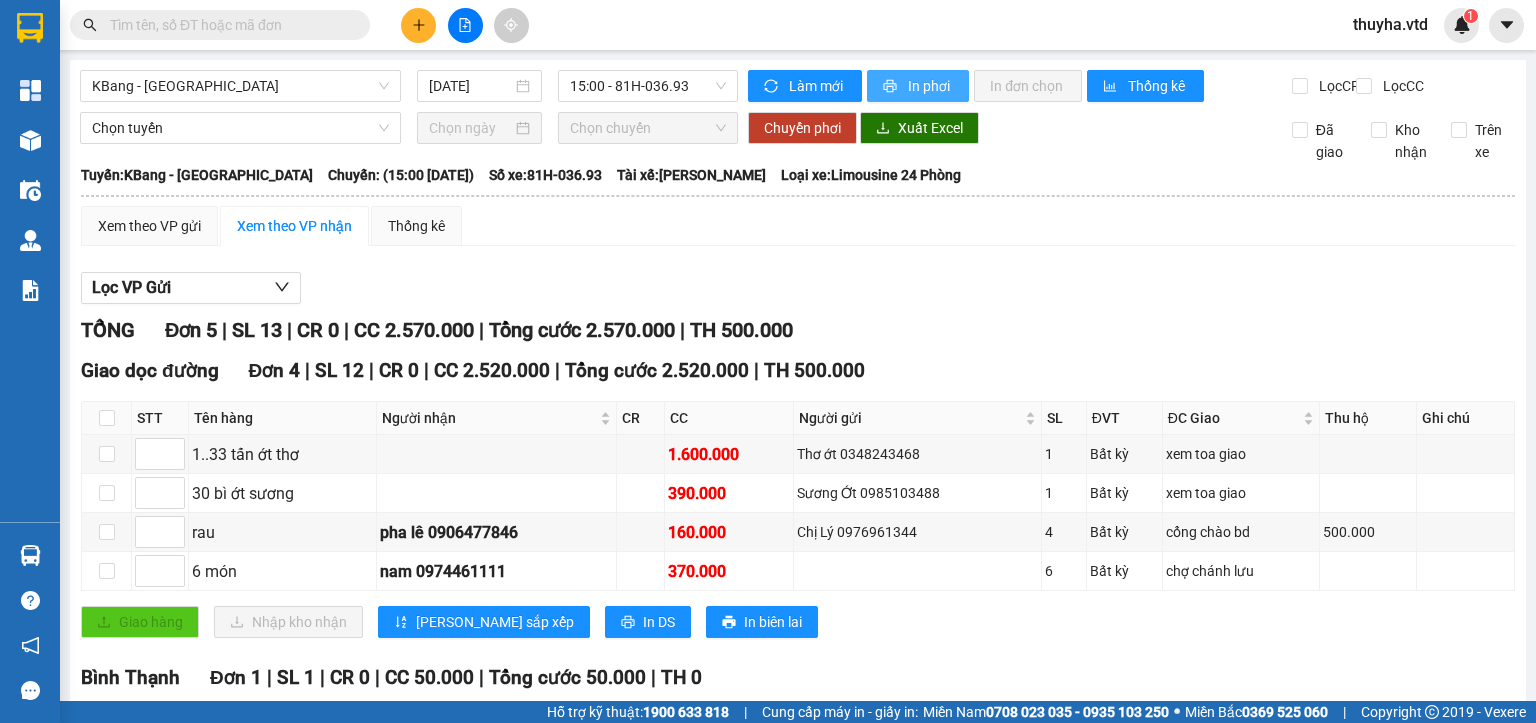 click on "In phơi" at bounding box center (930, 86) 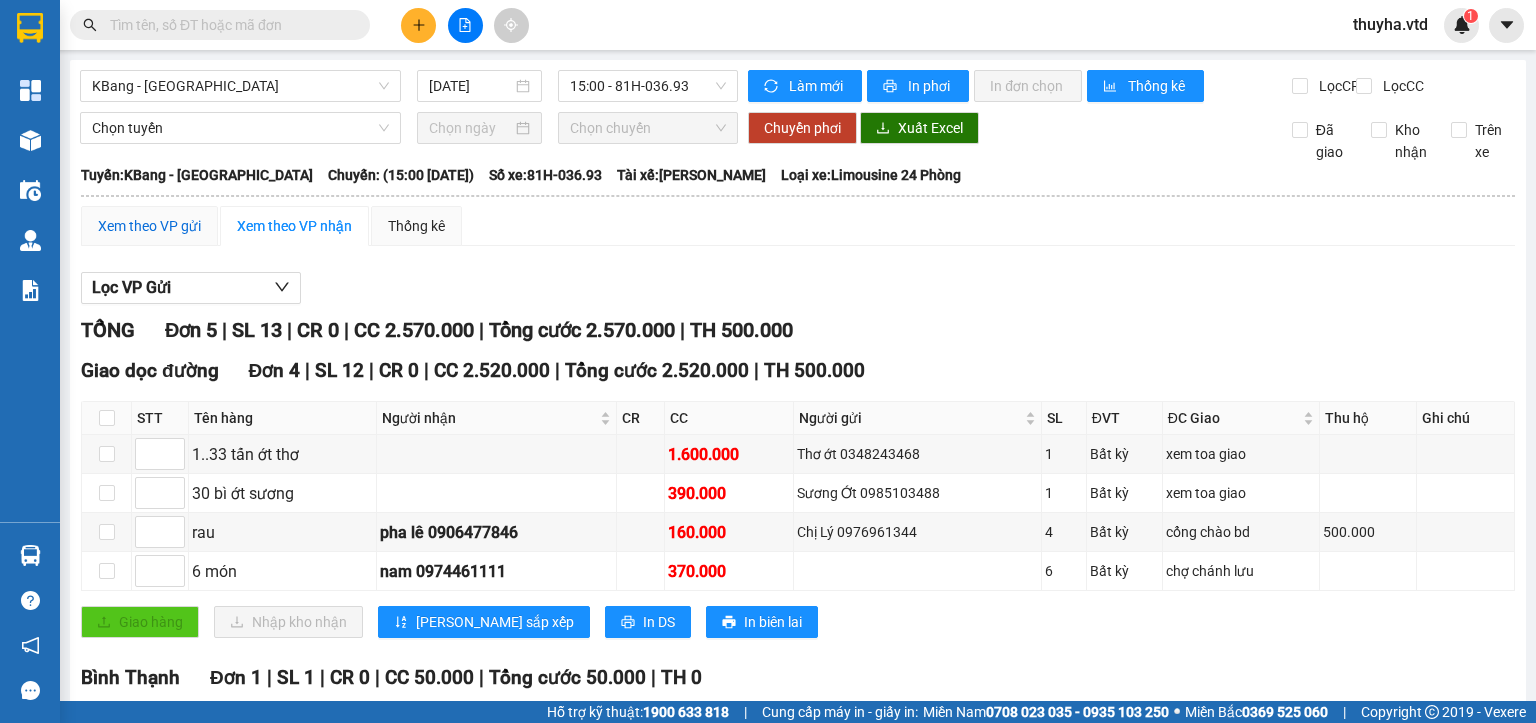 click on "Xem theo VP gửi" at bounding box center (149, 226) 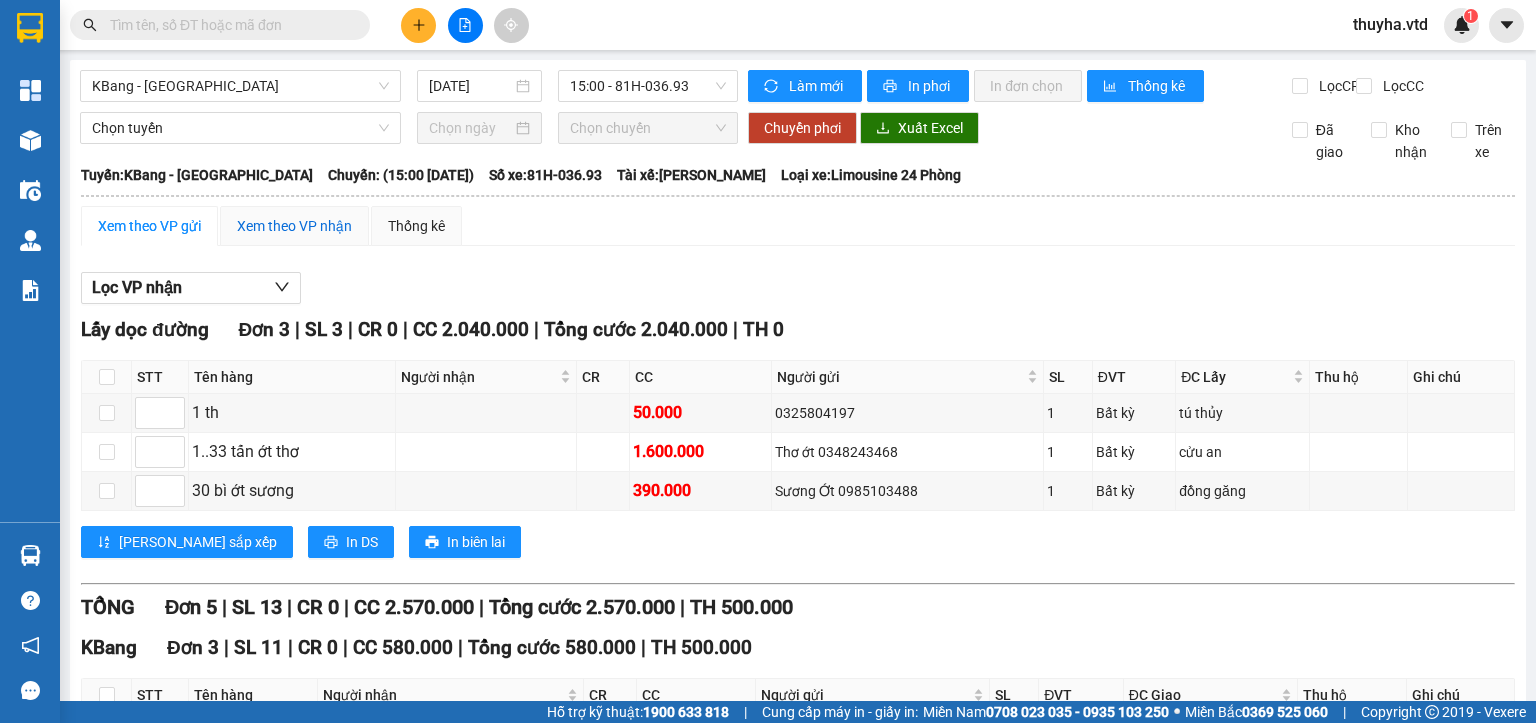 click on "Xem theo VP nhận" at bounding box center [294, 226] 